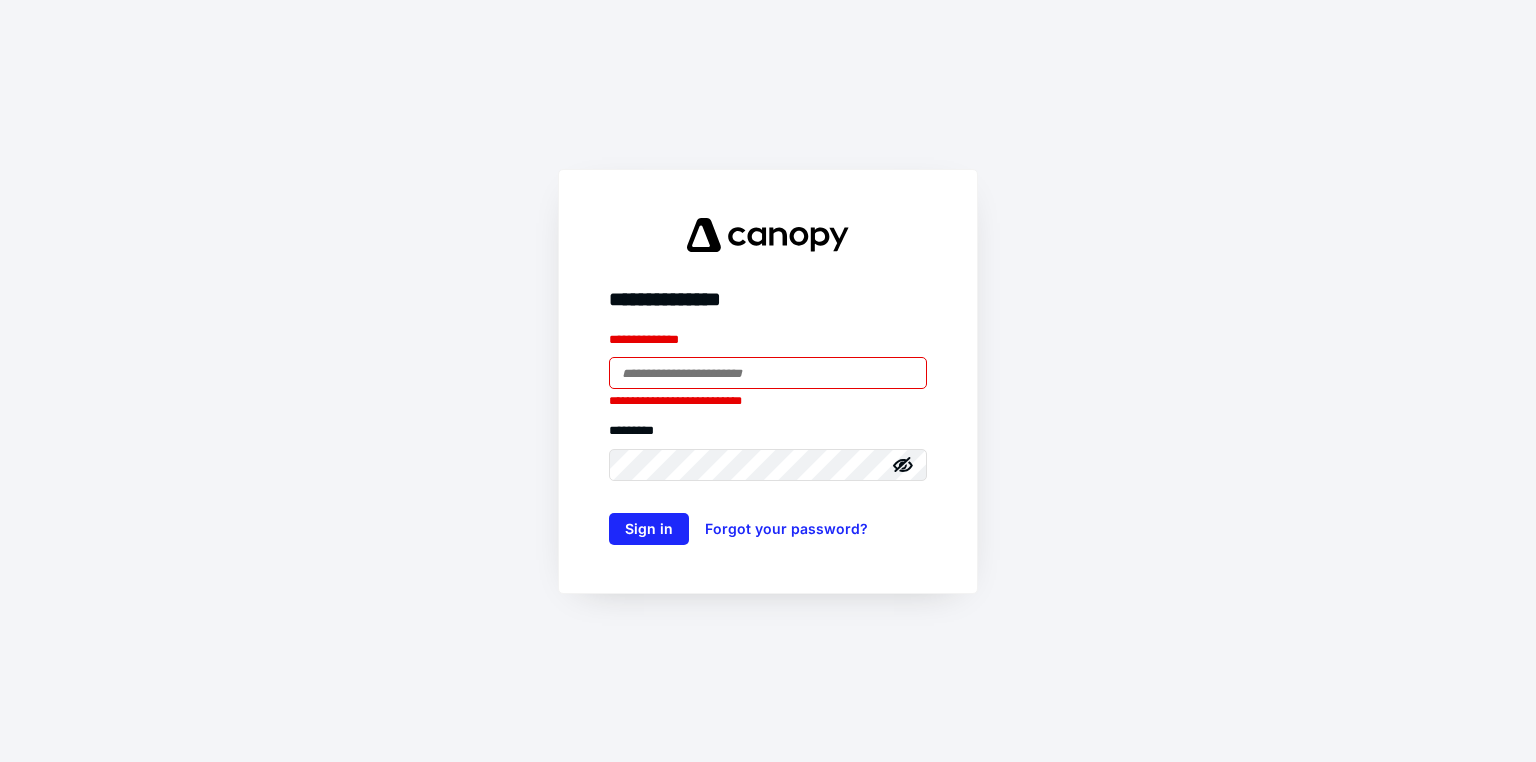scroll, scrollTop: 0, scrollLeft: 0, axis: both 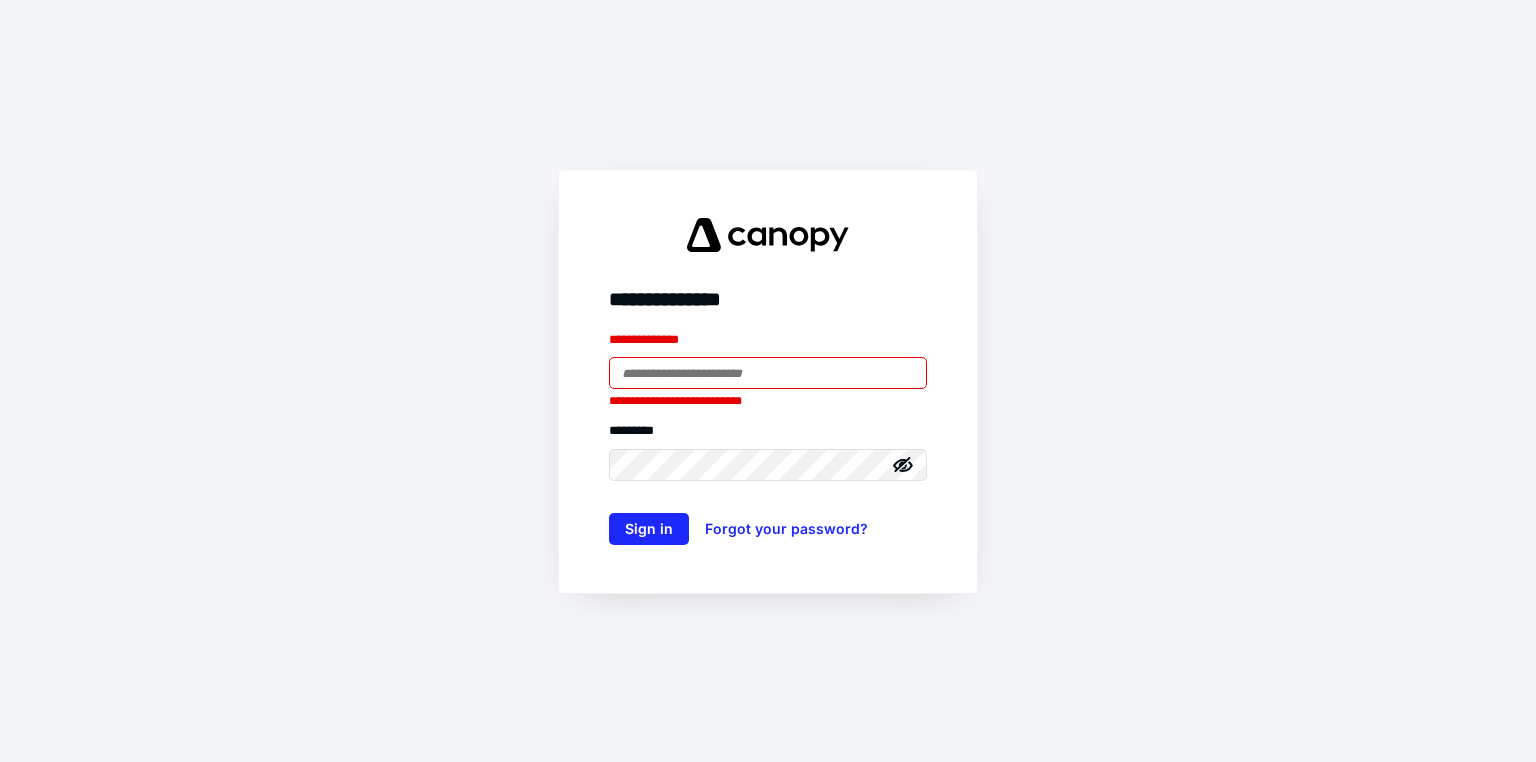 click at bounding box center (768, 373) 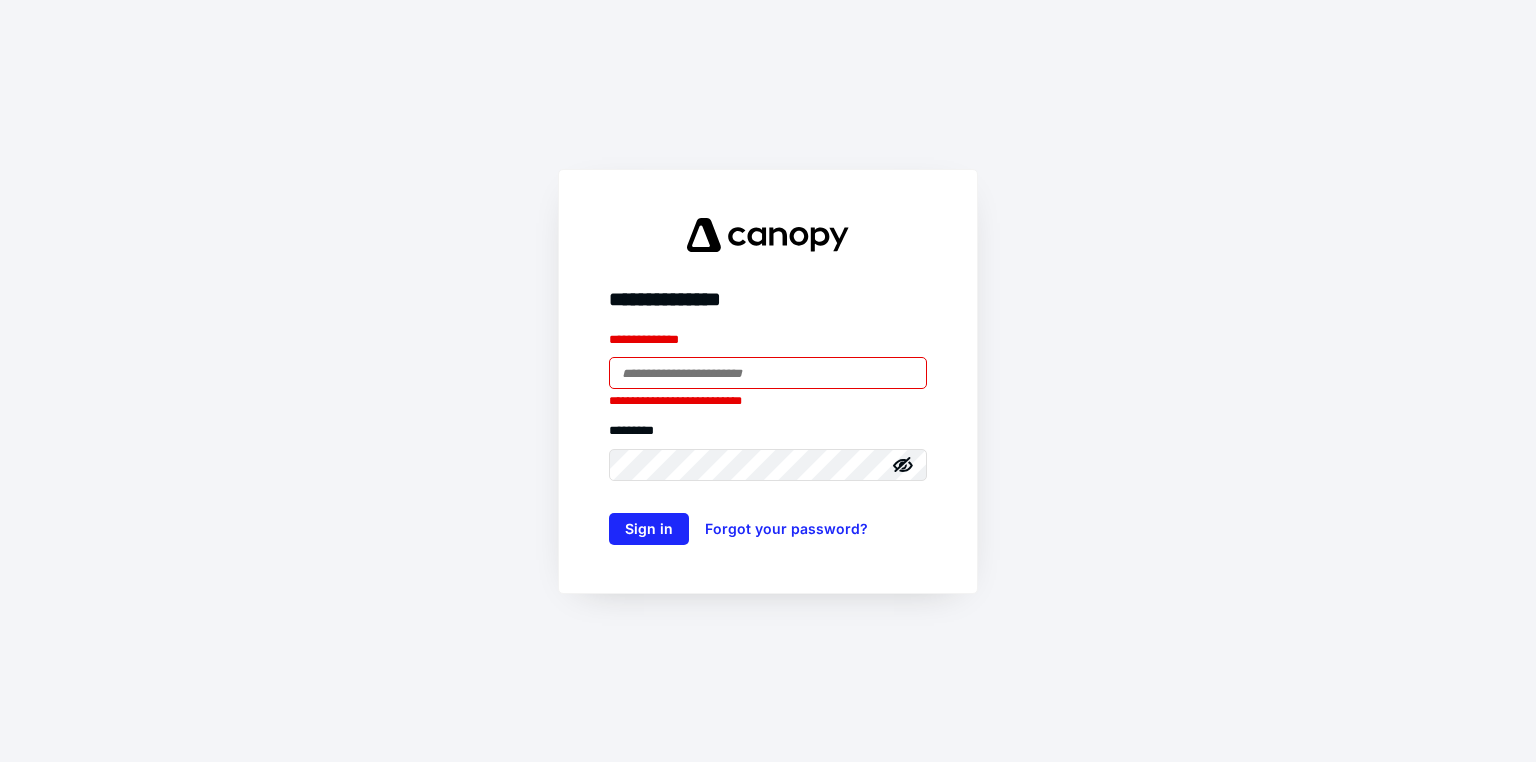 type on "**********" 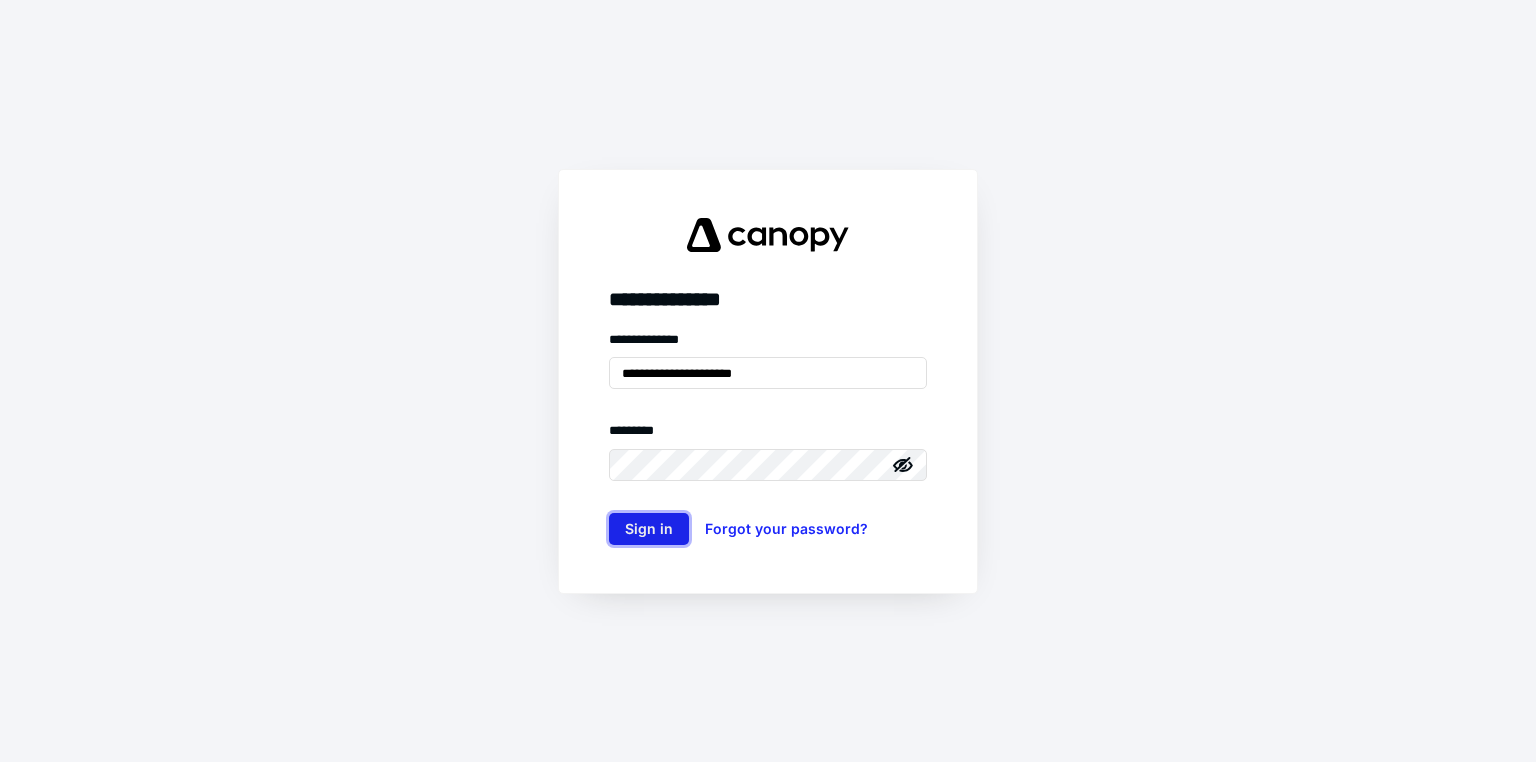 click on "Sign in" at bounding box center [649, 529] 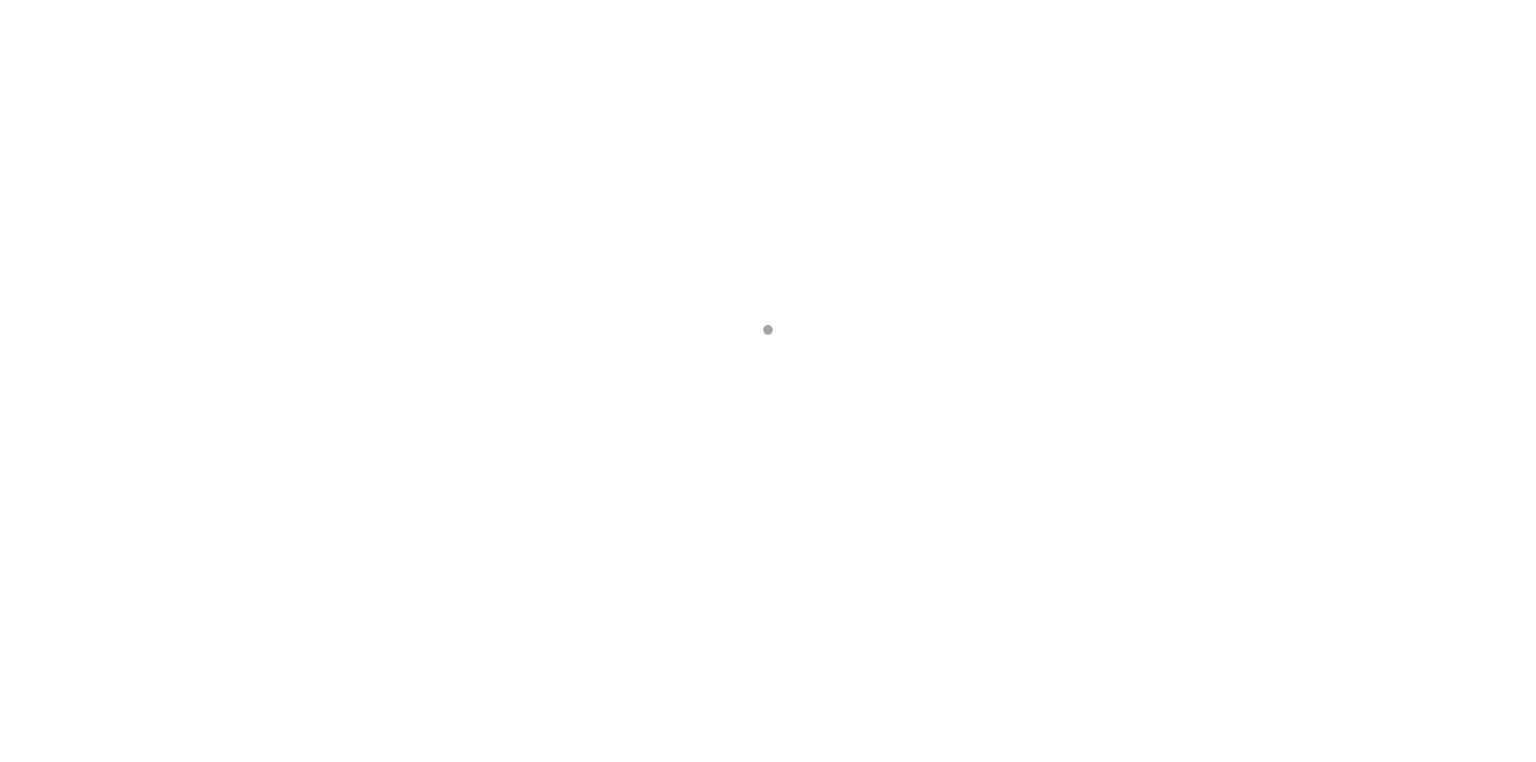 scroll, scrollTop: 0, scrollLeft: 0, axis: both 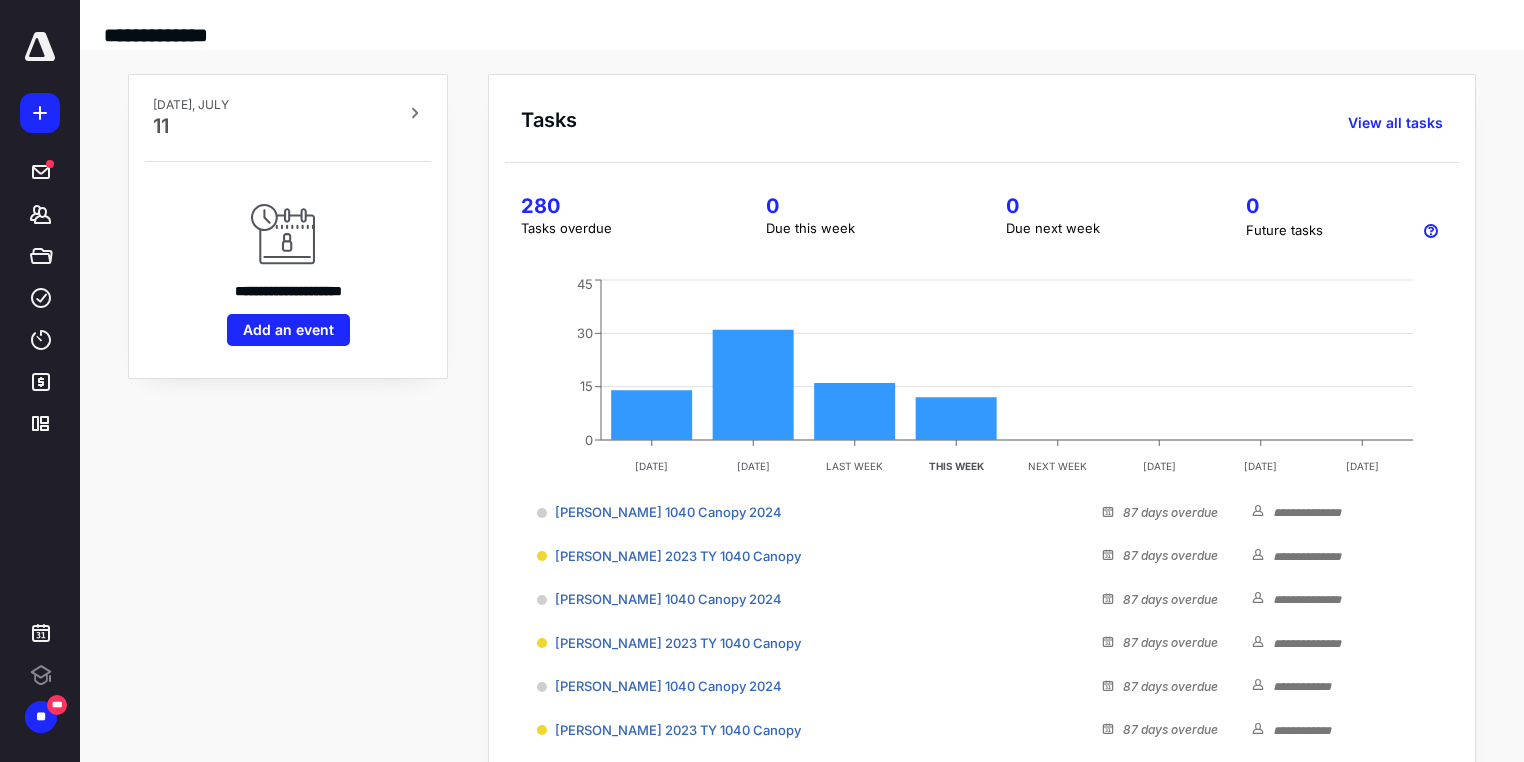 click on "280" at bounding box center [619, 206] 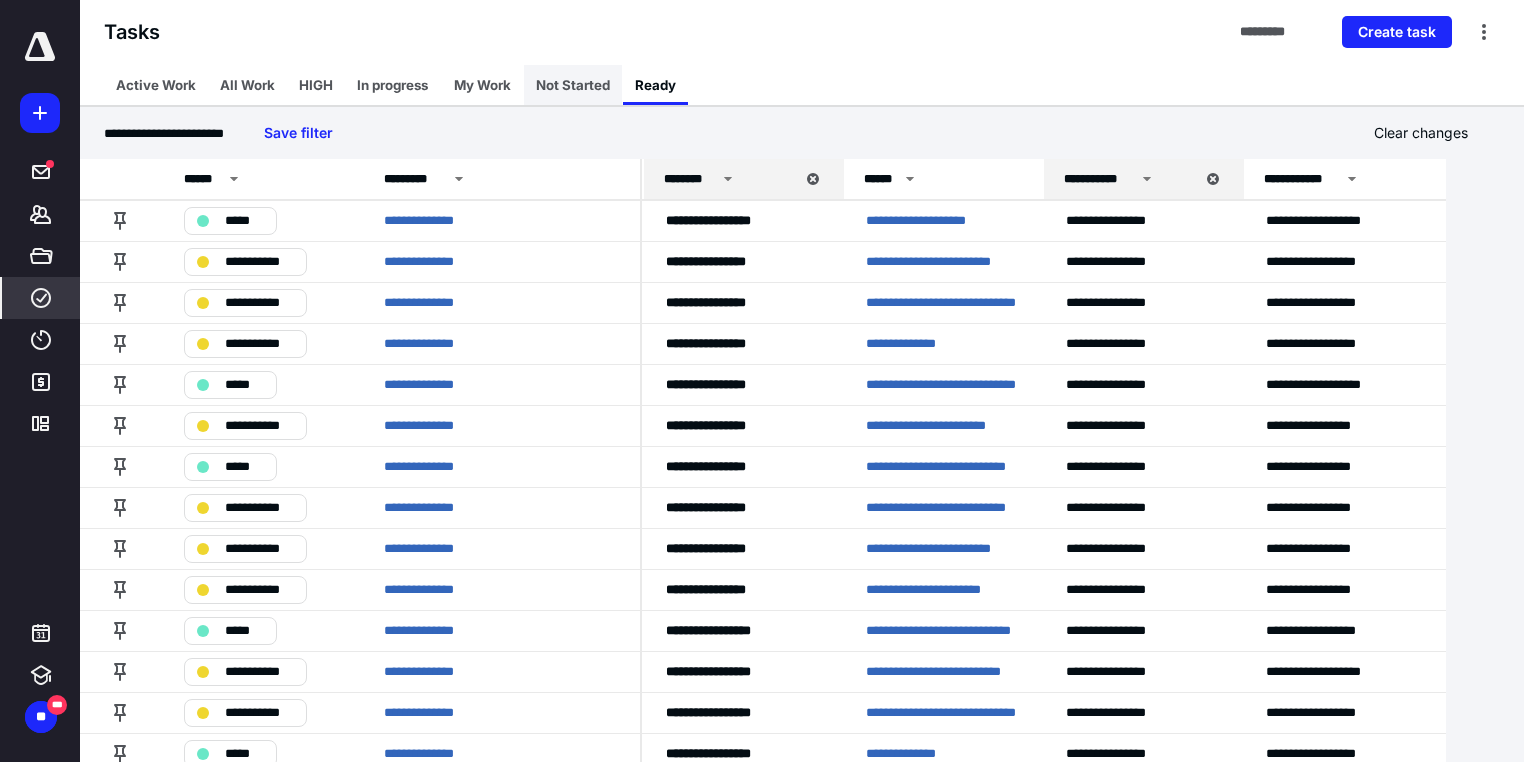 click on "Not Started" at bounding box center (573, 85) 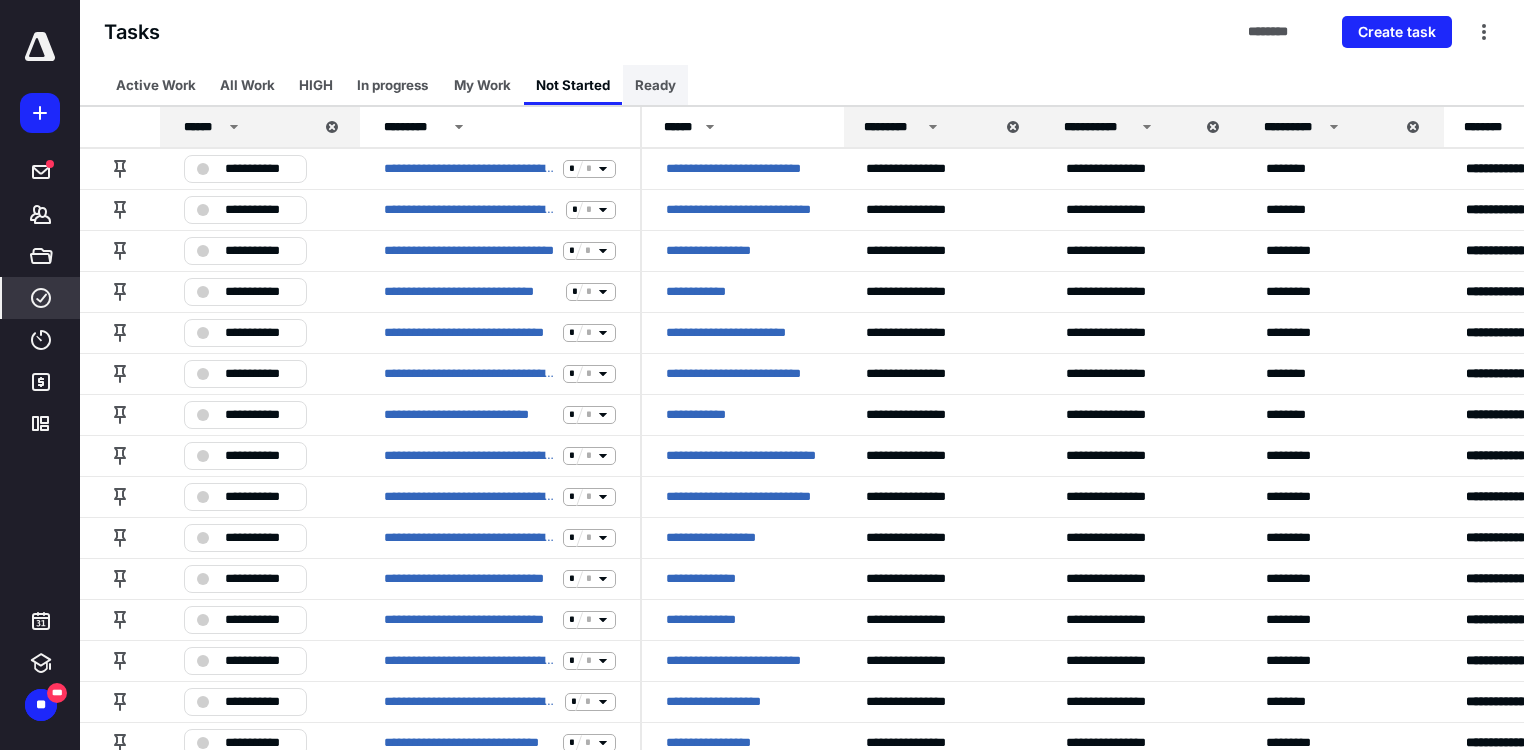 click on "Ready" at bounding box center (655, 85) 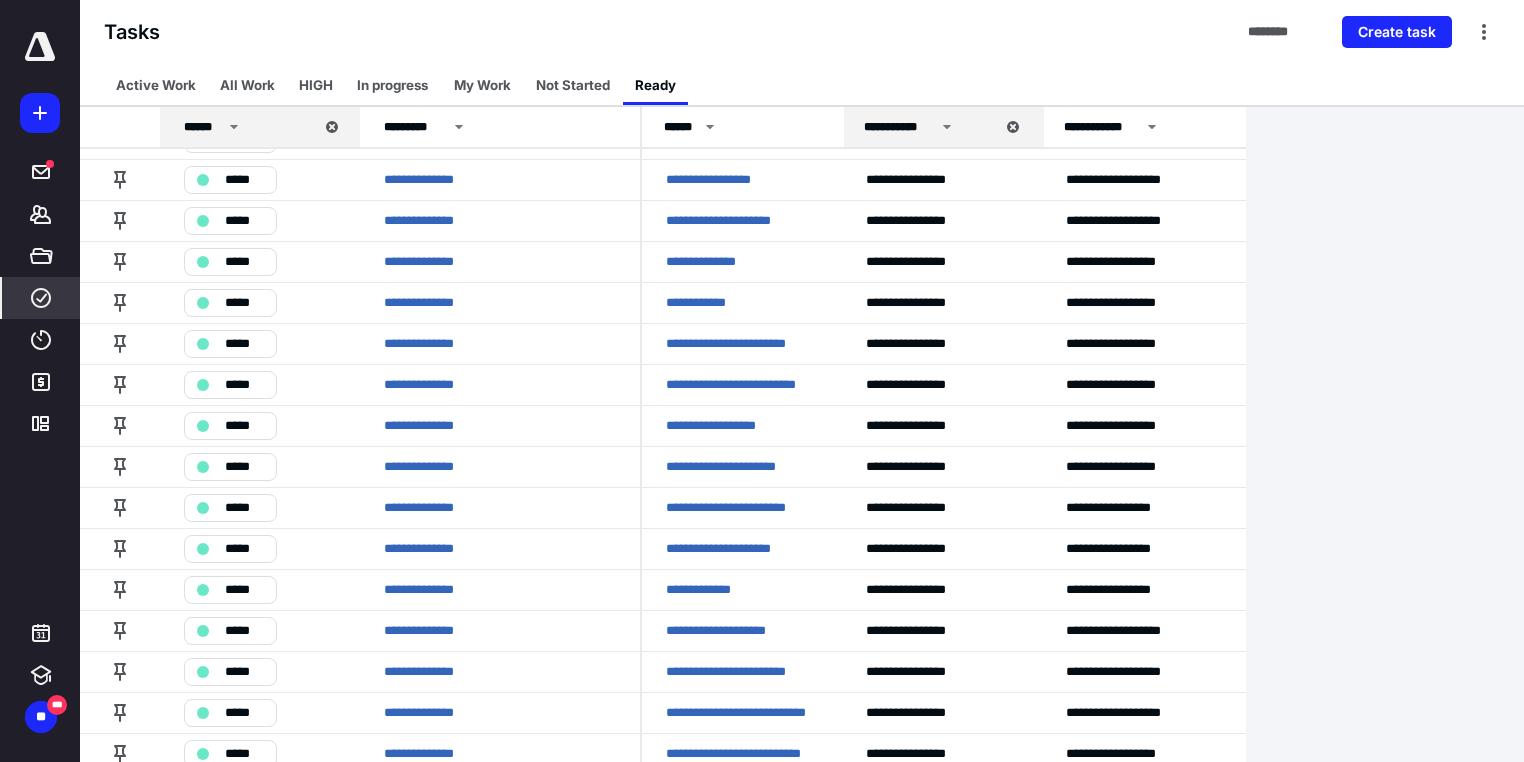 scroll, scrollTop: 281, scrollLeft: 0, axis: vertical 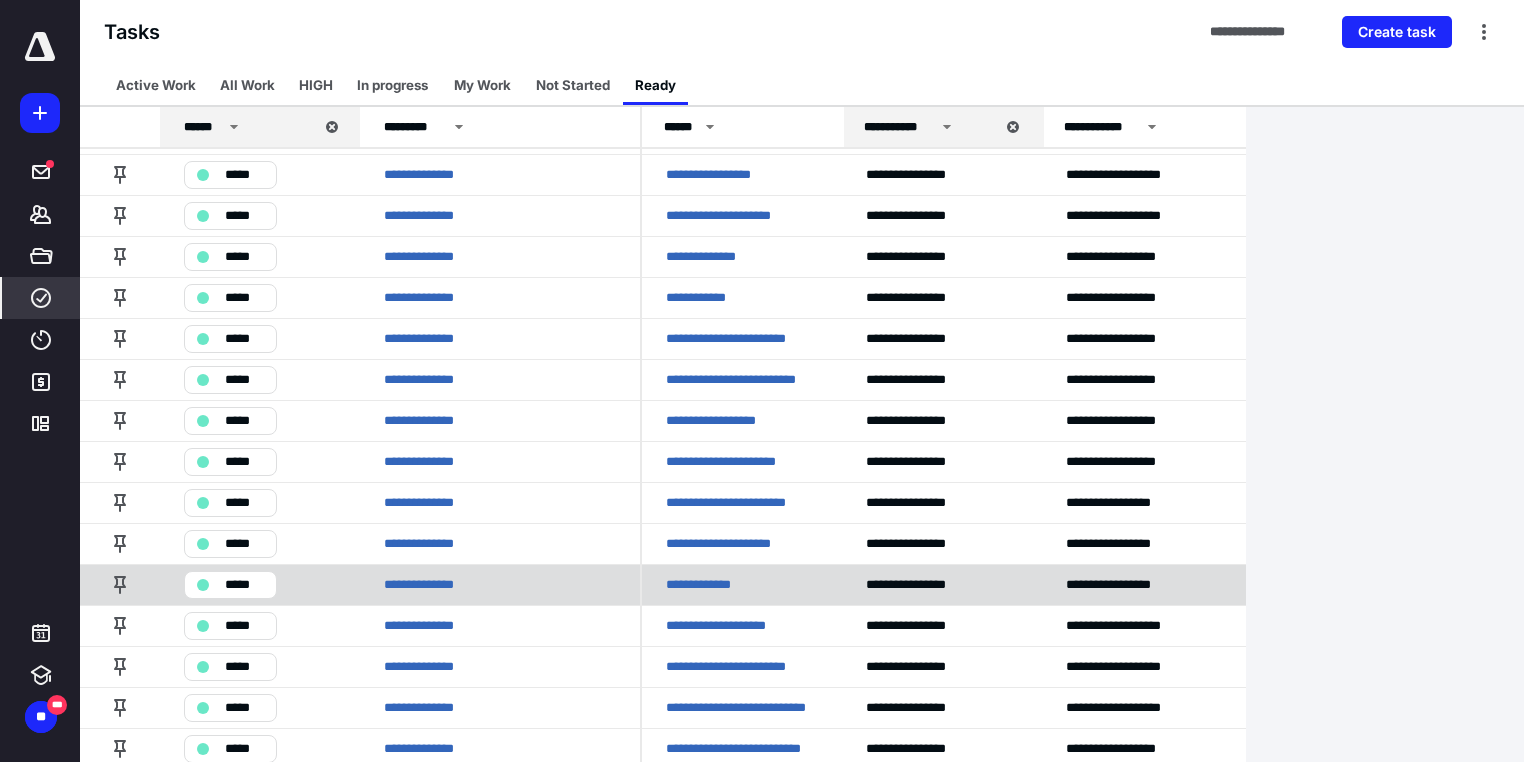 click on "**********" at bounding box center [707, 585] 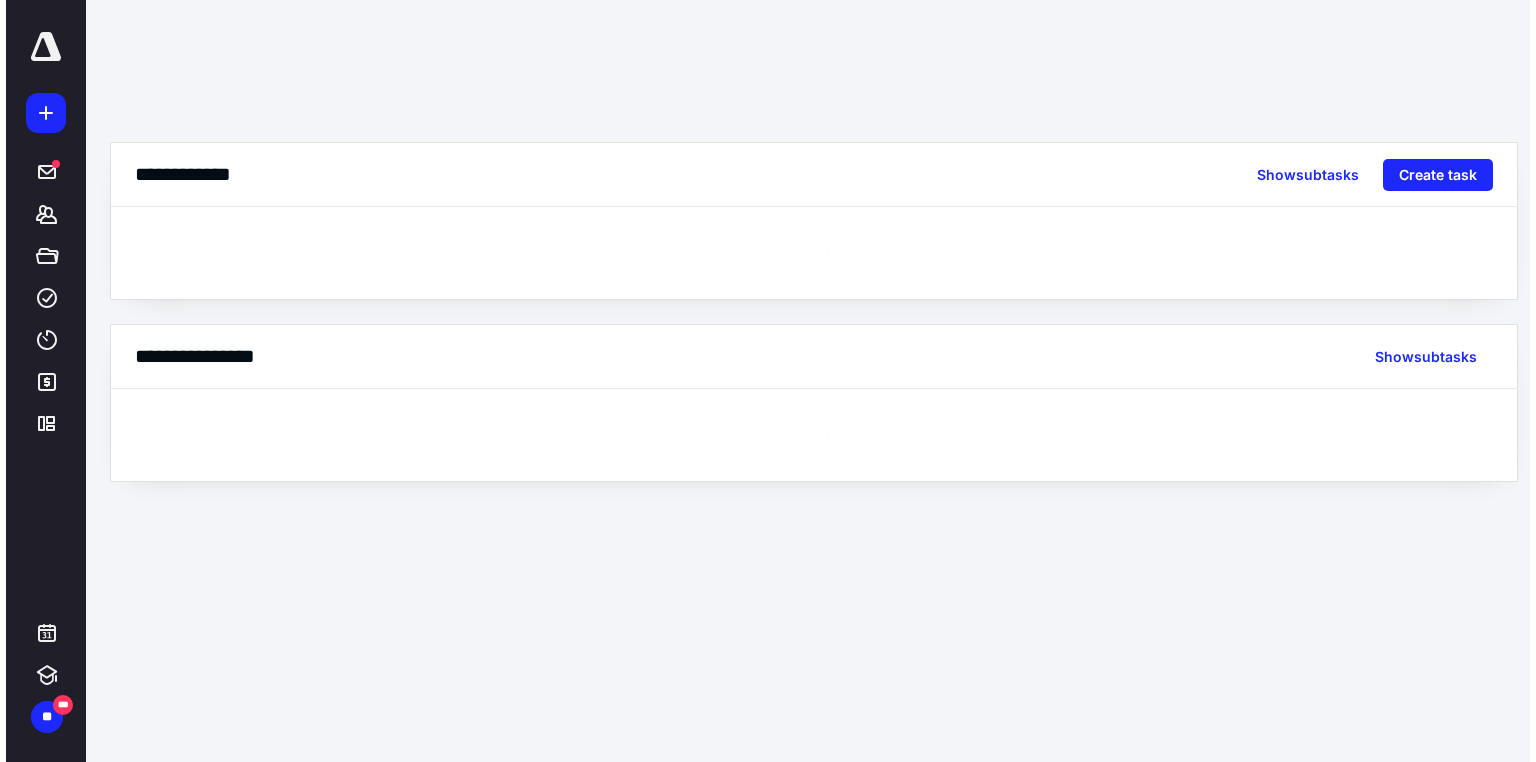 scroll, scrollTop: 0, scrollLeft: 0, axis: both 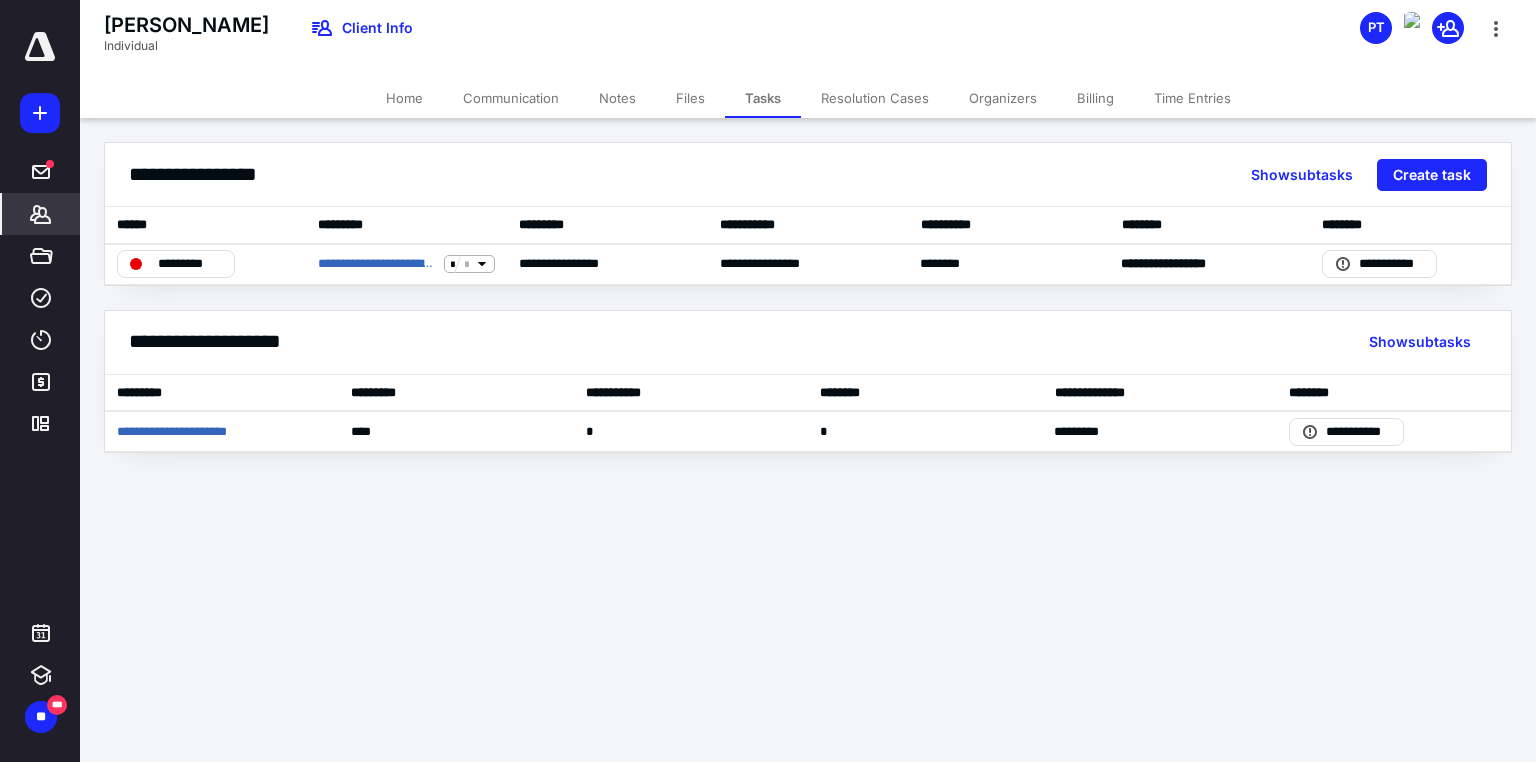 click 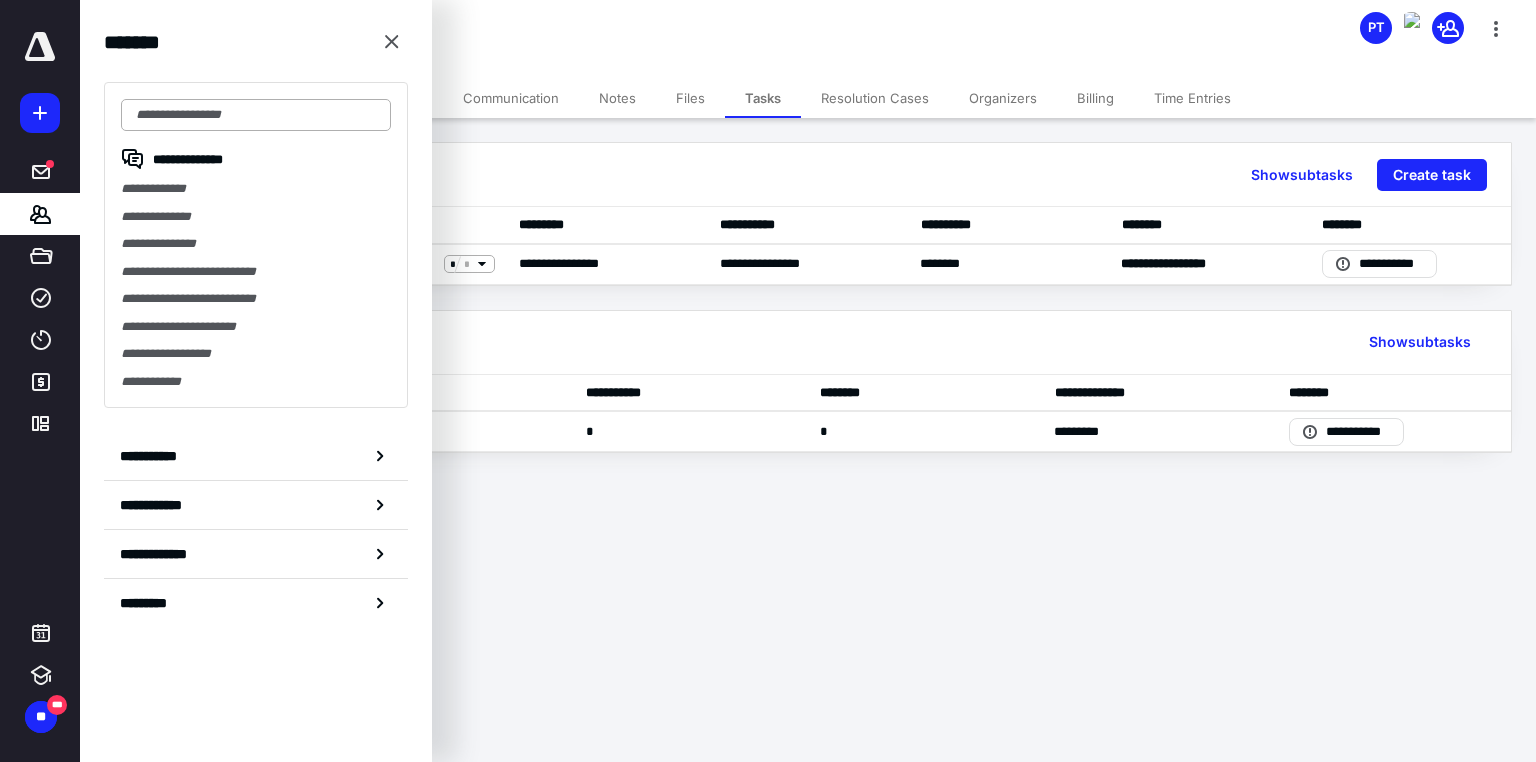 click at bounding box center [256, 115] 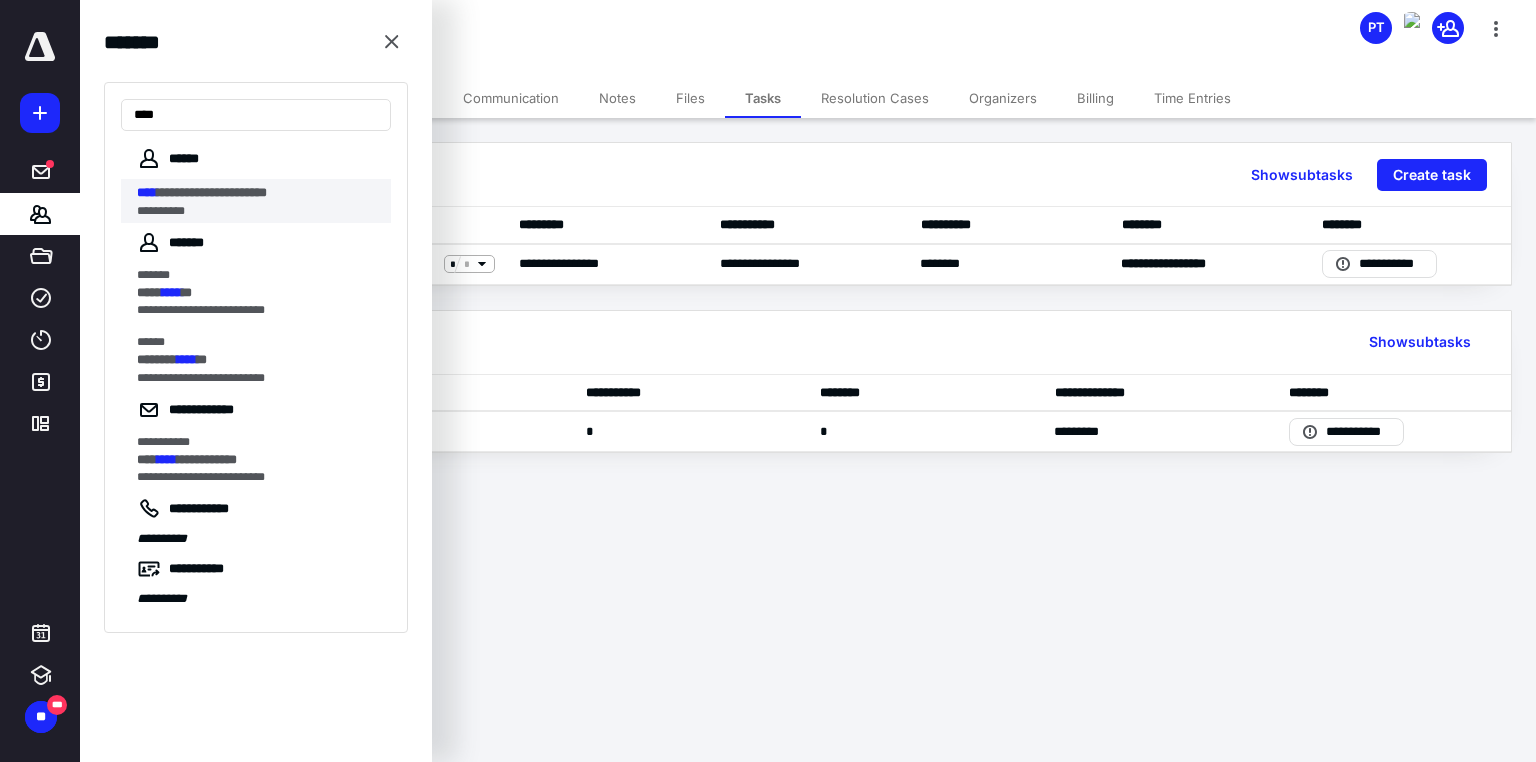 type on "****" 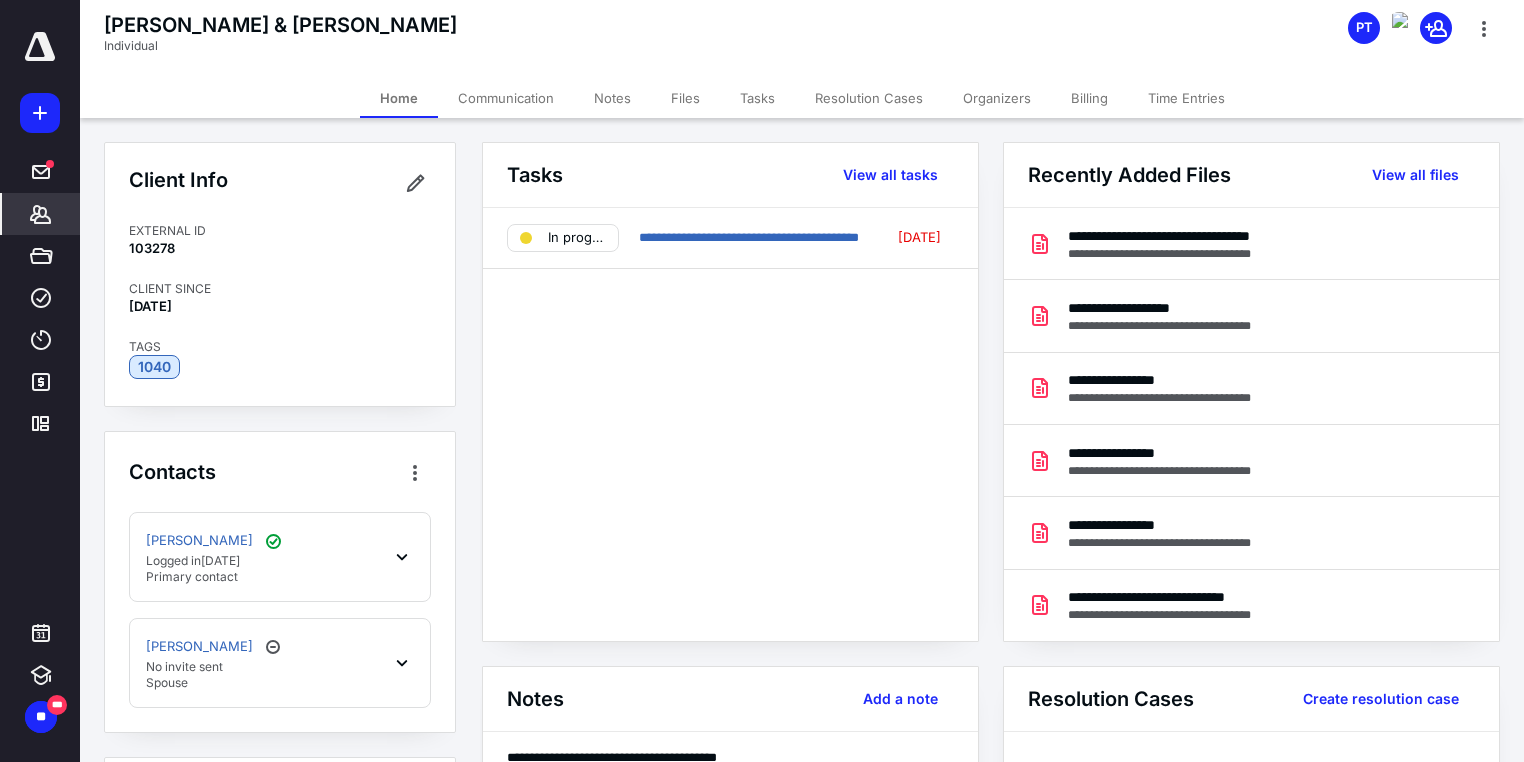 click on "Files" at bounding box center (685, 98) 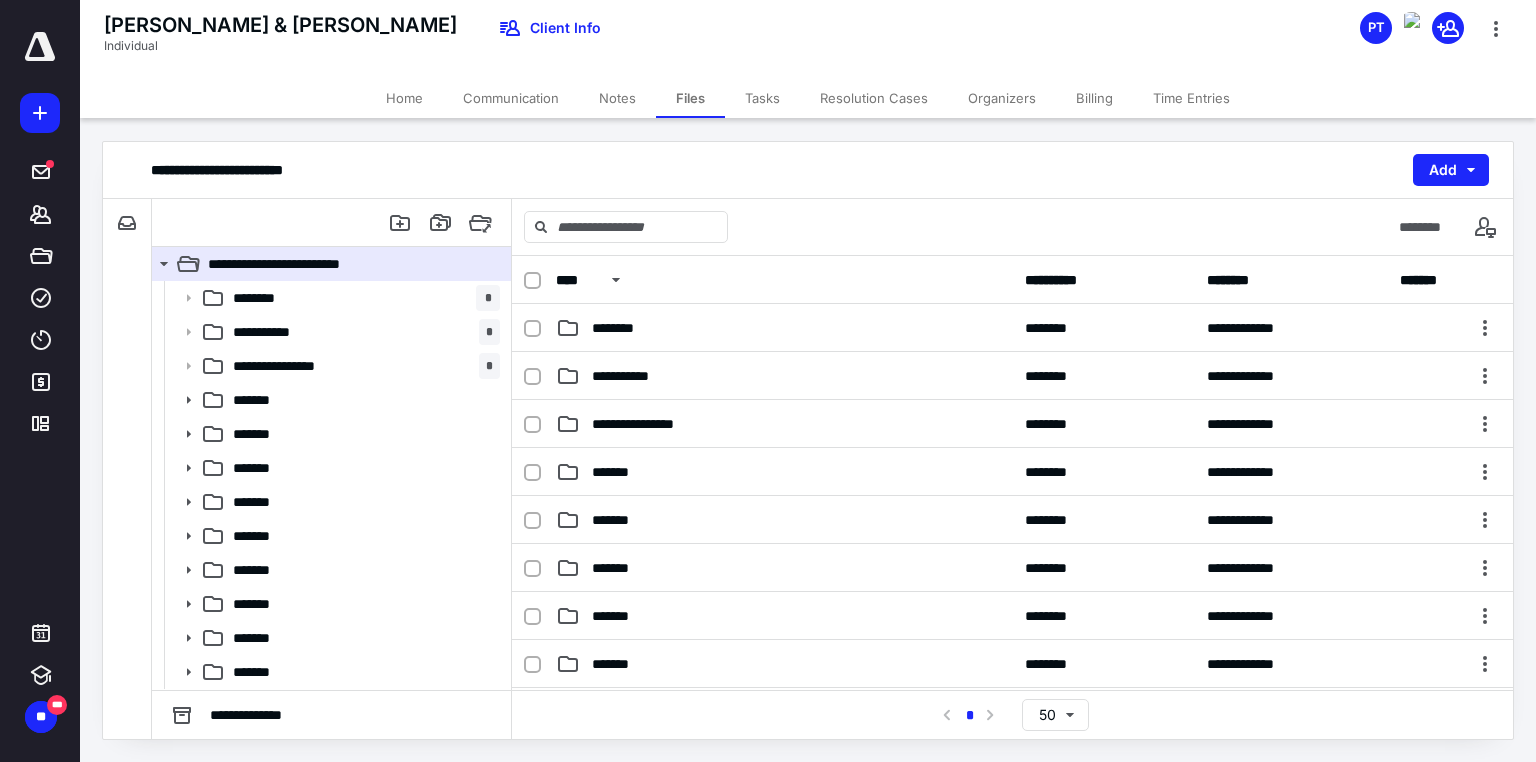 click on "Notes" at bounding box center [617, 98] 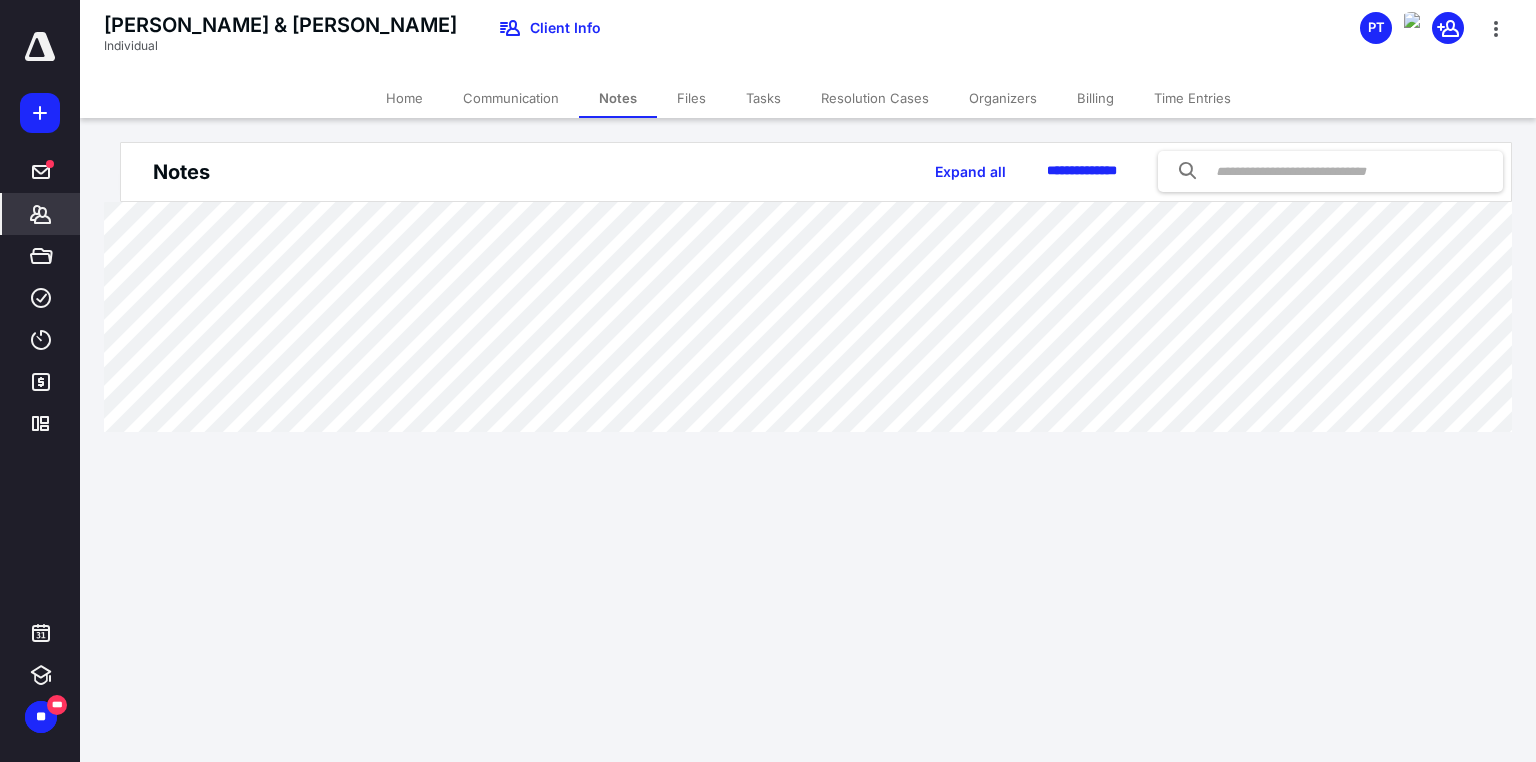 click on "Files" at bounding box center [691, 98] 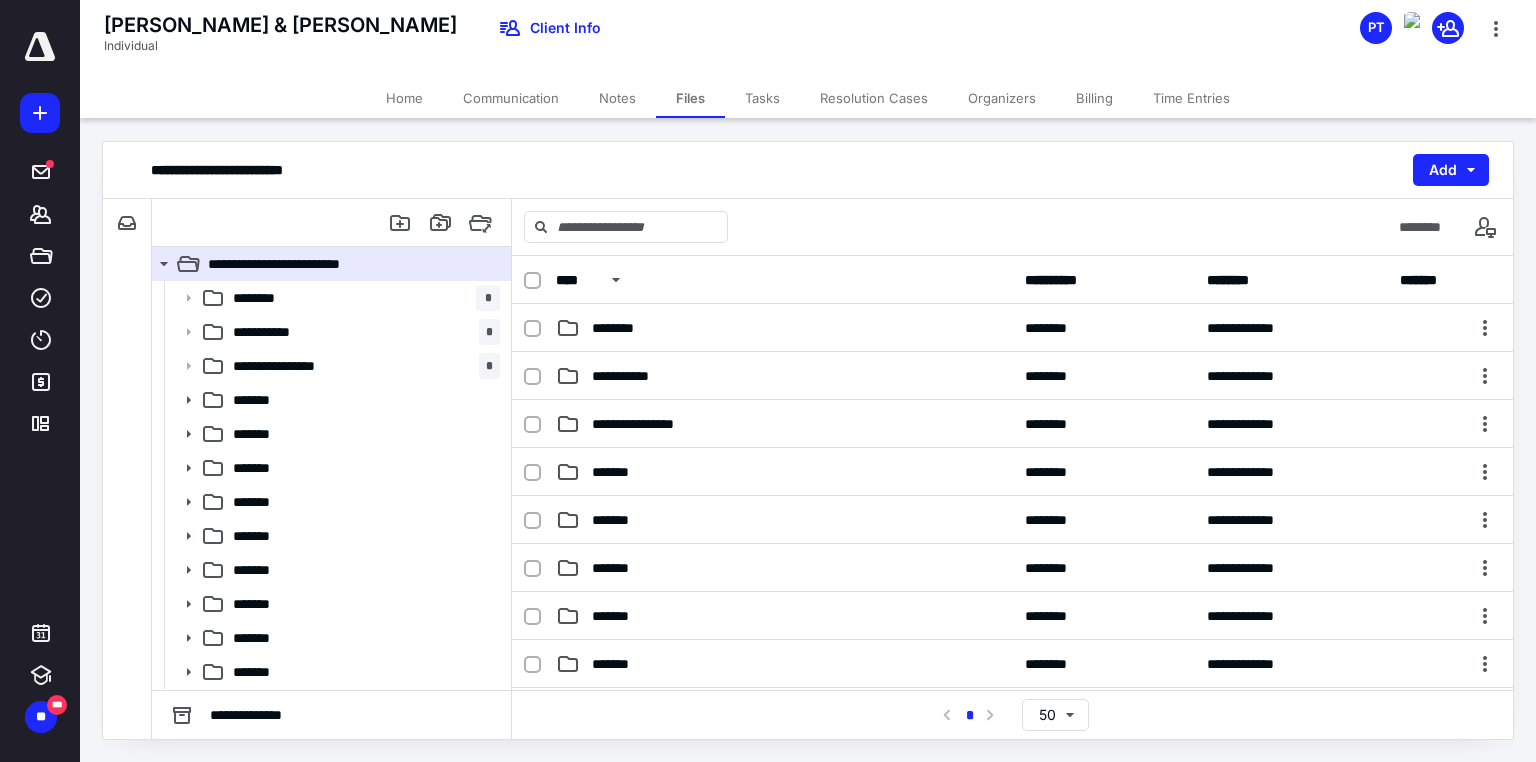 click on "Home" at bounding box center (404, 98) 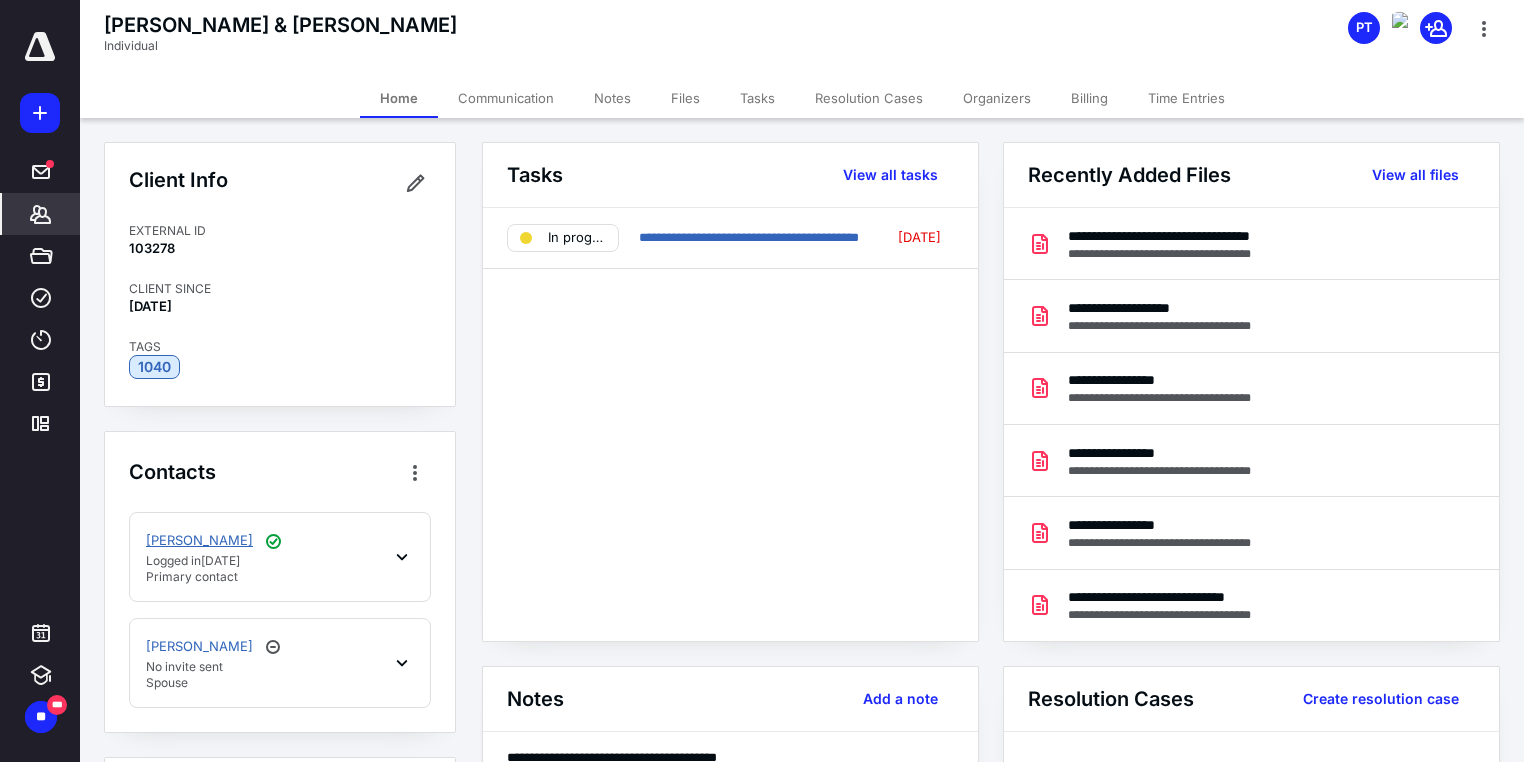 click on "[PERSON_NAME]" at bounding box center [199, 541] 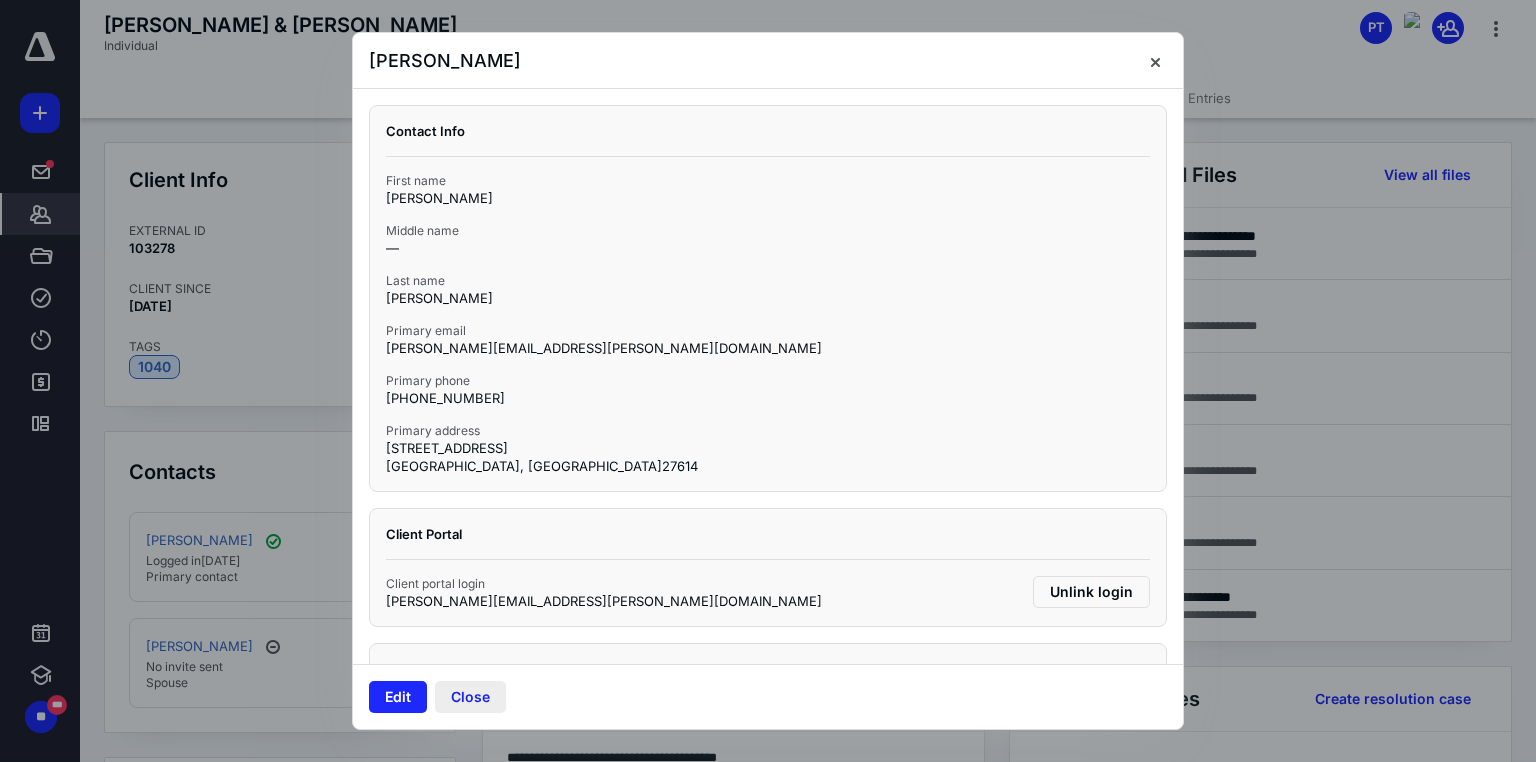 click on "Close" at bounding box center (470, 697) 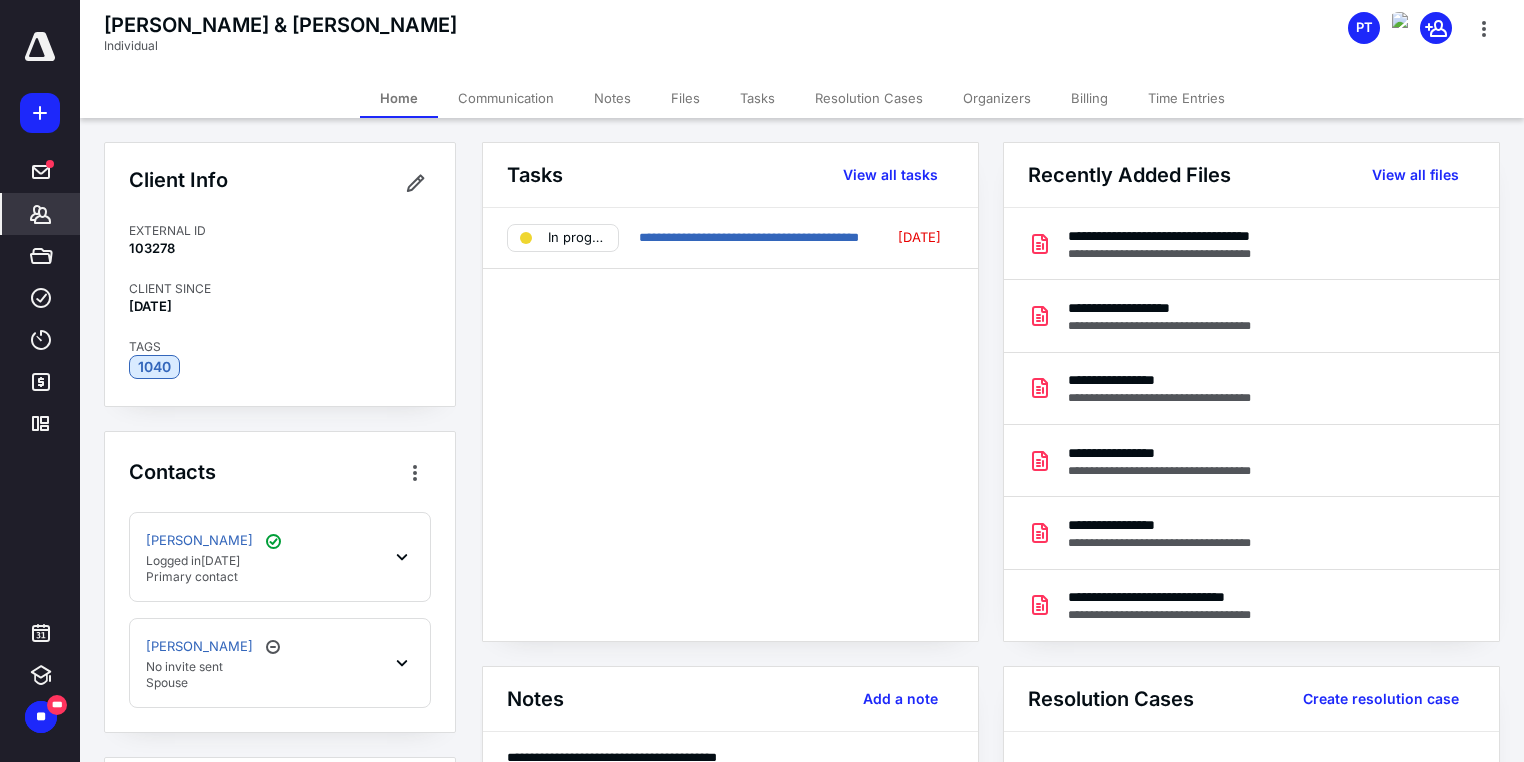 click on "Files" at bounding box center (685, 98) 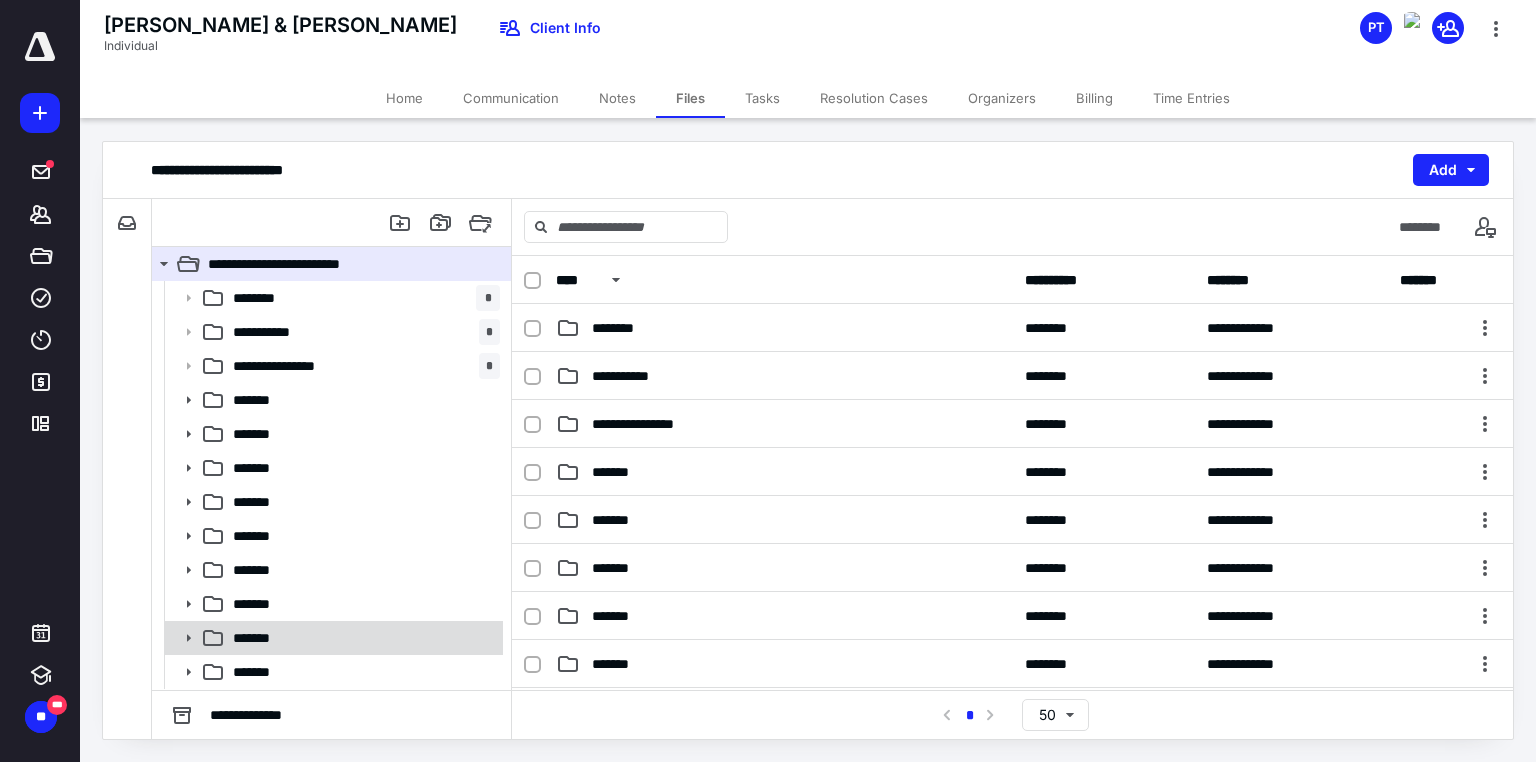 click at bounding box center (182, 638) 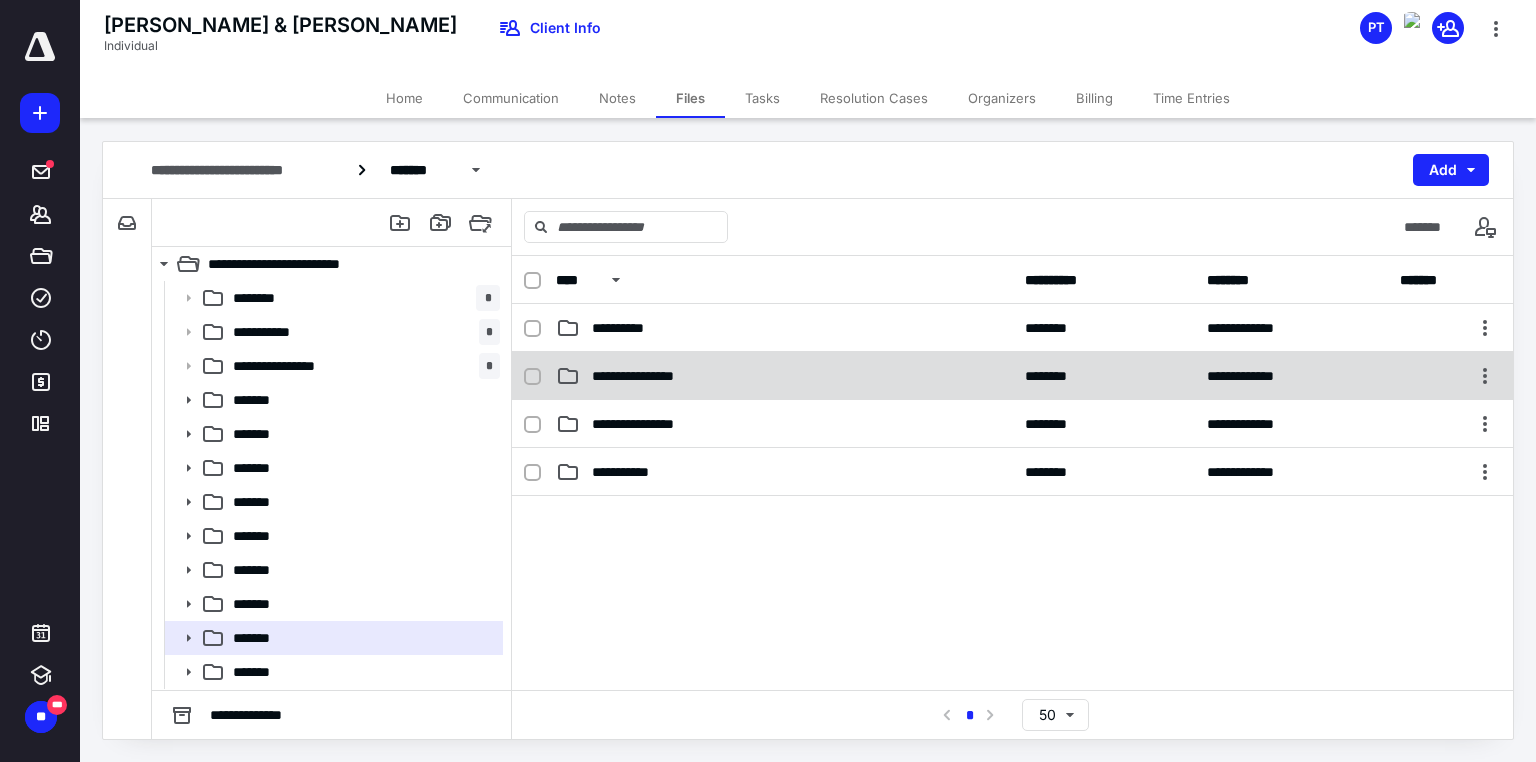 click on "**********" at bounding box center [655, 376] 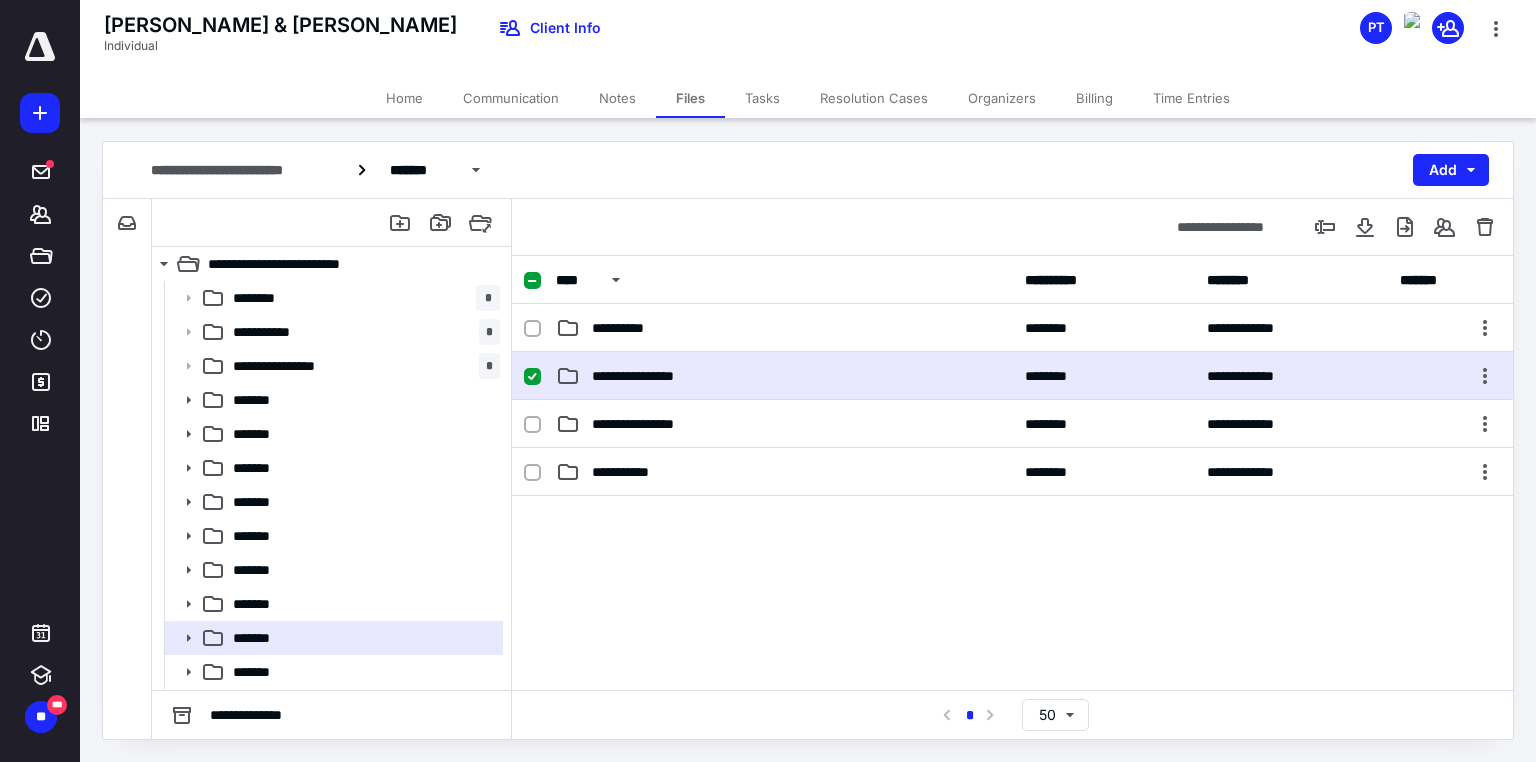 click on "**********" at bounding box center [655, 376] 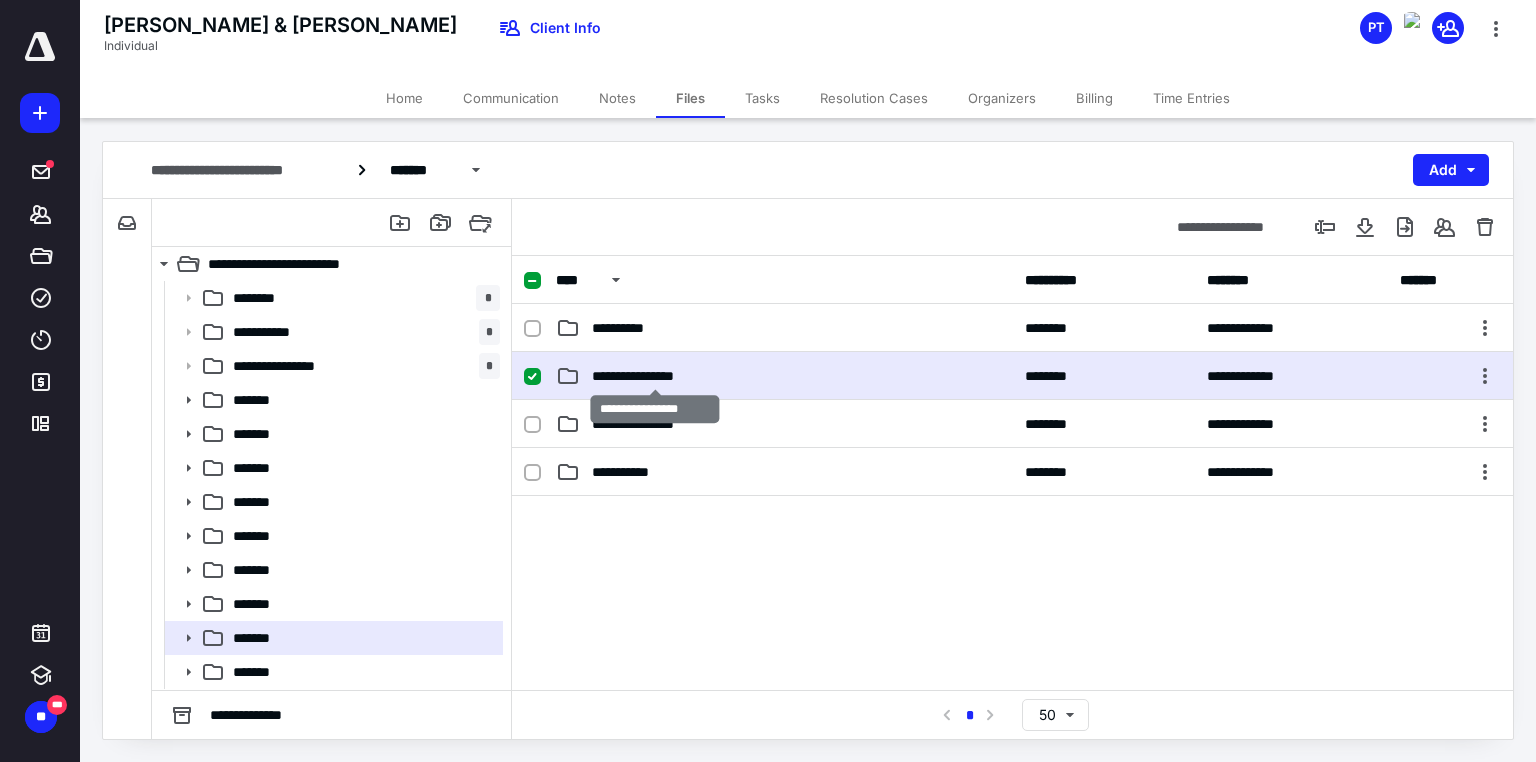click on "**********" at bounding box center (655, 376) 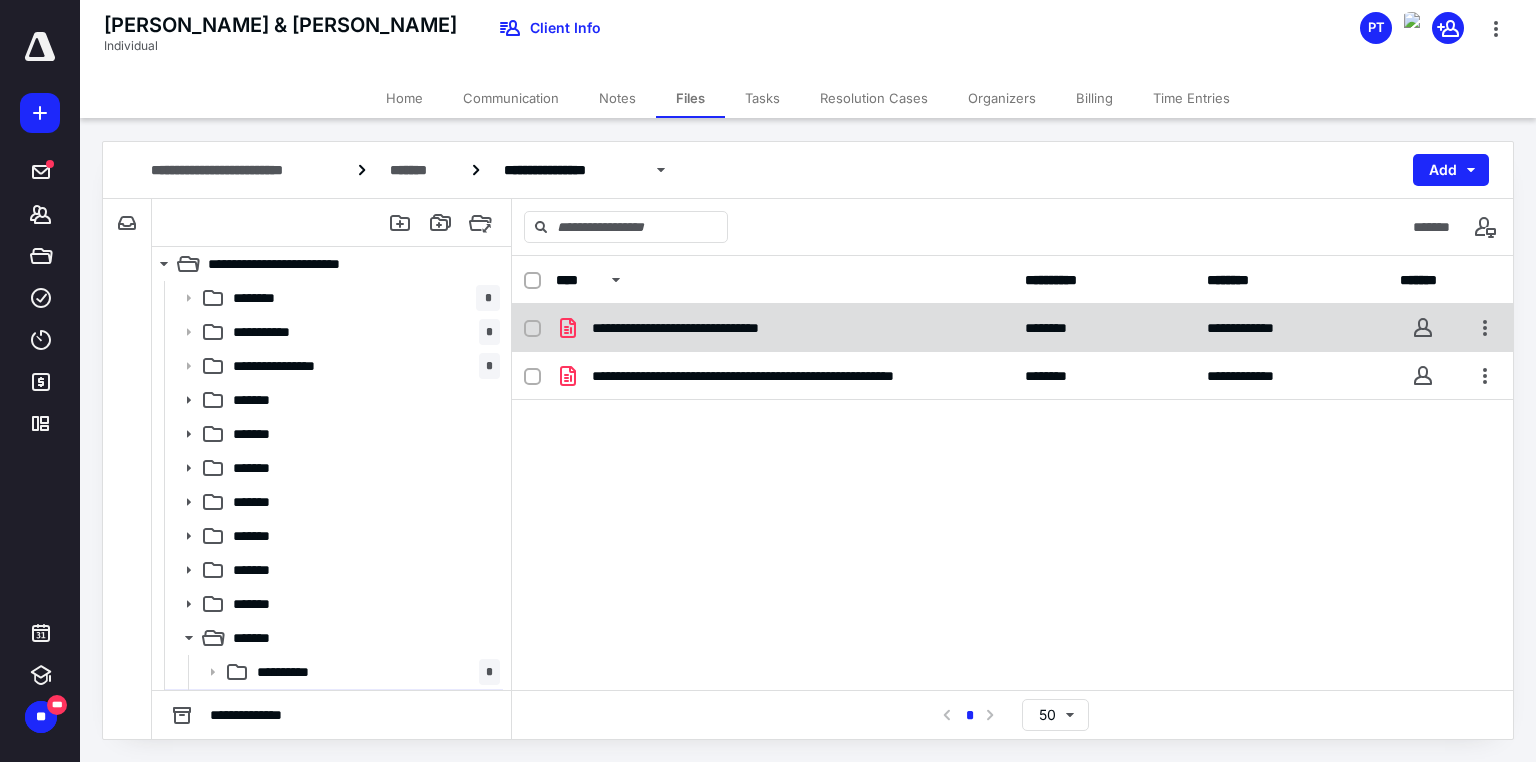 click 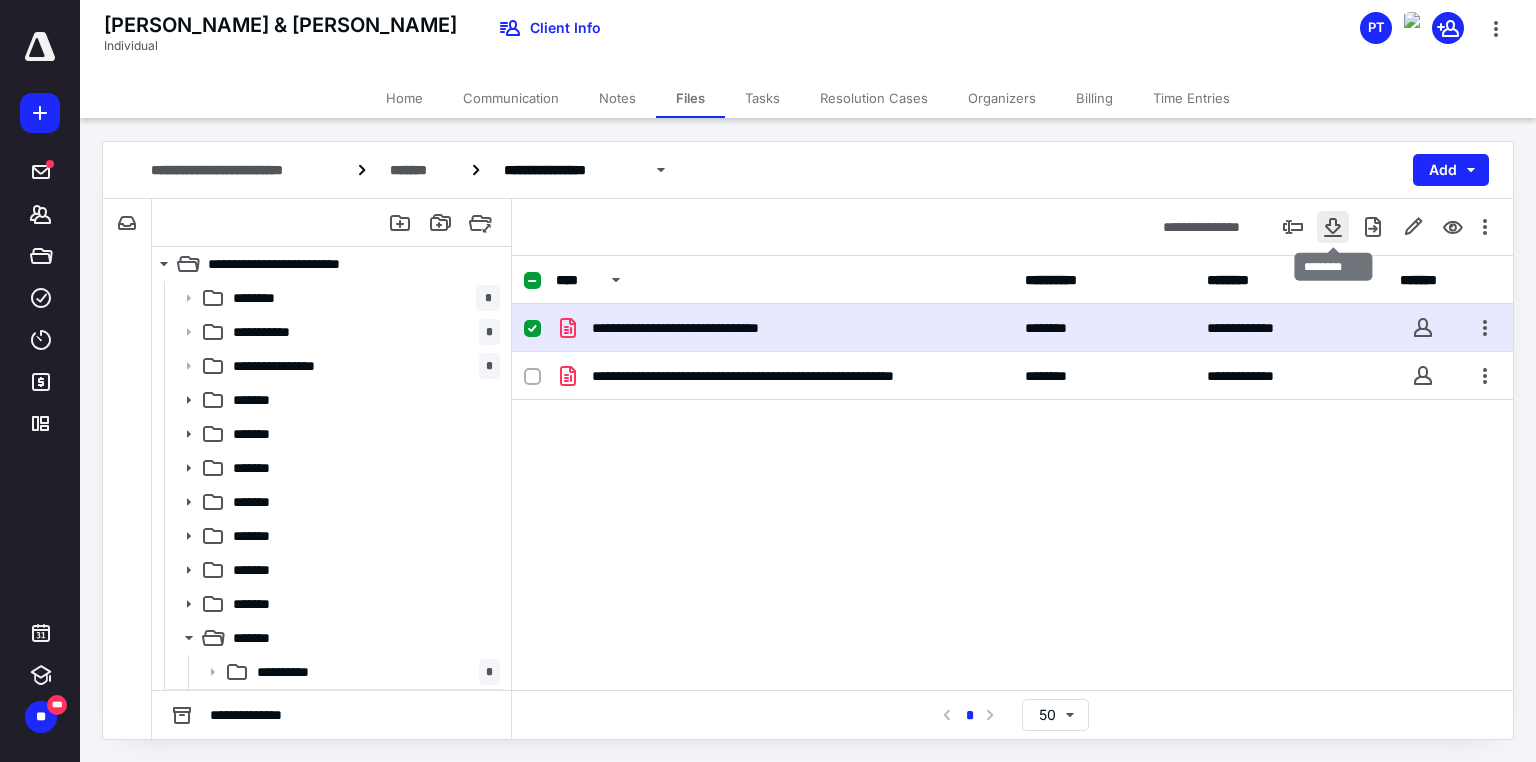 click at bounding box center (1333, 227) 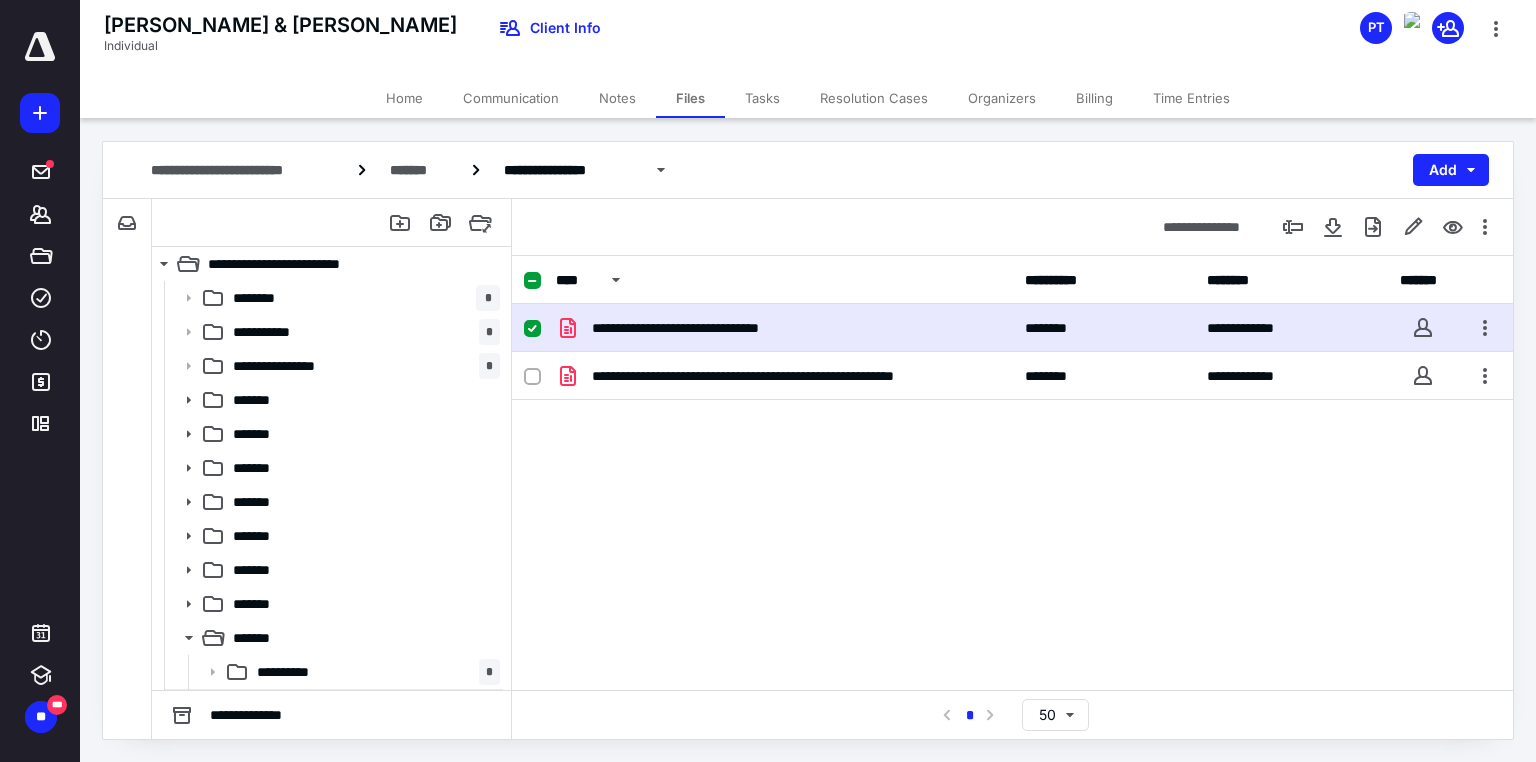 scroll, scrollTop: 133, scrollLeft: 0, axis: vertical 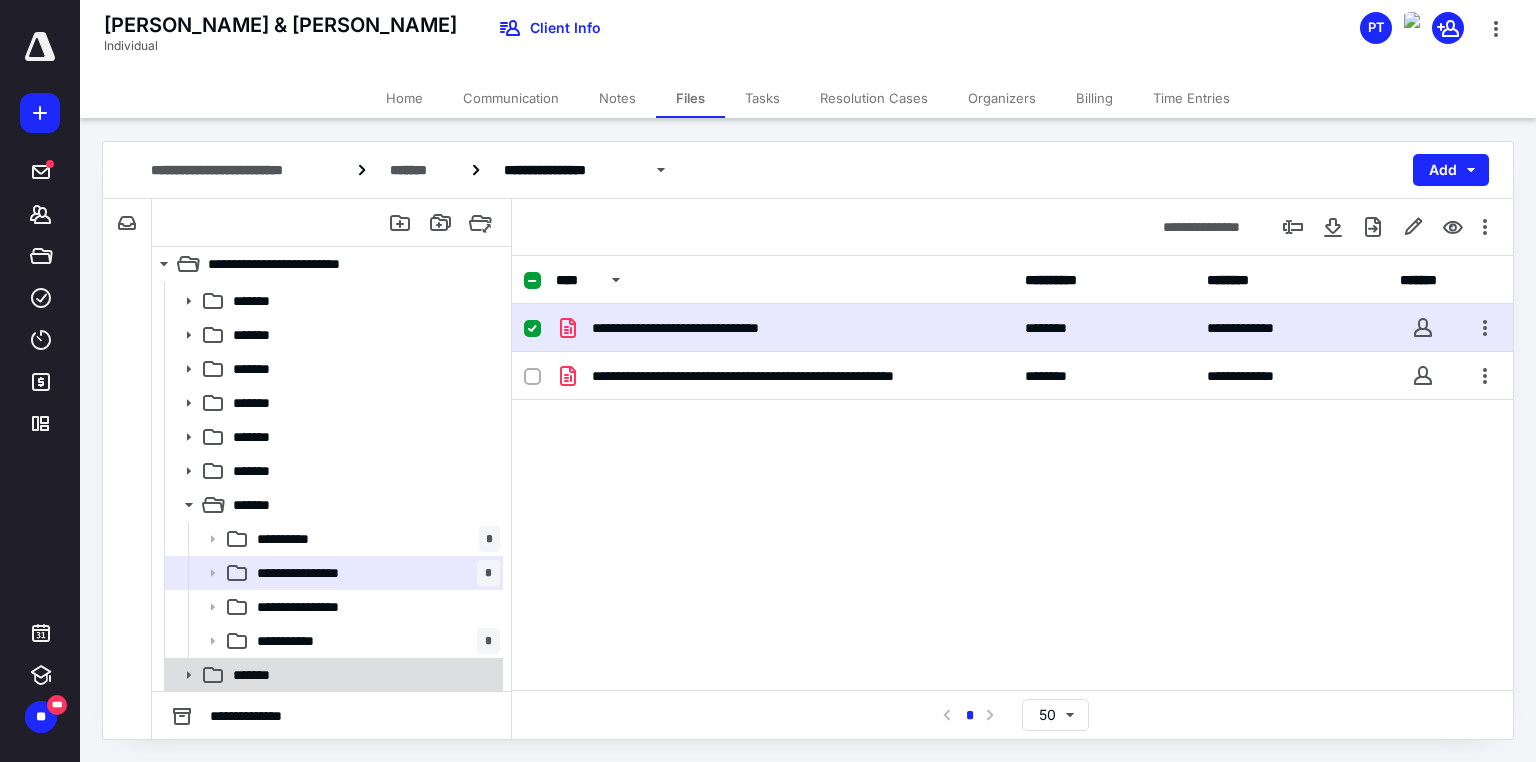 click 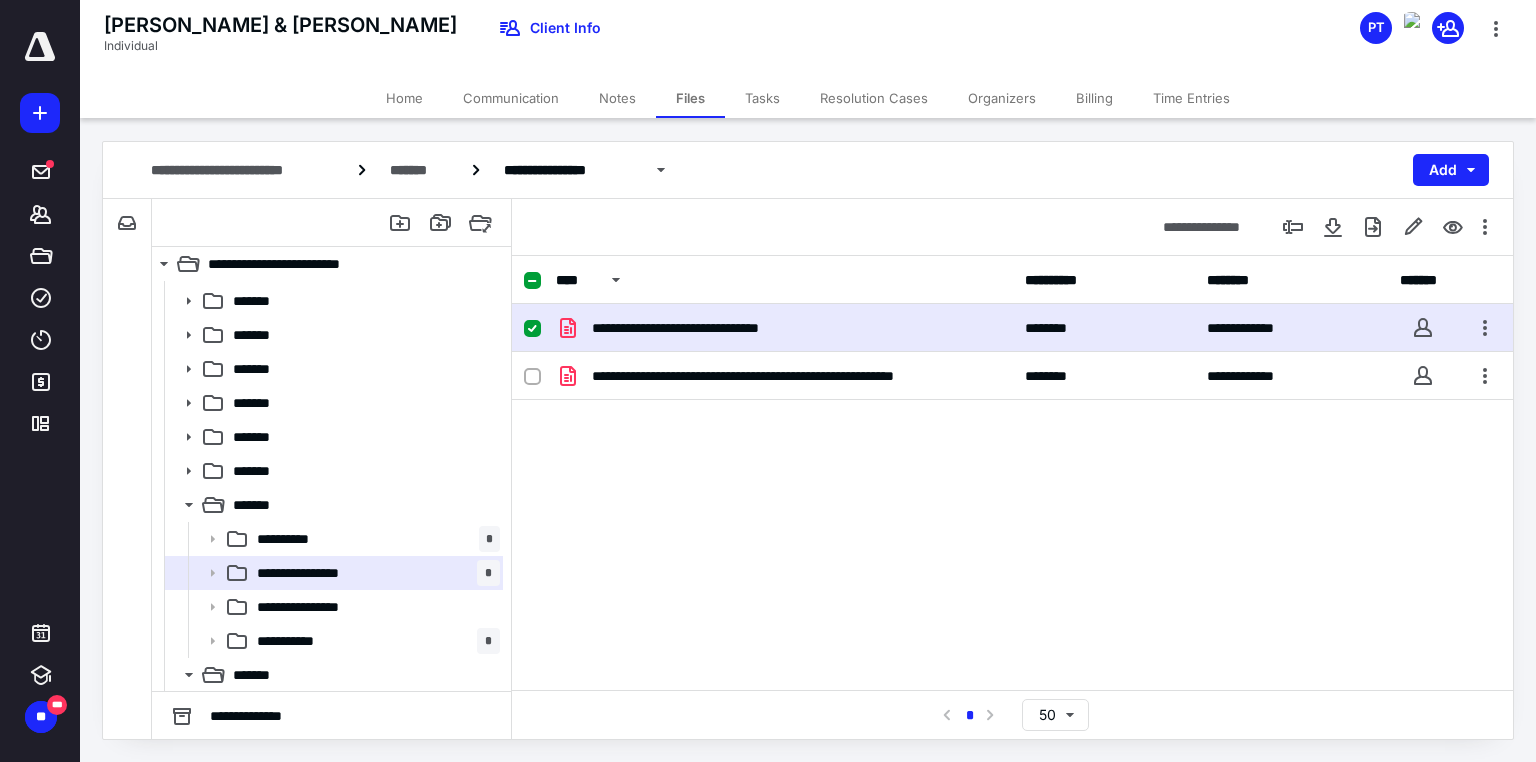 scroll, scrollTop: 235, scrollLeft: 0, axis: vertical 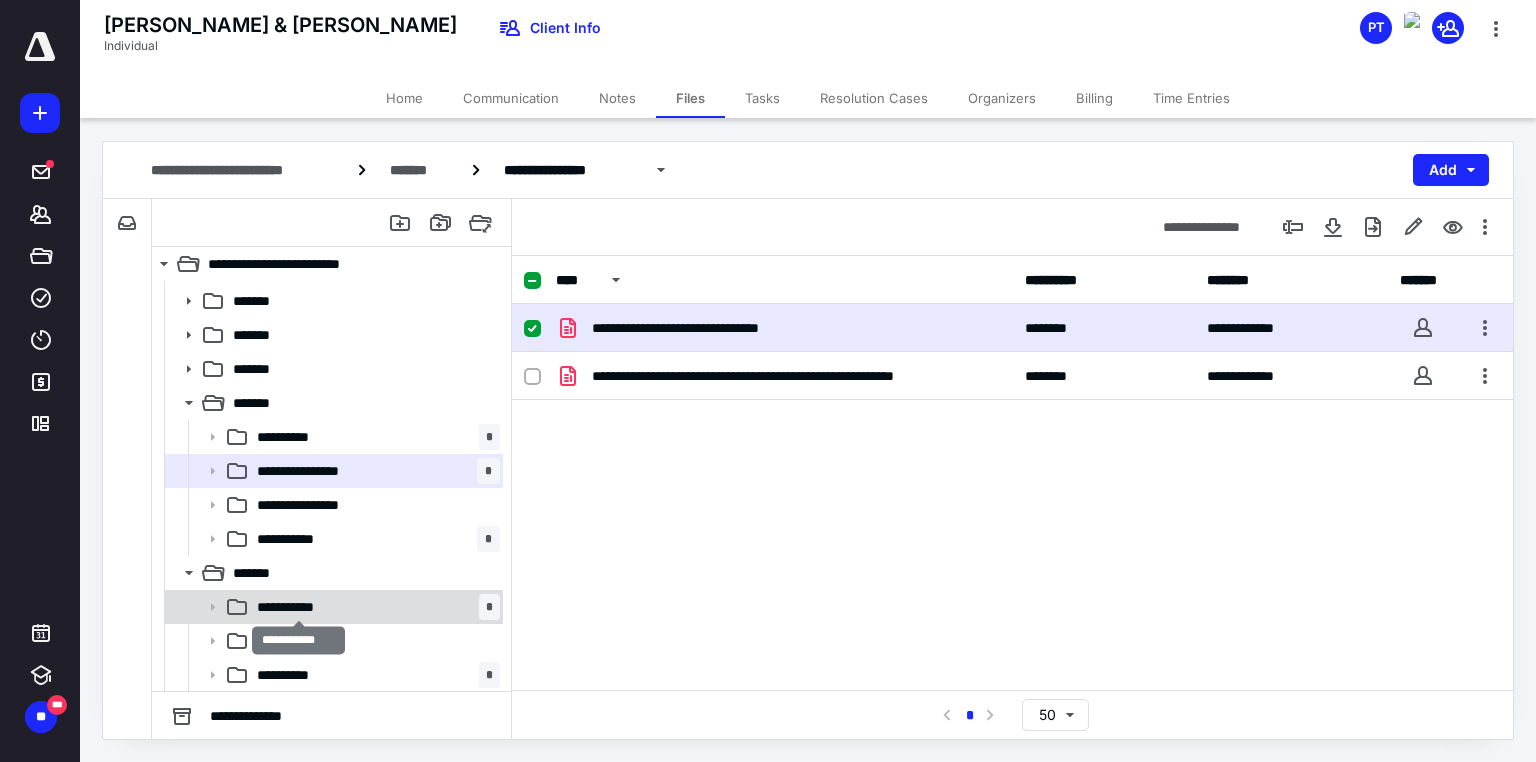 click on "**********" at bounding box center [299, 607] 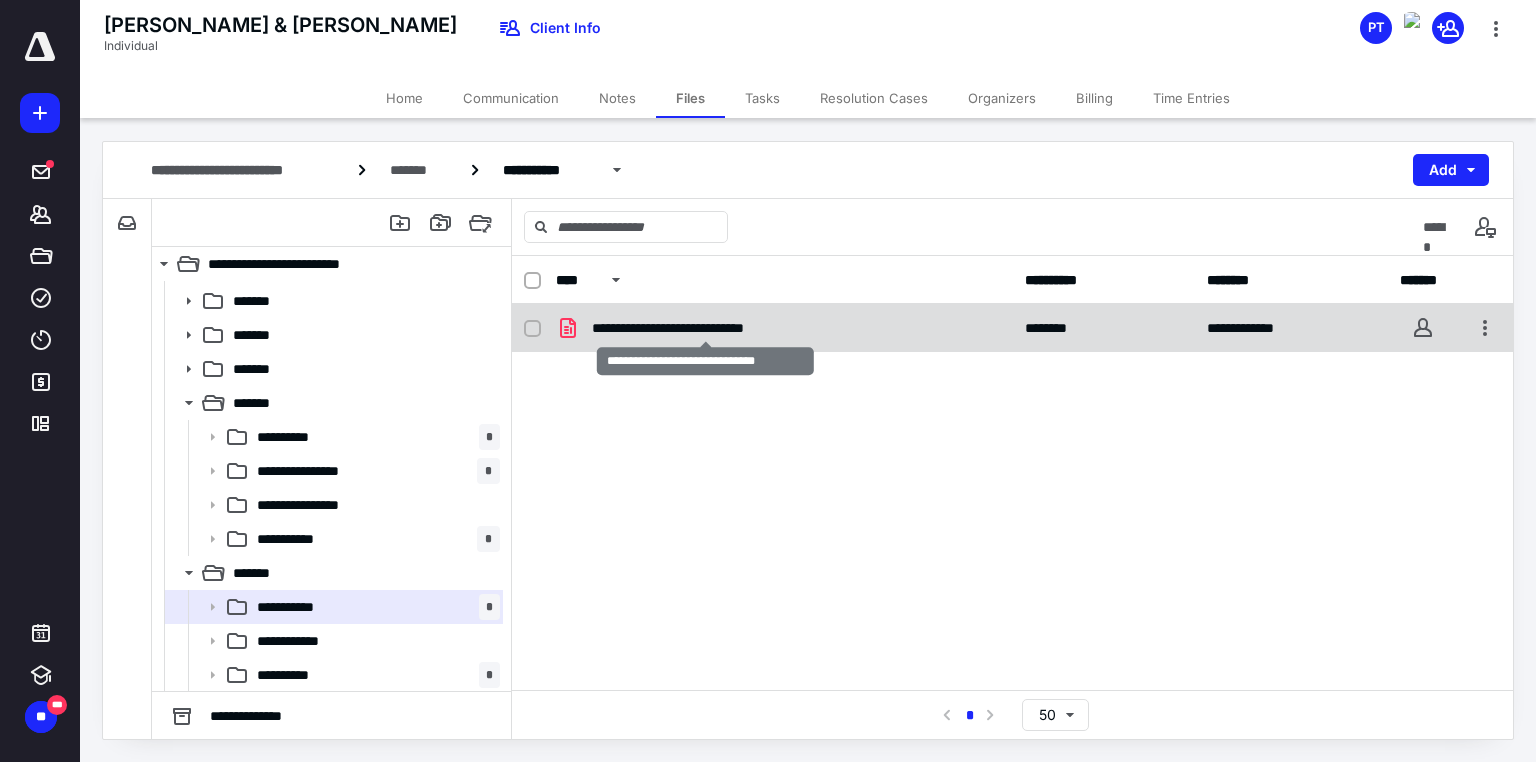 click on "**********" at bounding box center (705, 328) 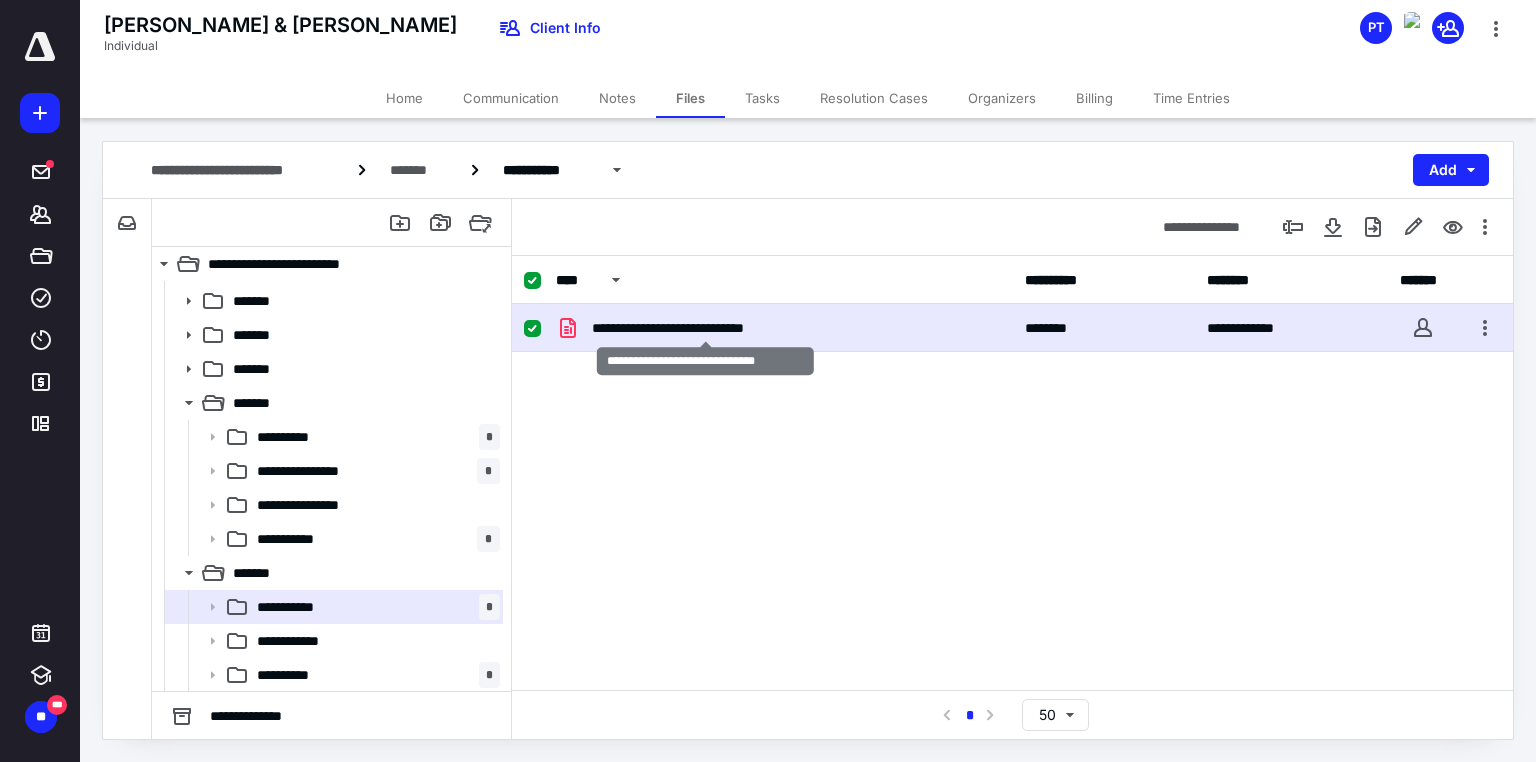 click on "**********" at bounding box center [705, 328] 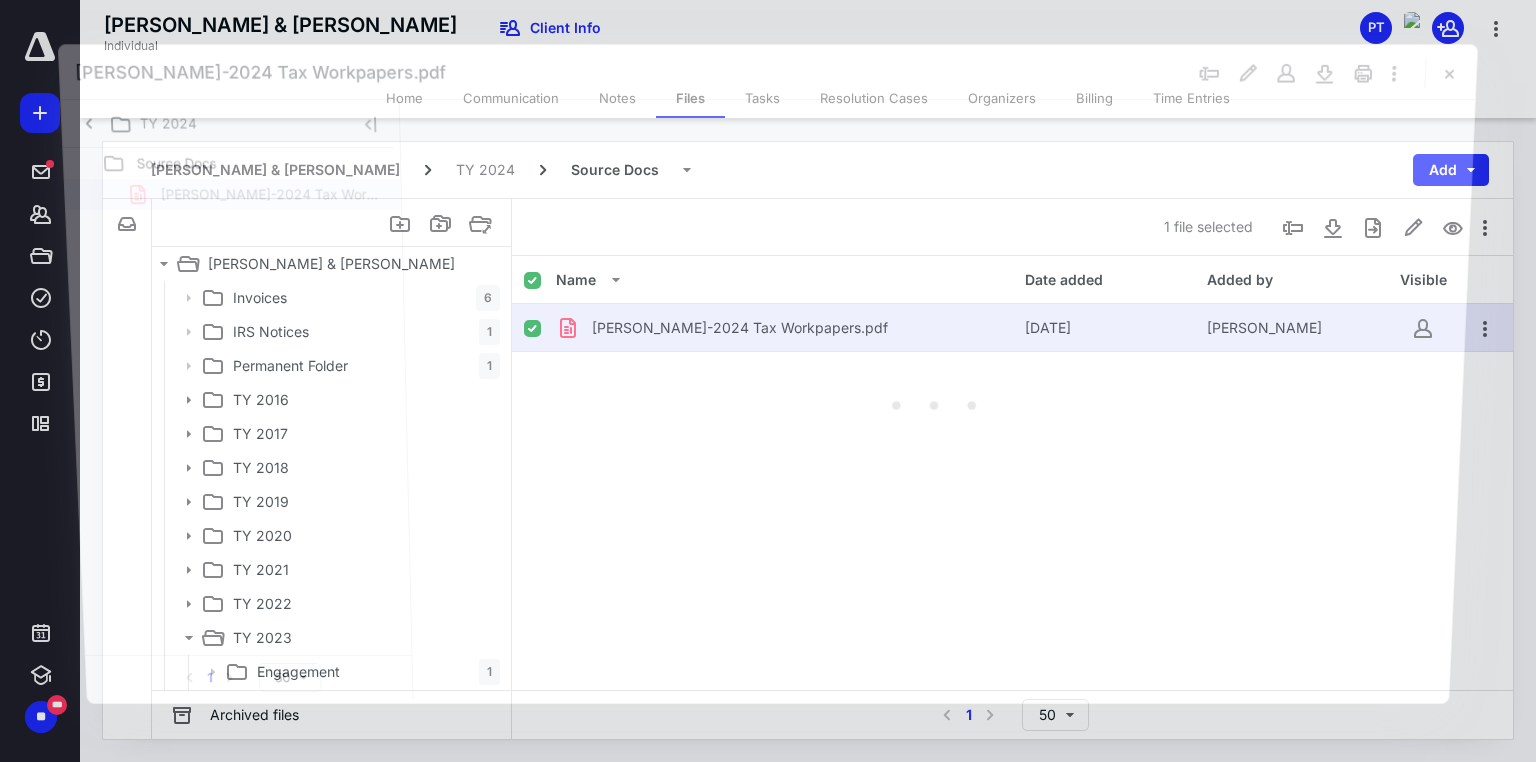 scroll, scrollTop: 235, scrollLeft: 0, axis: vertical 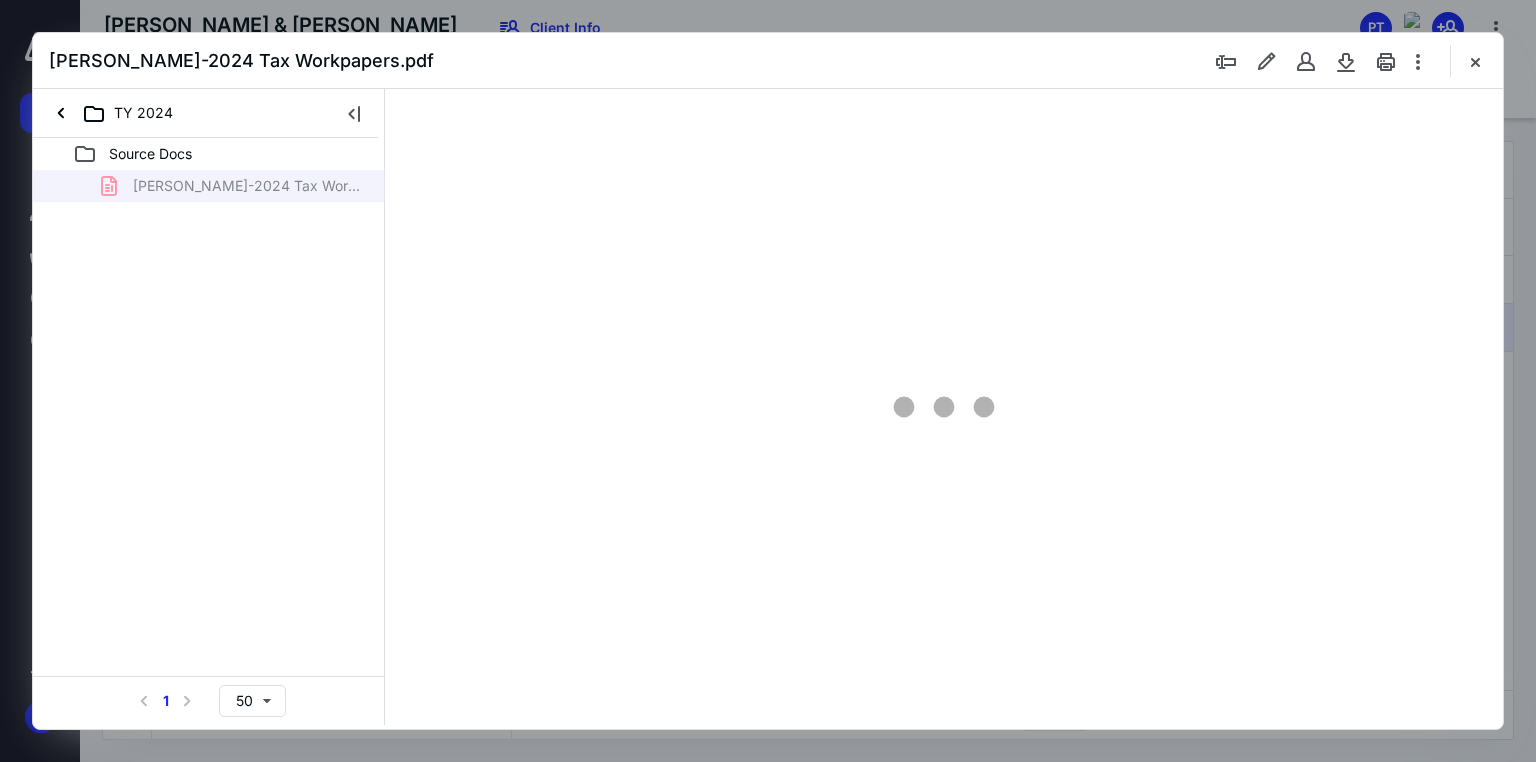 type on "70" 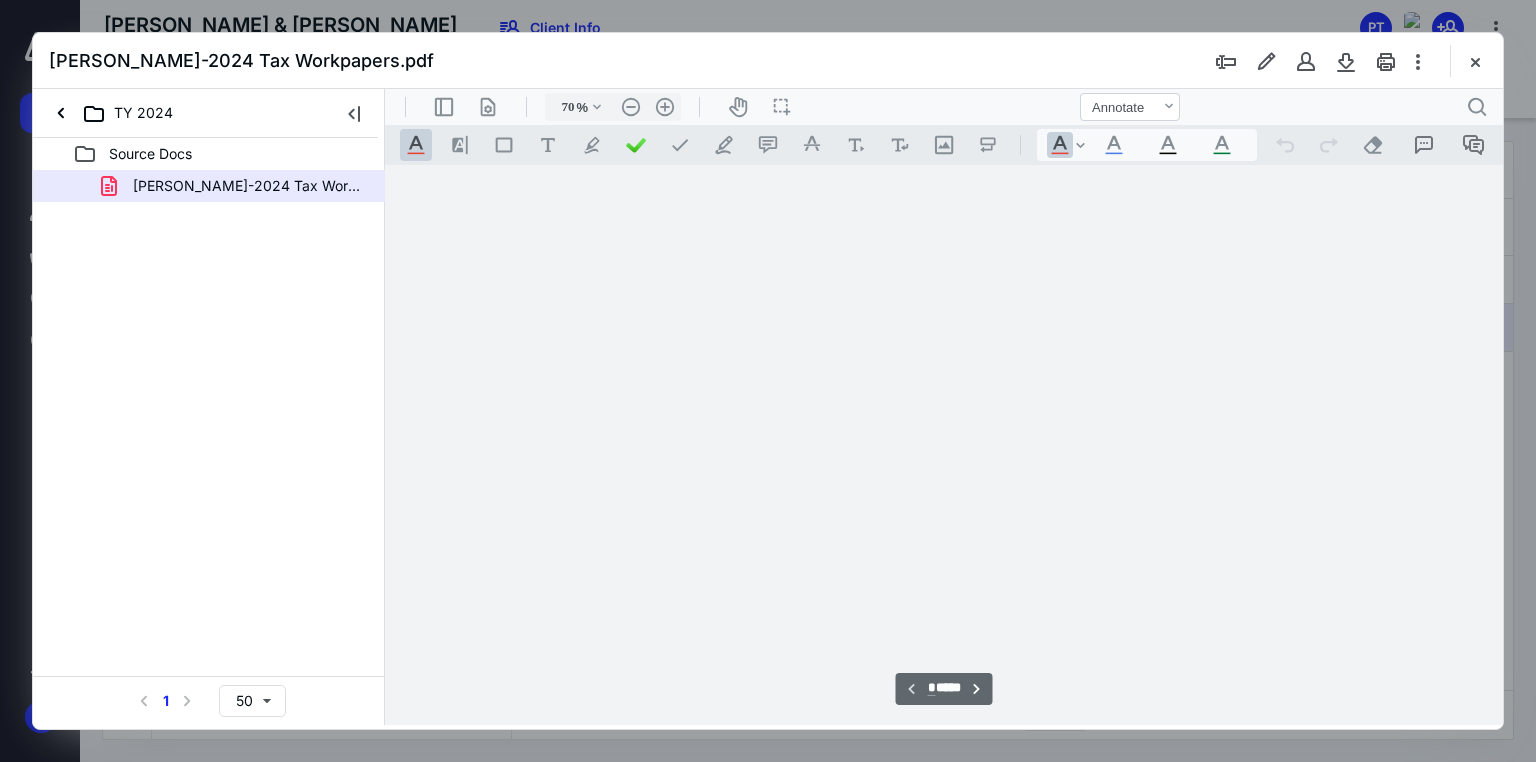 scroll, scrollTop: 79, scrollLeft: 0, axis: vertical 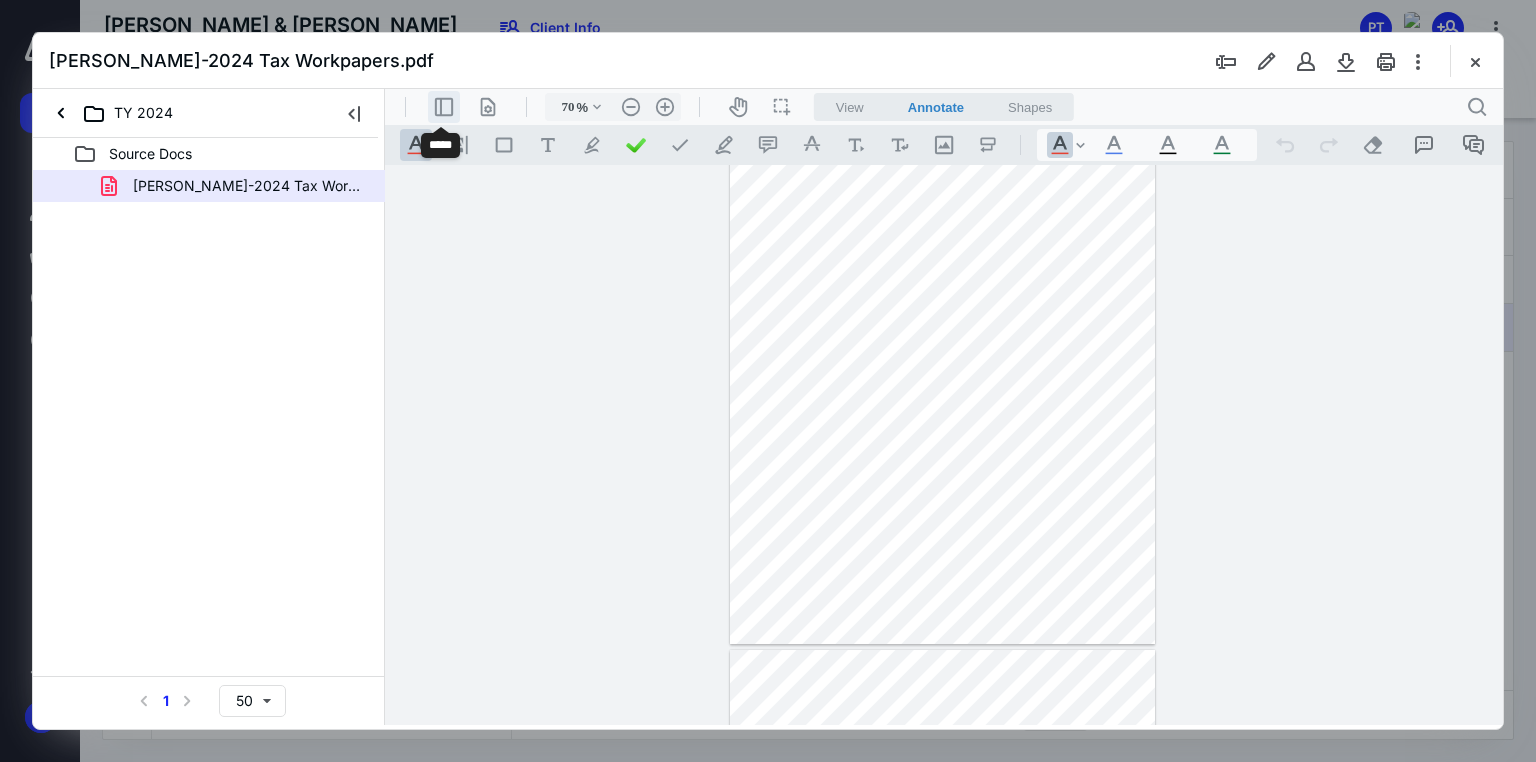 click on ".cls-1{fill:#abb0c4;} icon - header - sidebar - line" at bounding box center (444, 107) 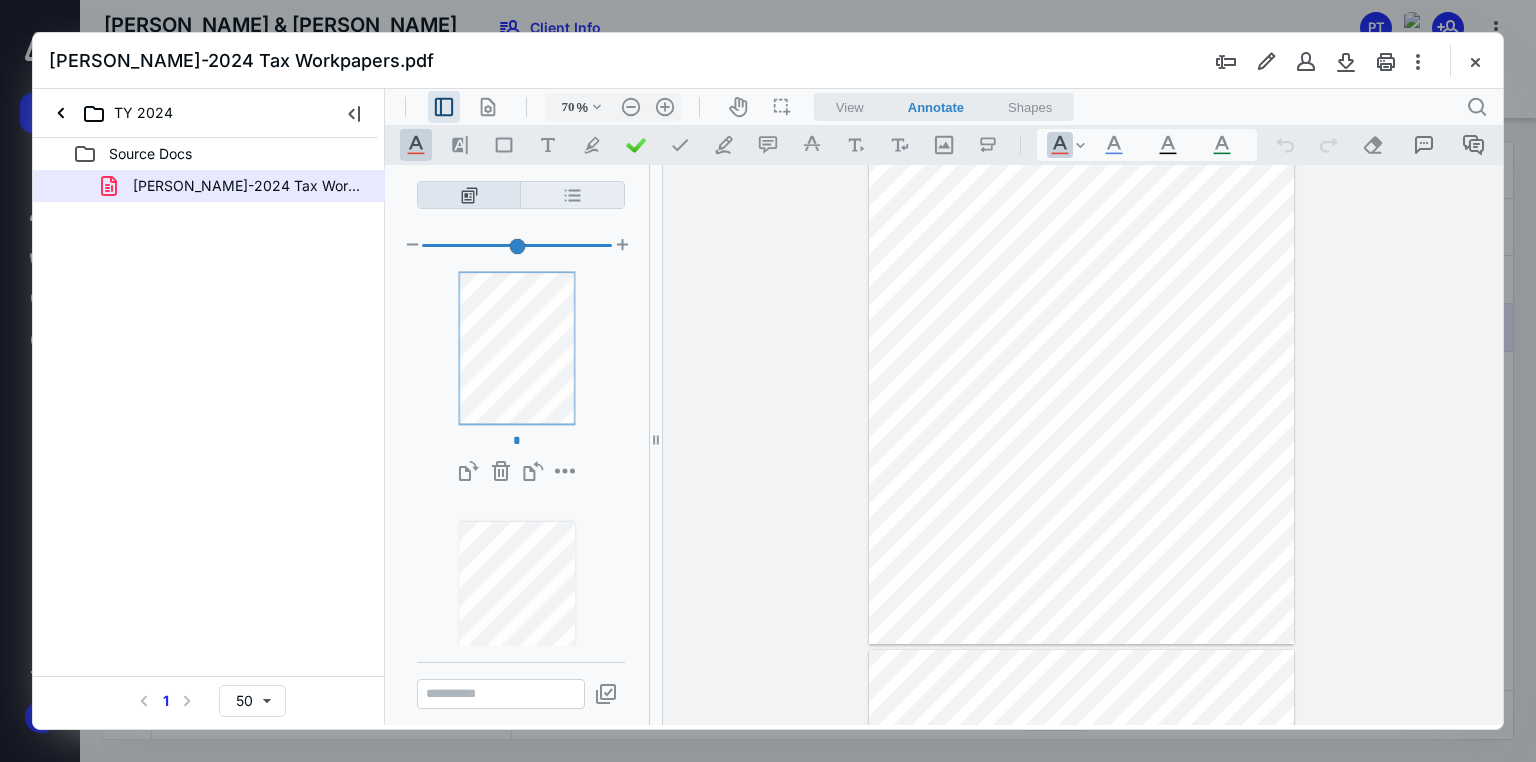 click on "**********" at bounding box center (572, 195) 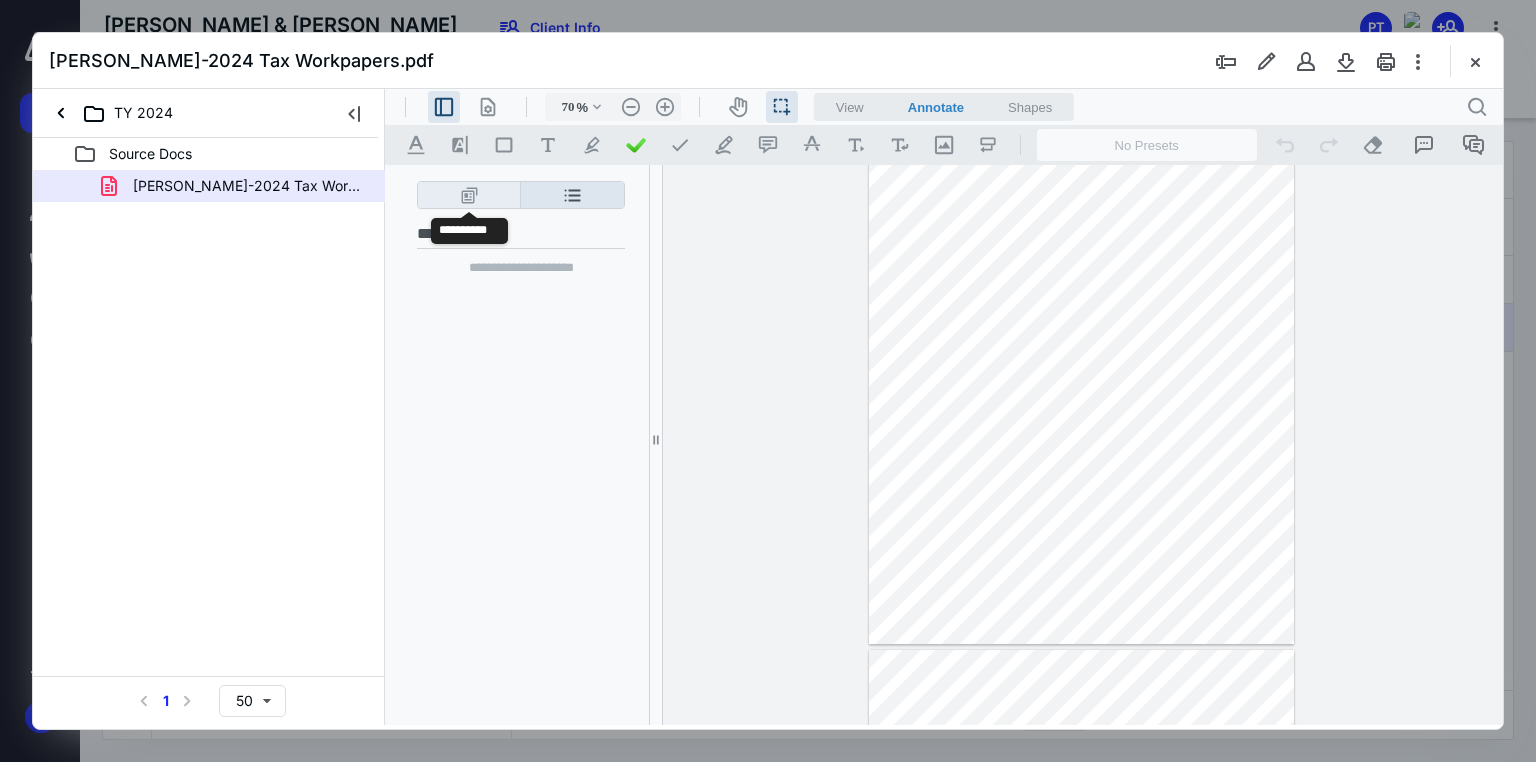 click on "**********" at bounding box center (469, 195) 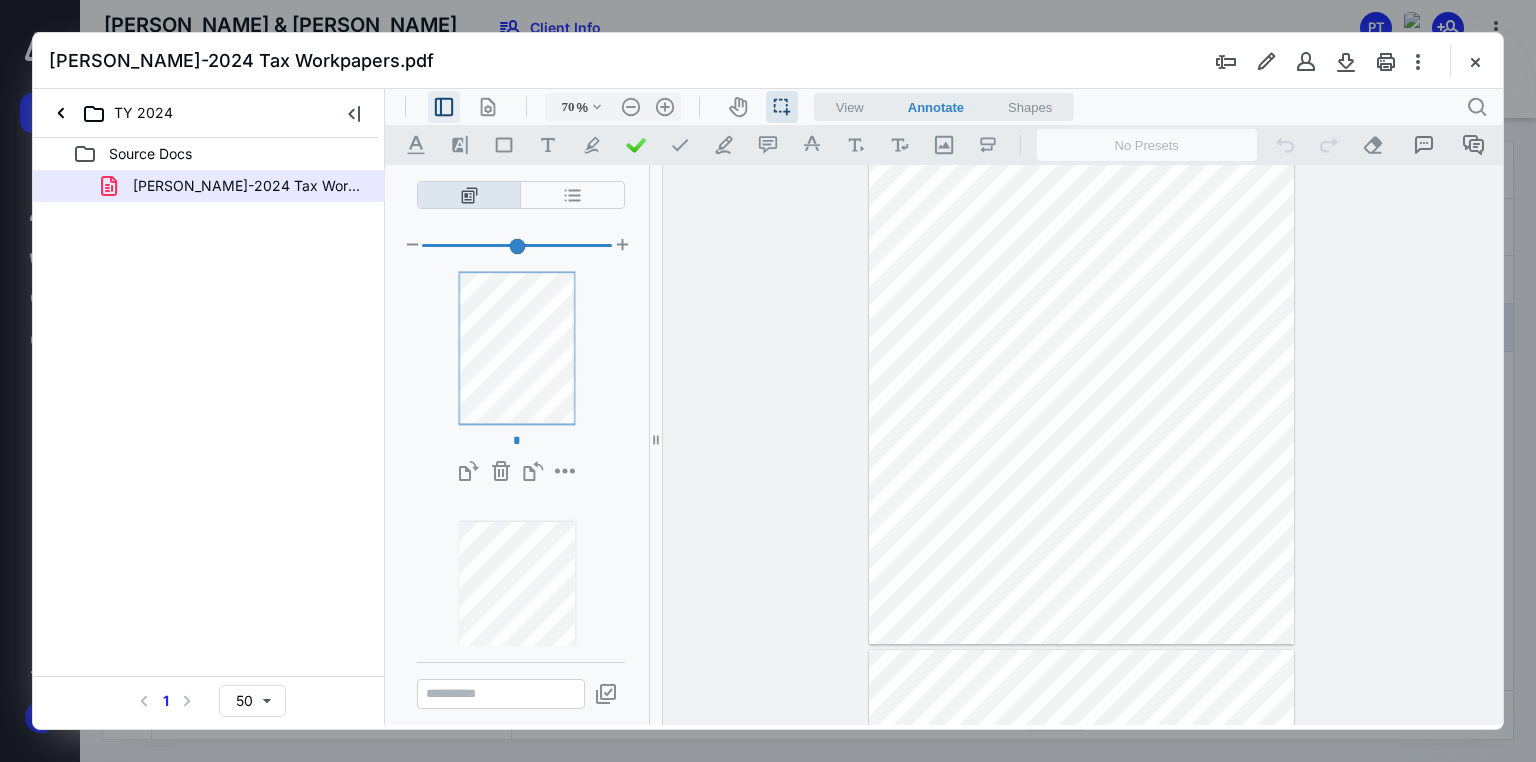 click on ".cls-1{fill:#abb0c4;} icon - header - sidebar - line" at bounding box center (444, 107) 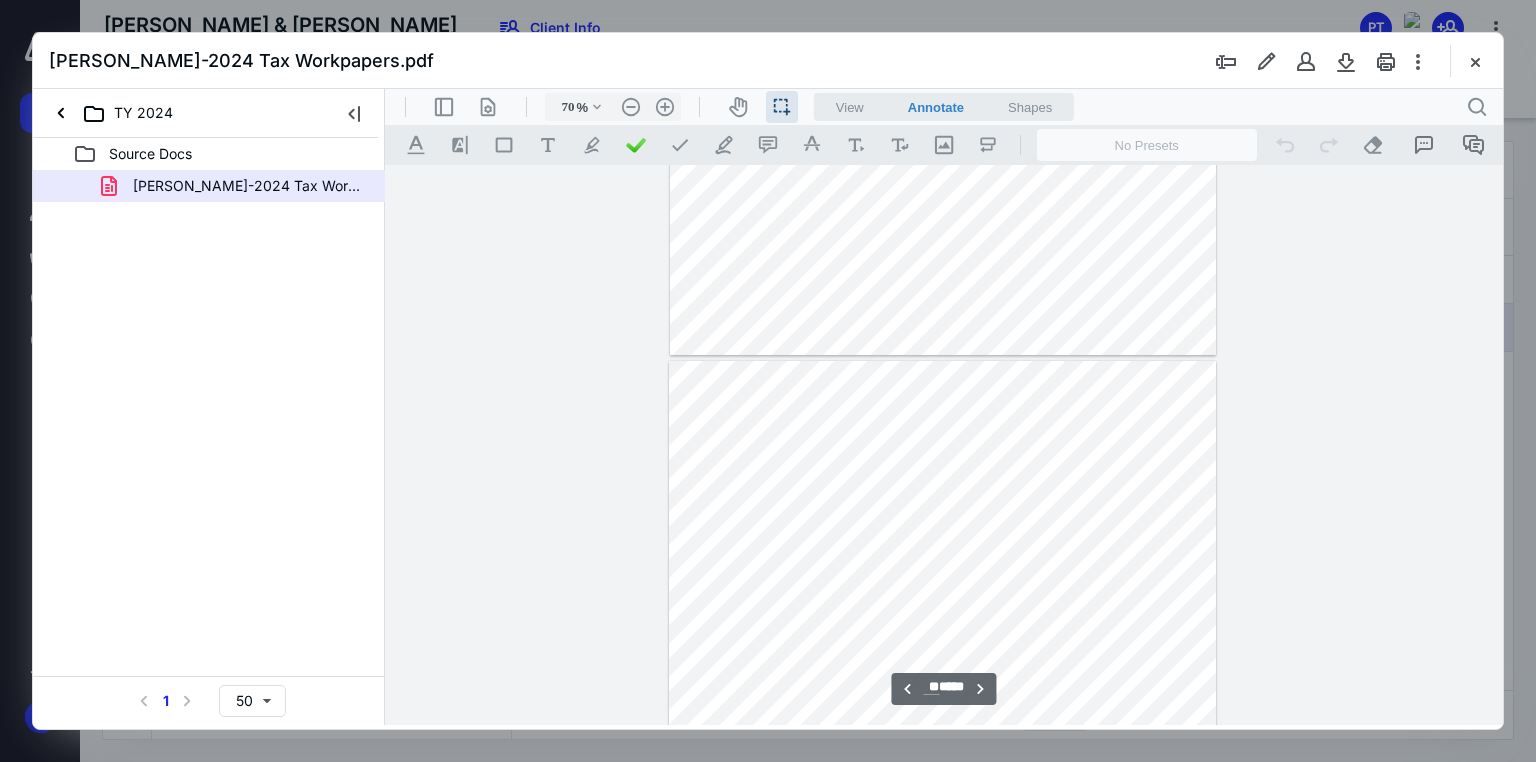 scroll, scrollTop: 9599, scrollLeft: 0, axis: vertical 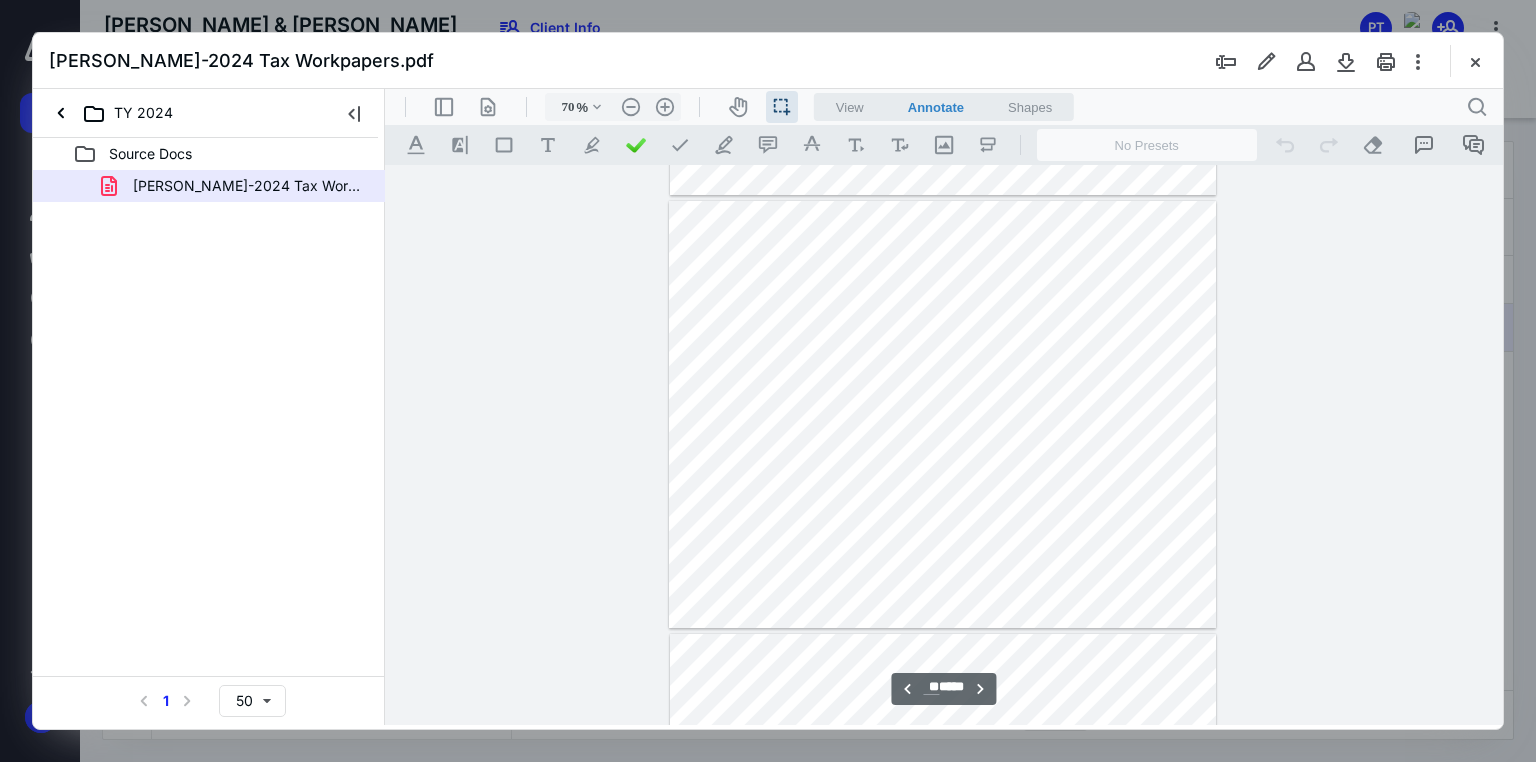 type on "**" 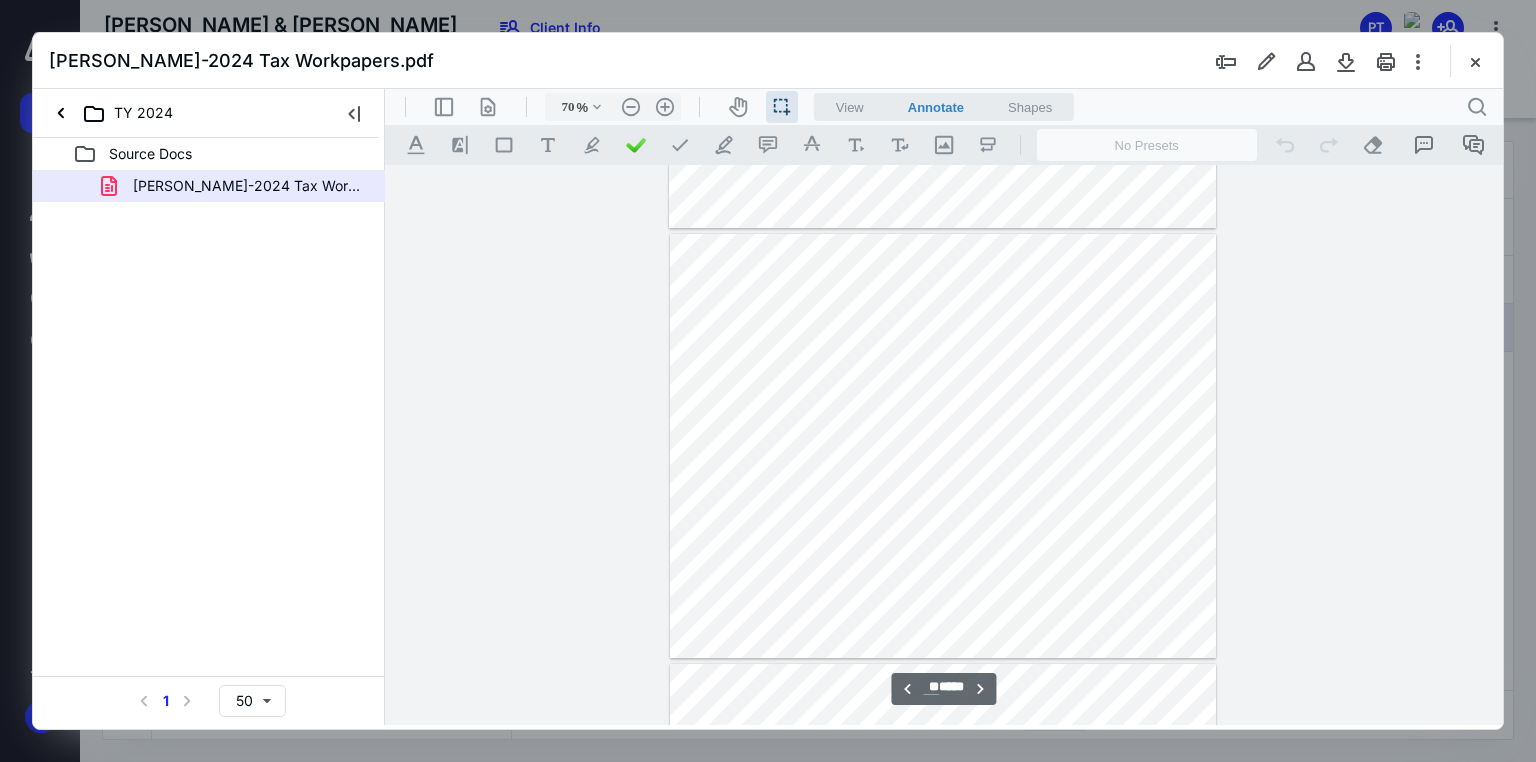 scroll, scrollTop: 10639, scrollLeft: 0, axis: vertical 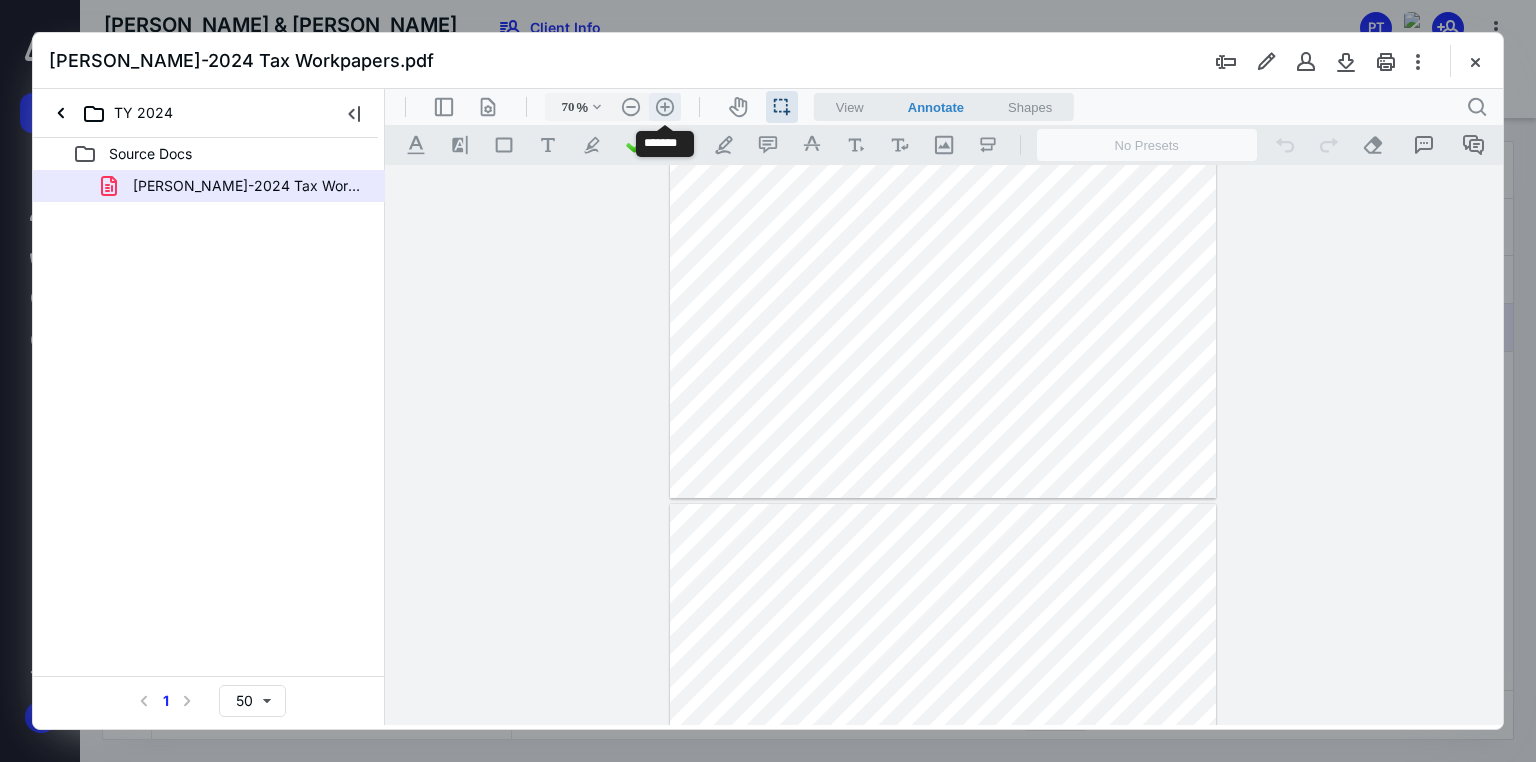 click on ".cls-1{fill:#abb0c4;} icon - header - zoom - in - line" at bounding box center (665, 107) 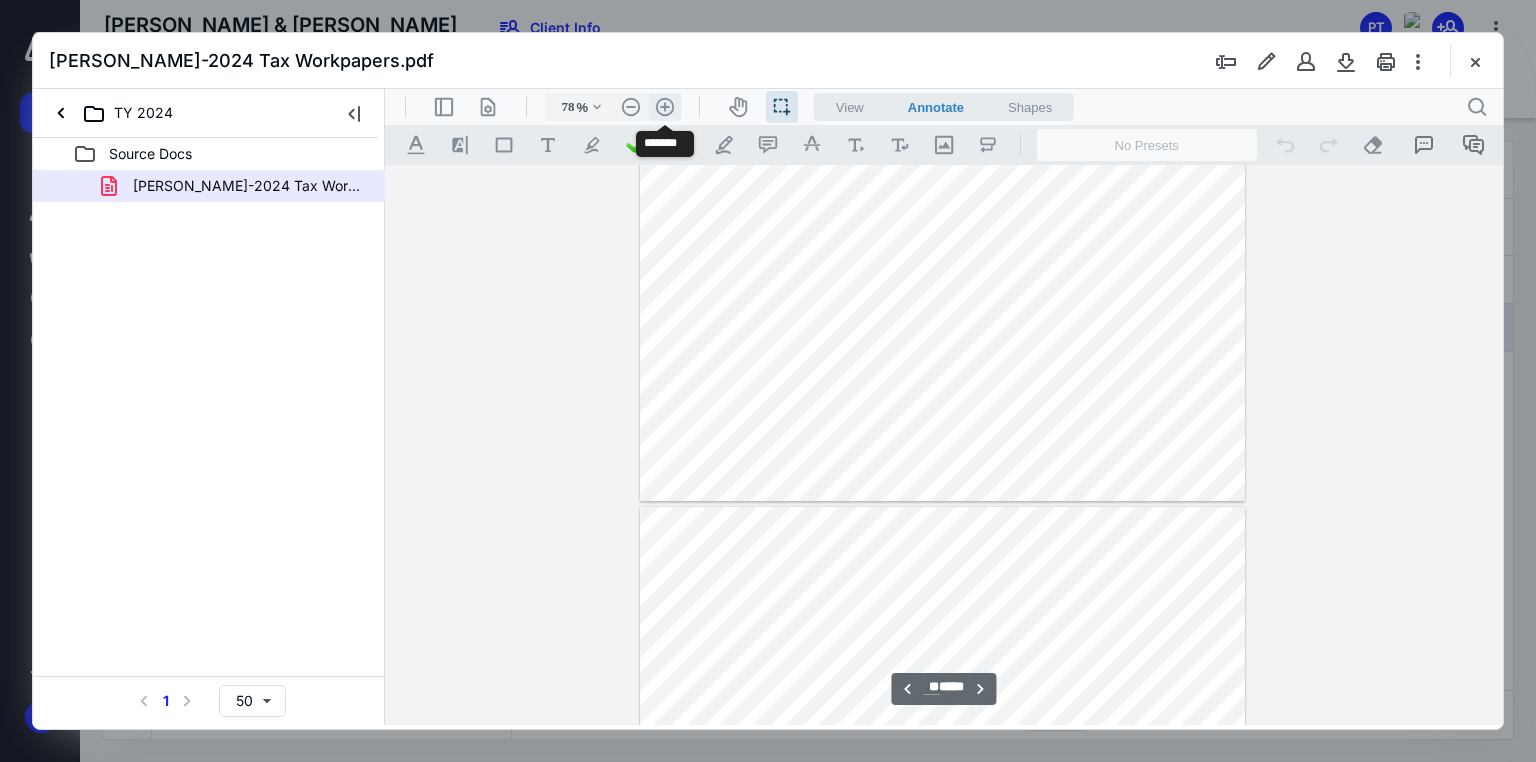 click on ".cls-1{fill:#abb0c4;} icon - header - zoom - in - line" at bounding box center (665, 107) 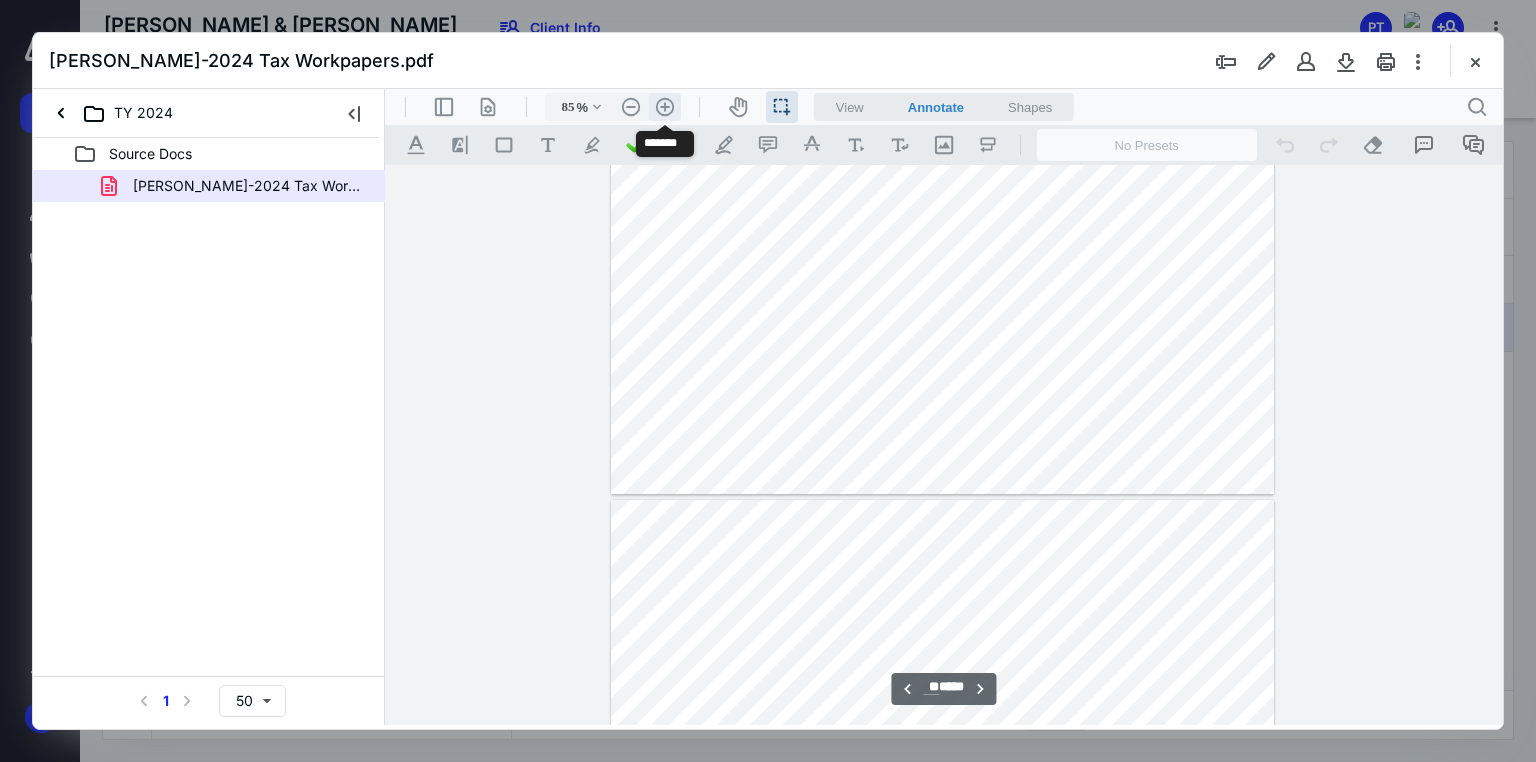 click on ".cls-1{fill:#abb0c4;} icon - header - zoom - in - line" at bounding box center [665, 107] 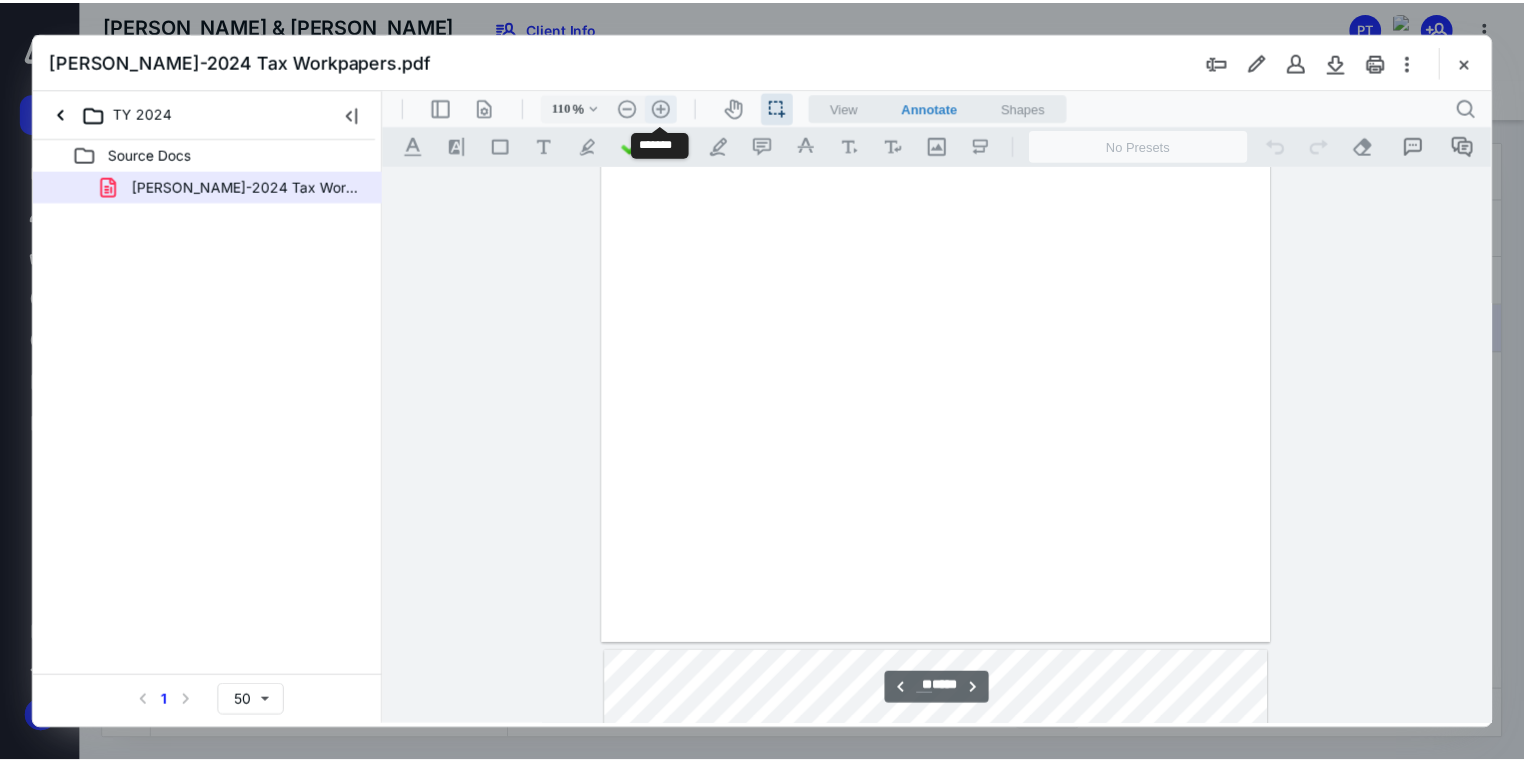 scroll, scrollTop: 16876, scrollLeft: 0, axis: vertical 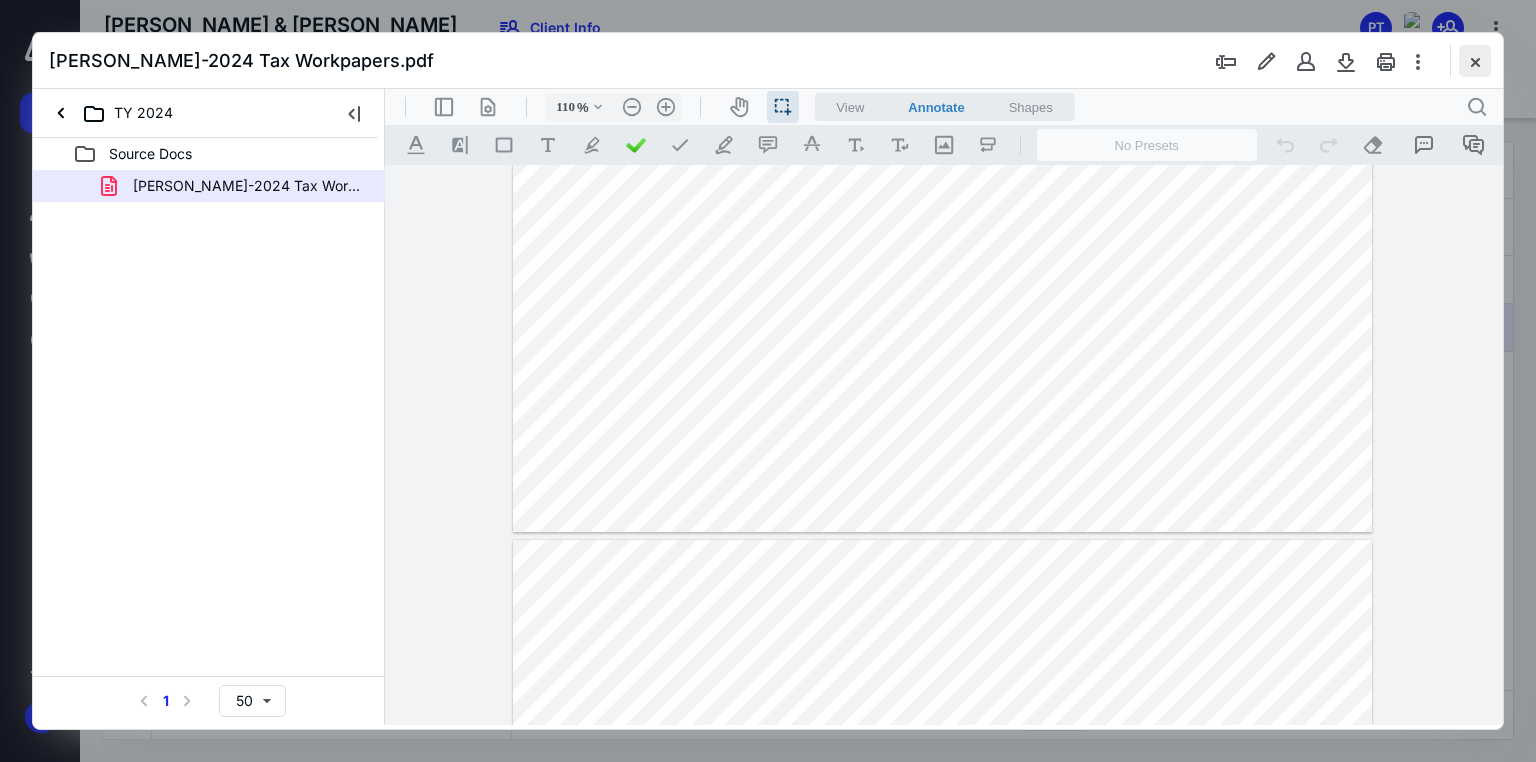 click at bounding box center [1475, 61] 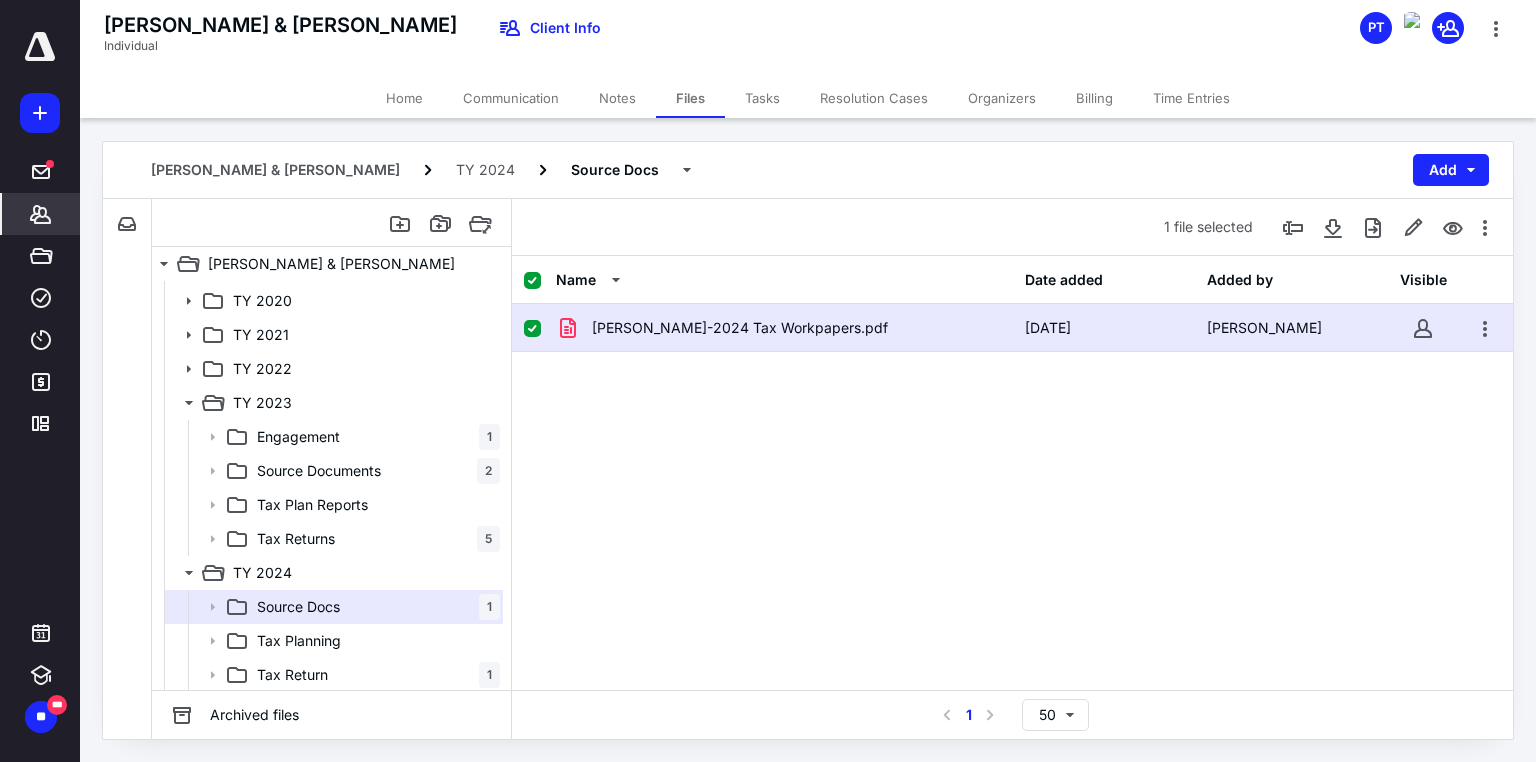 click 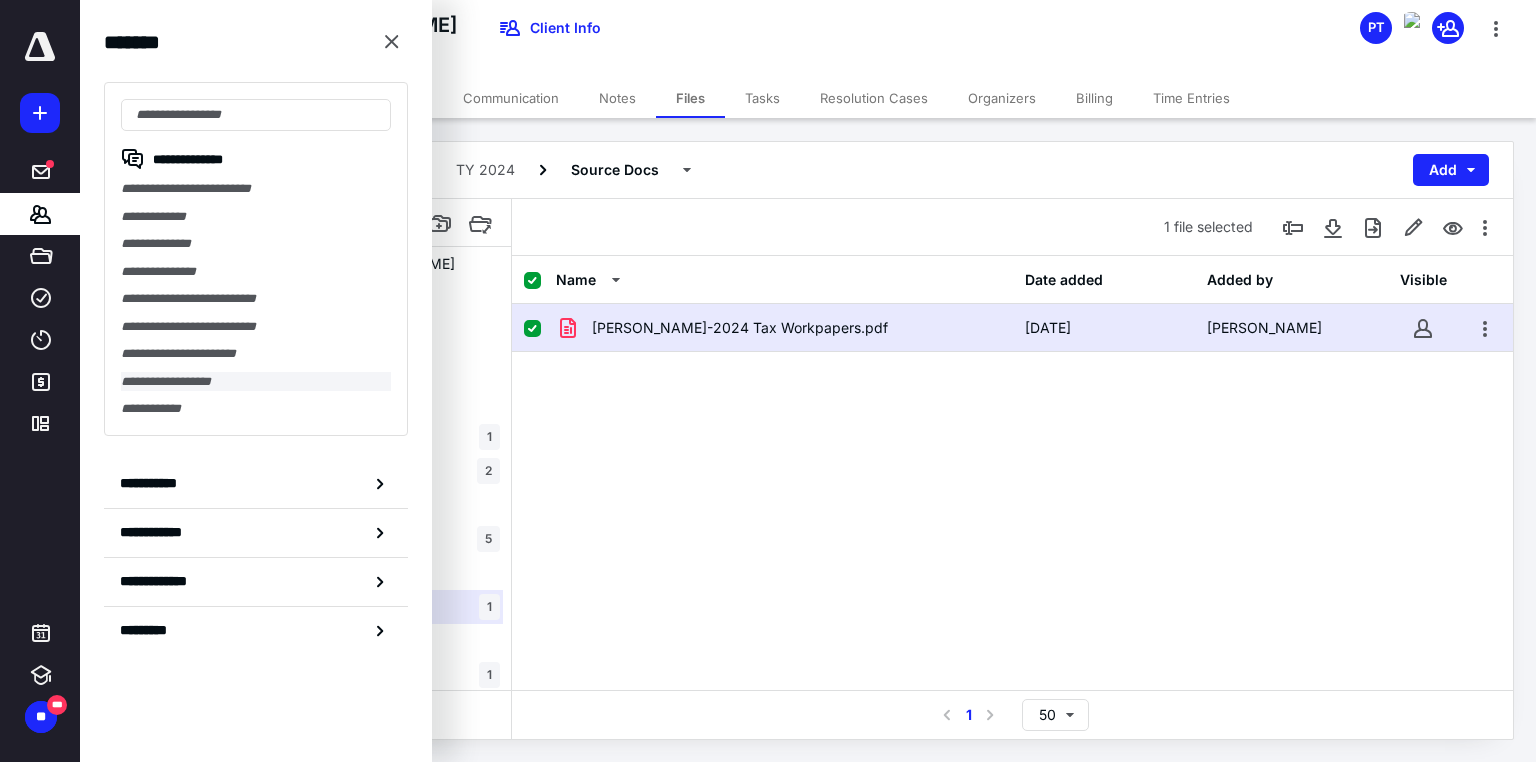 click on "**********" at bounding box center [256, 382] 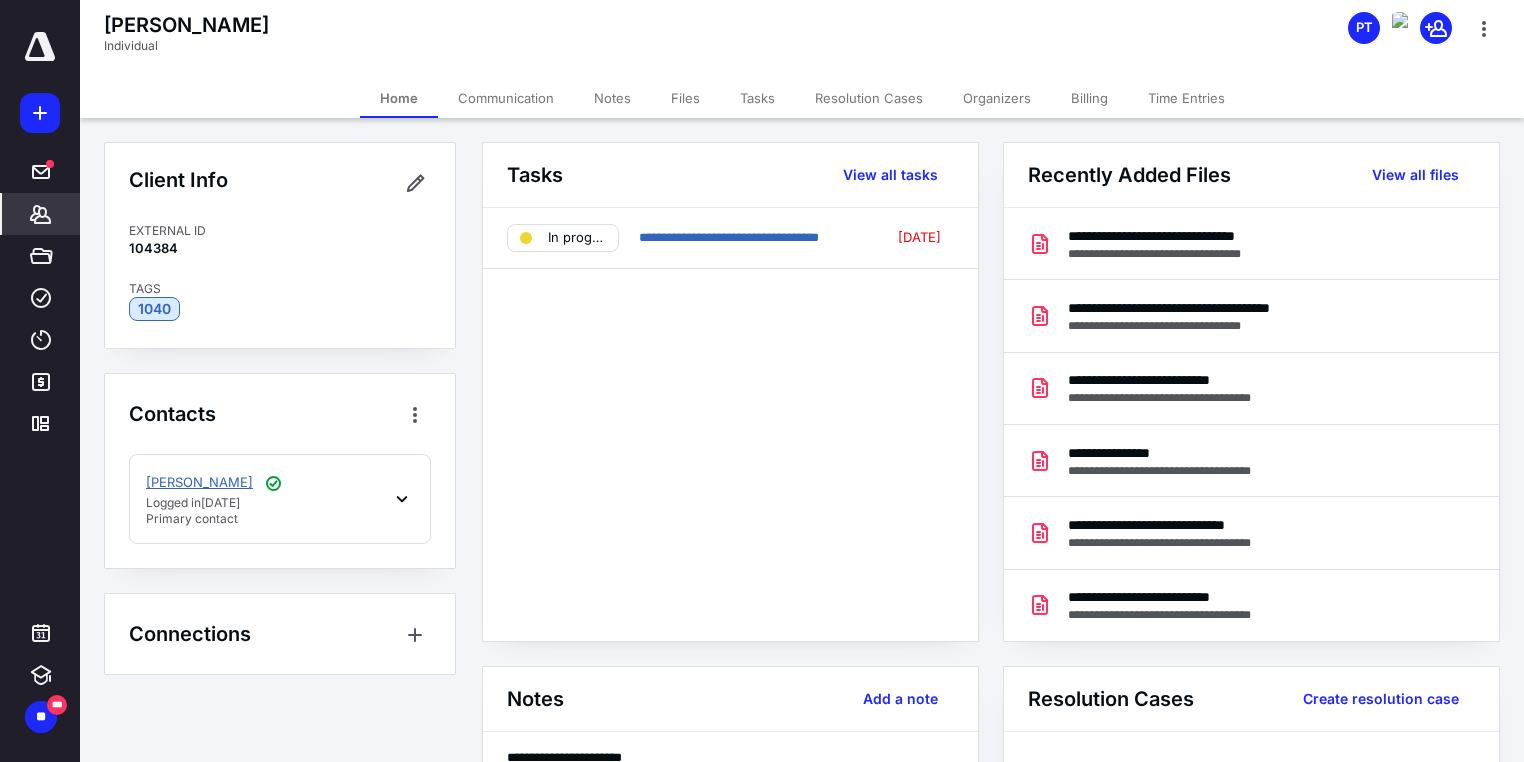 click on "[PERSON_NAME]" at bounding box center (199, 483) 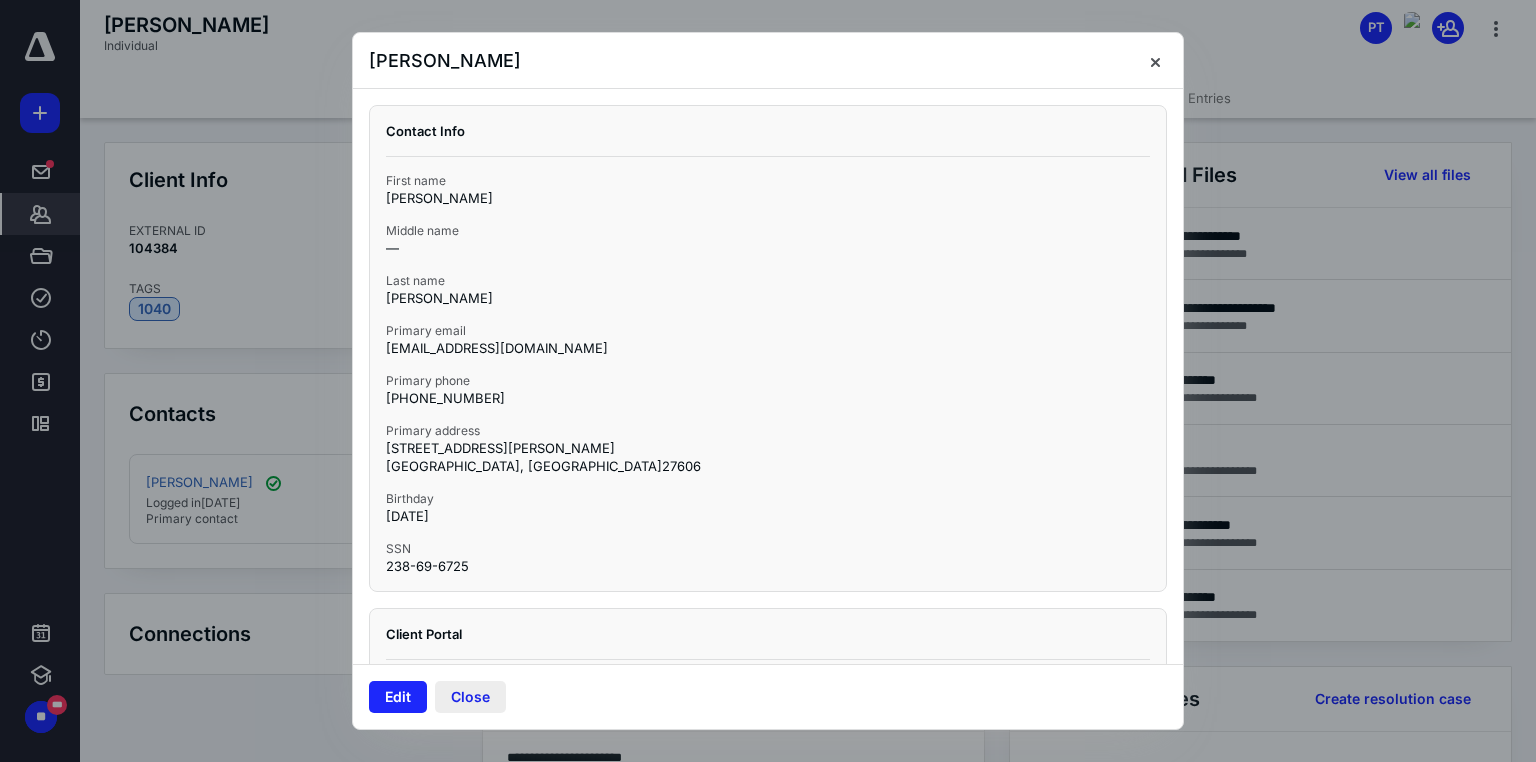click on "Close" at bounding box center (470, 697) 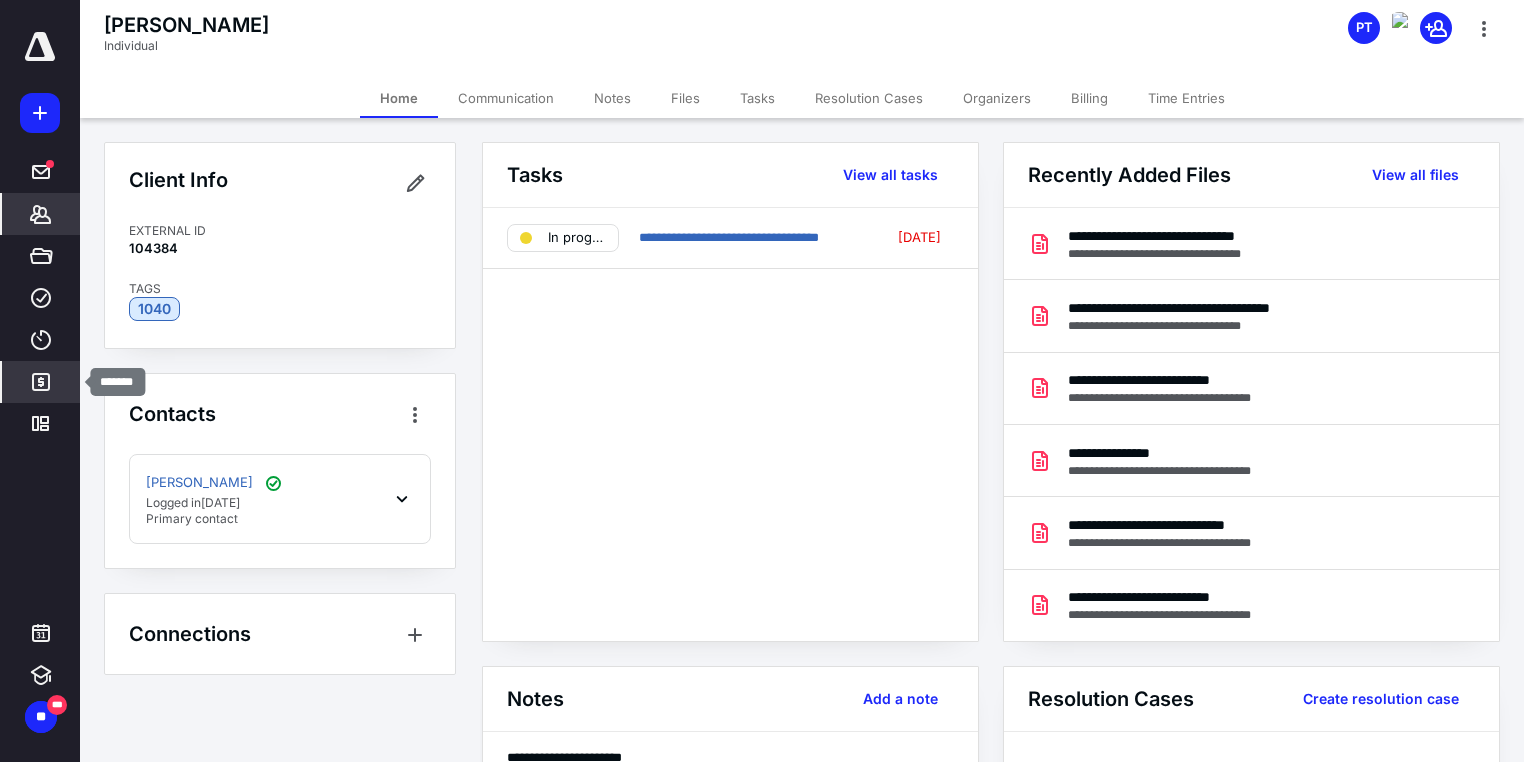 click on "*******" at bounding box center (41, 382) 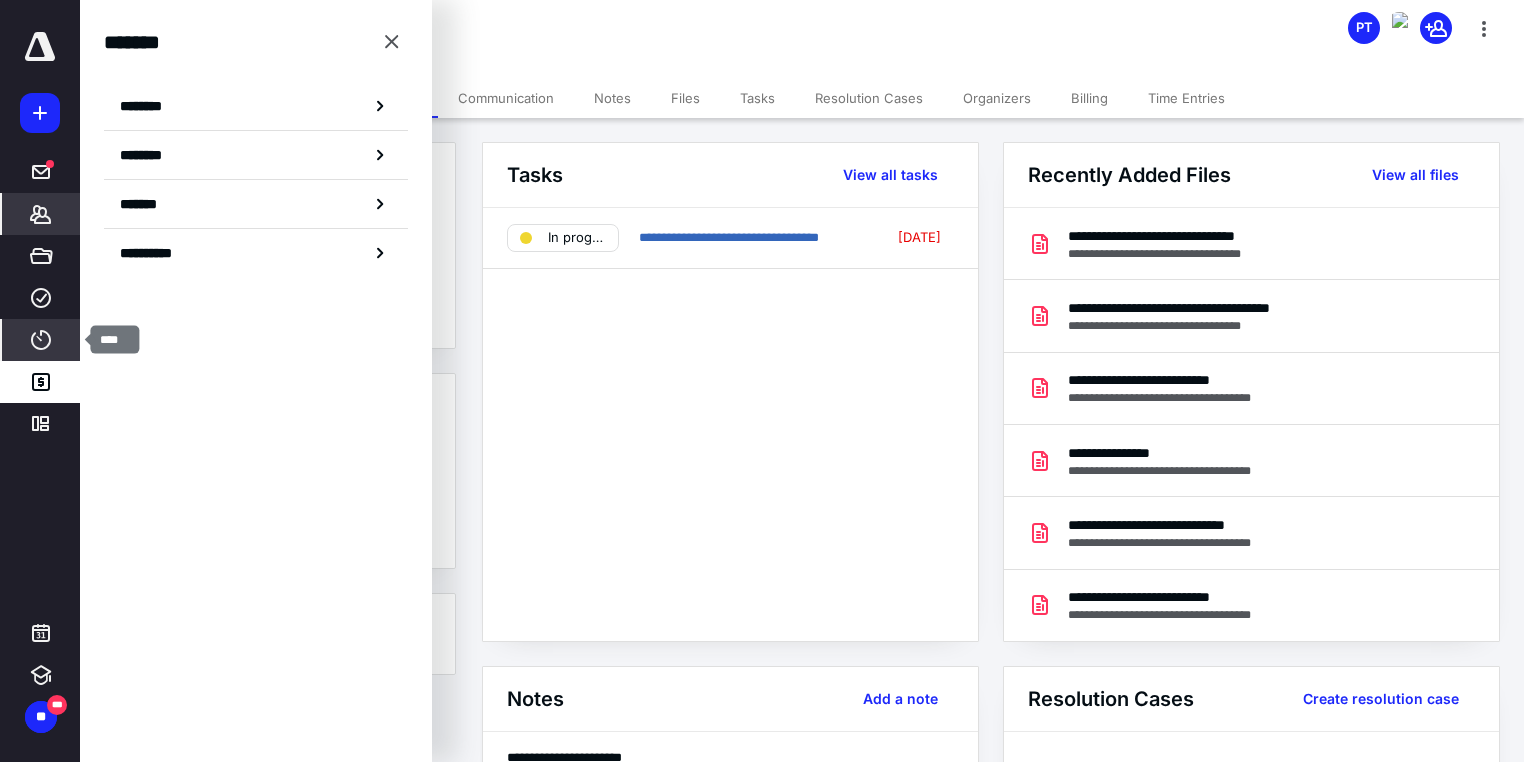 click 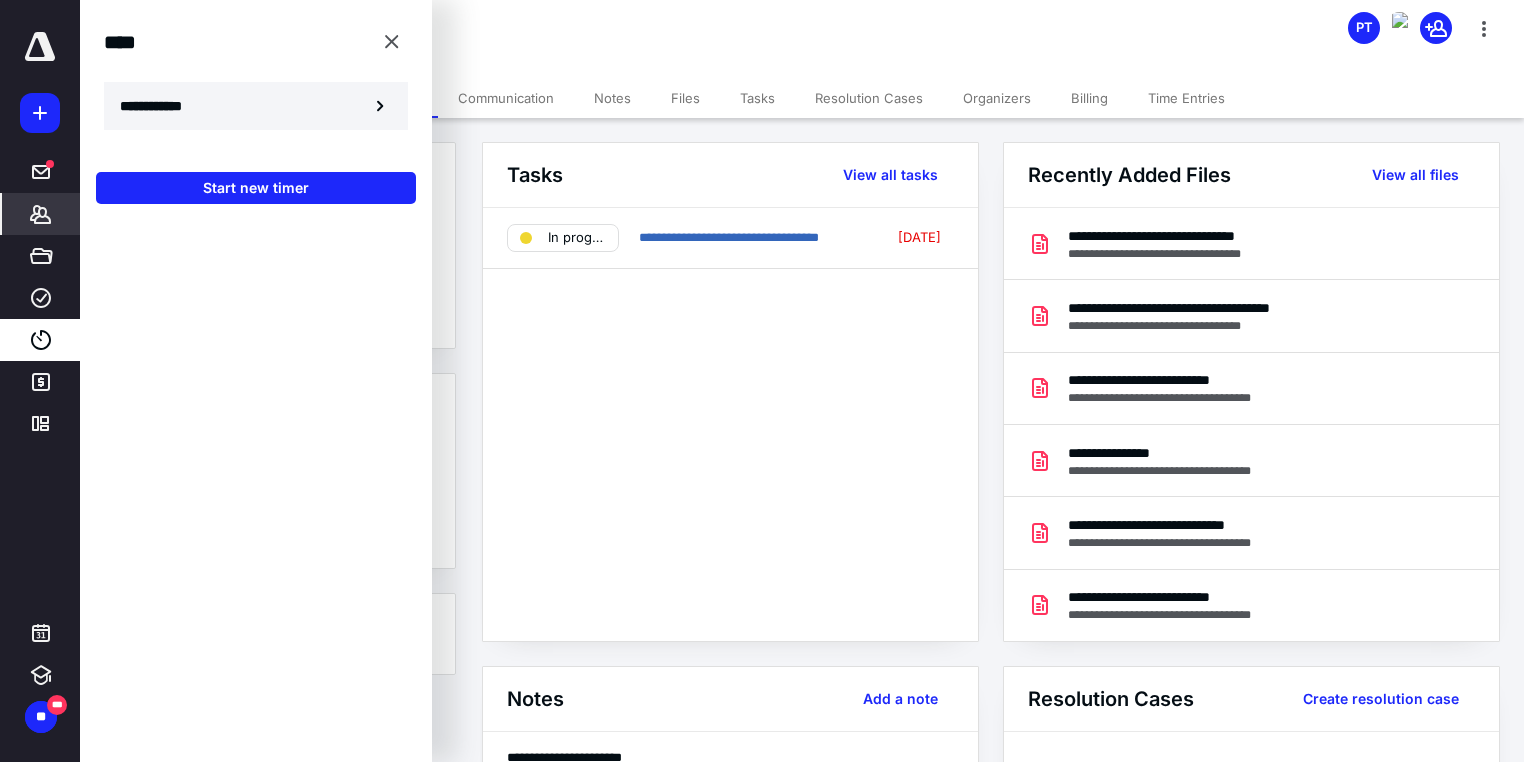 click on "**********" at bounding box center (256, 106) 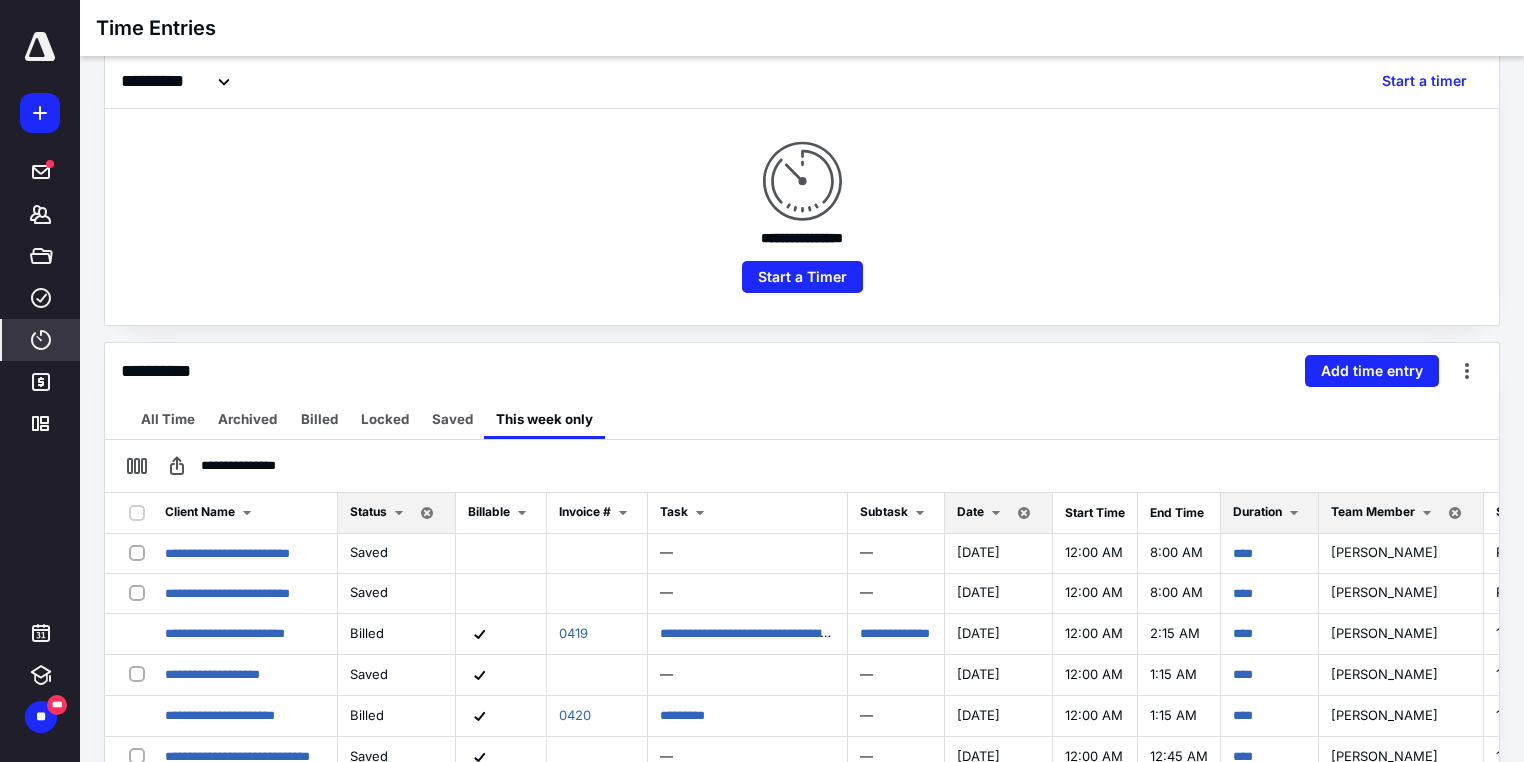 scroll, scrollTop: 240, scrollLeft: 0, axis: vertical 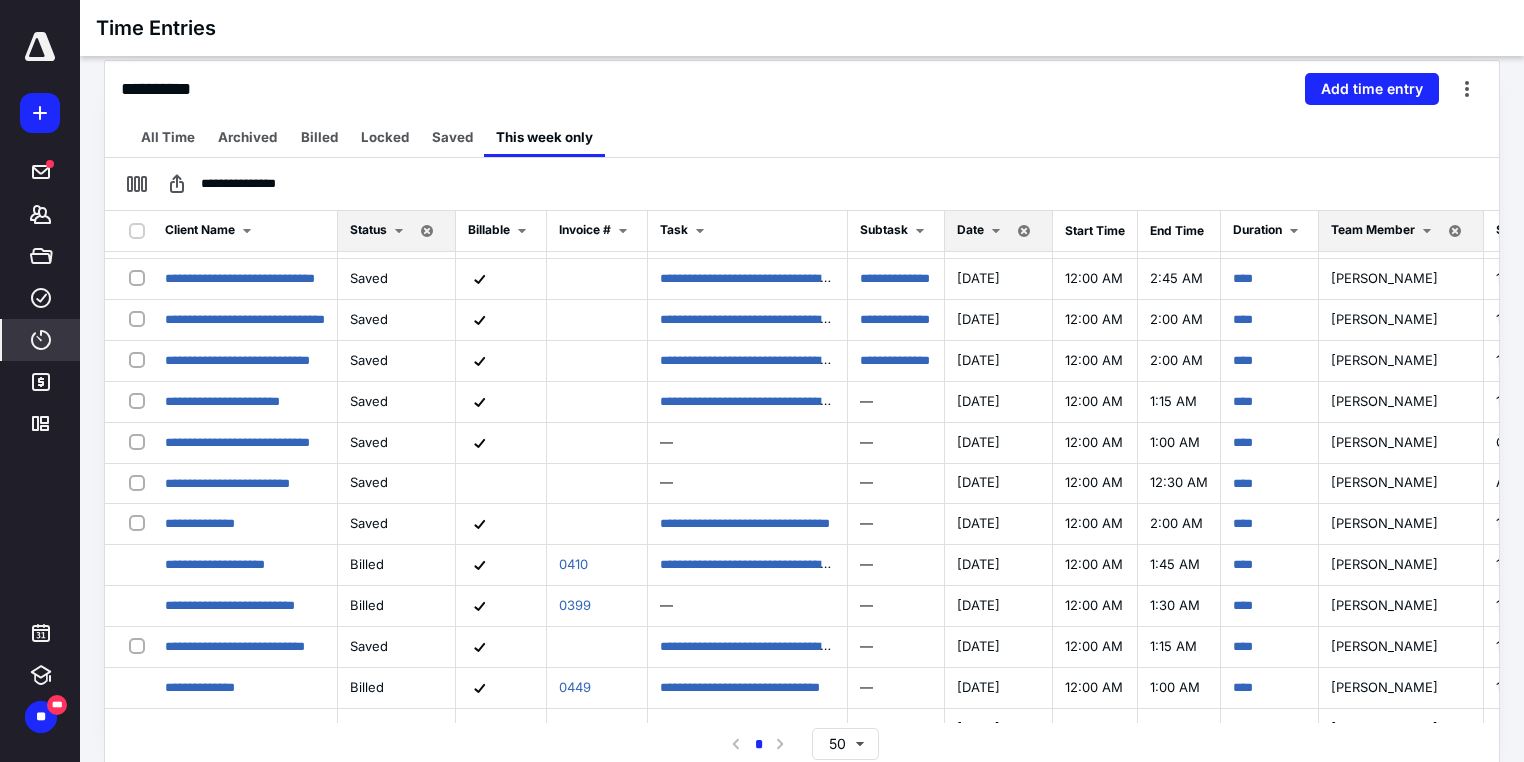 click on "Date" at bounding box center (970, 229) 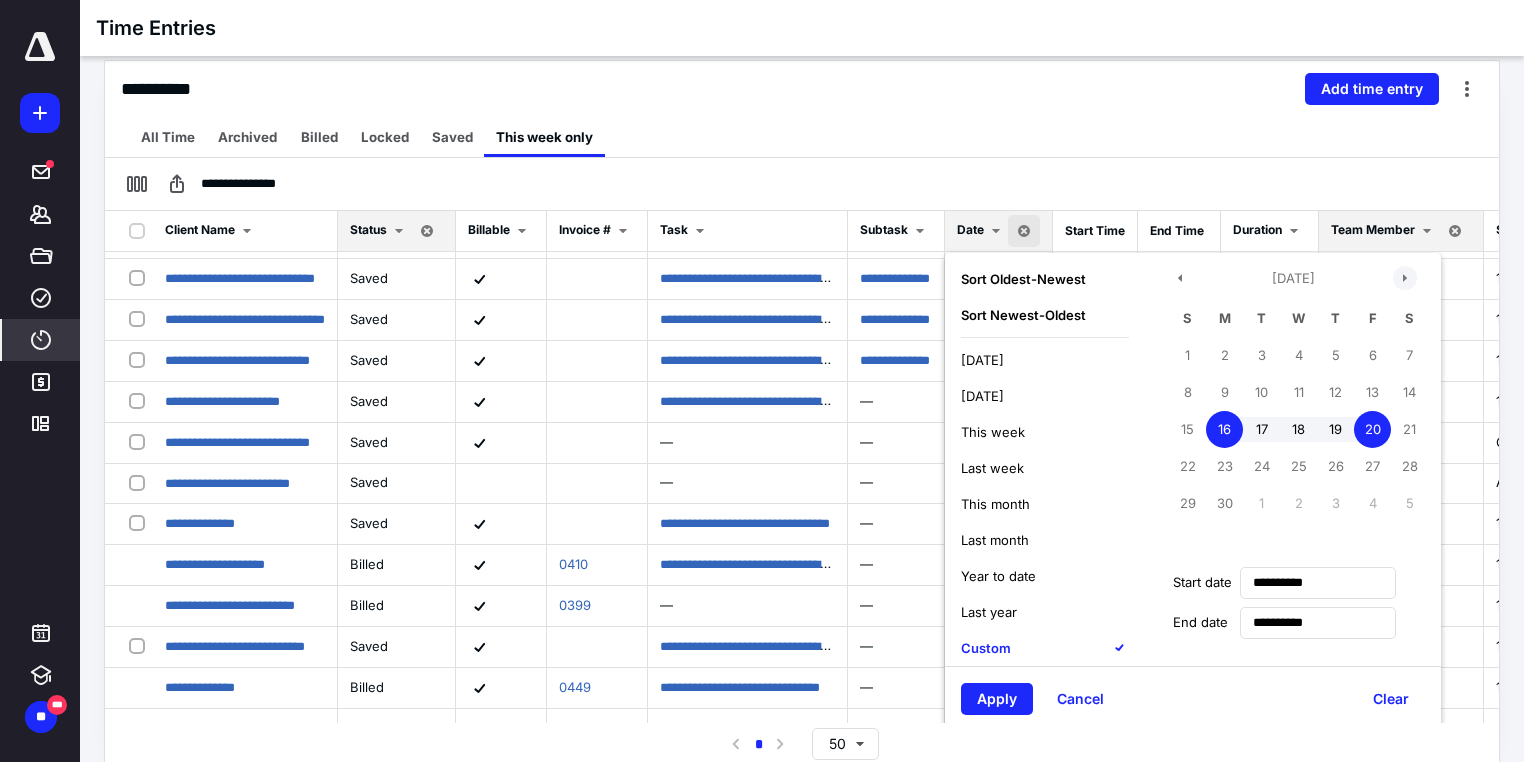 click at bounding box center (1405, 278) 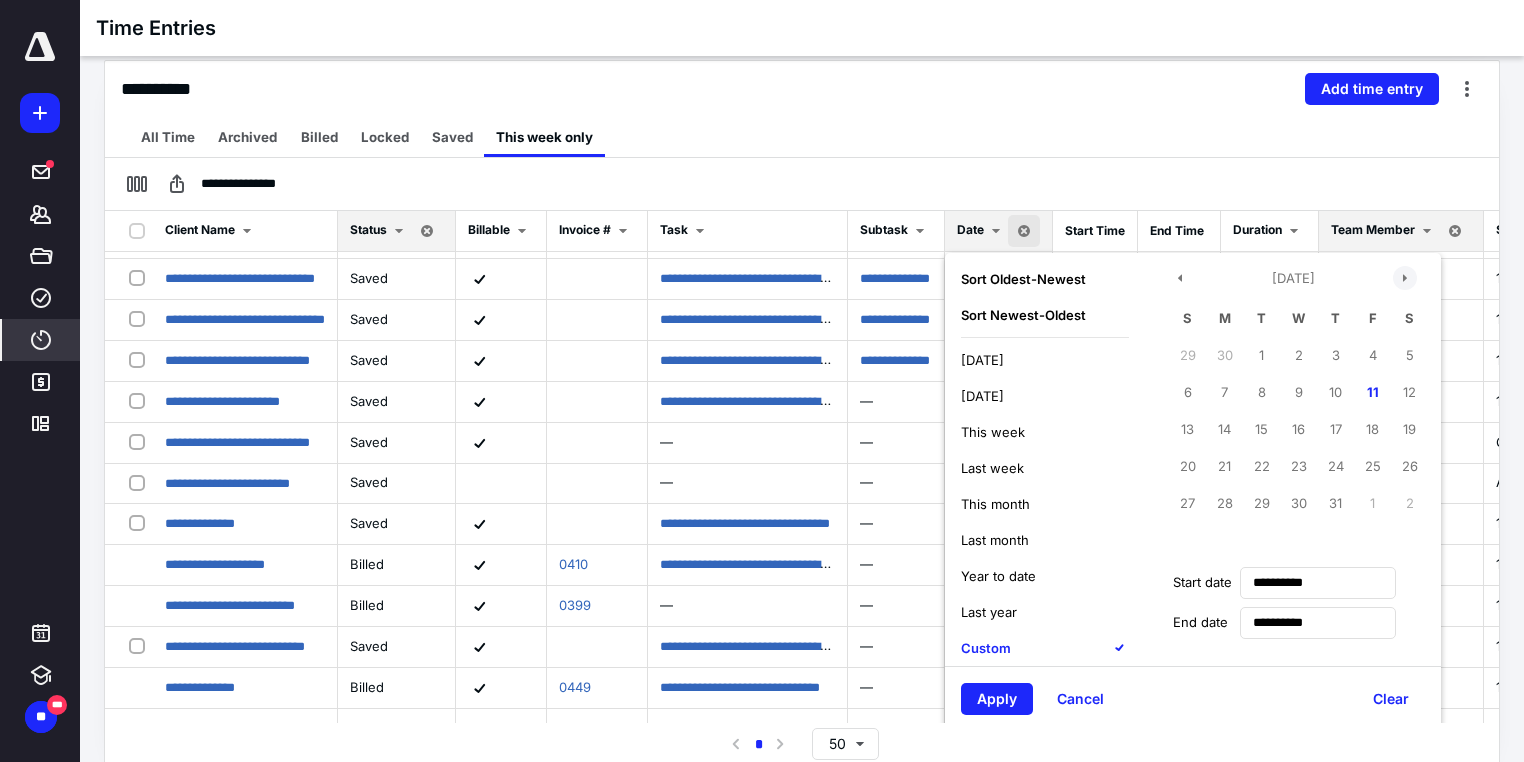 click at bounding box center [1405, 278] 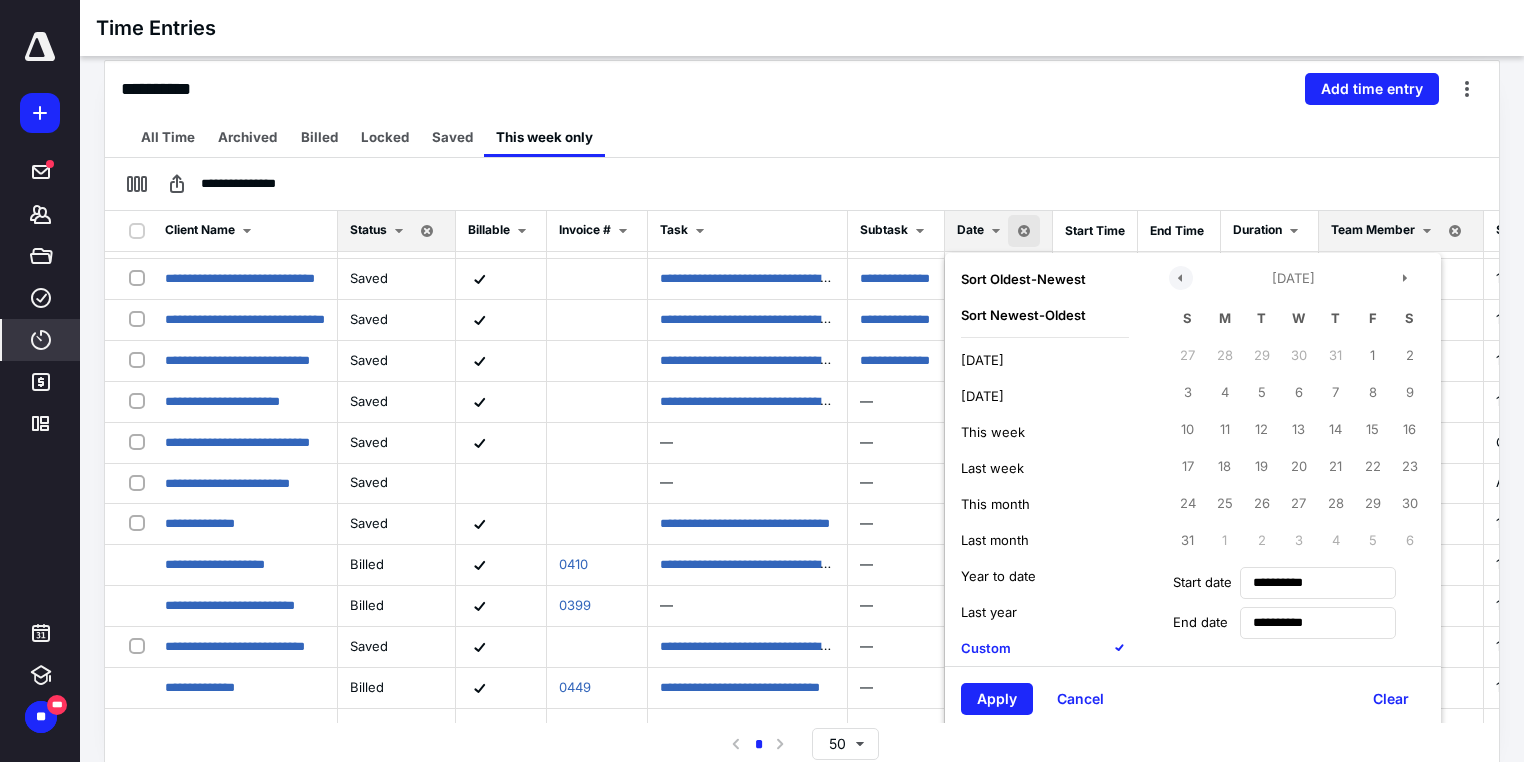click at bounding box center [1181, 278] 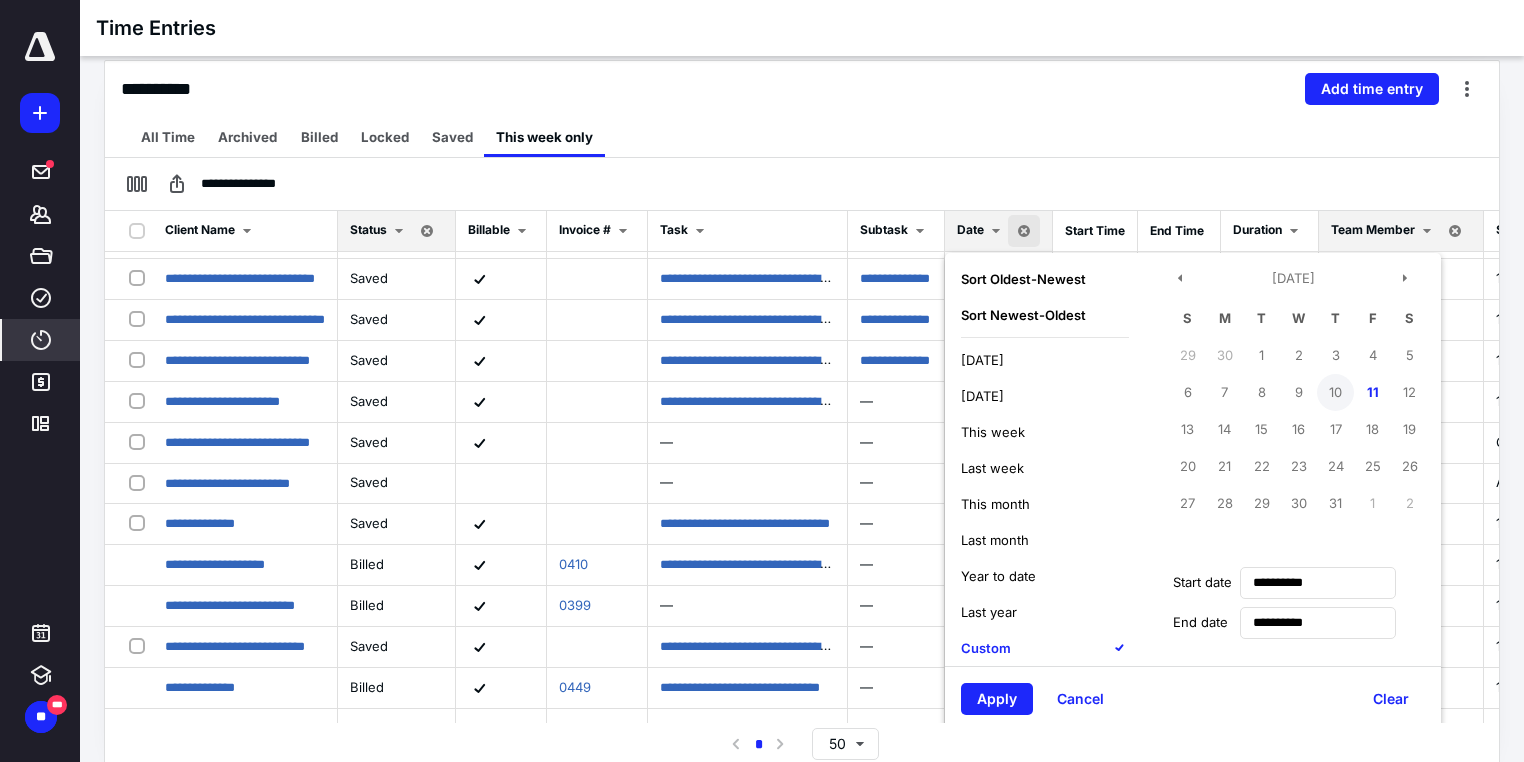 click on "10" at bounding box center [1335, 392] 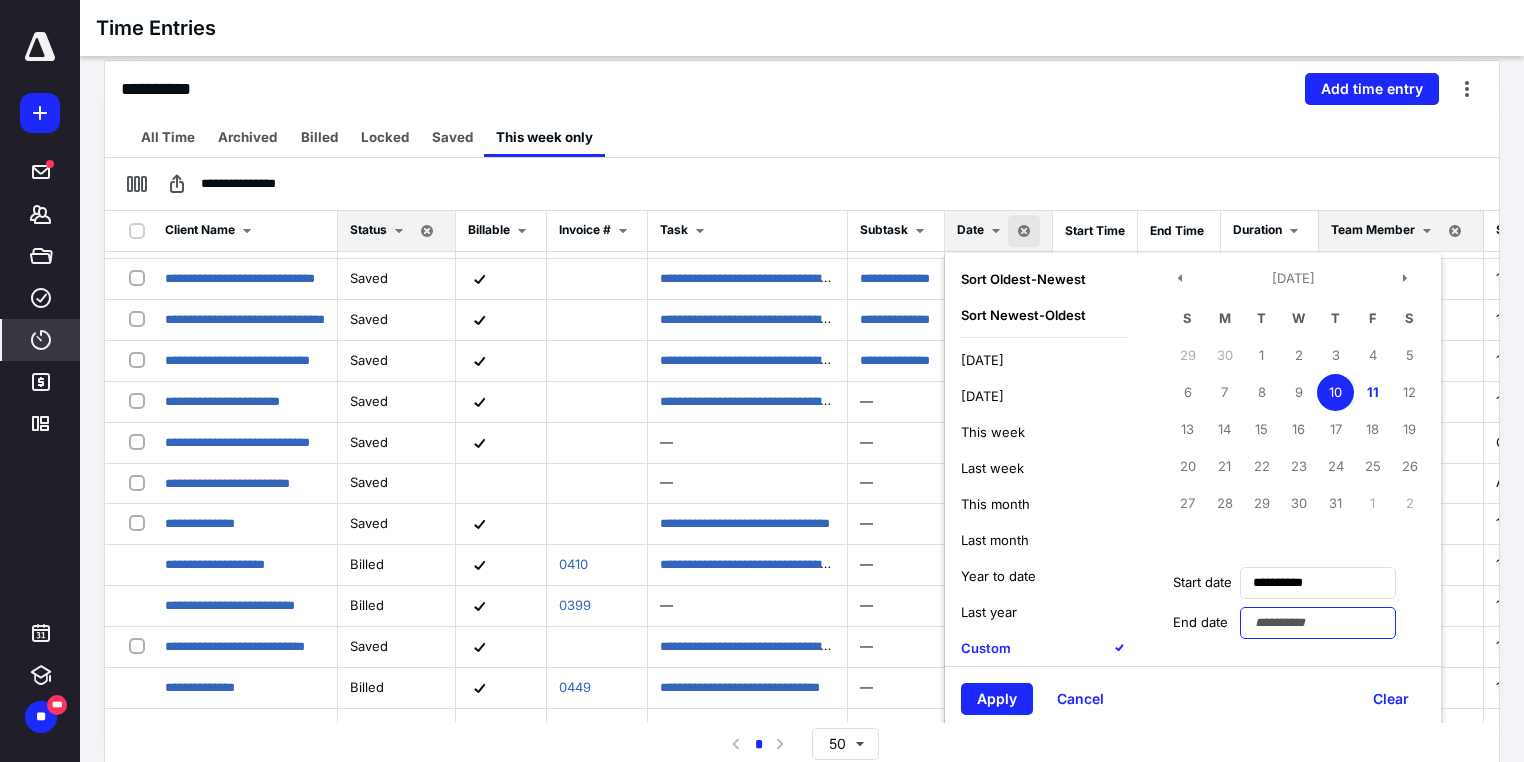 click at bounding box center [1318, 623] 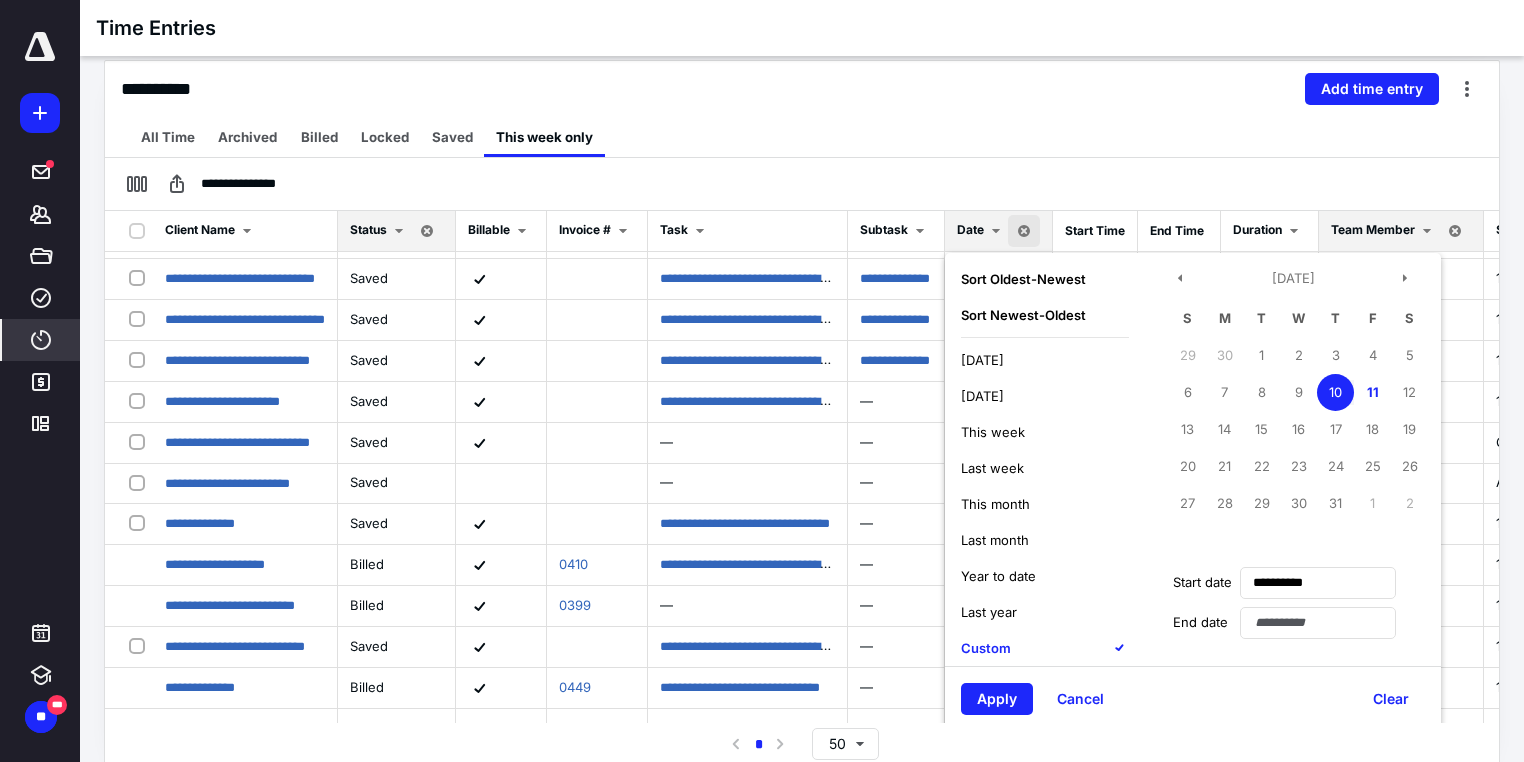 click on "10" at bounding box center (1335, 392) 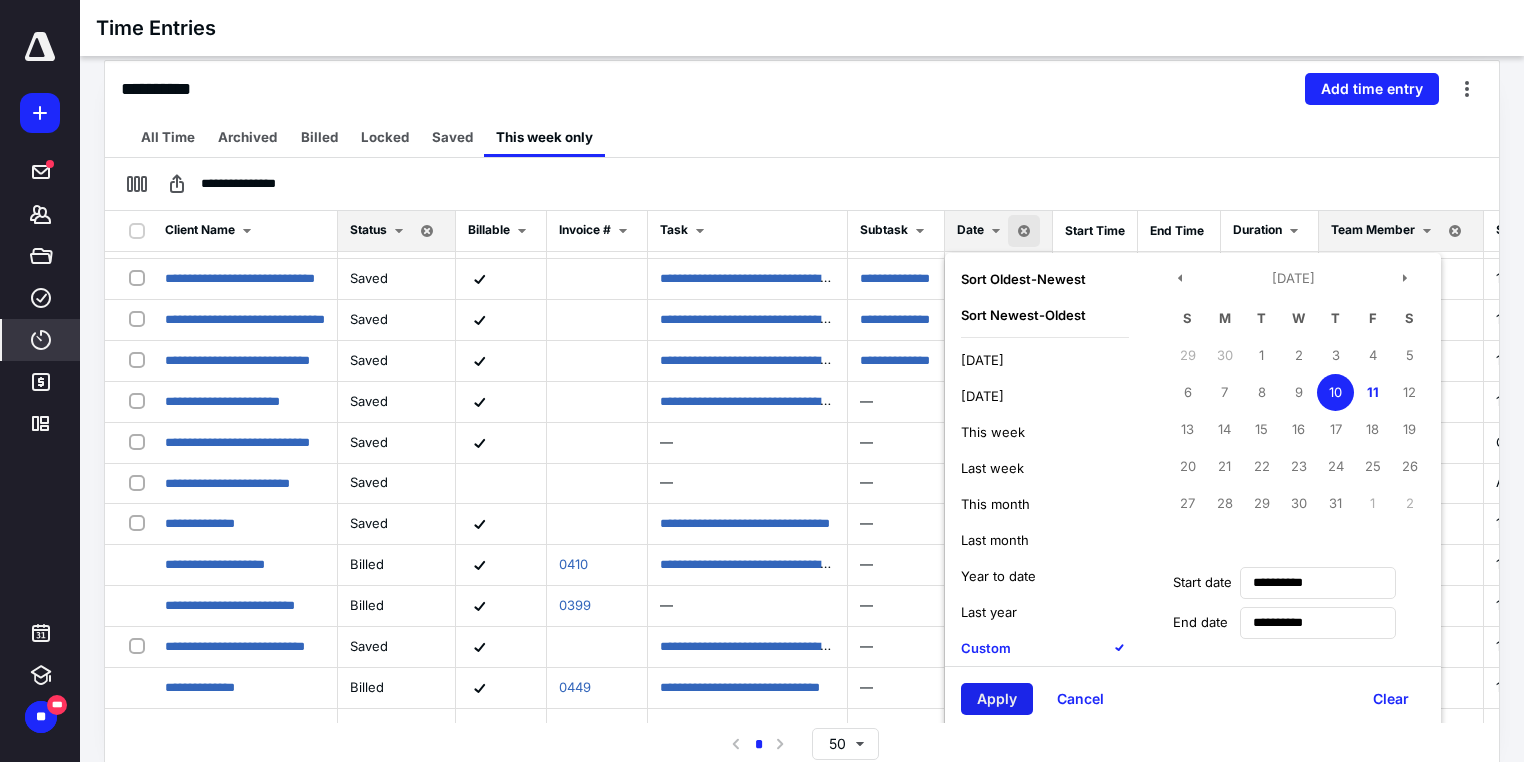 click on "Apply" at bounding box center [997, 699] 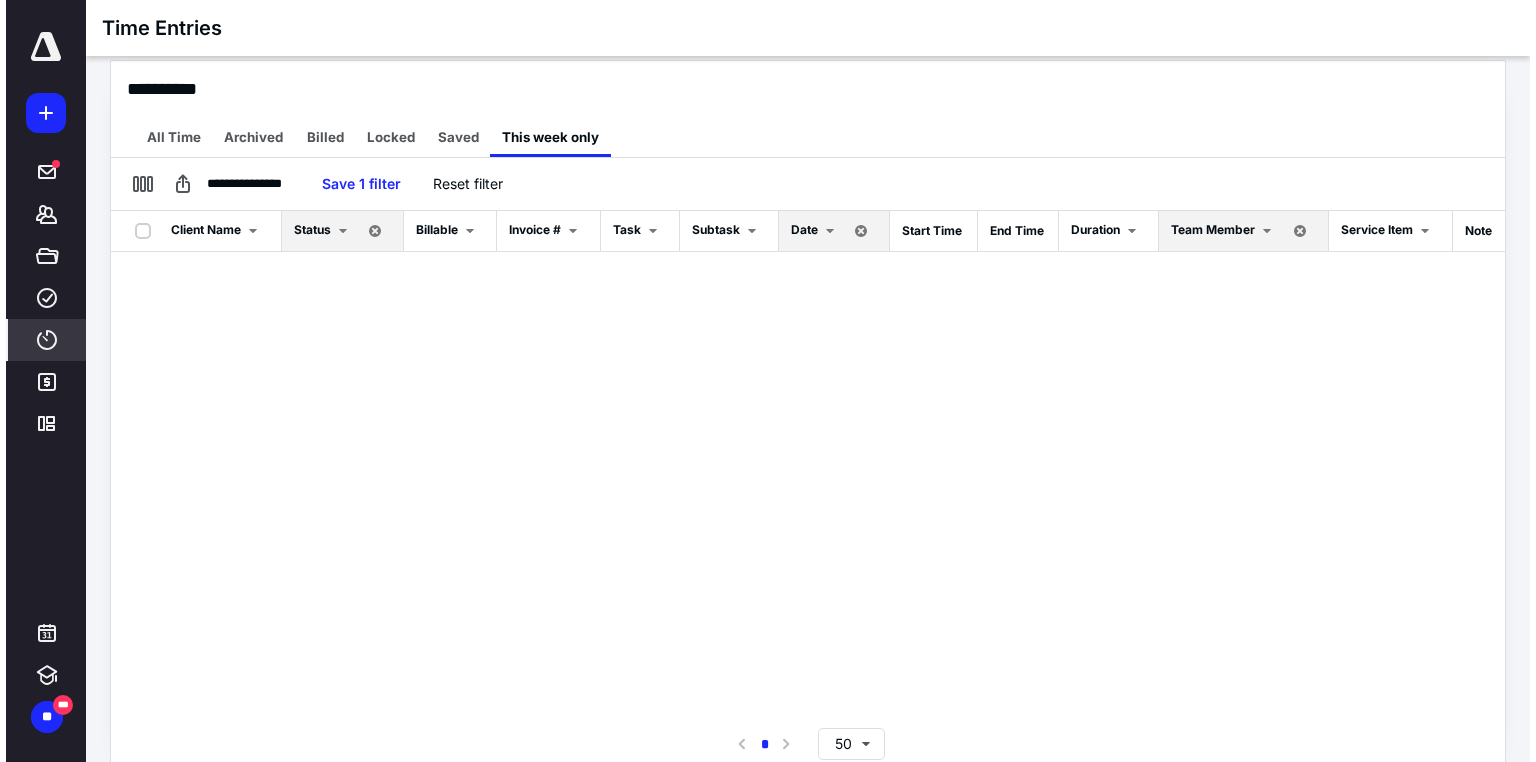 scroll, scrollTop: 0, scrollLeft: 0, axis: both 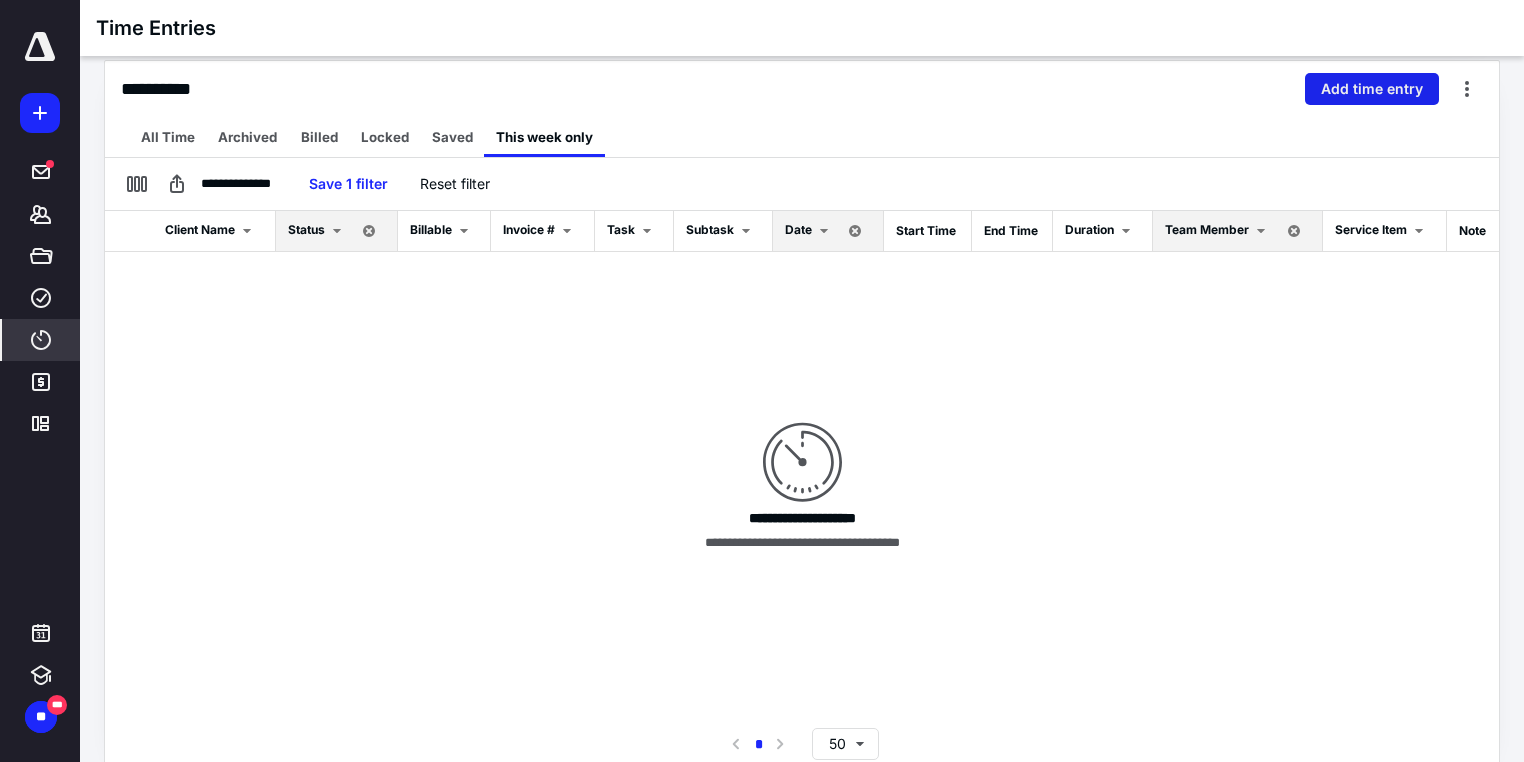 click on "Add time entry" at bounding box center [1372, 89] 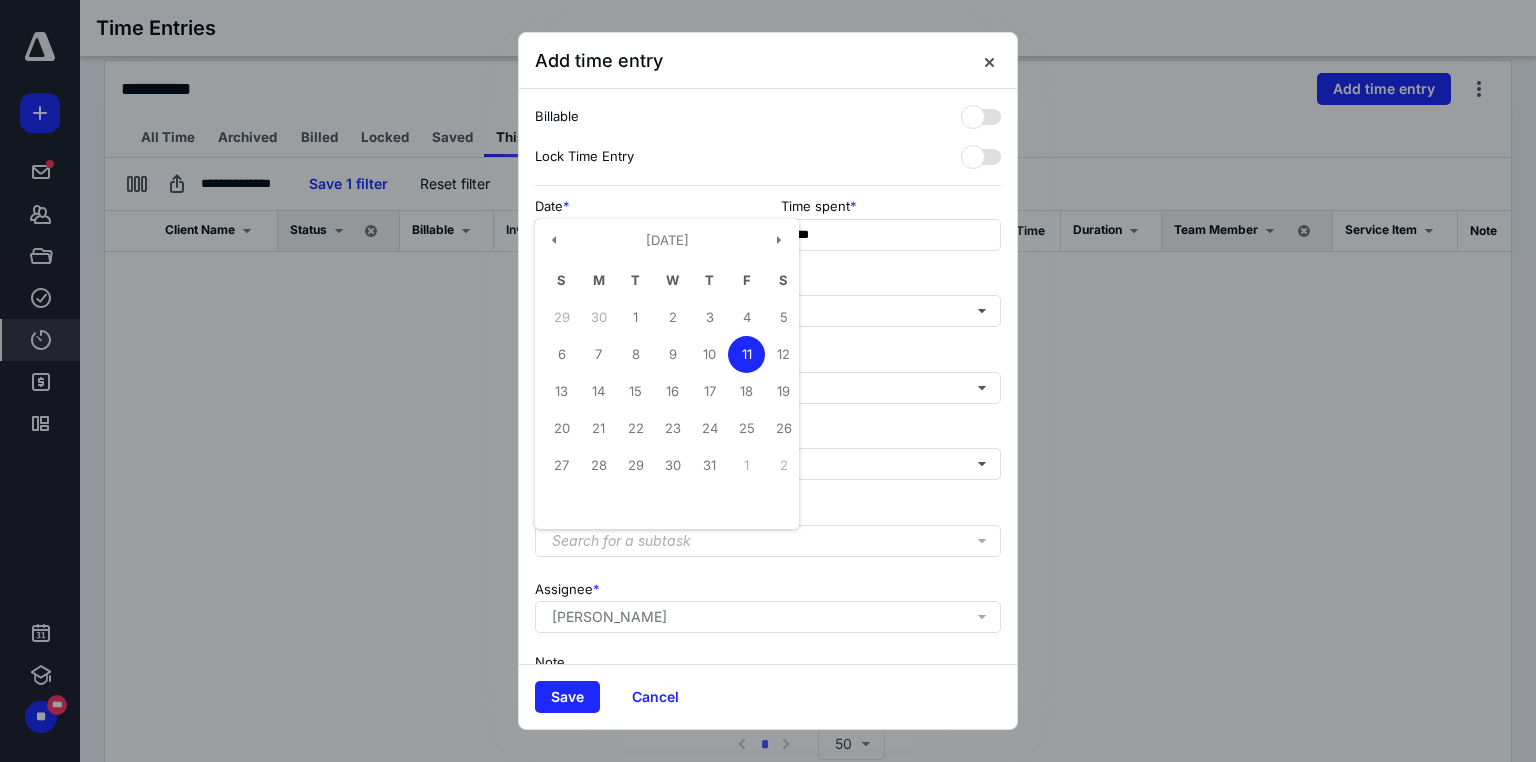 click on "**********" at bounding box center (645, 235) 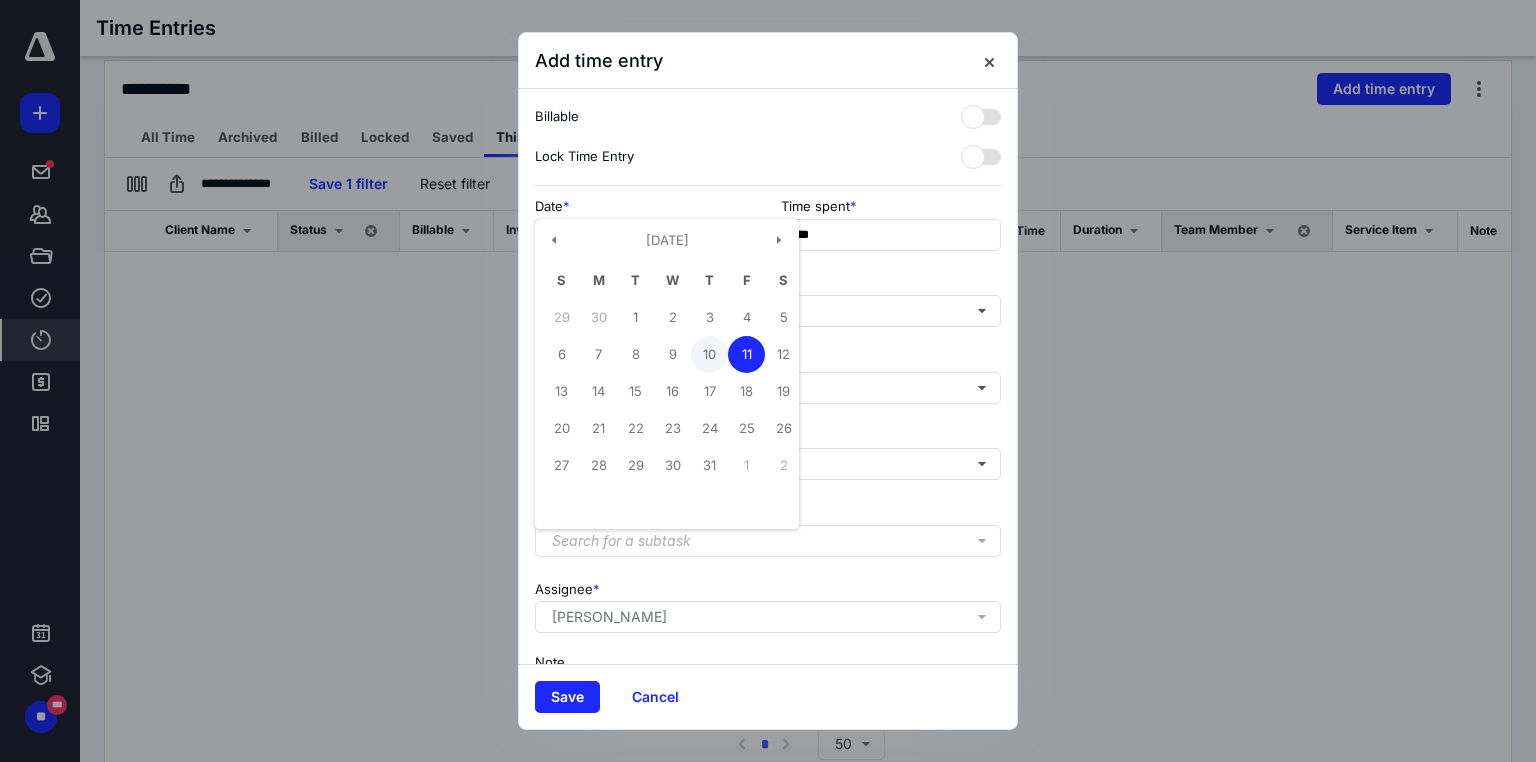 click on "10" at bounding box center (709, 354) 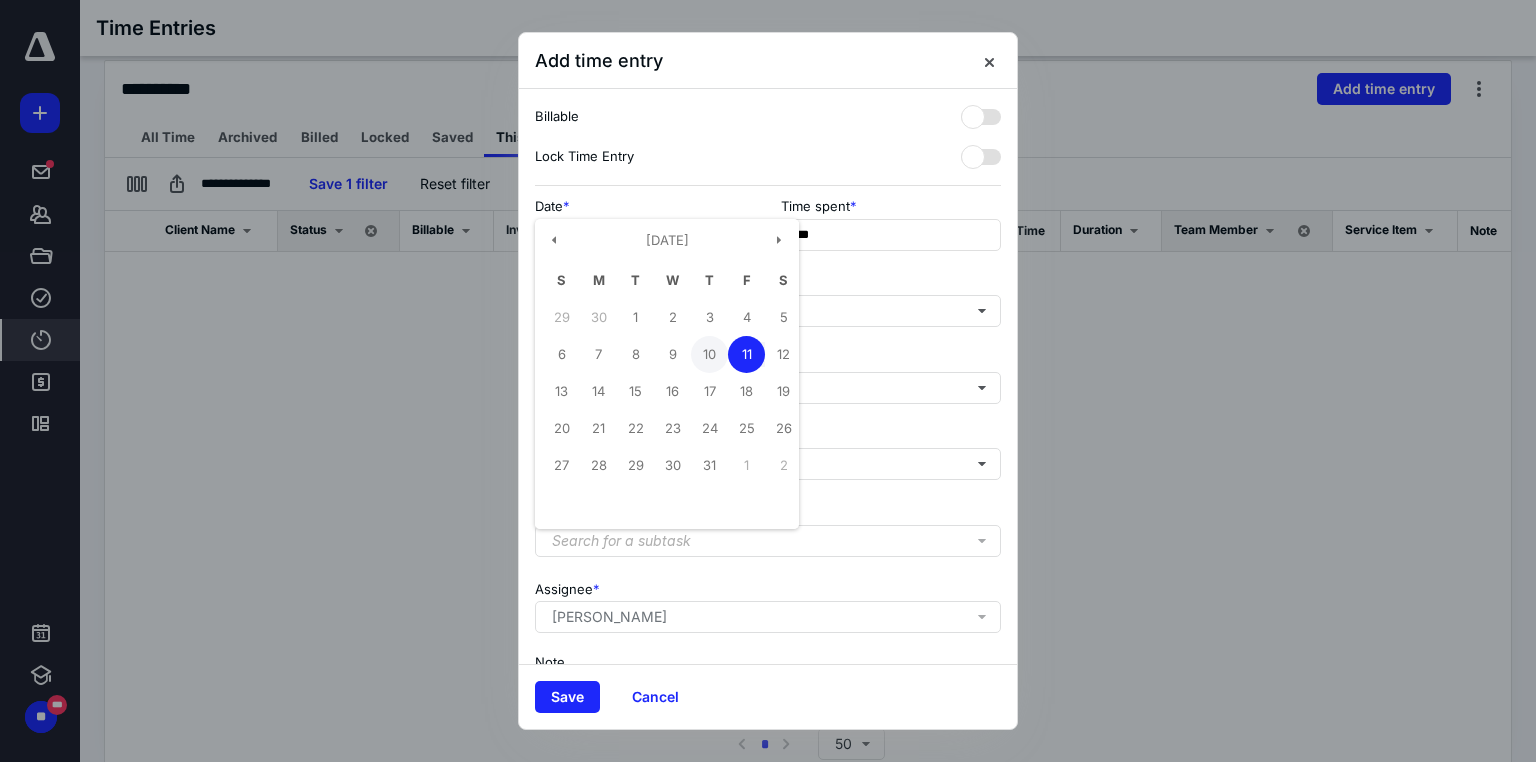 type on "**********" 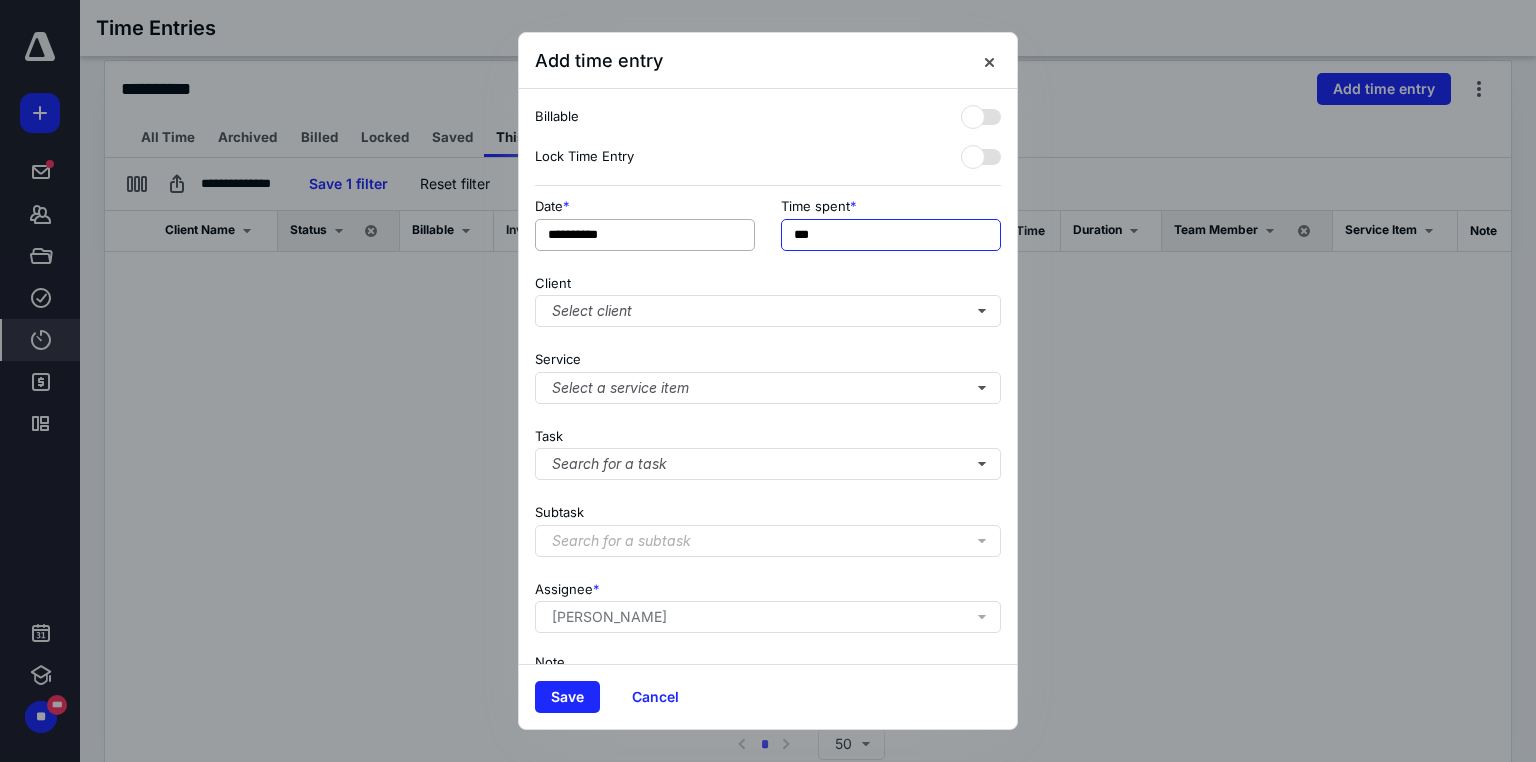 drag, startPoint x: 836, startPoint y: 229, endPoint x: 725, endPoint y: 242, distance: 111.75867 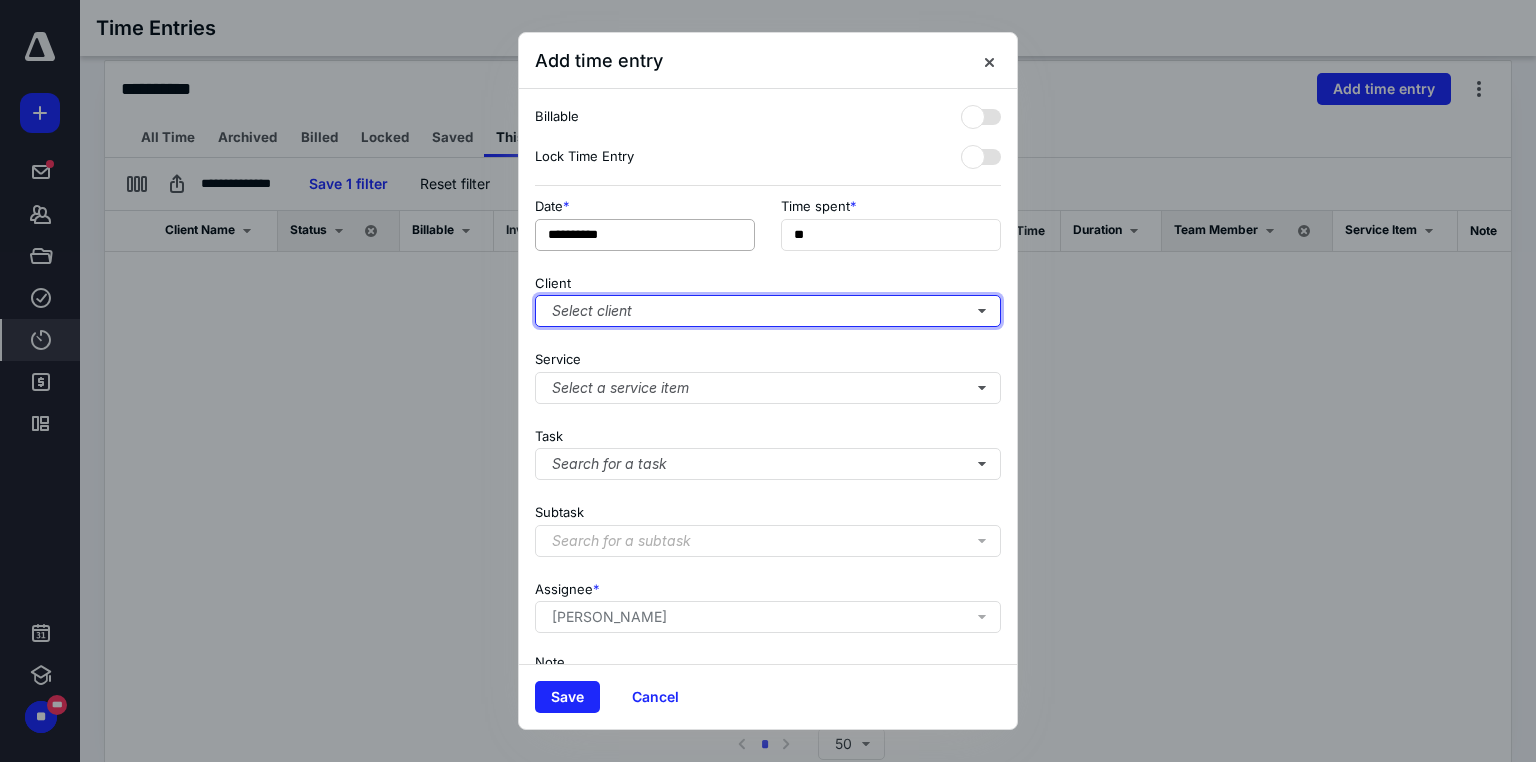 type on "***" 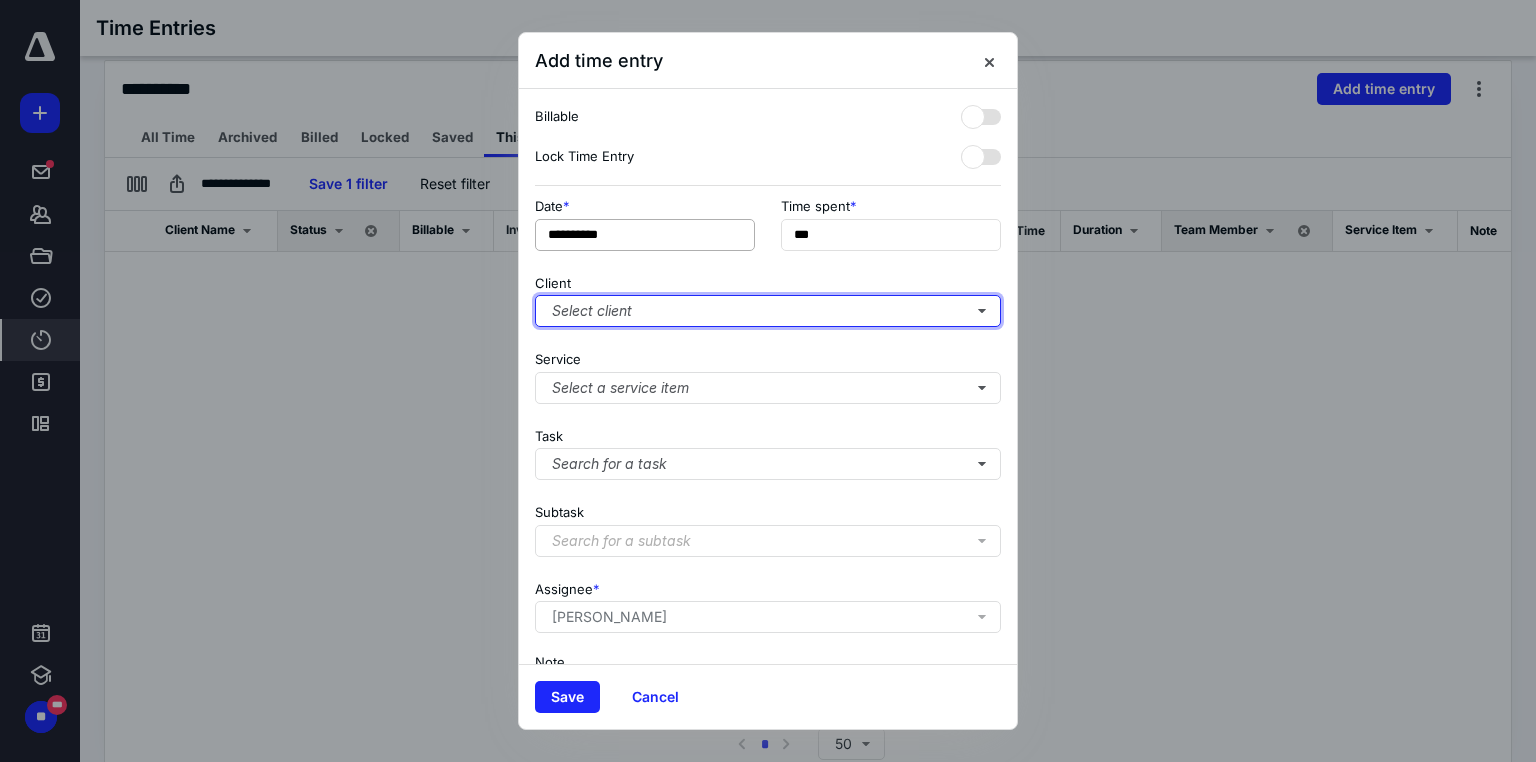 type 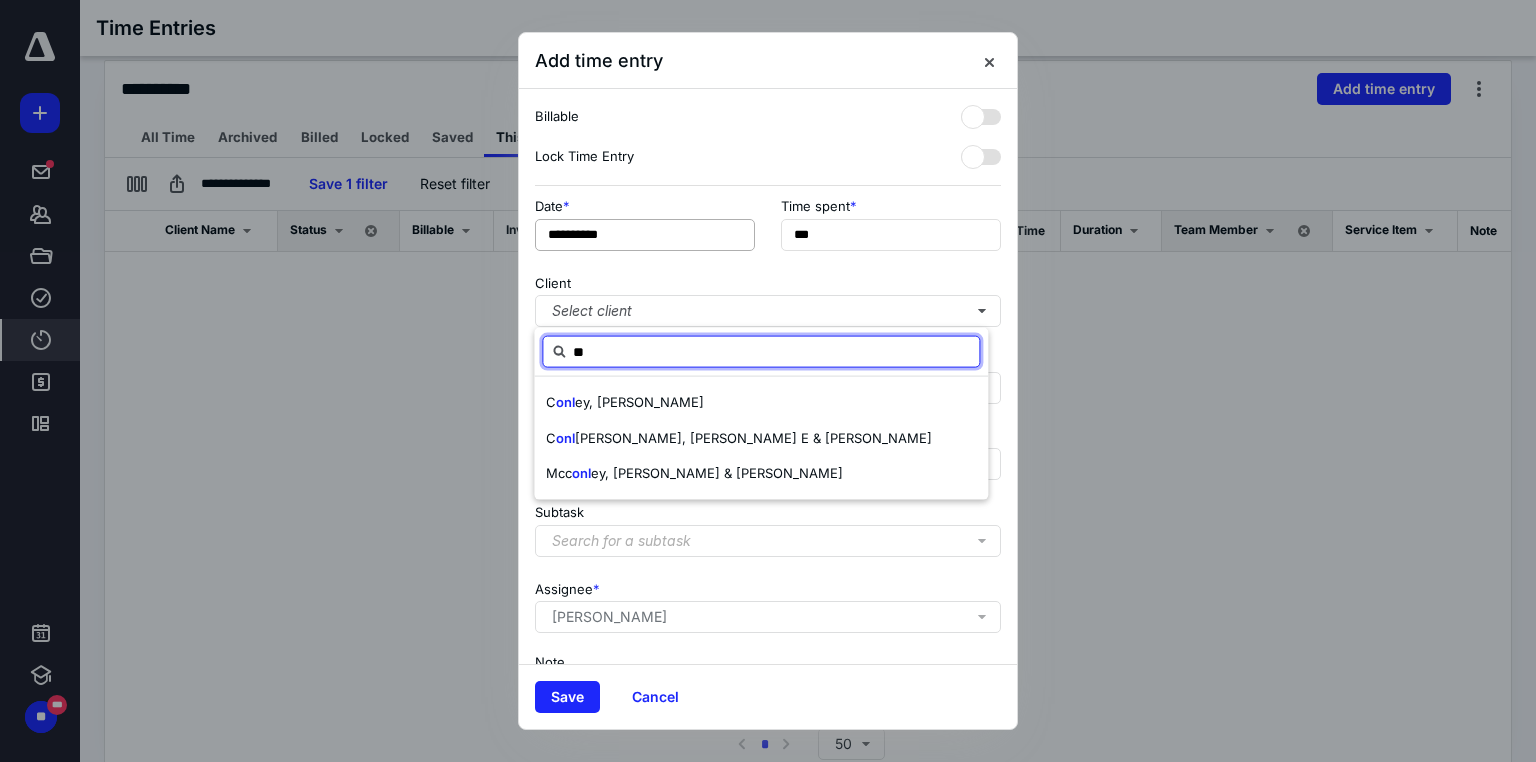 type on "*" 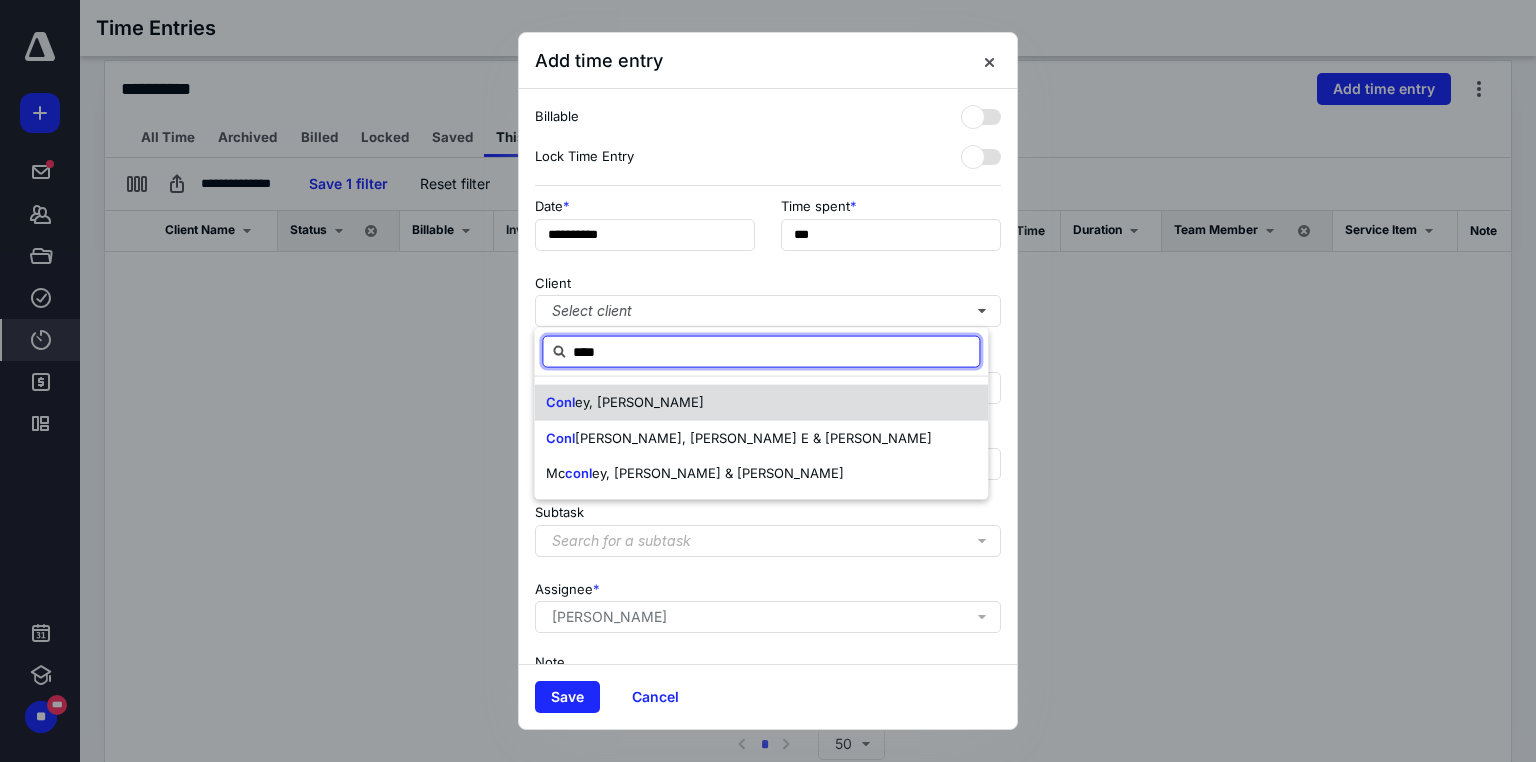 click on "ey, [PERSON_NAME]" at bounding box center (639, 402) 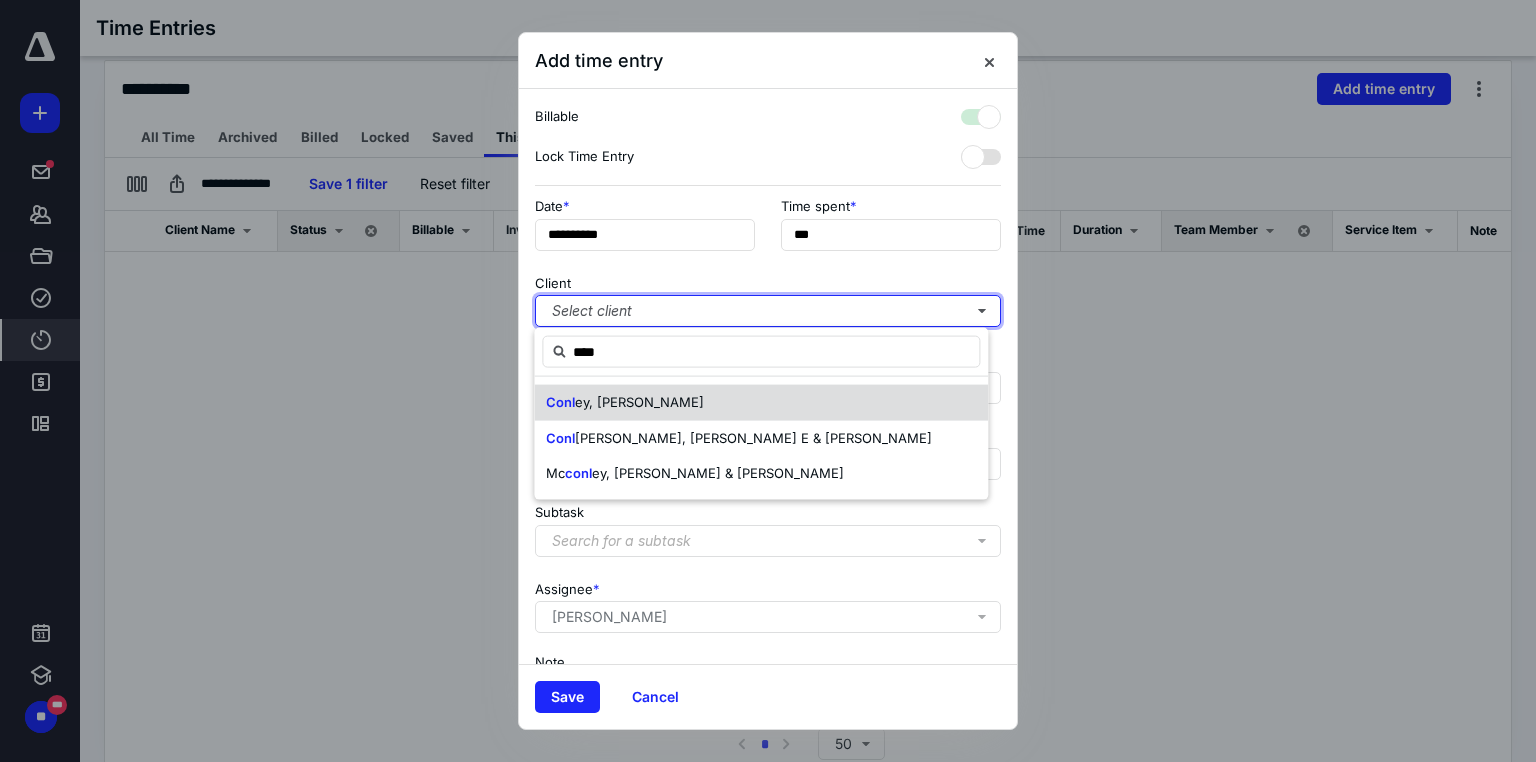 checkbox on "true" 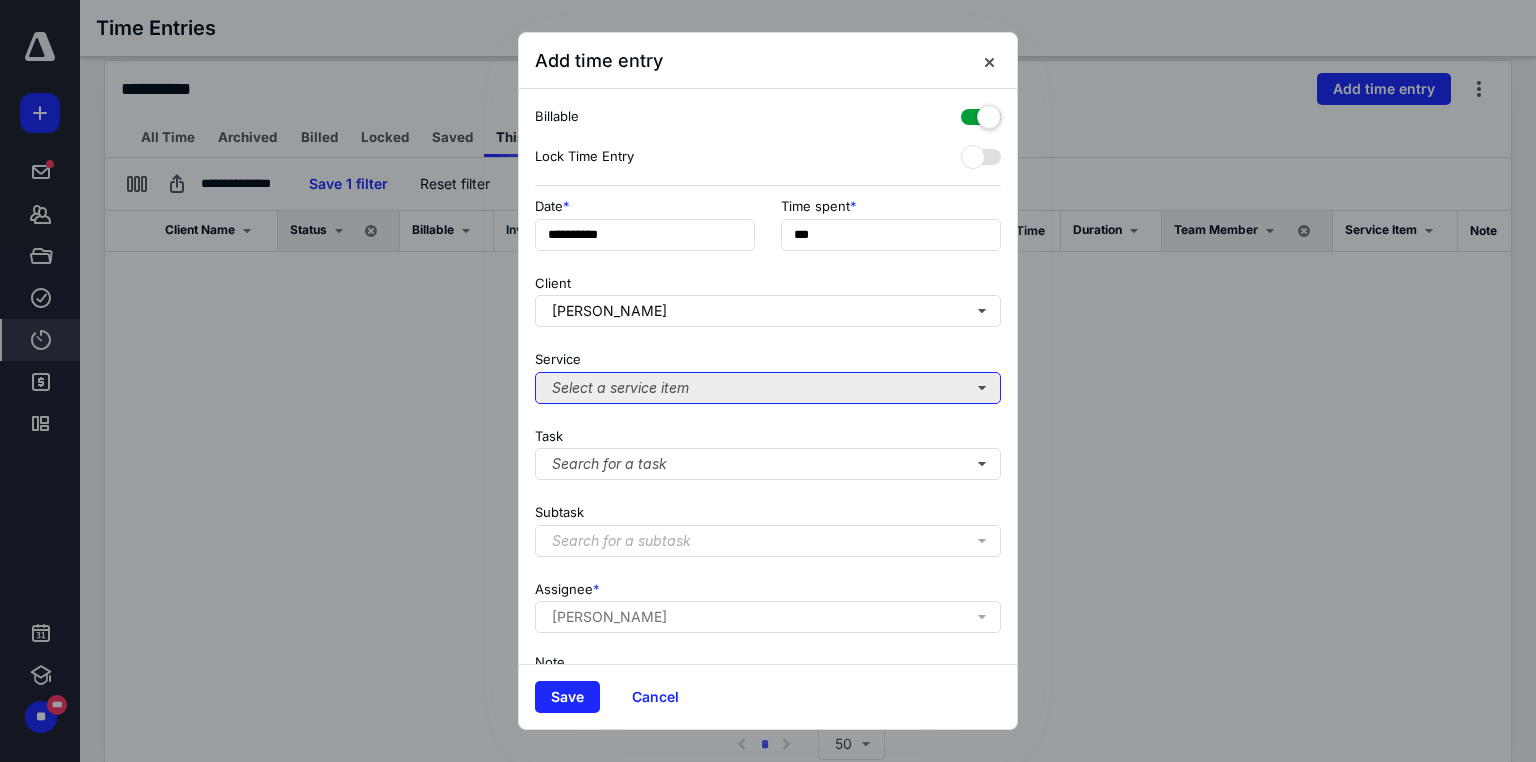 click on "Select a service item" at bounding box center (768, 388) 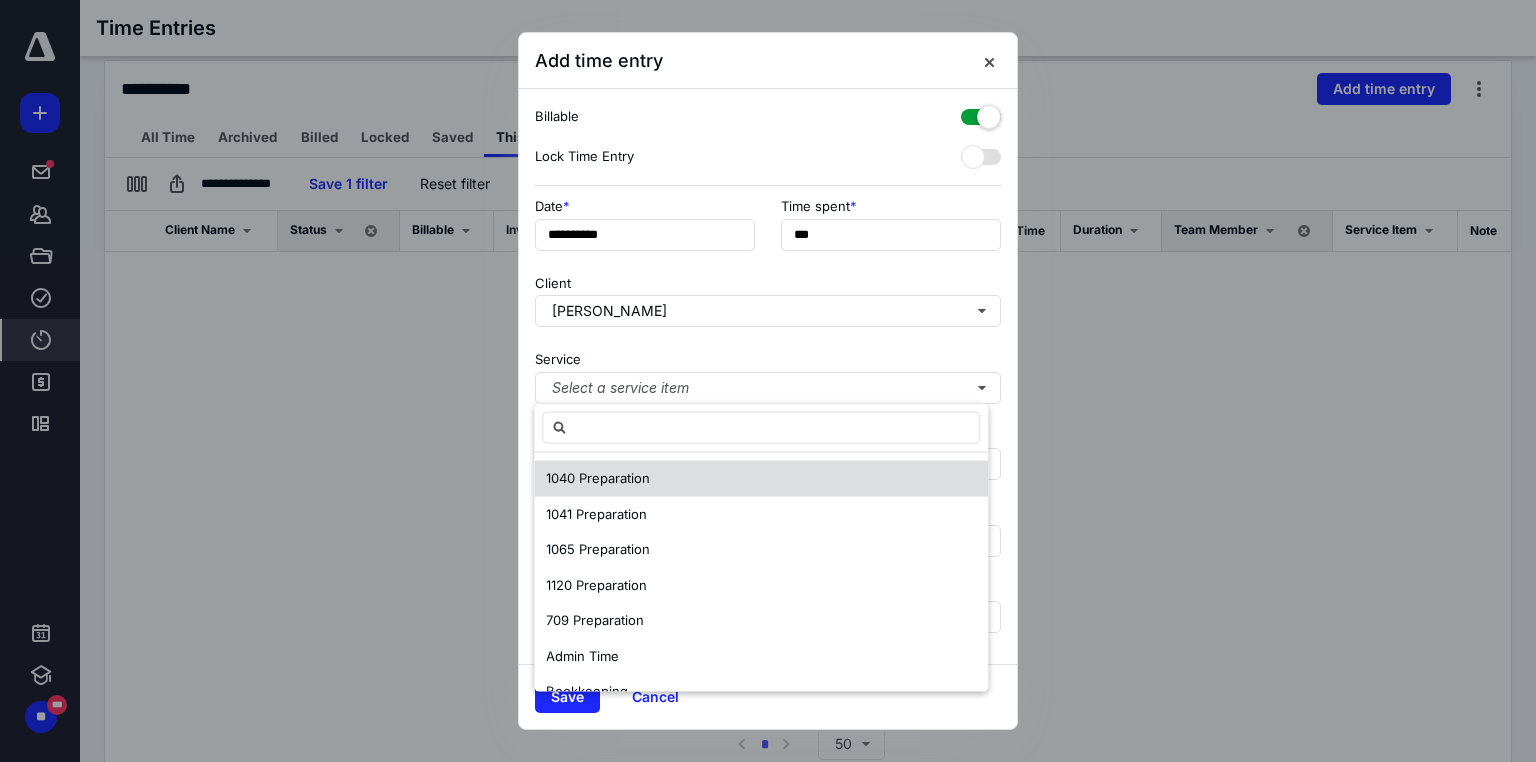 click on "1040 Preparation" at bounding box center (598, 478) 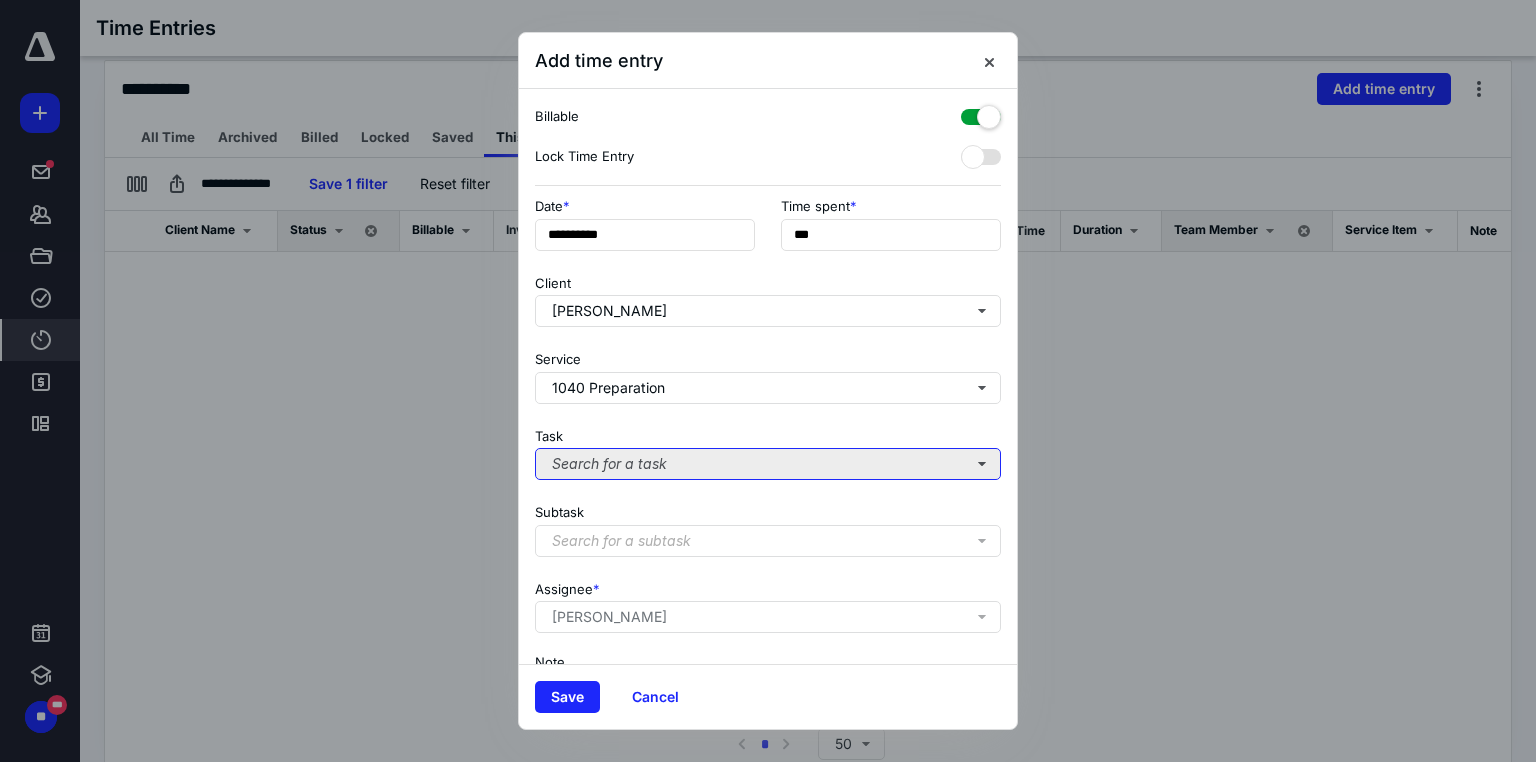 click on "Search for a task" at bounding box center [768, 464] 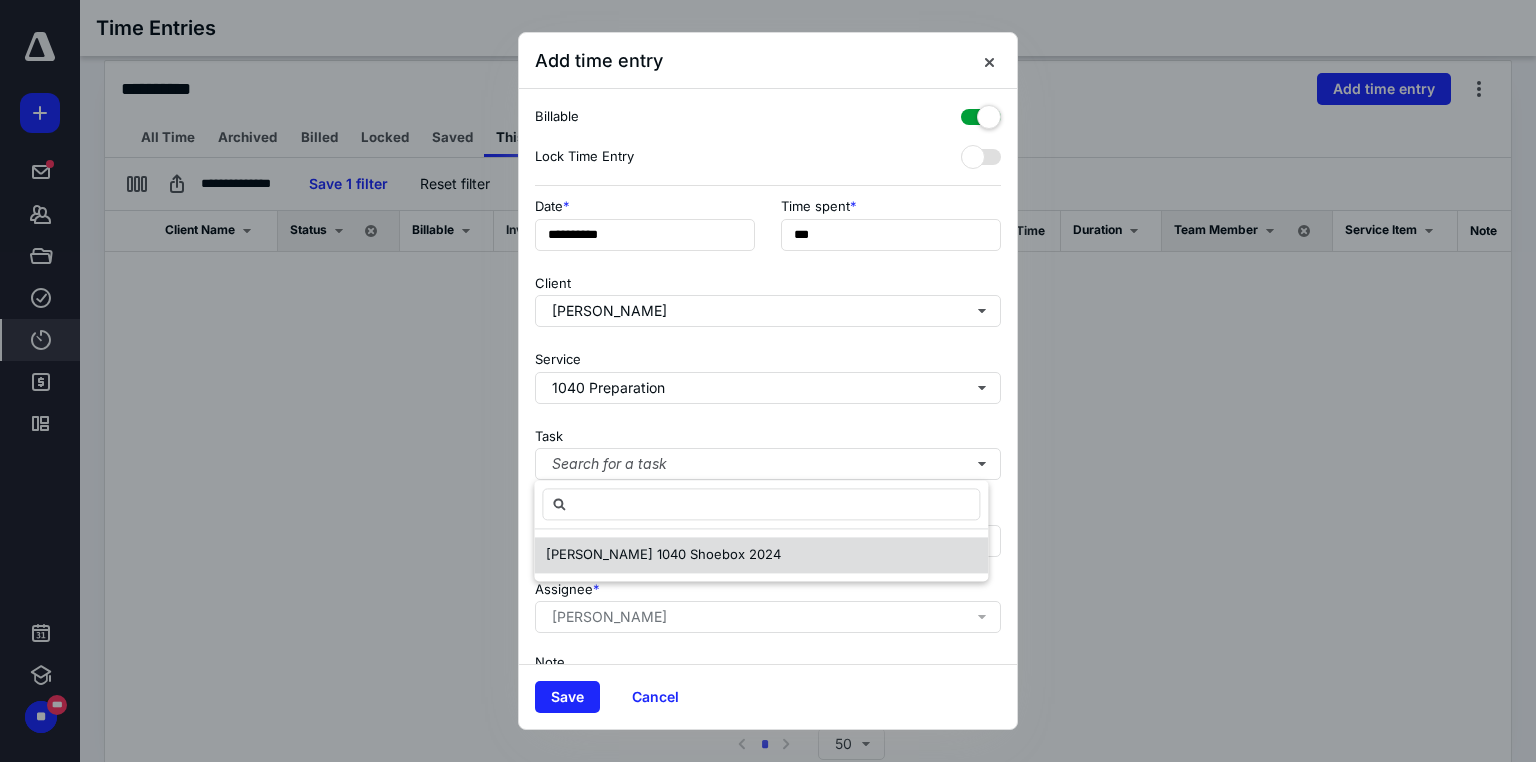 click on "[PERSON_NAME] 1040 Shoebox 2024" at bounding box center [663, 554] 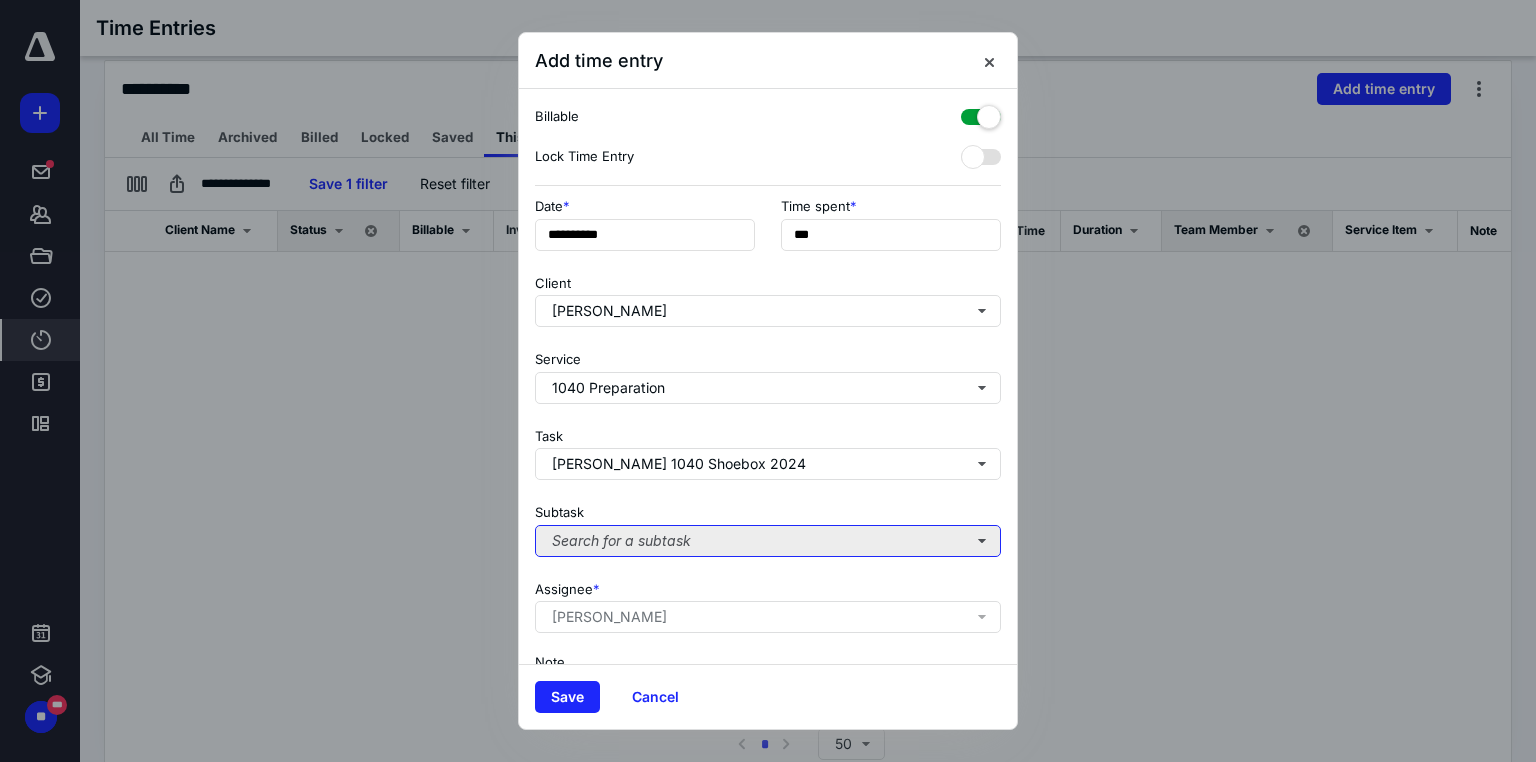 click on "Search for a subtask" at bounding box center (768, 541) 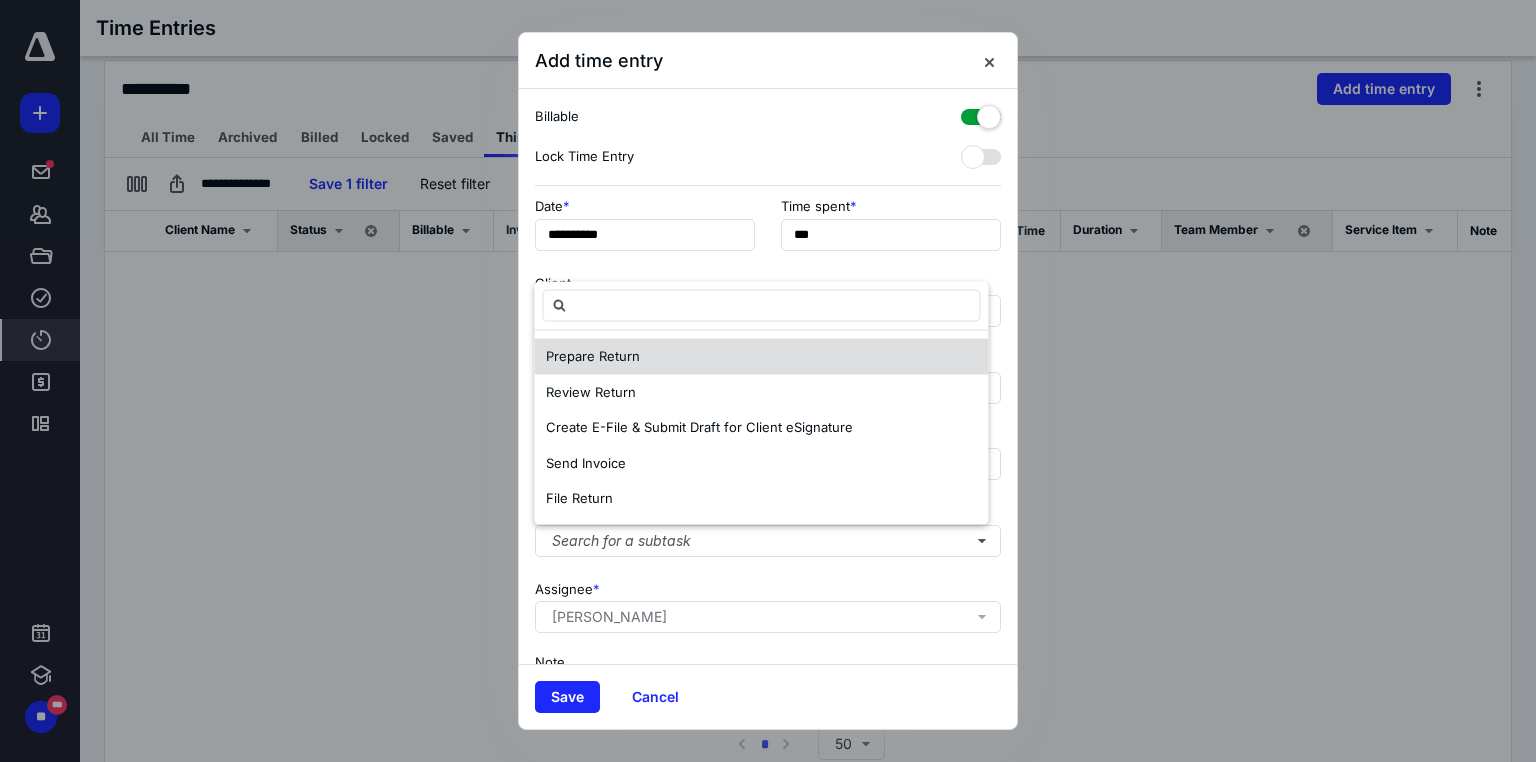 click on "Prepare Return" at bounding box center (761, 357) 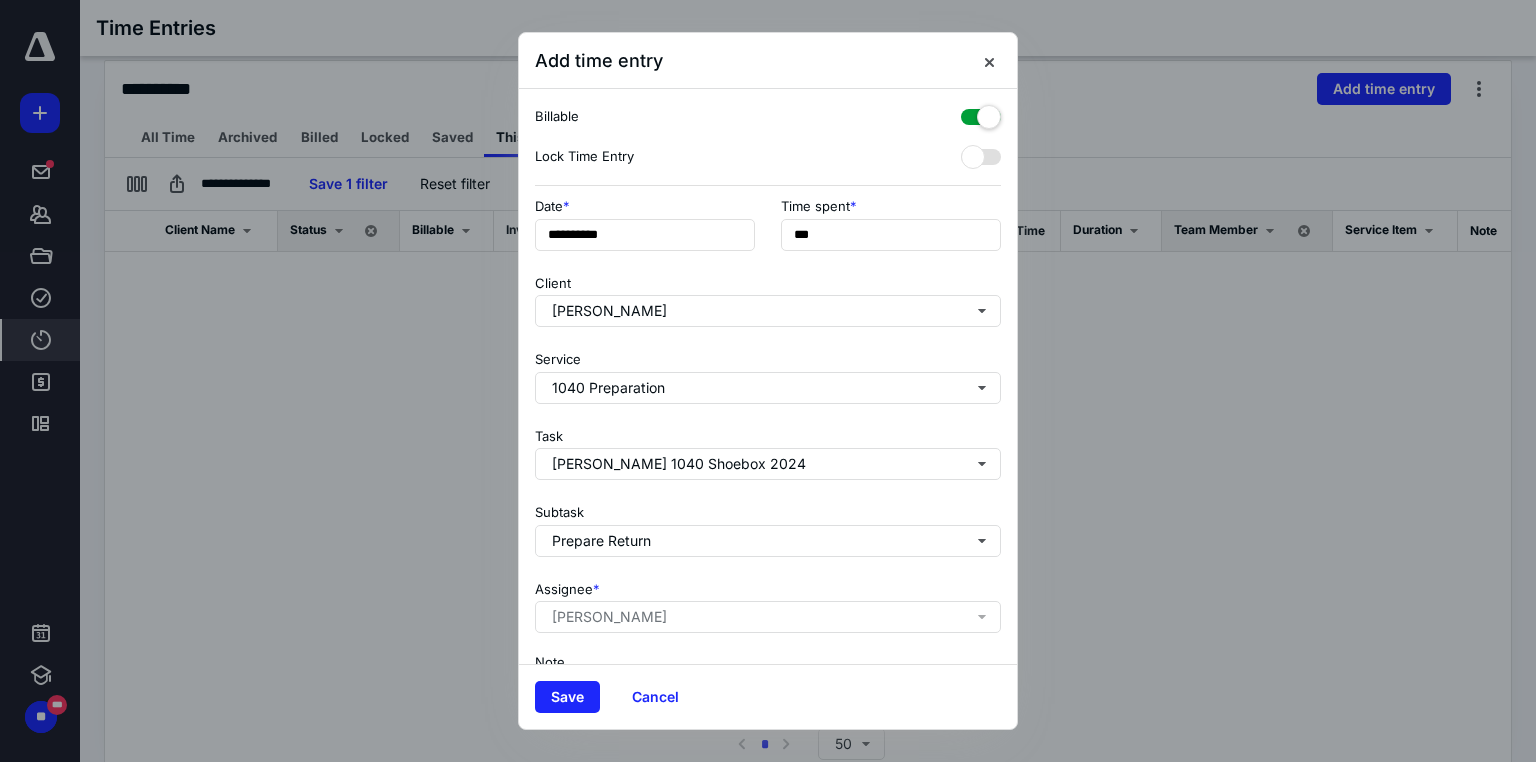 click on "**********" at bounding box center [768, 230] 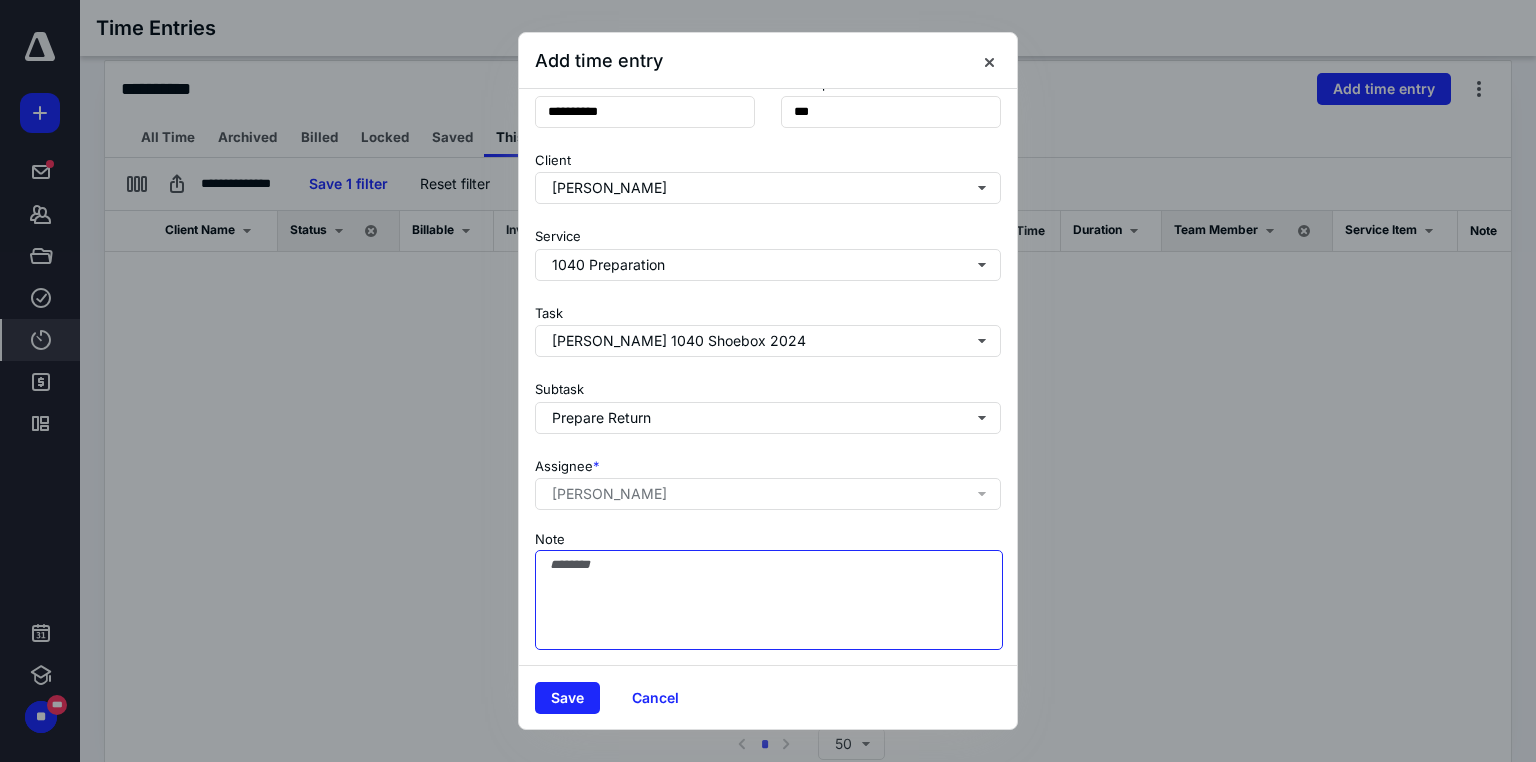 click on "Note" at bounding box center (769, 600) 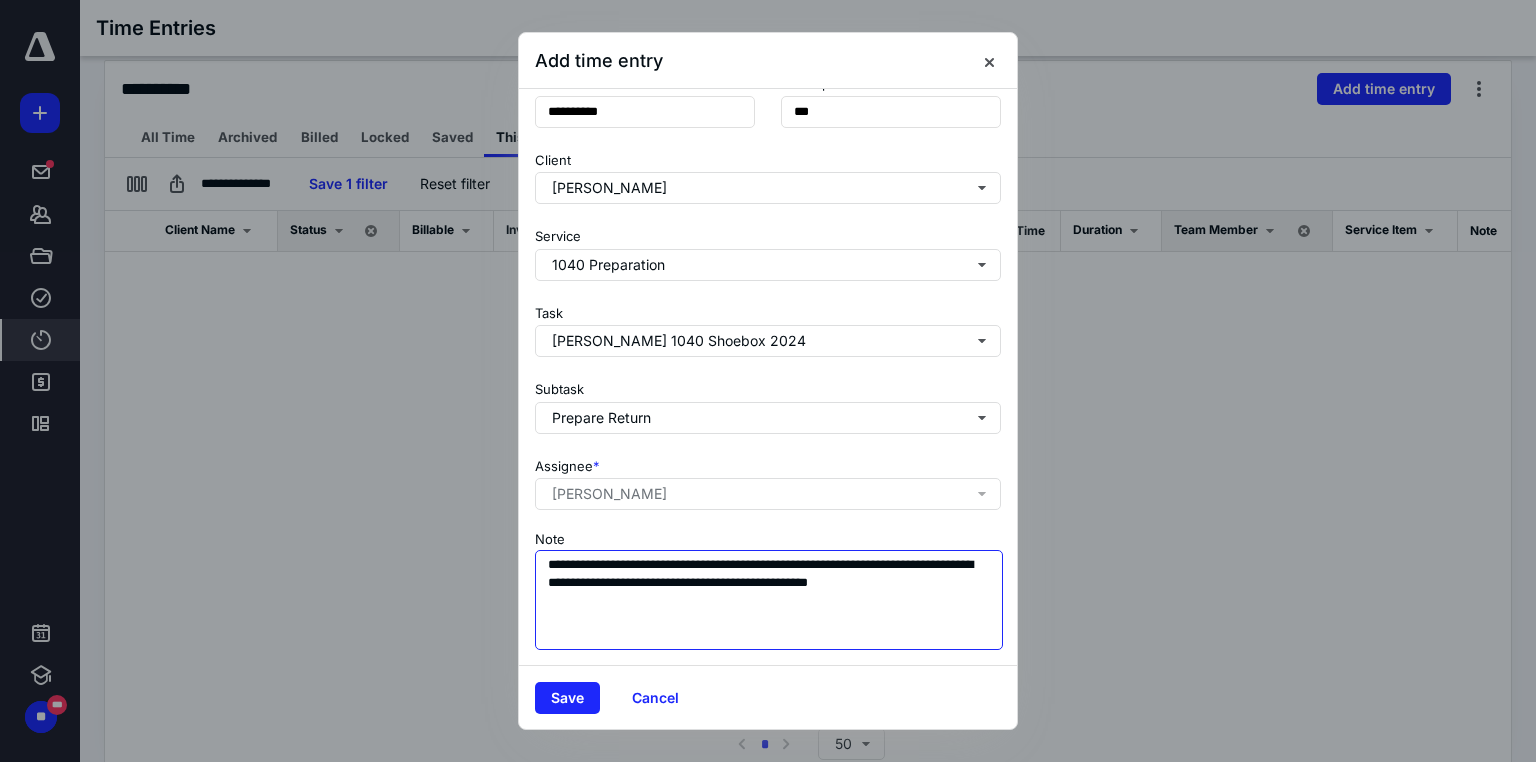 drag, startPoint x: 870, startPoint y: 564, endPoint x: 522, endPoint y: 563, distance: 348.00143 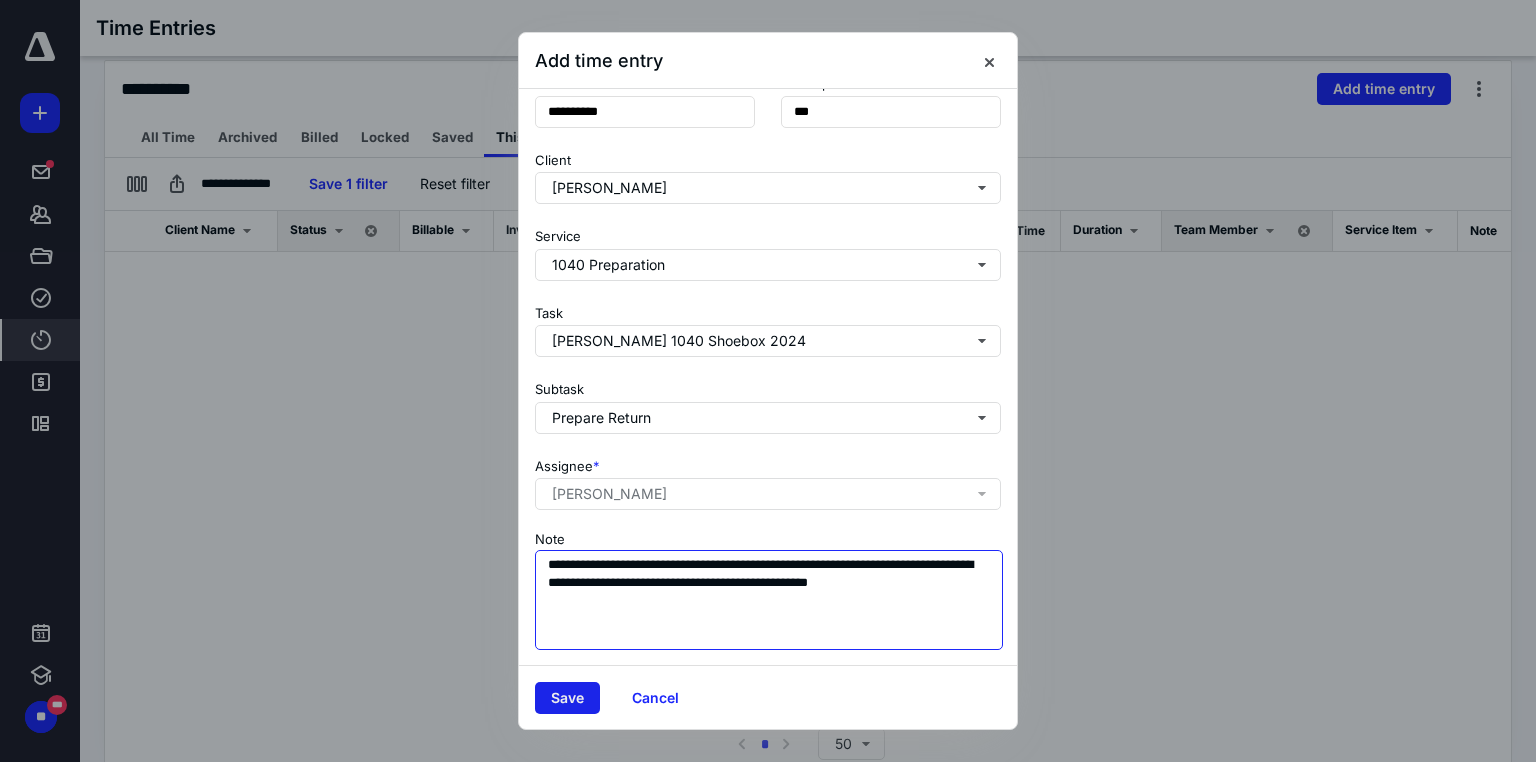 type on "**********" 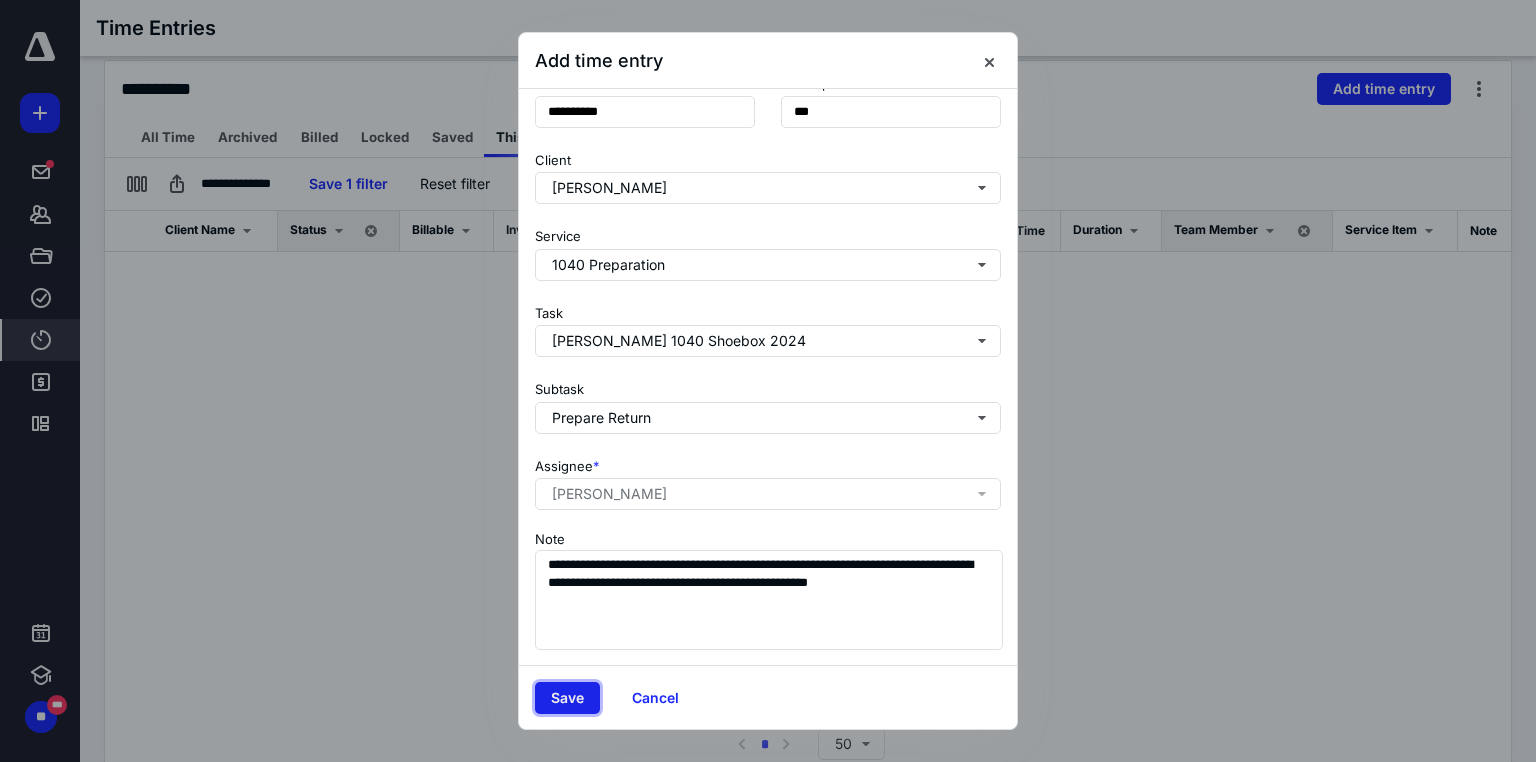 click on "Save" at bounding box center (567, 698) 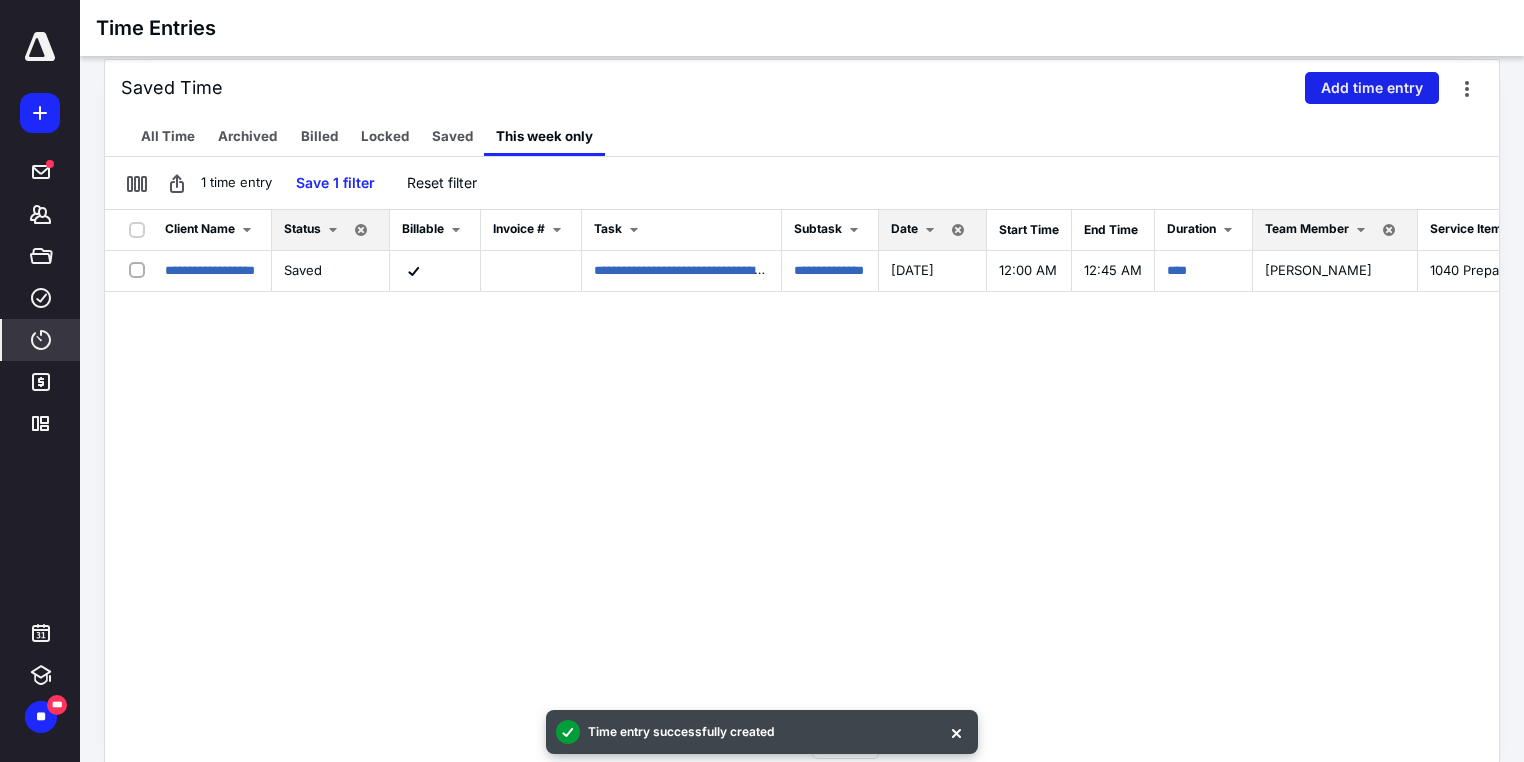 click on "Add time entry" at bounding box center (1372, 88) 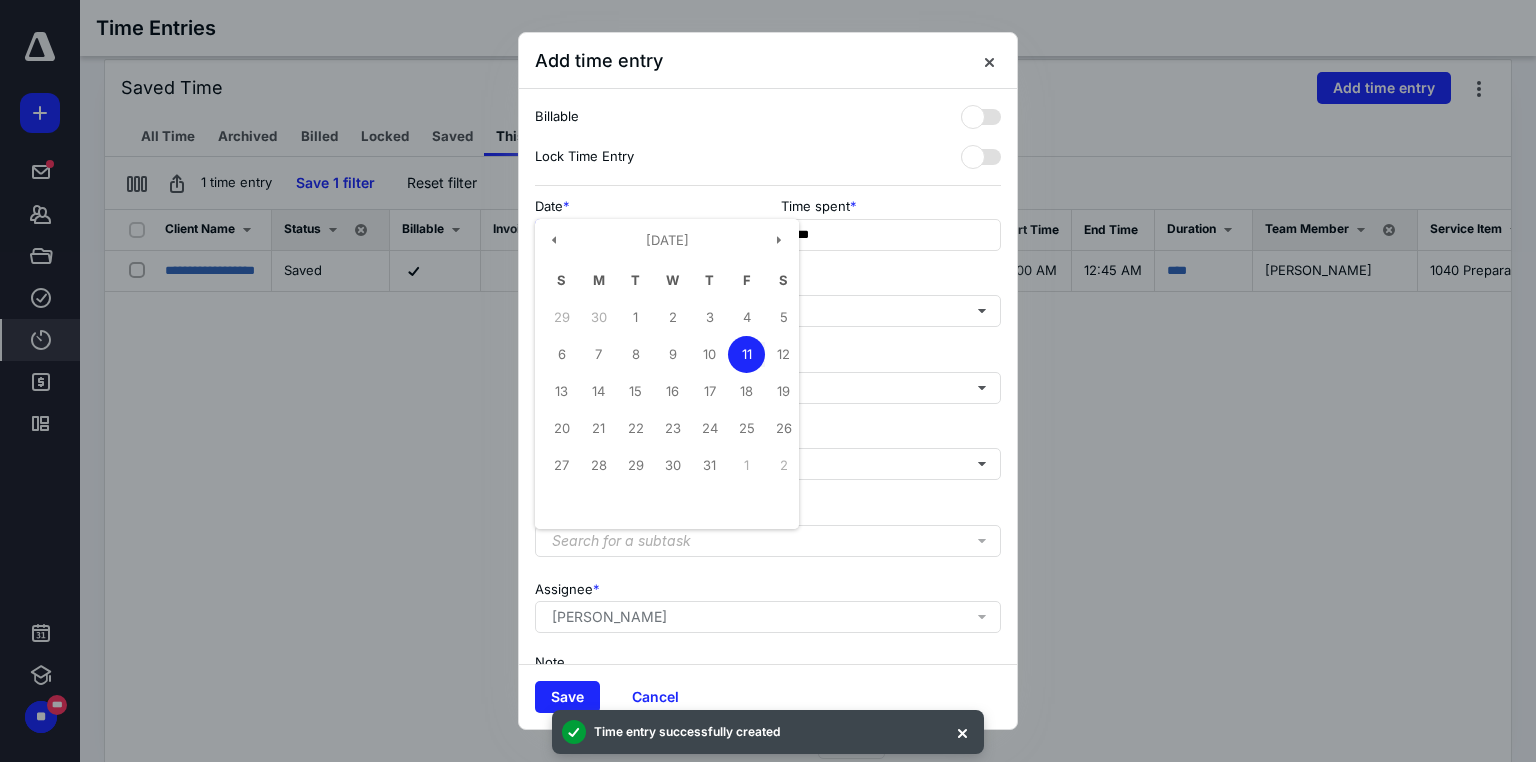 click on "**********" at bounding box center [645, 235] 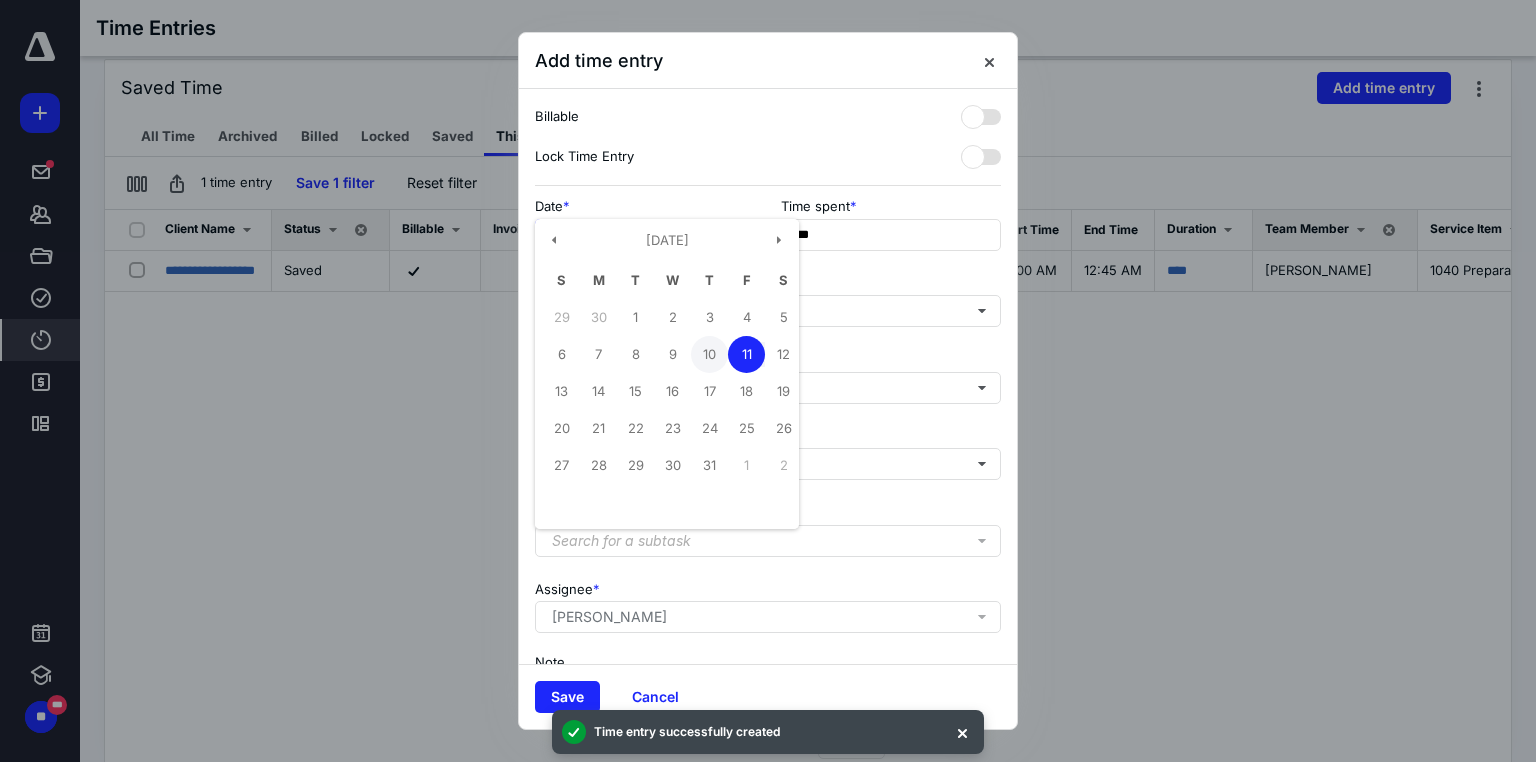 click on "10" at bounding box center (709, 354) 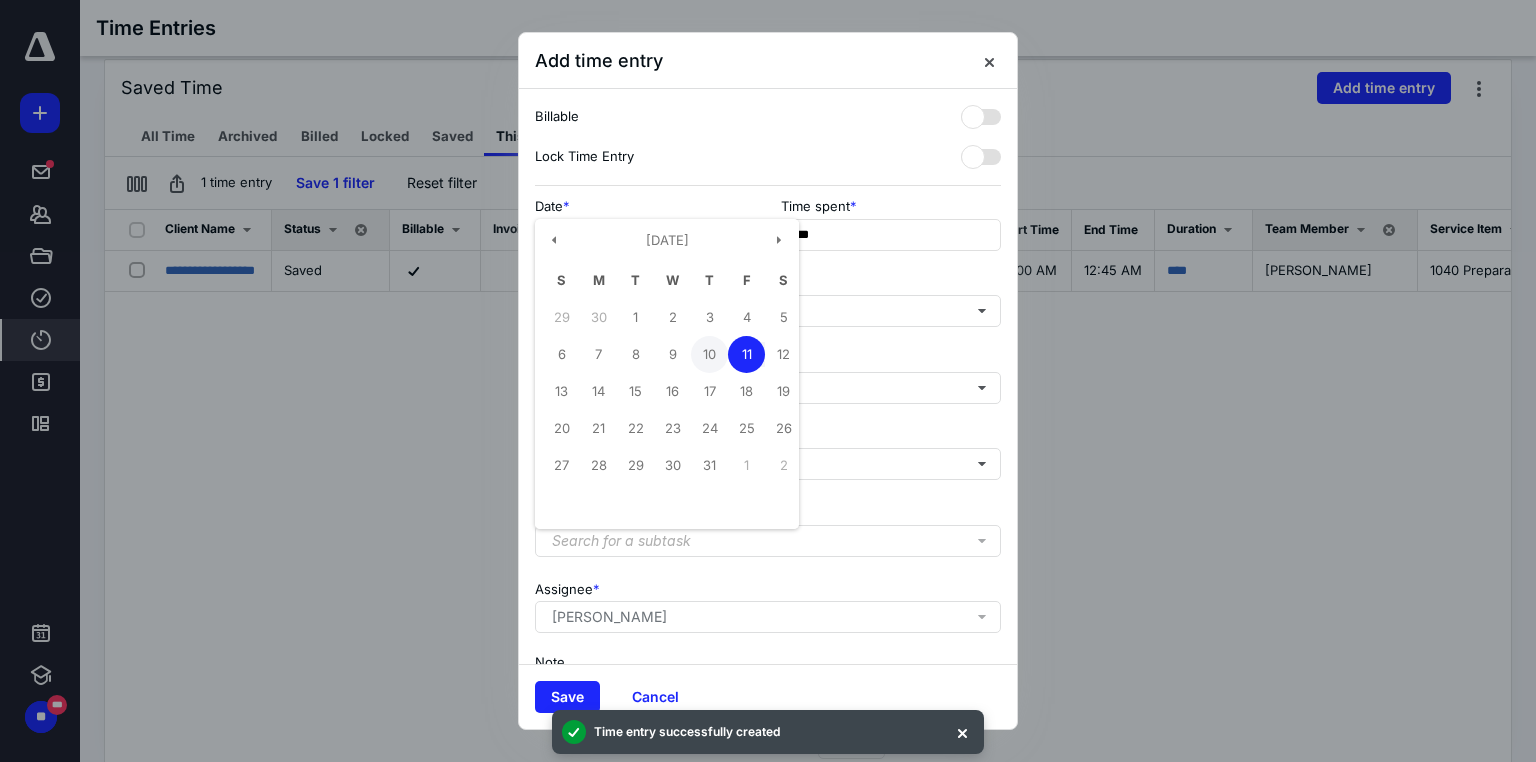 type on "**********" 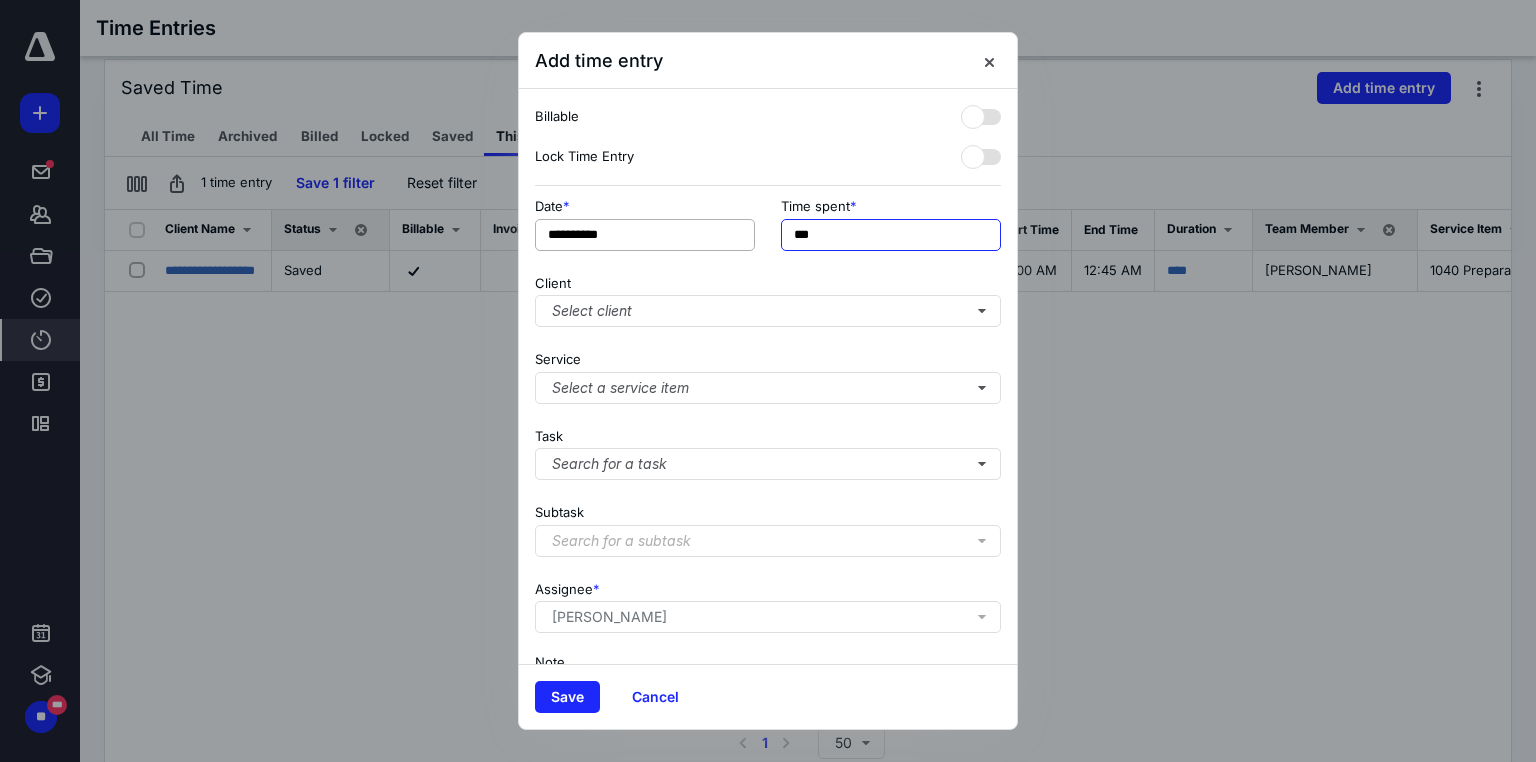 drag, startPoint x: 826, startPoint y: 232, endPoint x: 751, endPoint y: 231, distance: 75.00667 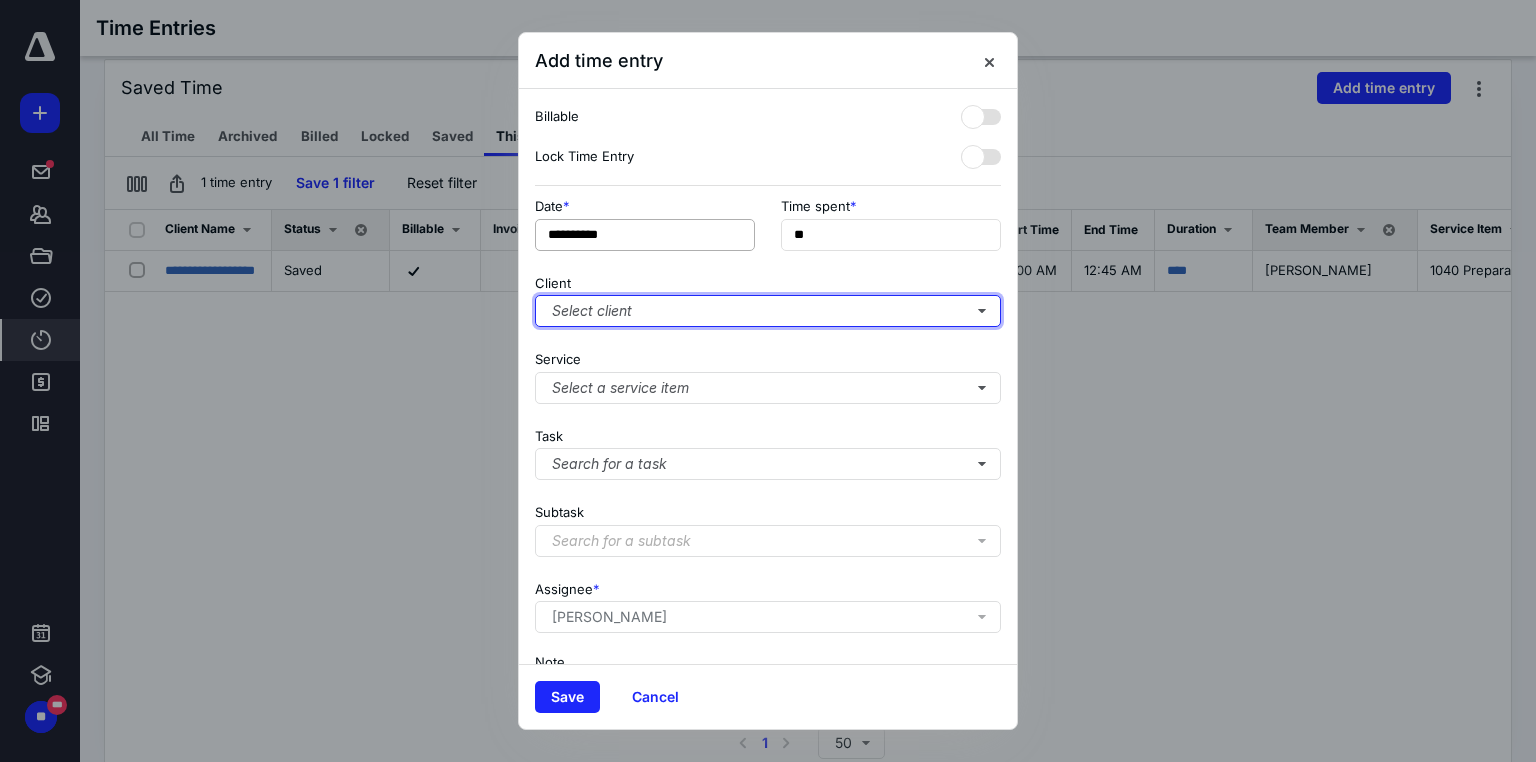 type on "***" 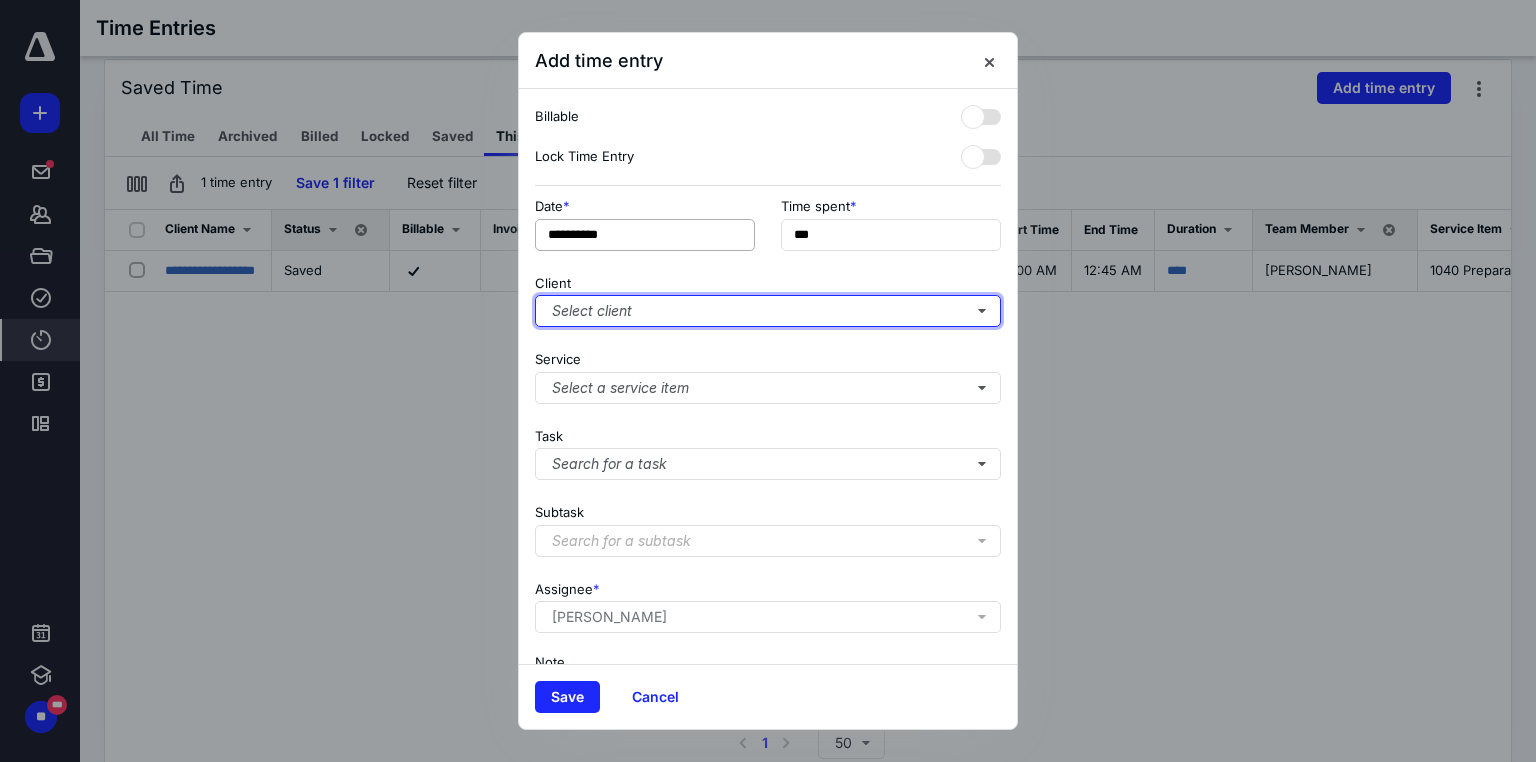 type 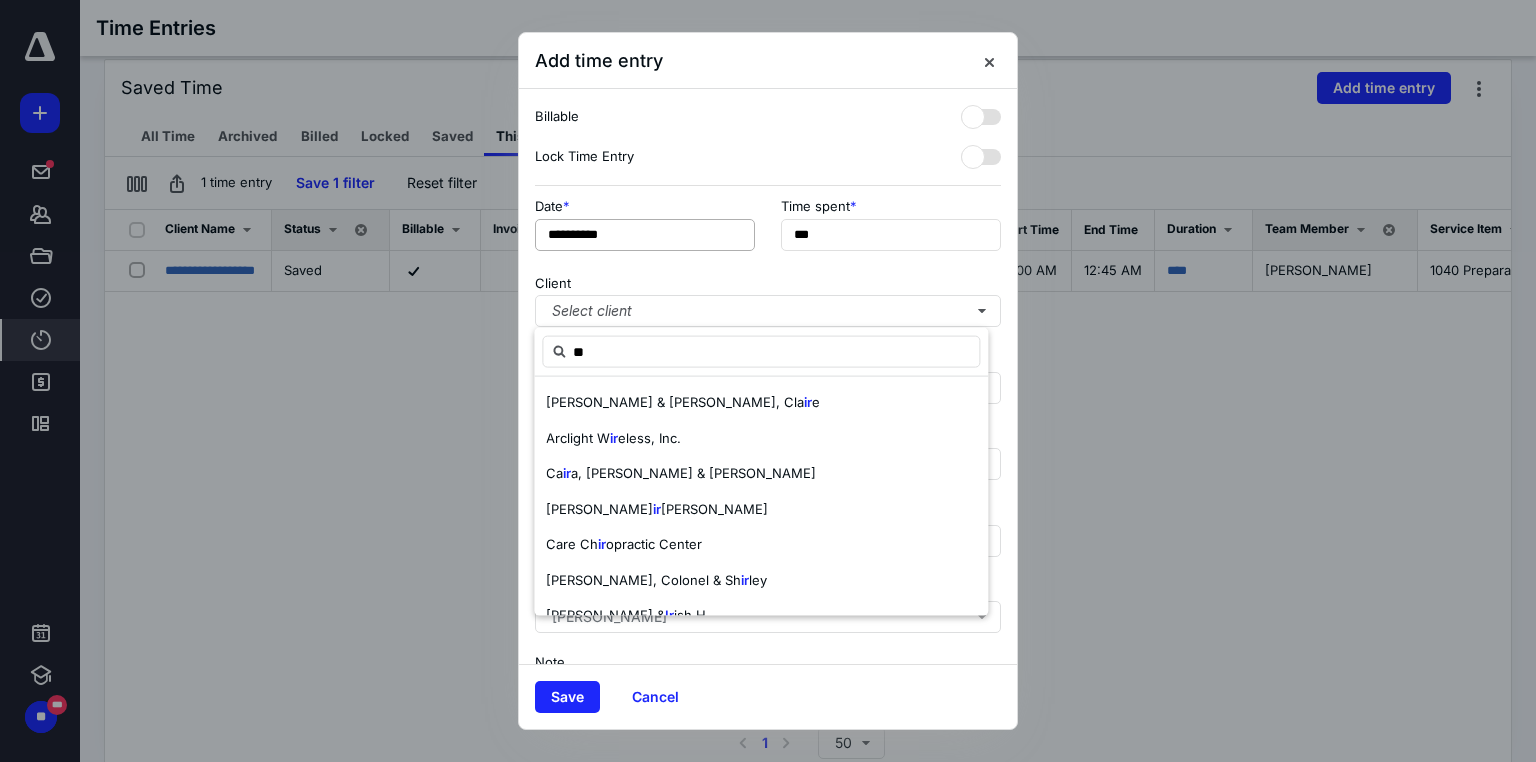 type on "*" 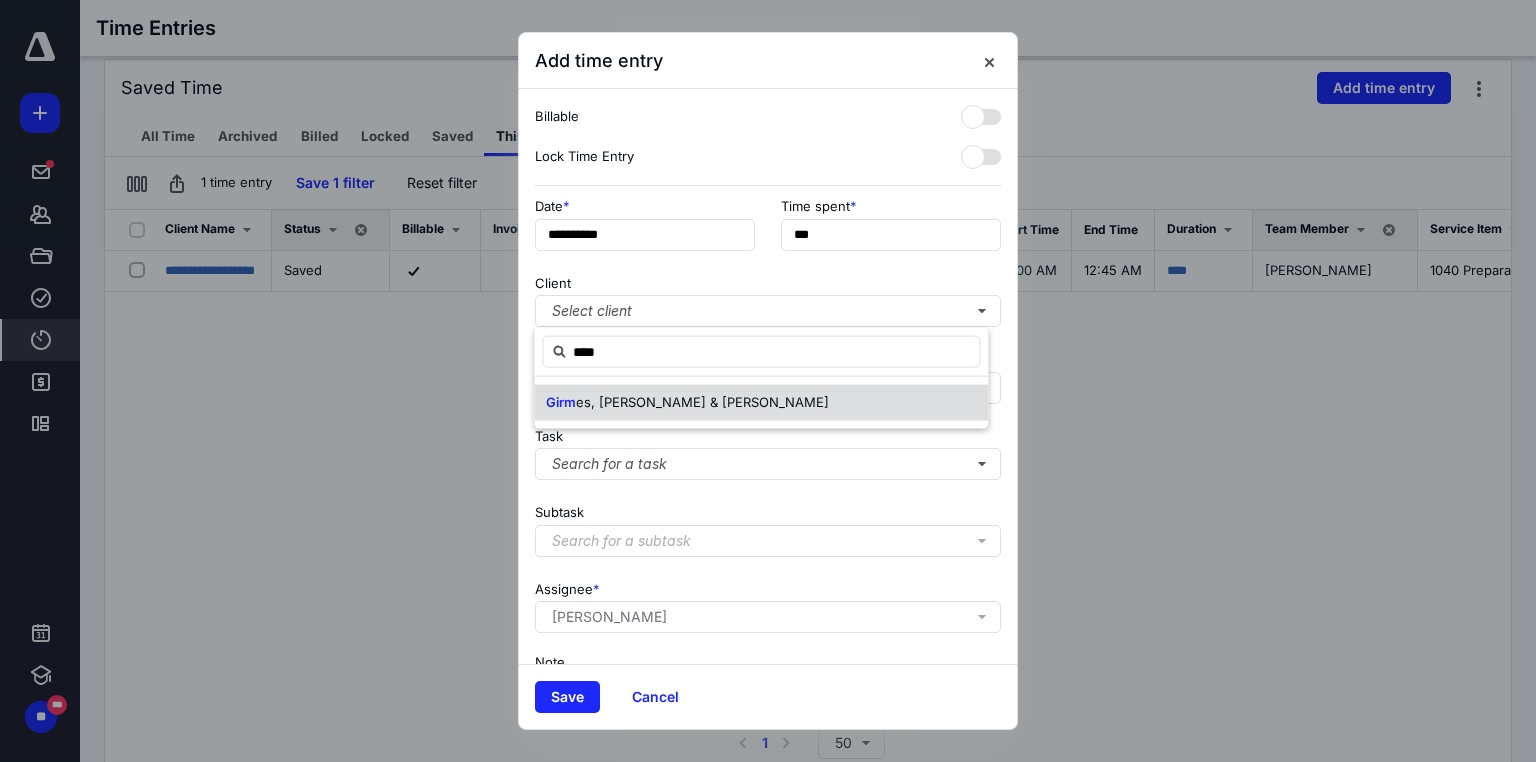 click on "es, [PERSON_NAME] & [PERSON_NAME]" at bounding box center (702, 402) 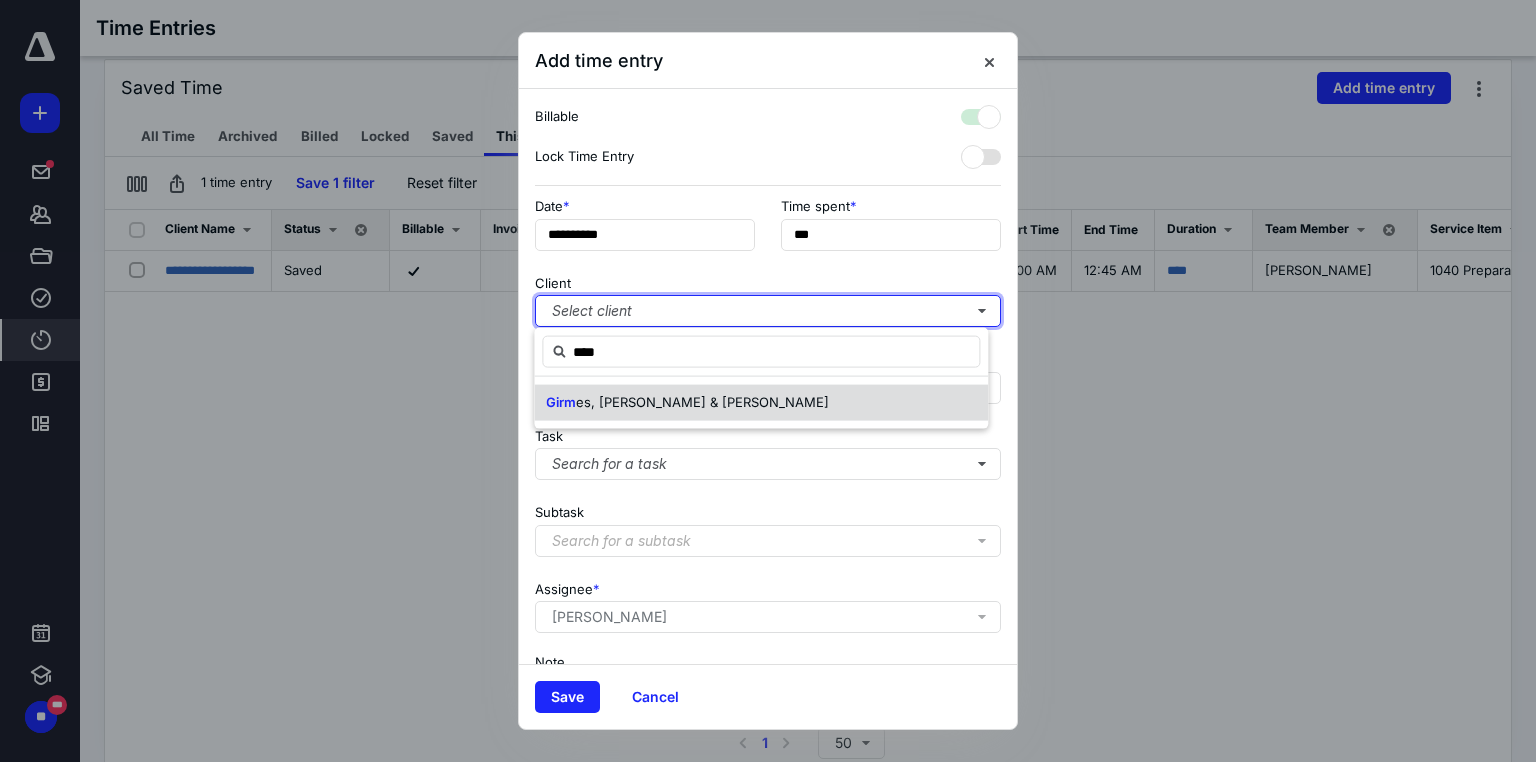 checkbox on "true" 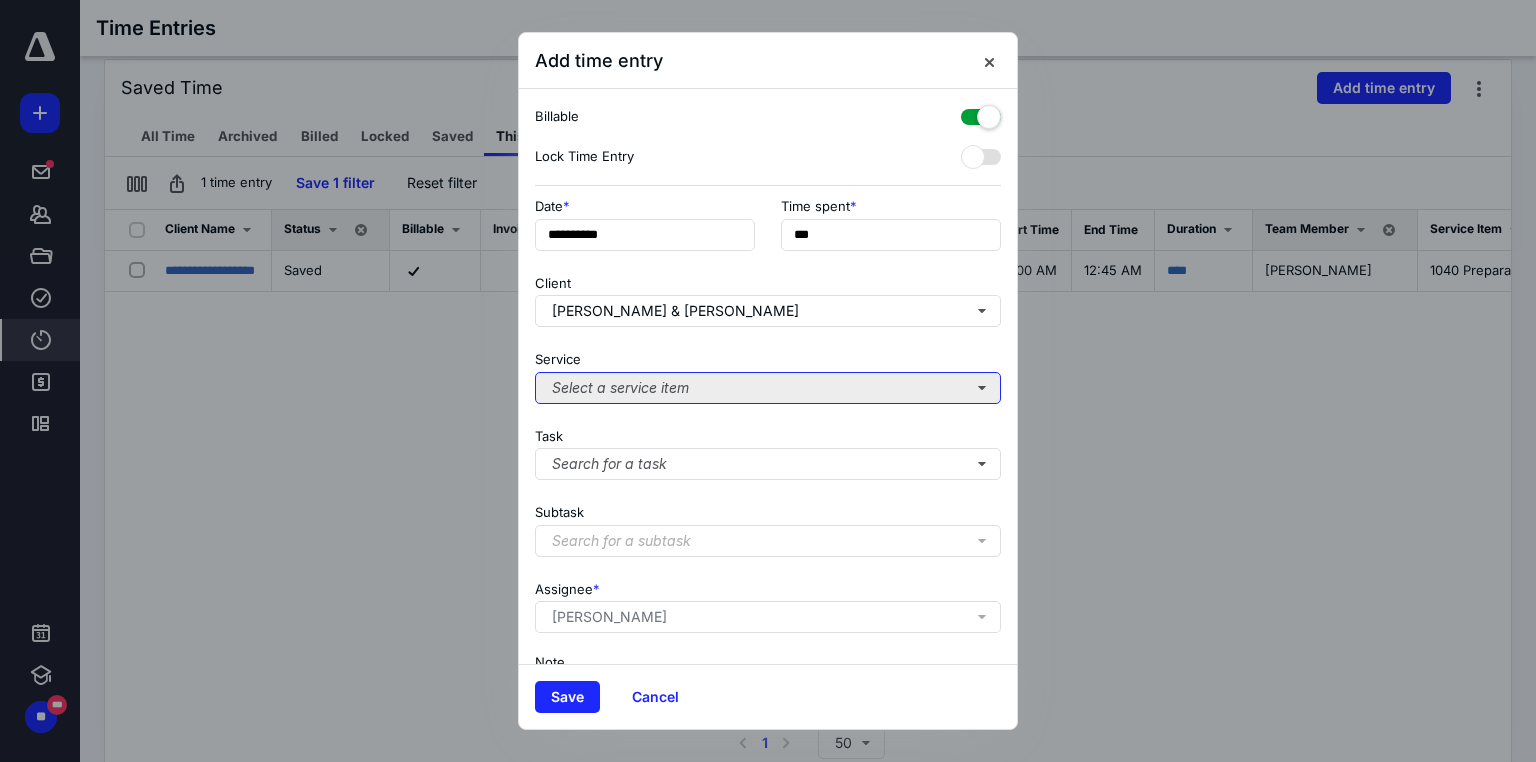 click on "Select a service item" at bounding box center [768, 388] 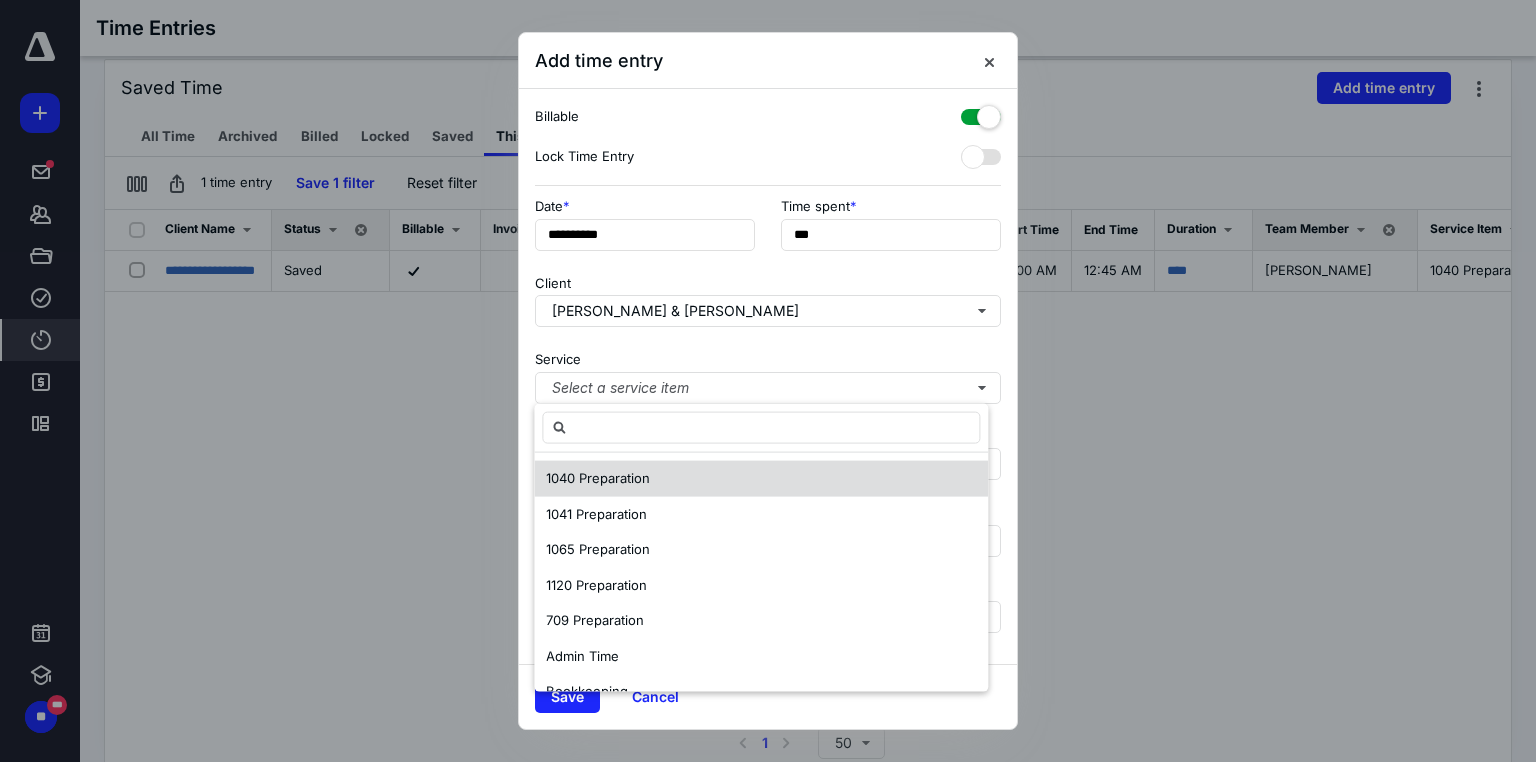 click on "1040 Preparation" at bounding box center [761, 479] 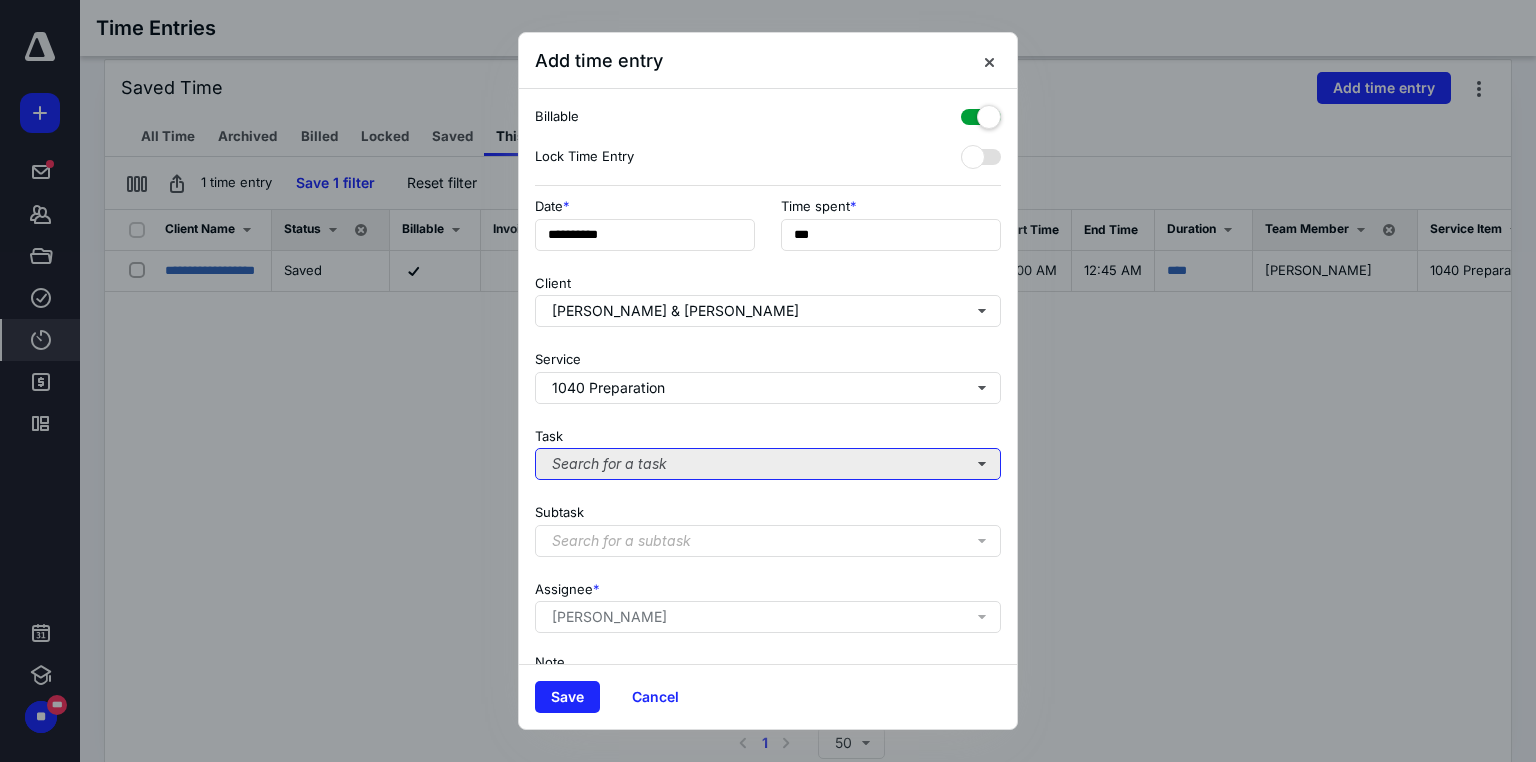 click on "Search for a task" at bounding box center [768, 464] 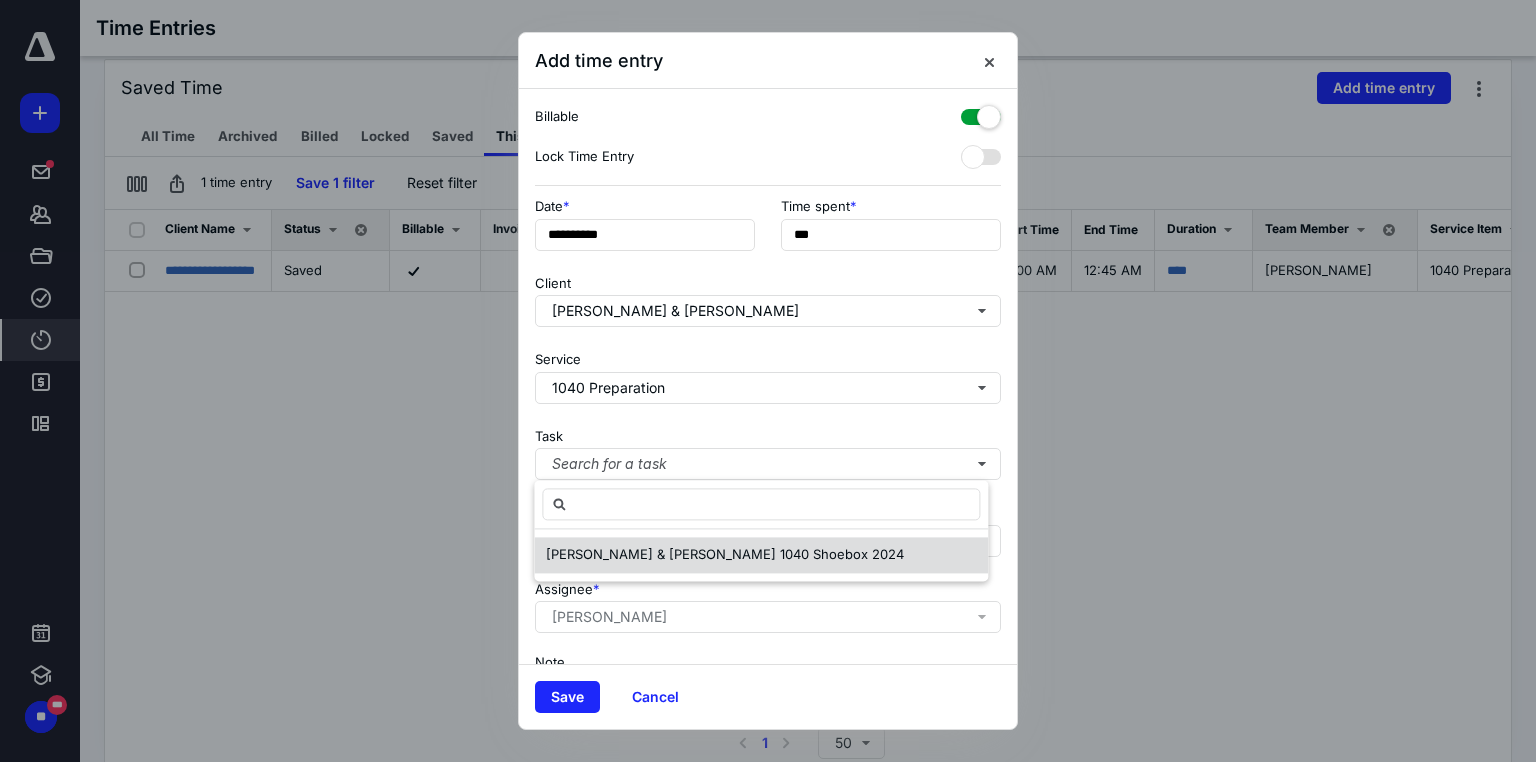 click on "[PERSON_NAME] & [PERSON_NAME] 1040 Shoebox 2024" at bounding box center (761, 555) 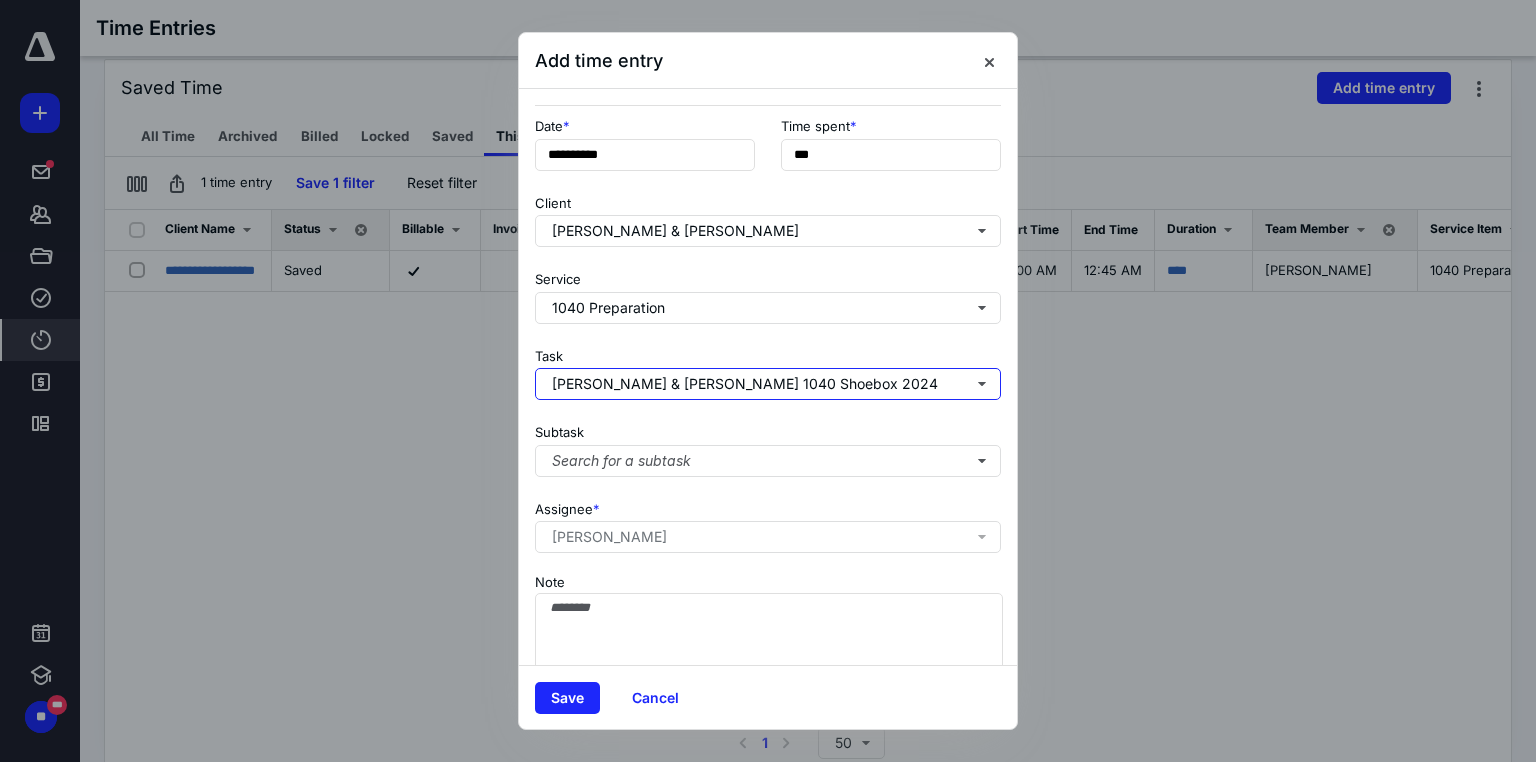 scroll, scrollTop: 123, scrollLeft: 0, axis: vertical 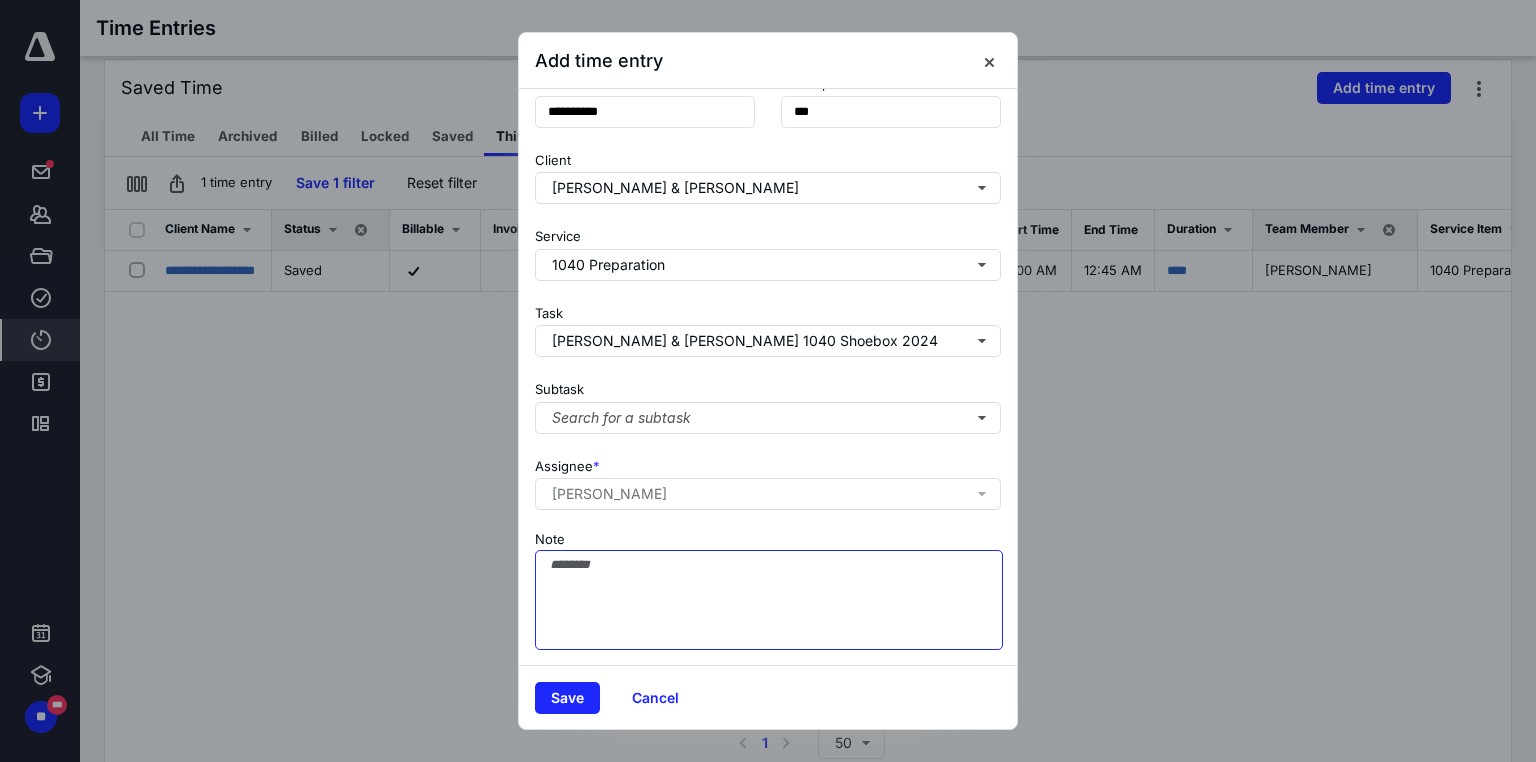 click on "Note" at bounding box center (769, 600) 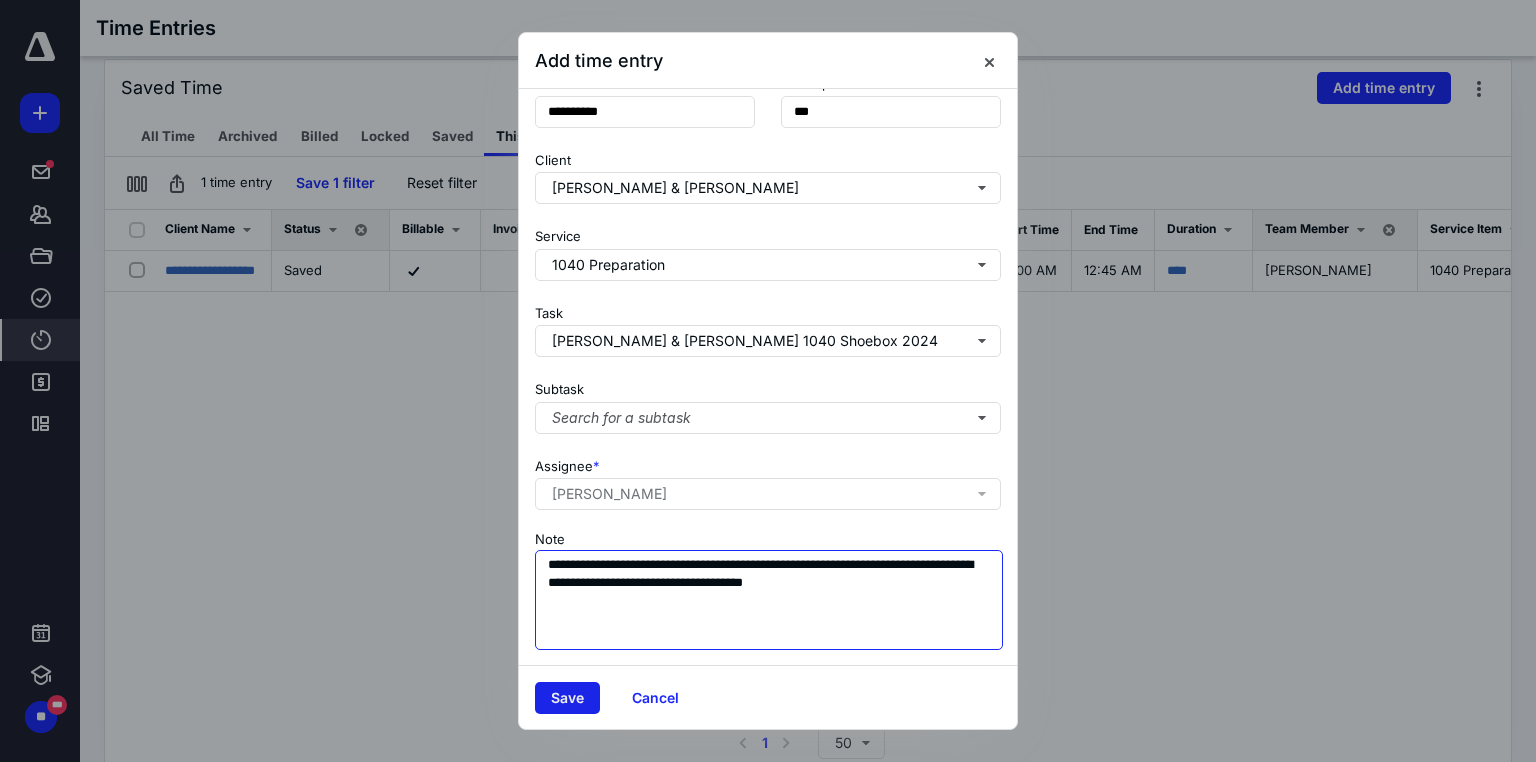 type on "**********" 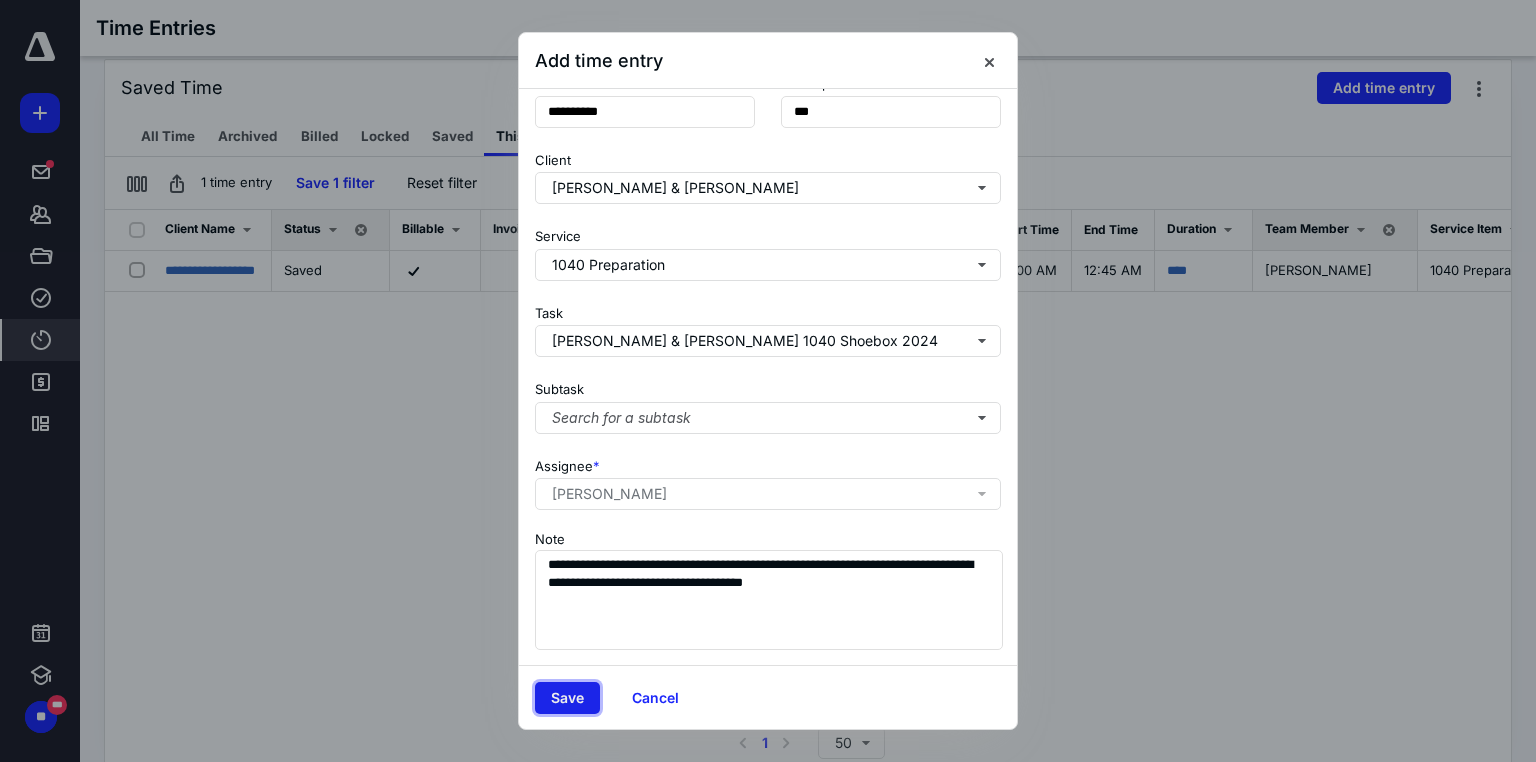 click on "Save" at bounding box center [567, 698] 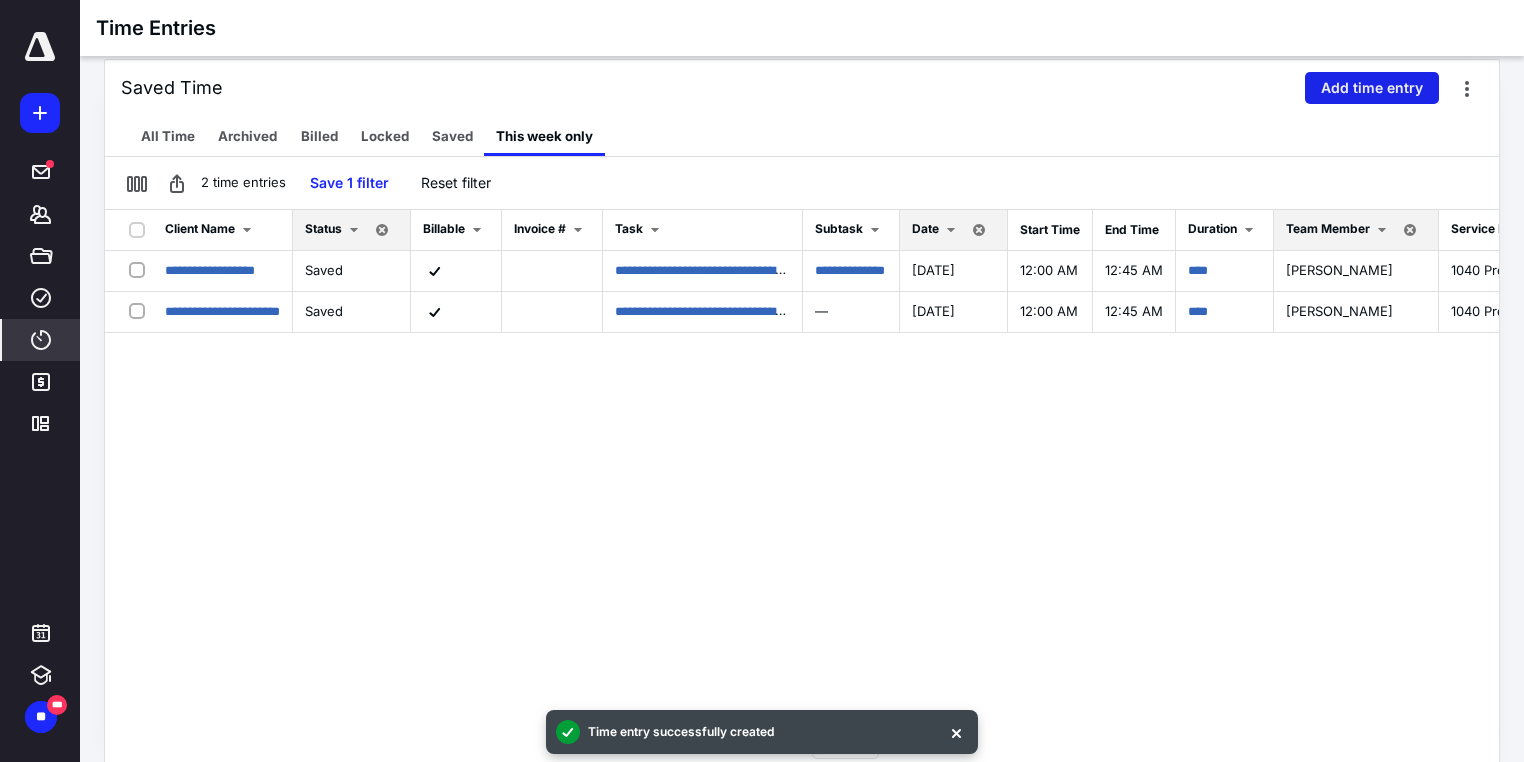 click on "Add time entry" at bounding box center [1372, 88] 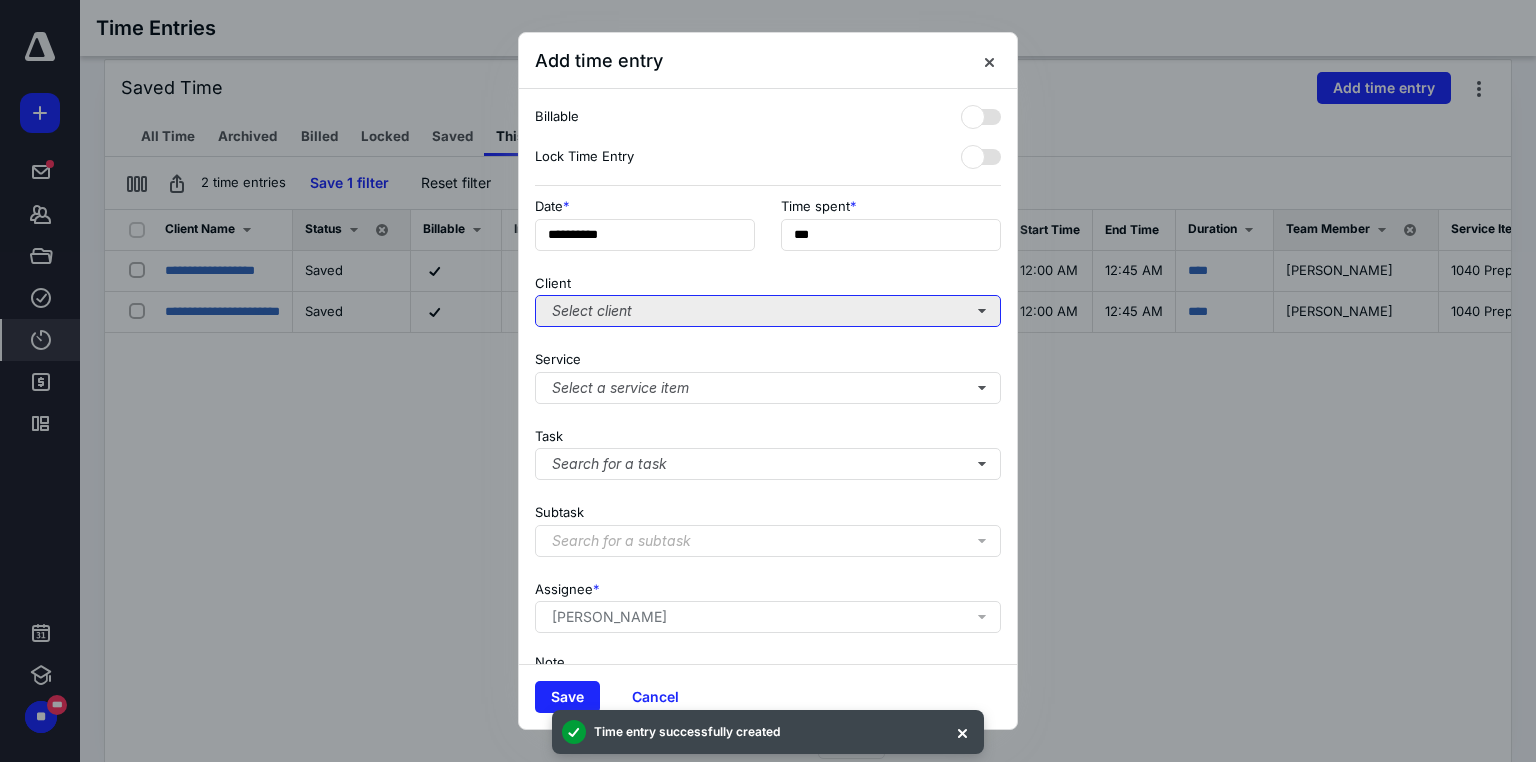 click on "Select client" at bounding box center [768, 311] 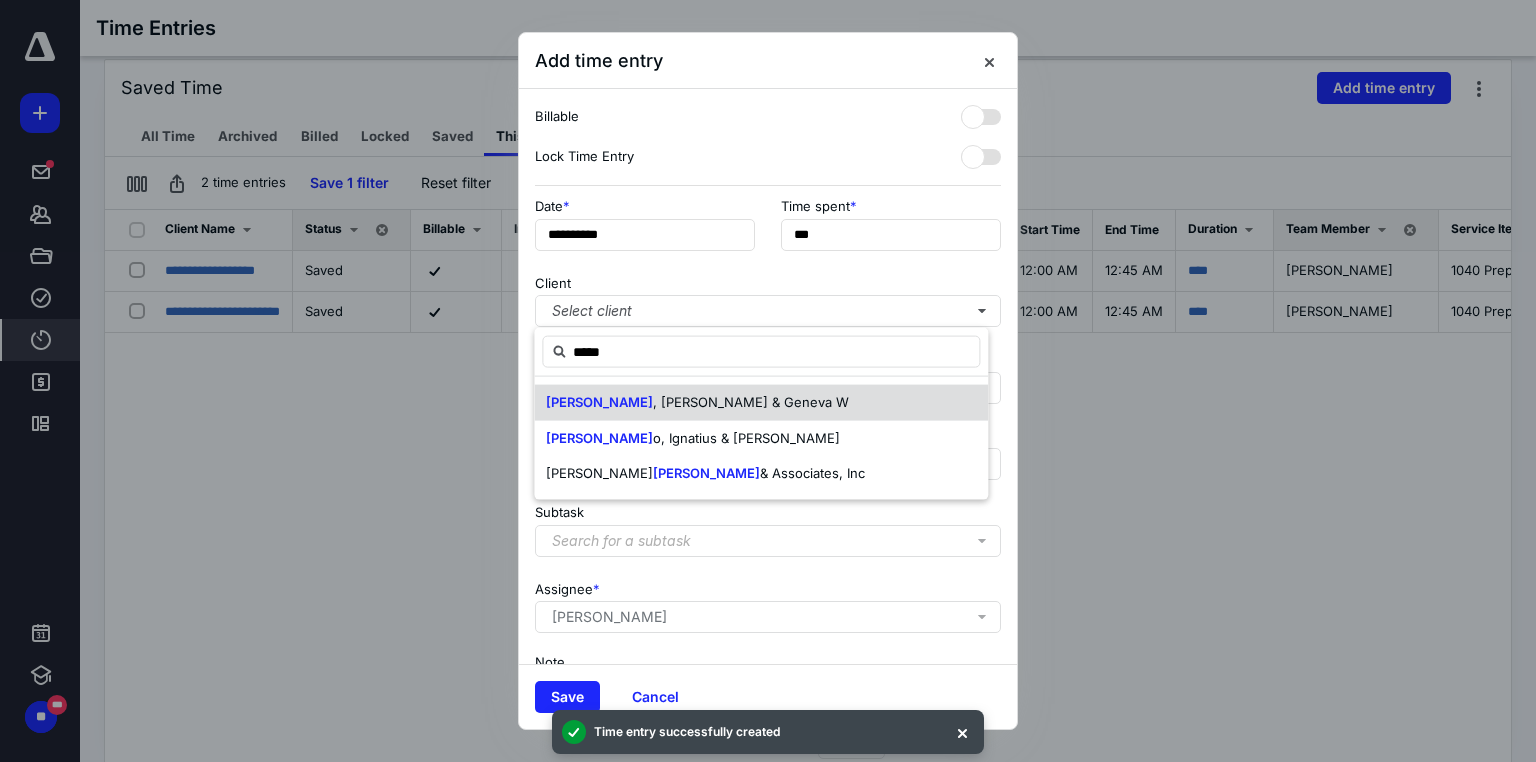 click on "[PERSON_NAME] & Geneva W" at bounding box center (761, 403) 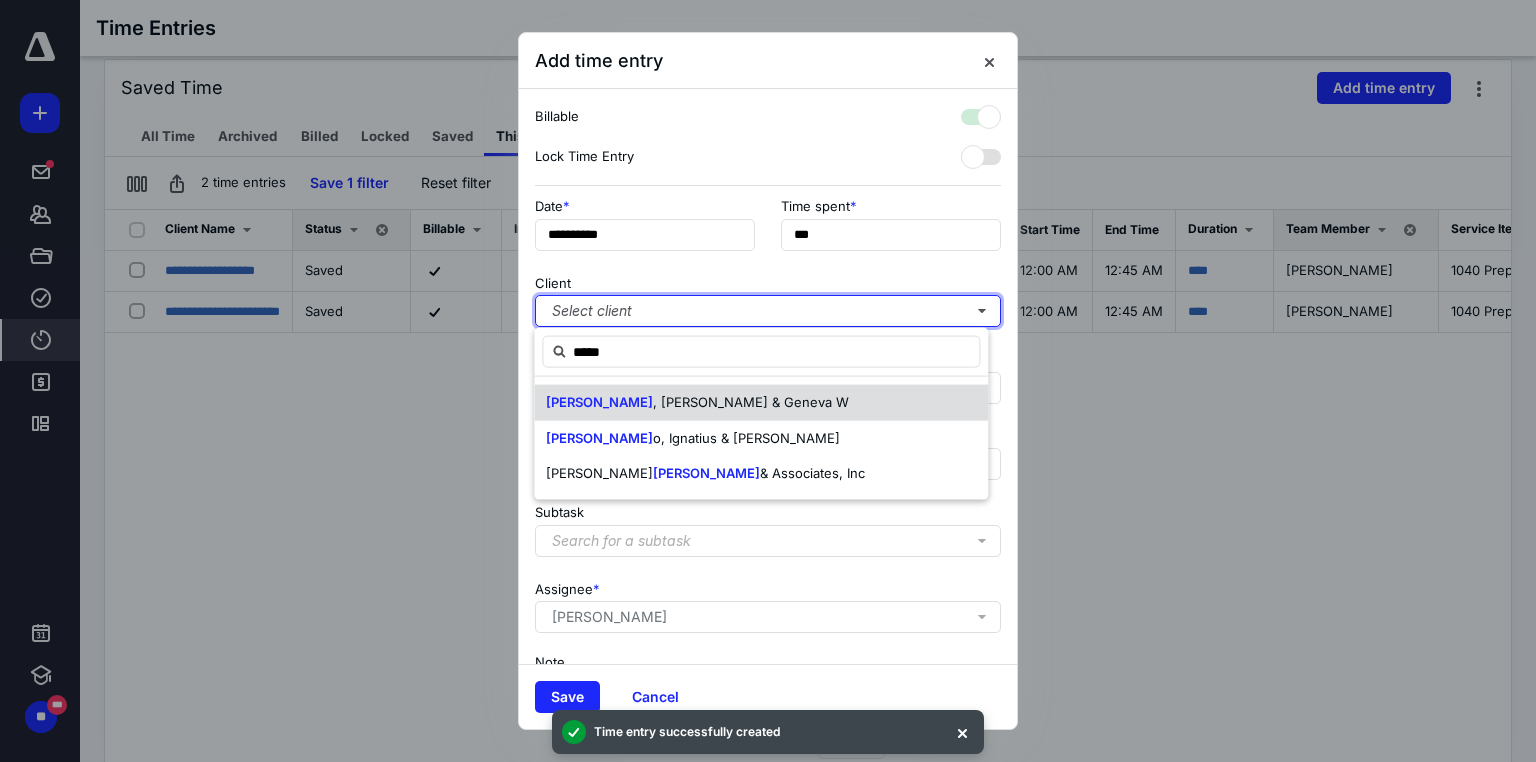 checkbox on "true" 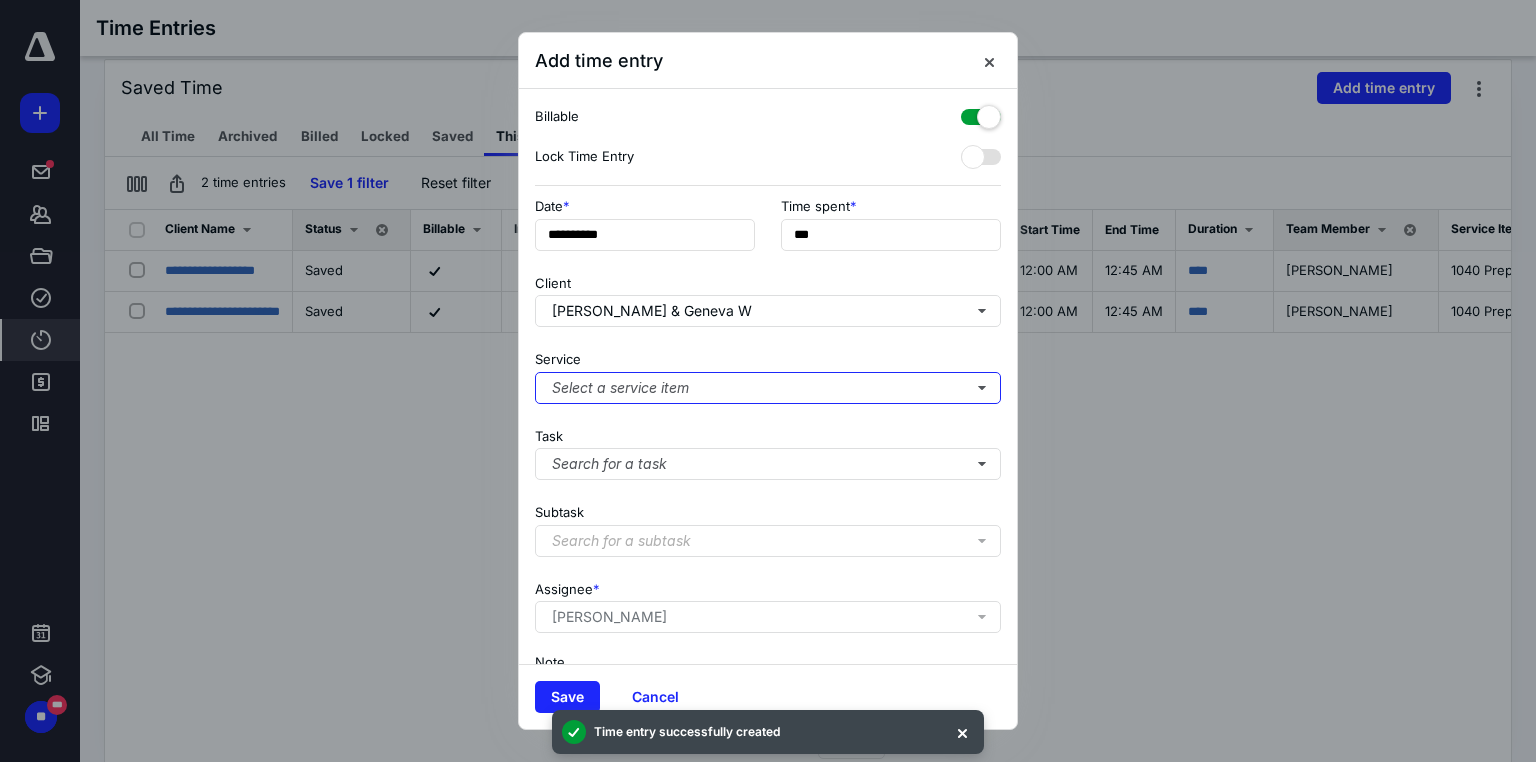 click on "Select a service item" at bounding box center (768, 388) 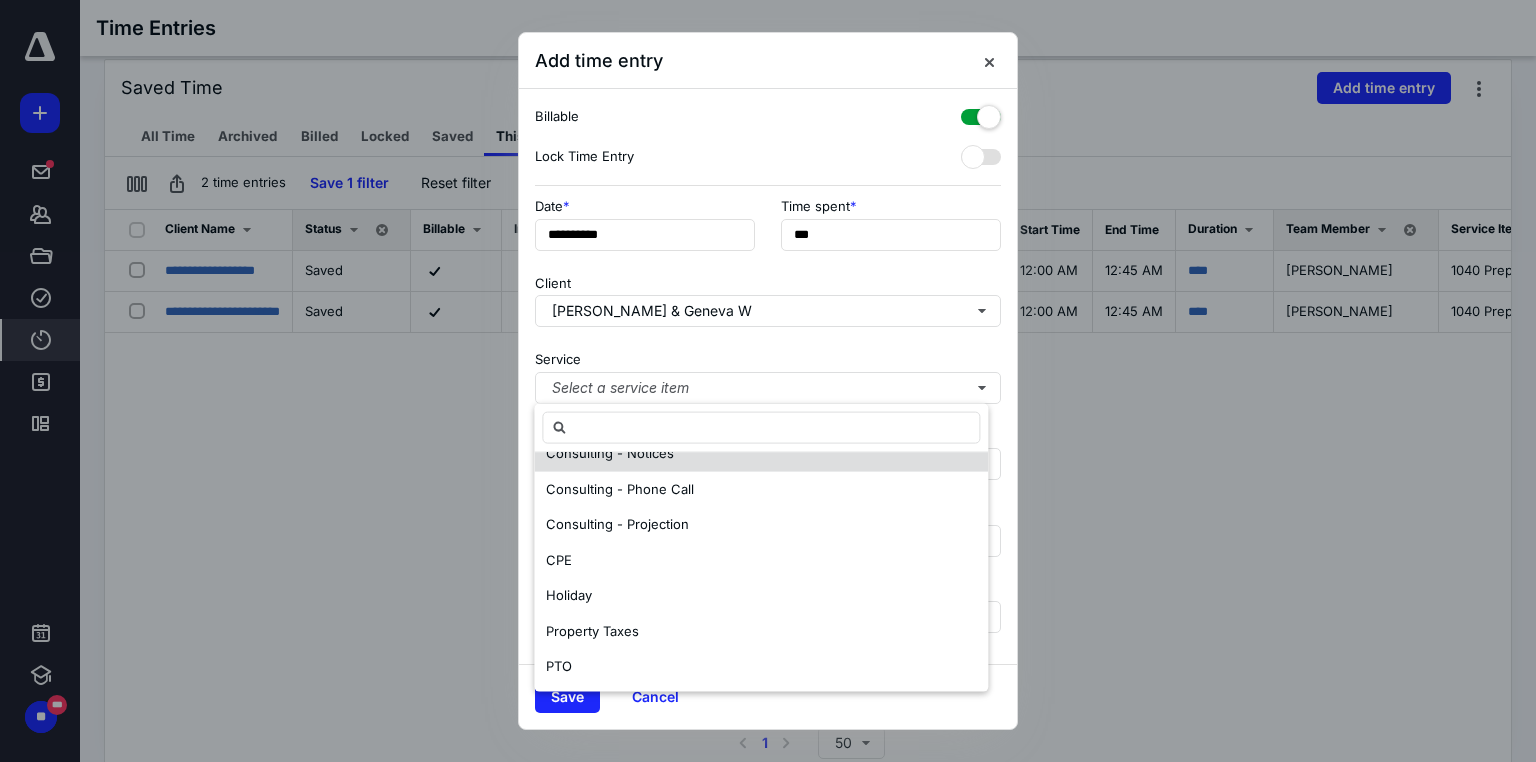 scroll, scrollTop: 300, scrollLeft: 0, axis: vertical 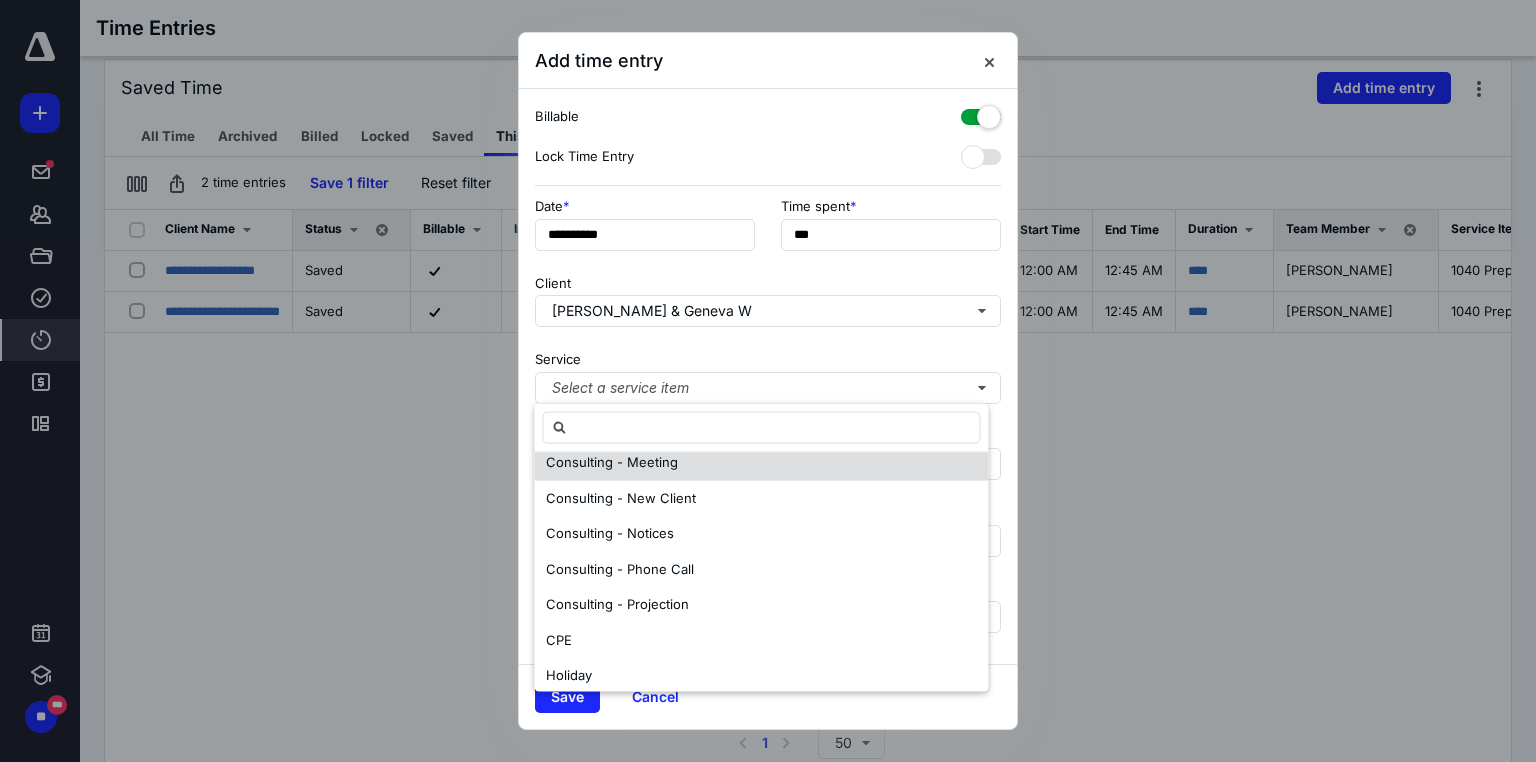 click on "Consulting - Meeting" at bounding box center (761, 463) 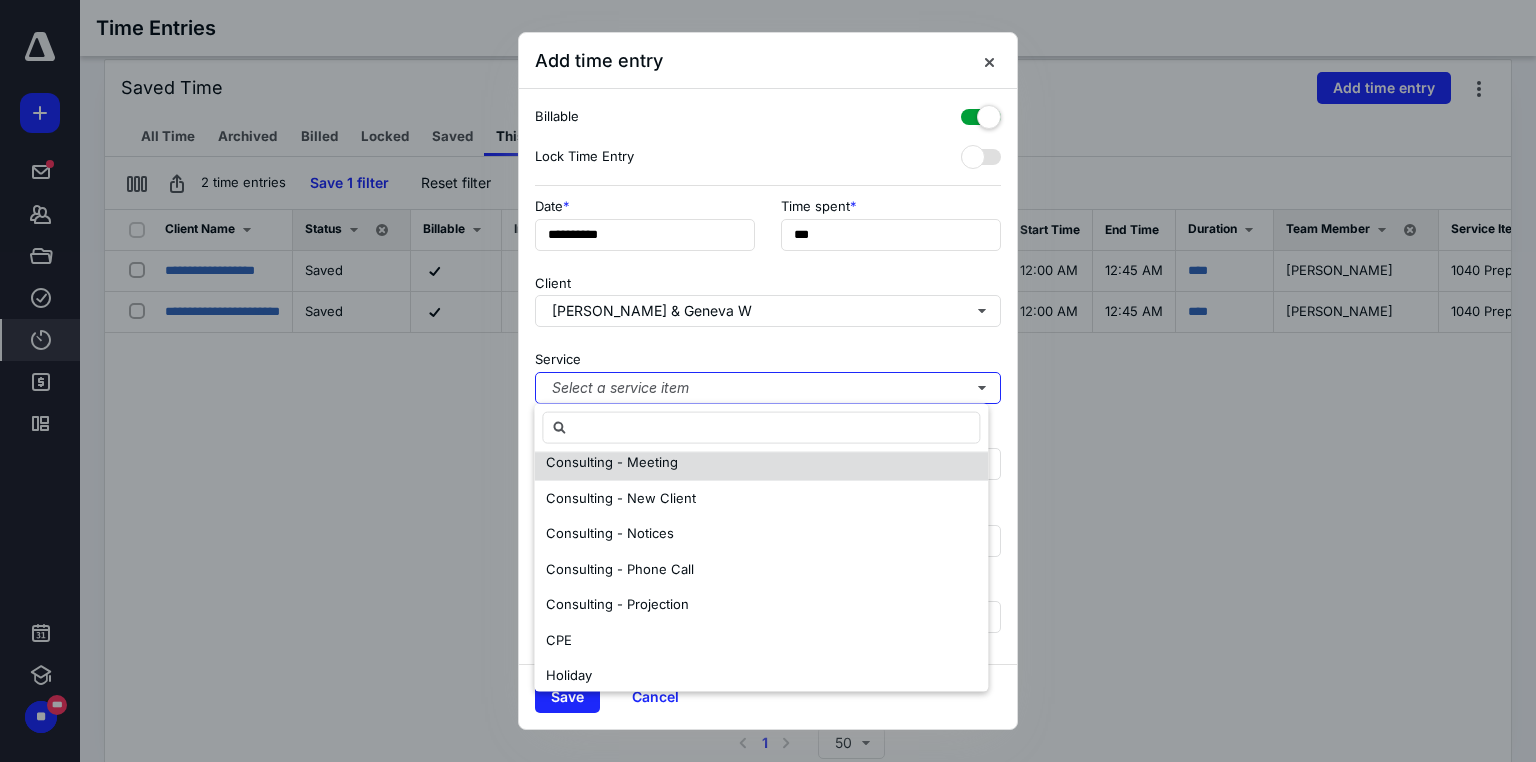 scroll, scrollTop: 0, scrollLeft: 0, axis: both 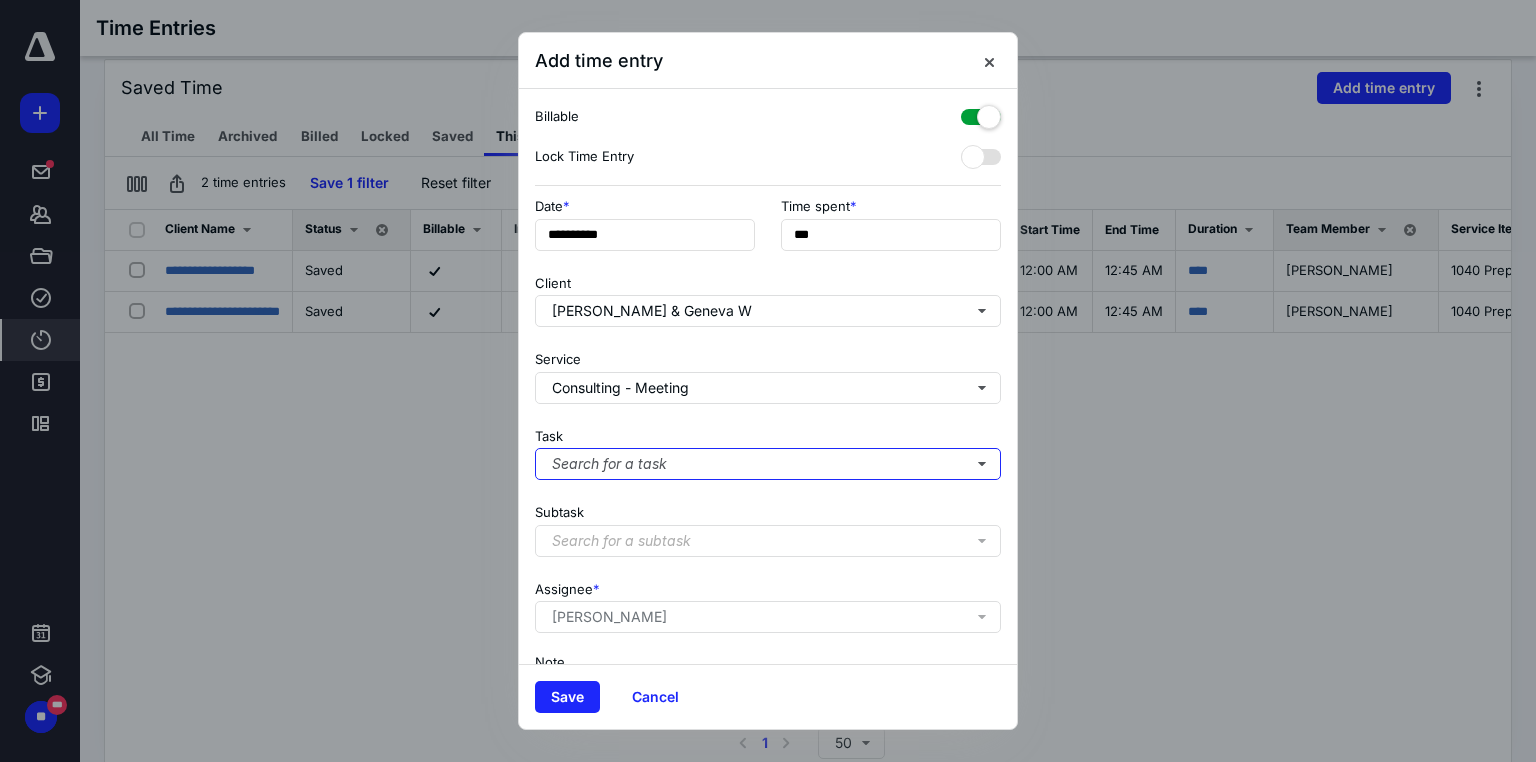 click on "Search for a task" at bounding box center [768, 464] 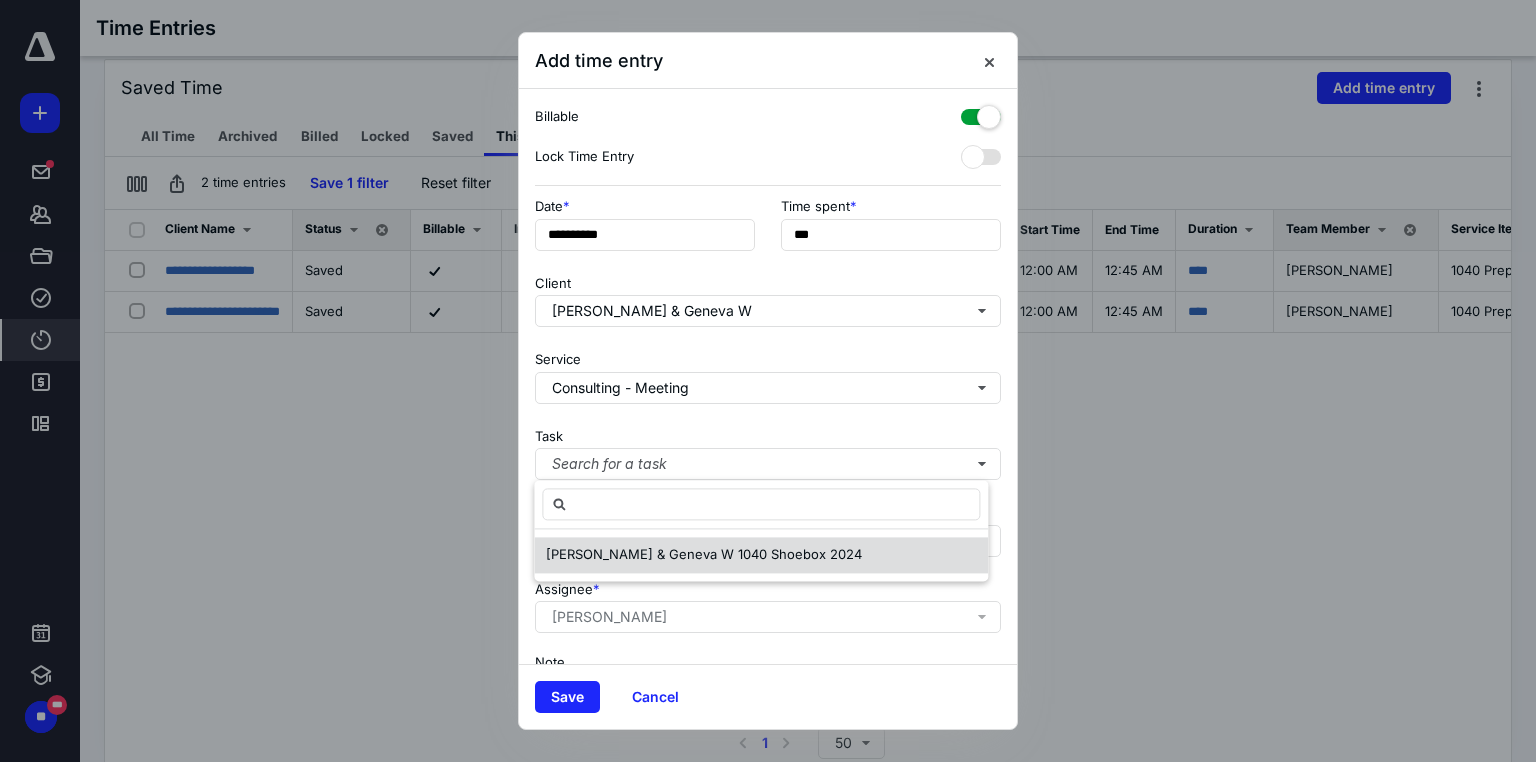 click on "[PERSON_NAME] & Geneva W 1040 Shoebox 2024" at bounding box center (704, 554) 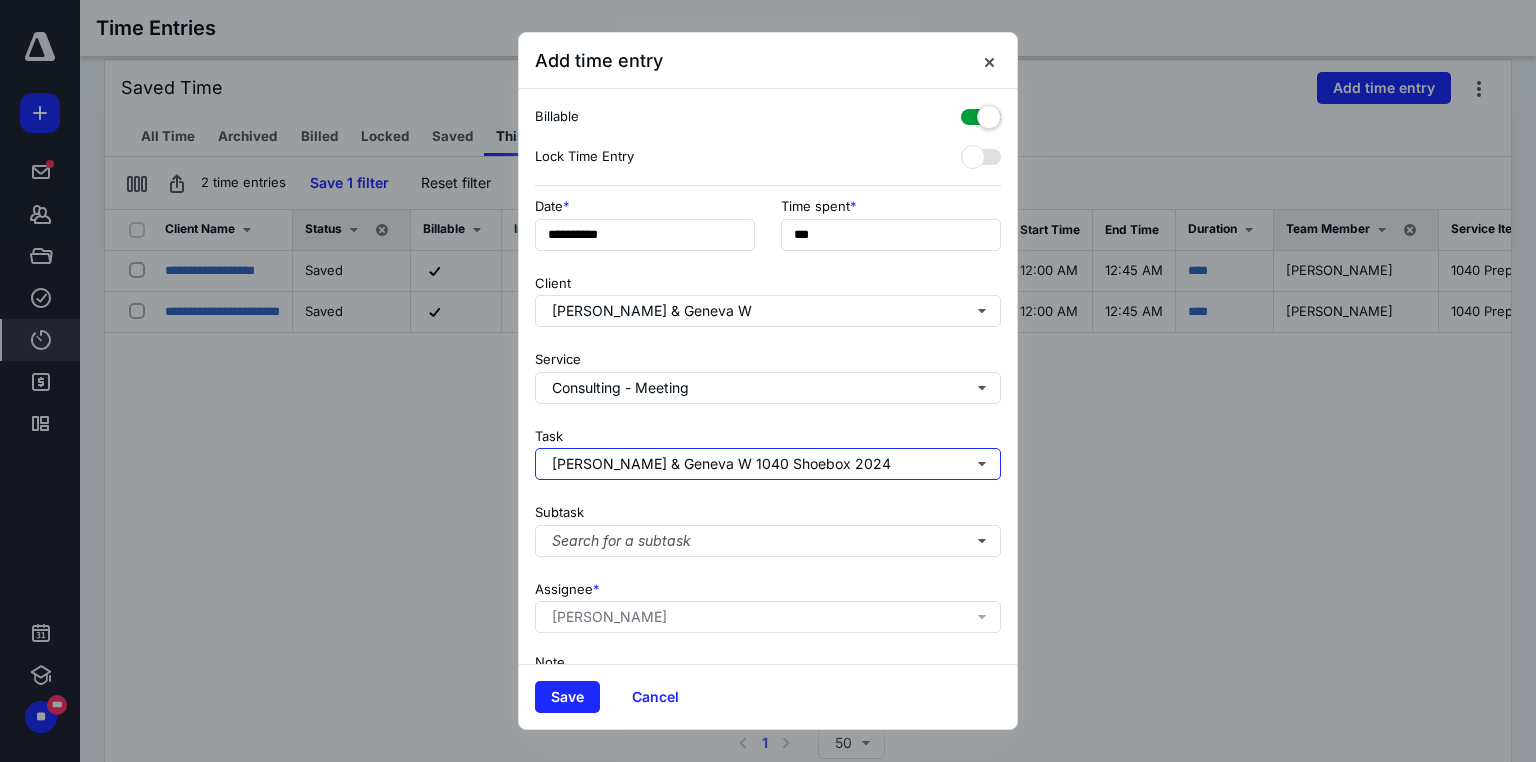 scroll, scrollTop: 123, scrollLeft: 0, axis: vertical 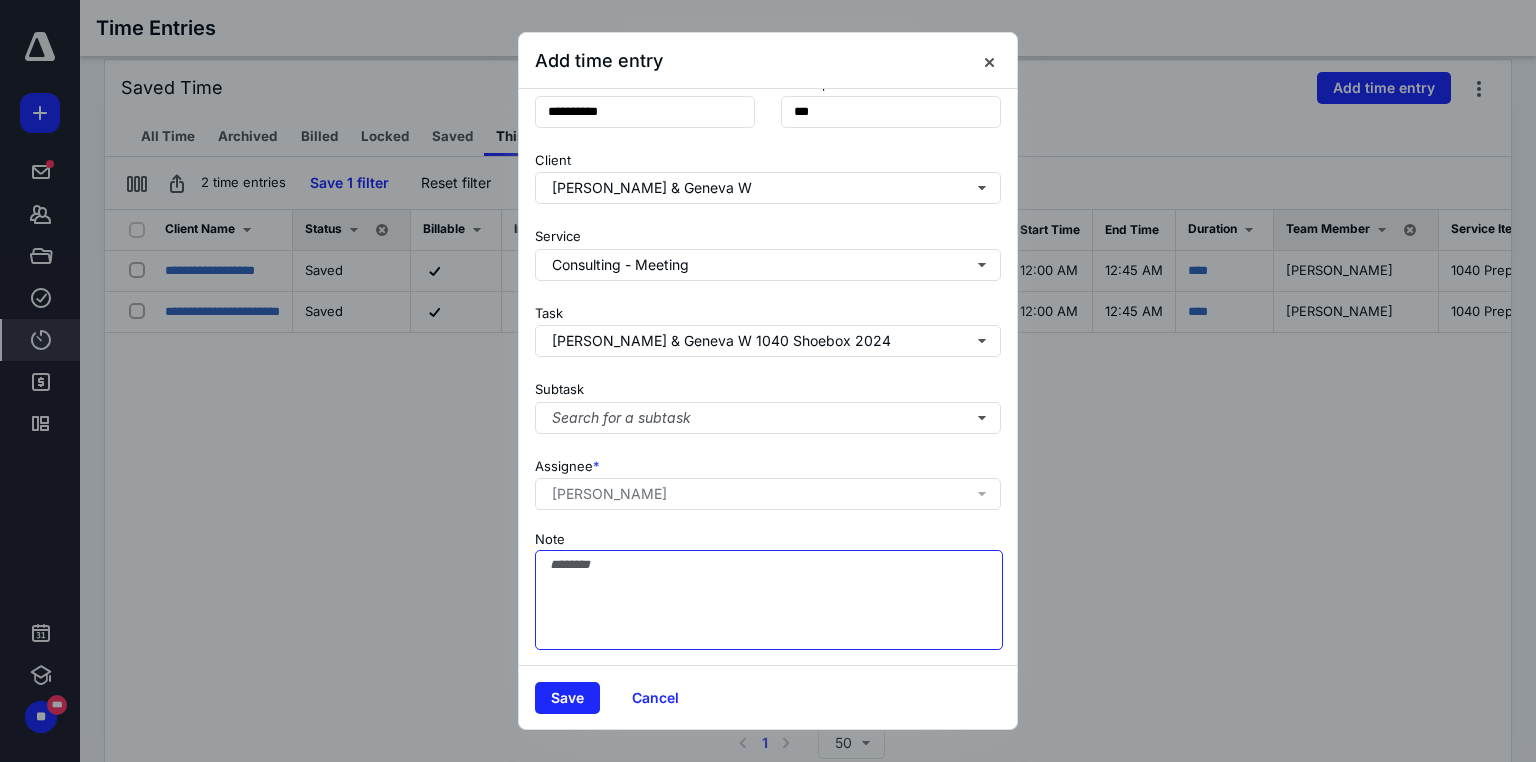 click on "Note" at bounding box center (769, 600) 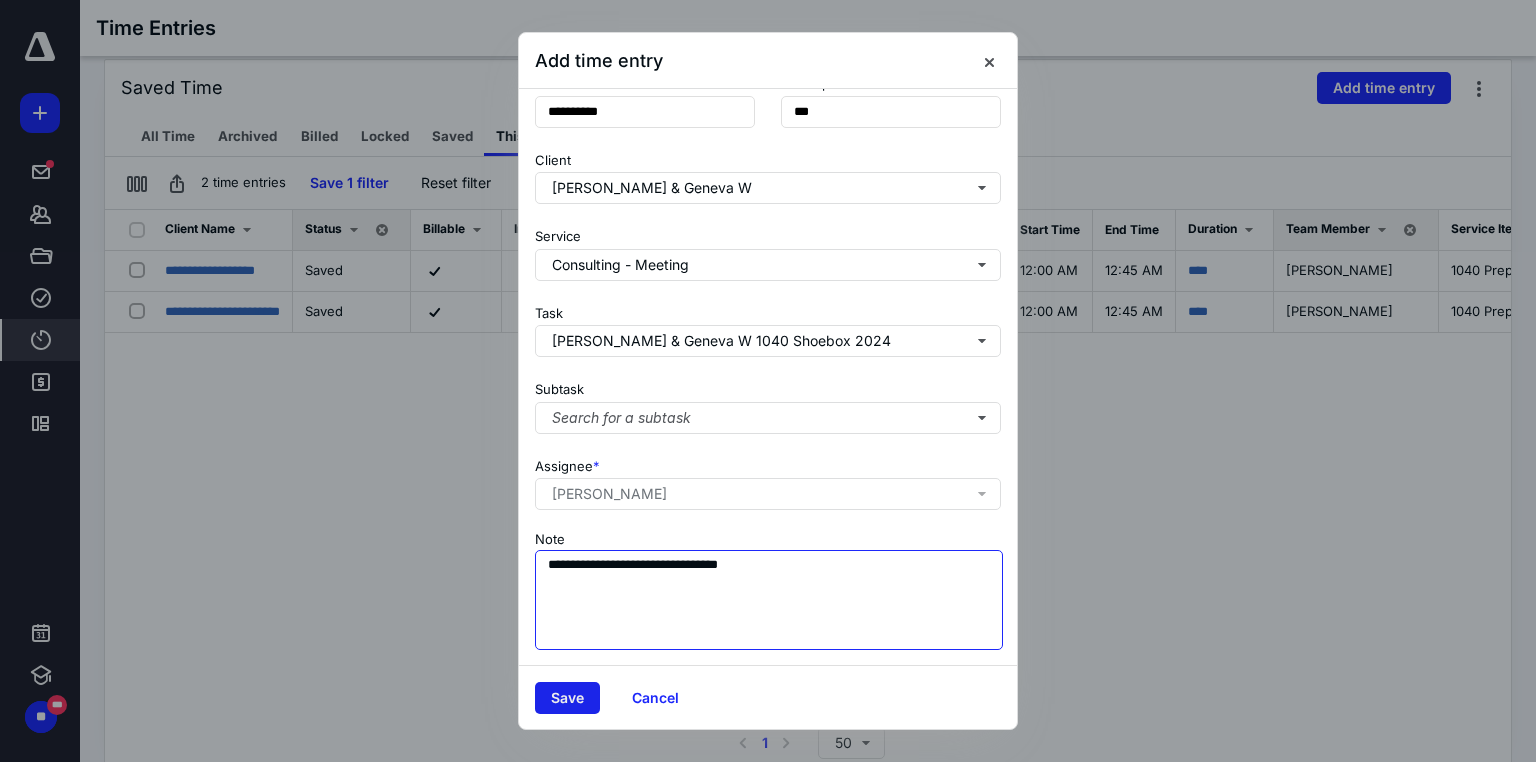 type on "**********" 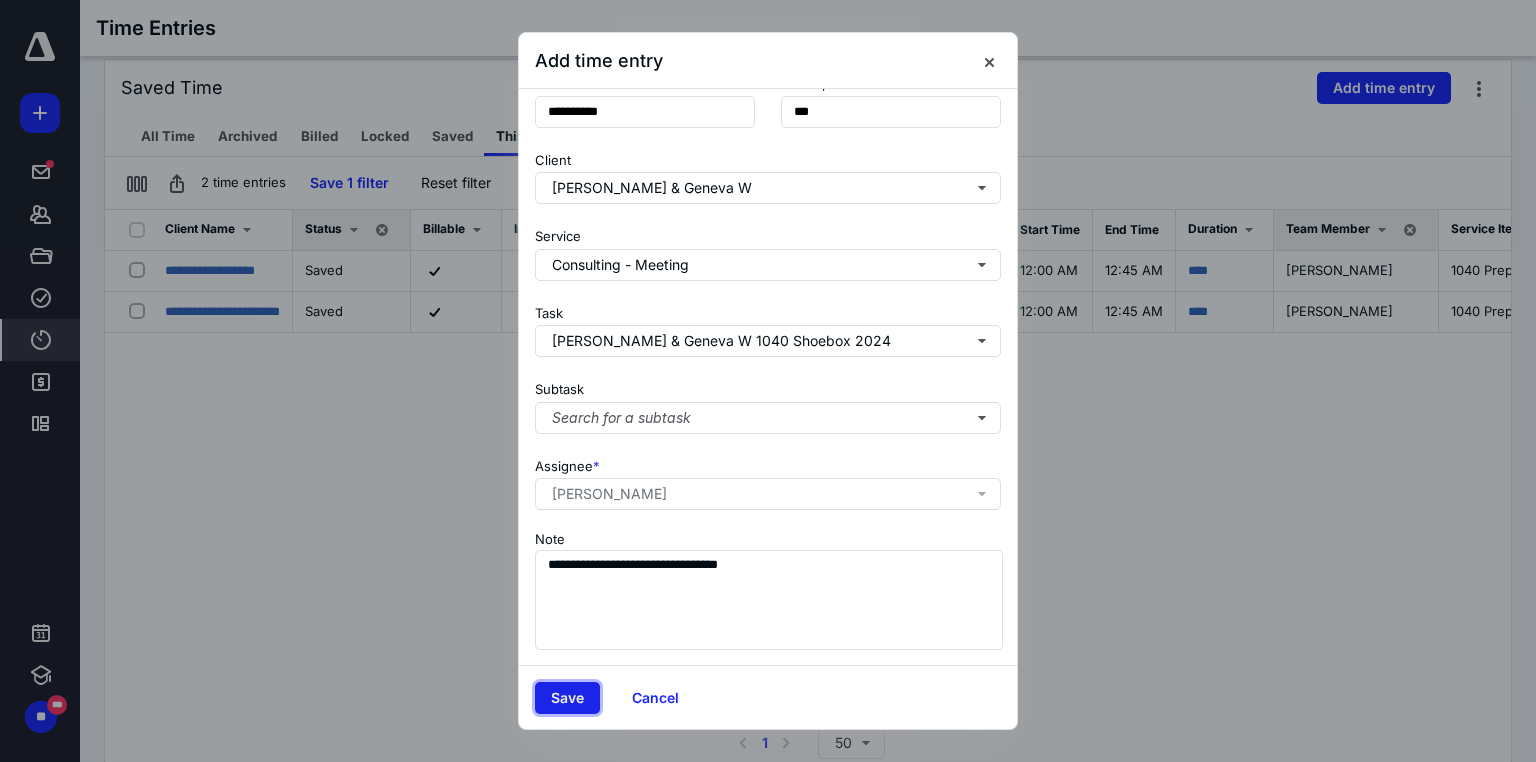 click on "Save" at bounding box center (567, 698) 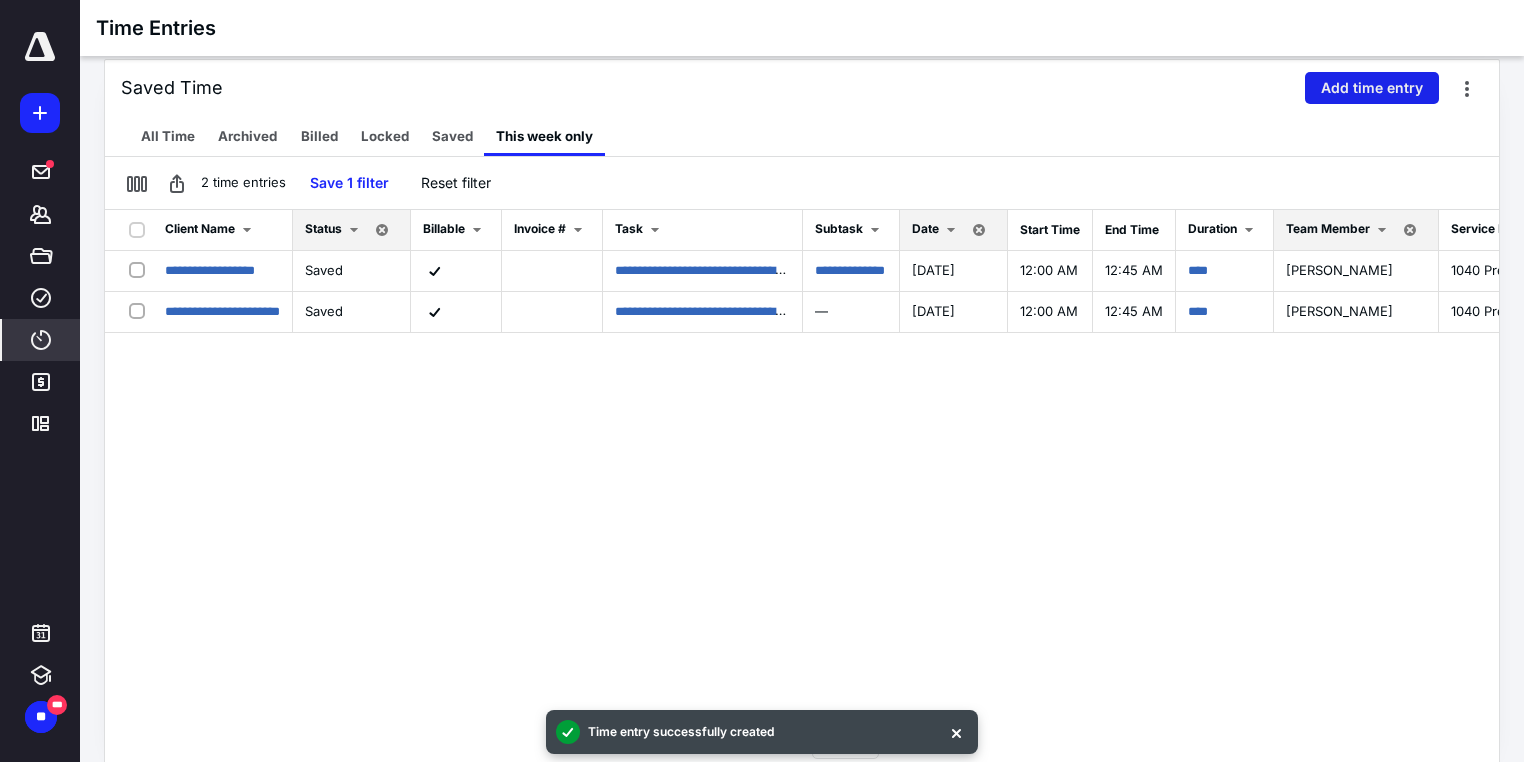 click on "Add time entry" at bounding box center (1372, 88) 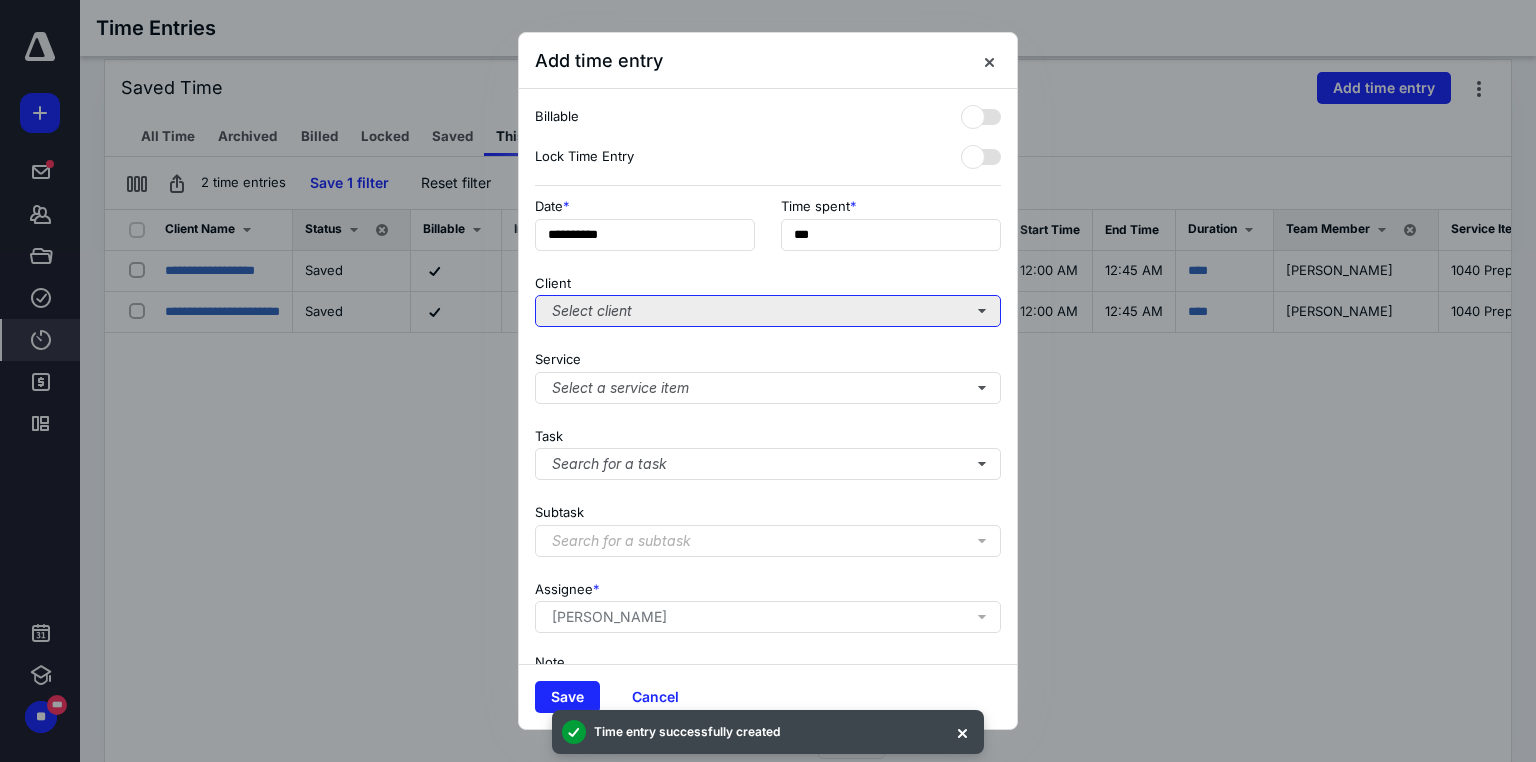 click on "Select client" at bounding box center [768, 311] 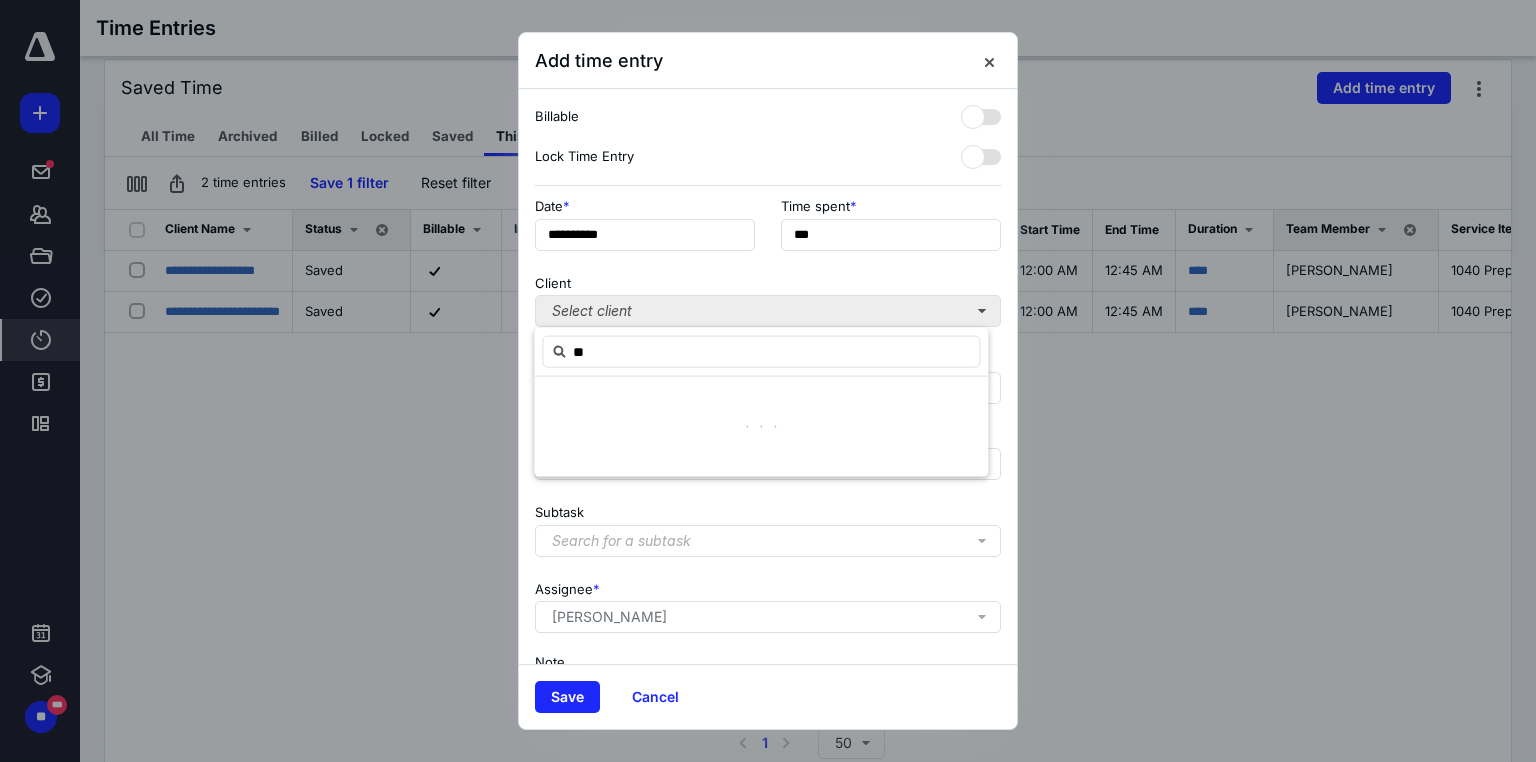 type on "*" 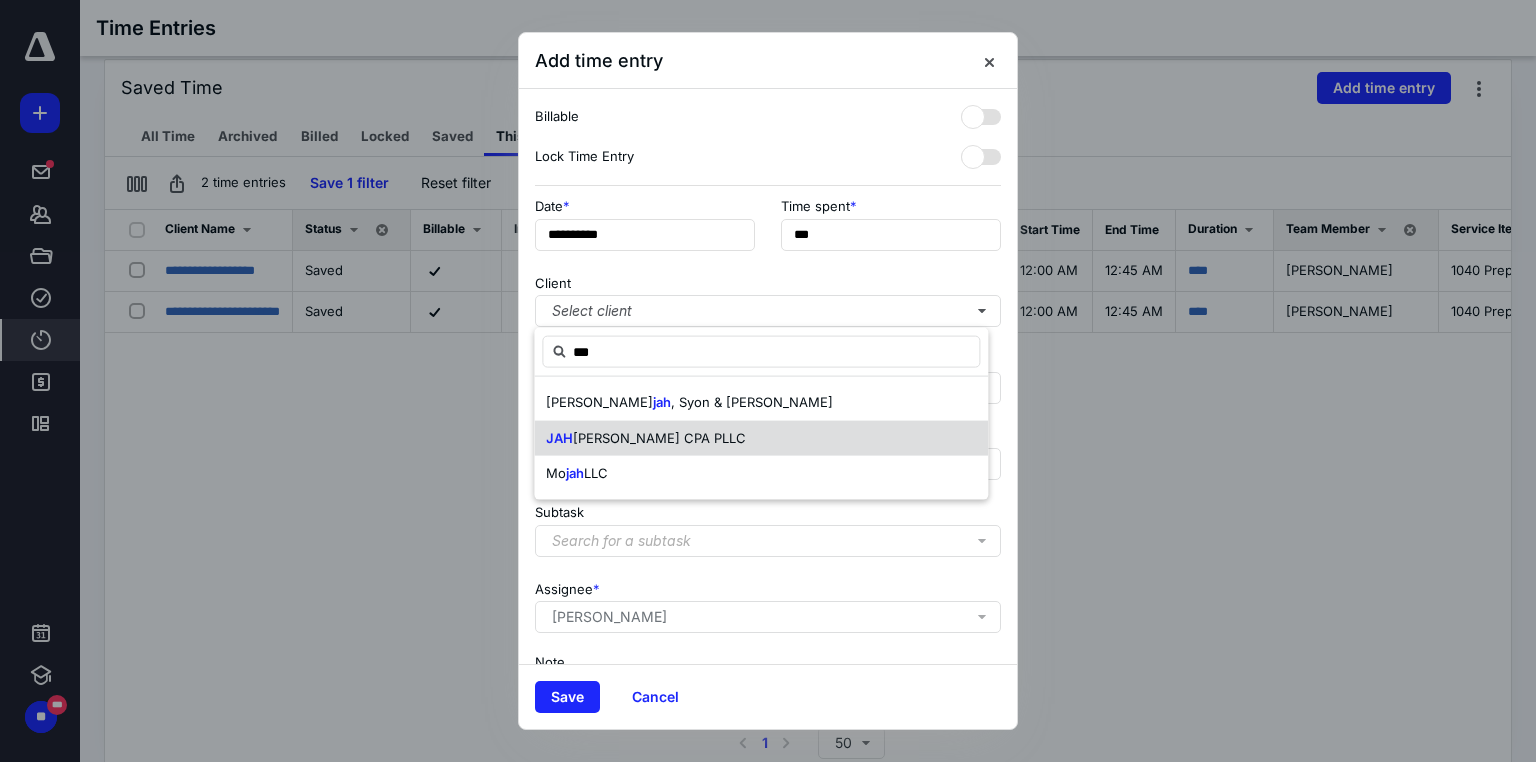 click on "[PERSON_NAME] CPA PLLC" at bounding box center (659, 437) 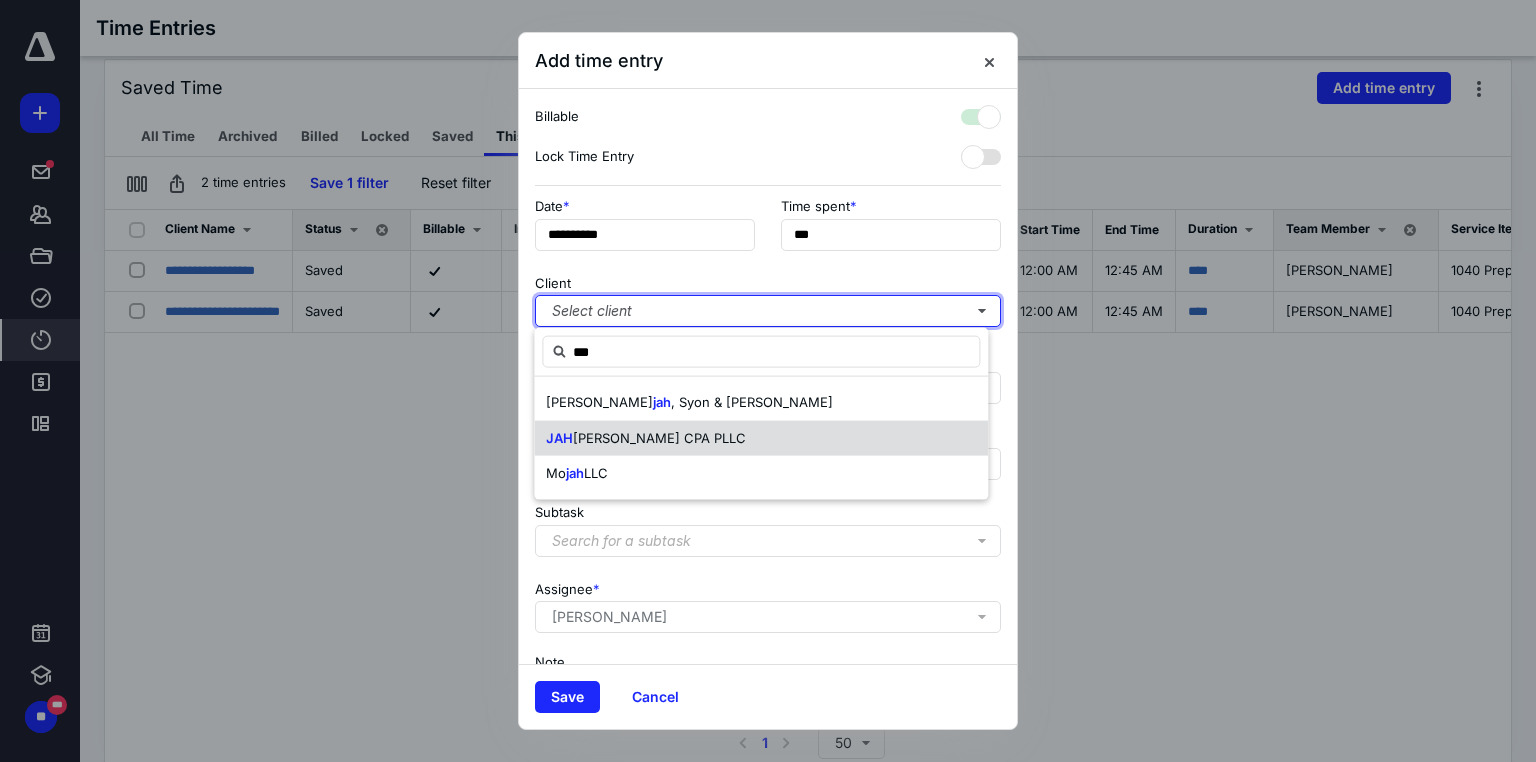 checkbox on "true" 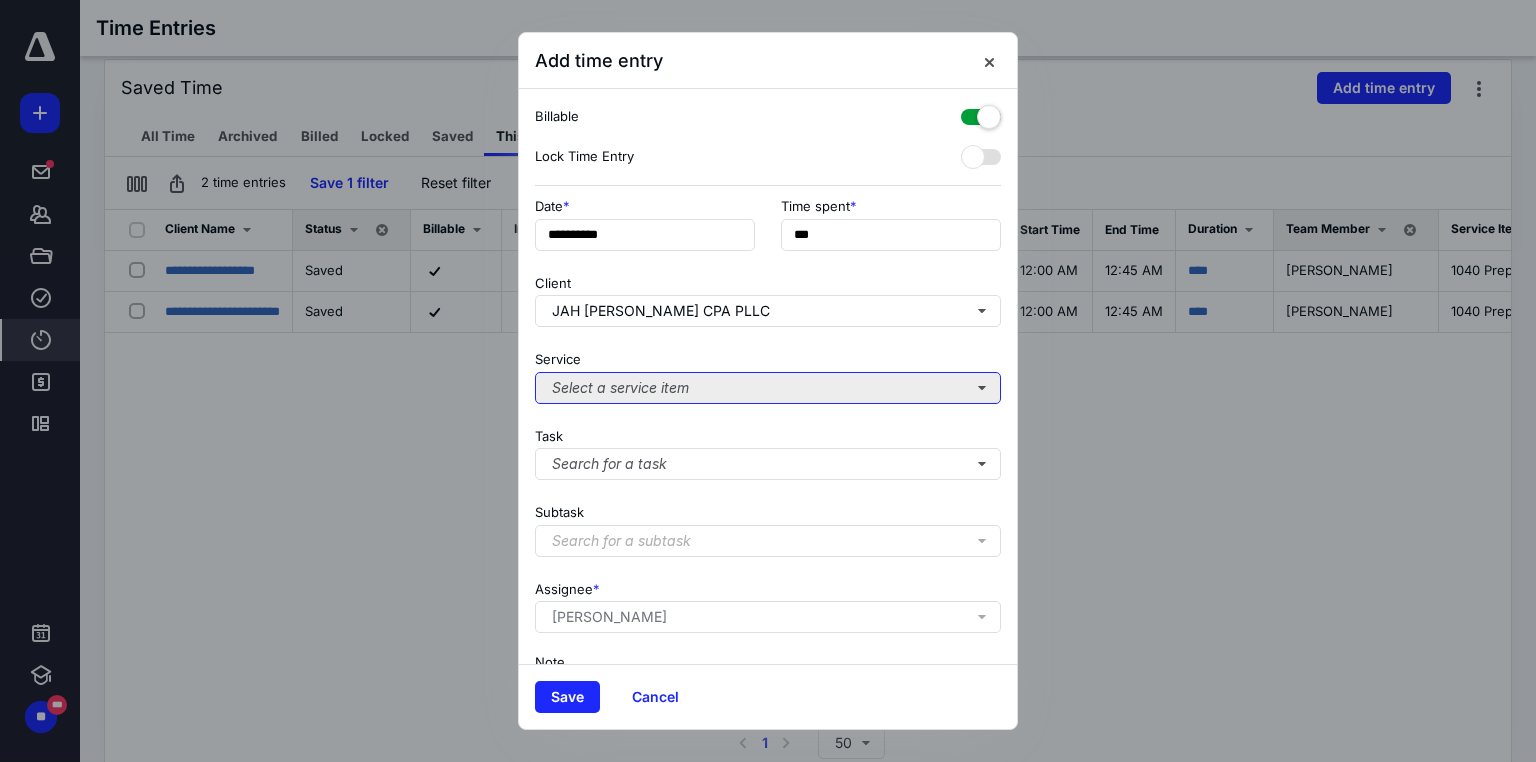 click on "Select a service item" at bounding box center [768, 388] 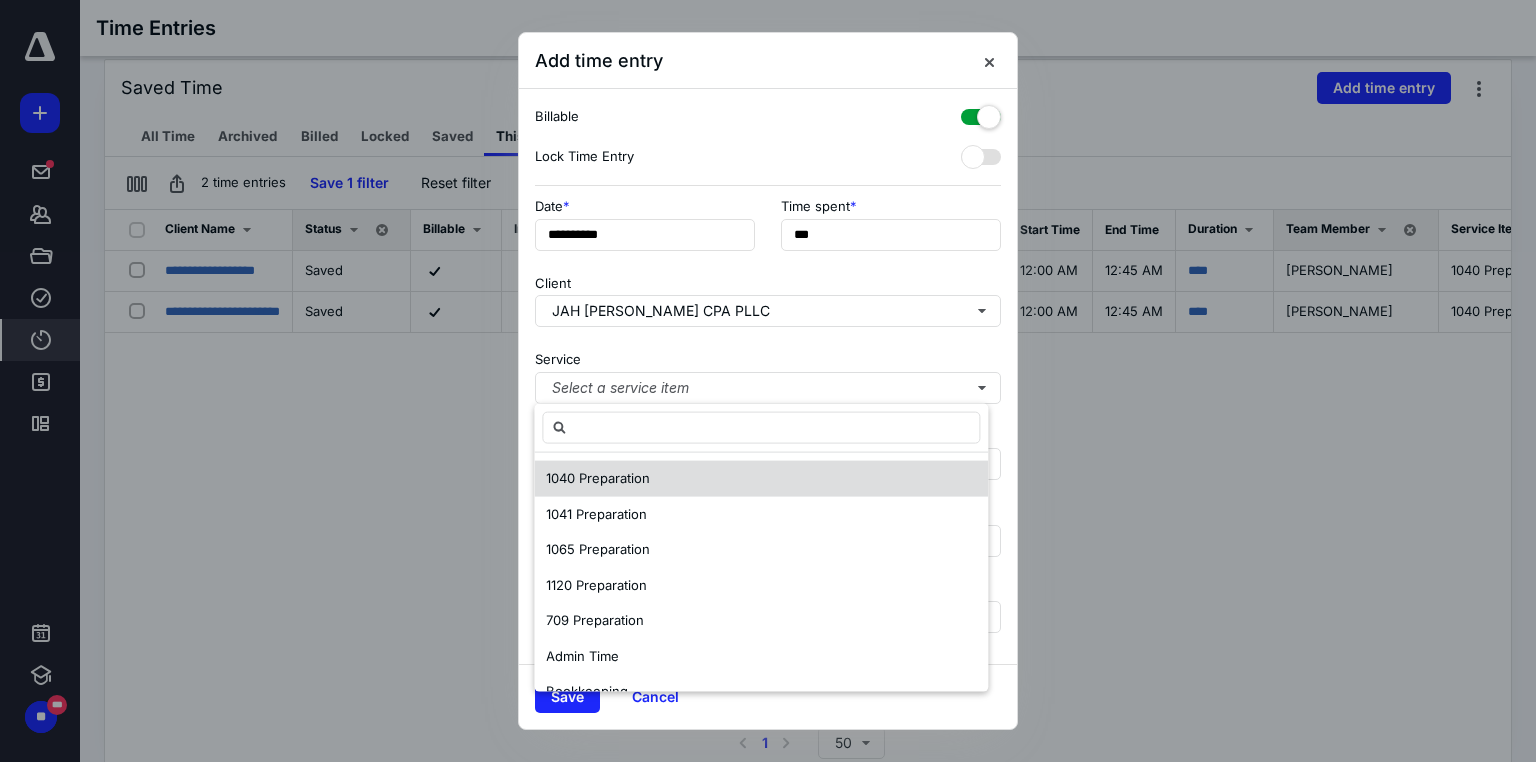 click on "1040 Preparation" at bounding box center (761, 479) 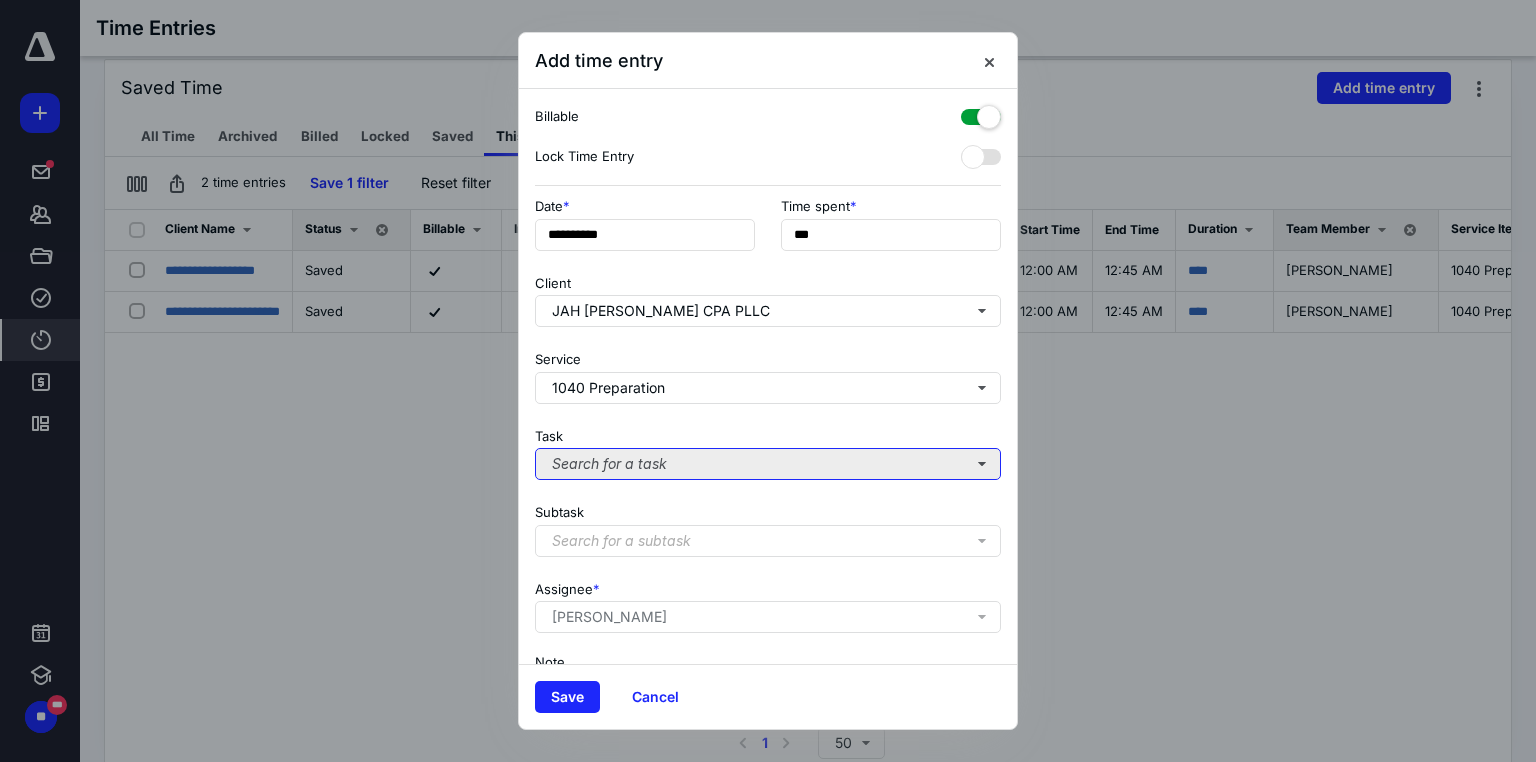 click on "Search for a task" at bounding box center (768, 464) 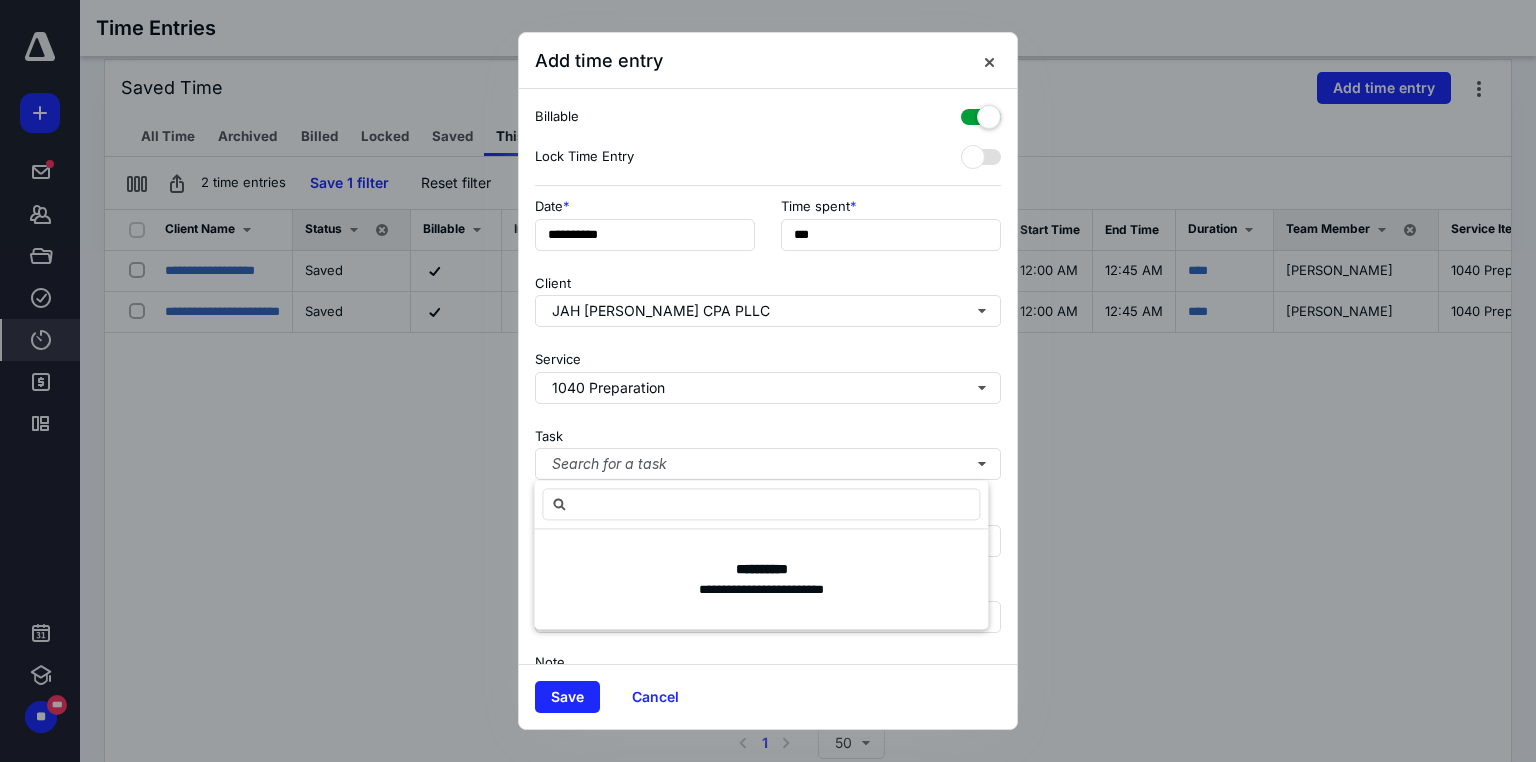 click on "Task Search for a task" at bounding box center [768, 450] 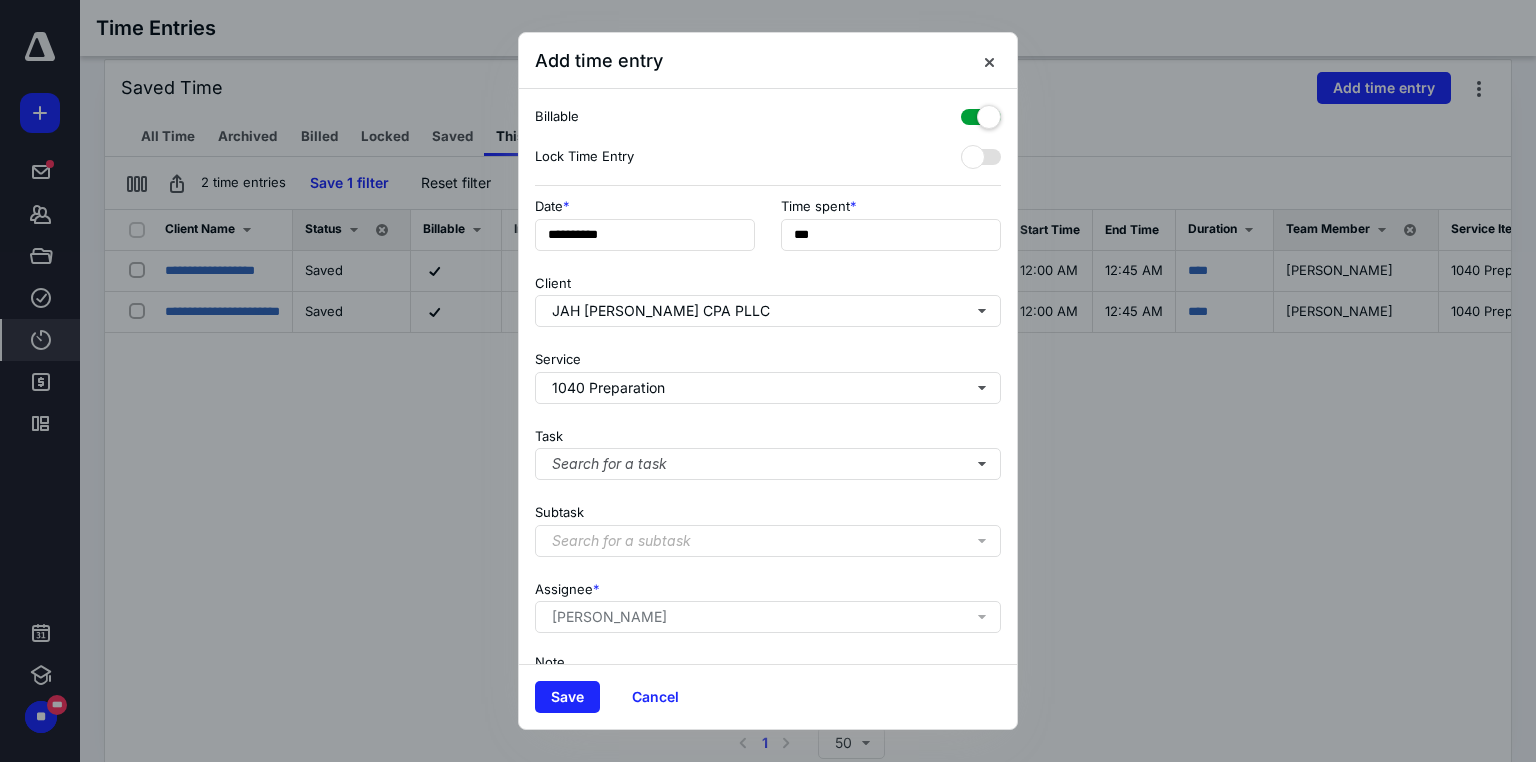 scroll, scrollTop: 123, scrollLeft: 0, axis: vertical 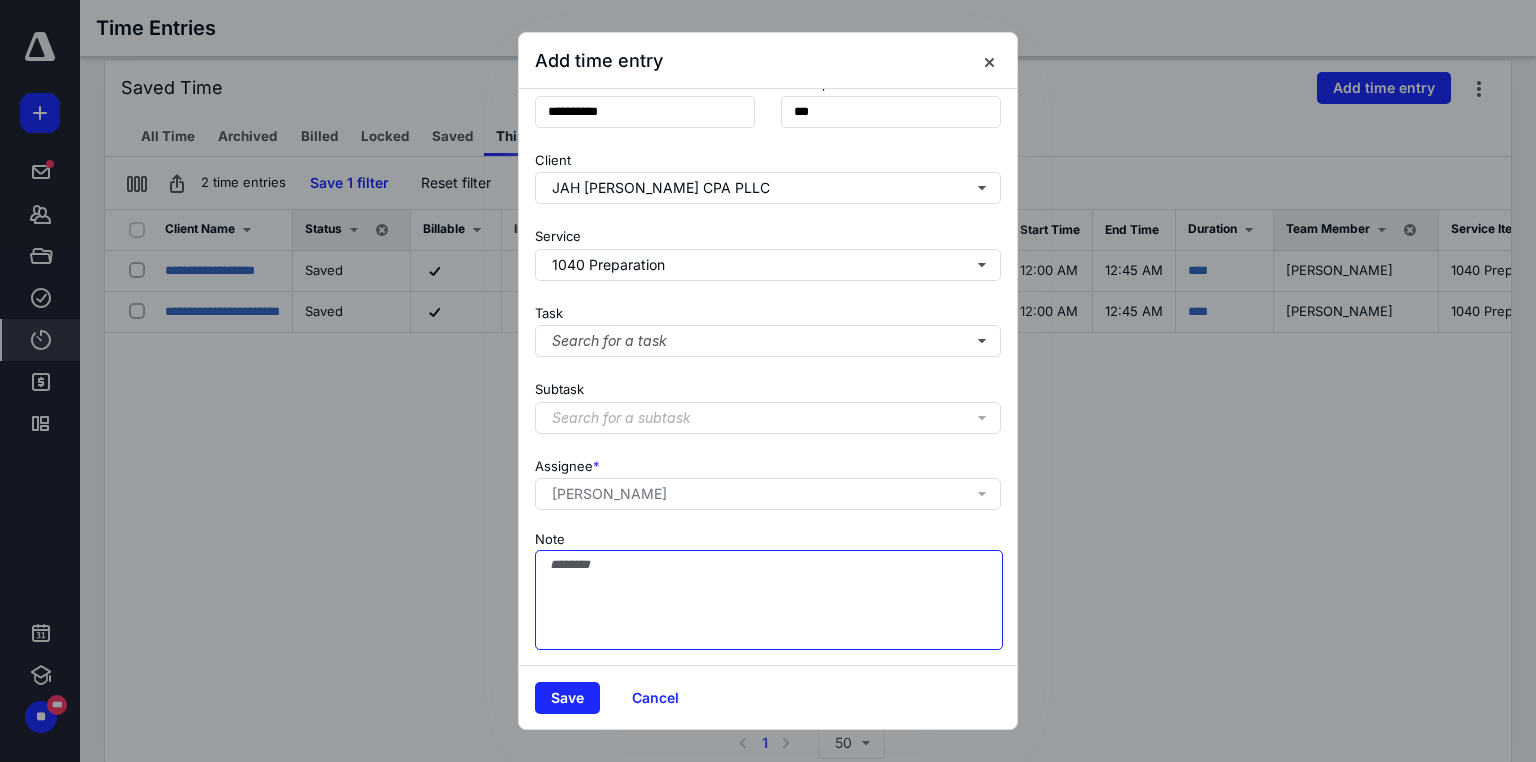 click on "Note" at bounding box center (769, 600) 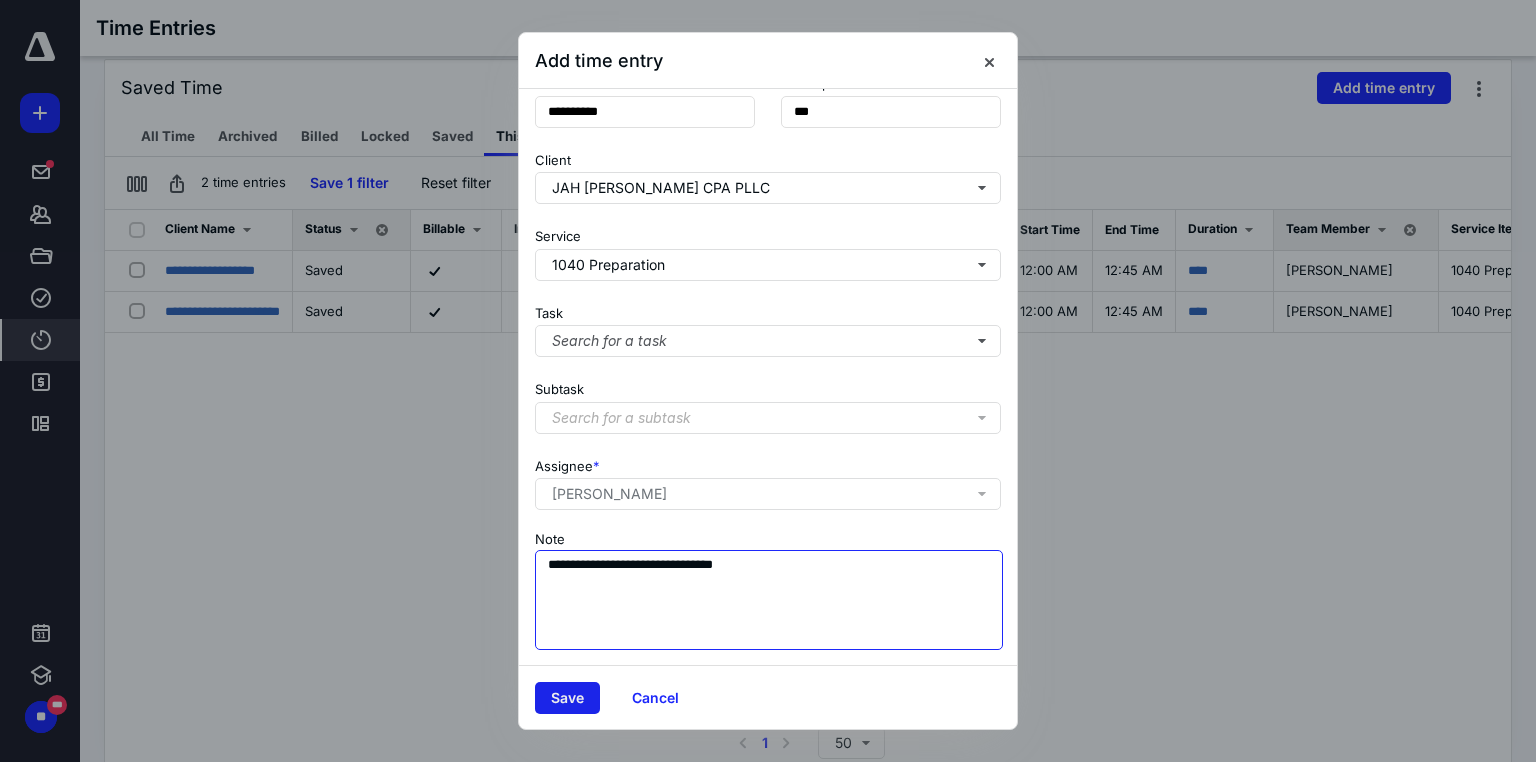 type on "**********" 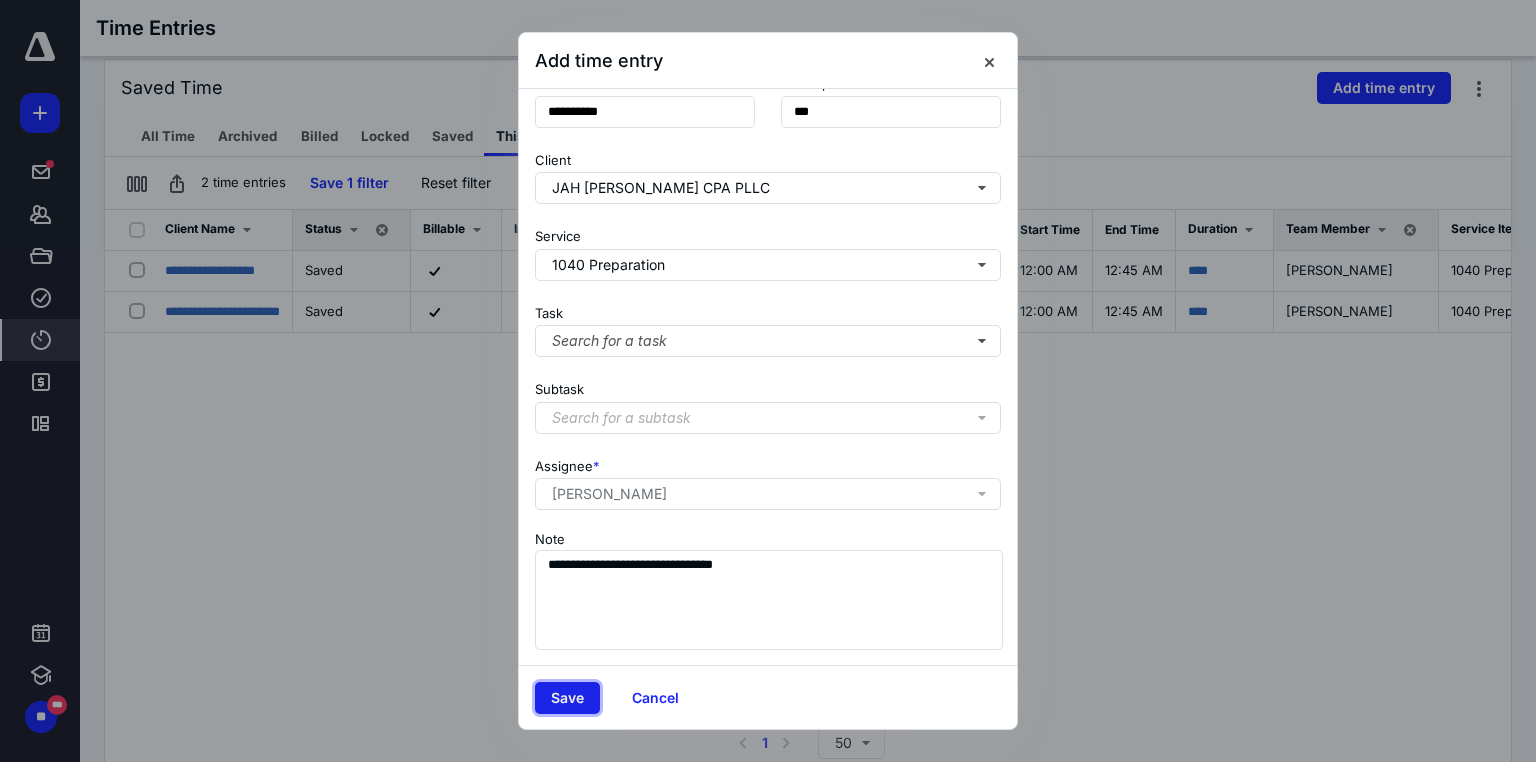 click on "Save" at bounding box center (567, 698) 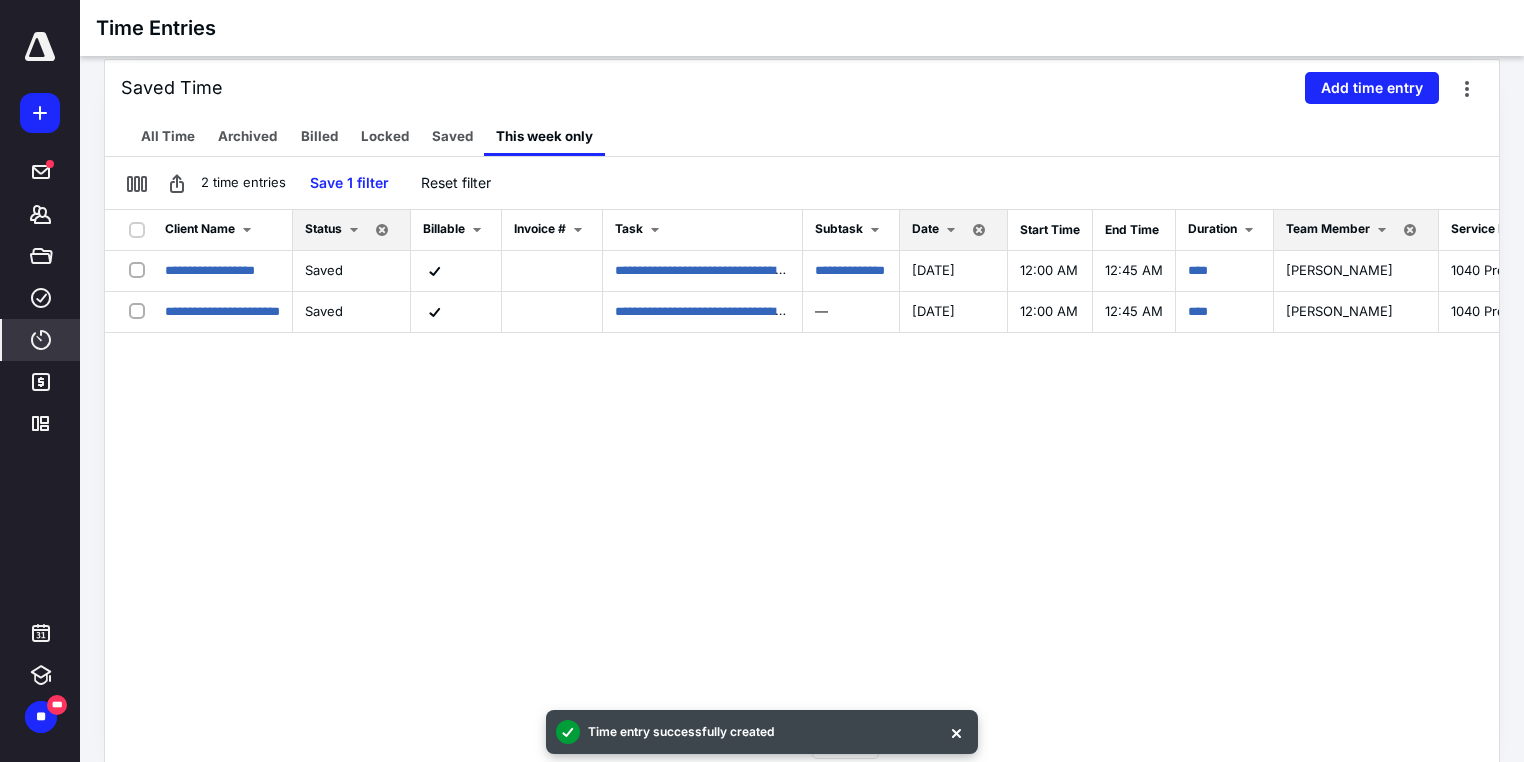 click at bounding box center (951, 230) 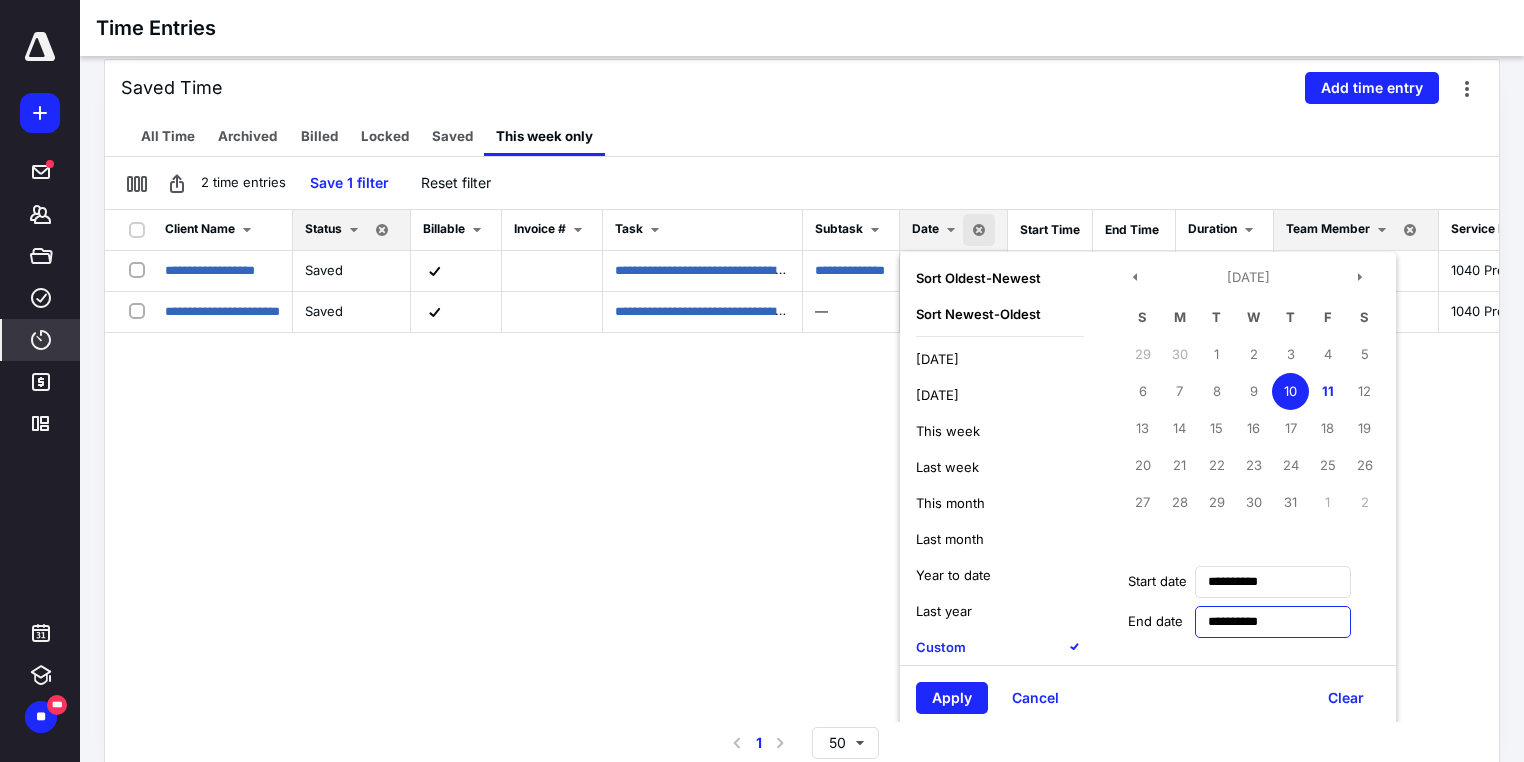 drag, startPoint x: 1293, startPoint y: 616, endPoint x: 1204, endPoint y: 612, distance: 89.08984 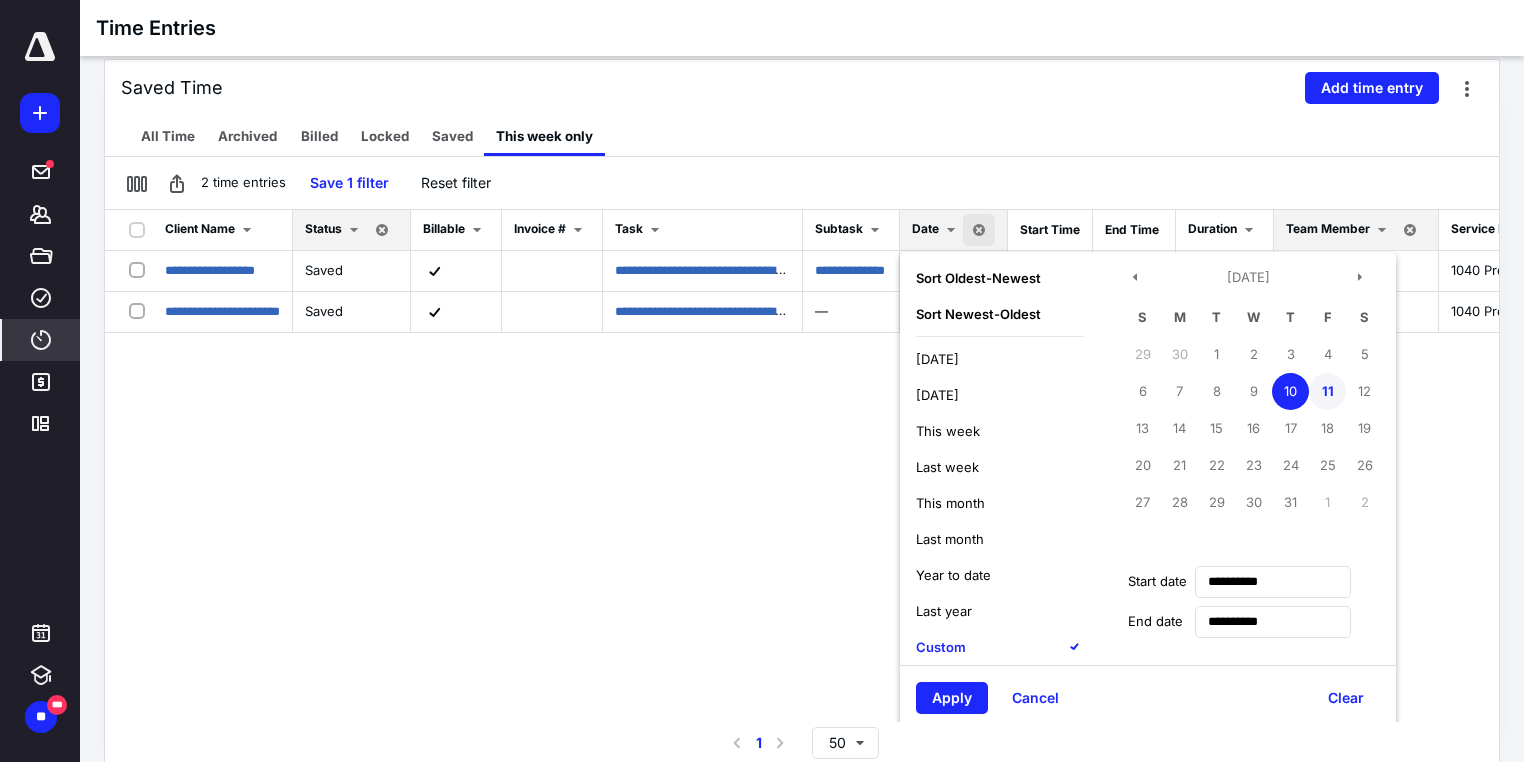 click on "11" at bounding box center [1327, 391] 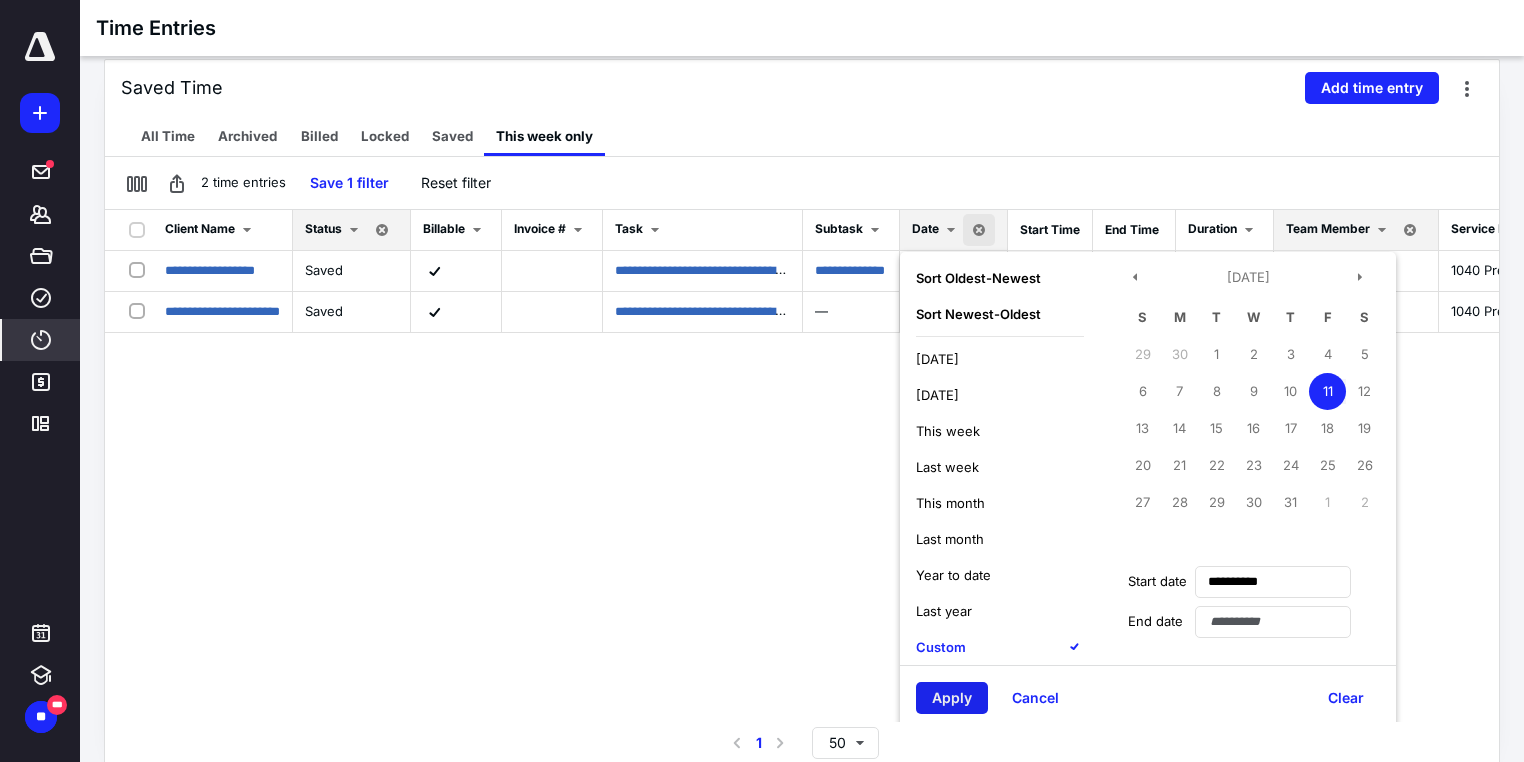 click on "Apply" at bounding box center [952, 698] 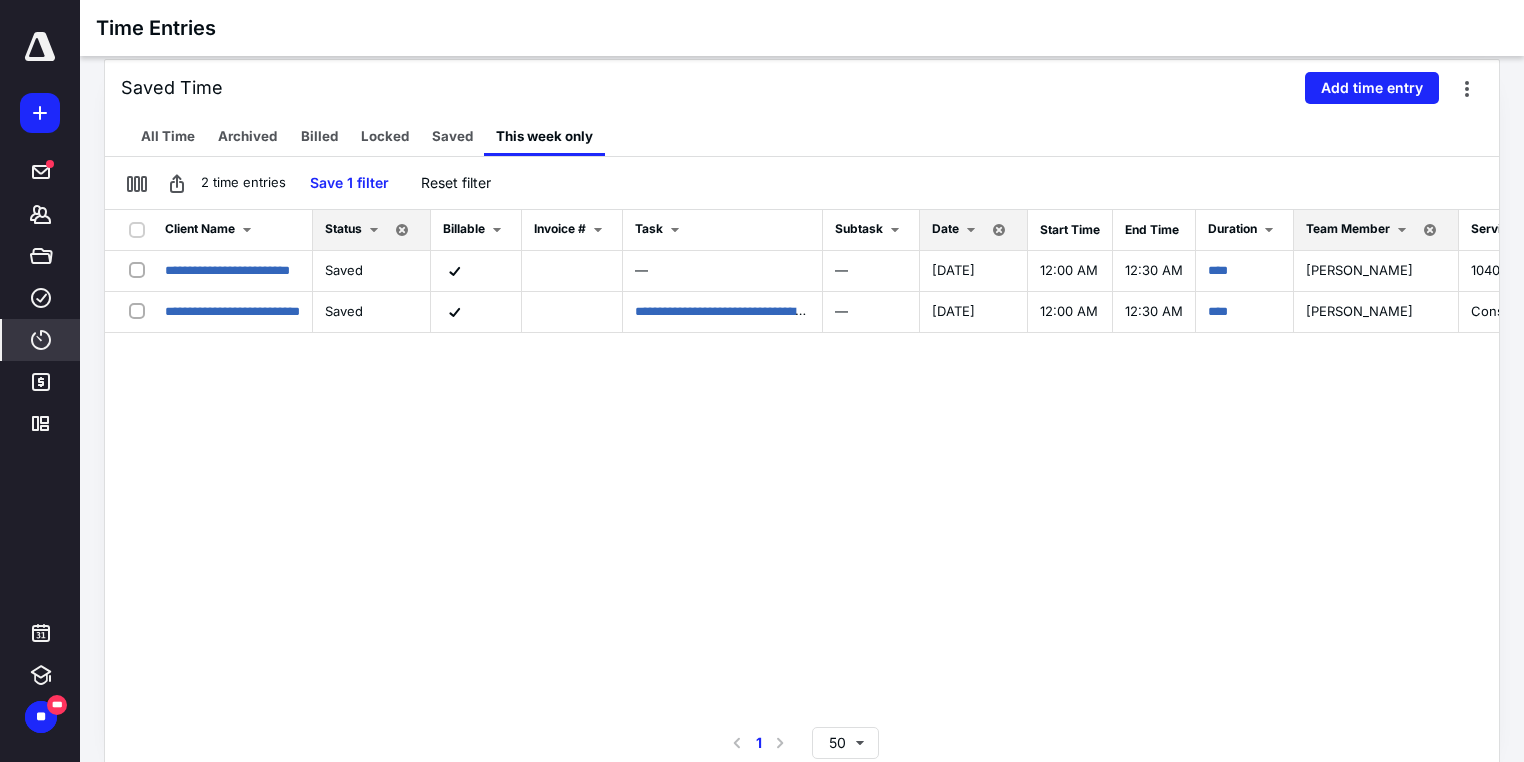 click at bounding box center (971, 230) 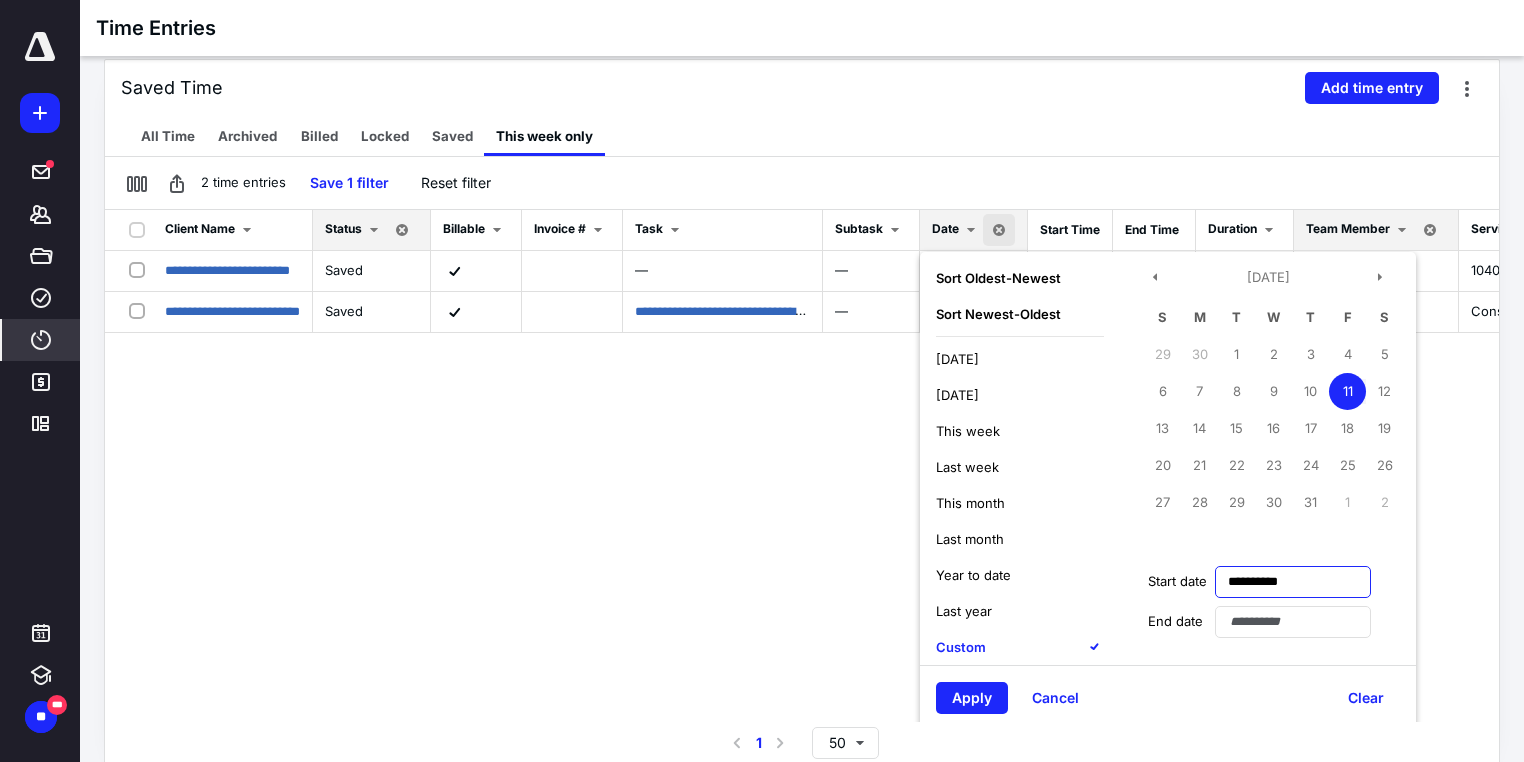 drag, startPoint x: 1345, startPoint y: 584, endPoint x: 1195, endPoint y: 578, distance: 150.11995 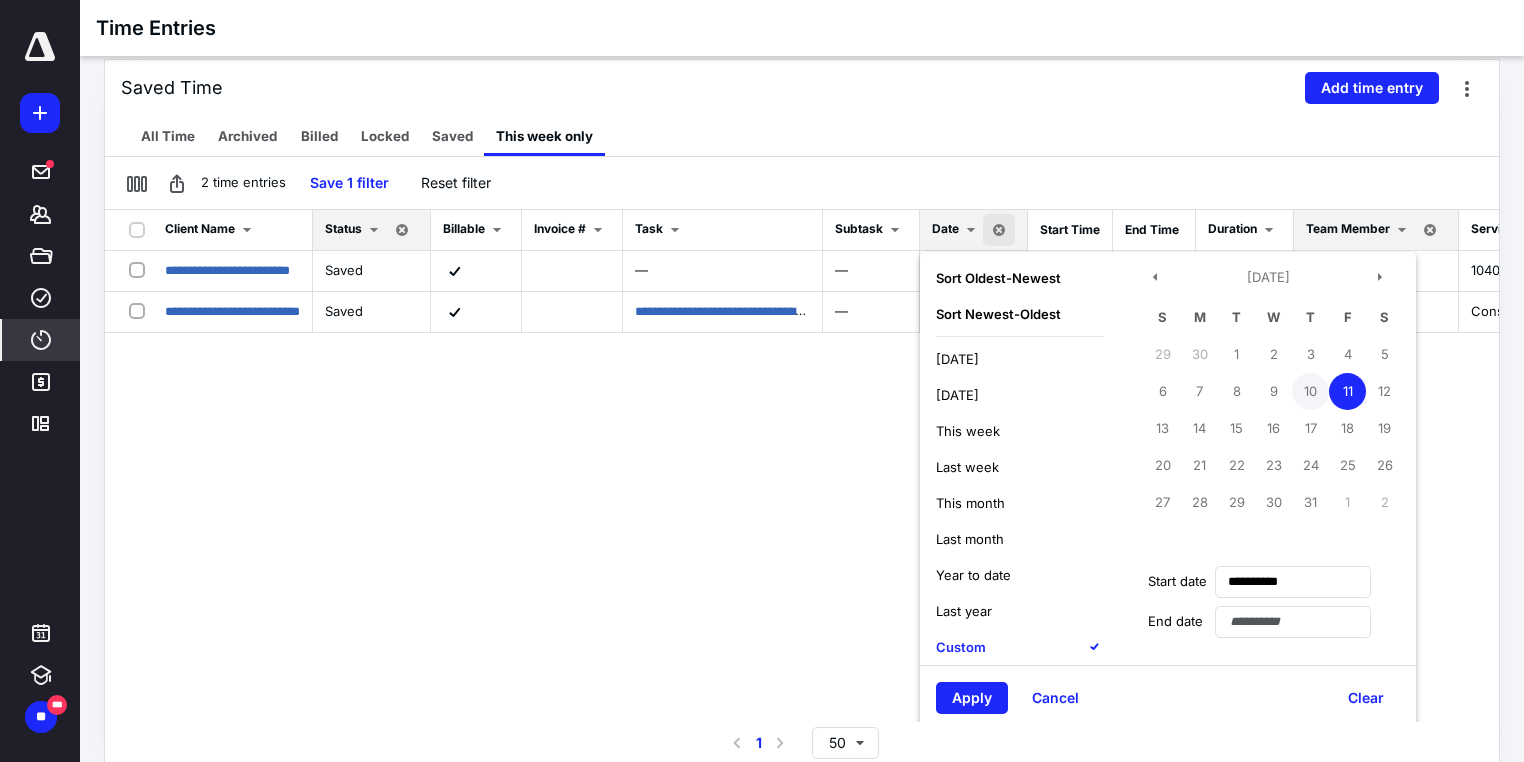 click on "10" at bounding box center [1310, 391] 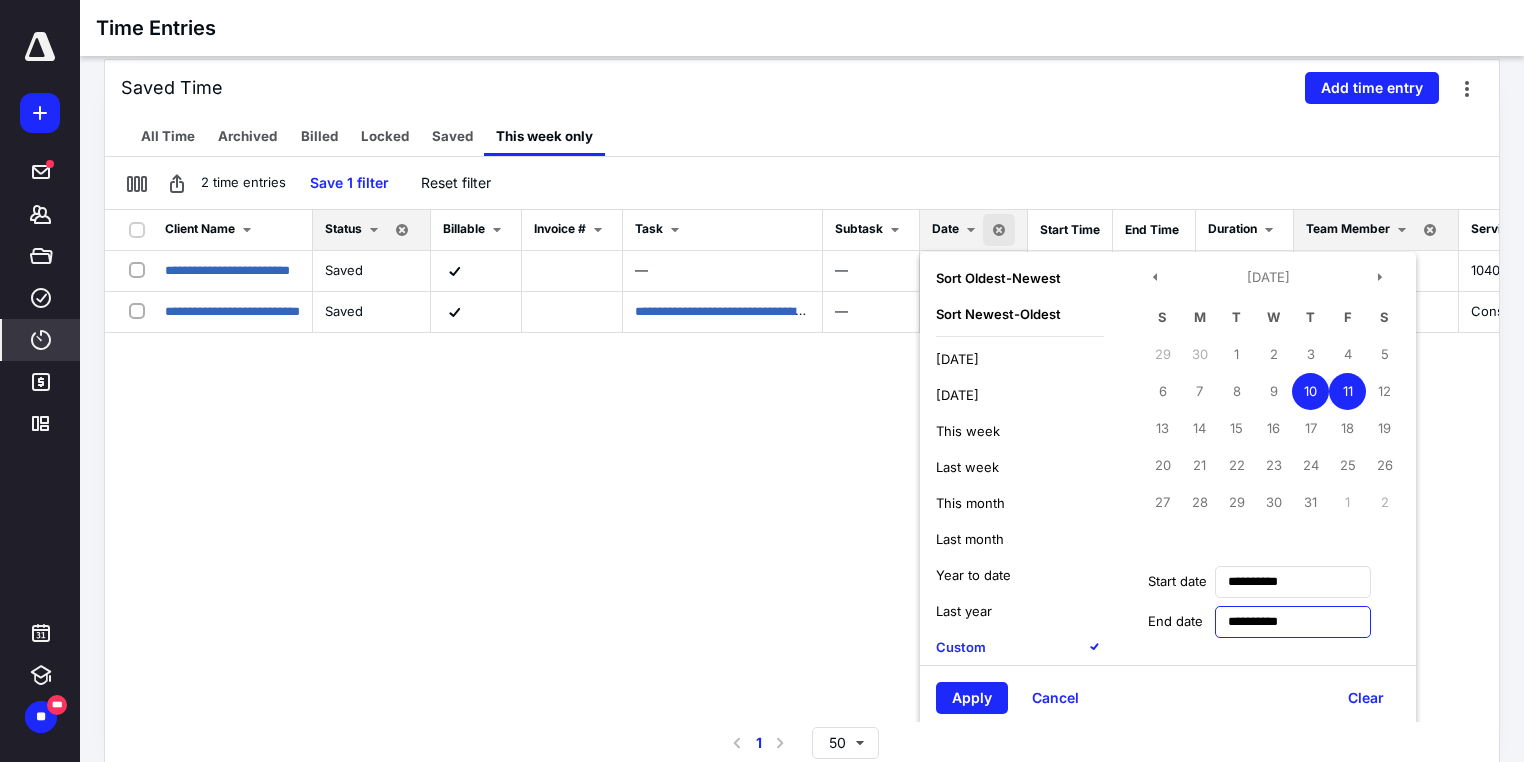 drag, startPoint x: 1356, startPoint y: 619, endPoint x: 1210, endPoint y: 620, distance: 146.00342 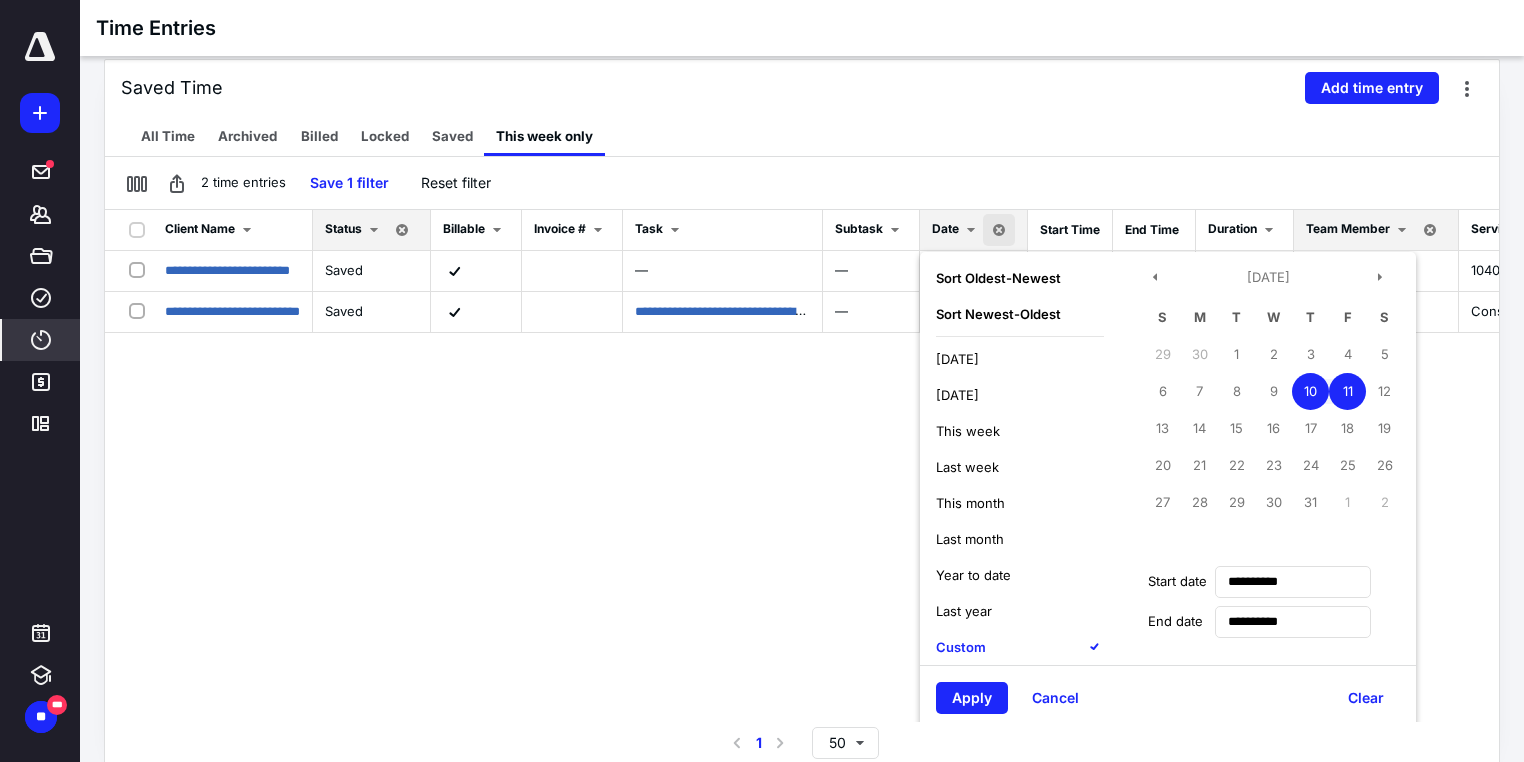 click on "11" at bounding box center [1347, 391] 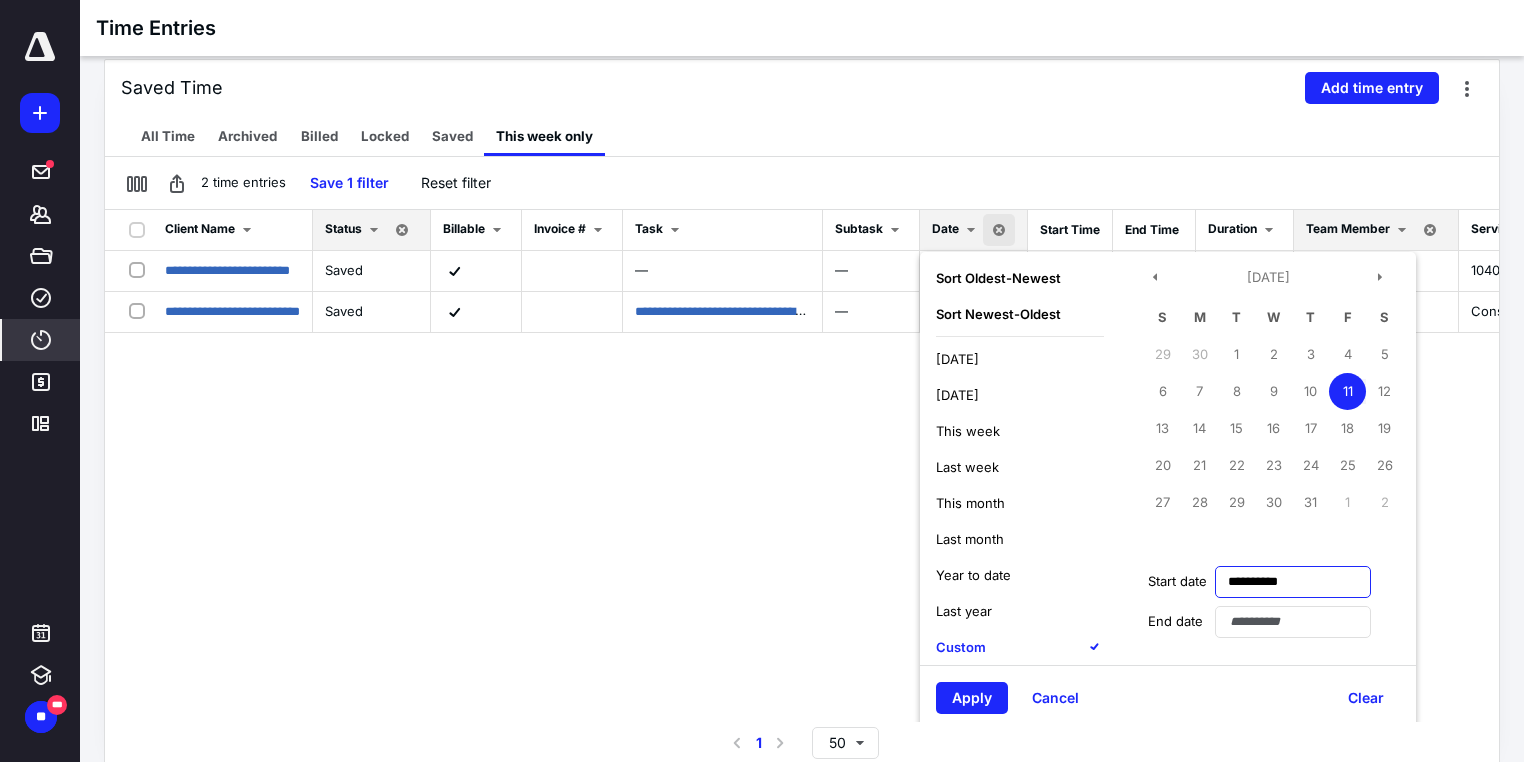 drag, startPoint x: 1350, startPoint y: 582, endPoint x: 1248, endPoint y: 581, distance: 102.0049 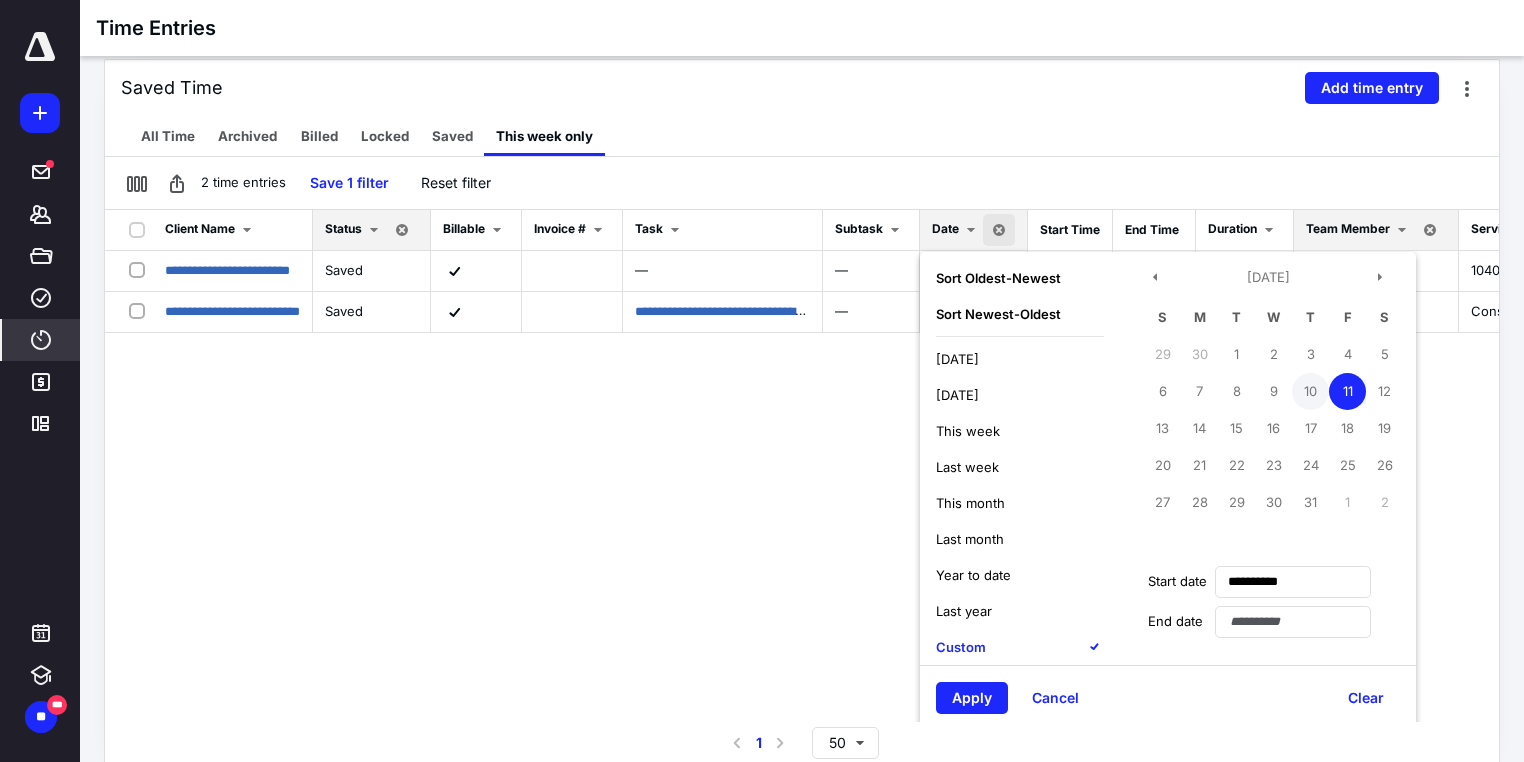 click on "10" at bounding box center (1310, 391) 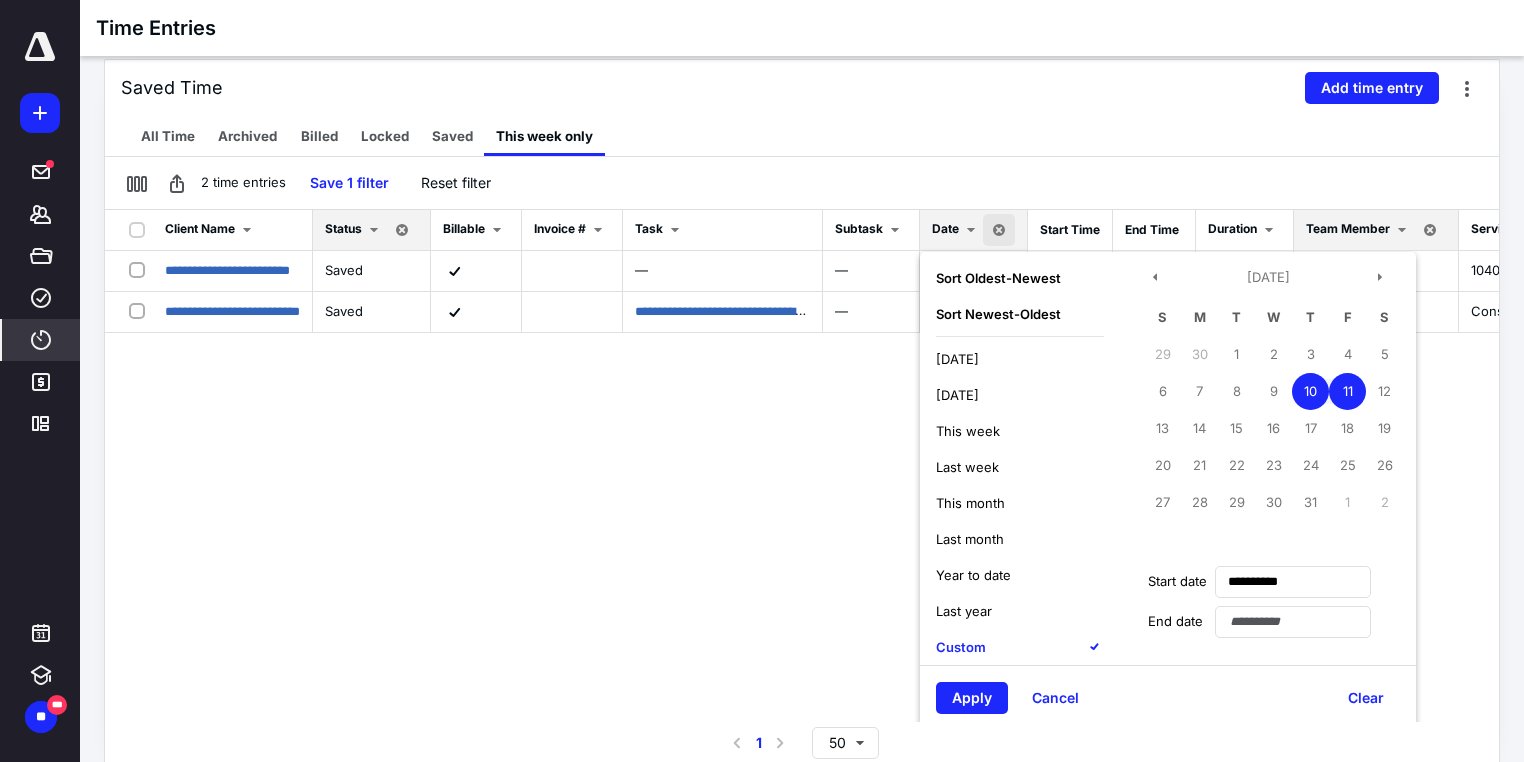 type on "**********" 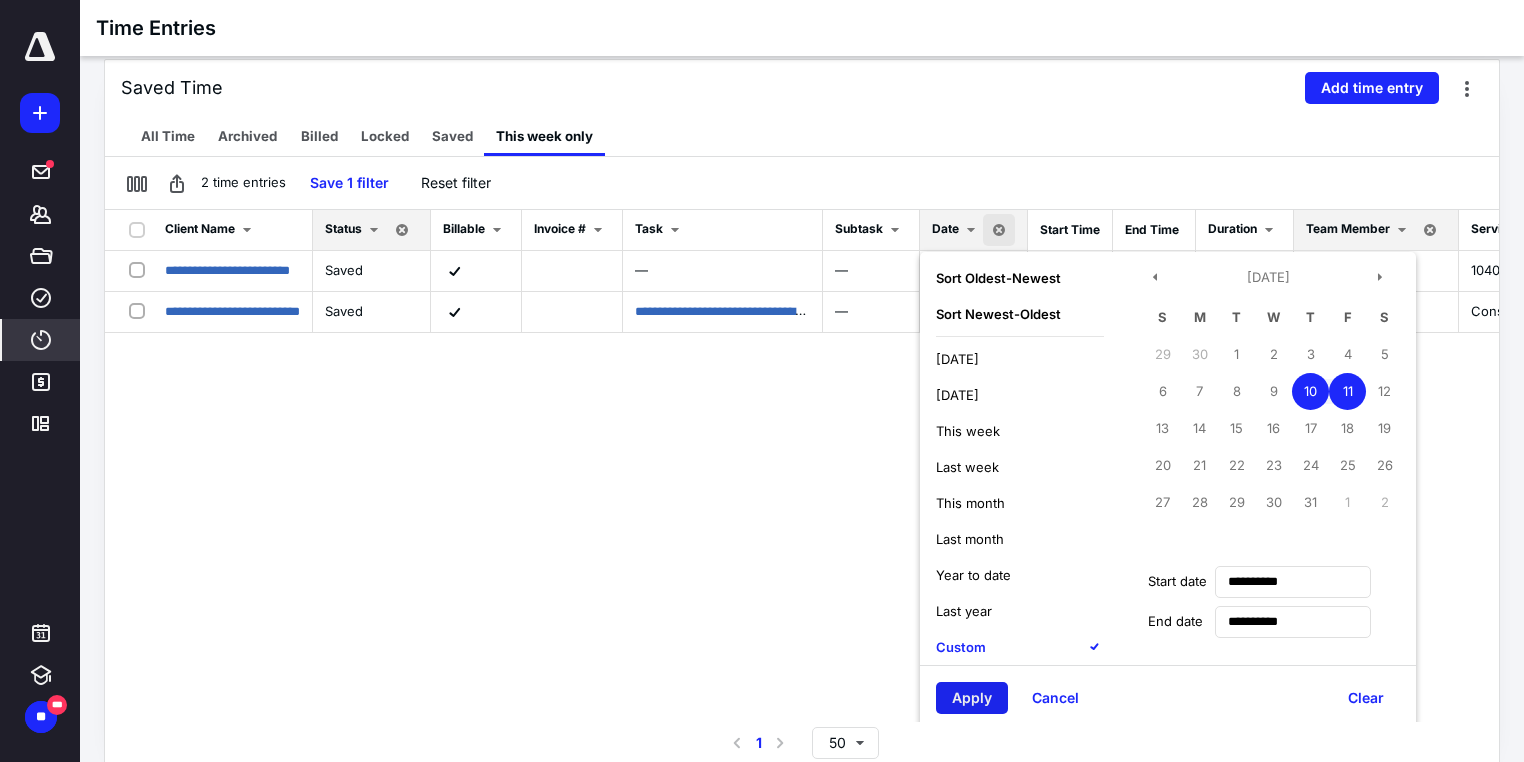 click on "Apply" at bounding box center (972, 698) 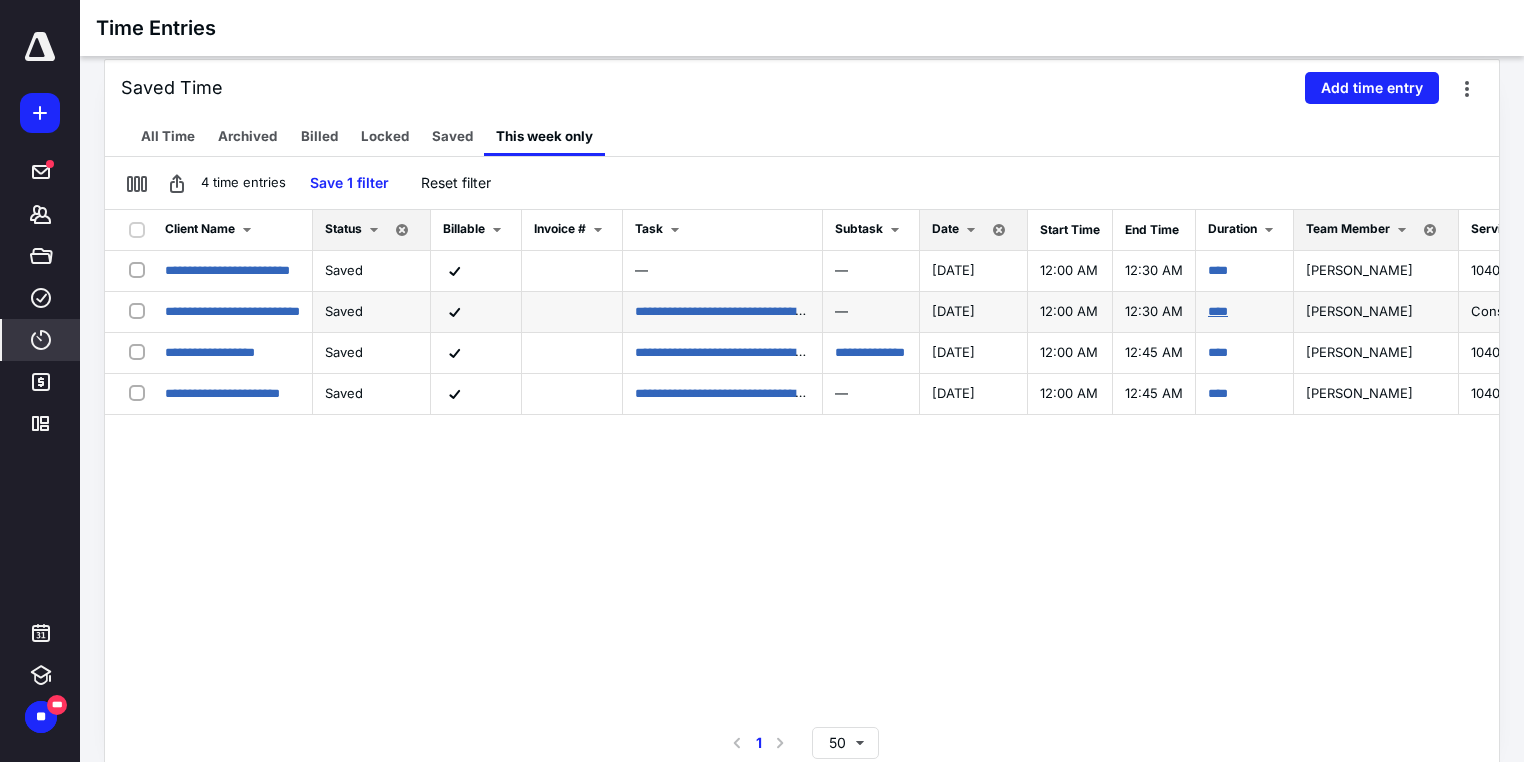 click on "****" at bounding box center [1218, 311] 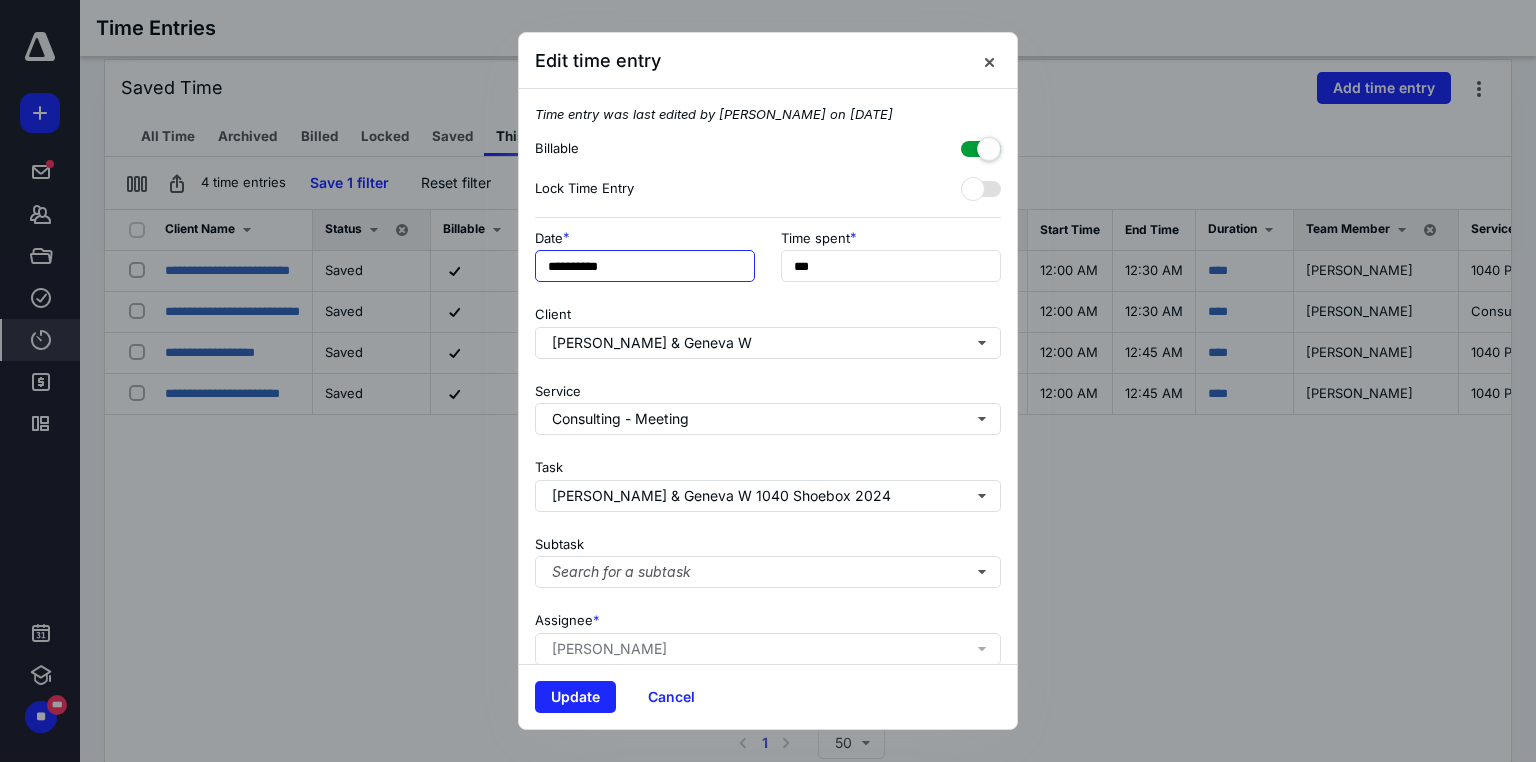 click on "**********" at bounding box center [645, 266] 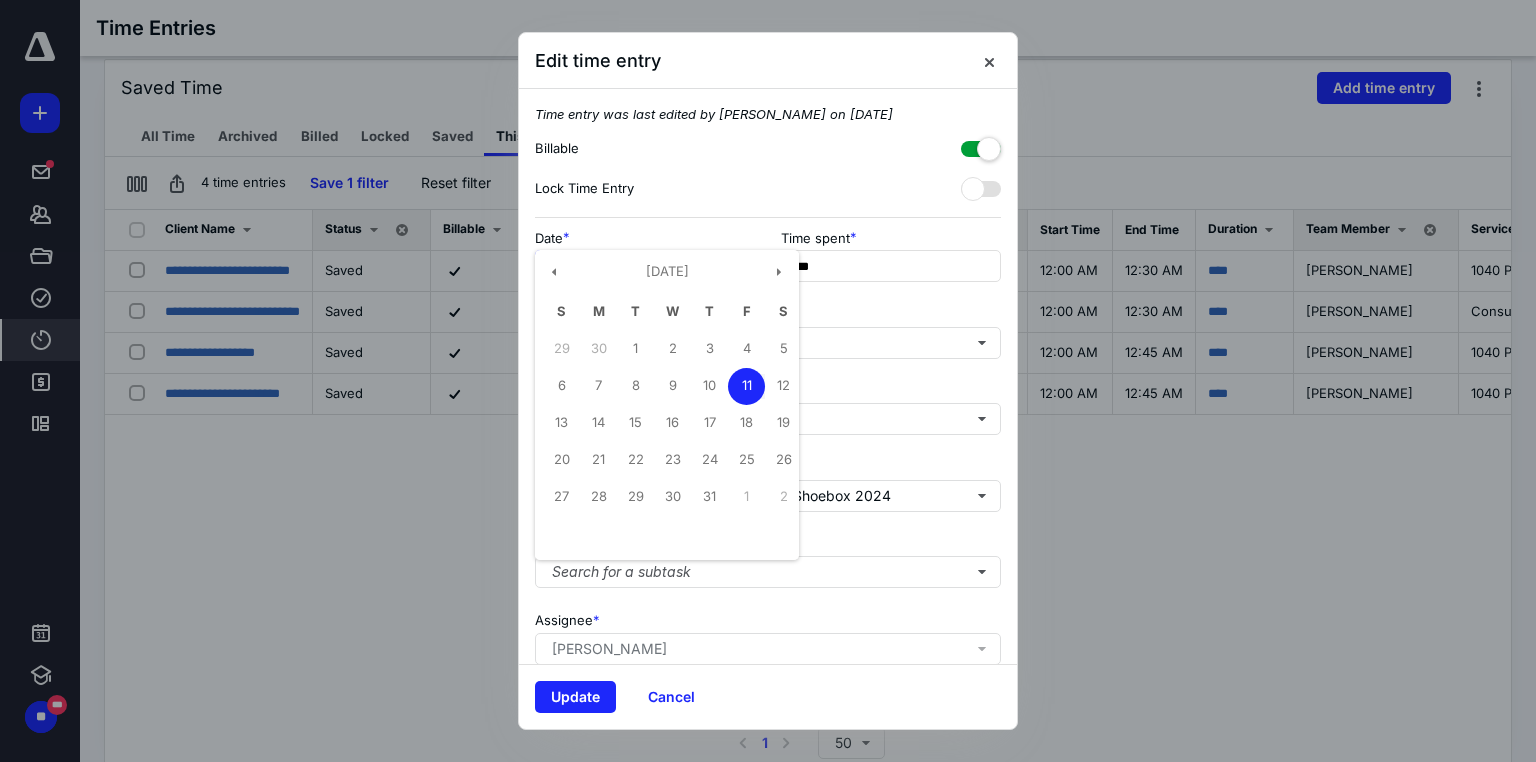 click on "10" at bounding box center [709, 386] 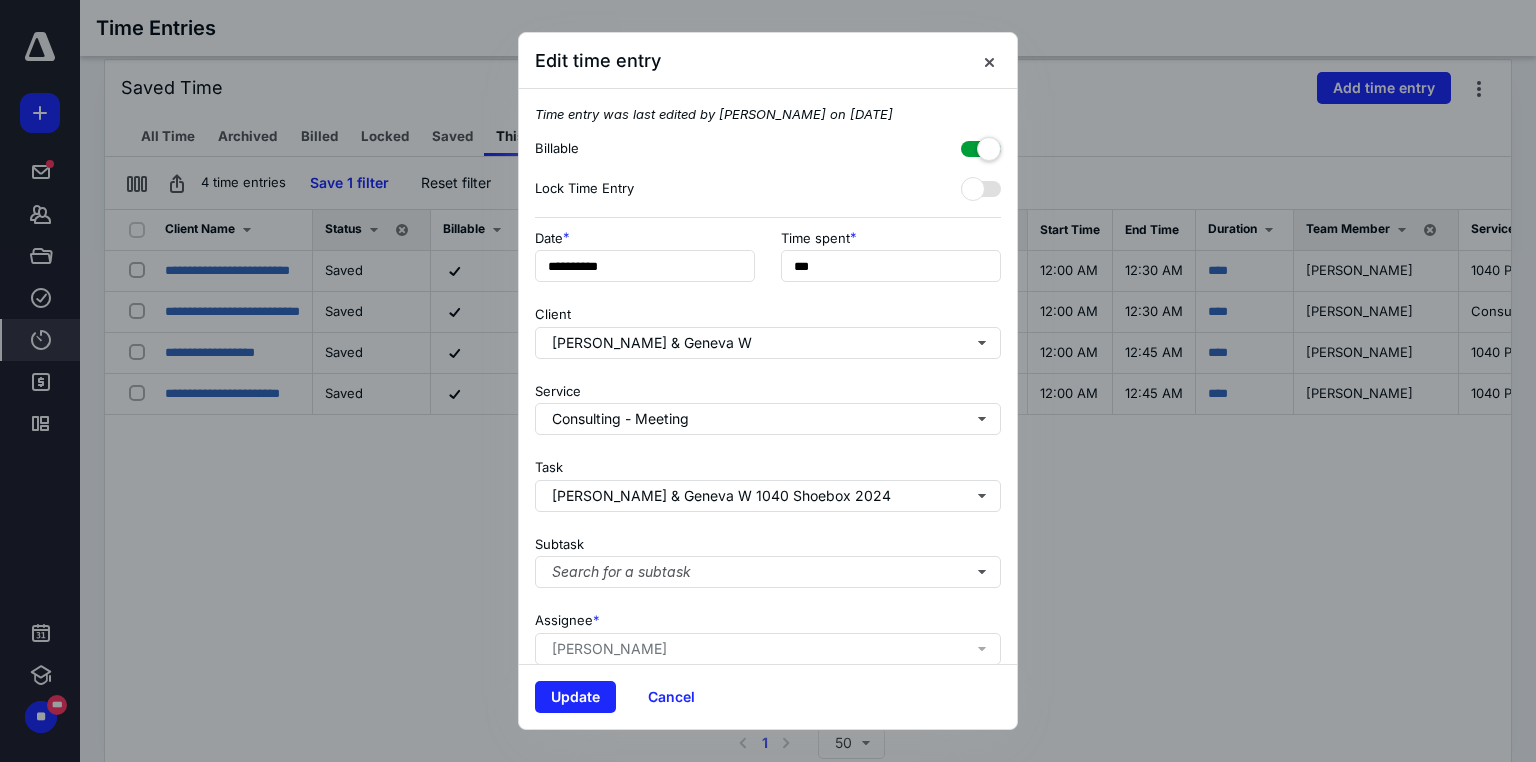type on "**********" 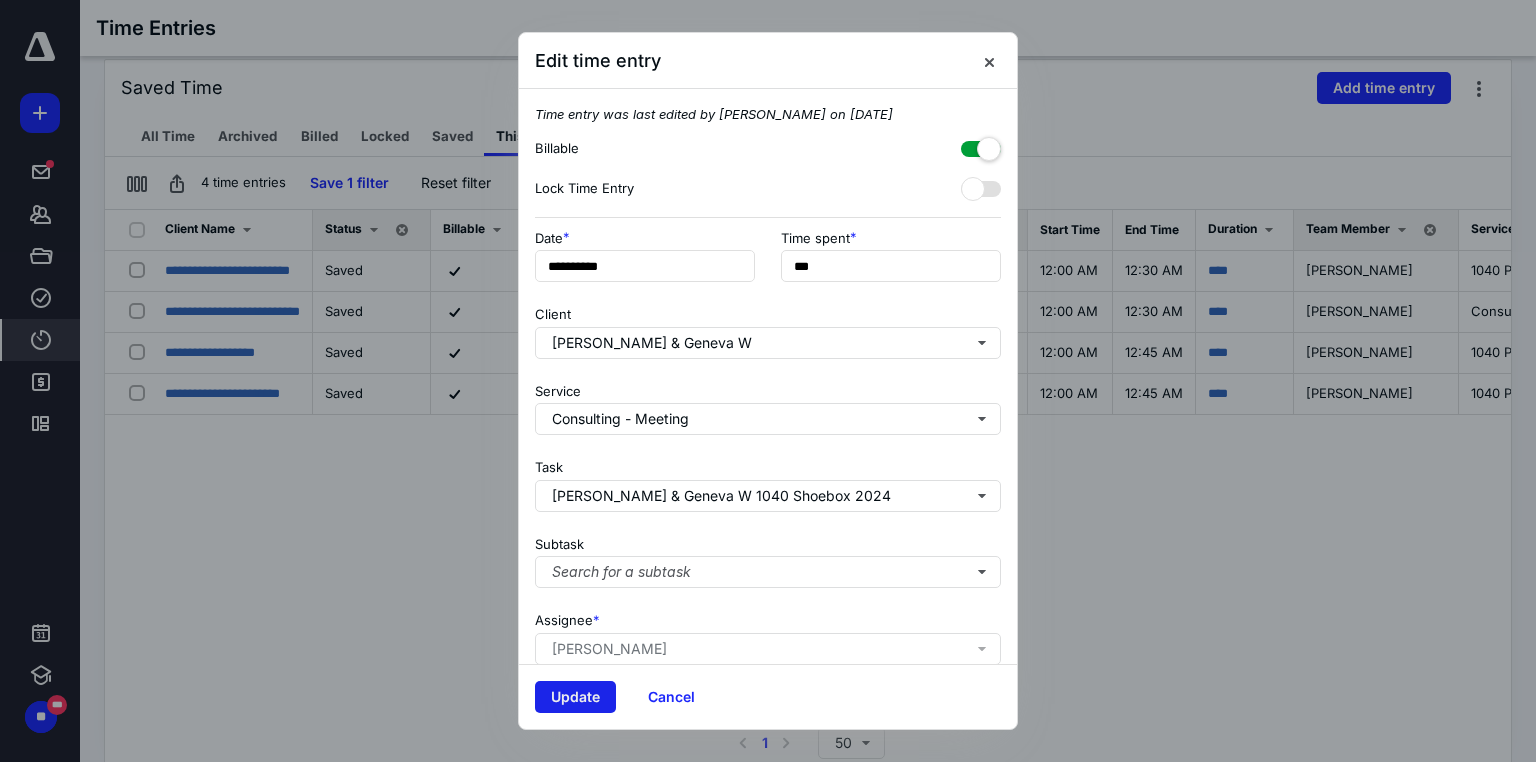 click on "Update" at bounding box center [575, 697] 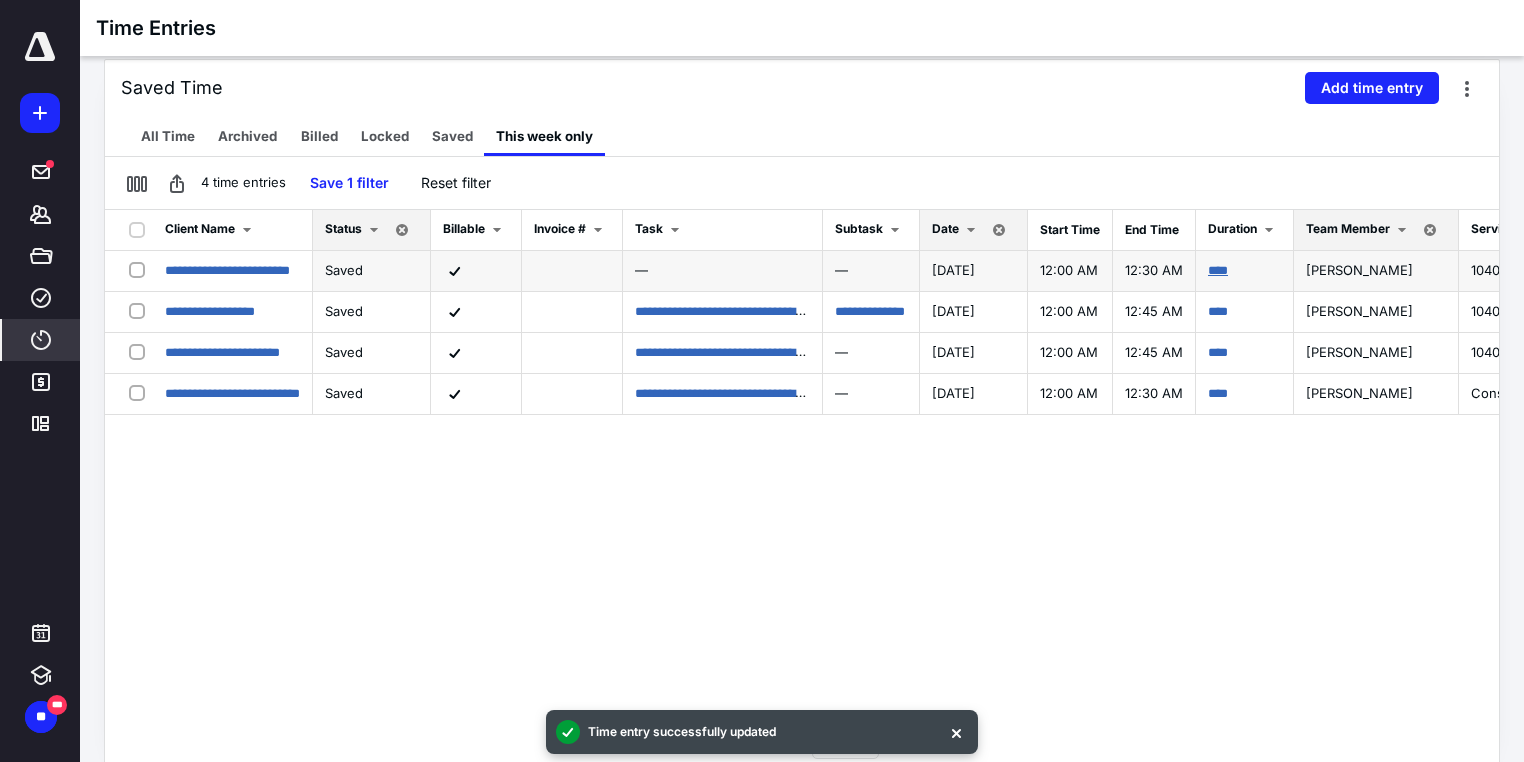 click on "****" at bounding box center (1218, 270) 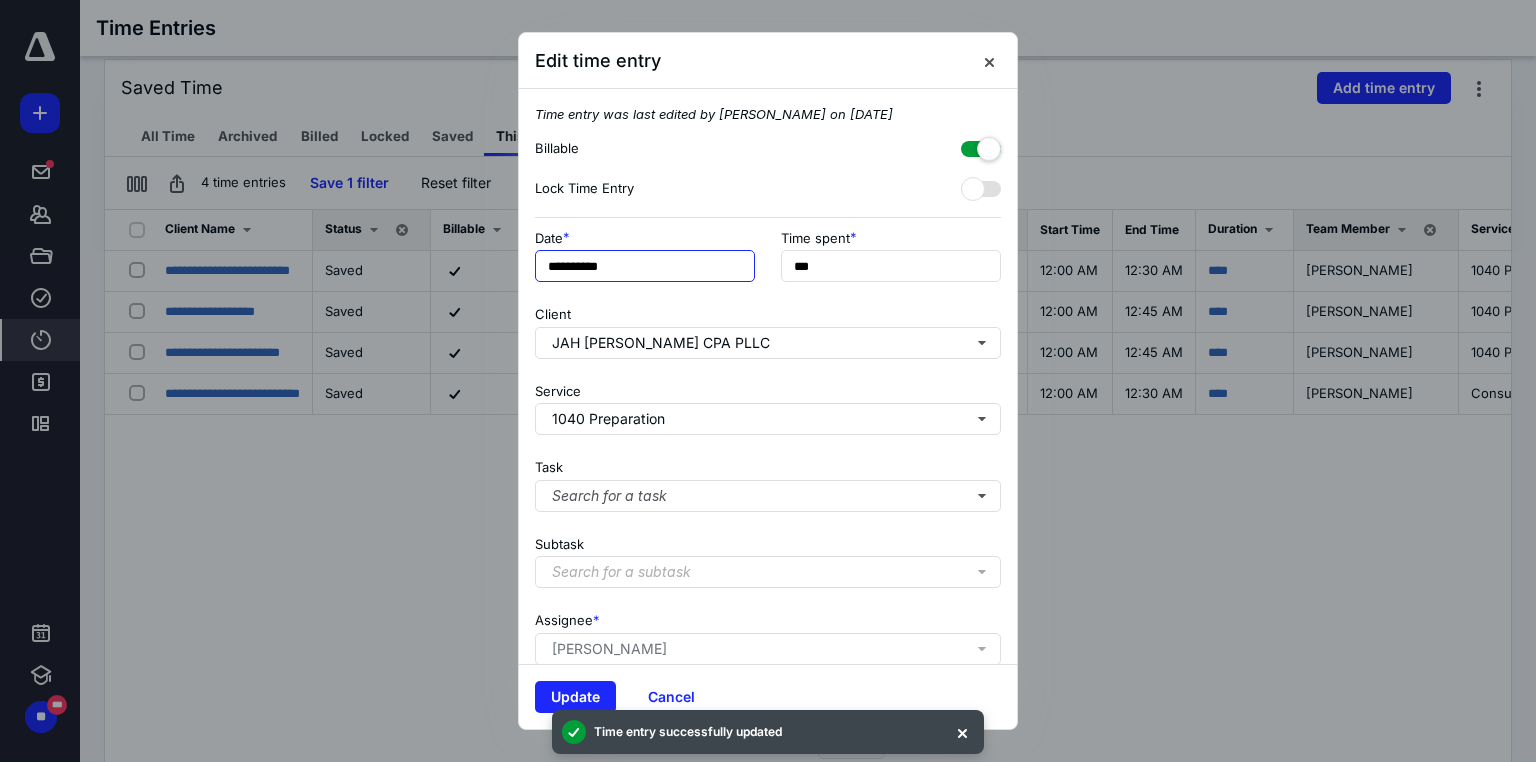 click on "**********" at bounding box center (645, 266) 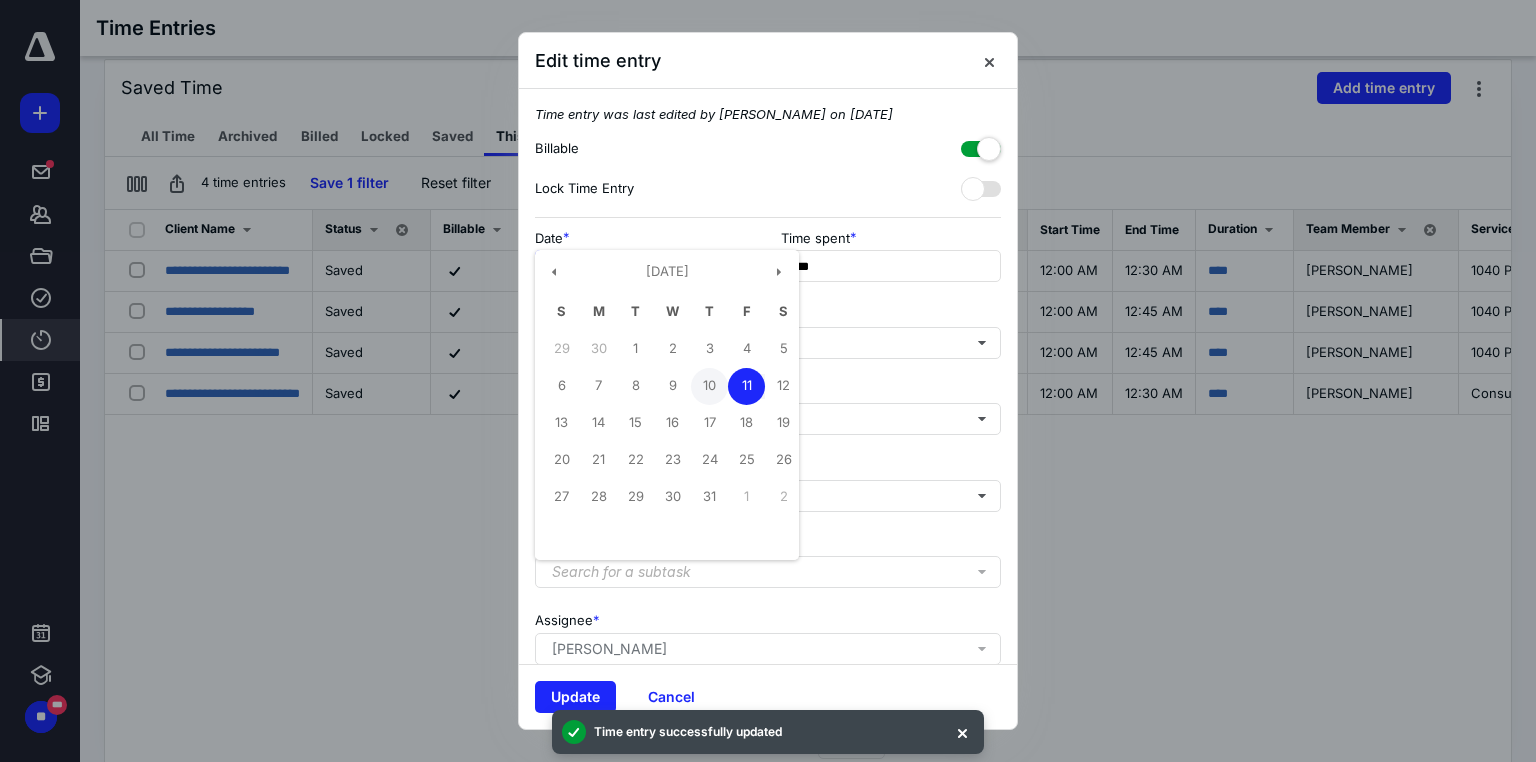 click on "10" at bounding box center (709, 386) 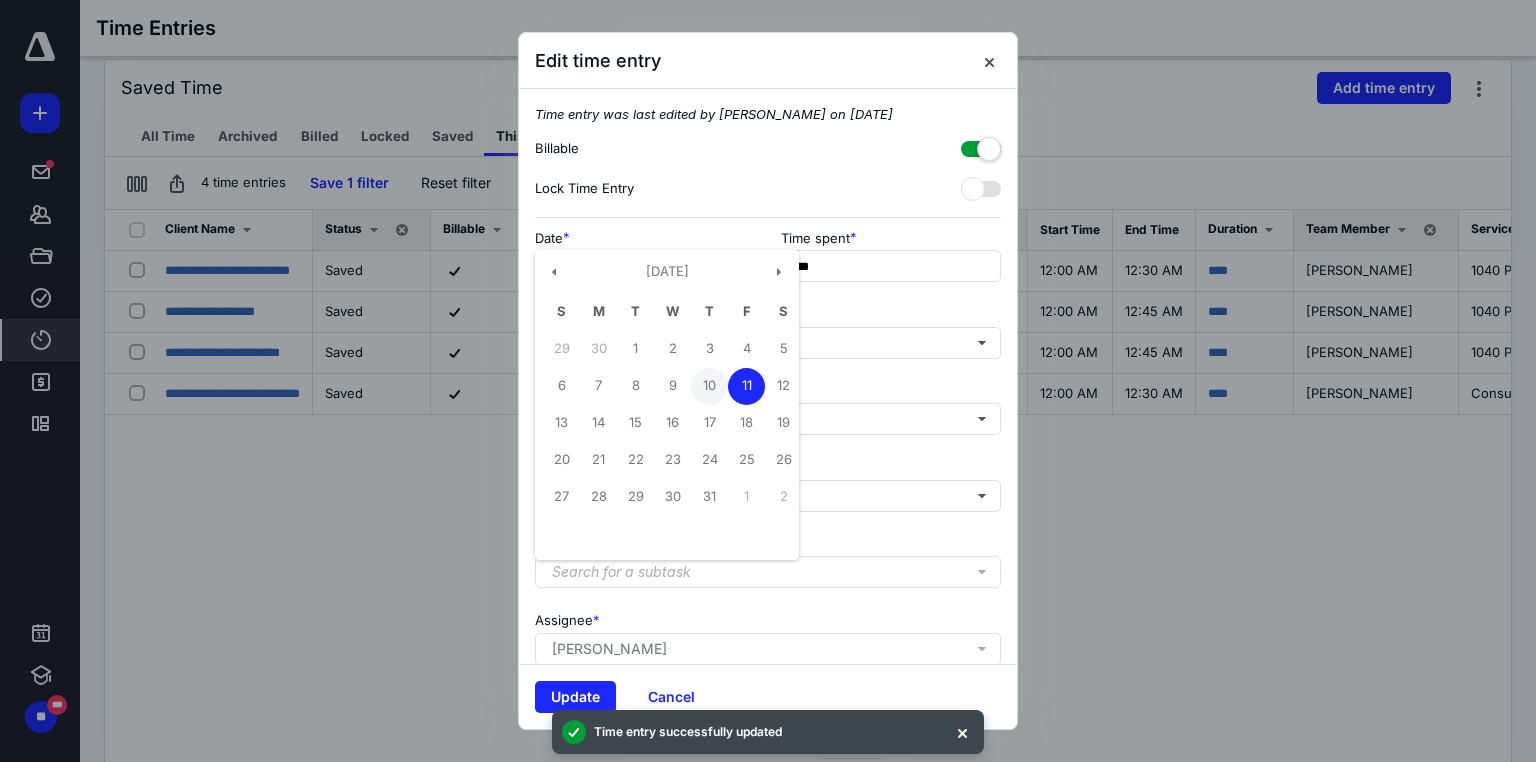 type on "**********" 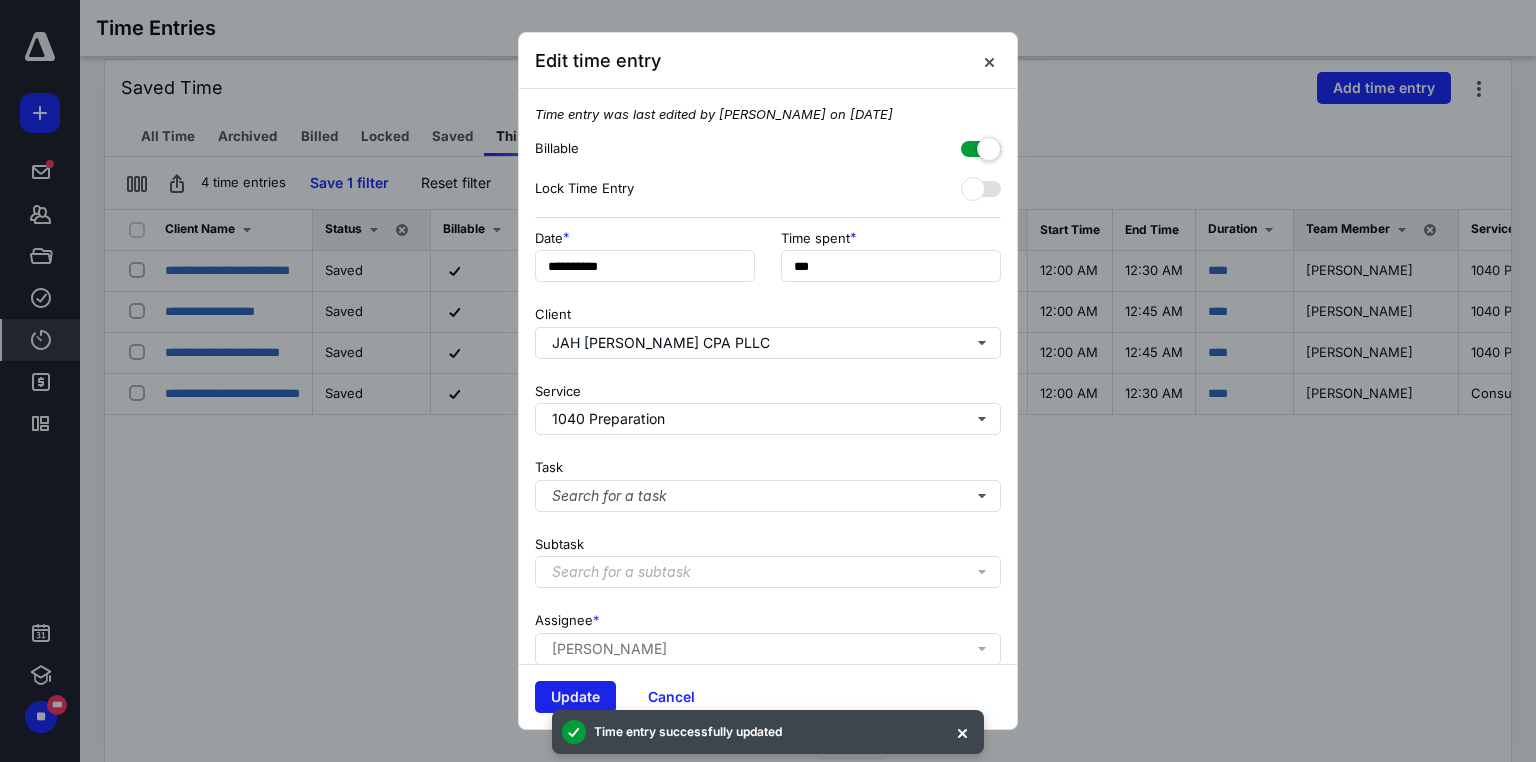 click on "Update" at bounding box center (575, 697) 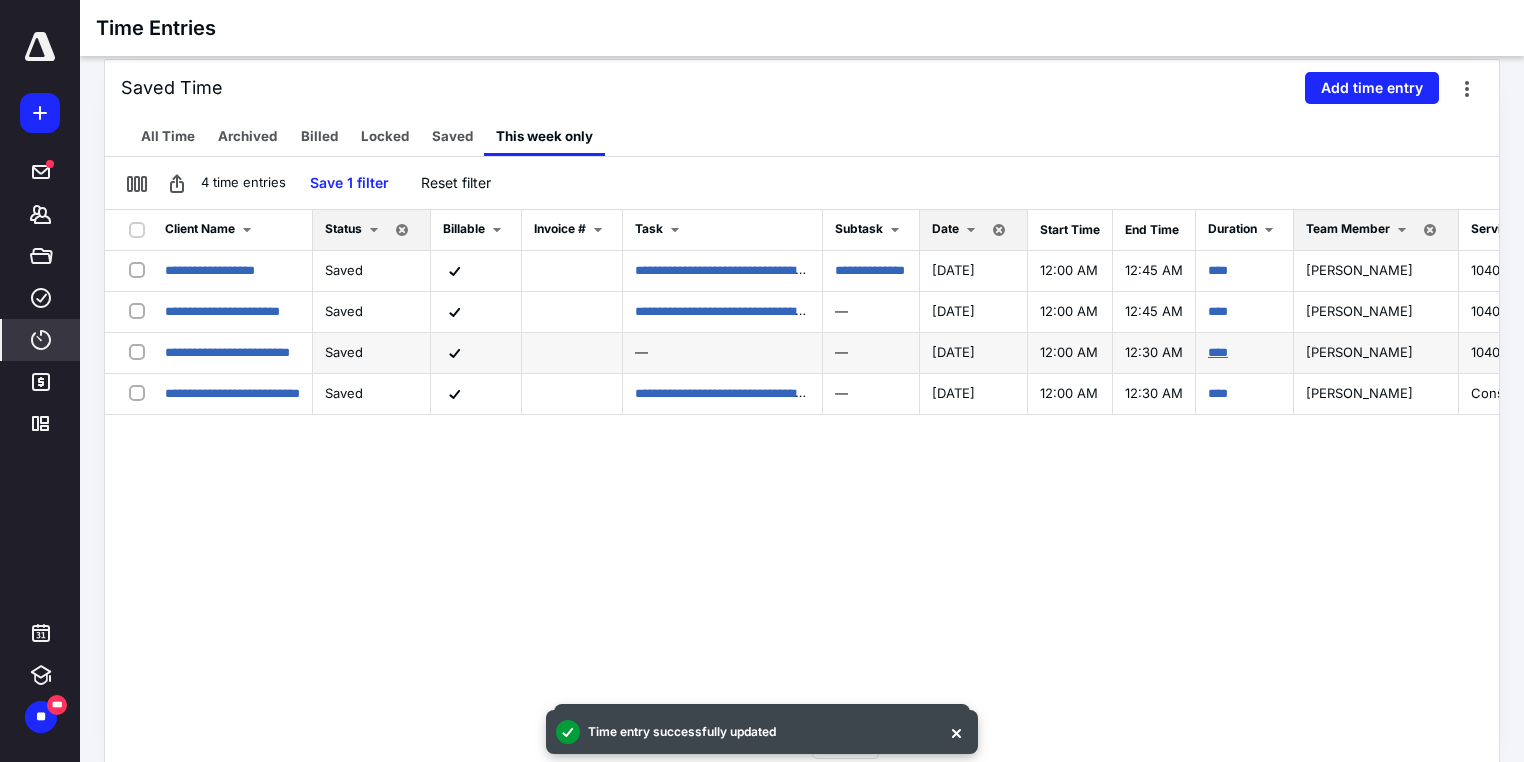 click on "****" at bounding box center (1218, 352) 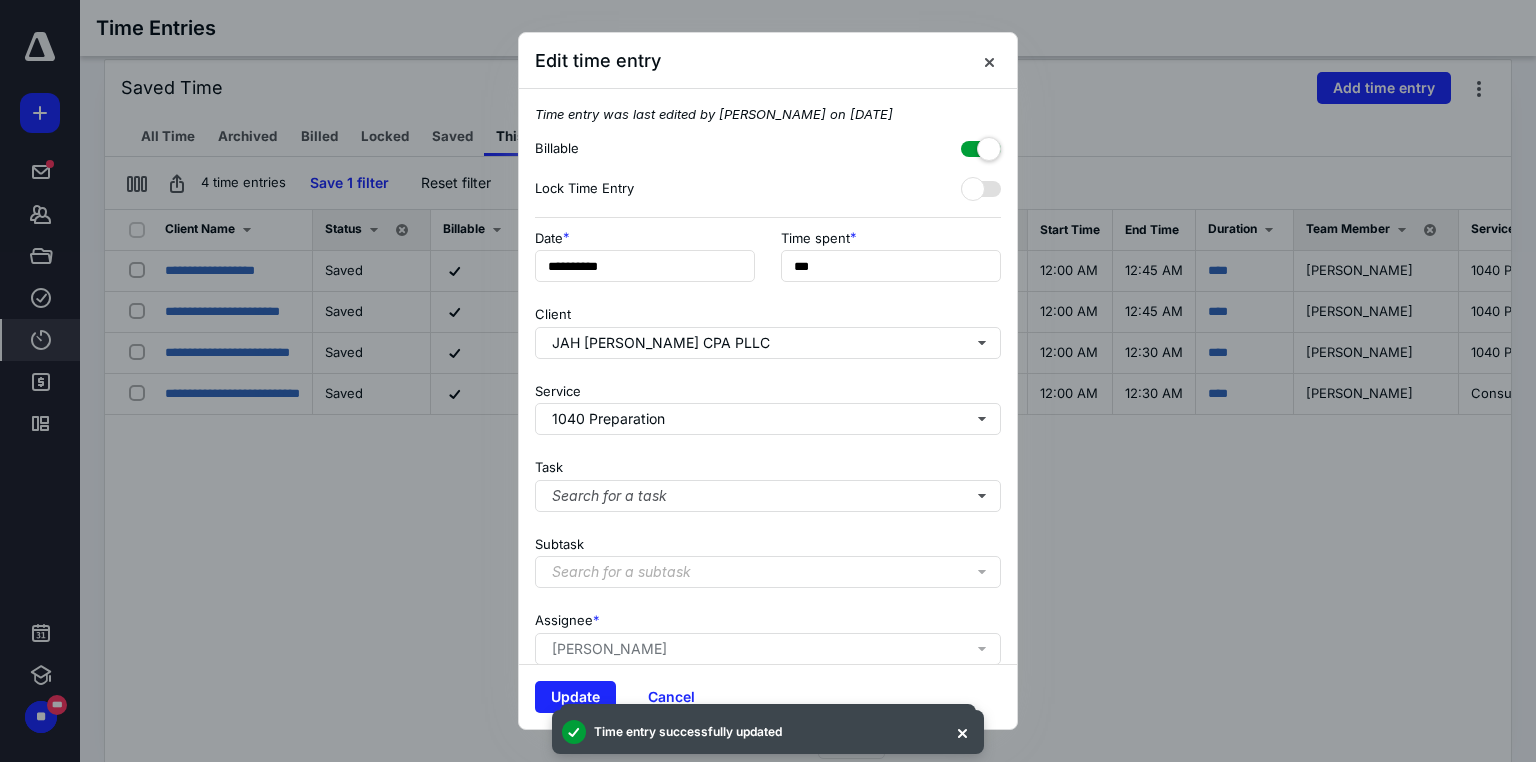 scroll, scrollTop: 155, scrollLeft: 0, axis: vertical 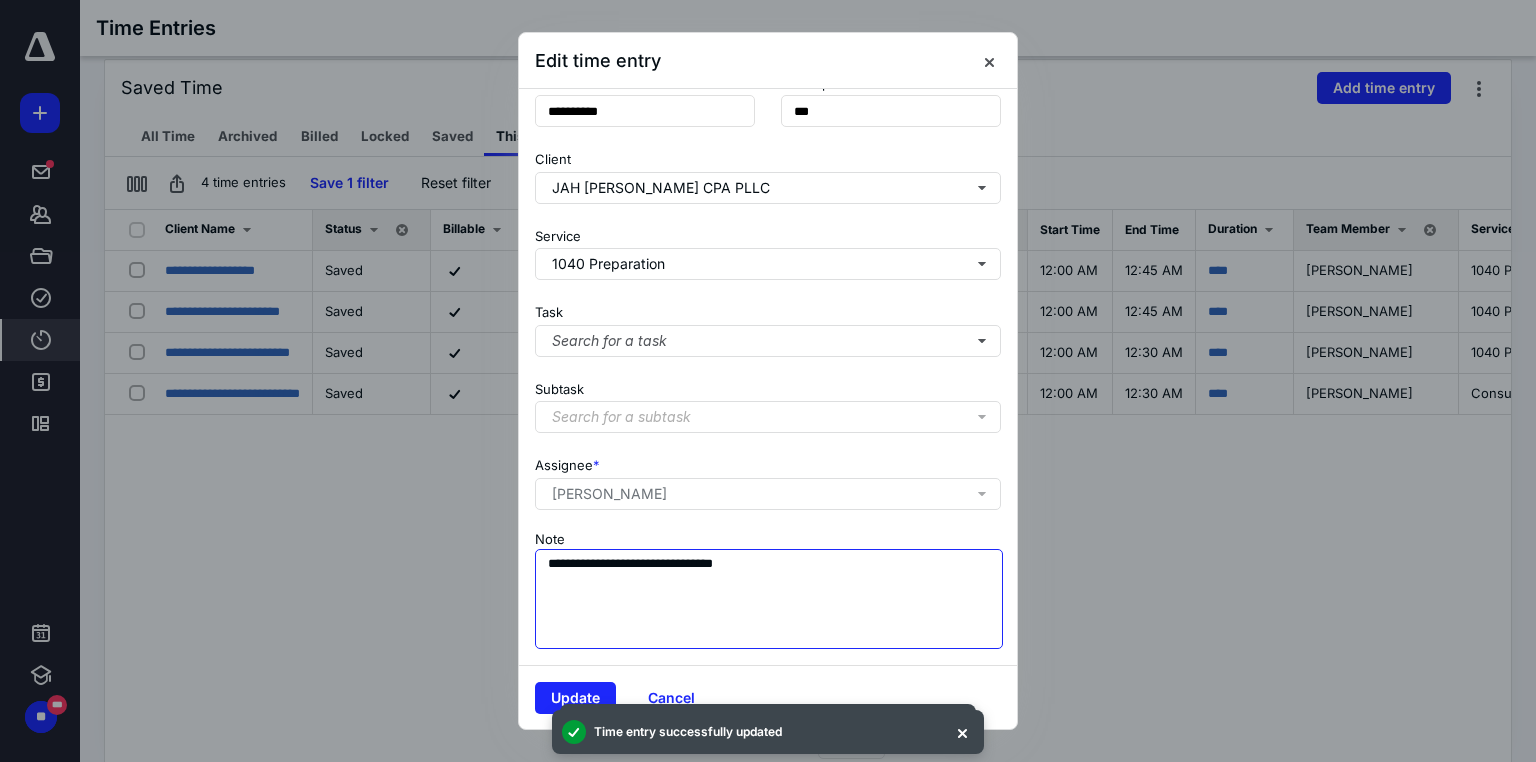 click on "**********" at bounding box center [769, 599] 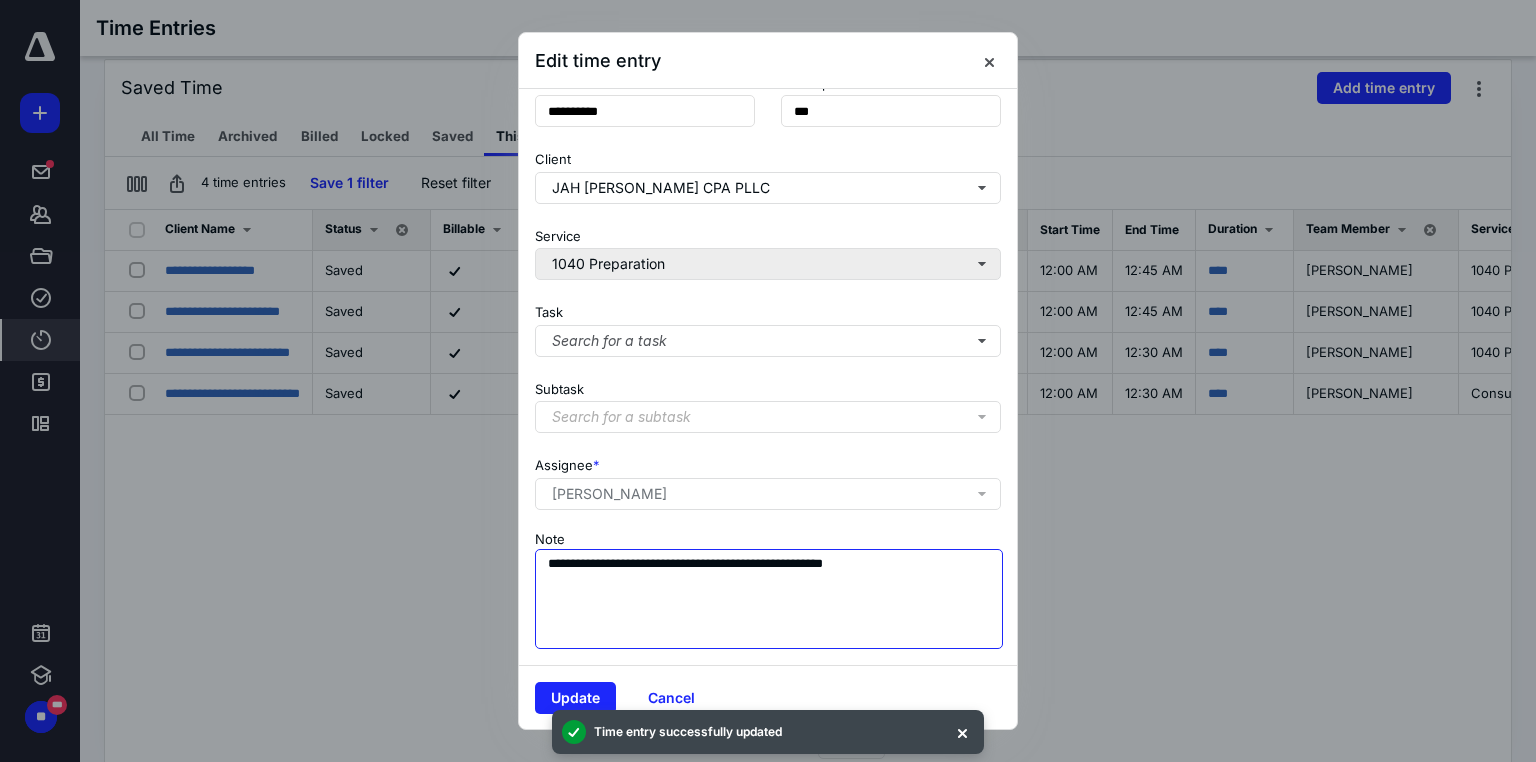 scroll, scrollTop: 0, scrollLeft: 0, axis: both 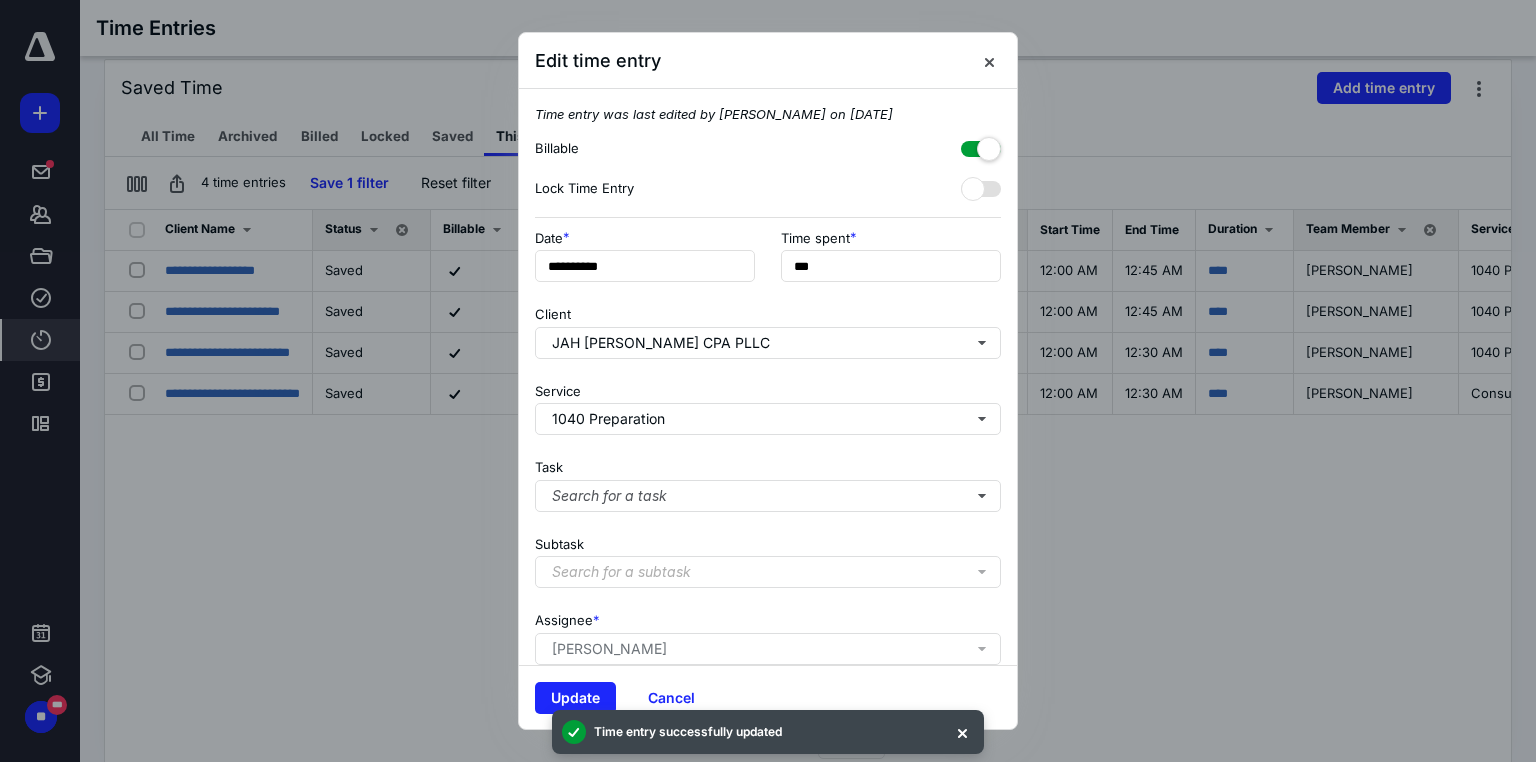 type on "**********" 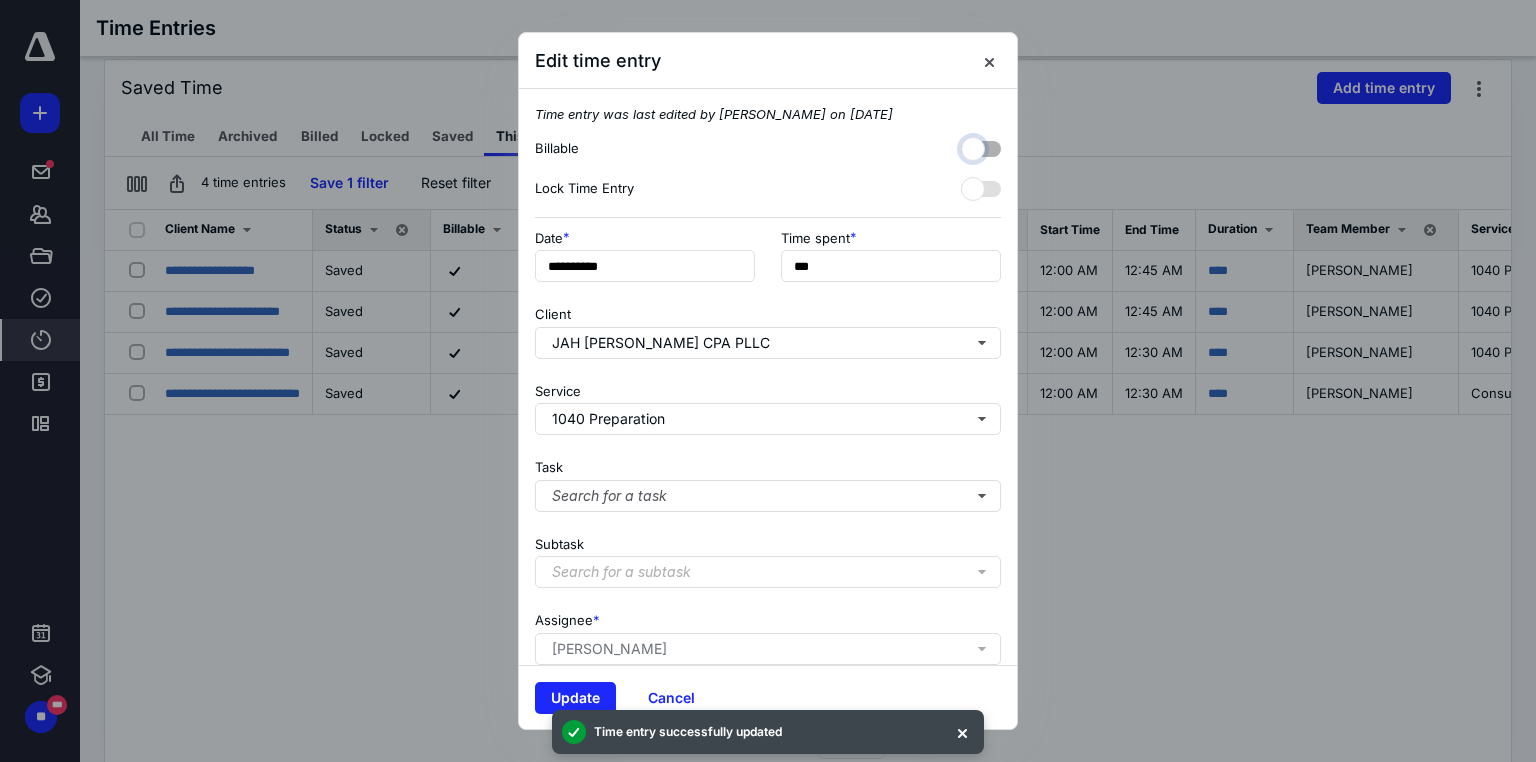 checkbox on "false" 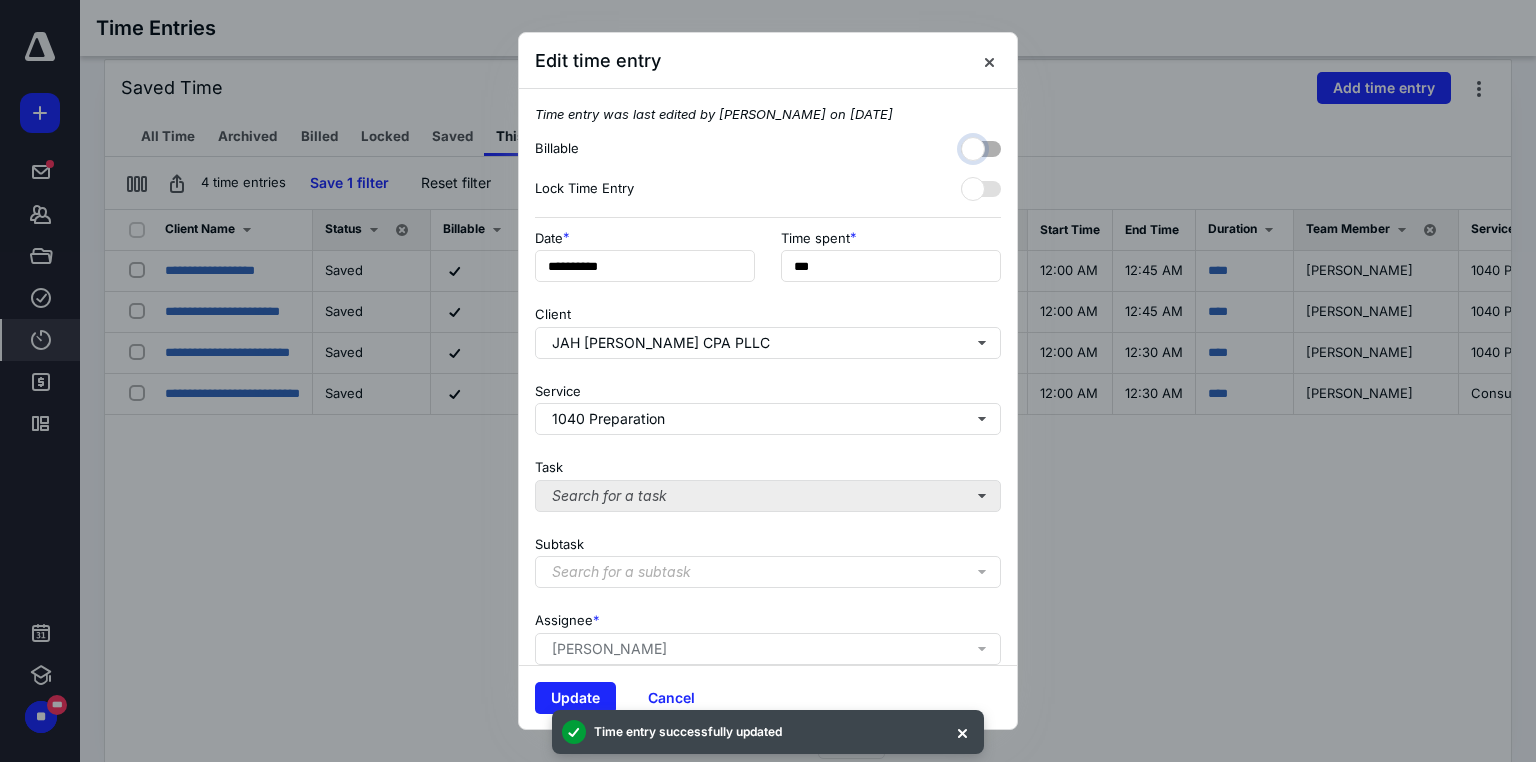 scroll, scrollTop: 155, scrollLeft: 0, axis: vertical 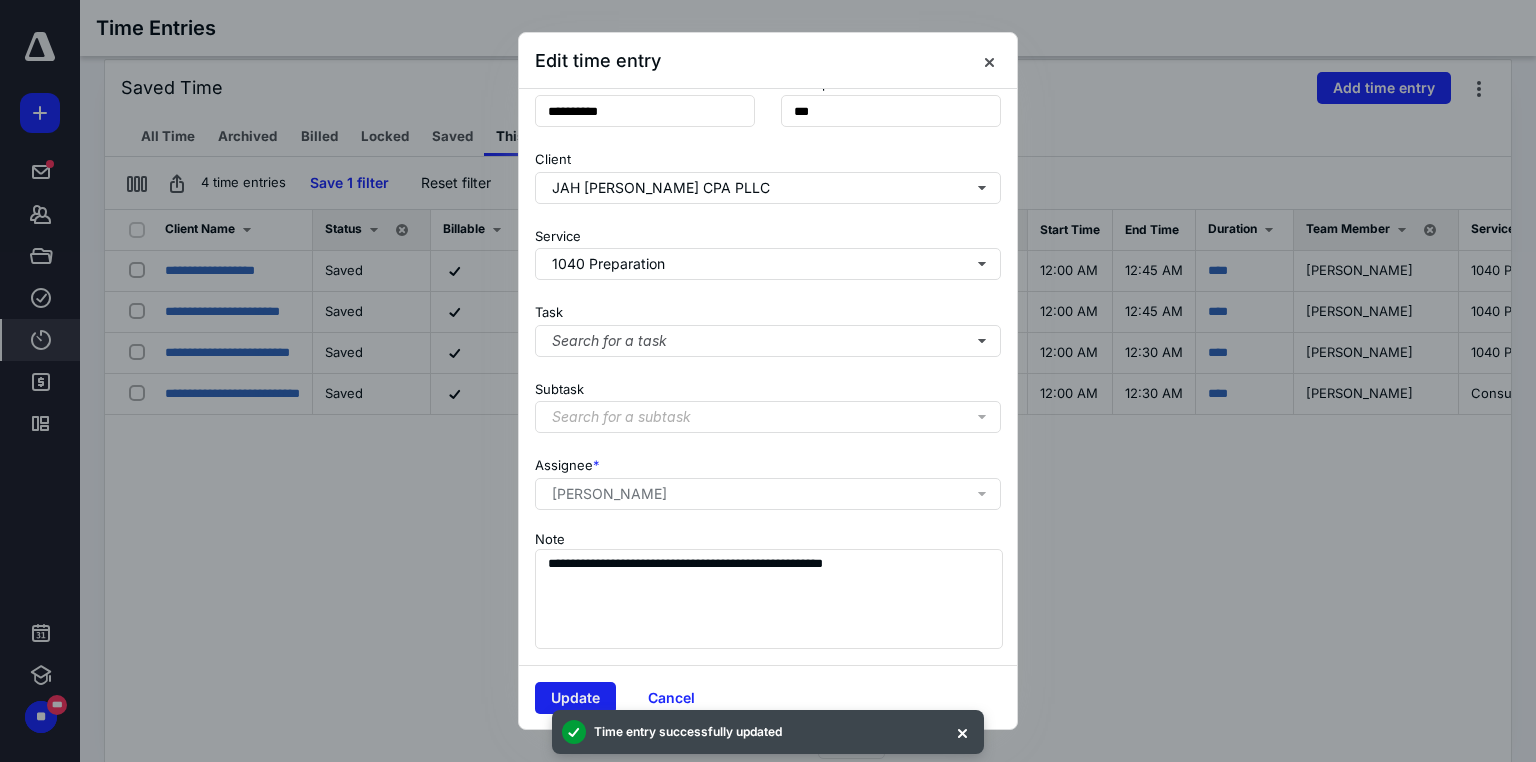click on "Update" at bounding box center [575, 698] 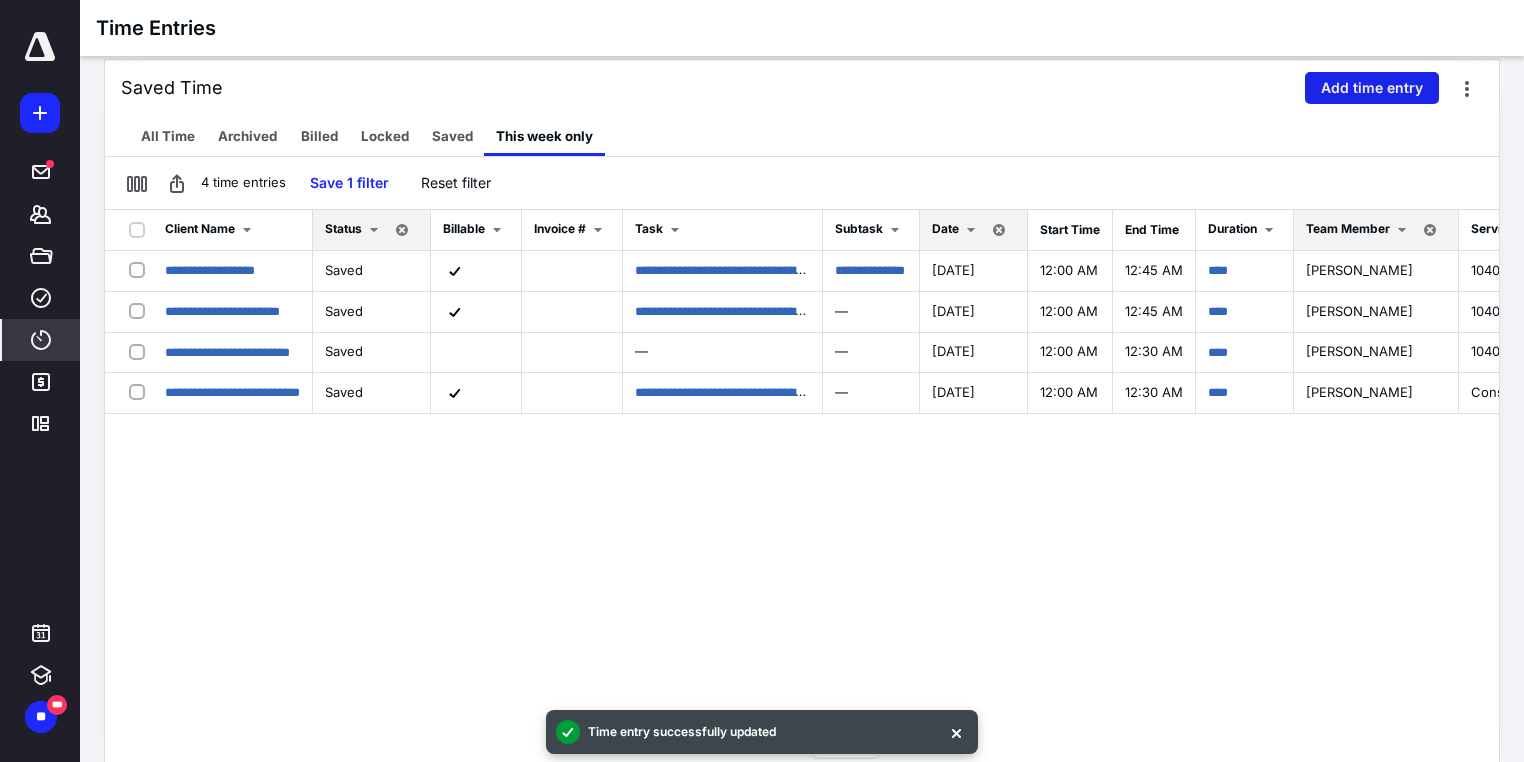click on "Add time entry" at bounding box center (1372, 88) 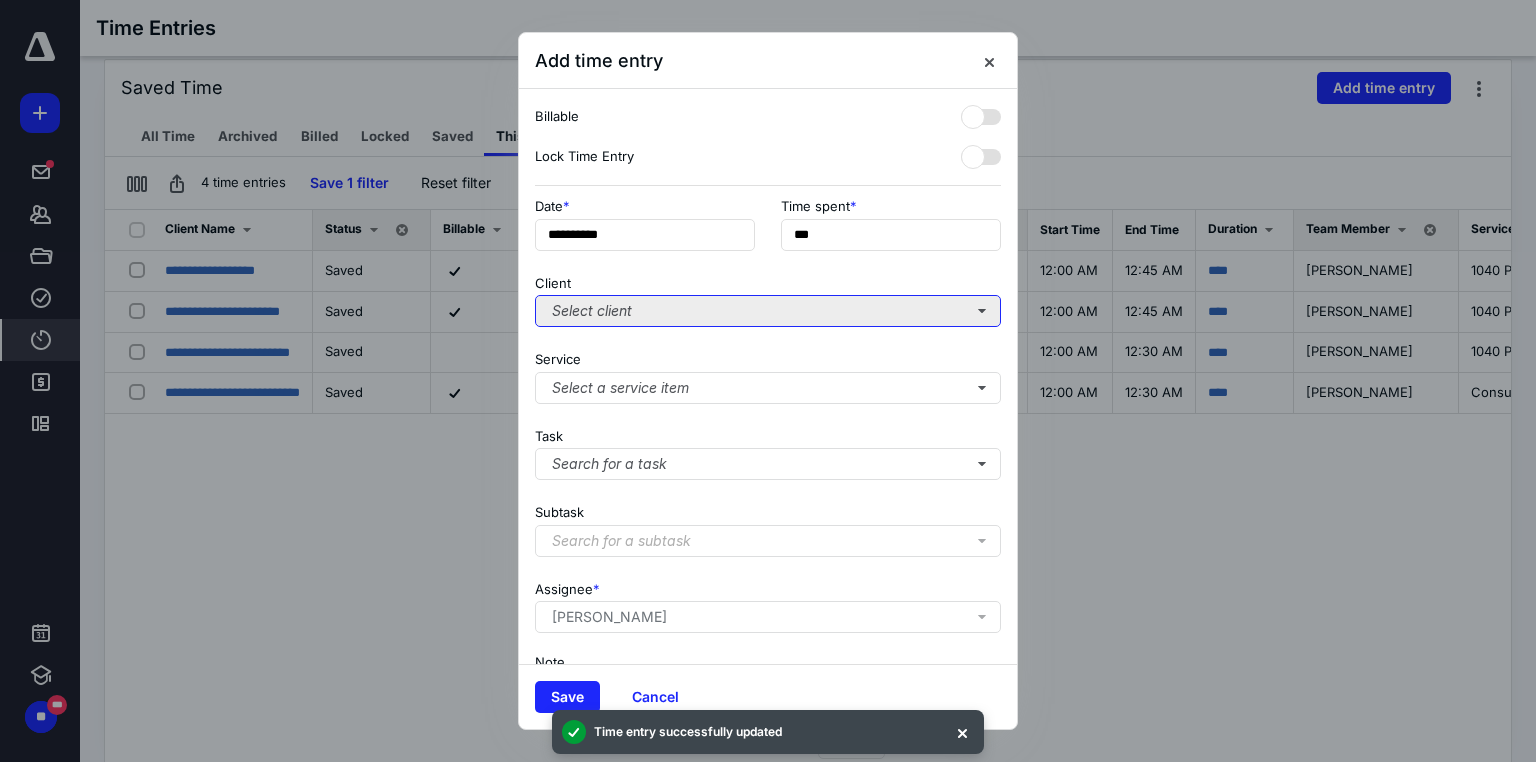 click on "Select client" at bounding box center [768, 311] 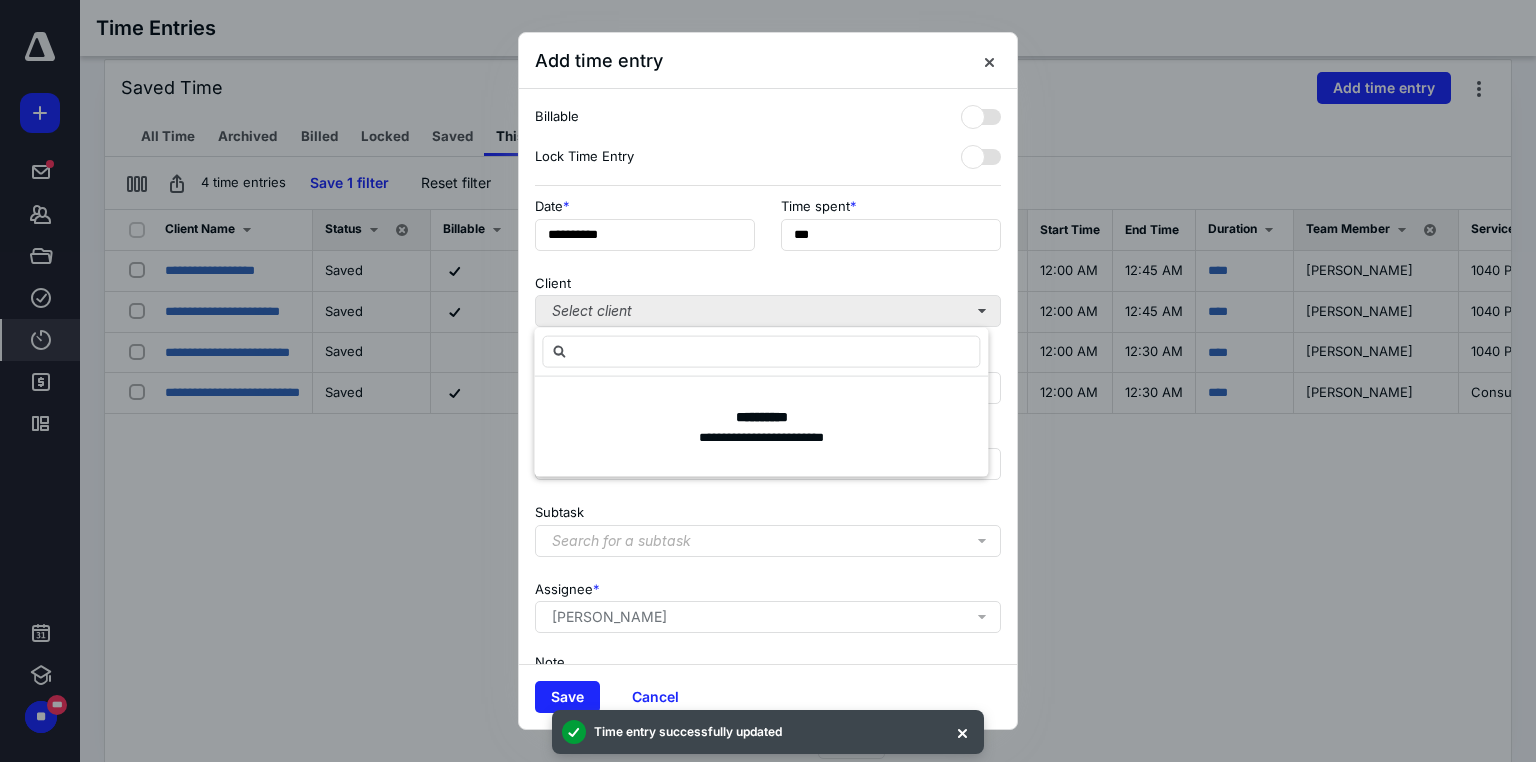 type on "*" 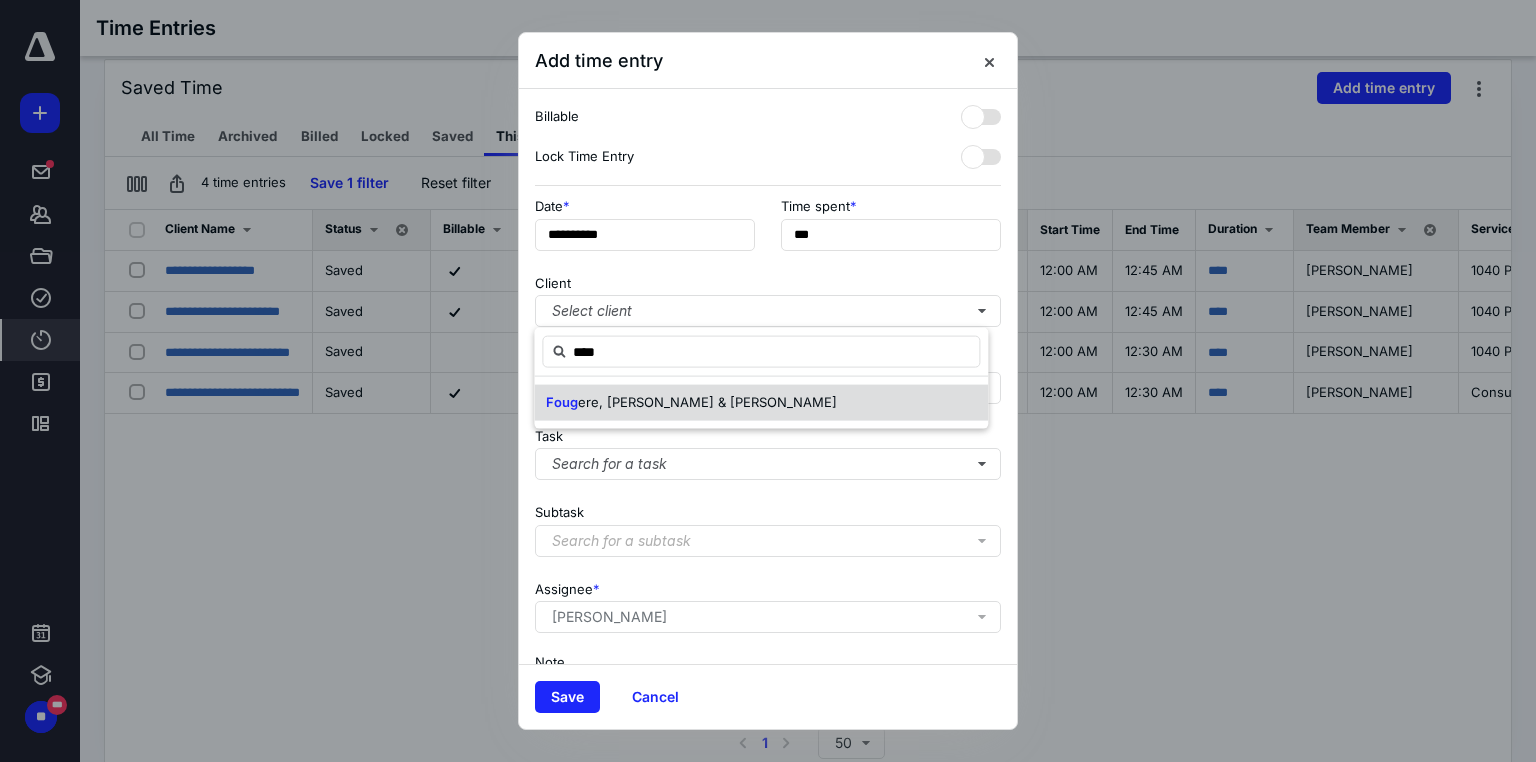 click on "Foug ere, [PERSON_NAME] & [PERSON_NAME]" at bounding box center [761, 403] 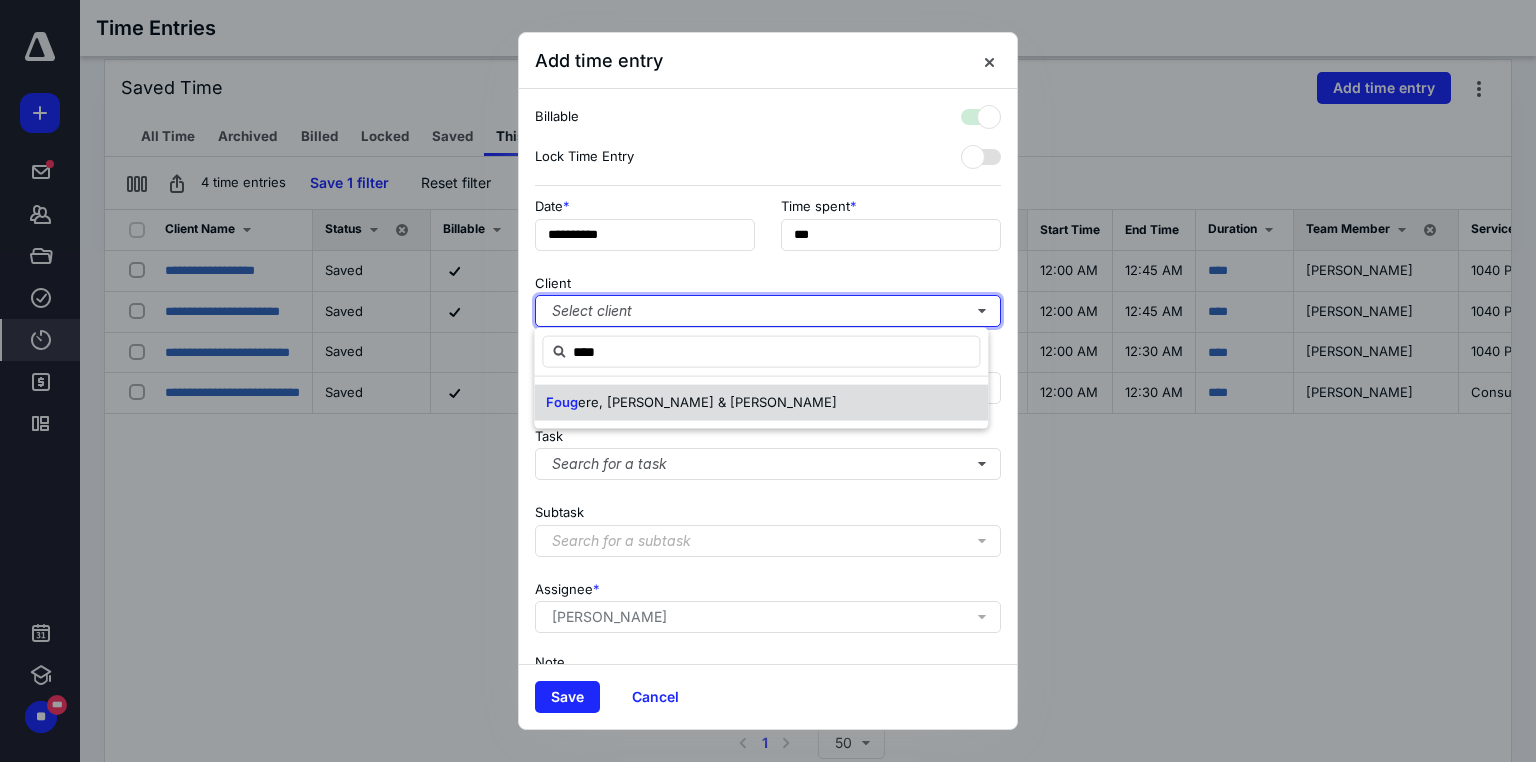 checkbox on "true" 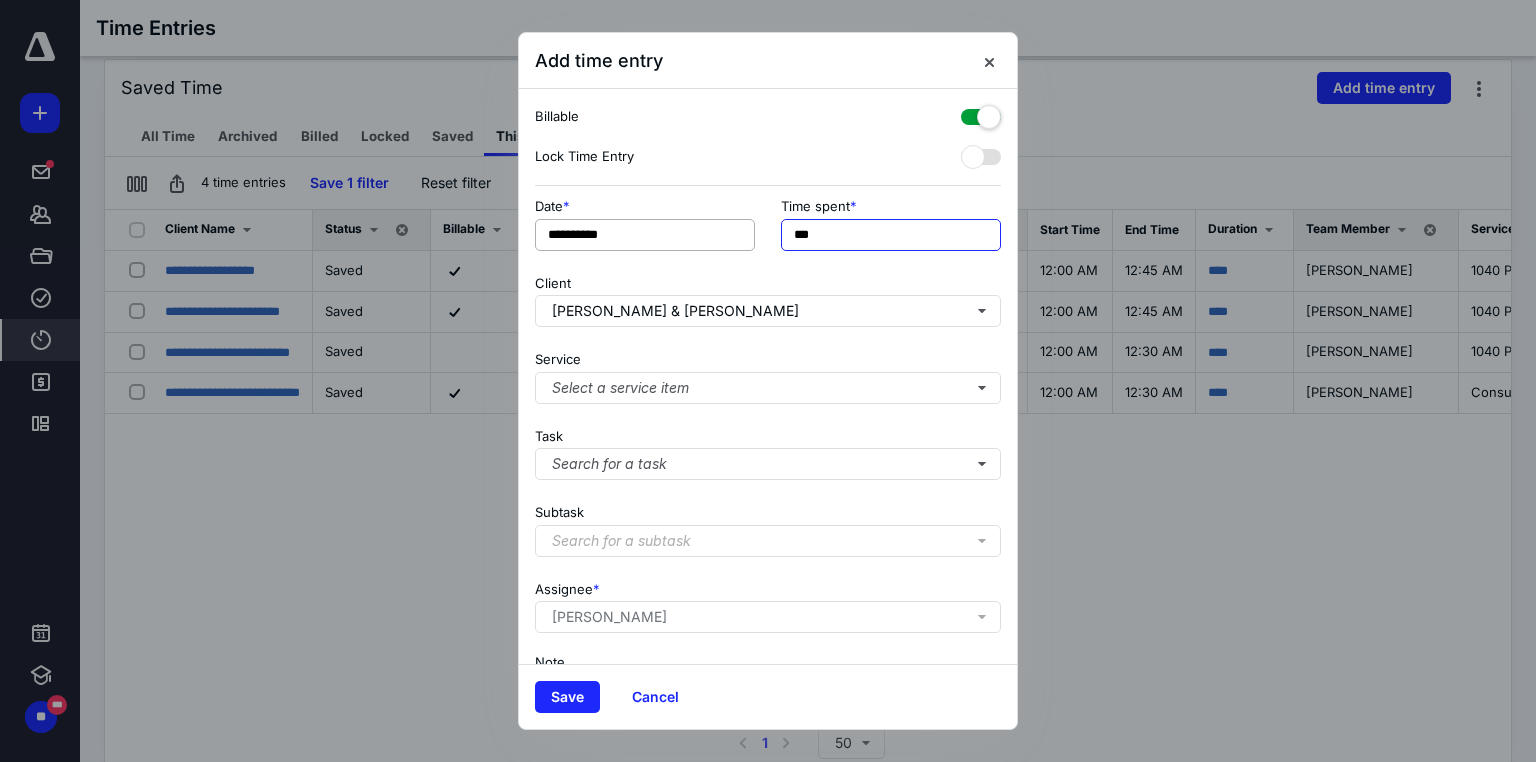 drag, startPoint x: 672, startPoint y: 237, endPoint x: 656, endPoint y: 236, distance: 16.03122 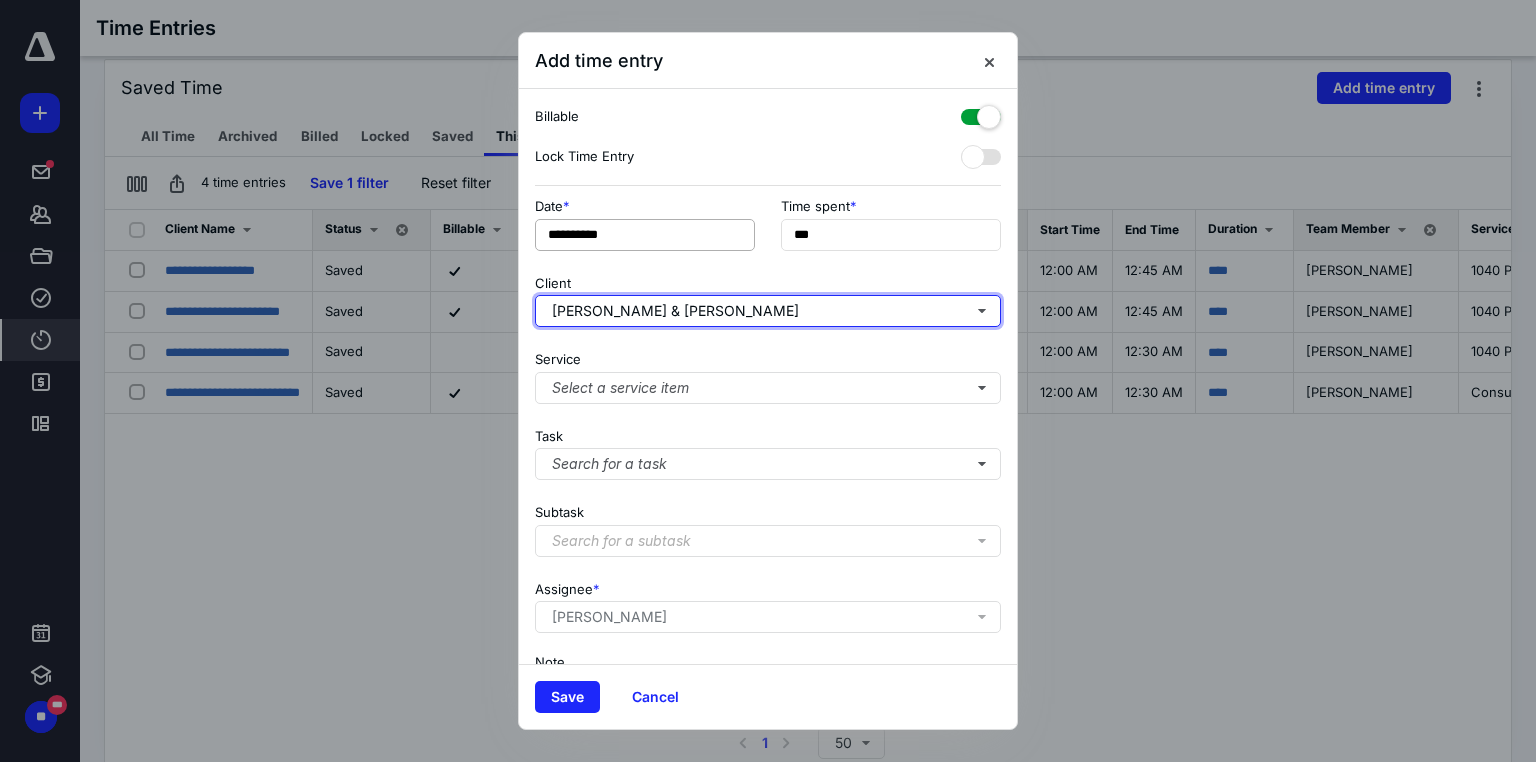 type on "**" 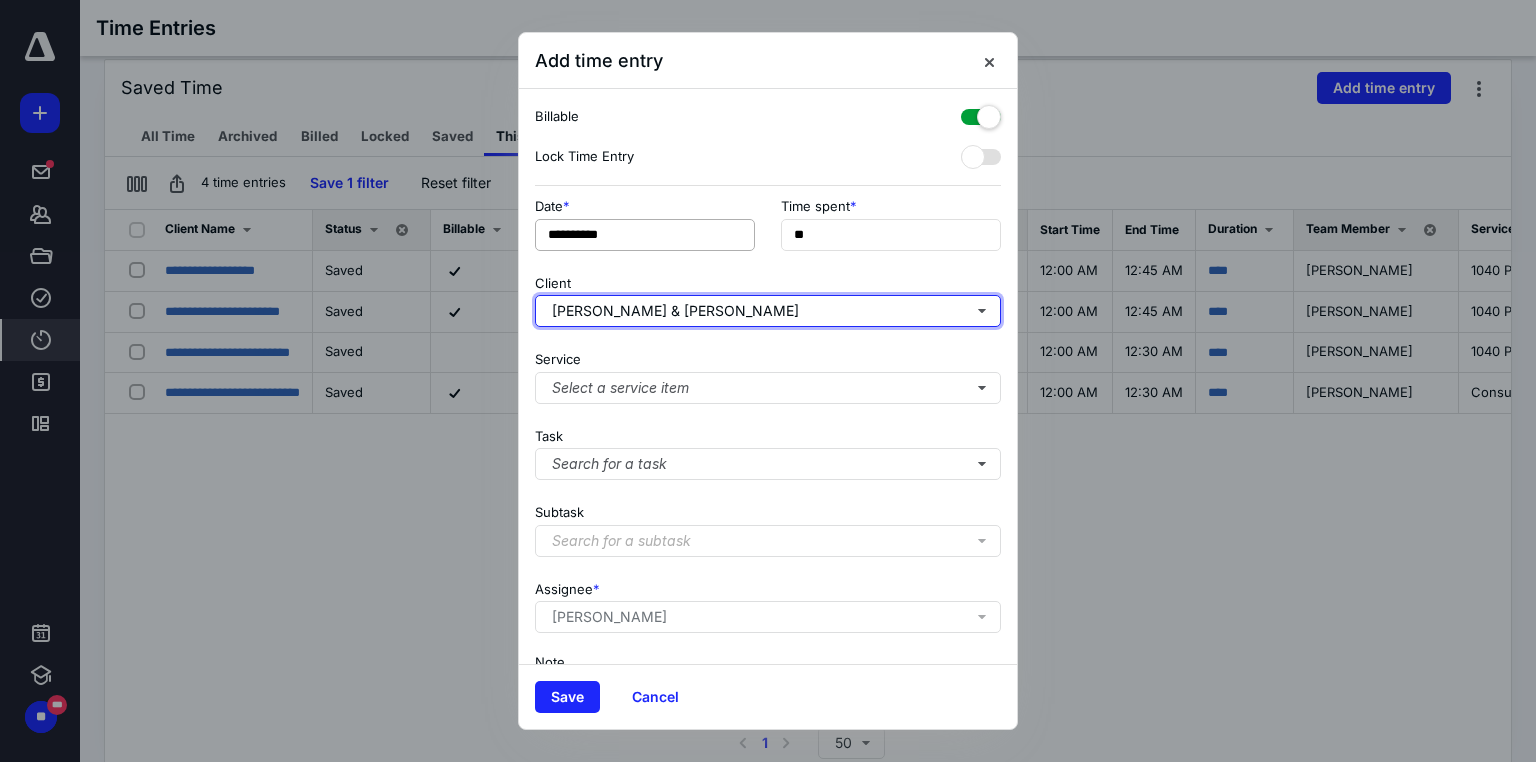 type 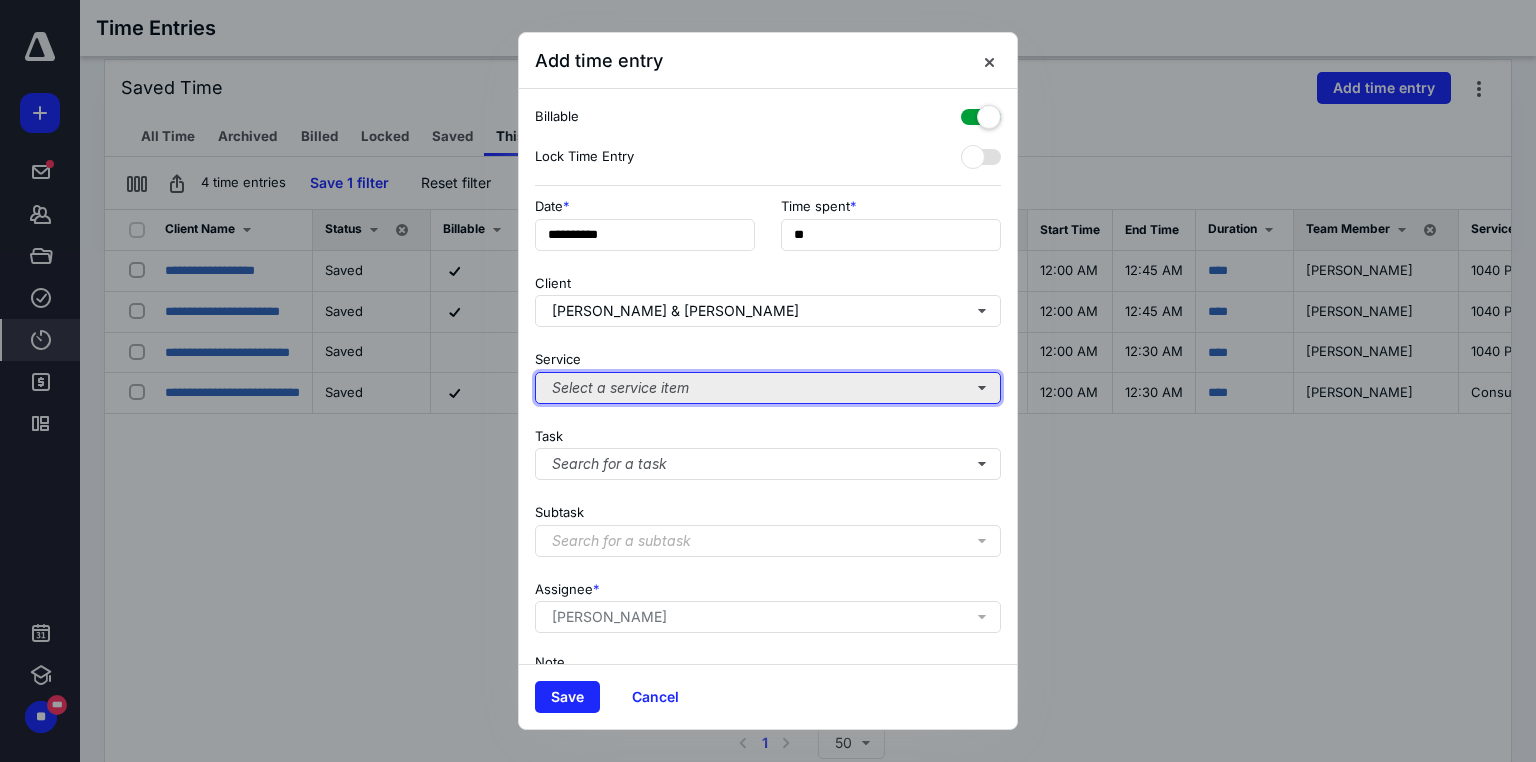 click on "Select a service item" at bounding box center (768, 388) 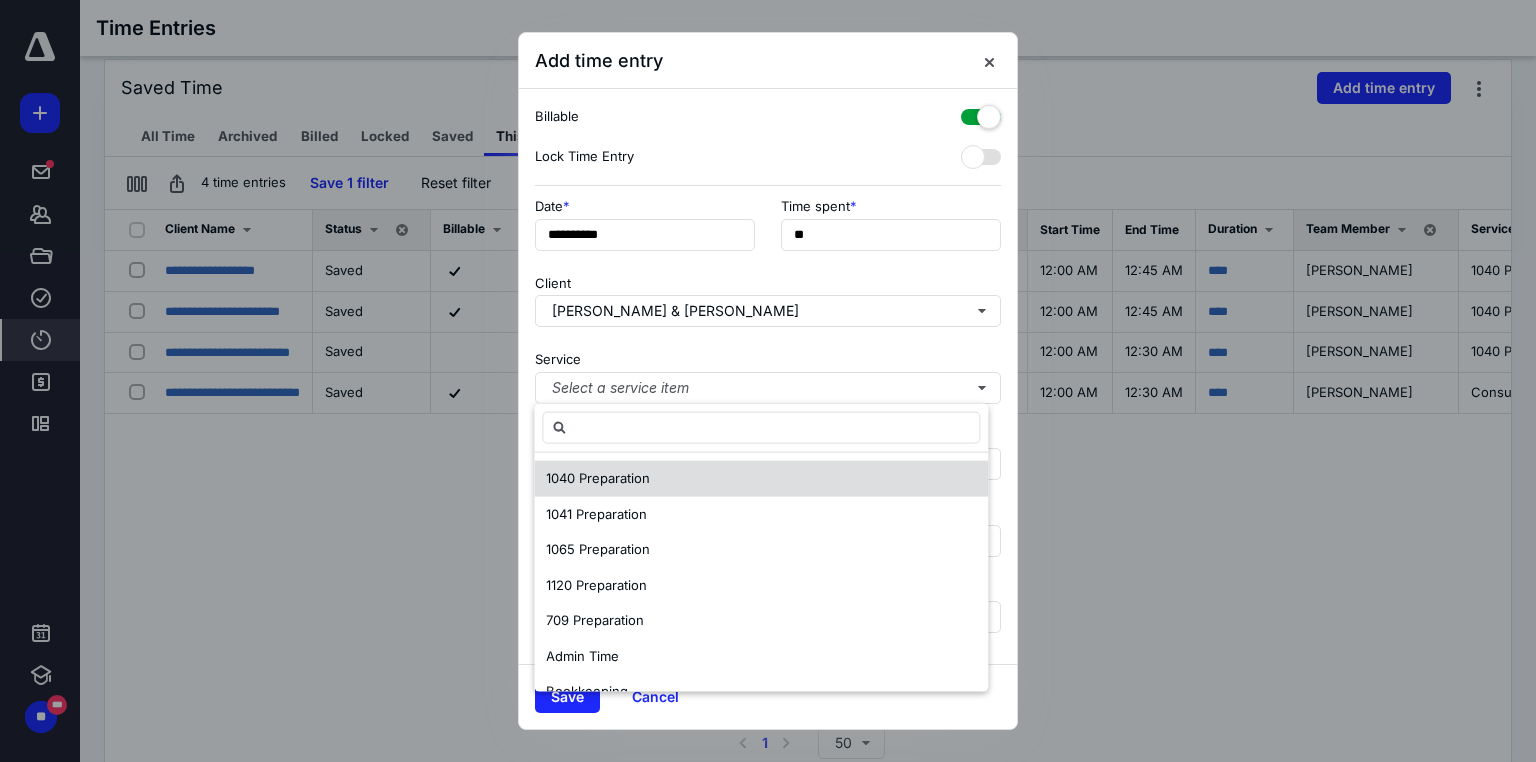 click on "1040 Preparation" at bounding box center (761, 479) 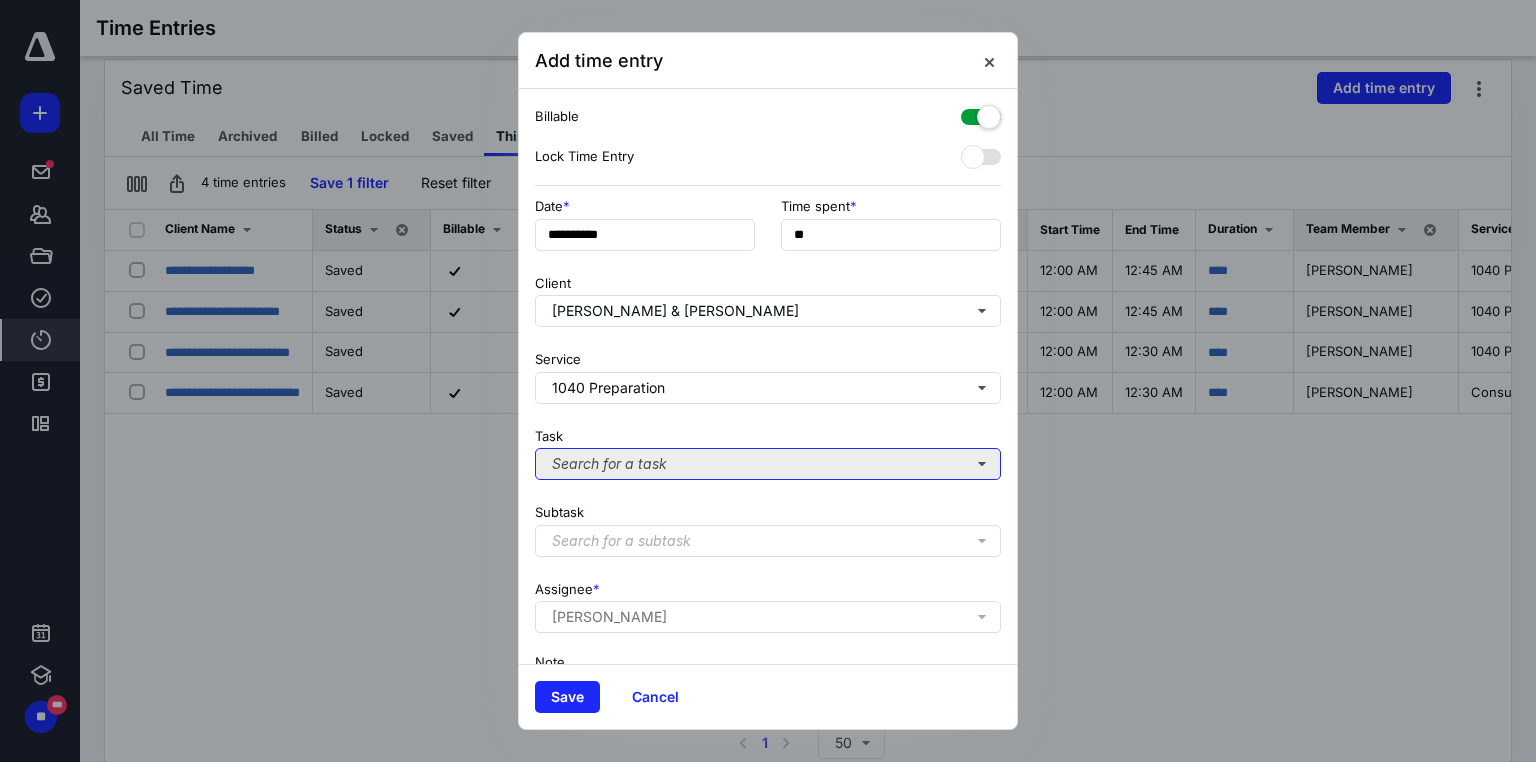 click on "Search for a task" at bounding box center (768, 464) 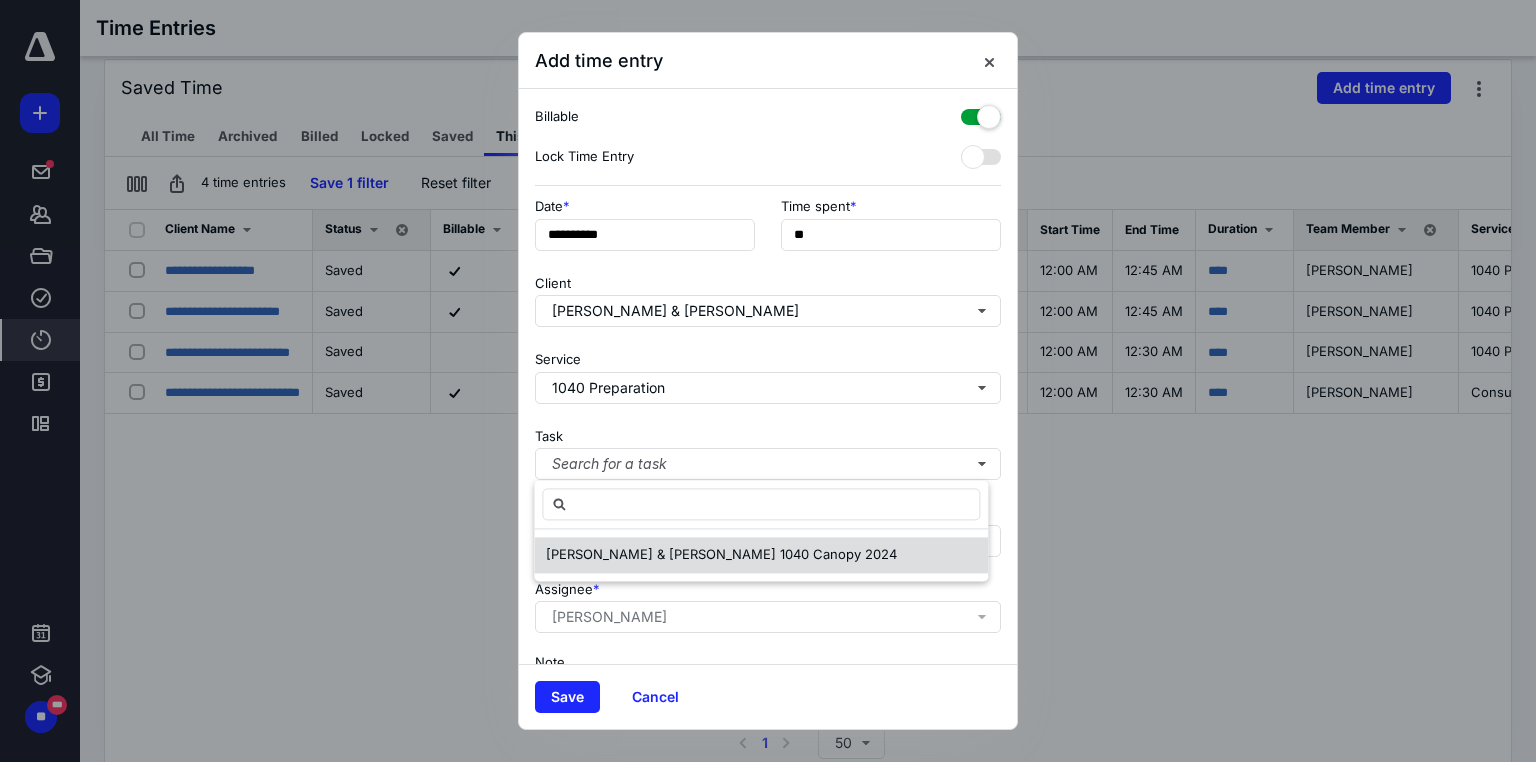 click on "[PERSON_NAME] & [PERSON_NAME] 1040 Canopy 2024" at bounding box center (721, 554) 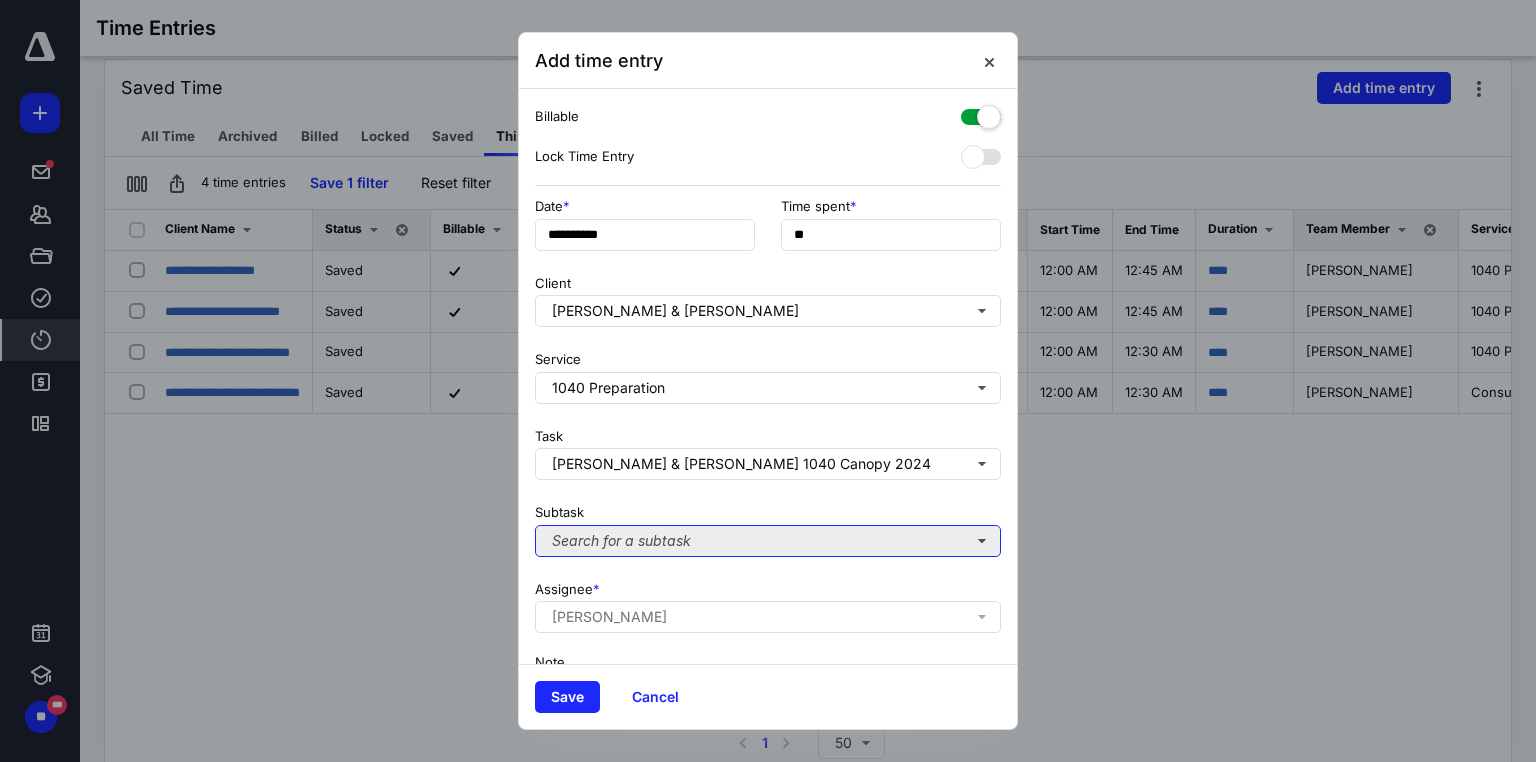 click on "Search for a subtask" at bounding box center [768, 541] 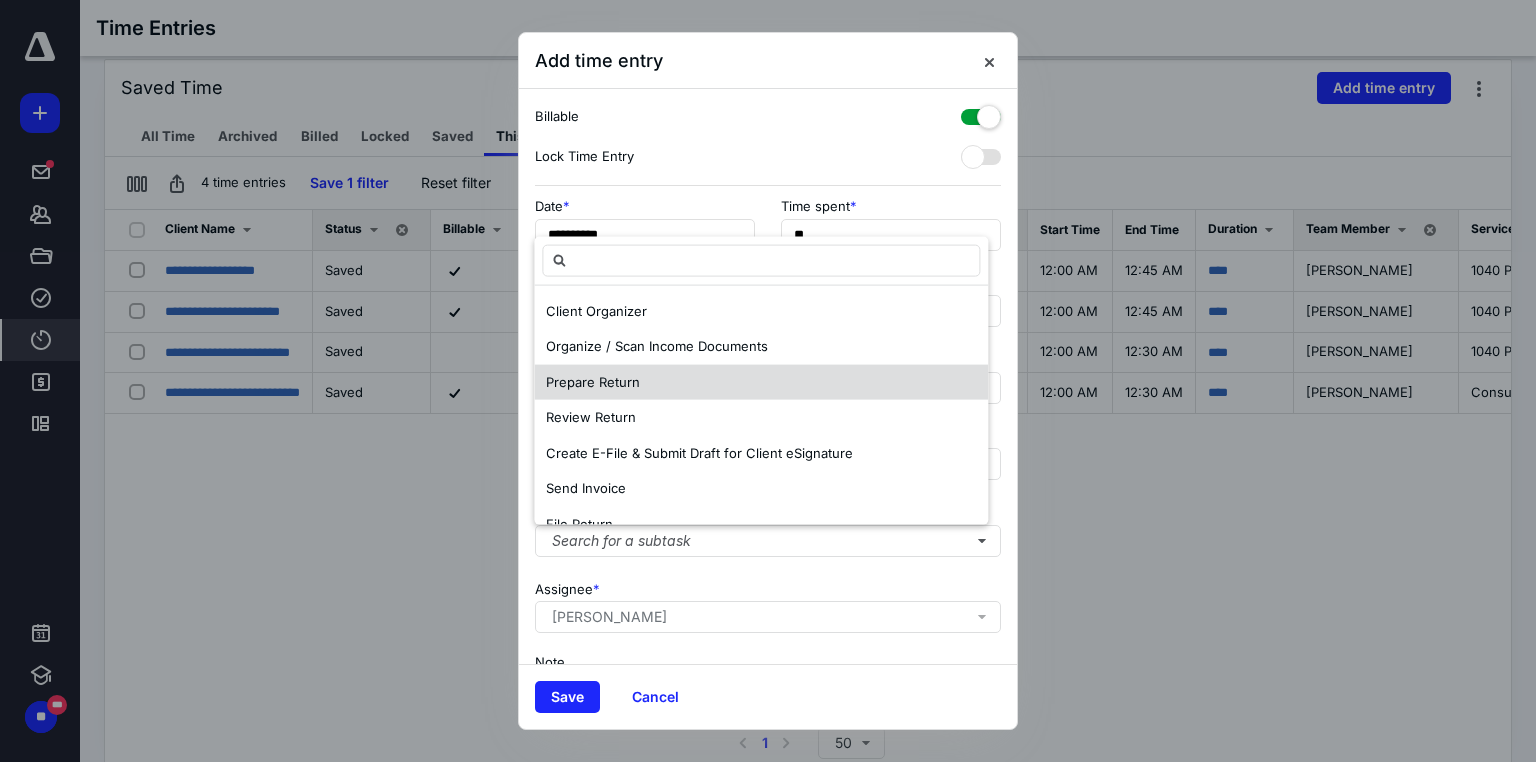 click on "Prepare Return" at bounding box center [761, 382] 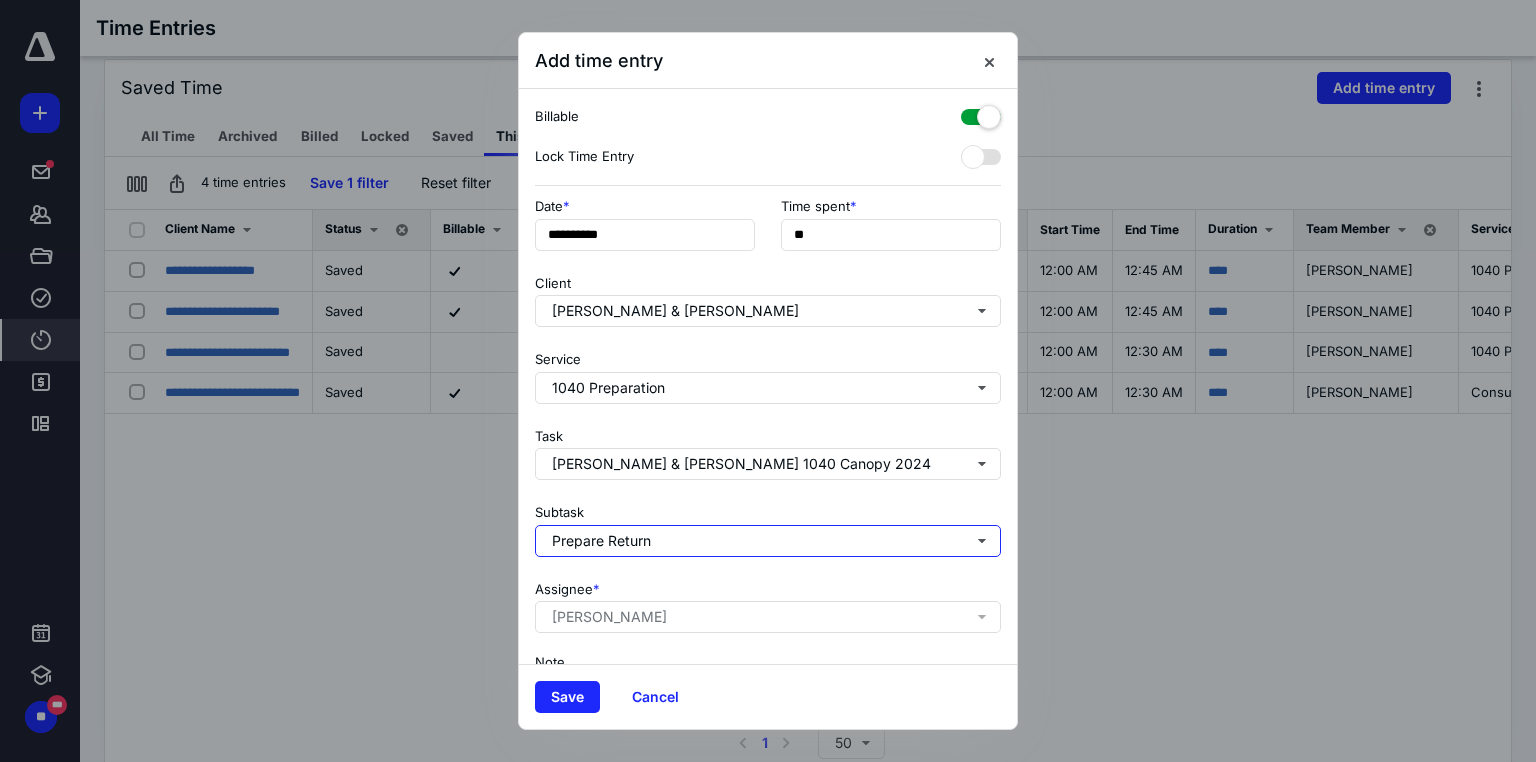 scroll, scrollTop: 123, scrollLeft: 0, axis: vertical 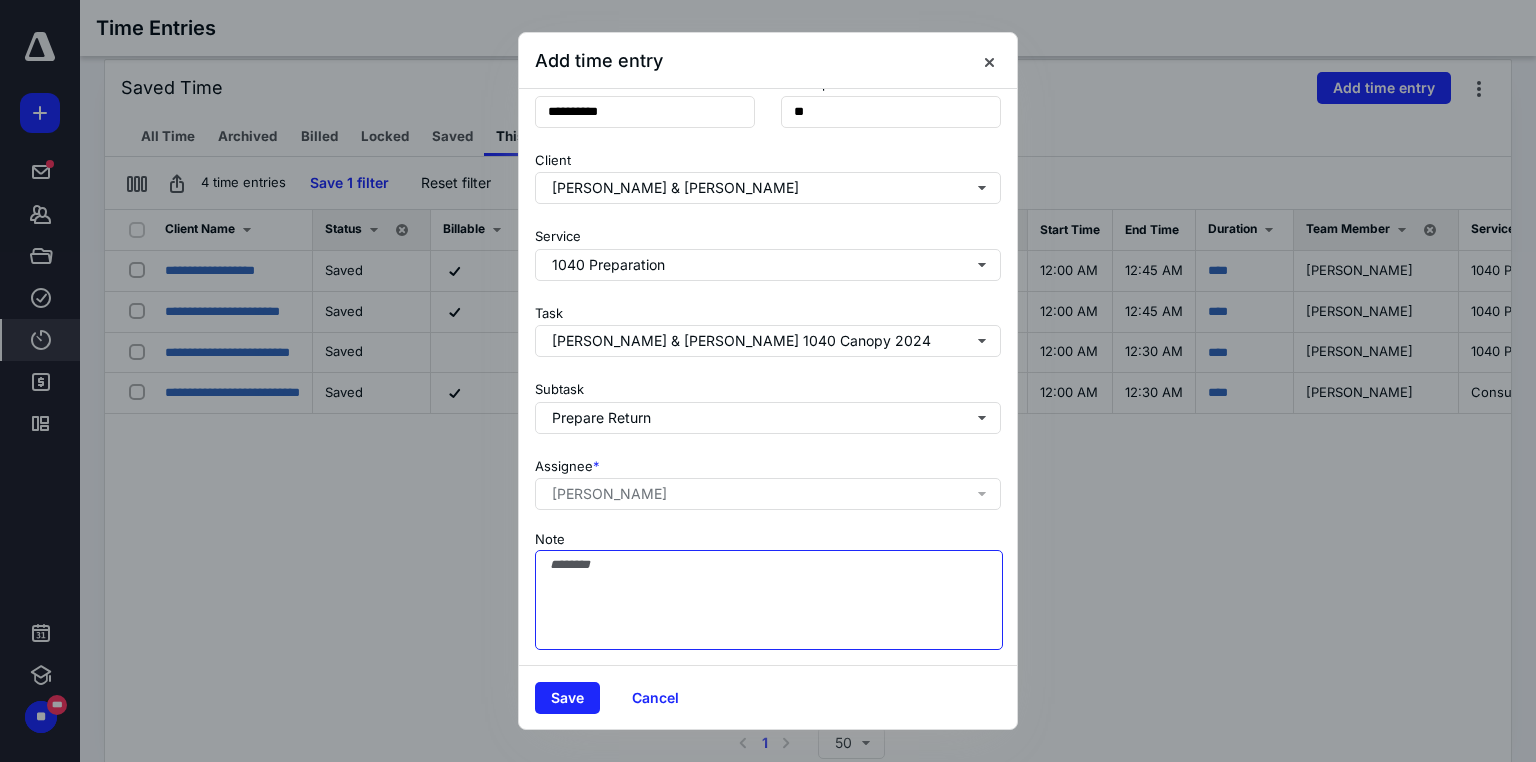 click on "Note" at bounding box center [769, 600] 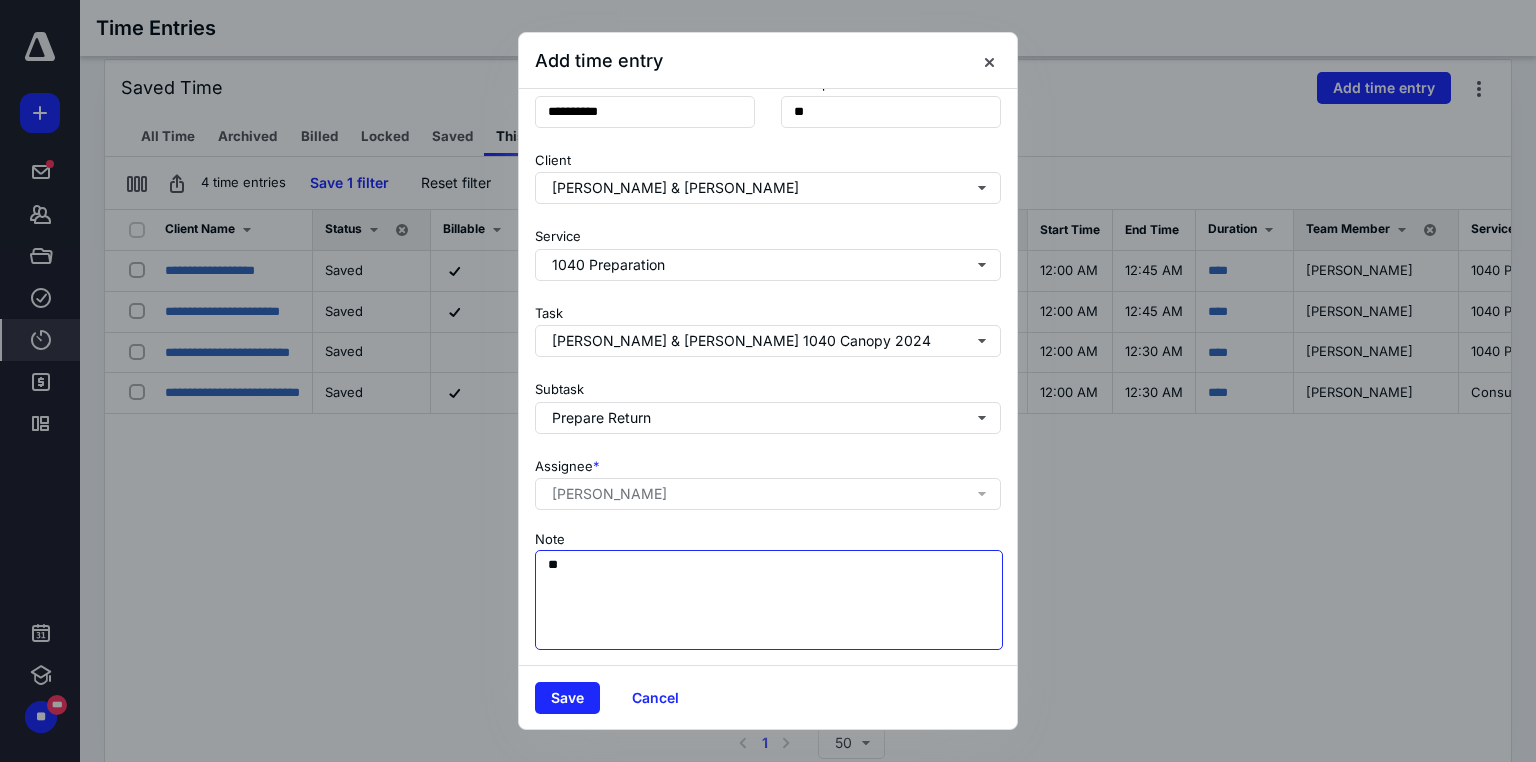 type on "*" 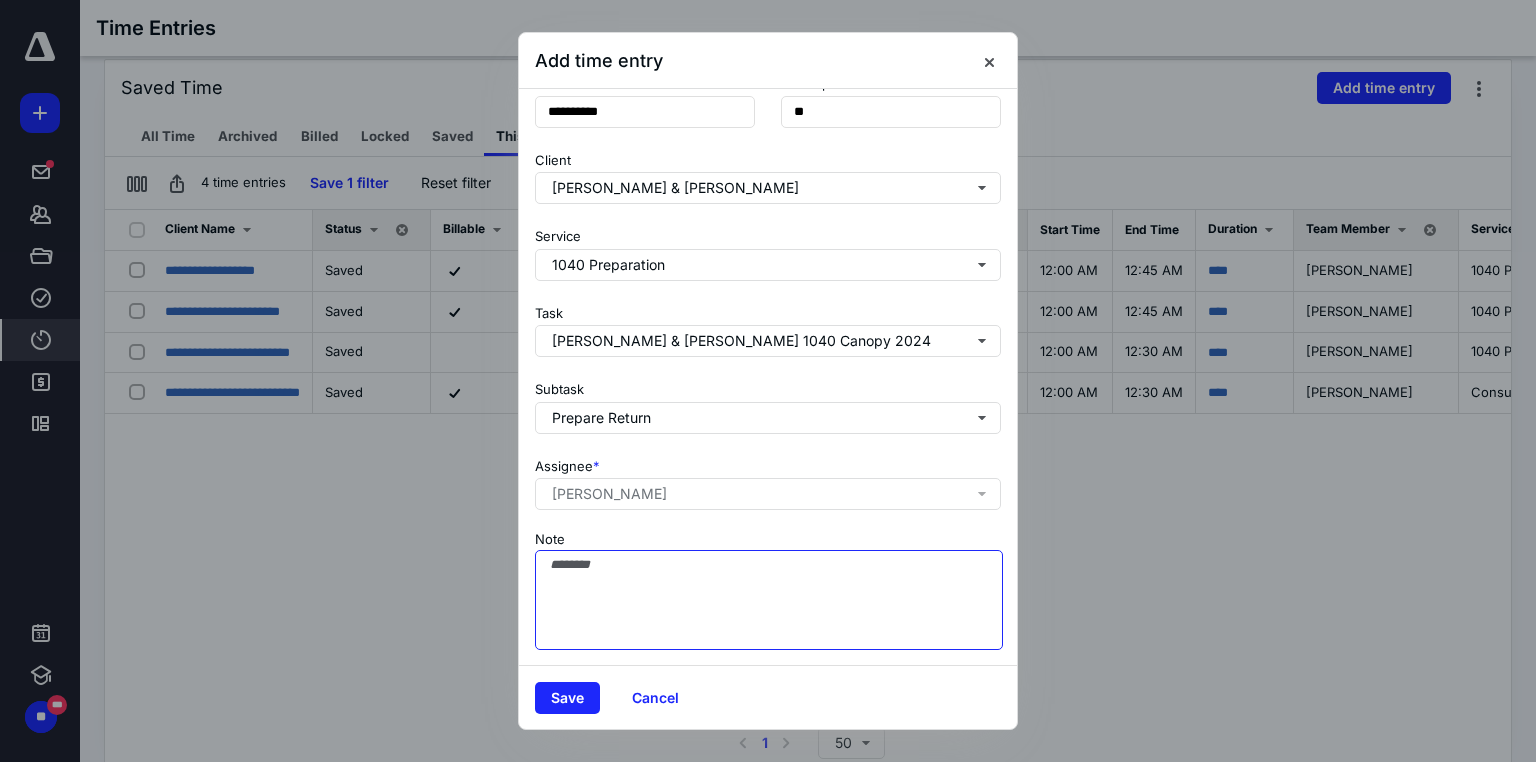 paste on "**********" 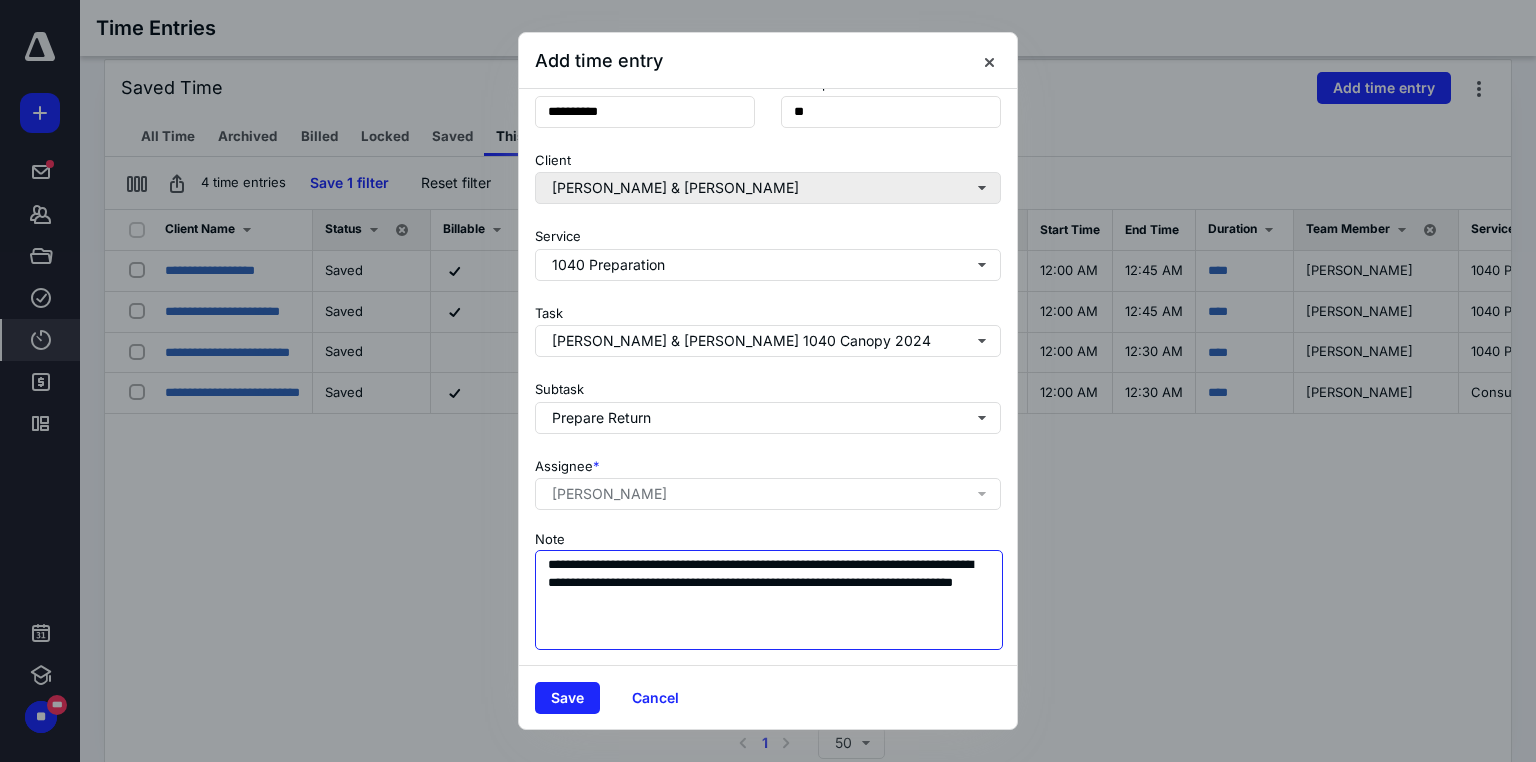 scroll, scrollTop: 0, scrollLeft: 0, axis: both 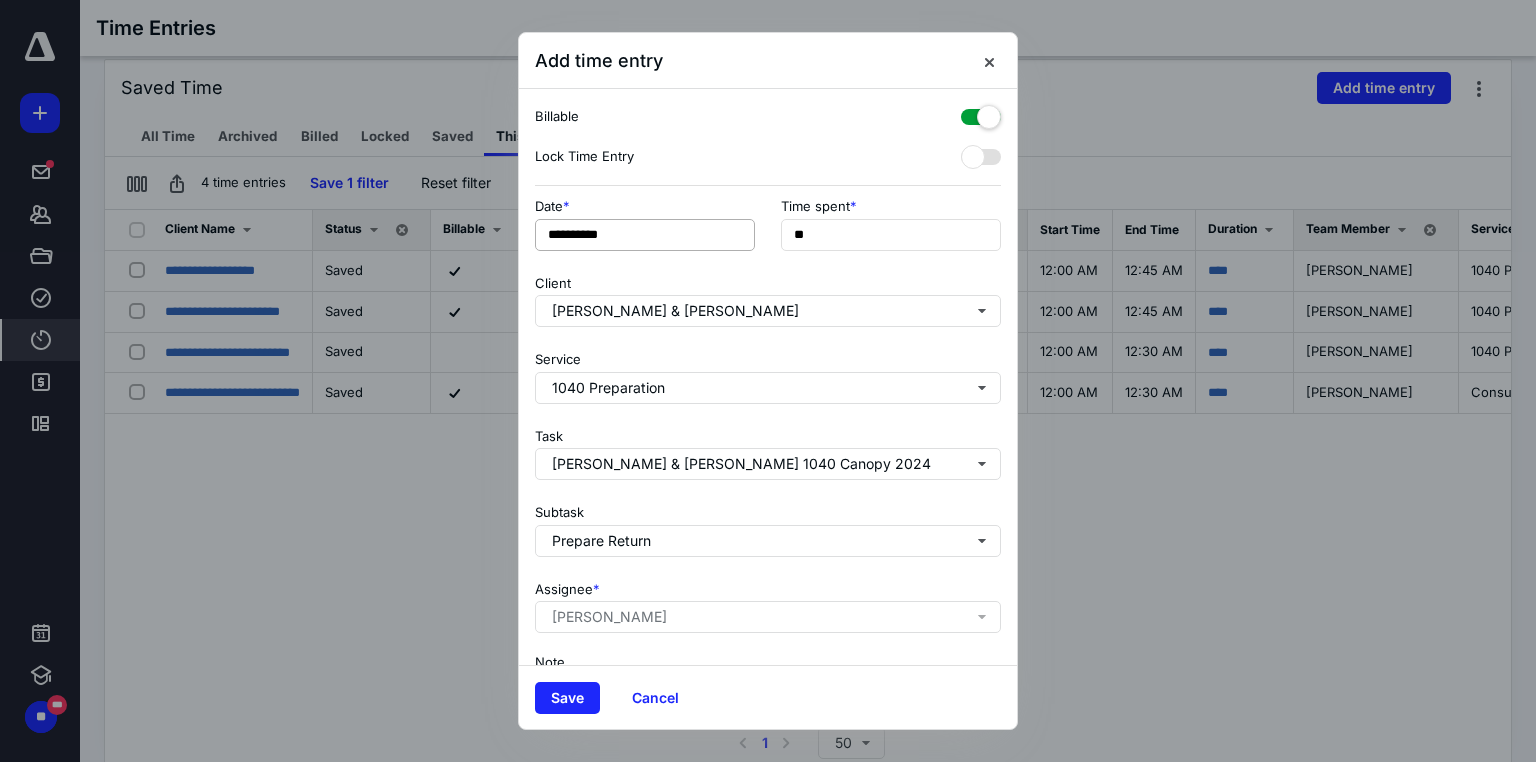 type on "**********" 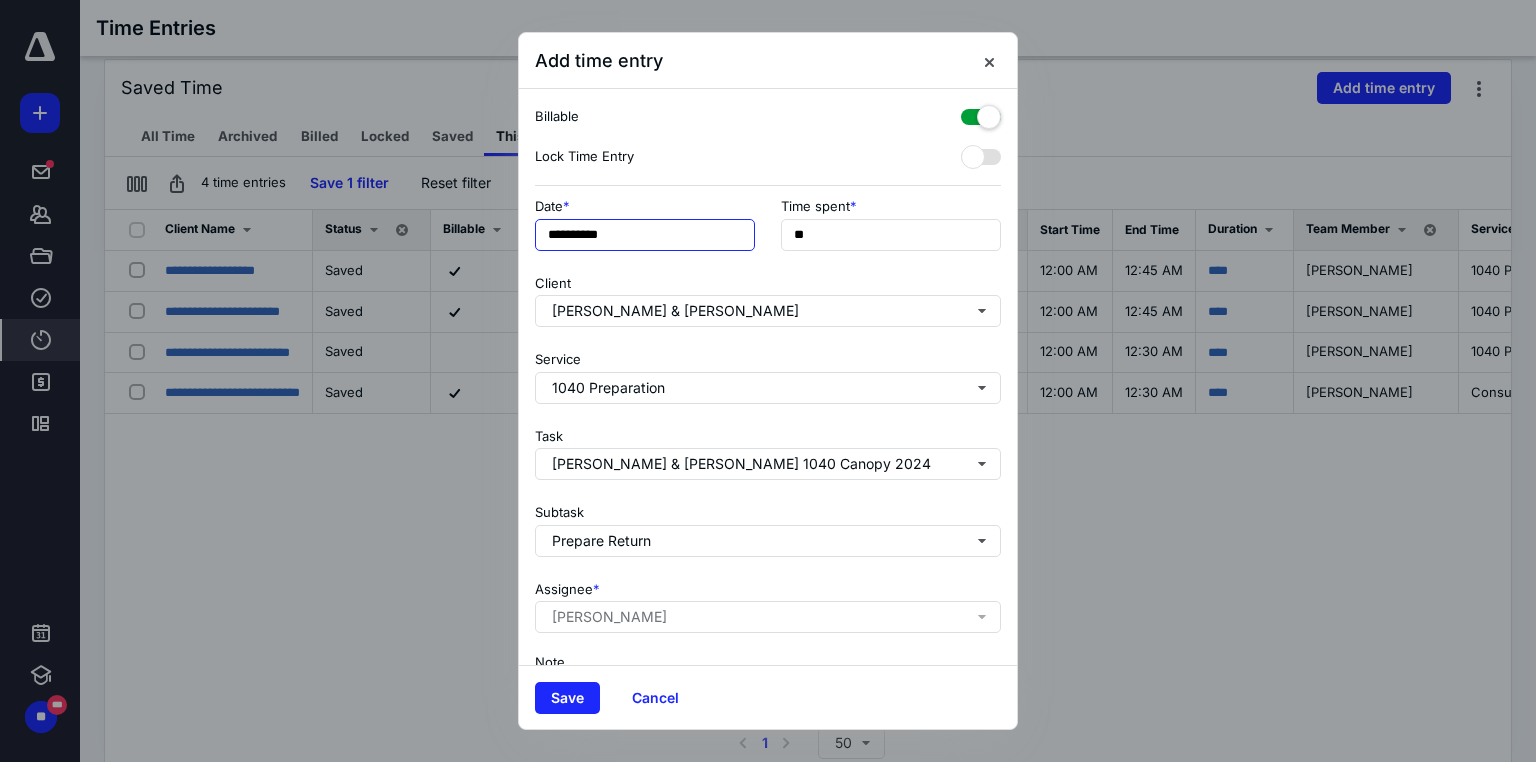 click on "**********" at bounding box center (645, 235) 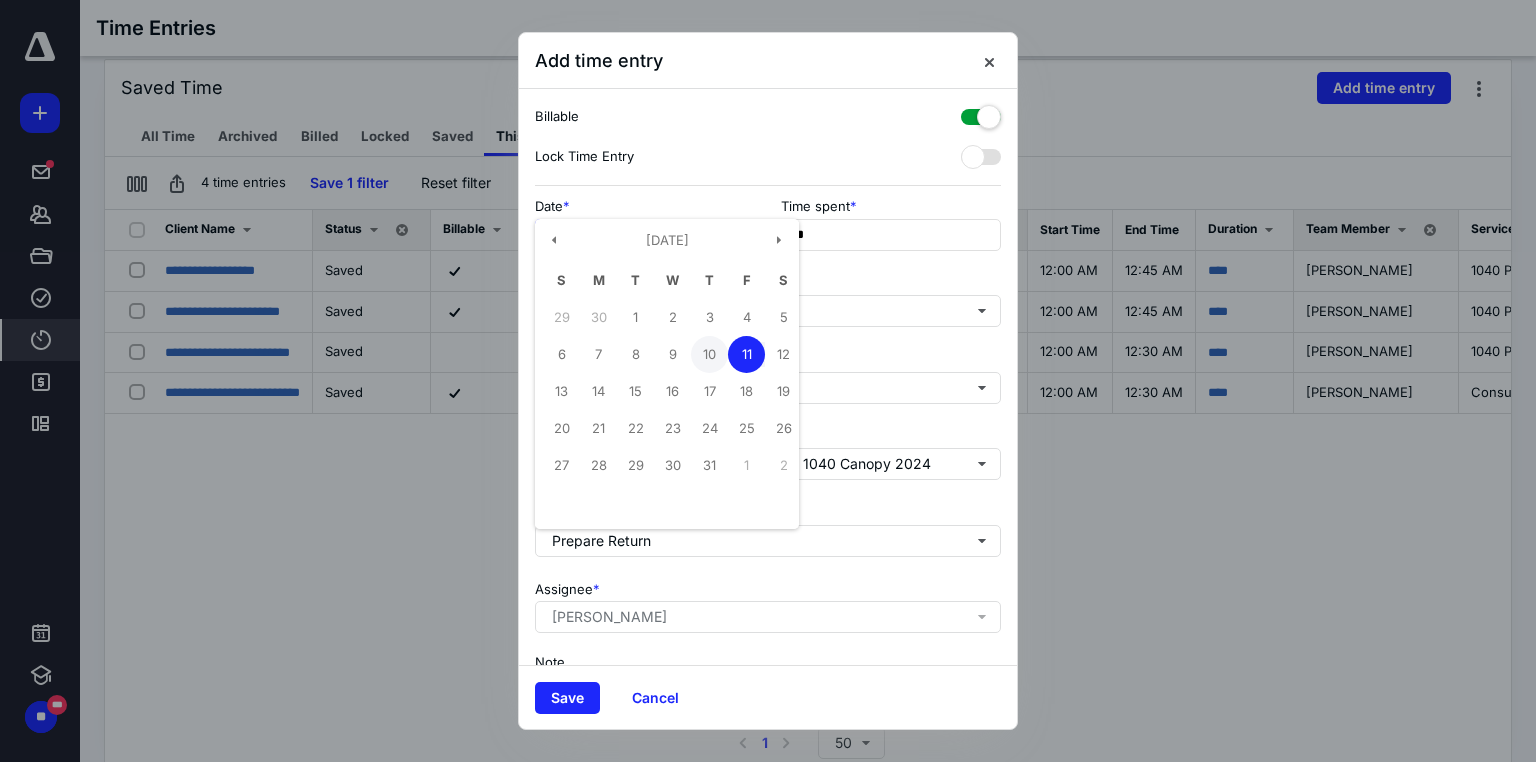 click on "10" at bounding box center (709, 354) 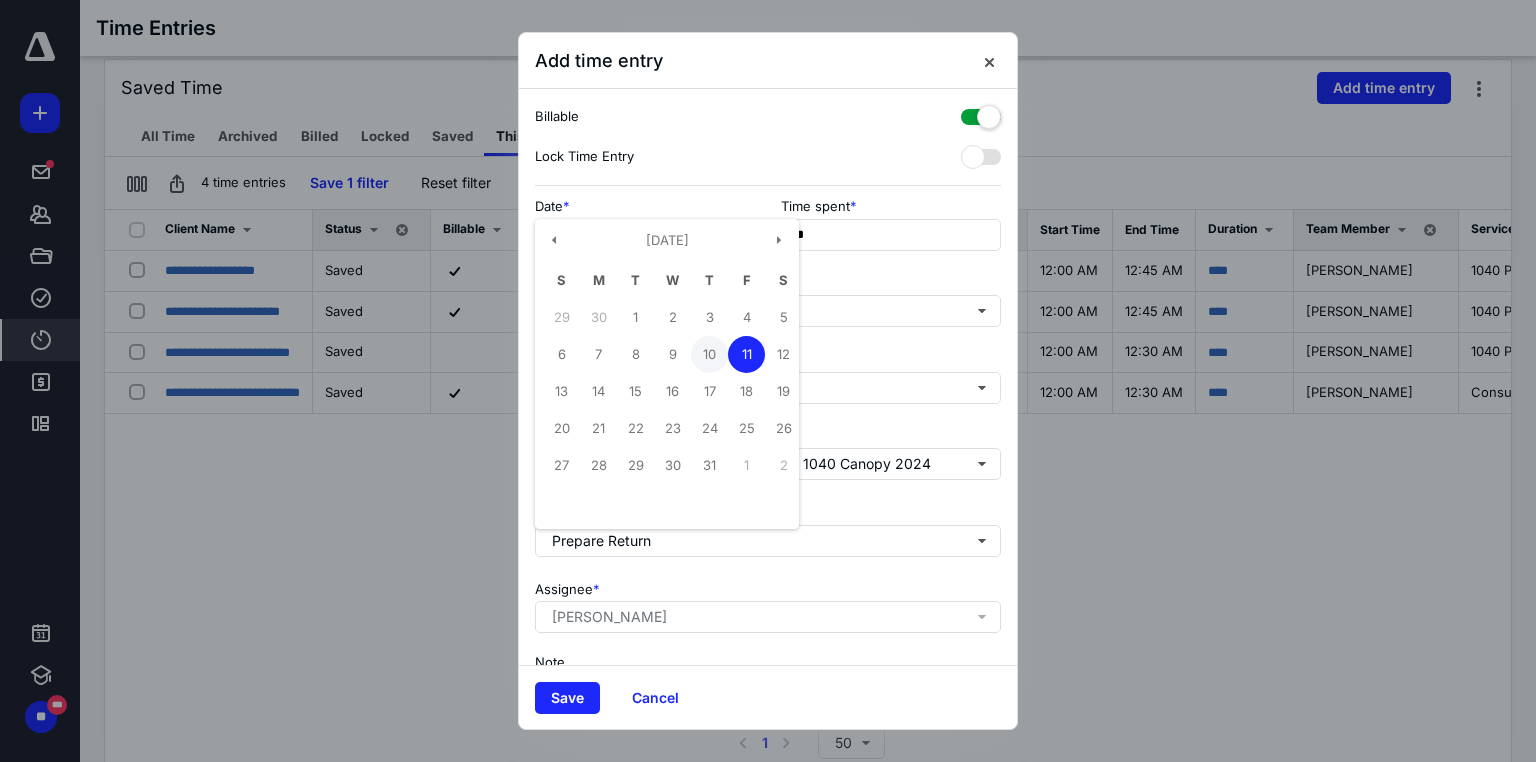 type on "**********" 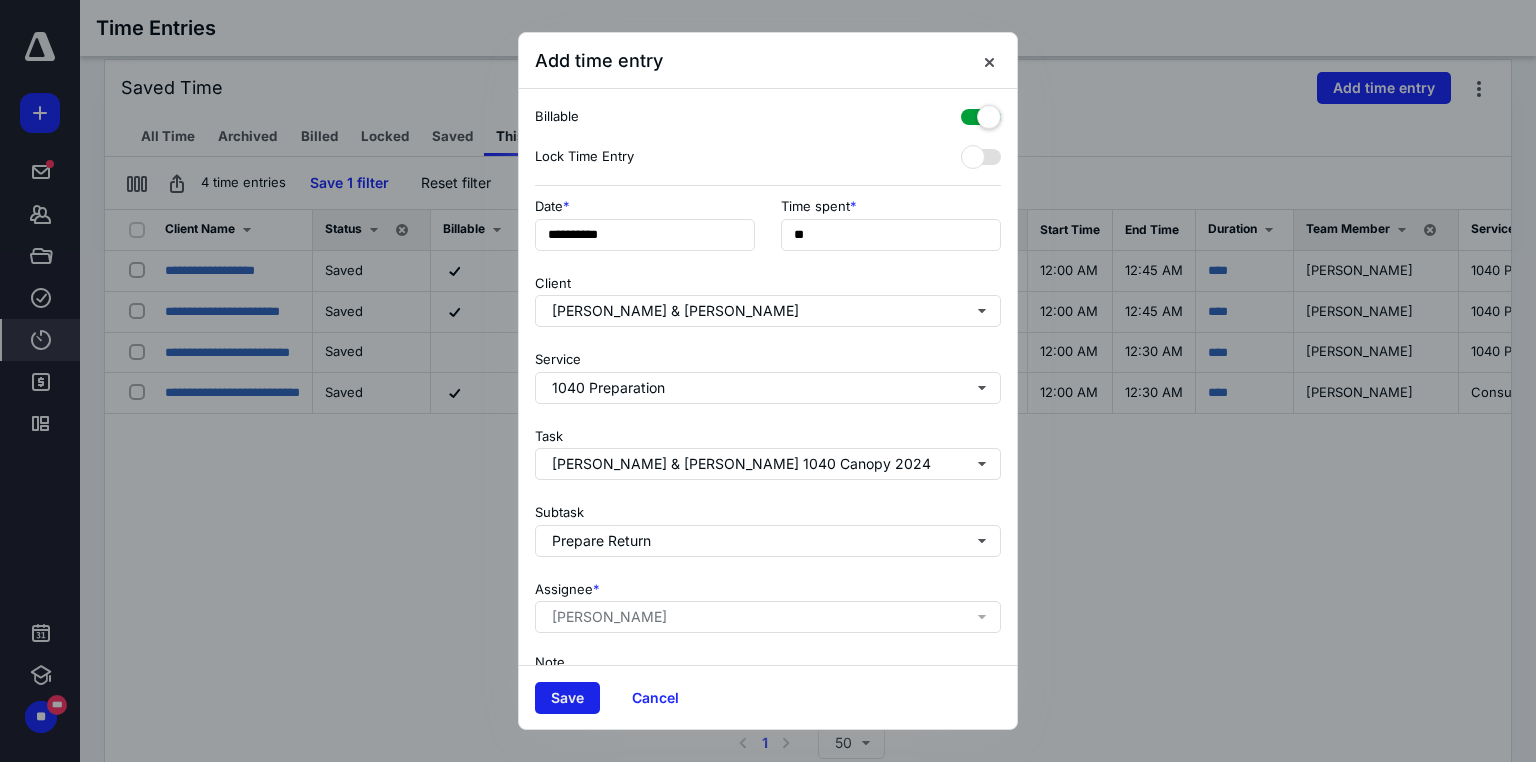 click on "Save" at bounding box center (567, 698) 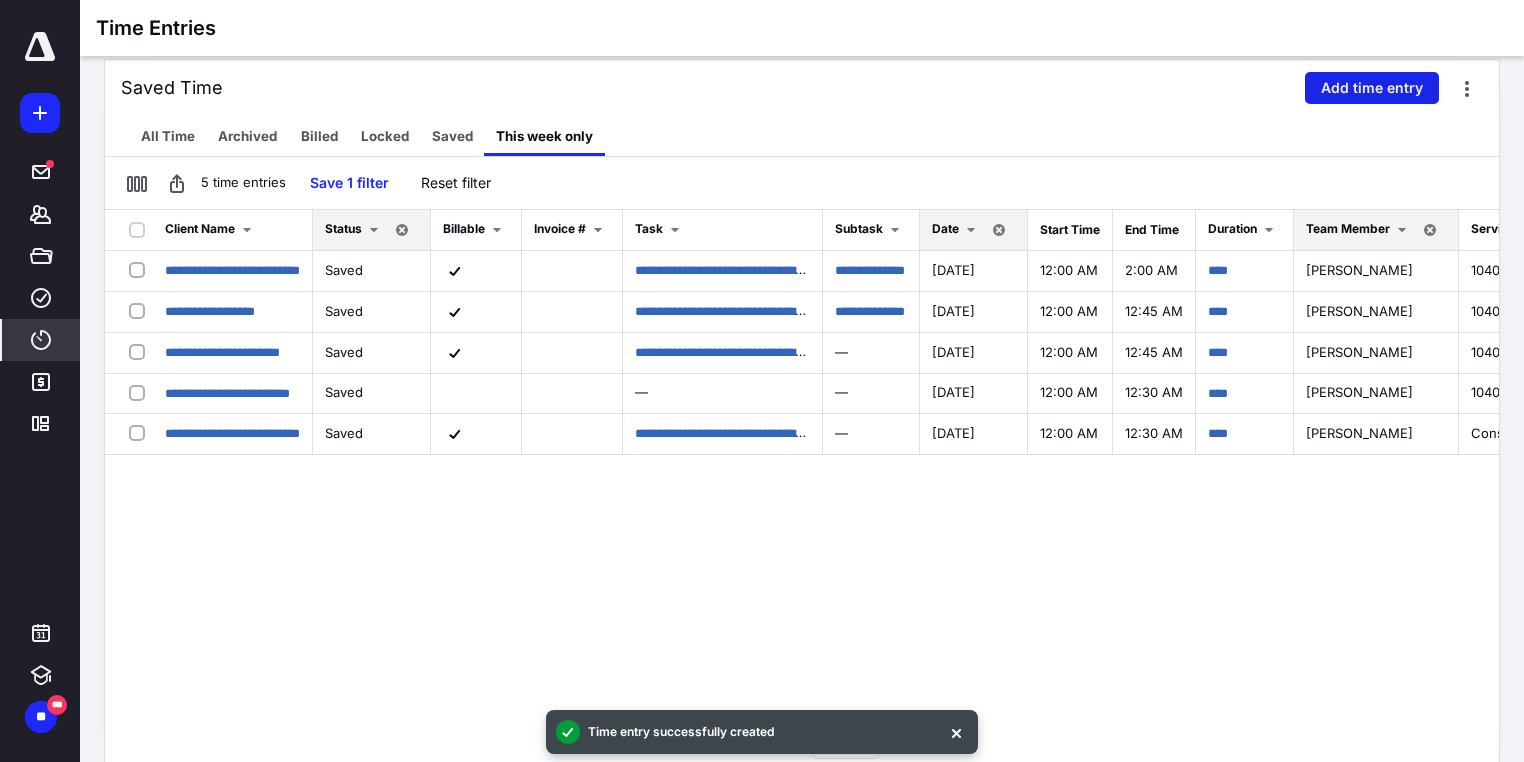 click on "Add time entry" at bounding box center [1372, 88] 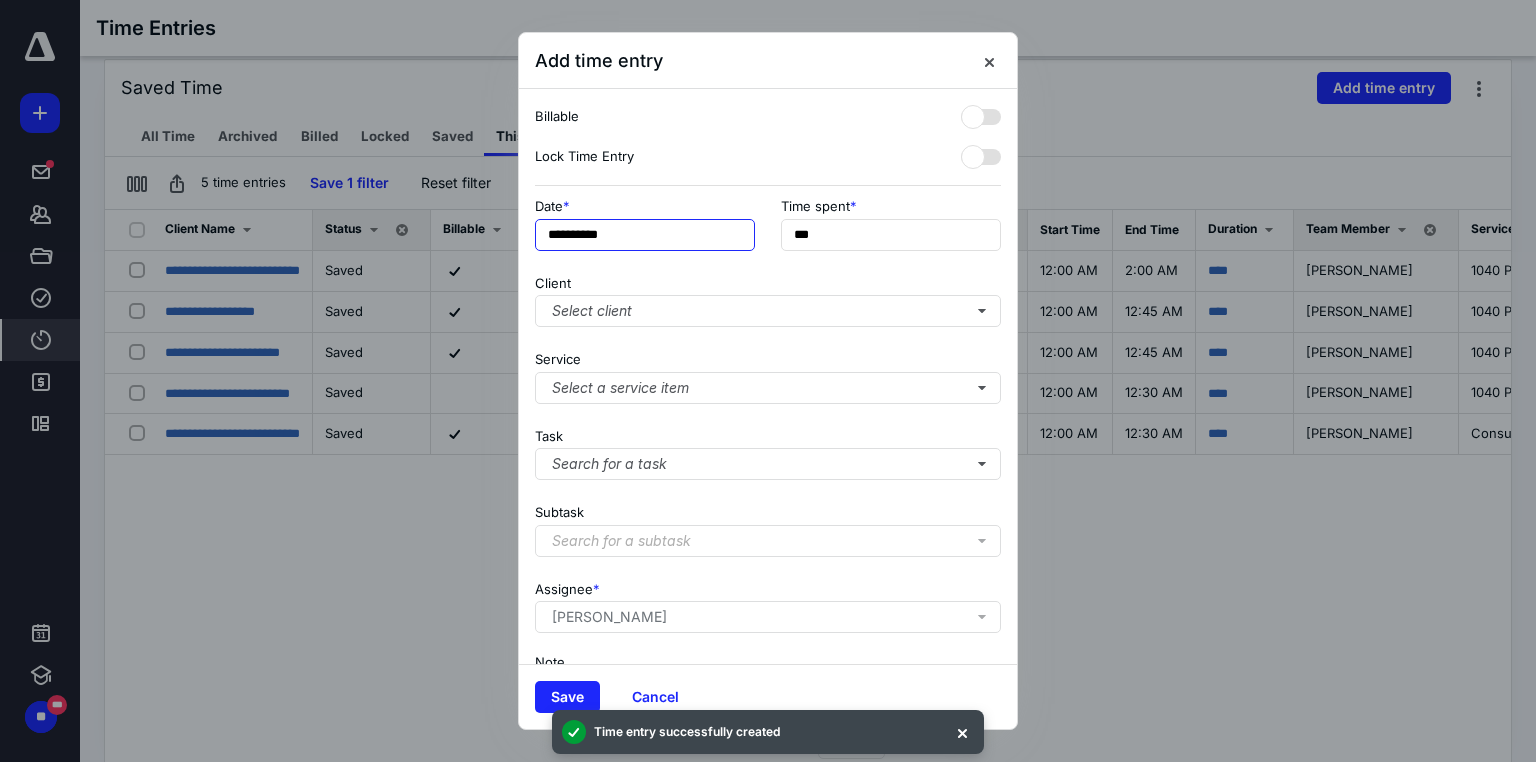 click on "**********" at bounding box center (645, 235) 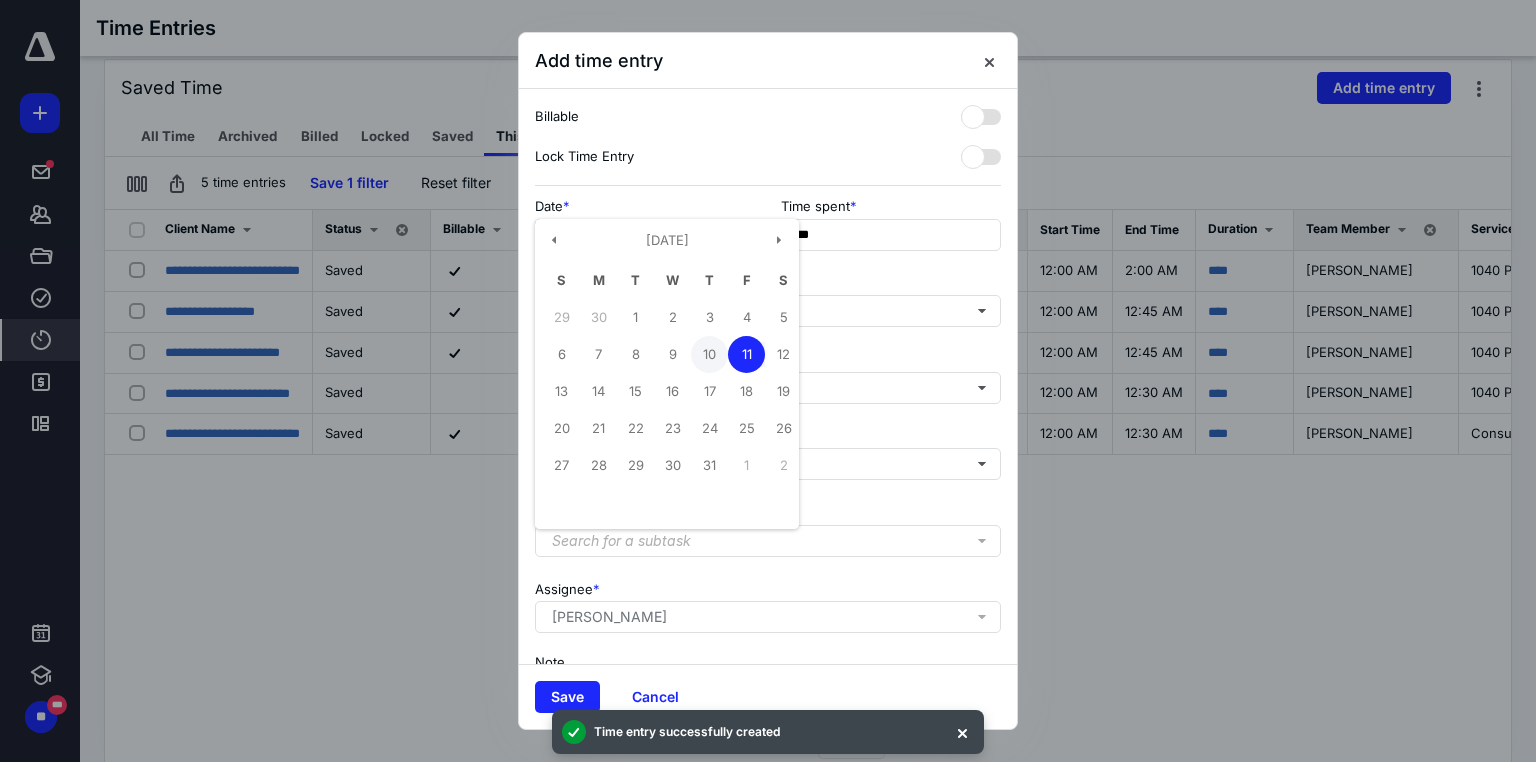 click on "10" at bounding box center (709, 354) 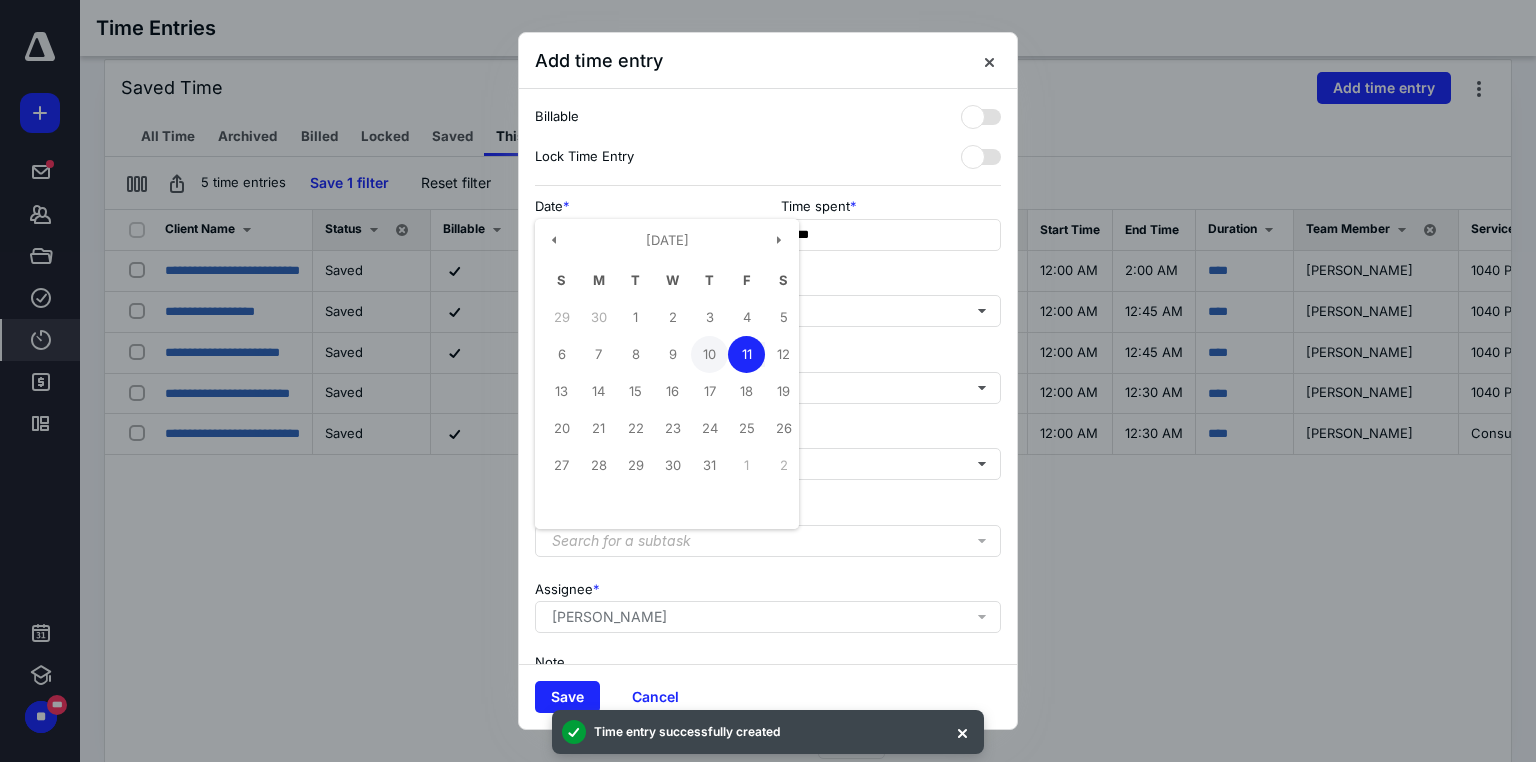 type on "**********" 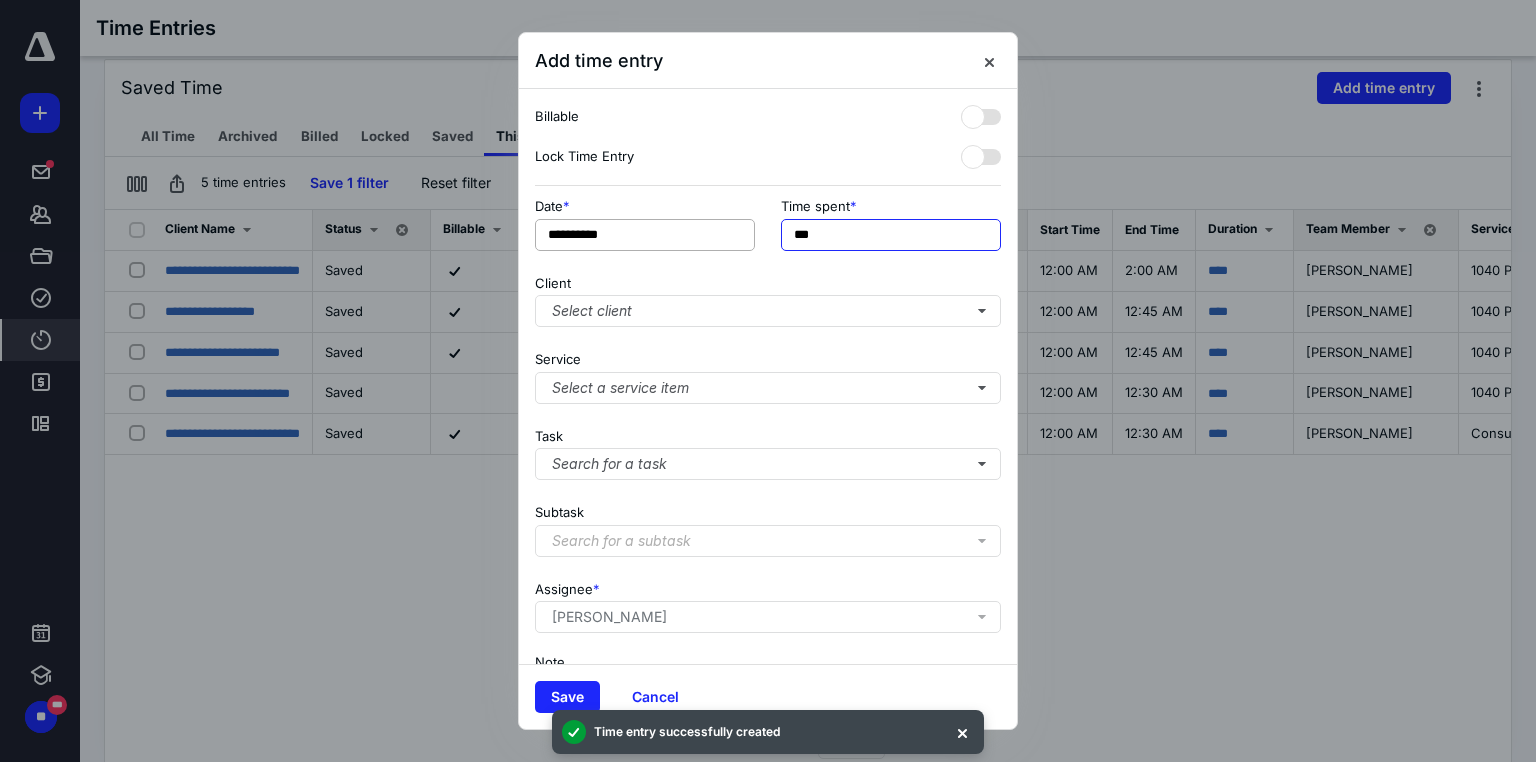 drag, startPoint x: 827, startPoint y: 238, endPoint x: 673, endPoint y: 242, distance: 154.05194 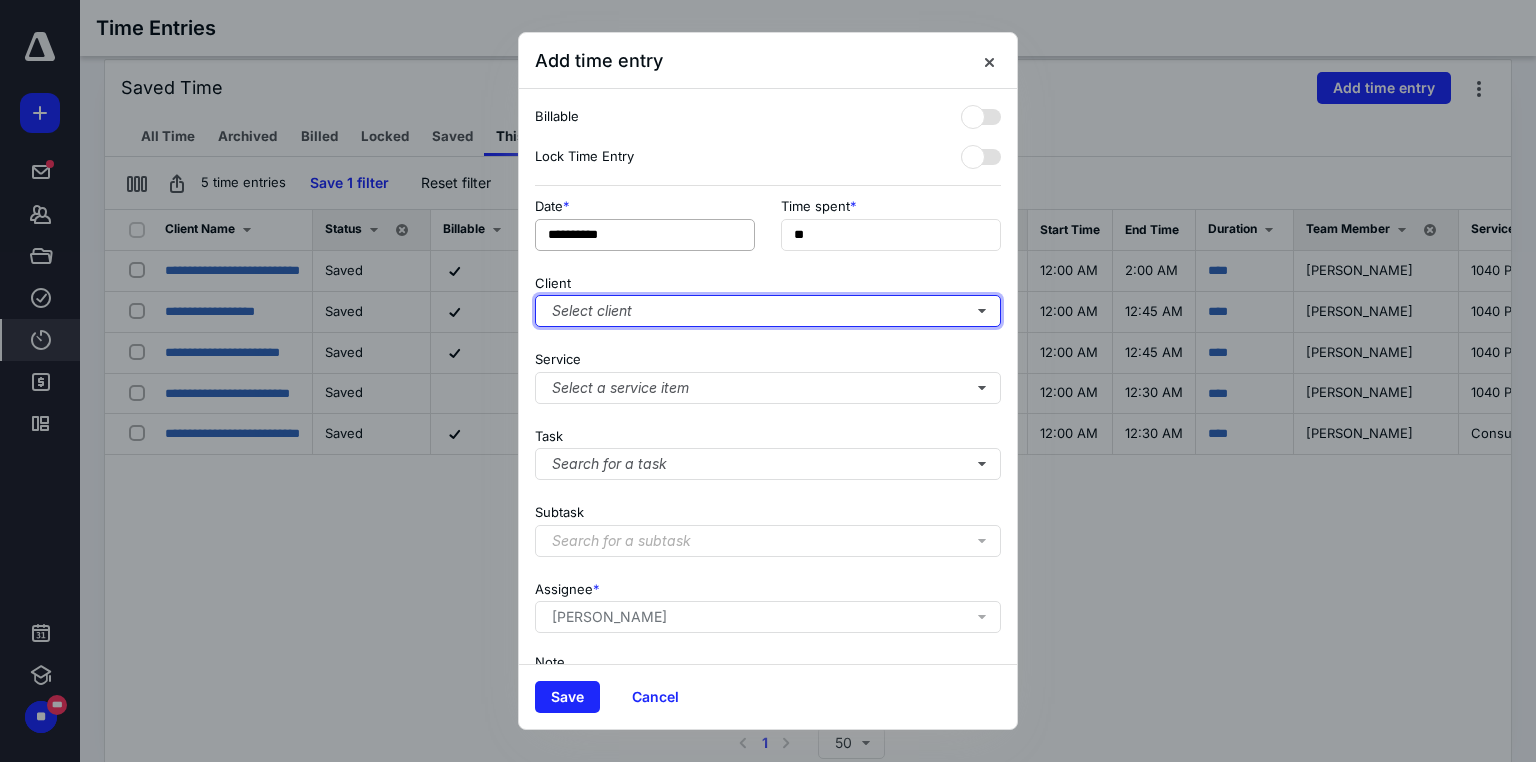 type on "***" 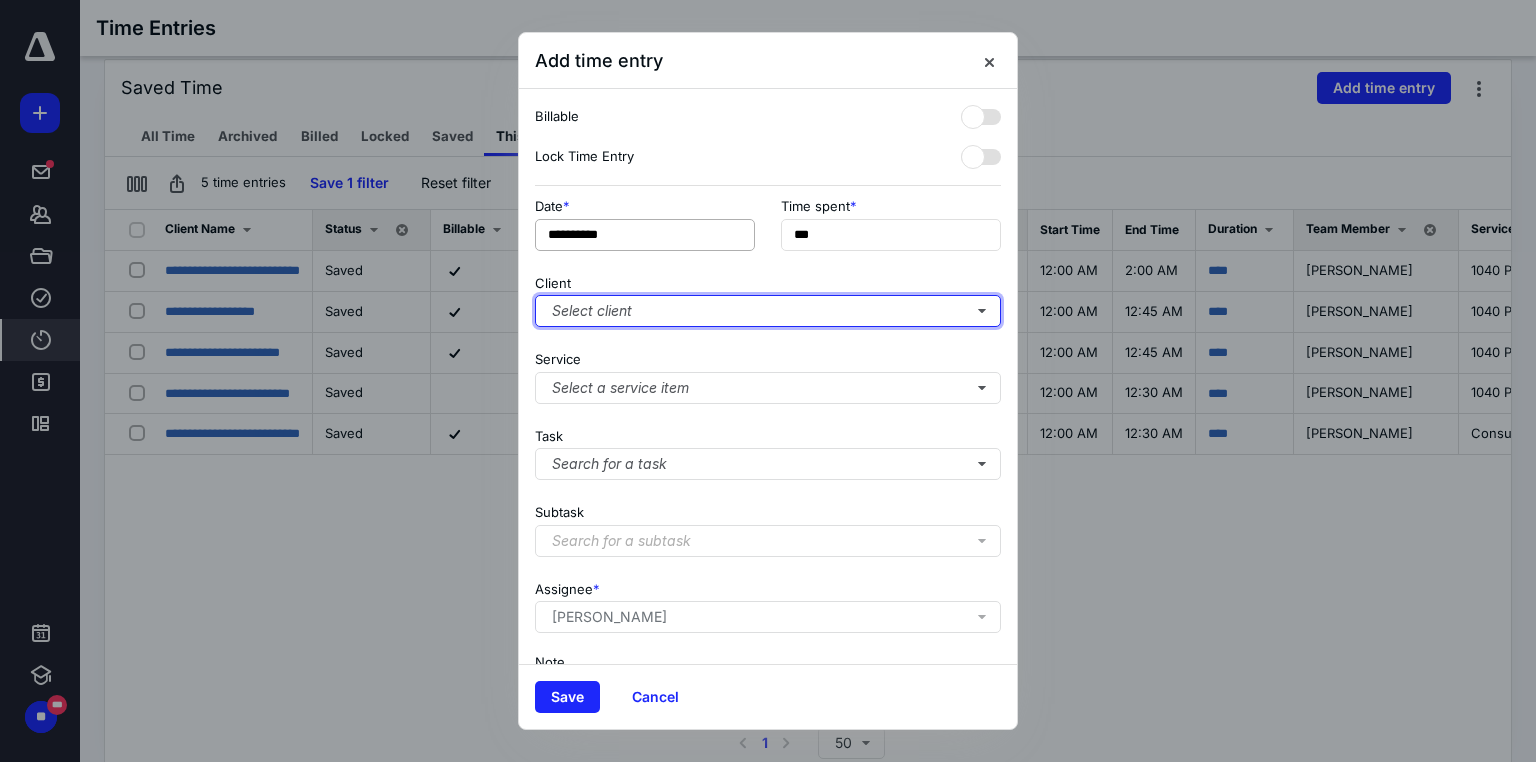 type 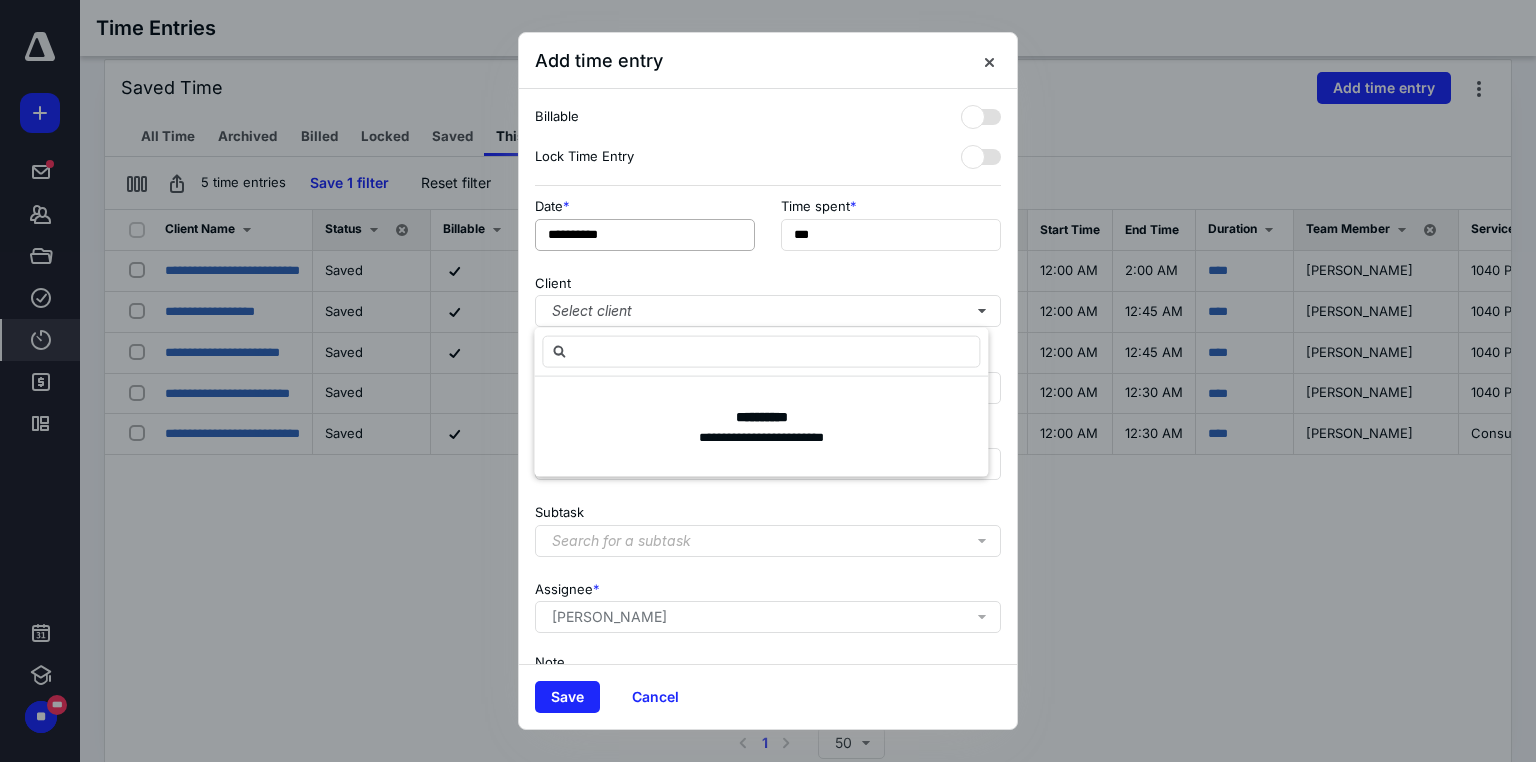 type on "*" 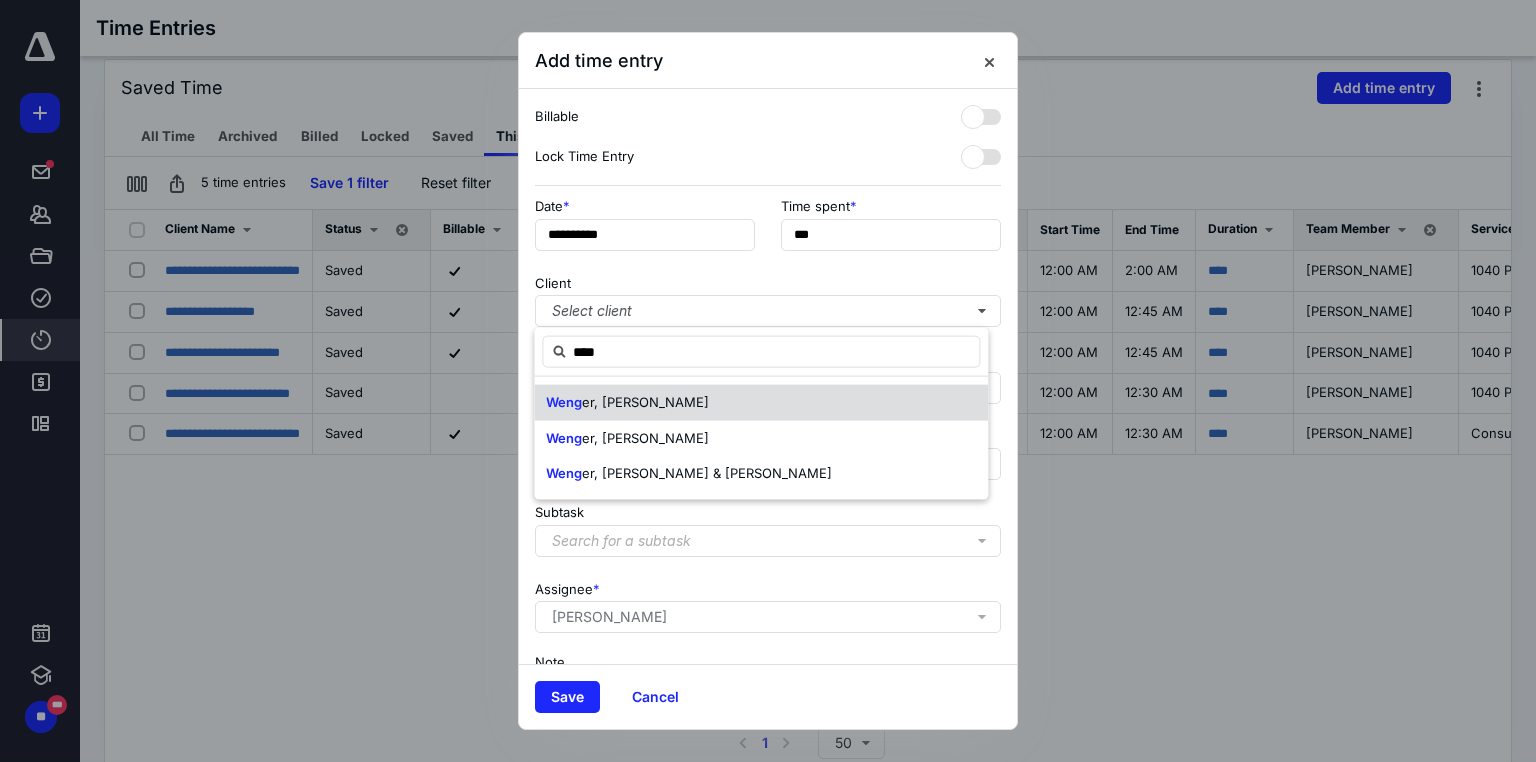 click on "er, [PERSON_NAME]" at bounding box center (645, 402) 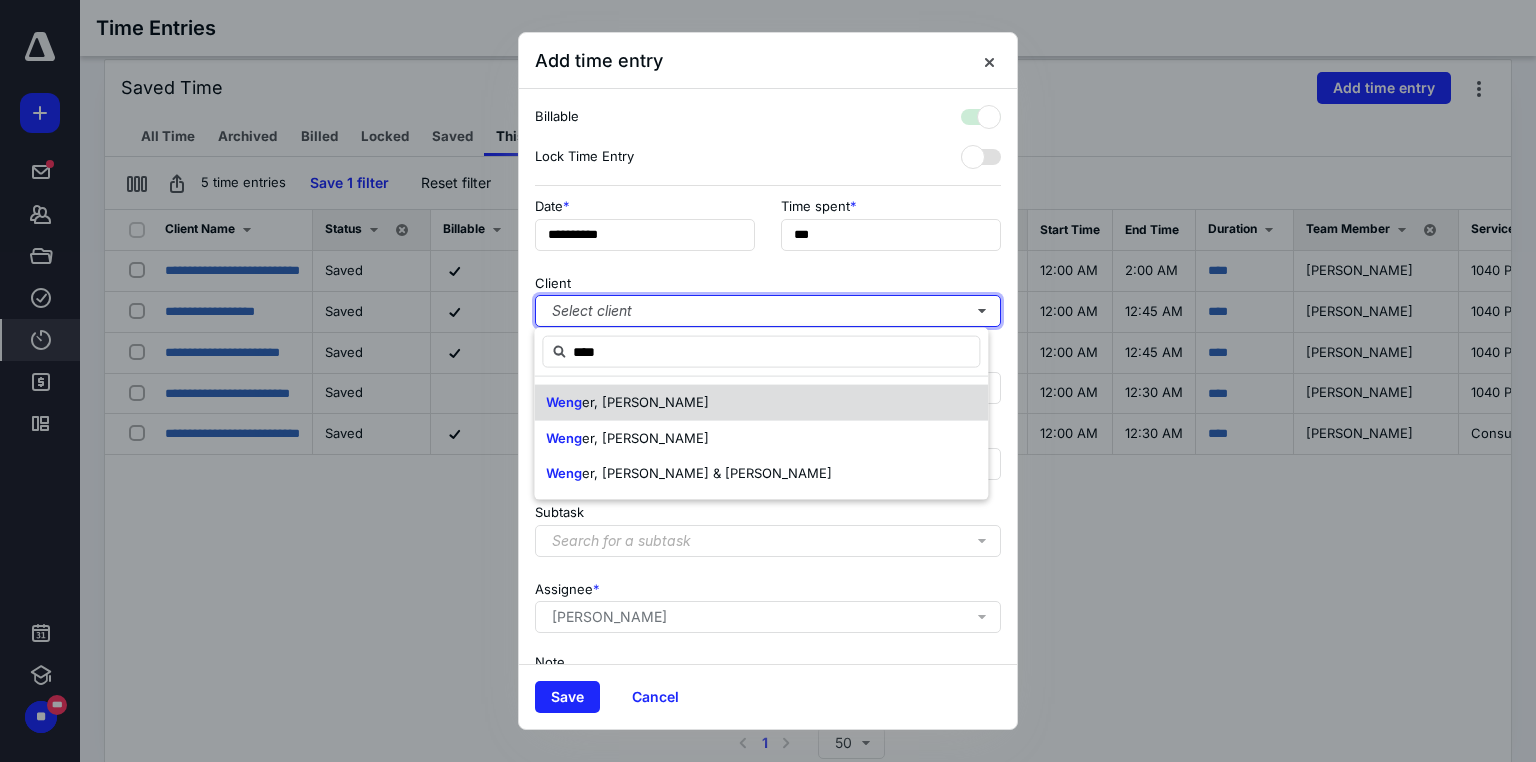 checkbox on "true" 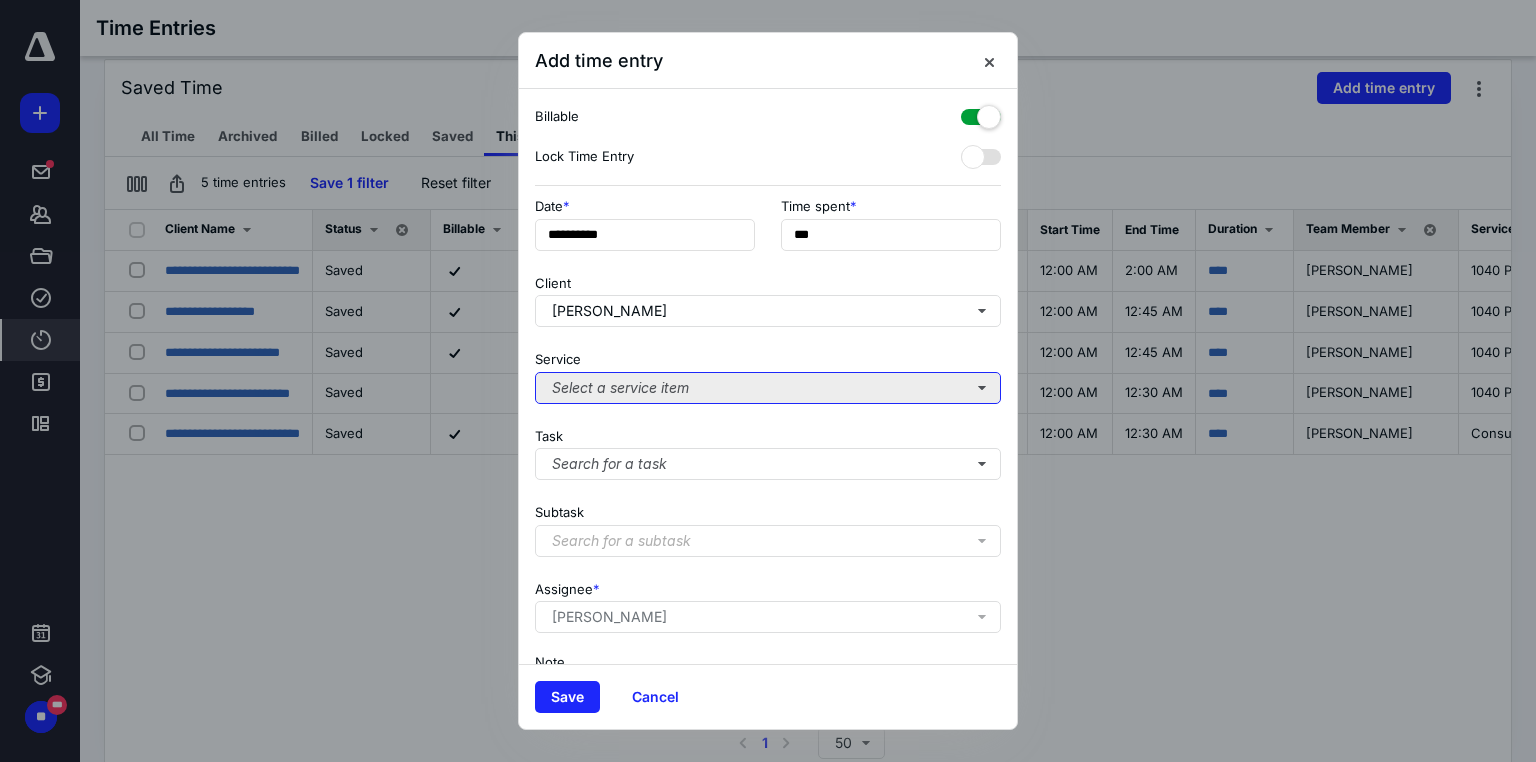 click on "Select a service item" at bounding box center (768, 388) 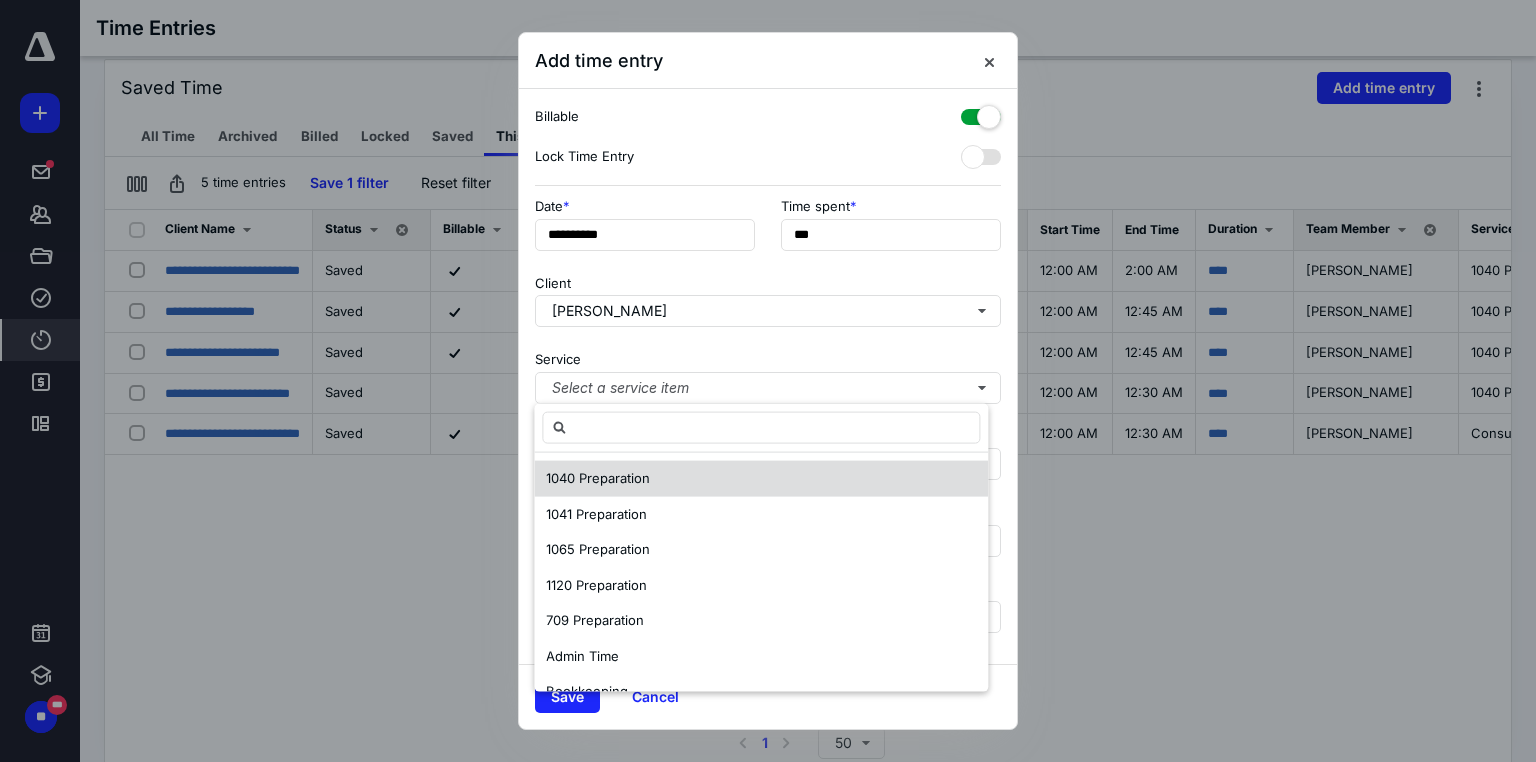 click on "1040 Preparation" at bounding box center (761, 479) 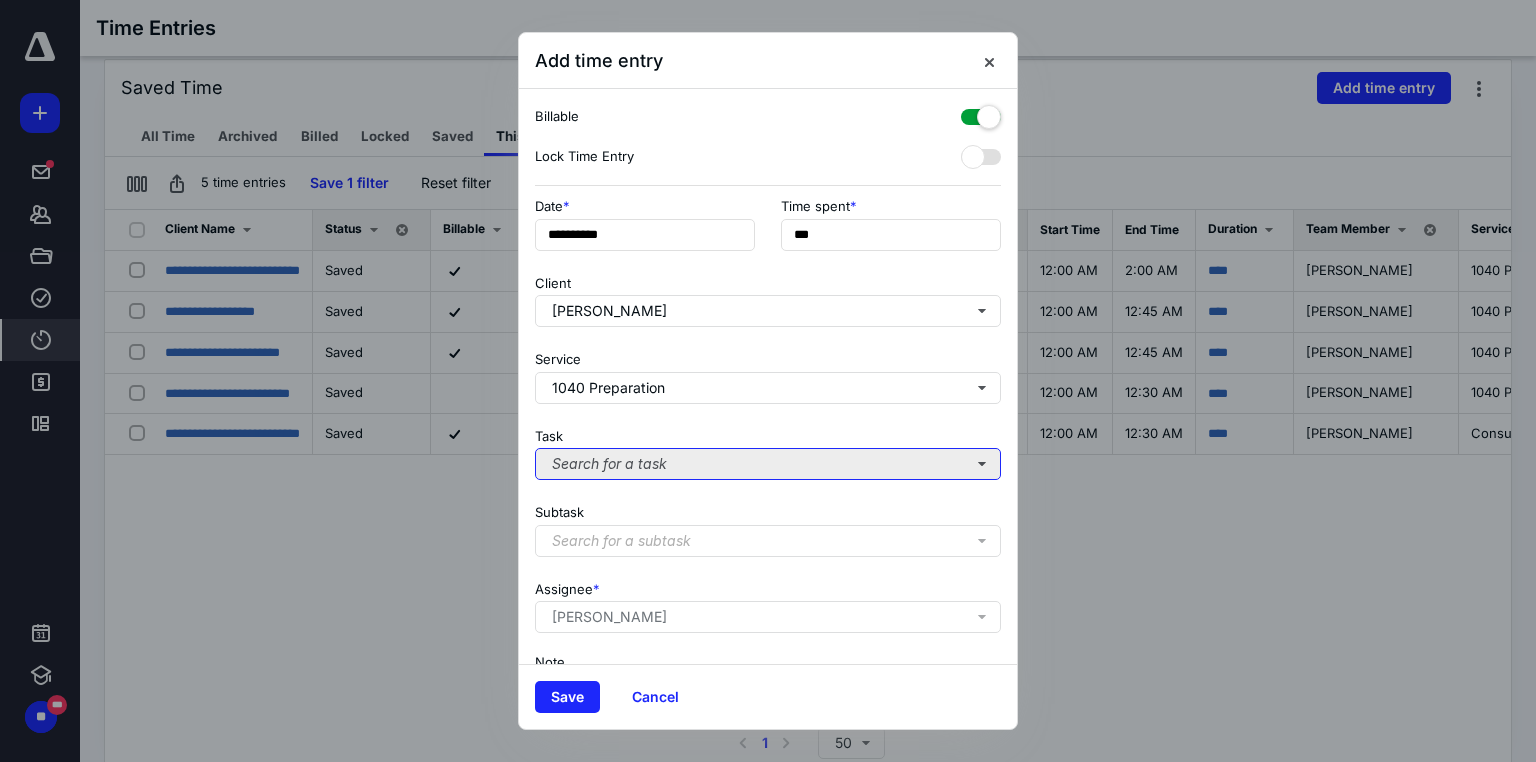 click on "Search for a task" at bounding box center (768, 464) 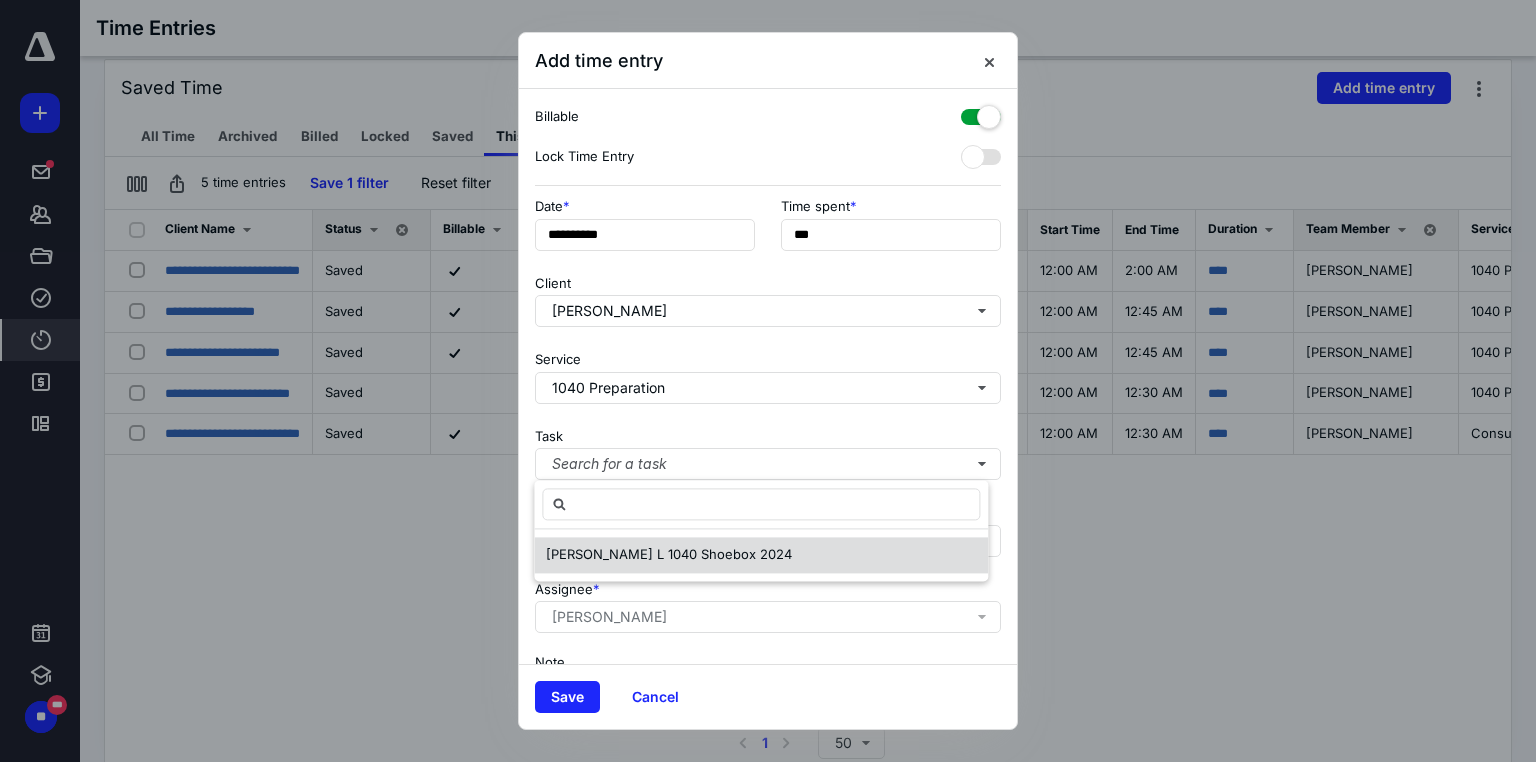 click on "[PERSON_NAME] L 1040 Shoebox 2024" at bounding box center [761, 555] 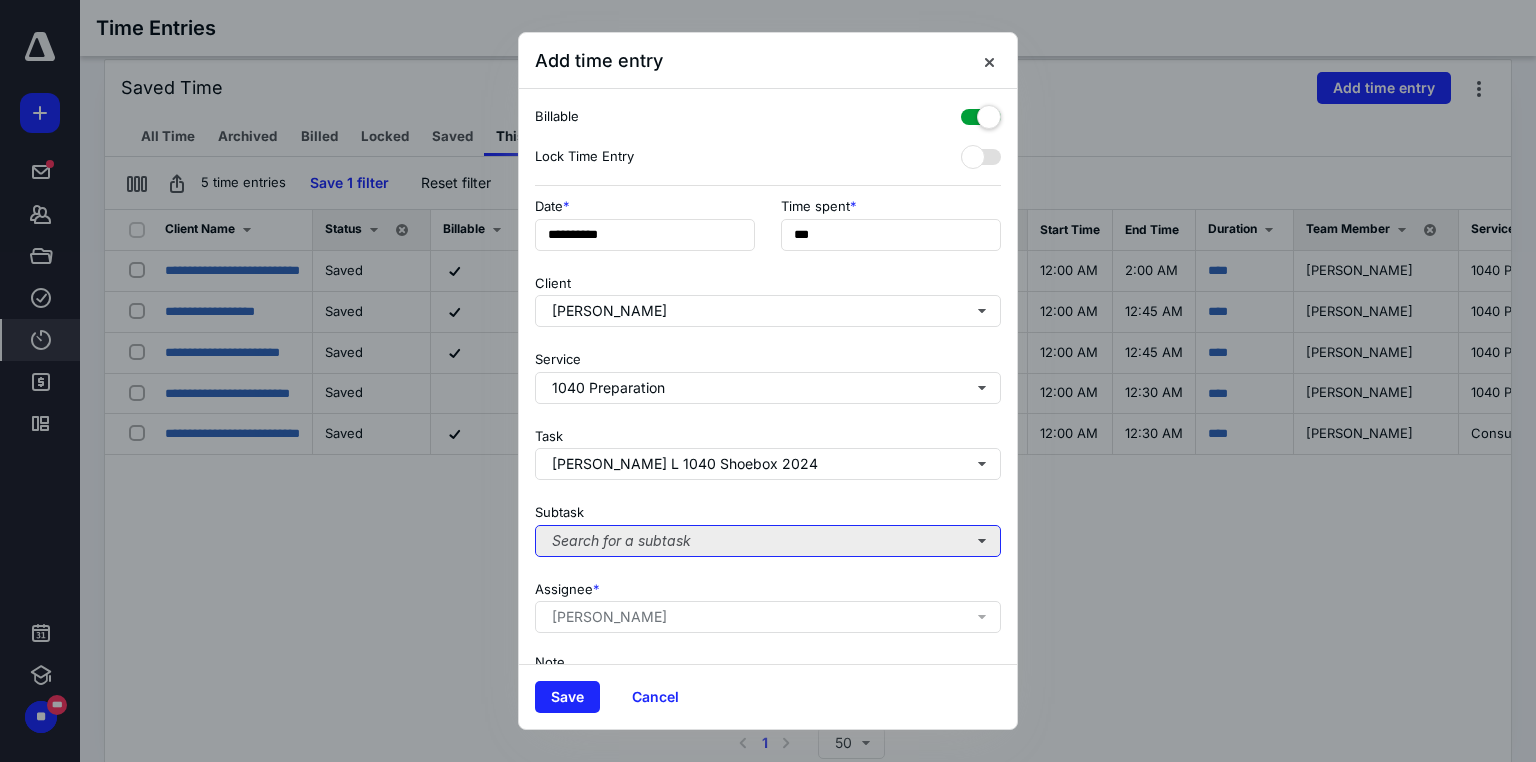 click on "Search for a subtask" at bounding box center (768, 541) 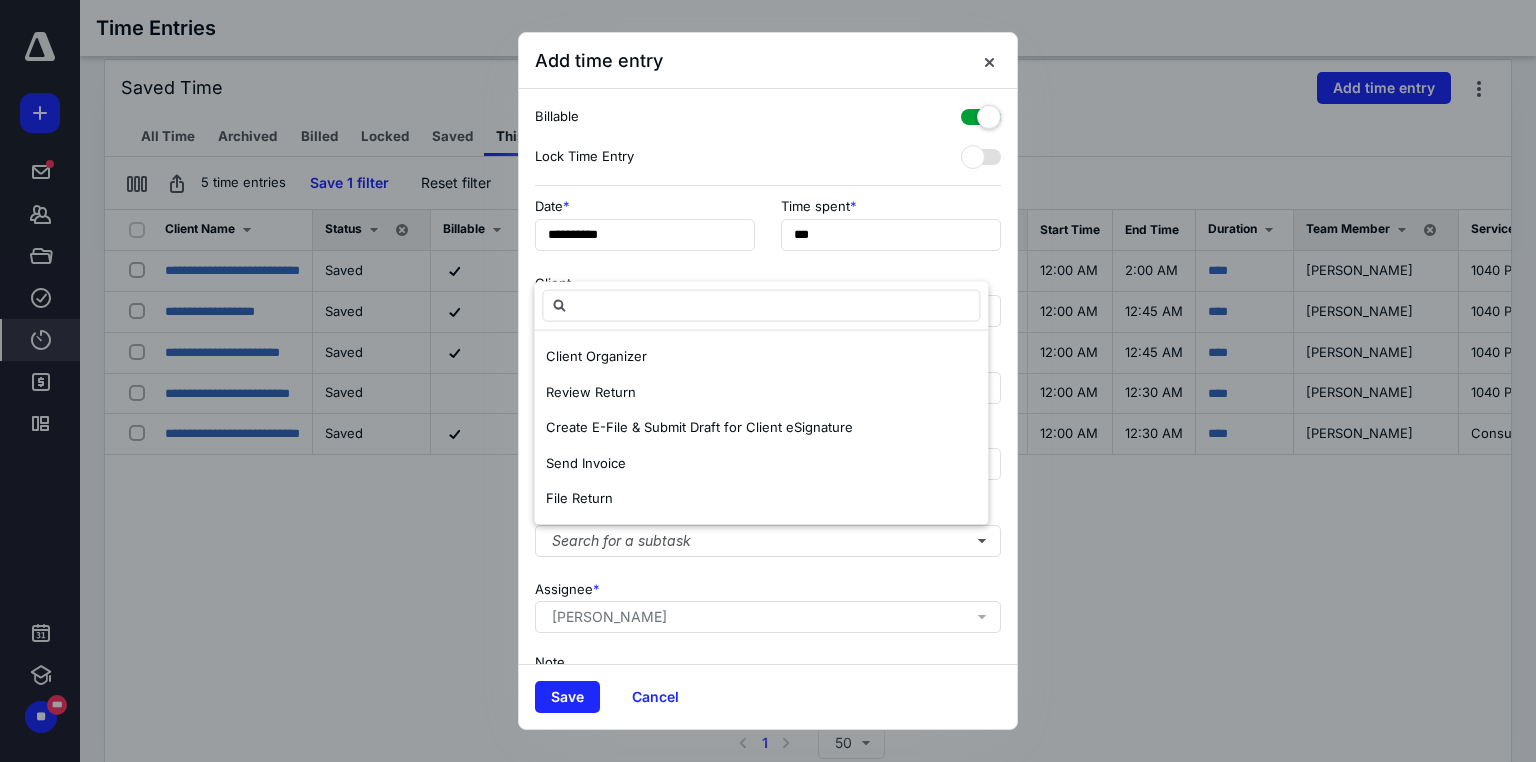 click on "Client [PERSON_NAME]" at bounding box center (768, 297) 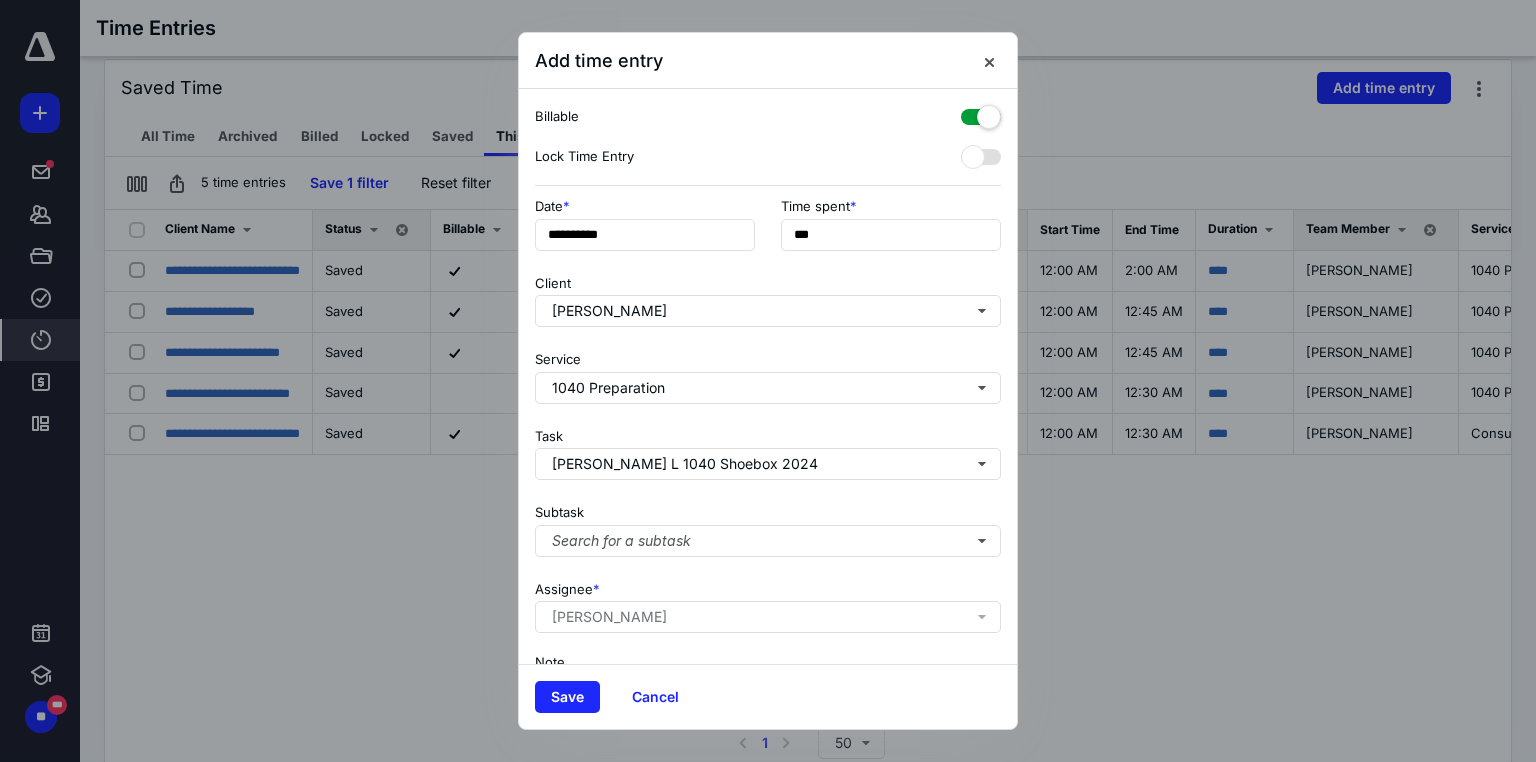 scroll, scrollTop: 123, scrollLeft: 0, axis: vertical 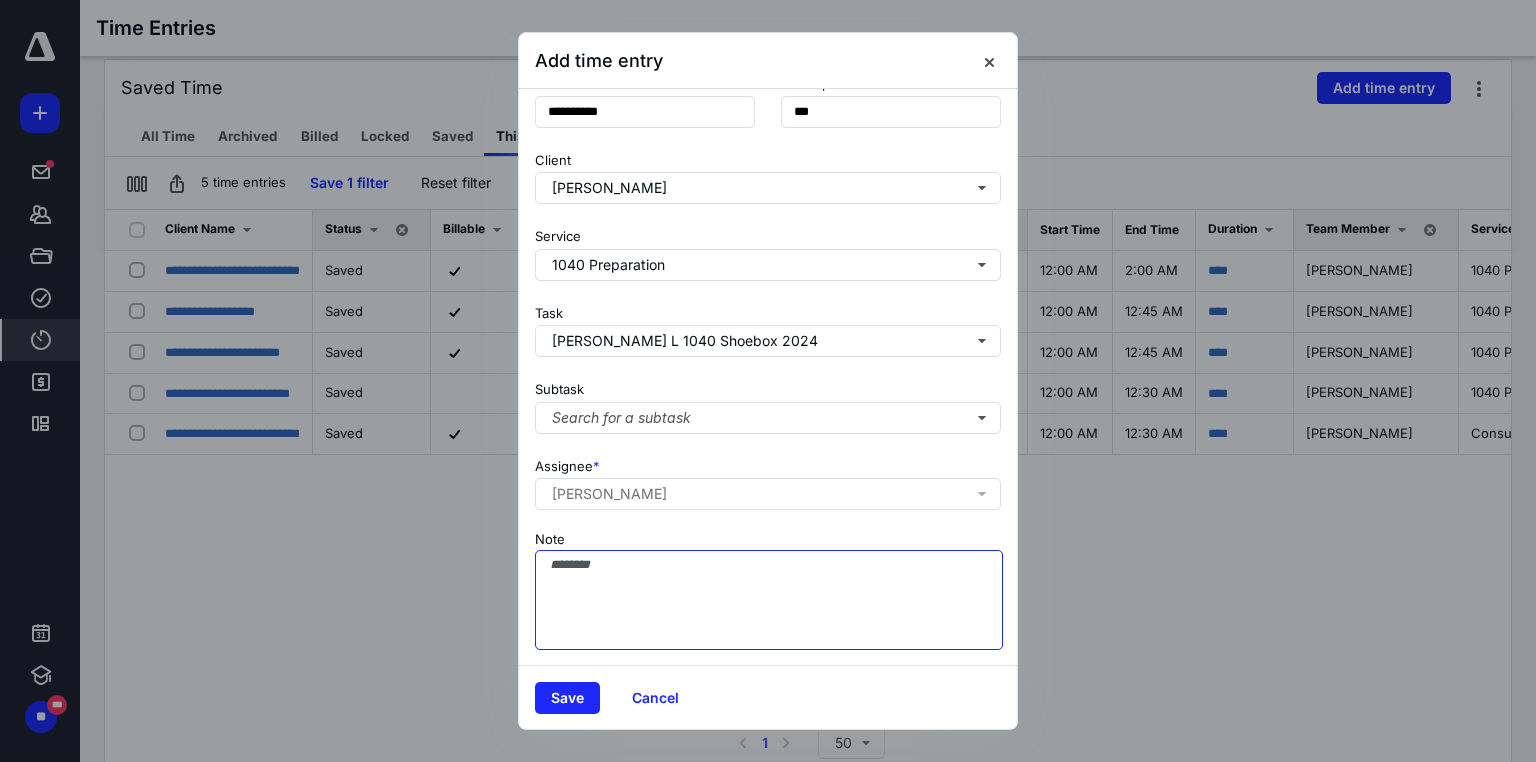 click on "Note" at bounding box center (769, 600) 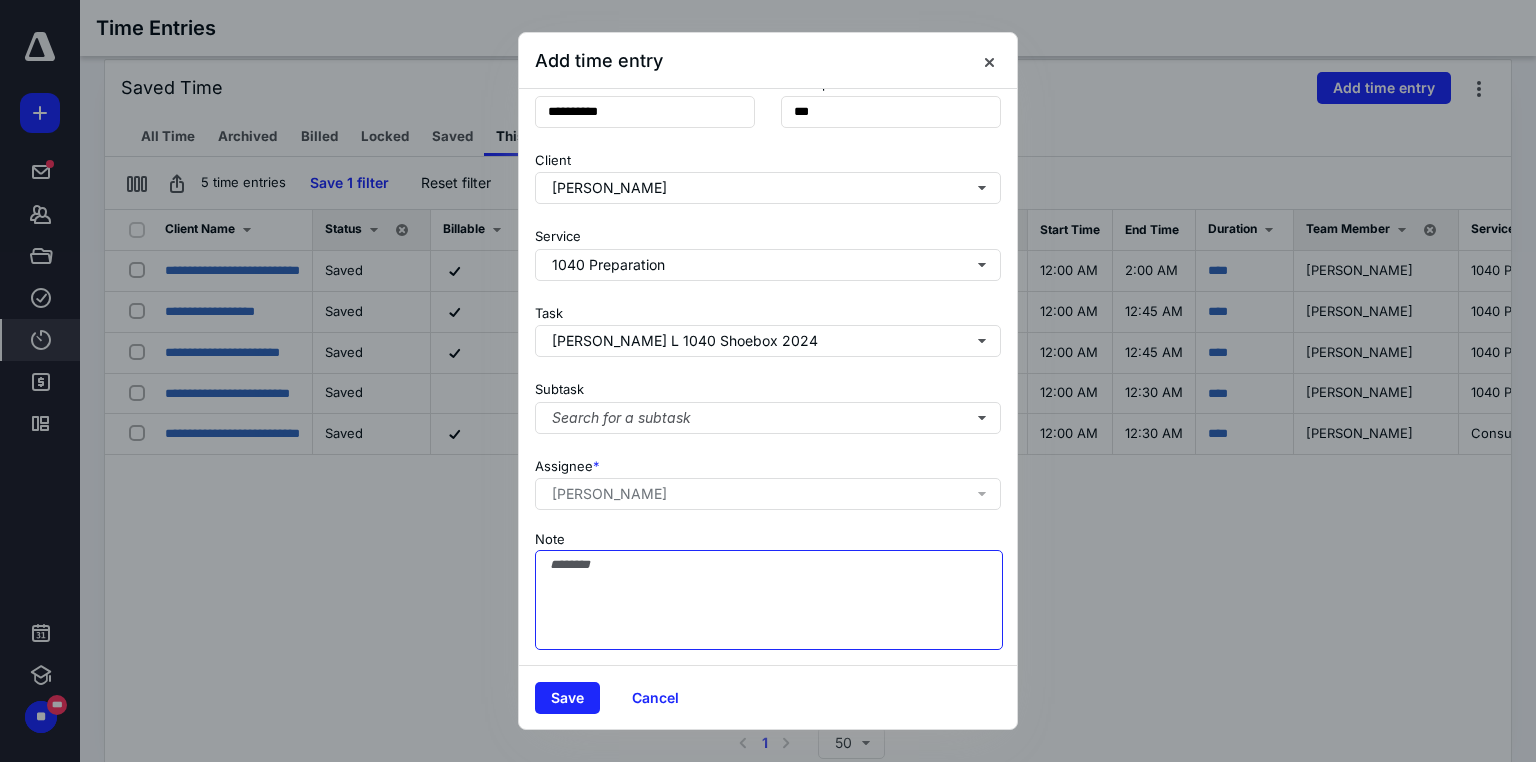 type on "*" 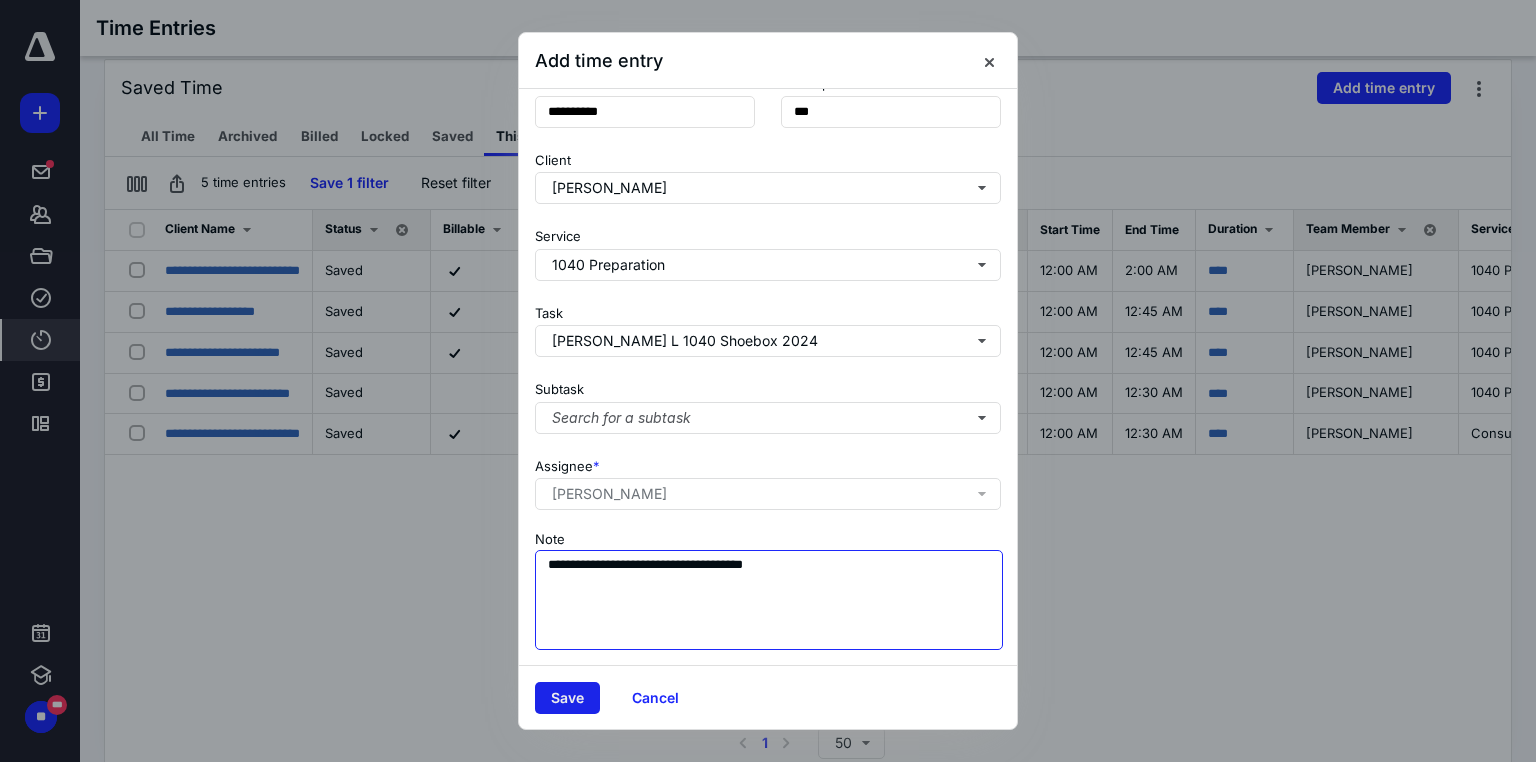 type on "**********" 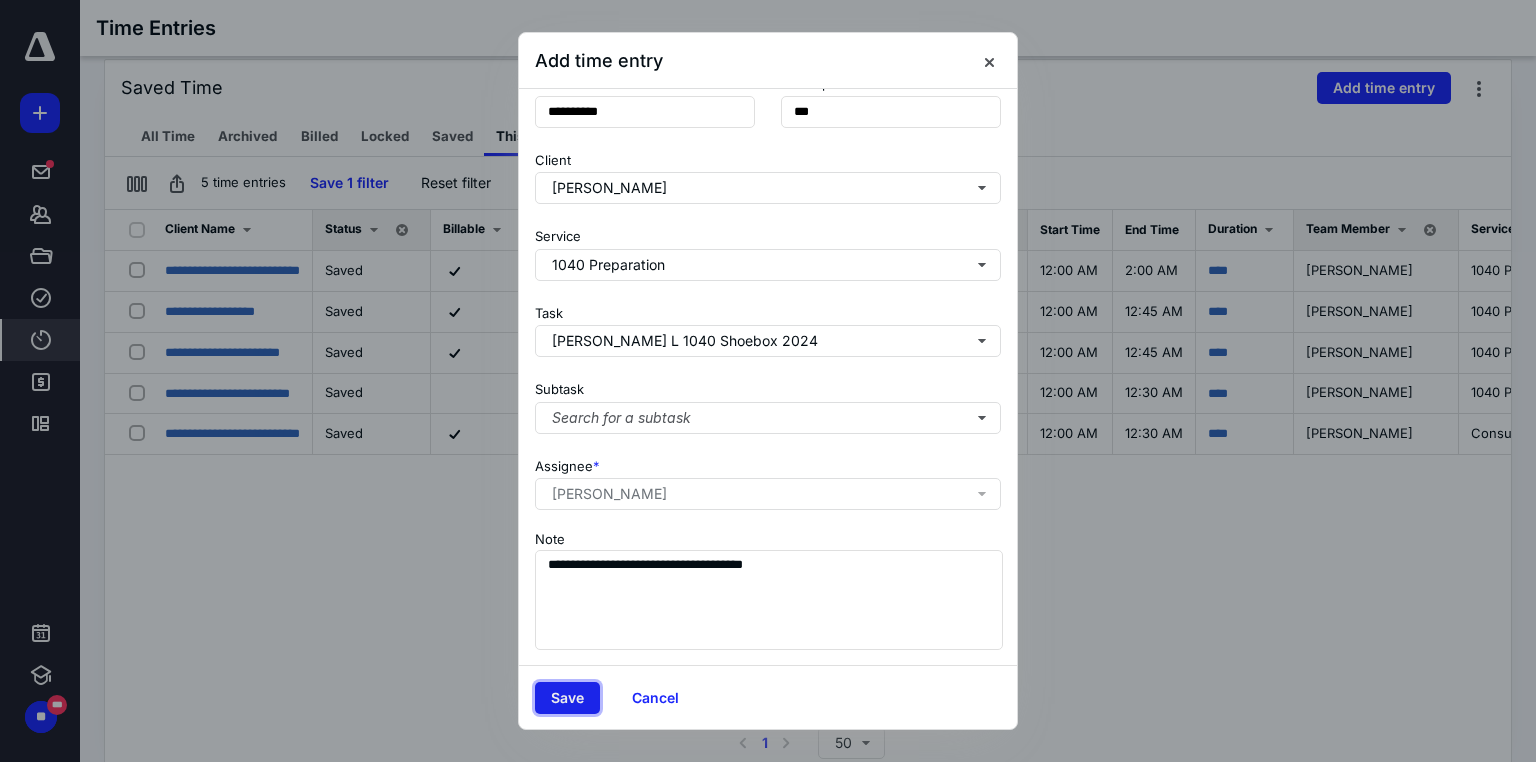 click on "Save" at bounding box center (567, 698) 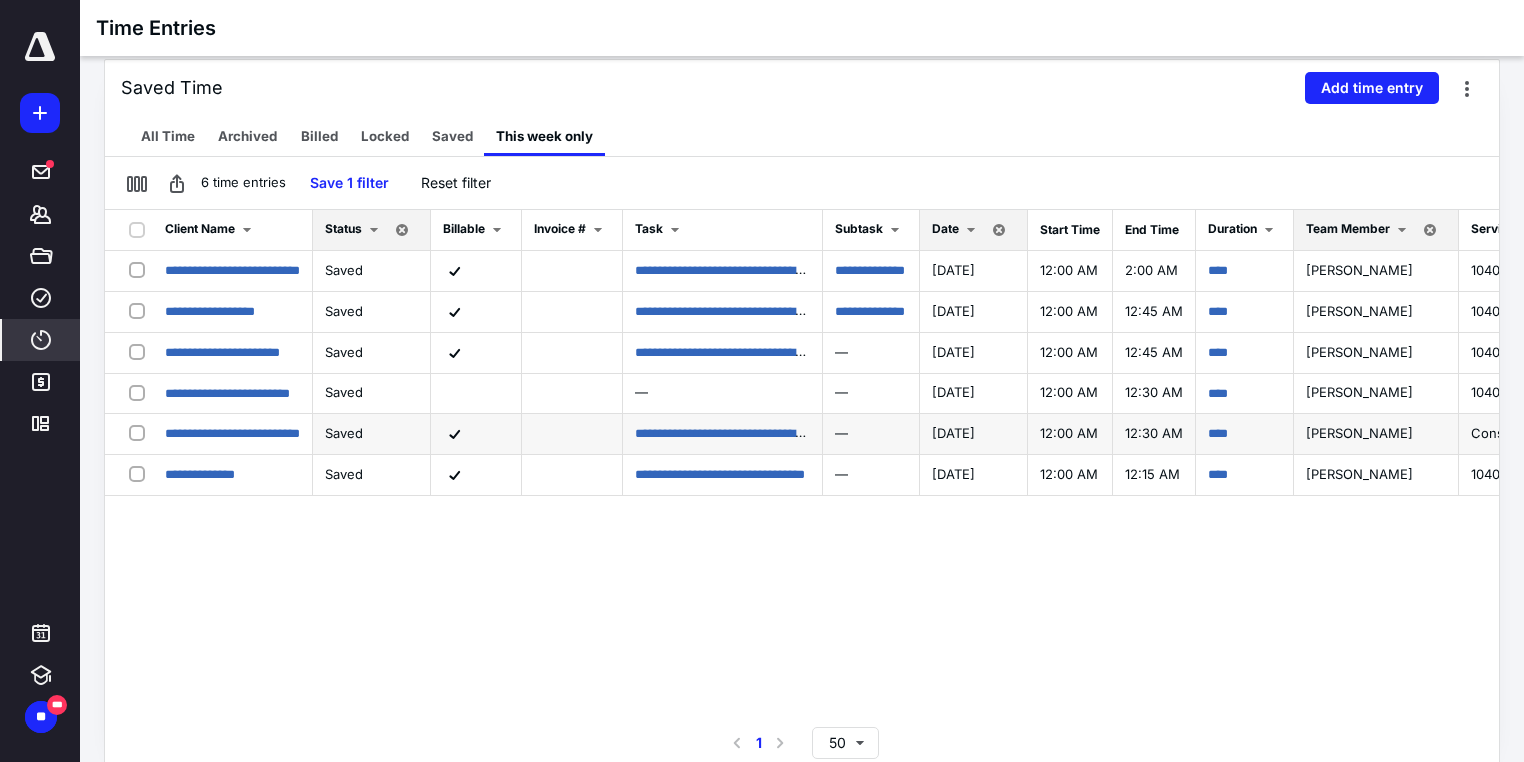 click on "****" at bounding box center (1245, 434) 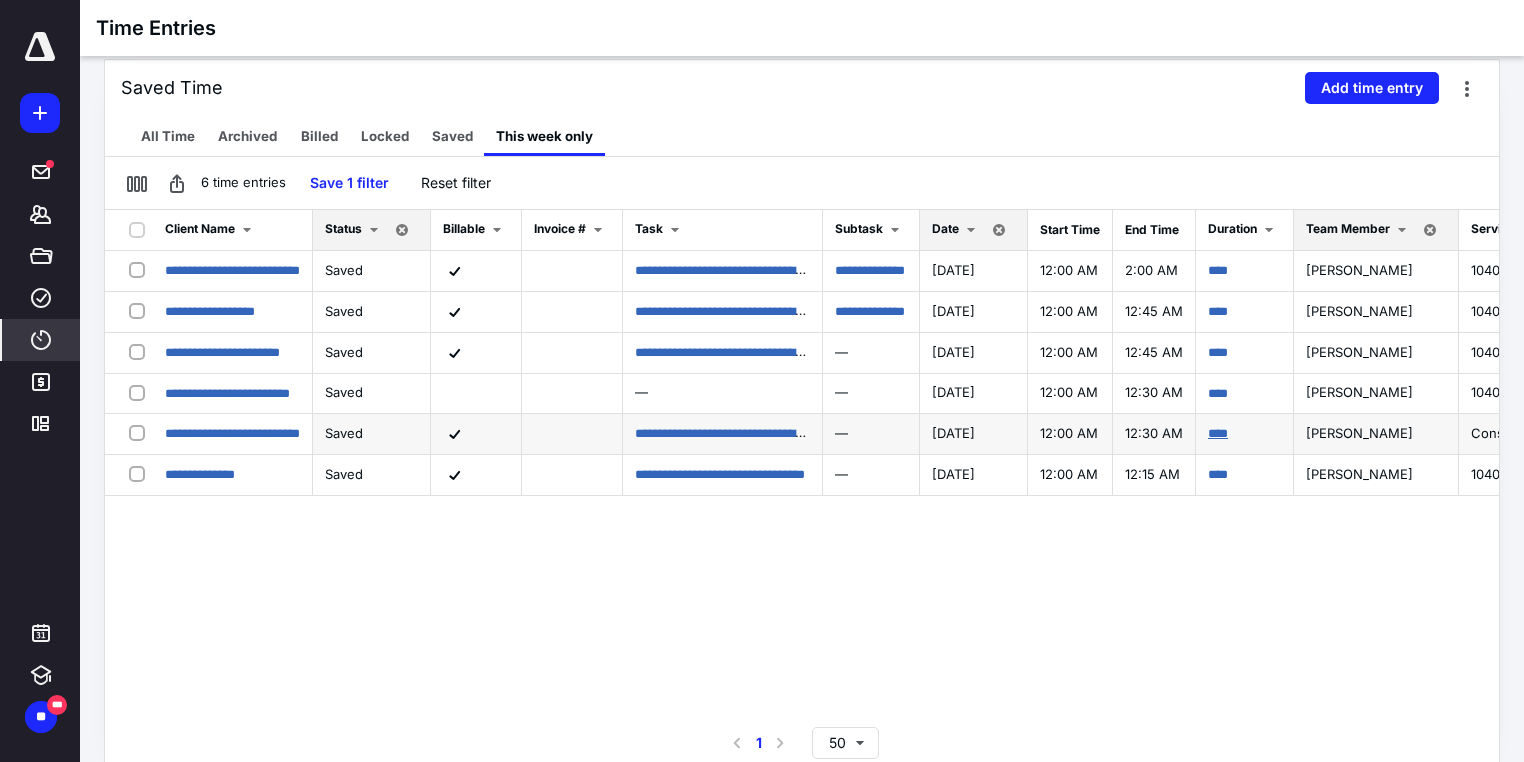 click on "****" at bounding box center (1218, 433) 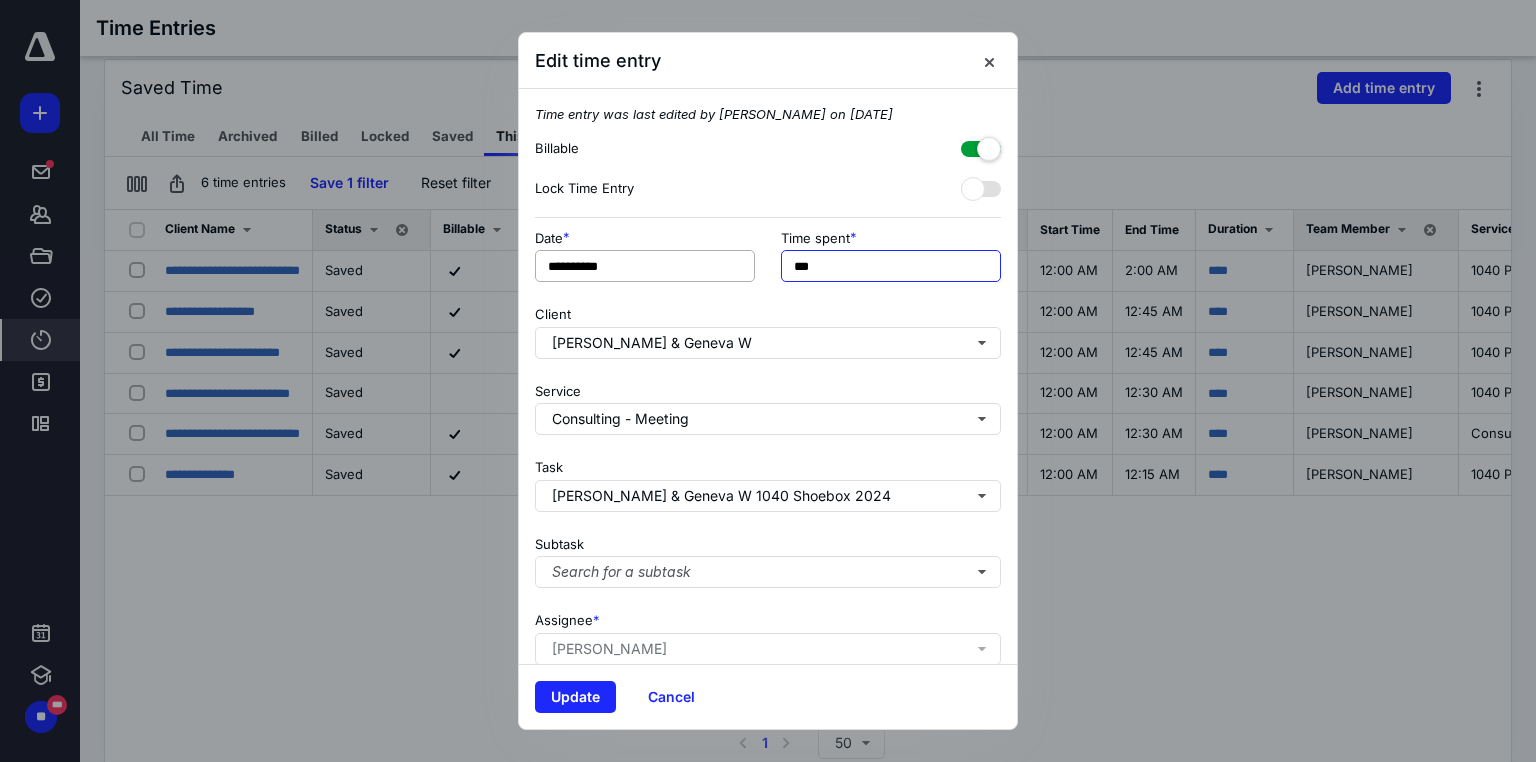 drag, startPoint x: 892, startPoint y: 263, endPoint x: 536, endPoint y: 268, distance: 356.03513 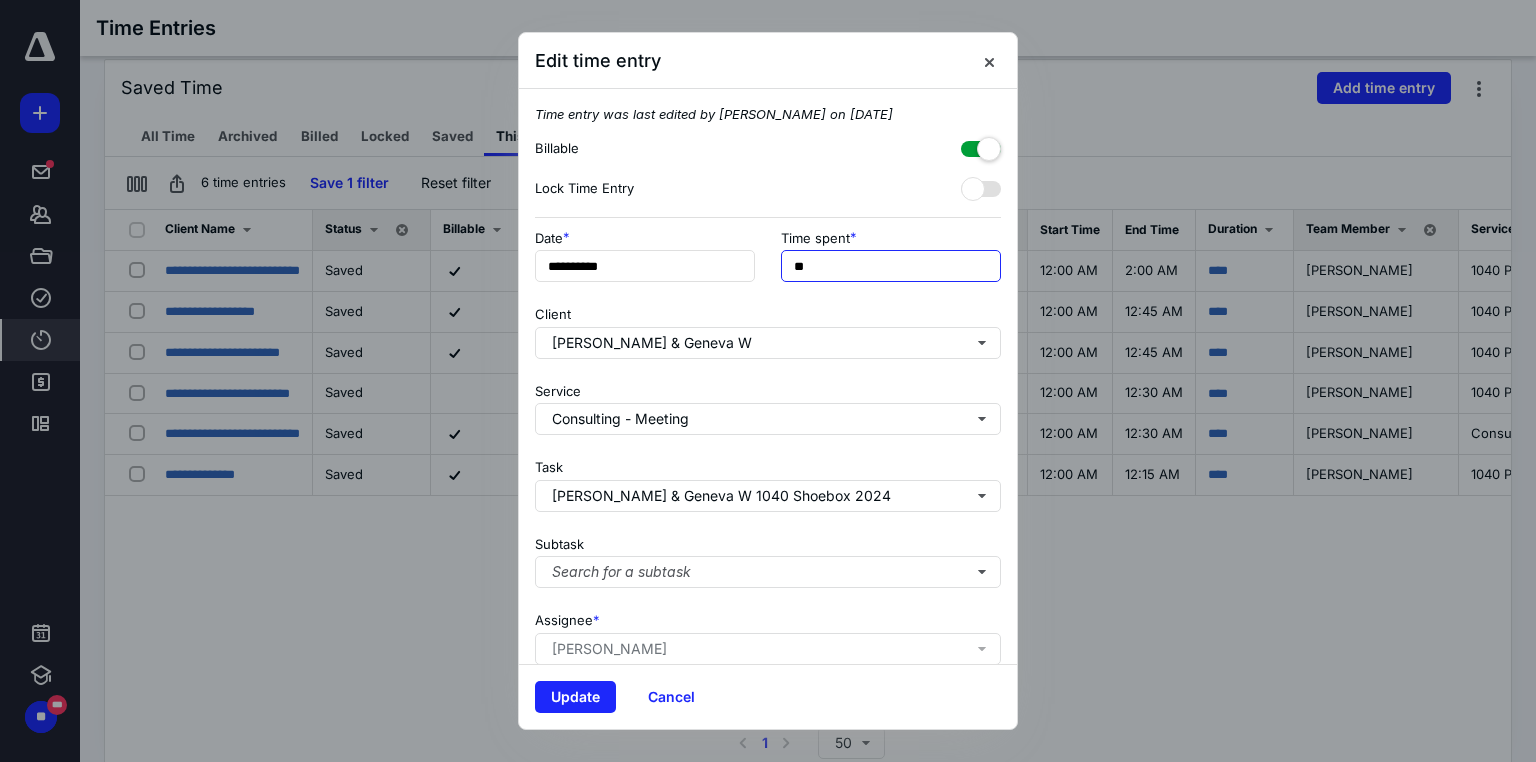 type on "***" 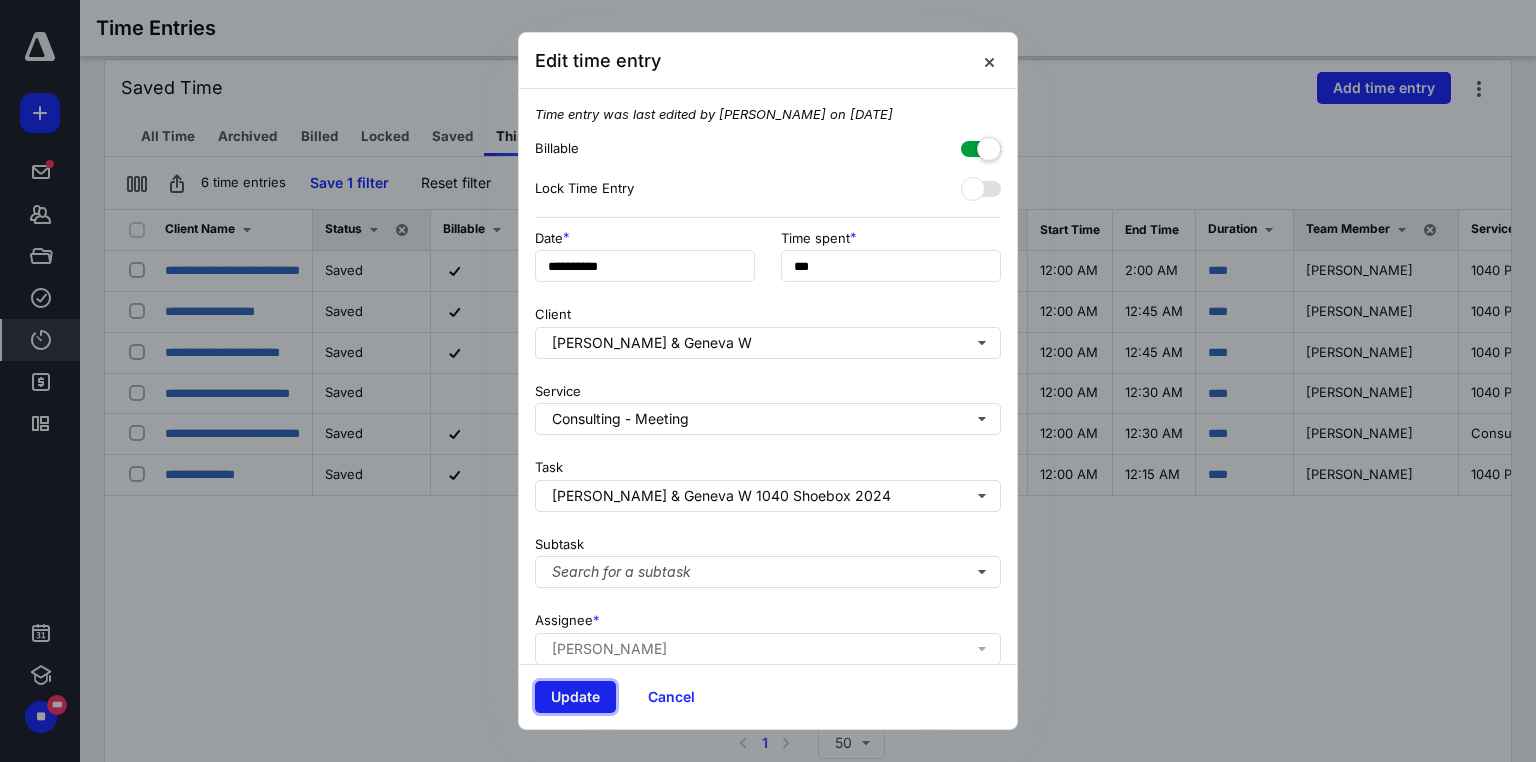 click on "Update" at bounding box center (575, 697) 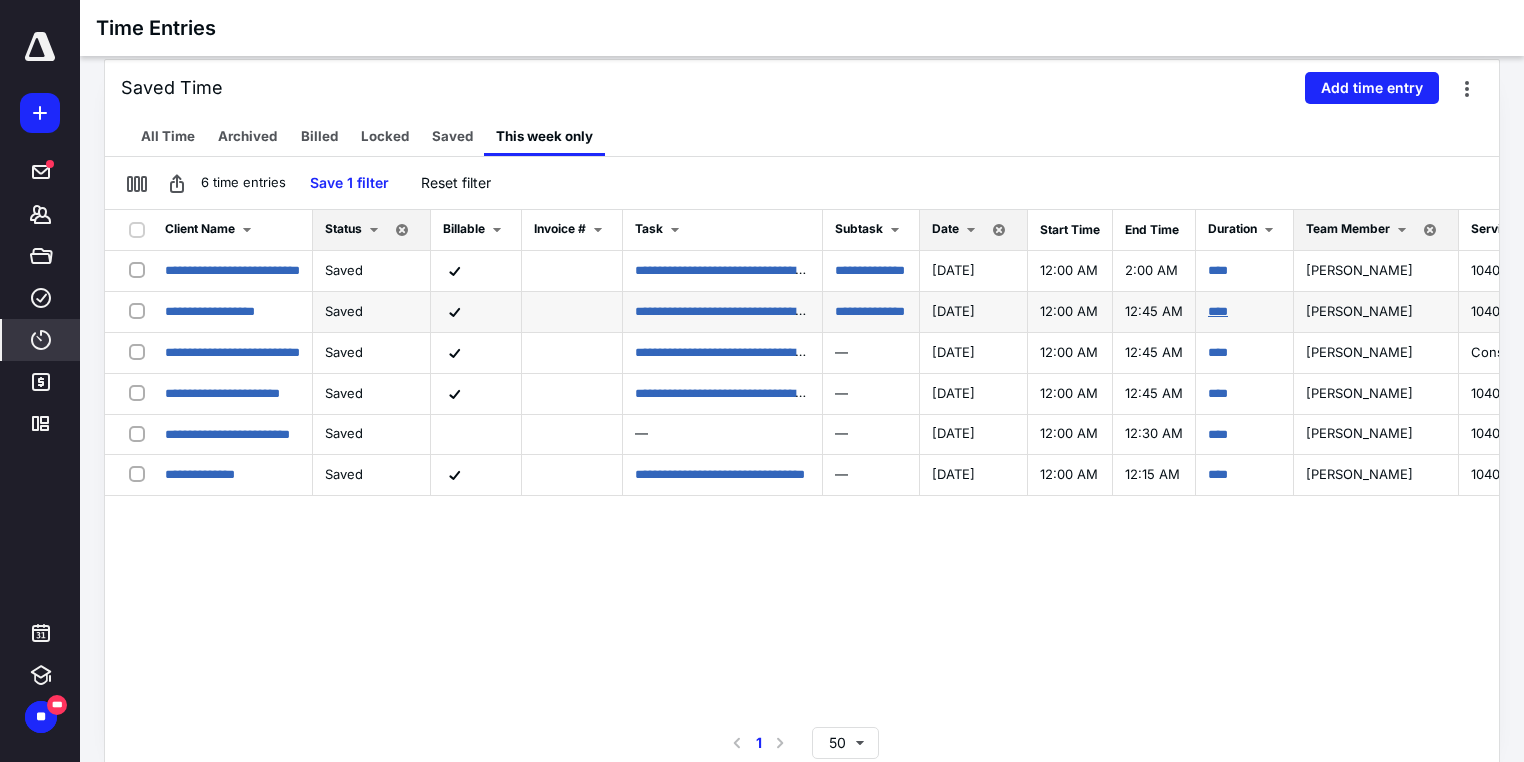 click on "****" at bounding box center (1218, 311) 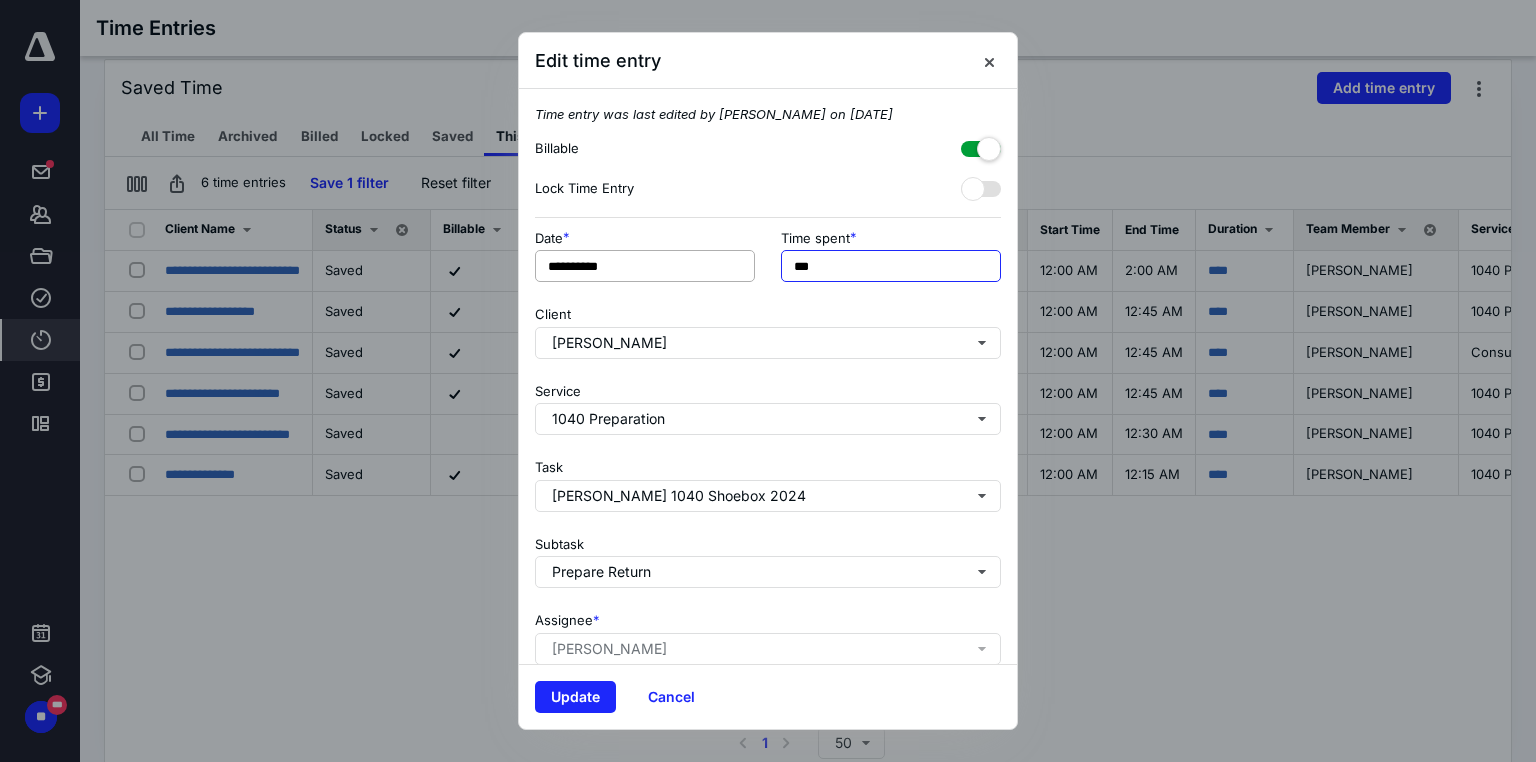 drag, startPoint x: 650, startPoint y: 251, endPoint x: 602, endPoint y: 250, distance: 48.010414 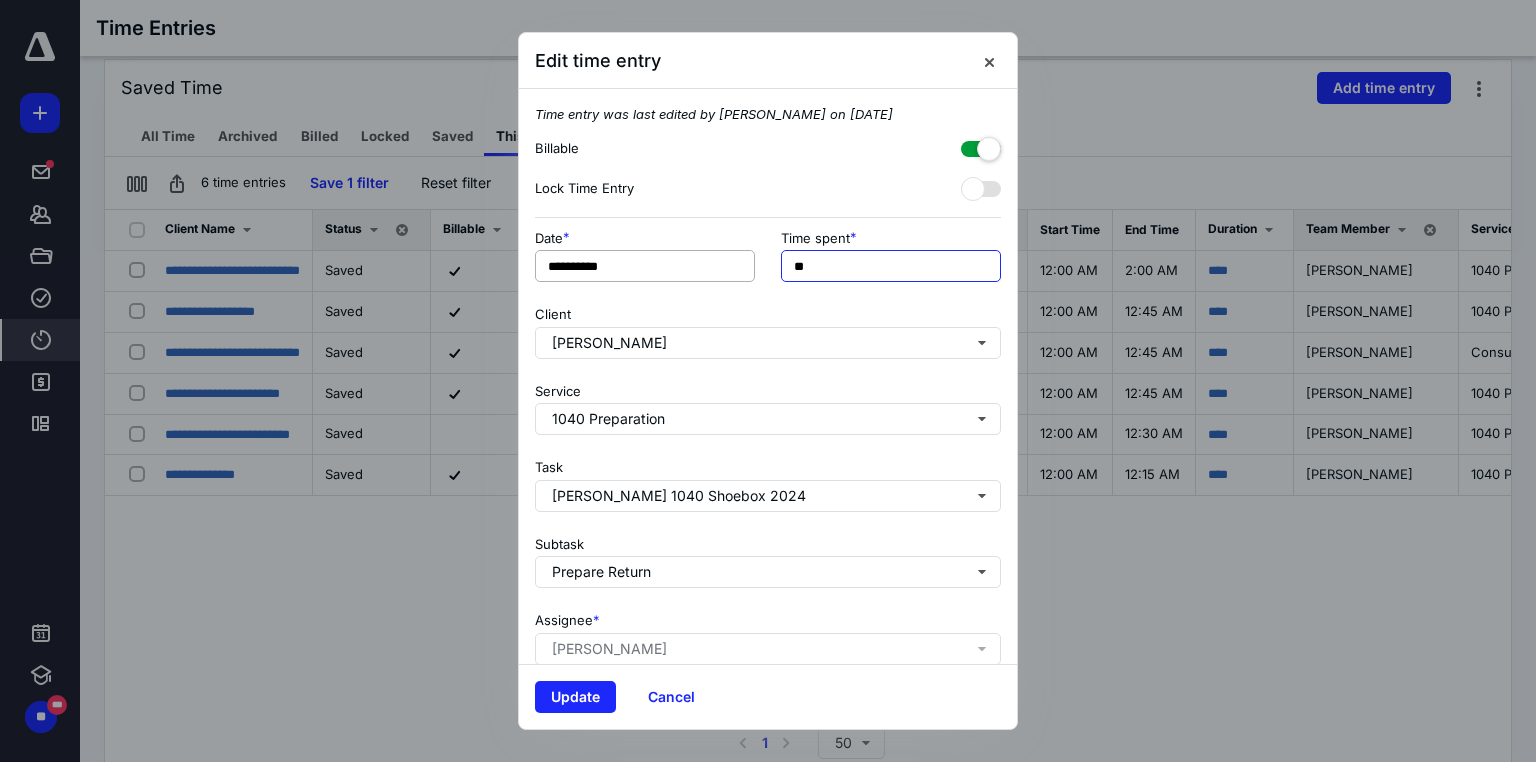 drag, startPoint x: 860, startPoint y: 262, endPoint x: 699, endPoint y: 254, distance: 161.19864 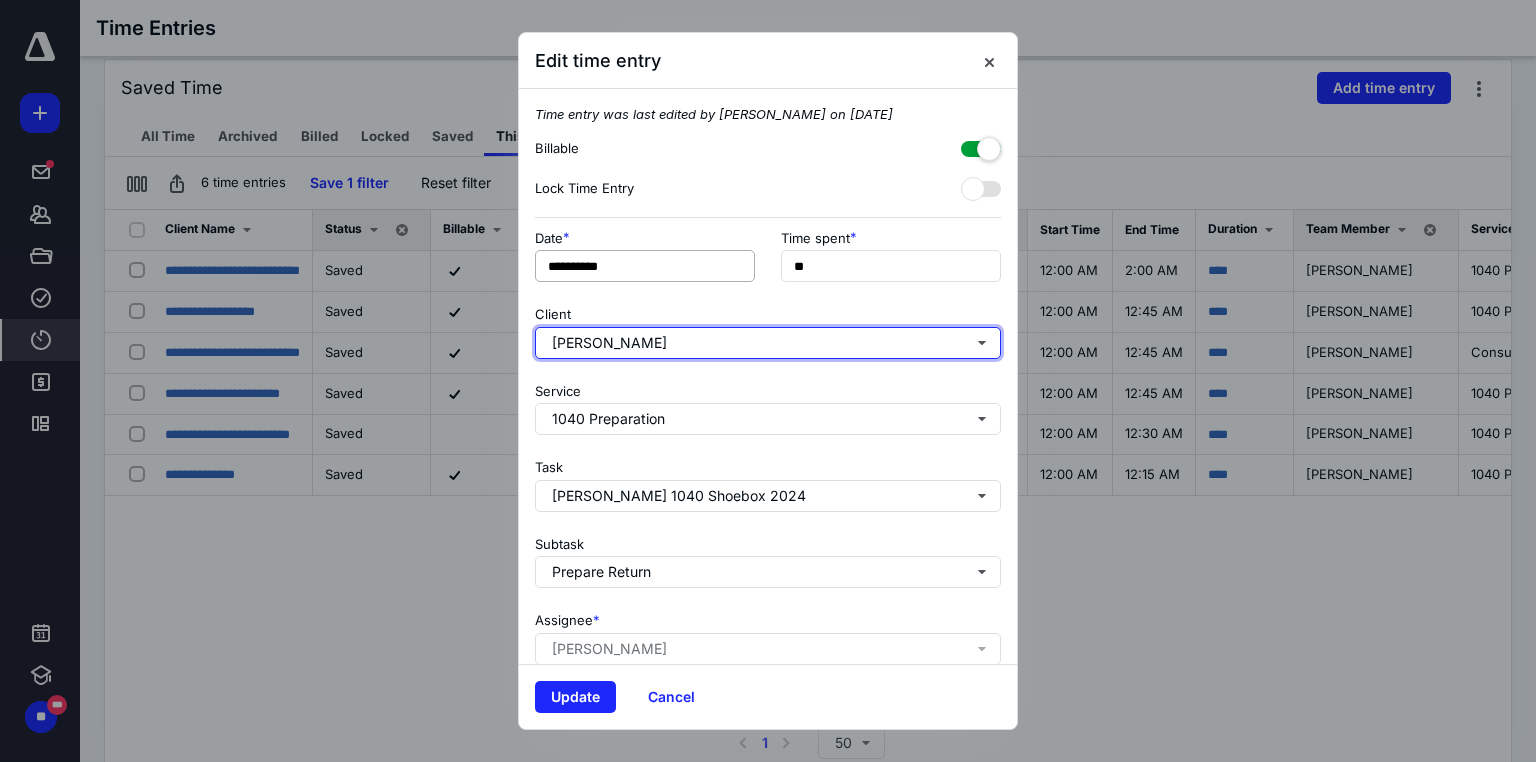 type on "**" 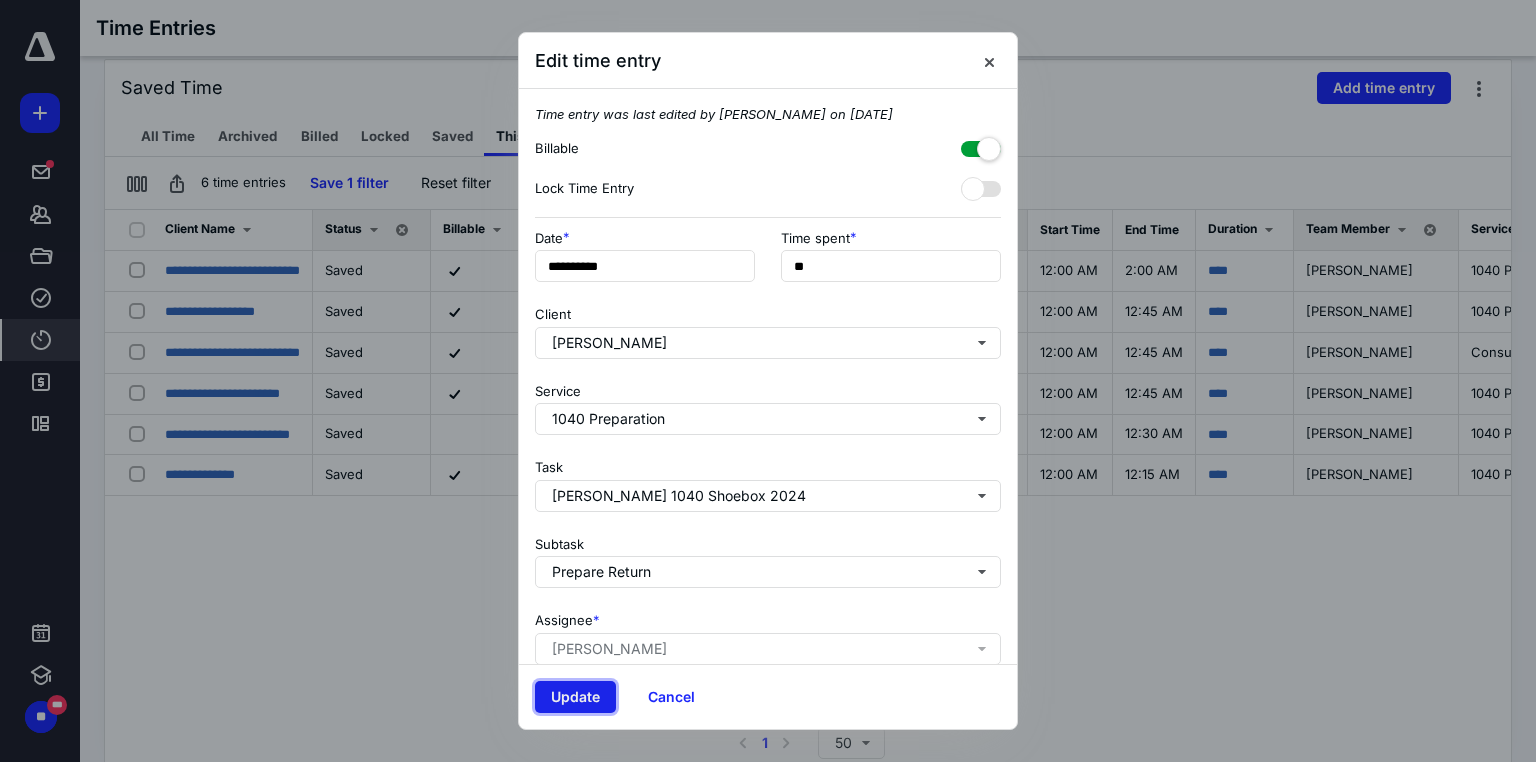 click on "Update" at bounding box center (575, 697) 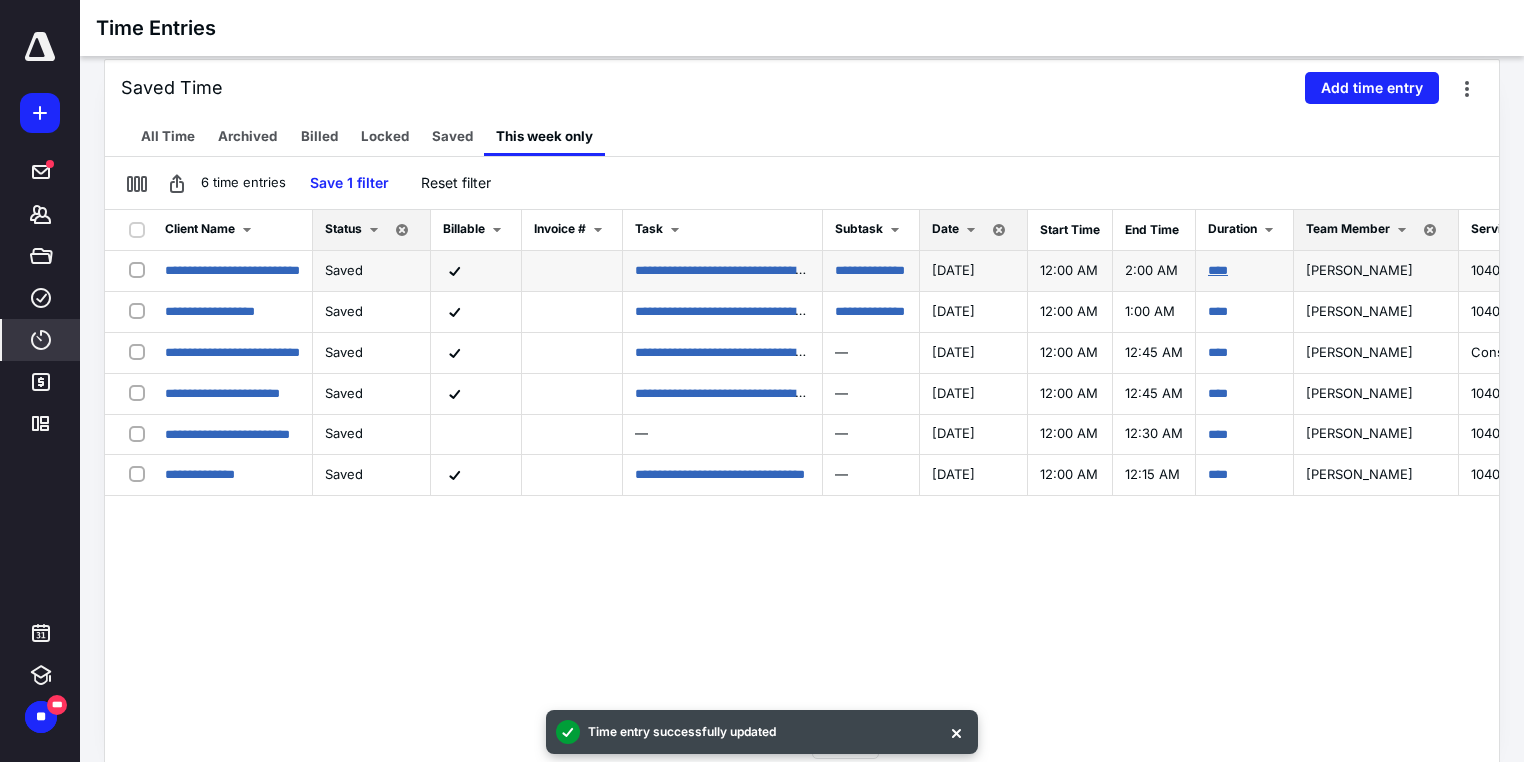 click on "****" at bounding box center (1218, 270) 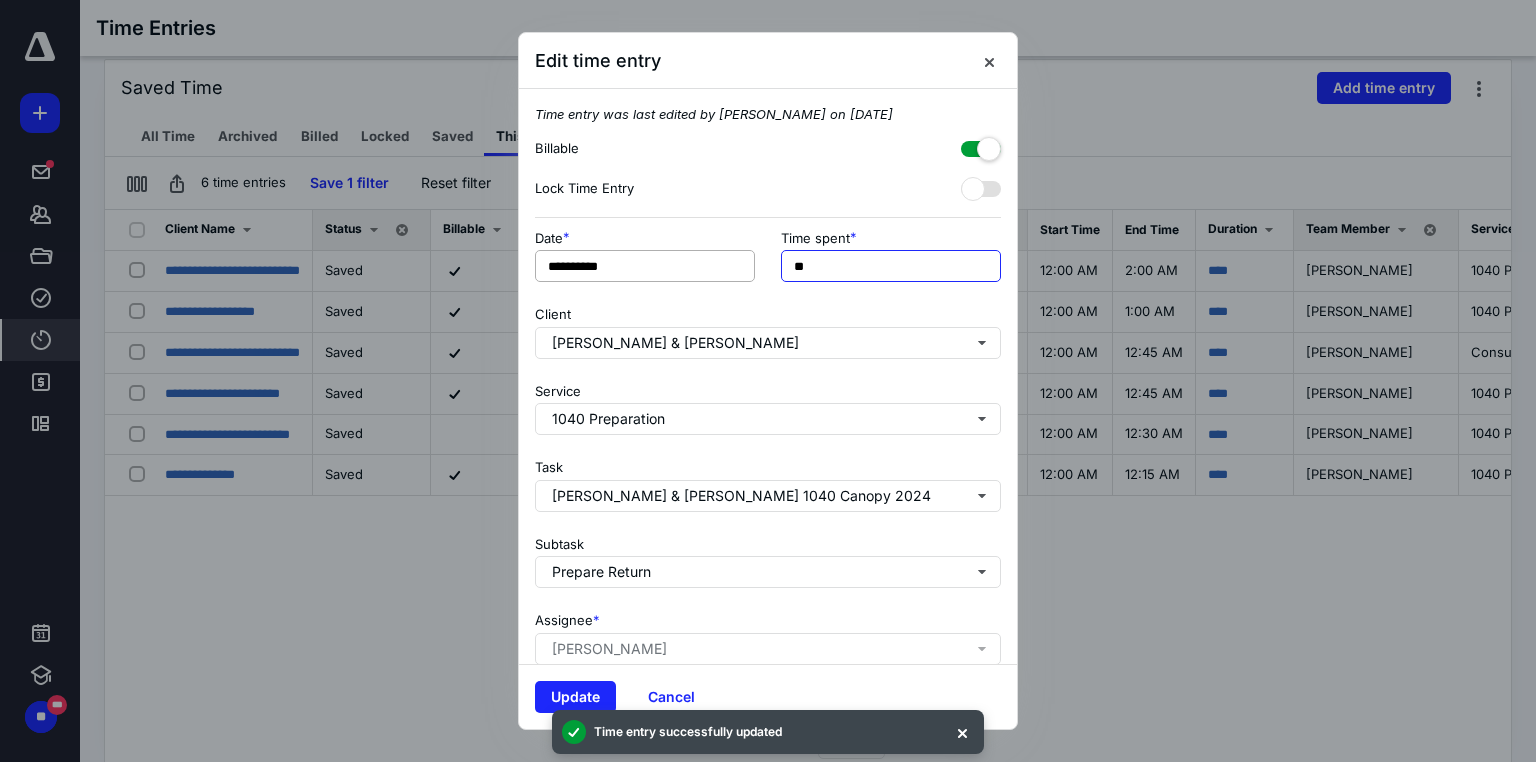 drag, startPoint x: 872, startPoint y: 269, endPoint x: 658, endPoint y: 270, distance: 214.00233 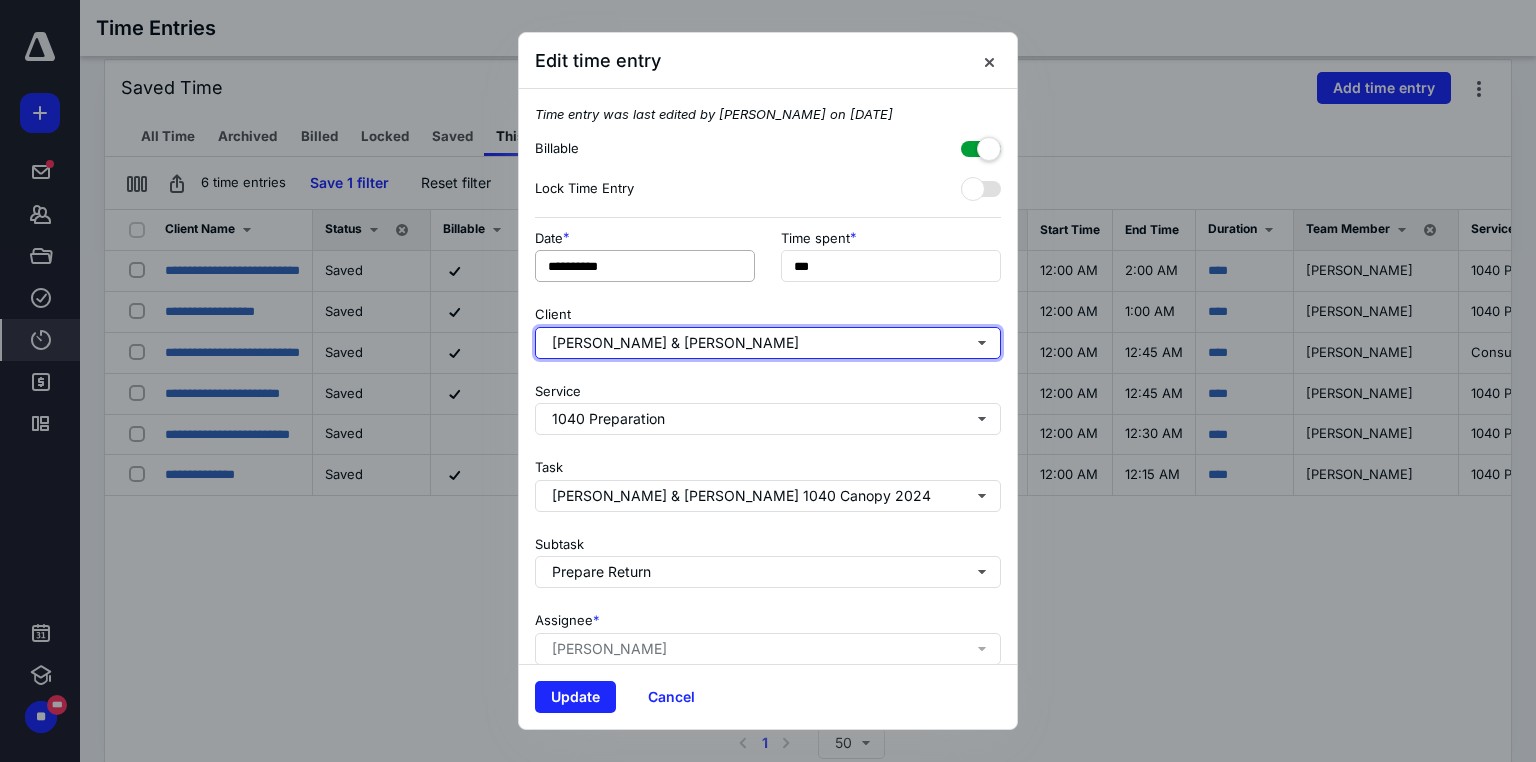type on "******" 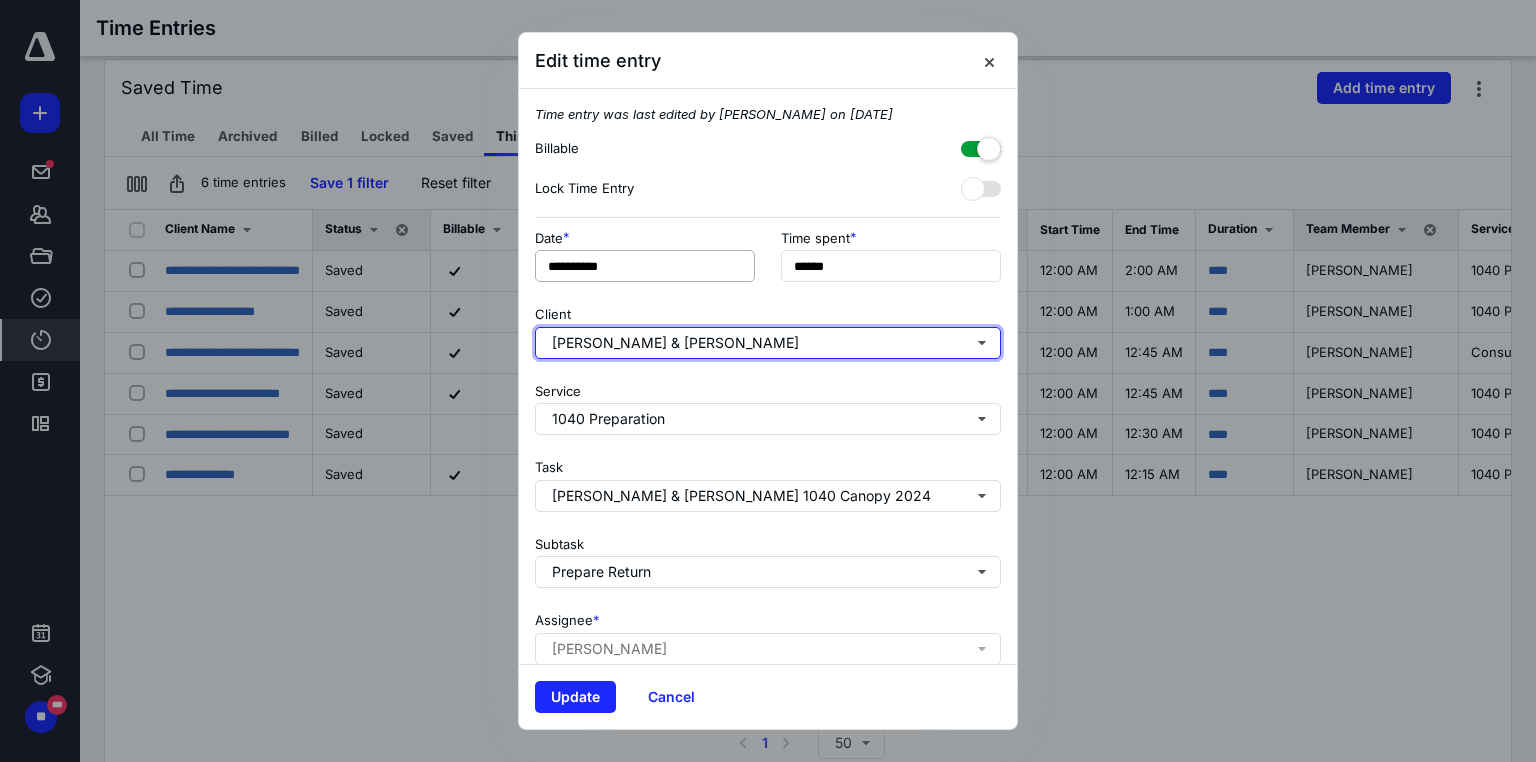 type 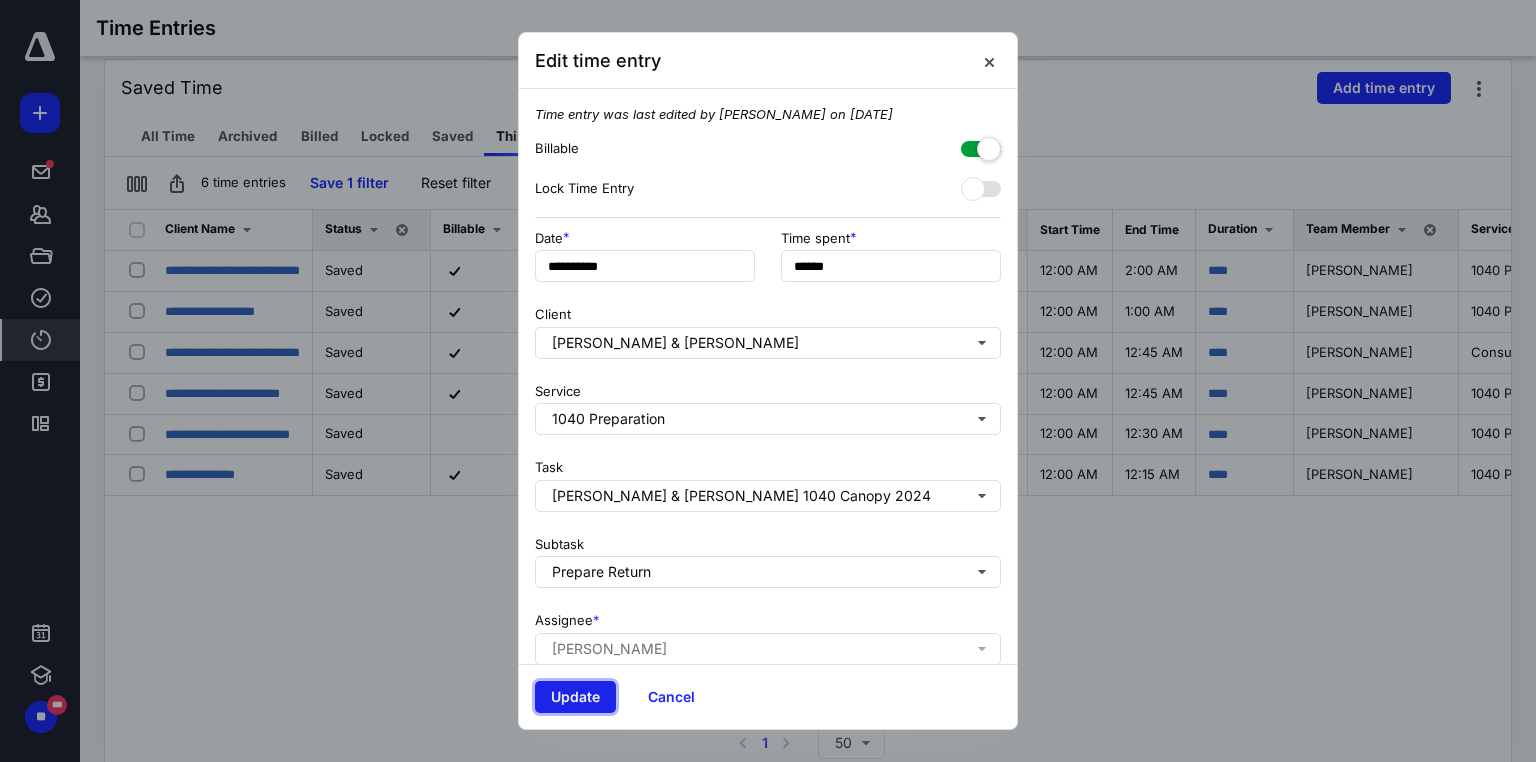 click on "Update" at bounding box center (575, 697) 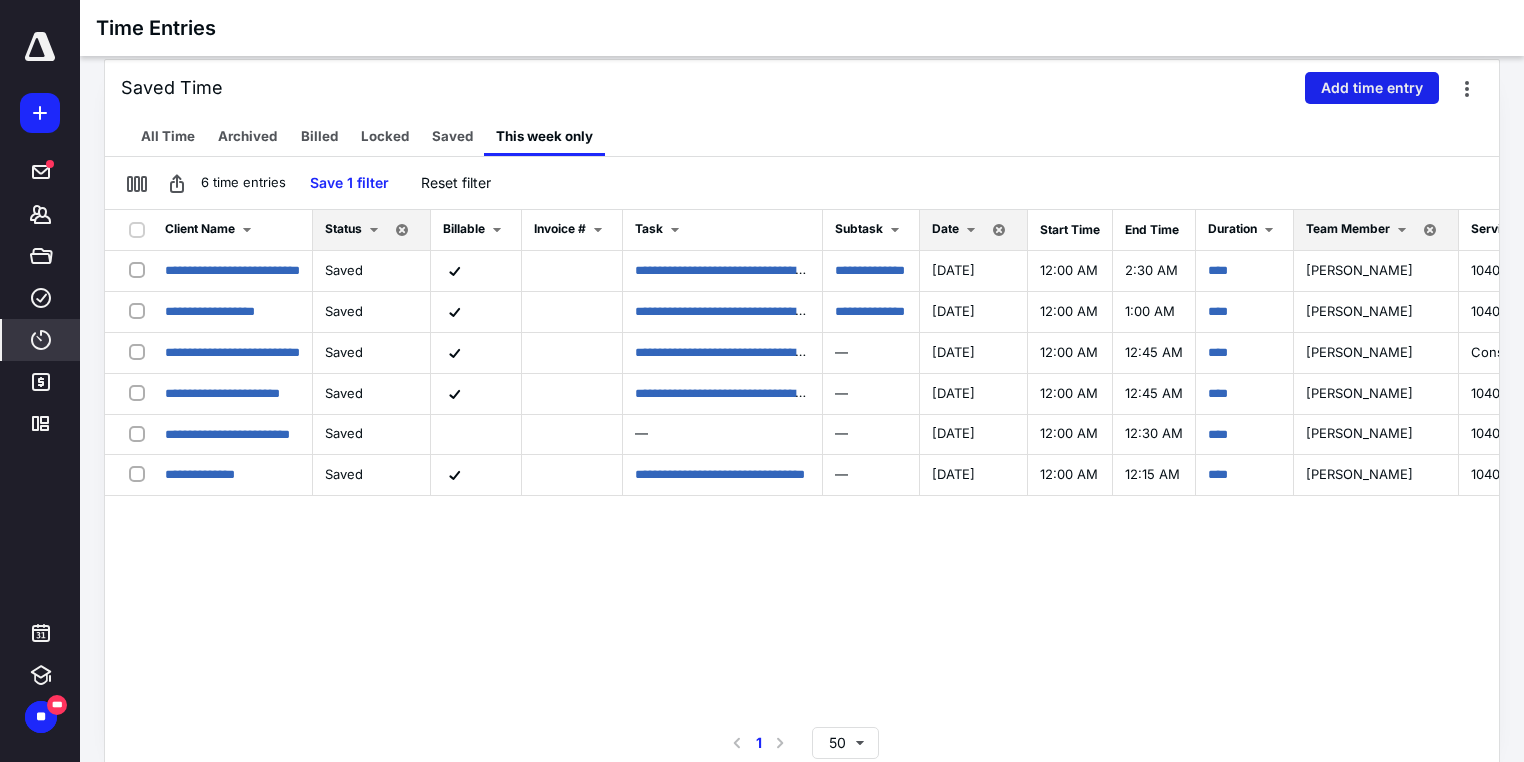click on "Add time entry" at bounding box center [1372, 88] 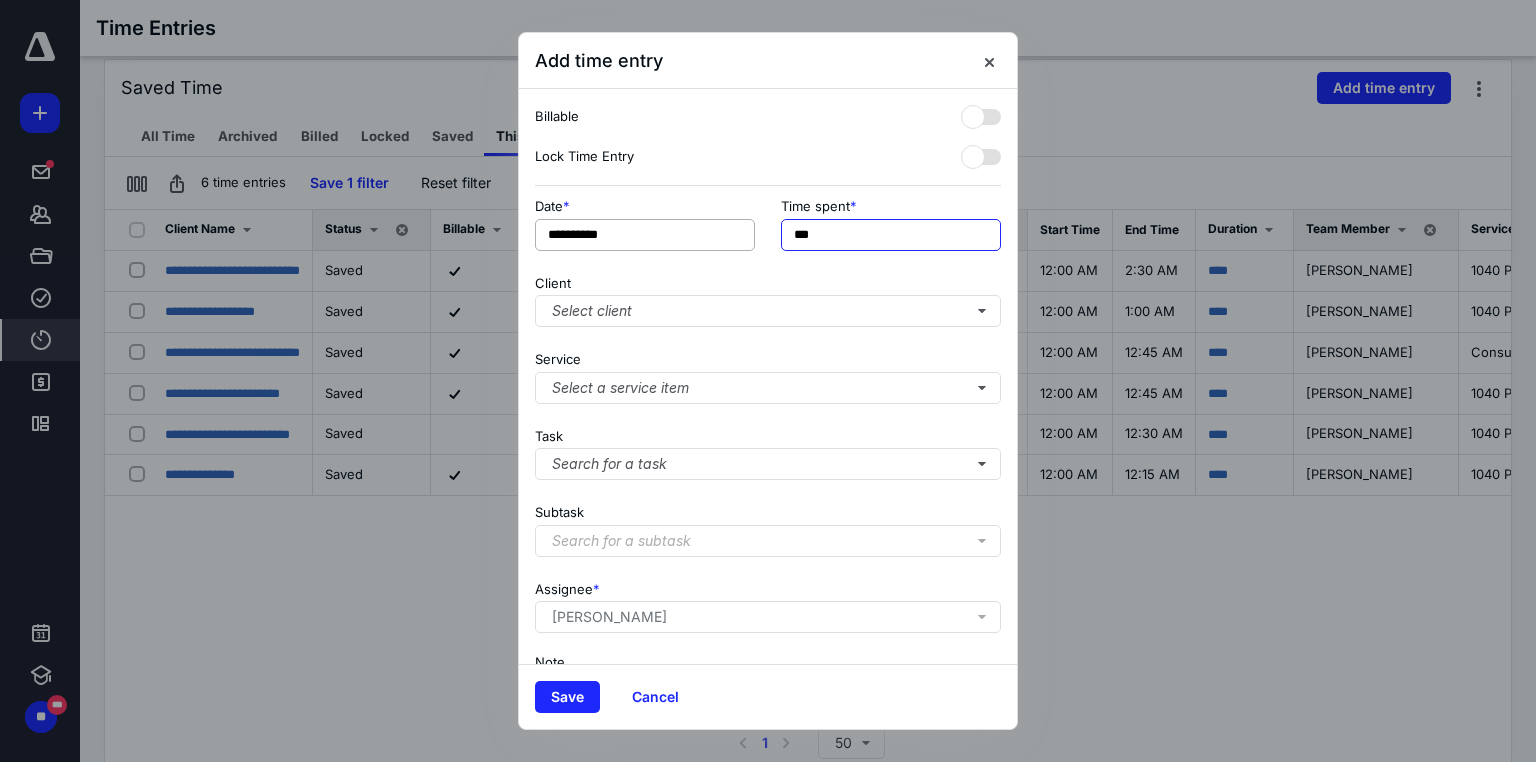 drag, startPoint x: 688, startPoint y: 235, endPoint x: 635, endPoint y: 225, distance: 53.935146 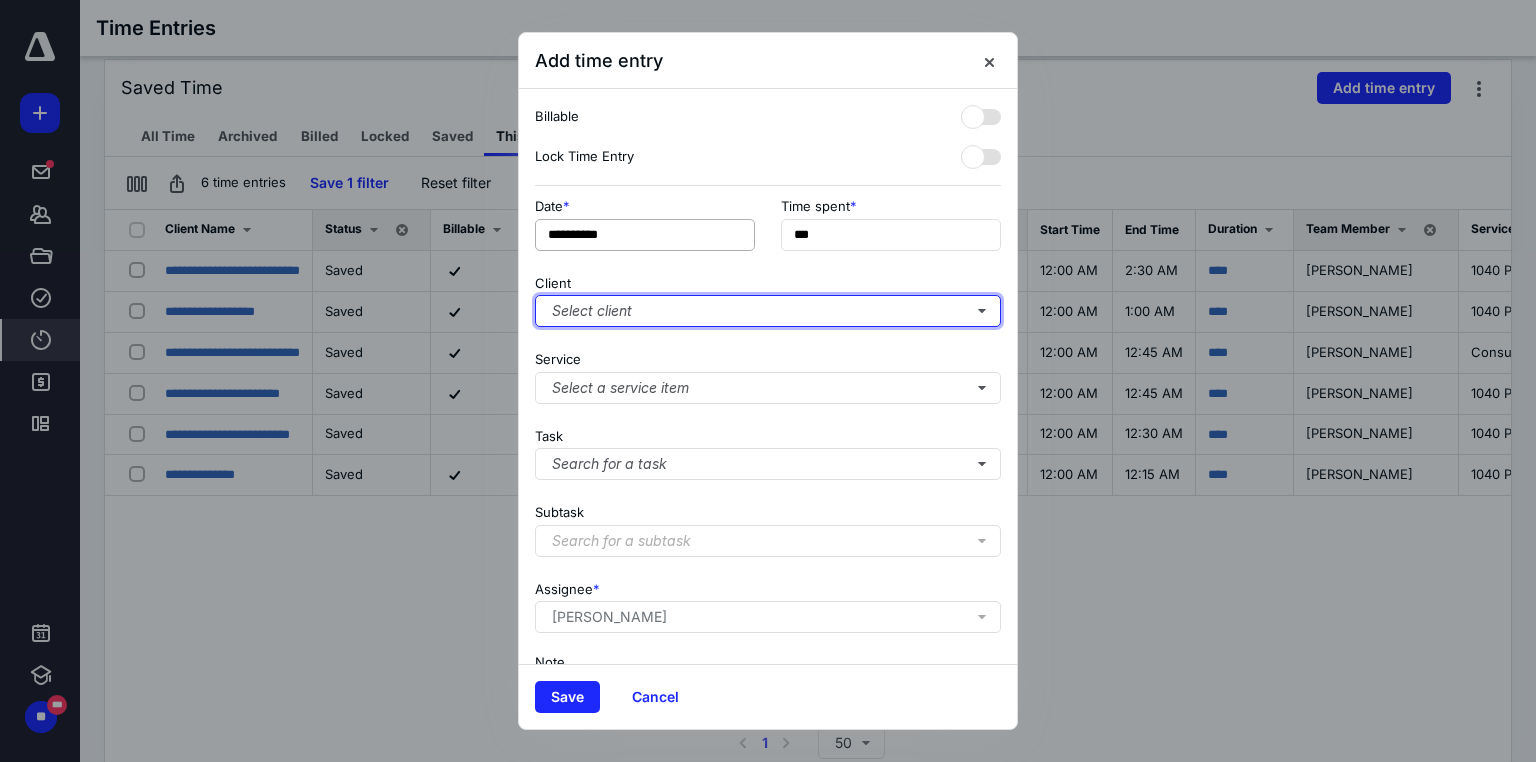 type on "******" 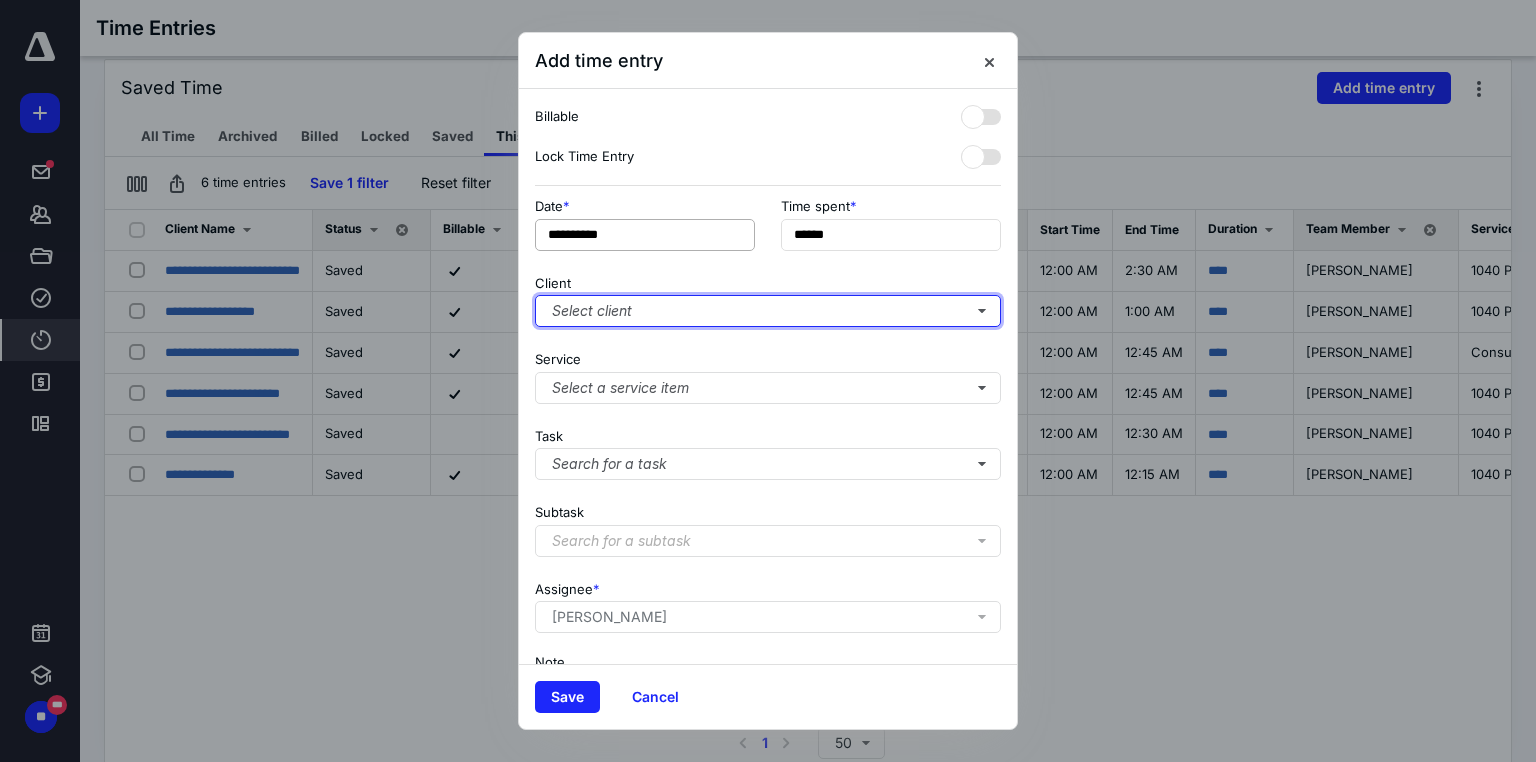 type 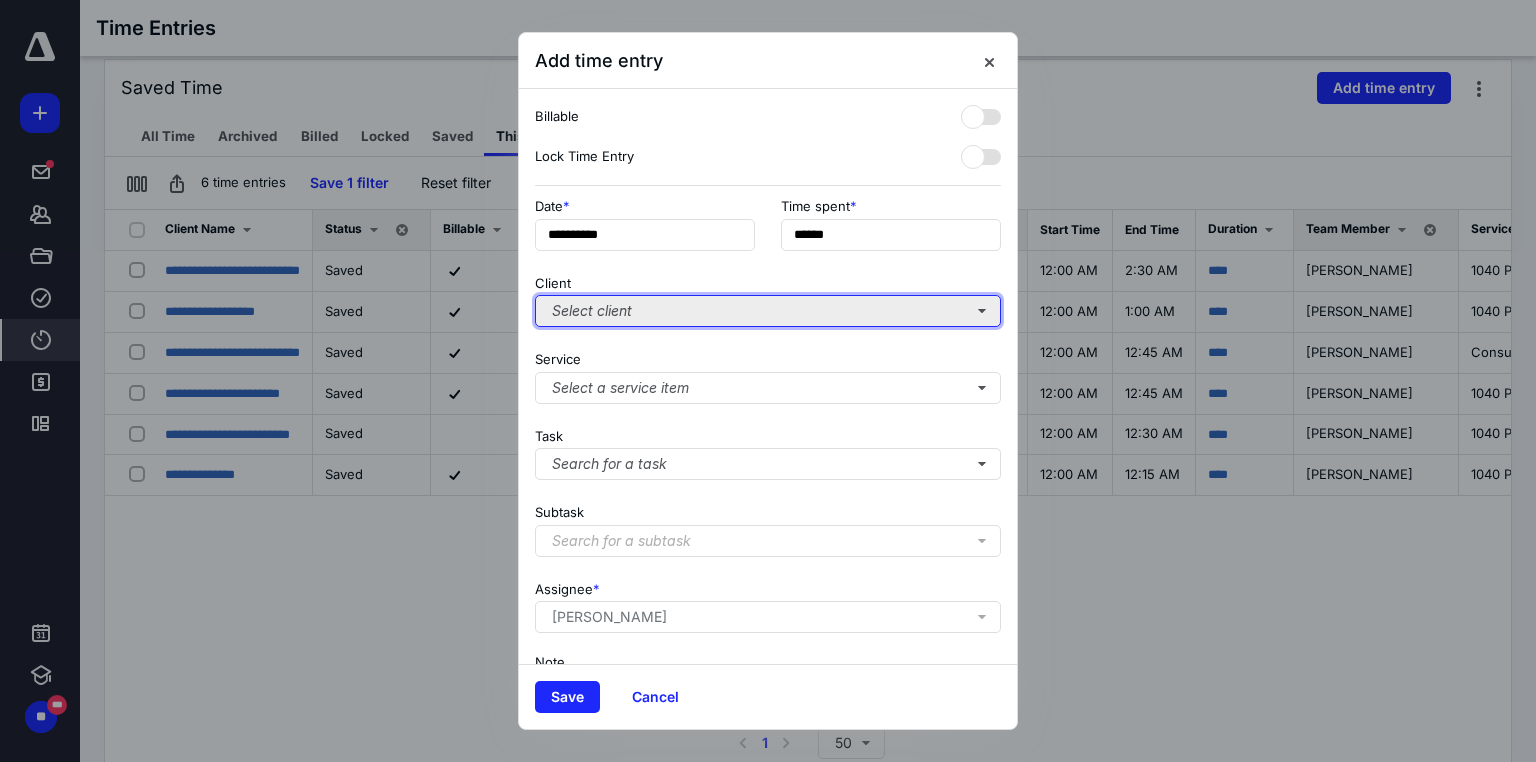 click on "Select client" at bounding box center [768, 311] 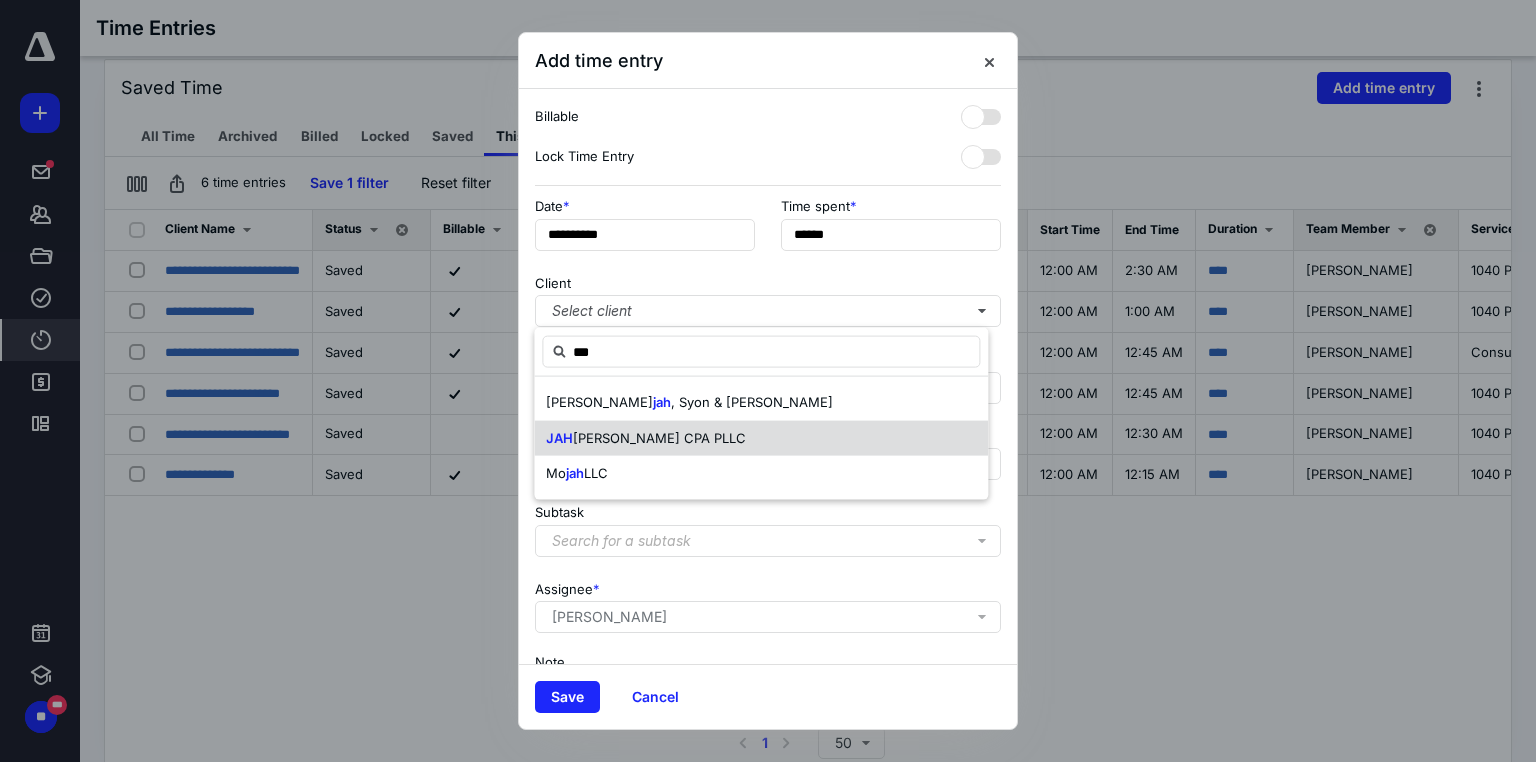 click on "[PERSON_NAME] CPA PLLC" at bounding box center (659, 437) 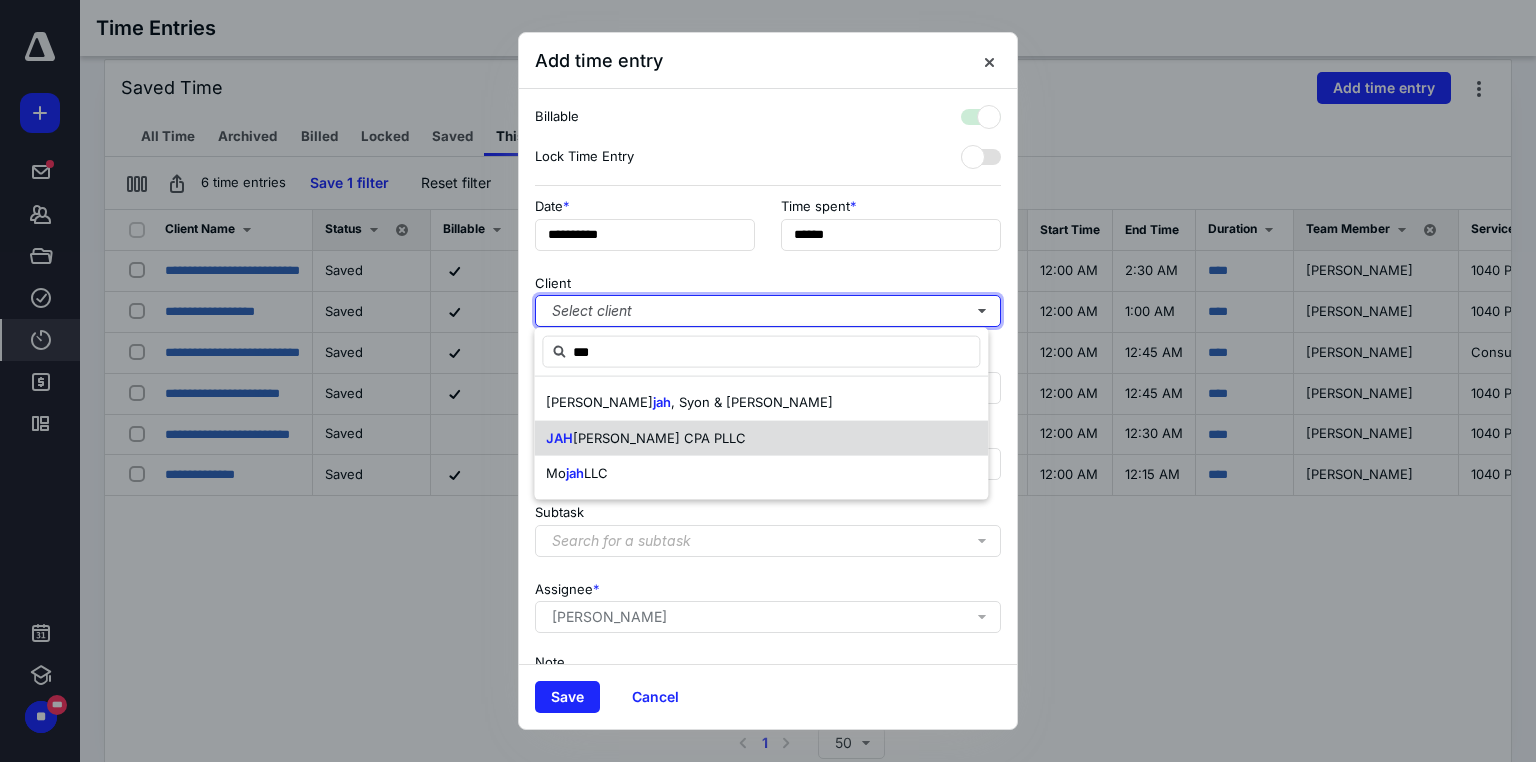 checkbox on "true" 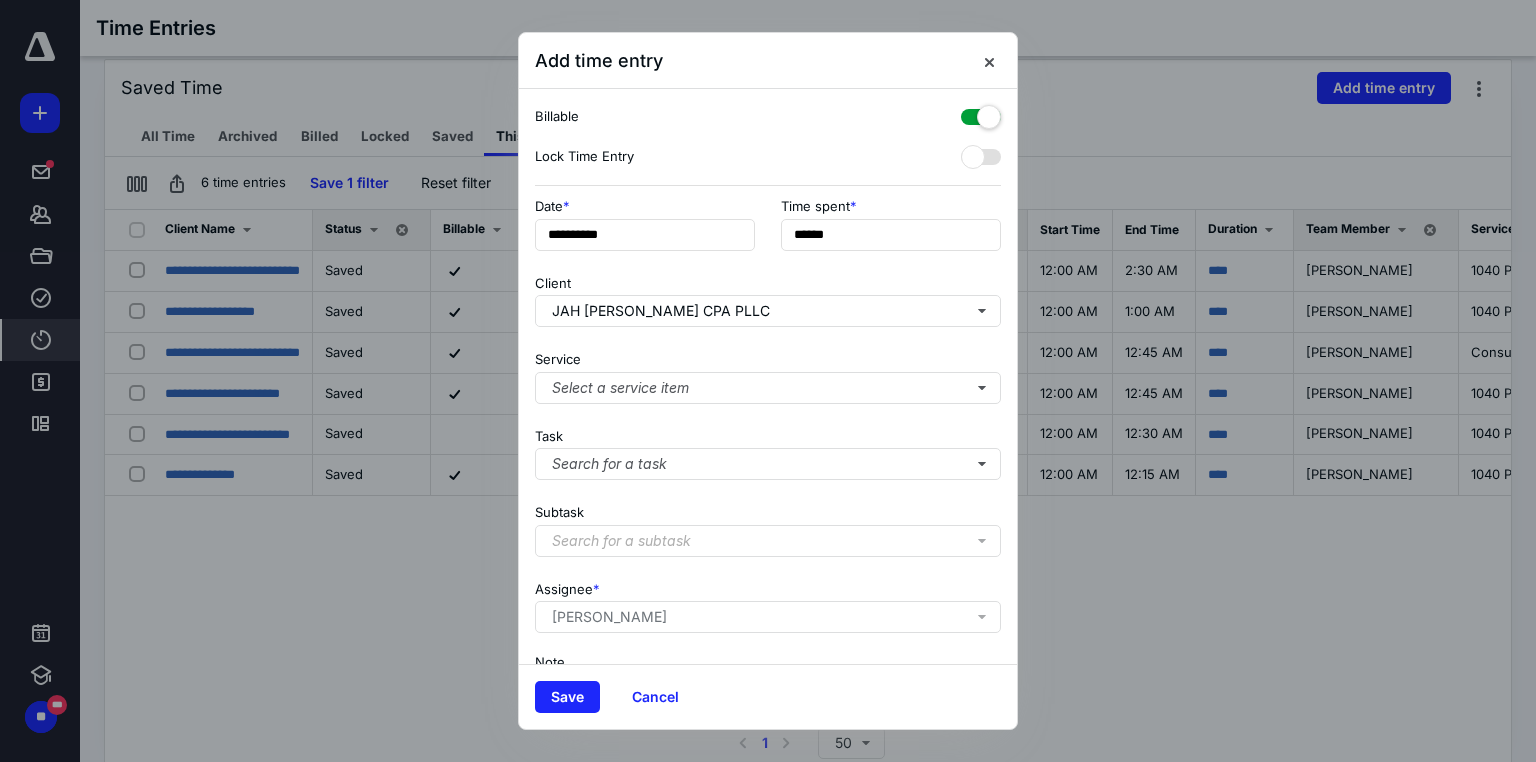 click at bounding box center [981, 113] 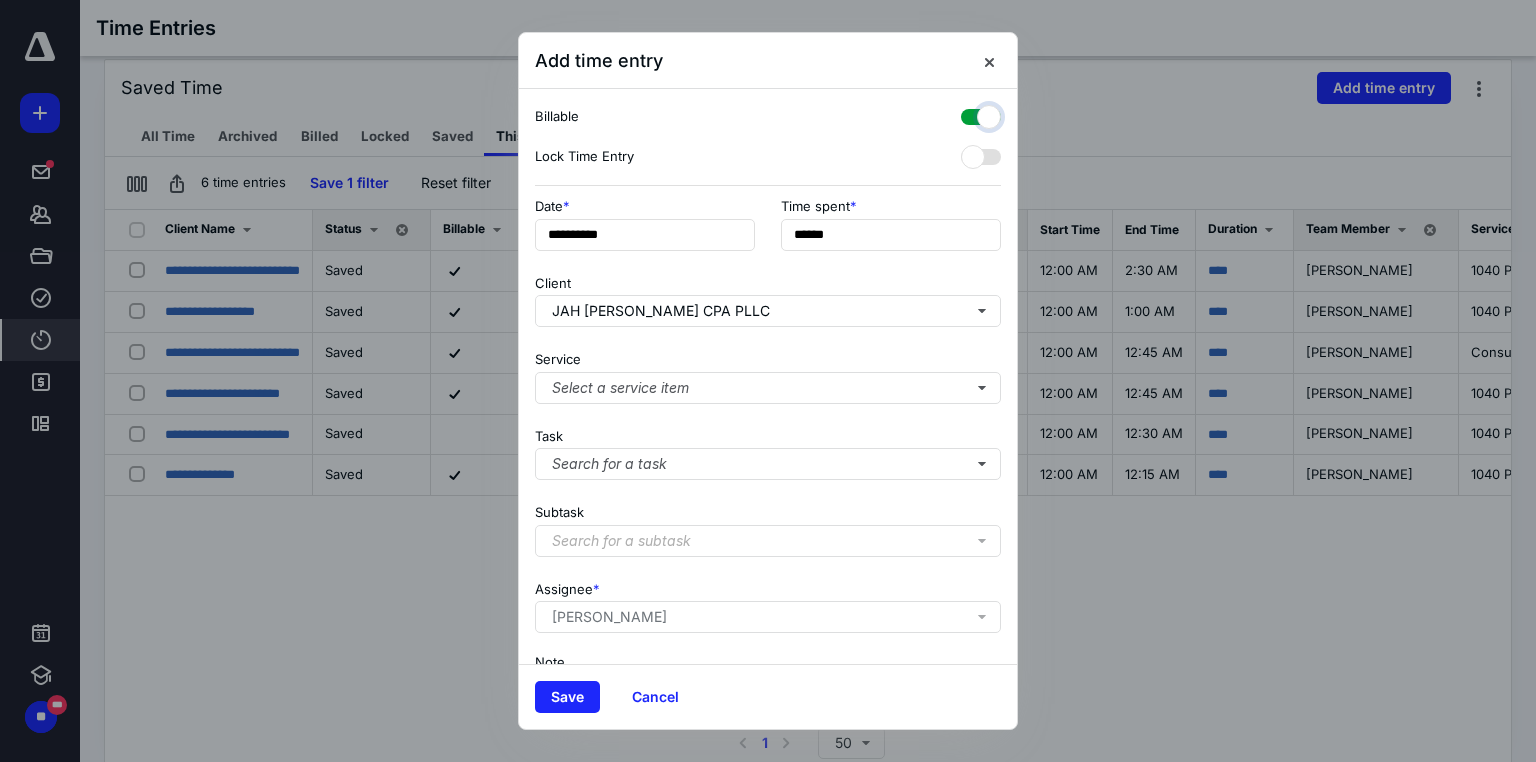 click at bounding box center (971, 114) 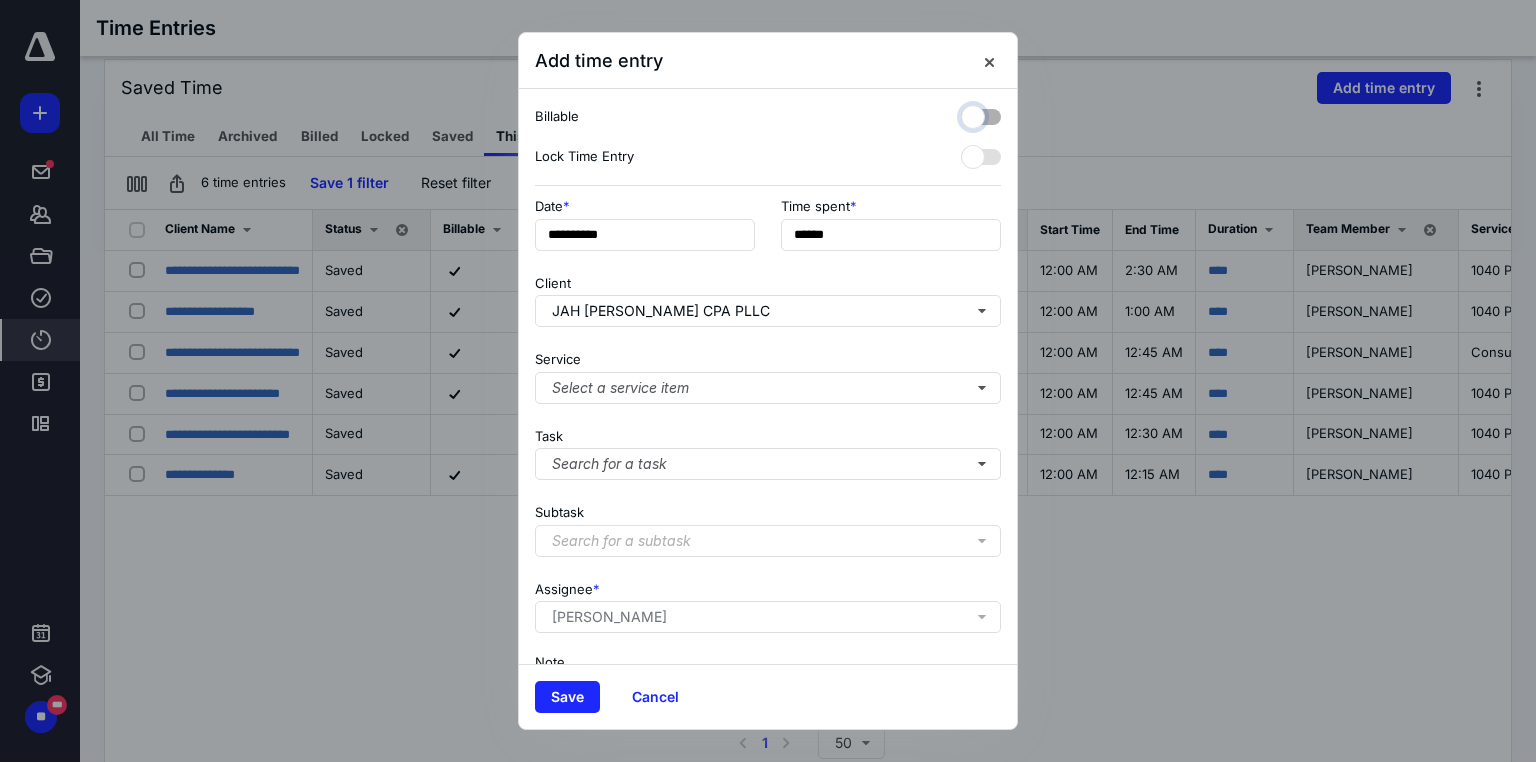 checkbox on "false" 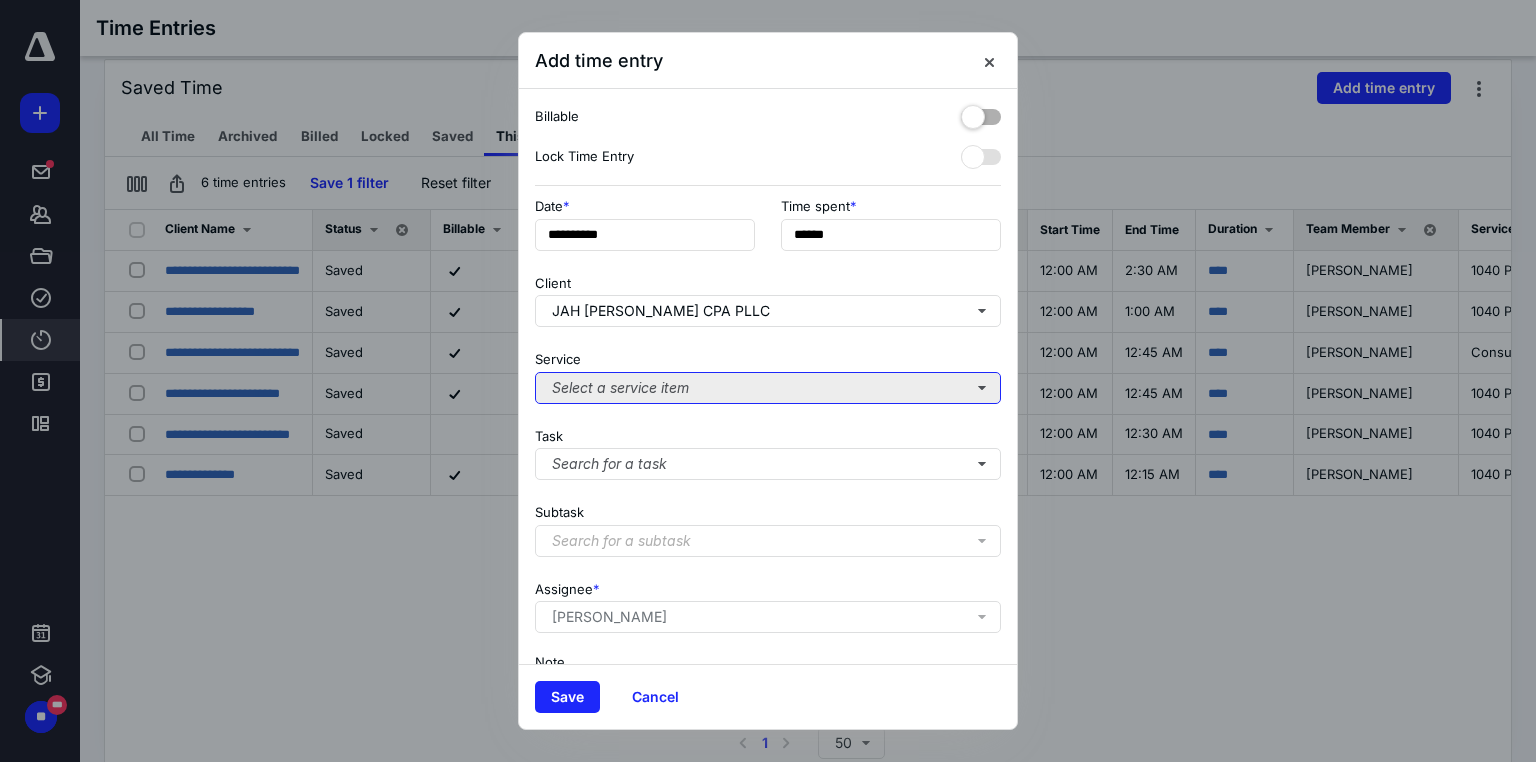 click on "Select a service item" at bounding box center [768, 388] 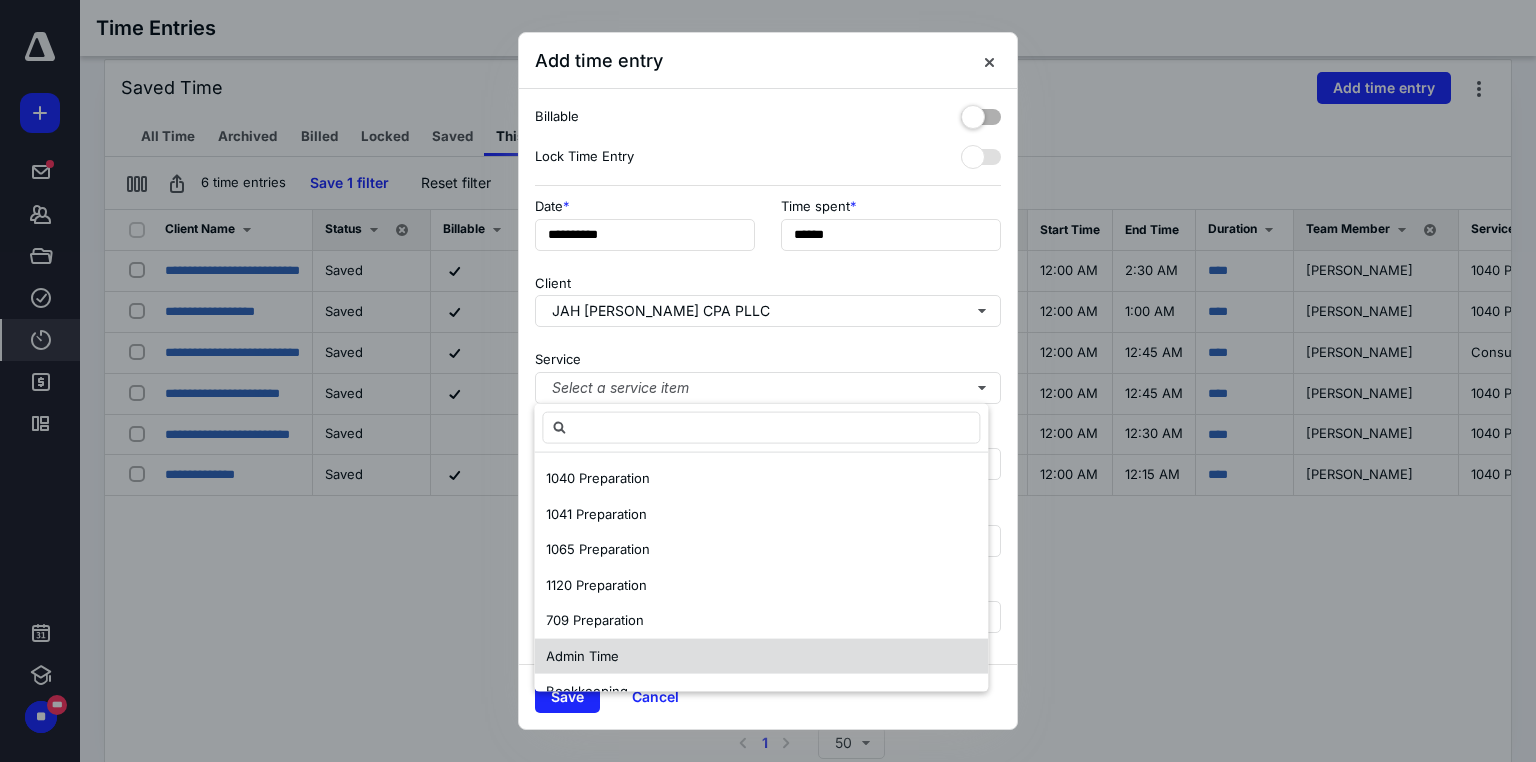 click on "Admin Time" at bounding box center [761, 656] 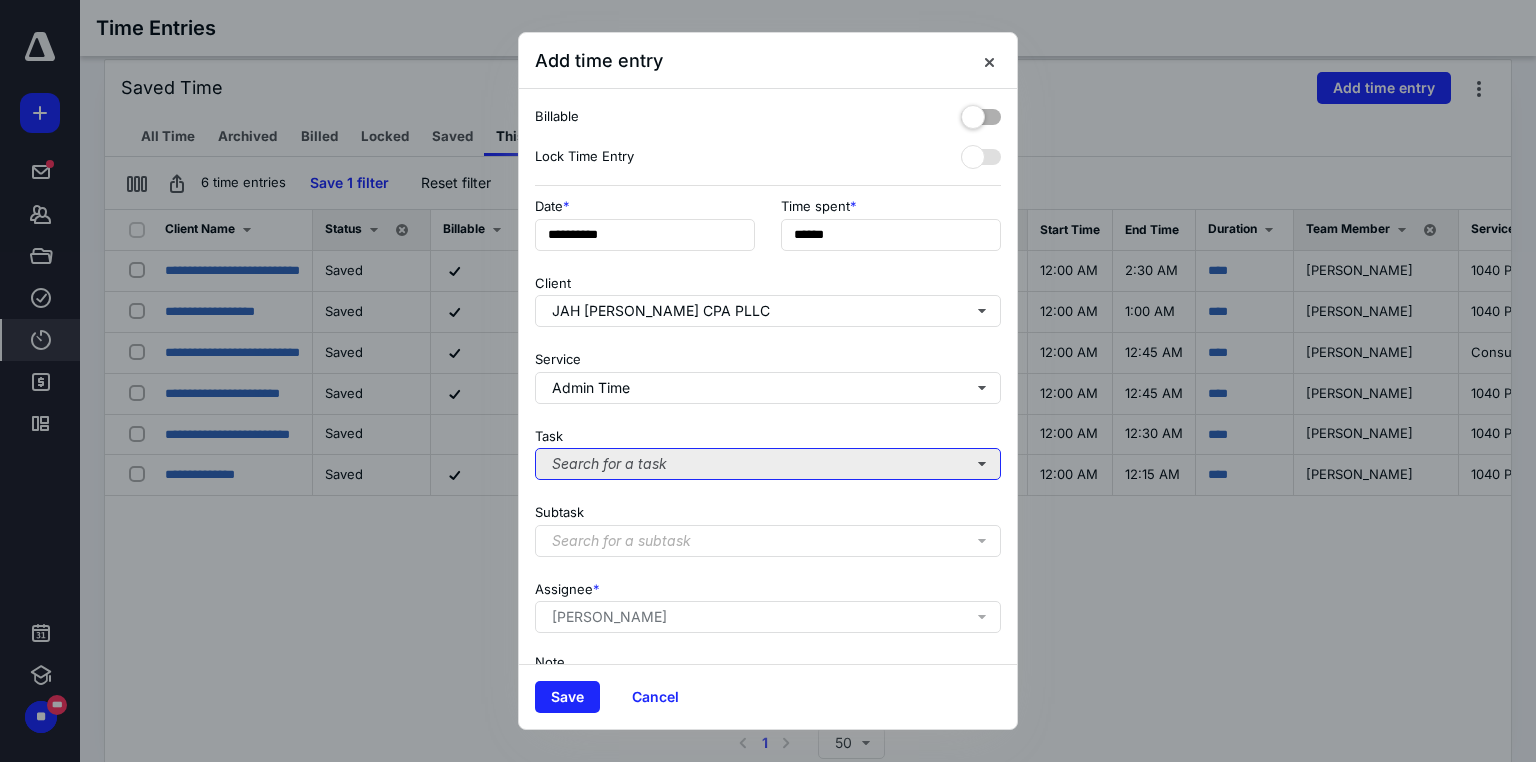 click on "Search for a task" at bounding box center [768, 464] 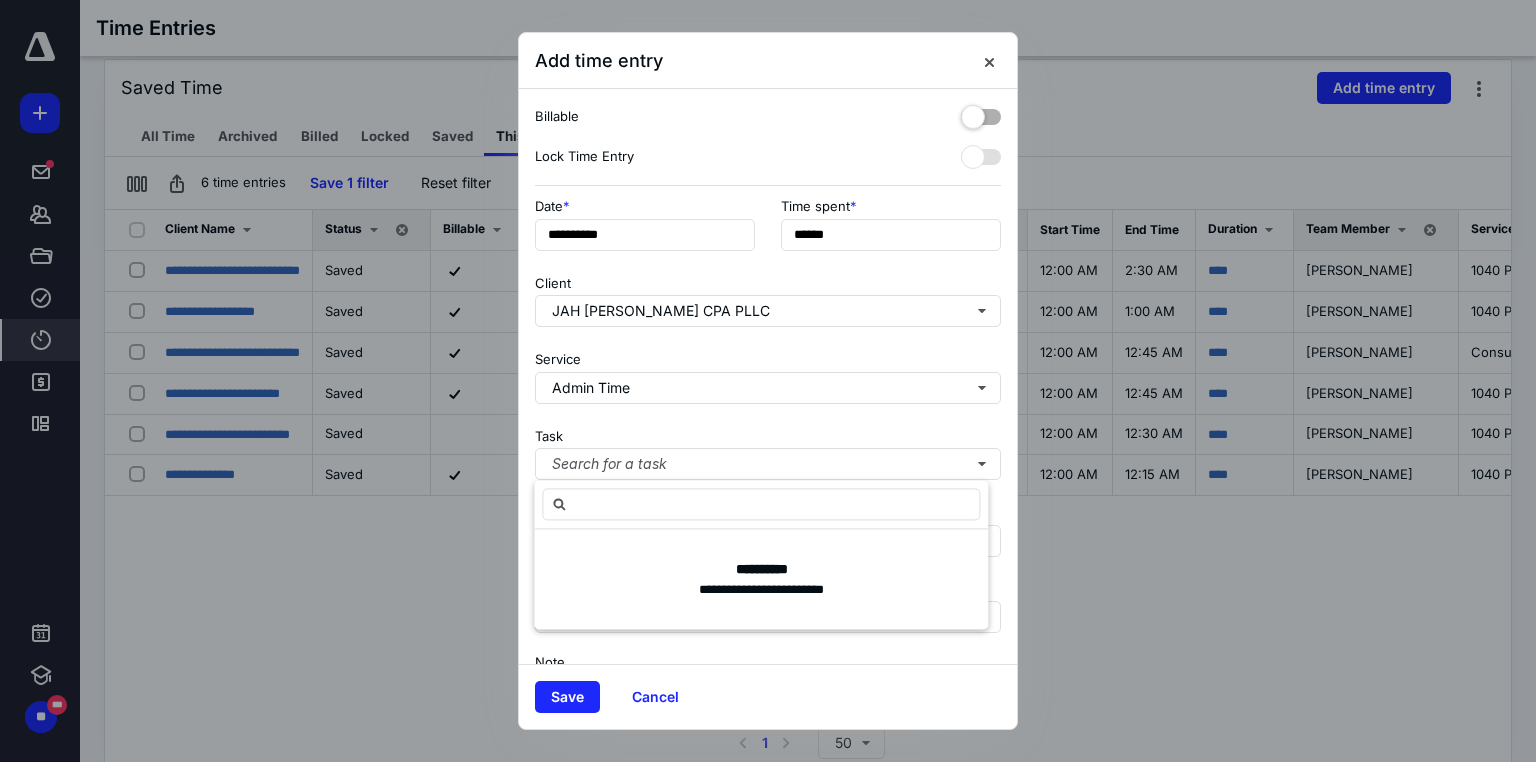 click on "Task Search for a task" at bounding box center [768, 450] 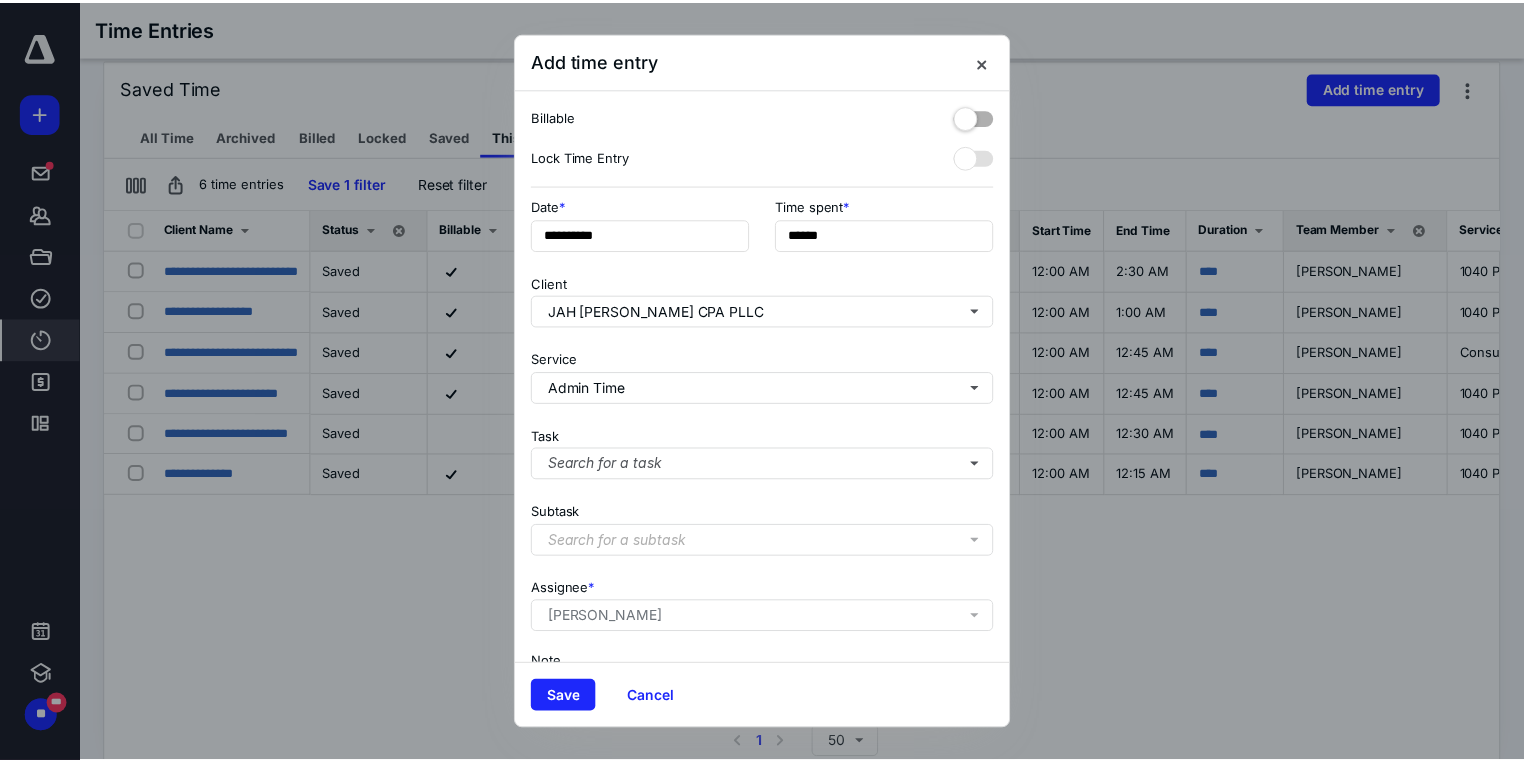 scroll, scrollTop: 123, scrollLeft: 0, axis: vertical 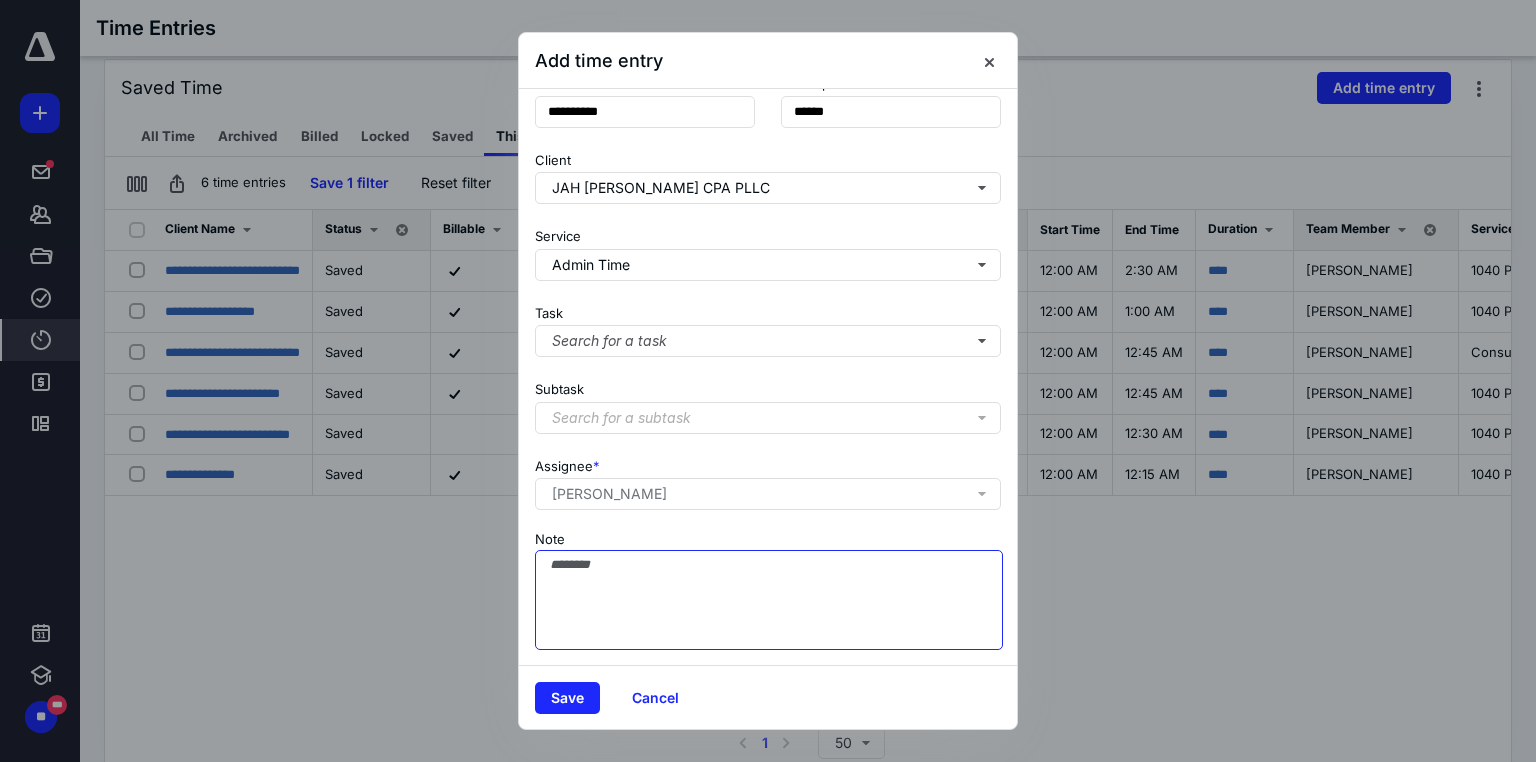 click on "Note" at bounding box center (769, 600) 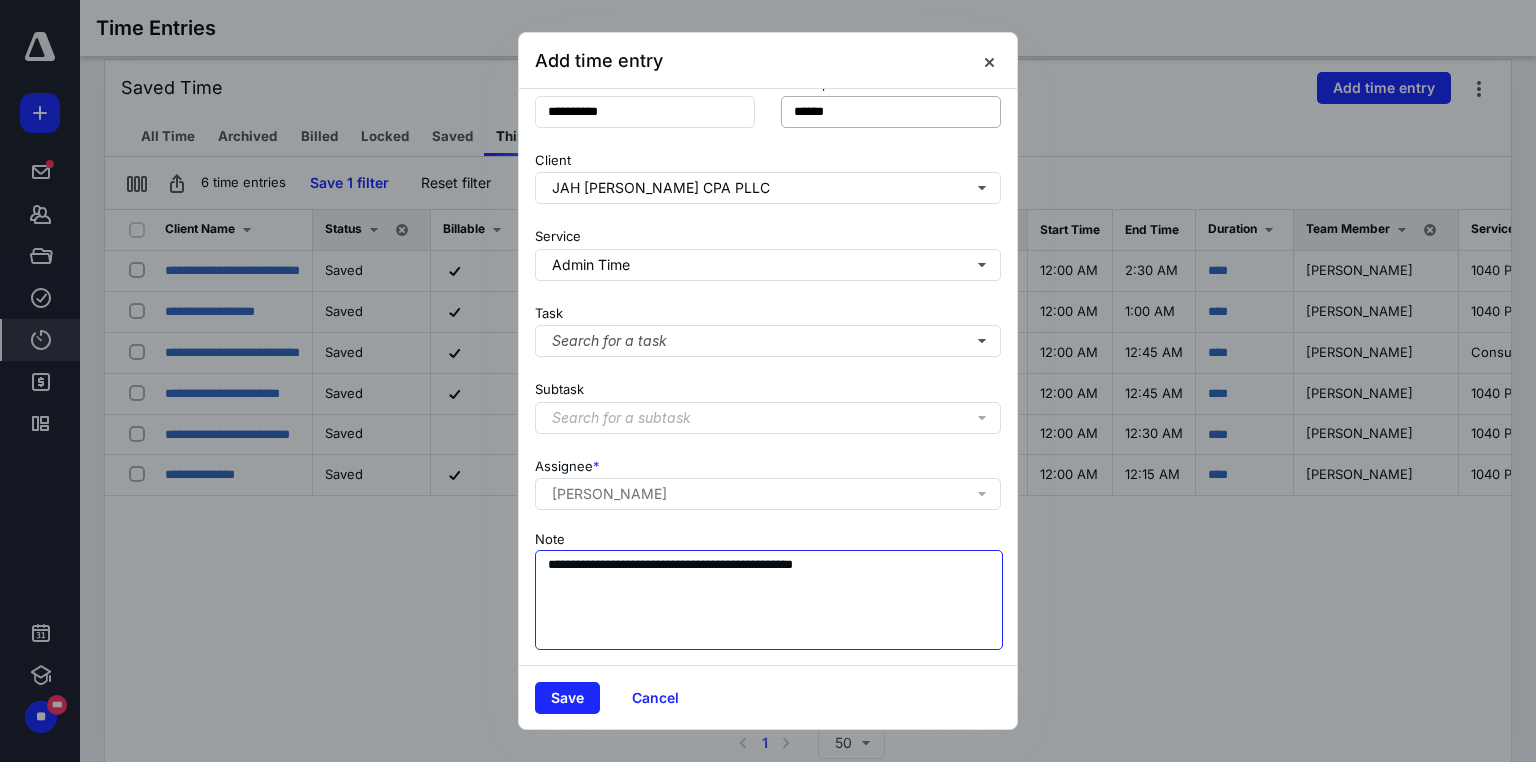 type on "**********" 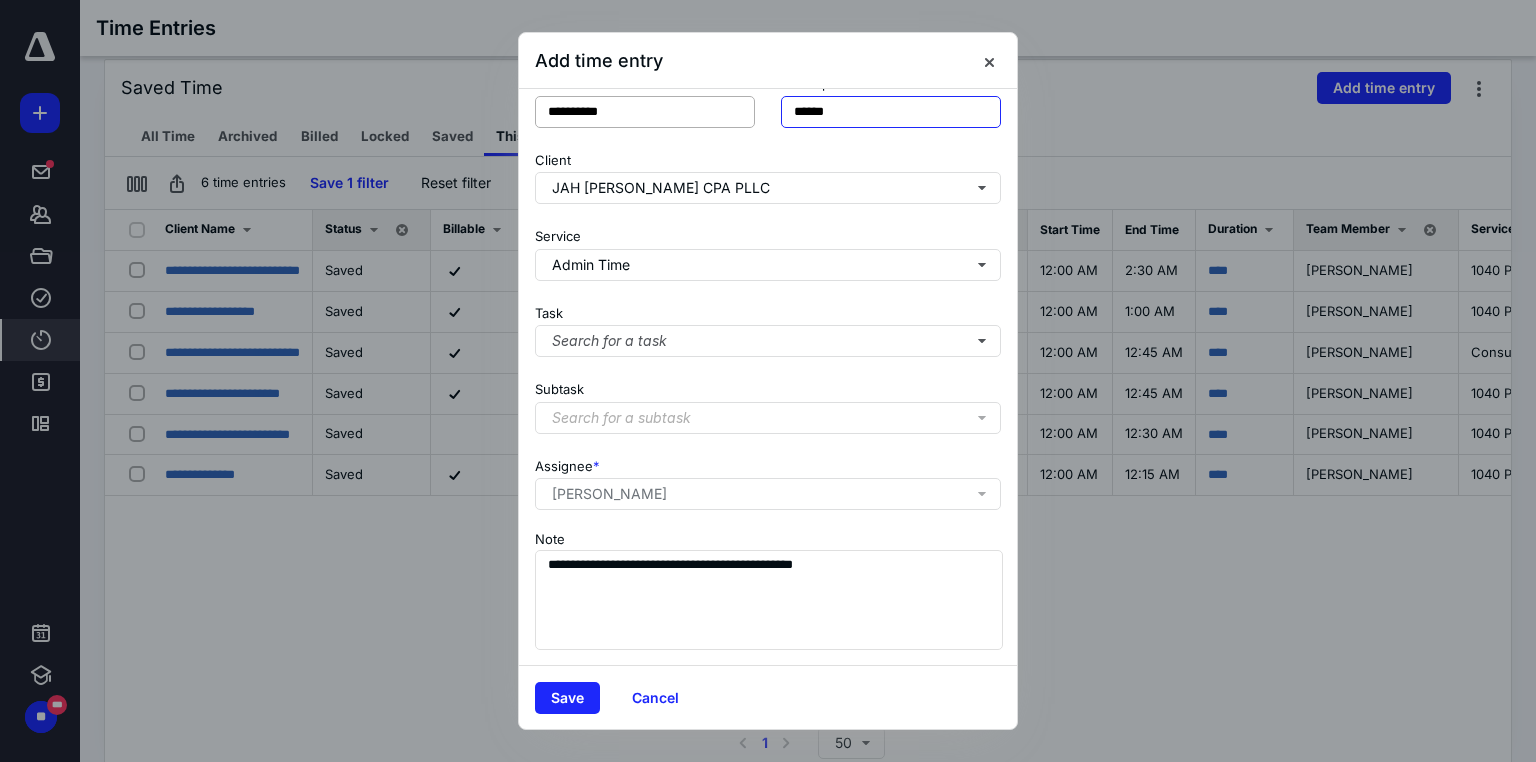 drag, startPoint x: 880, startPoint y: 110, endPoint x: 734, endPoint y: 108, distance: 146.0137 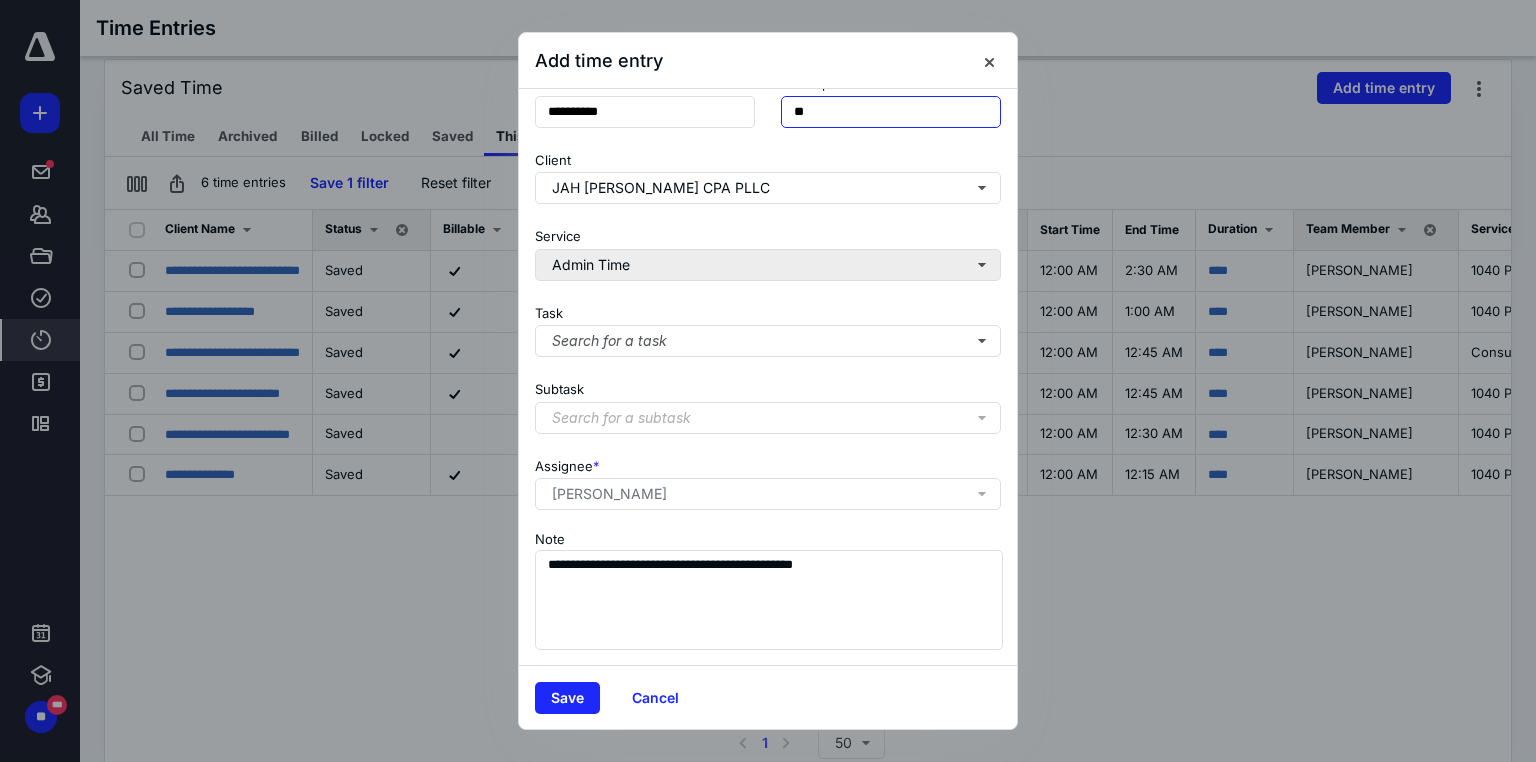 type on "*" 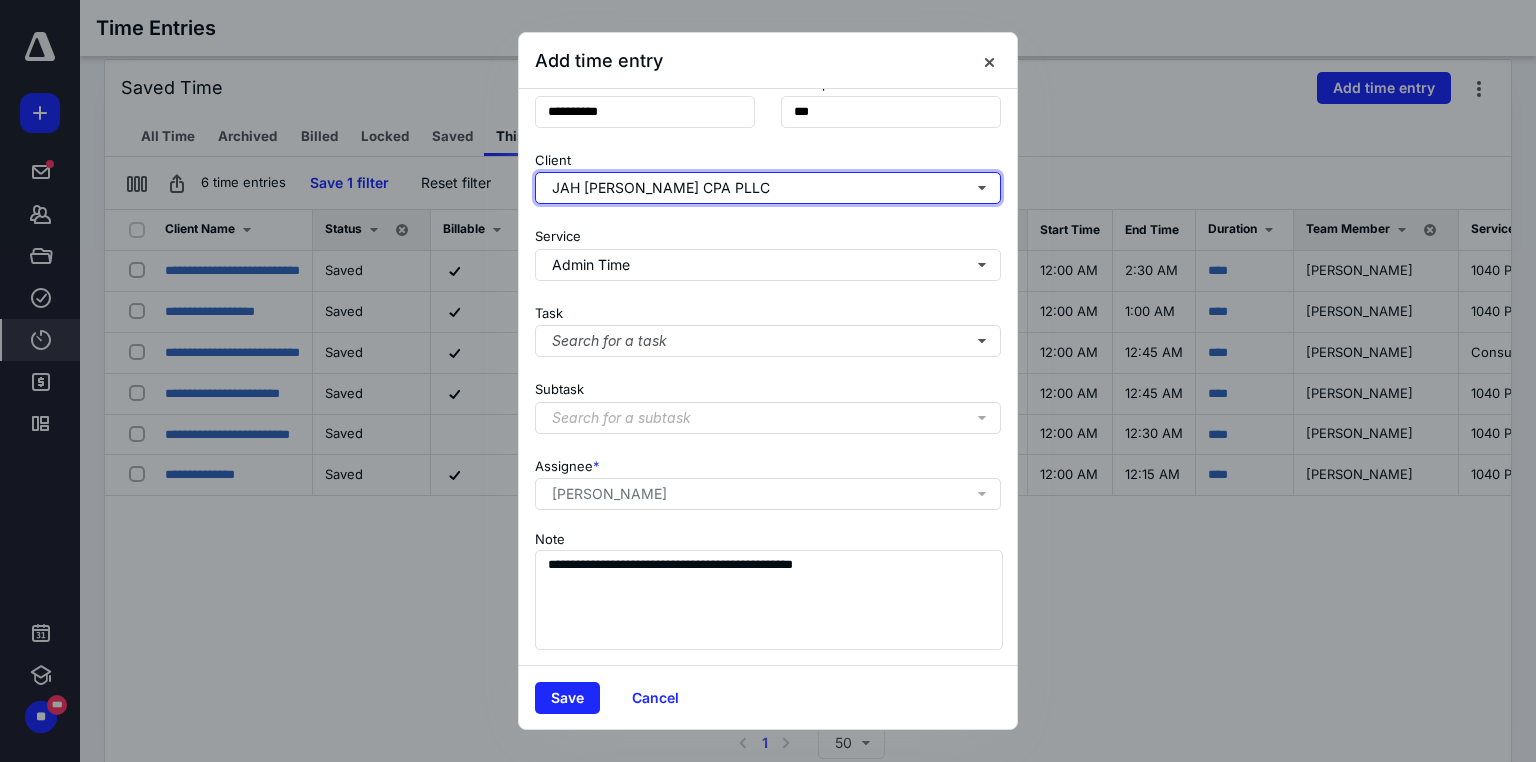 type on "**" 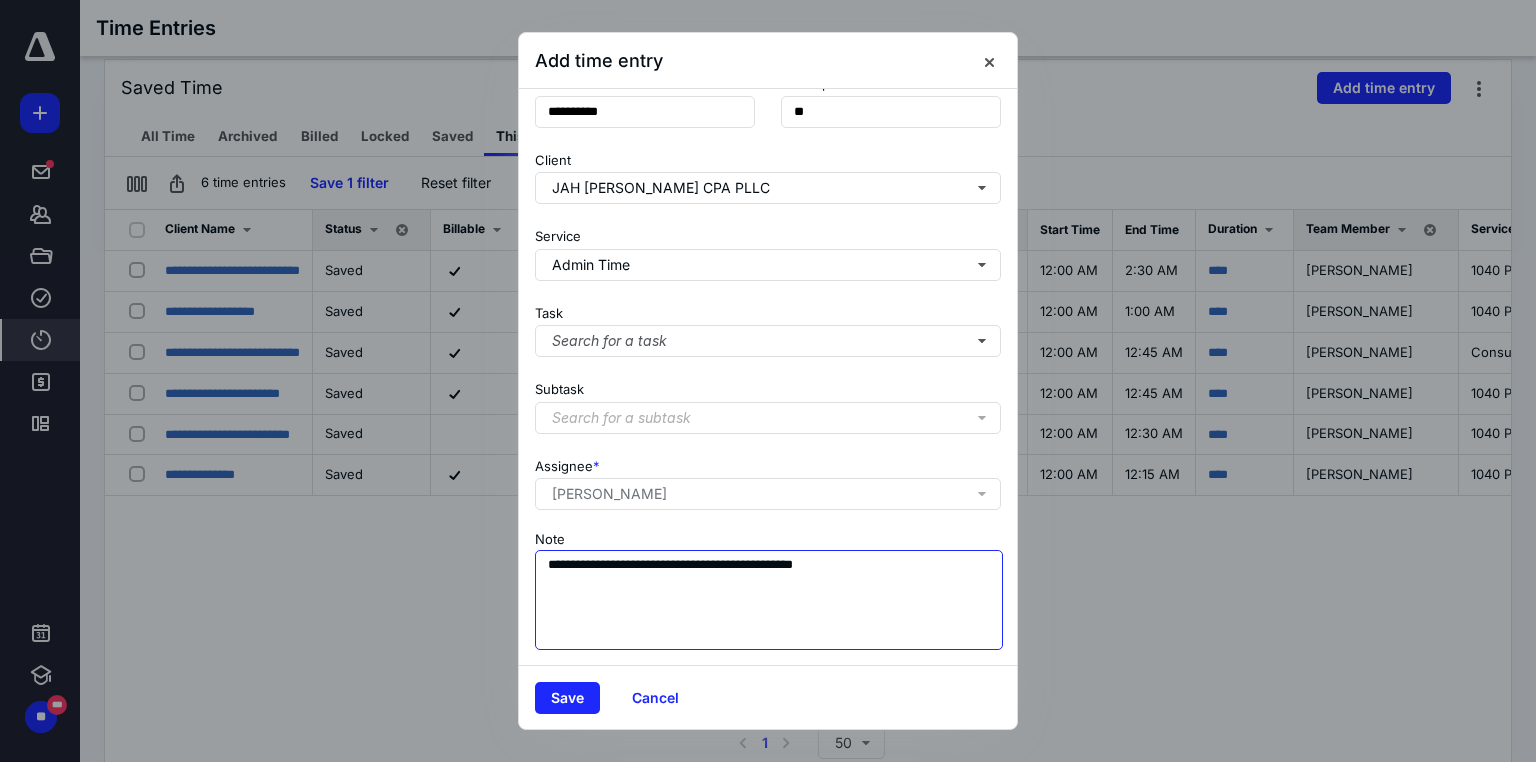 click on "**********" at bounding box center [769, 600] 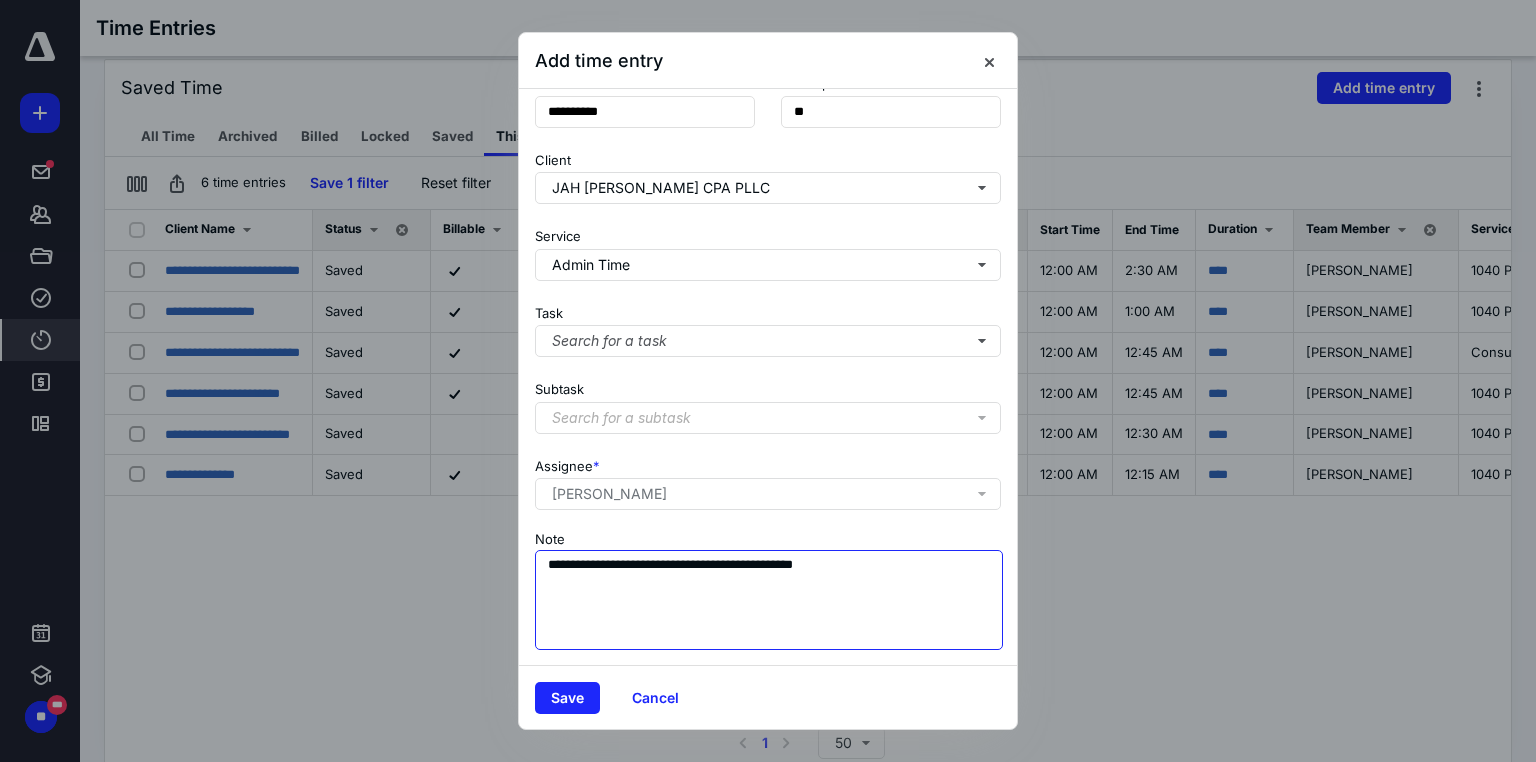 click on "**********" at bounding box center [769, 600] 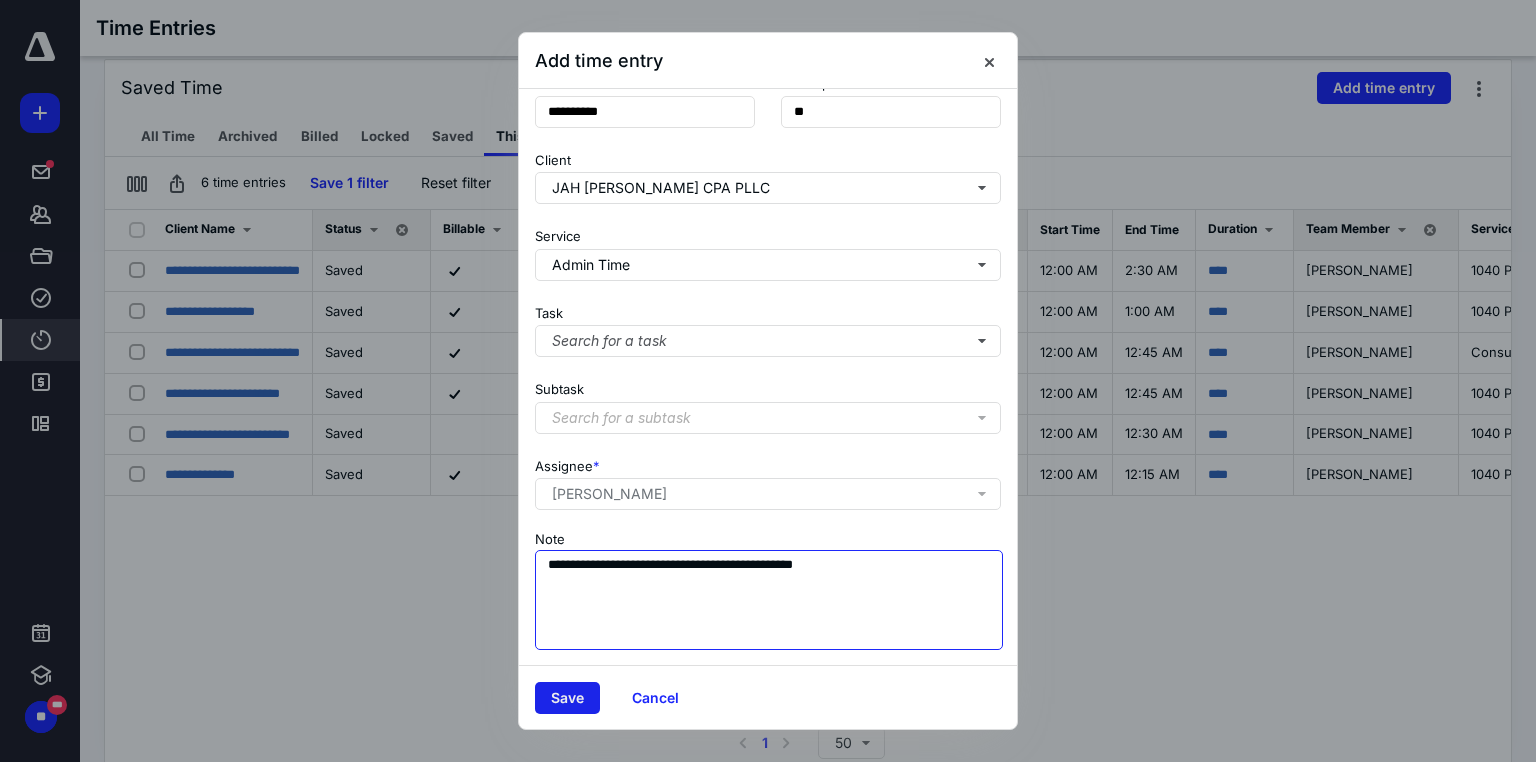 type on "**********" 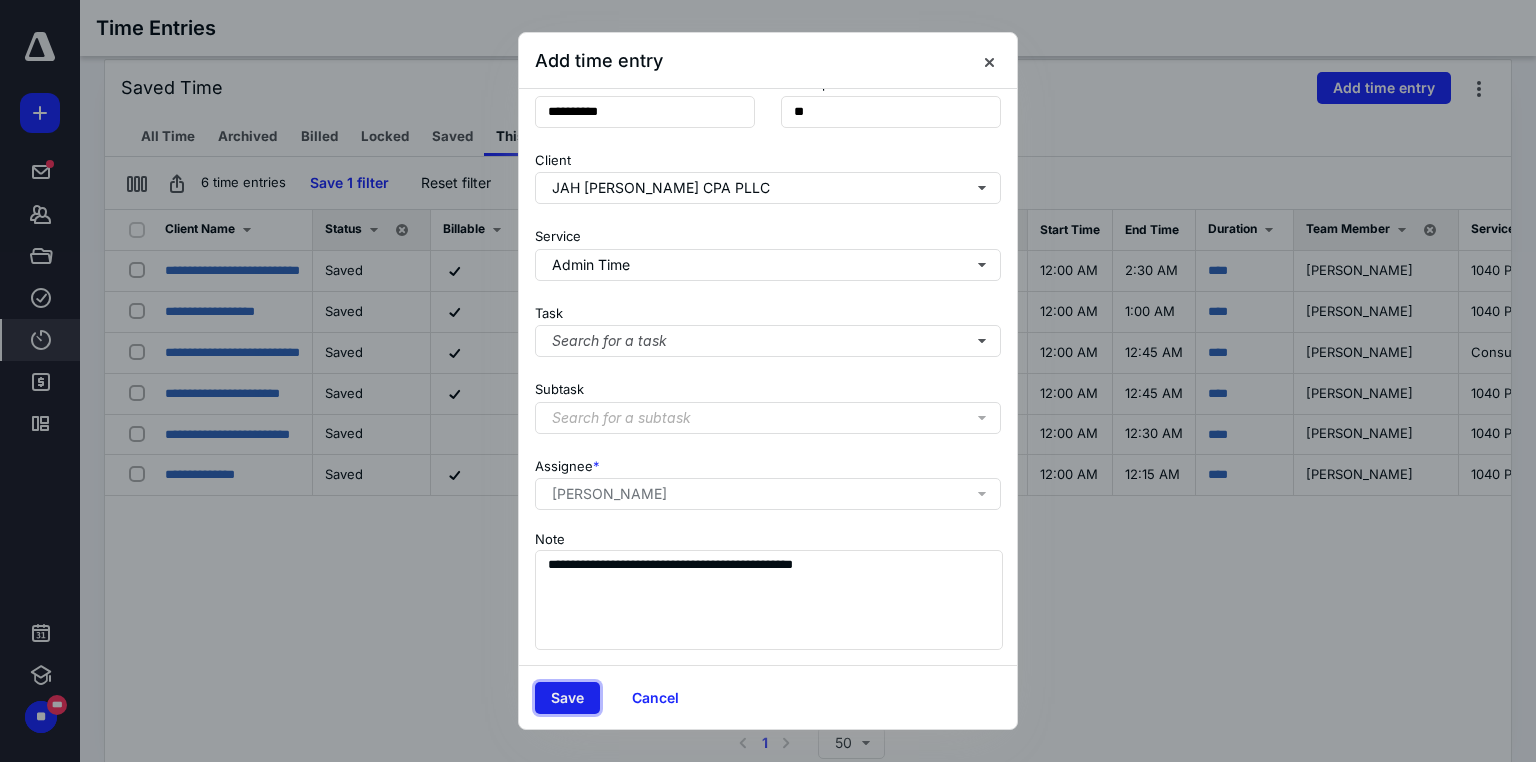 click on "Save" at bounding box center (567, 698) 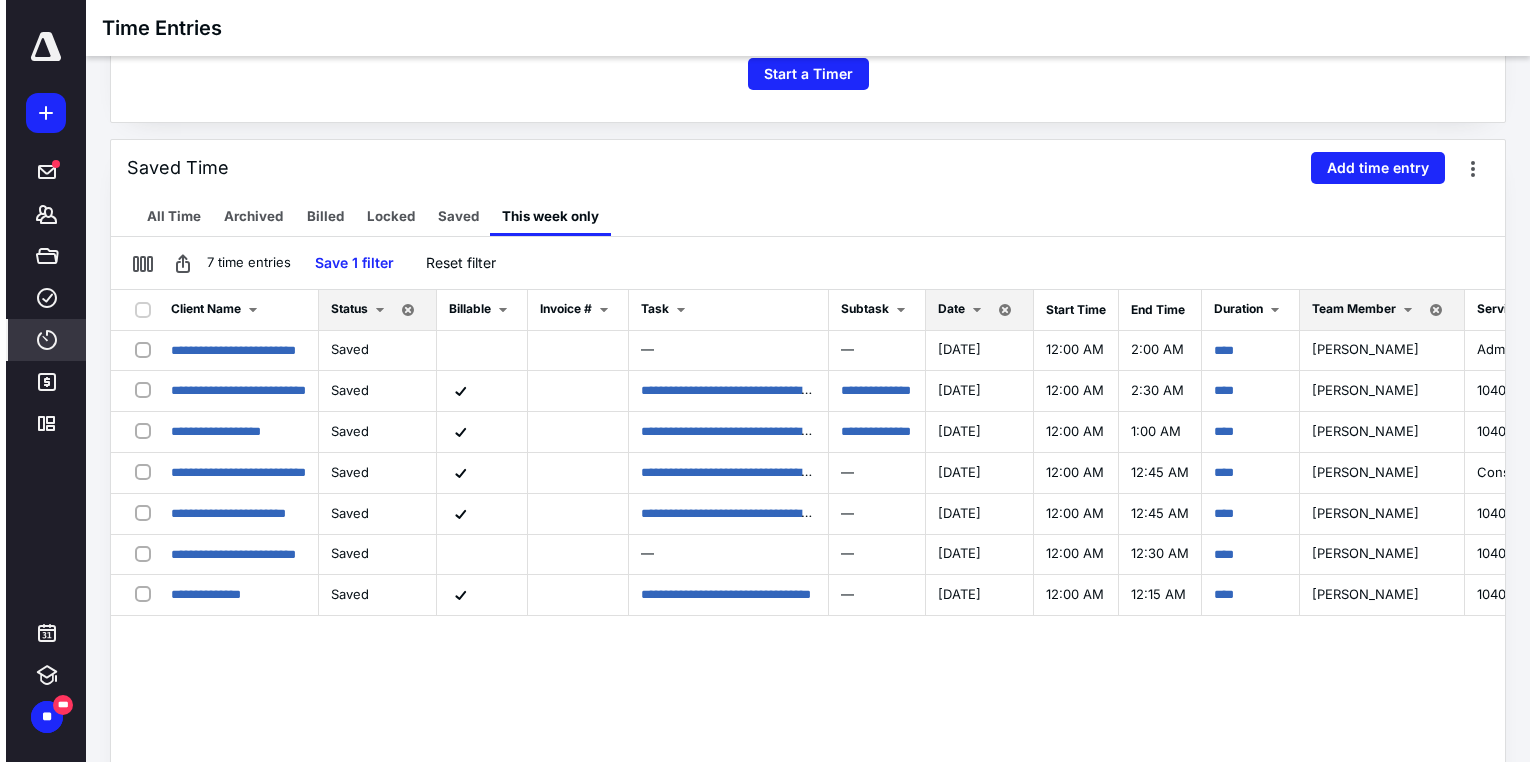 scroll, scrollTop: 442, scrollLeft: 0, axis: vertical 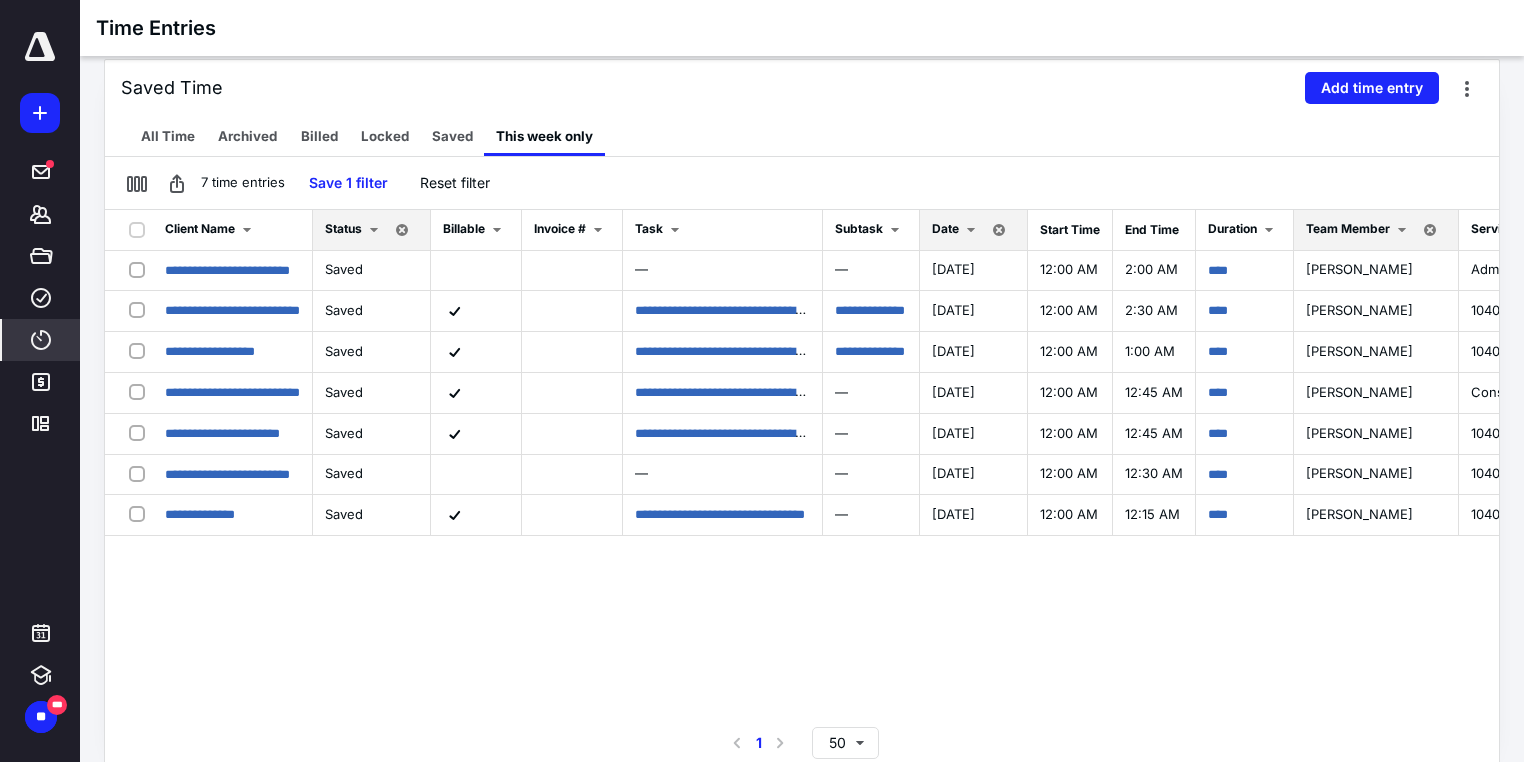 click on "Date" at bounding box center (945, 228) 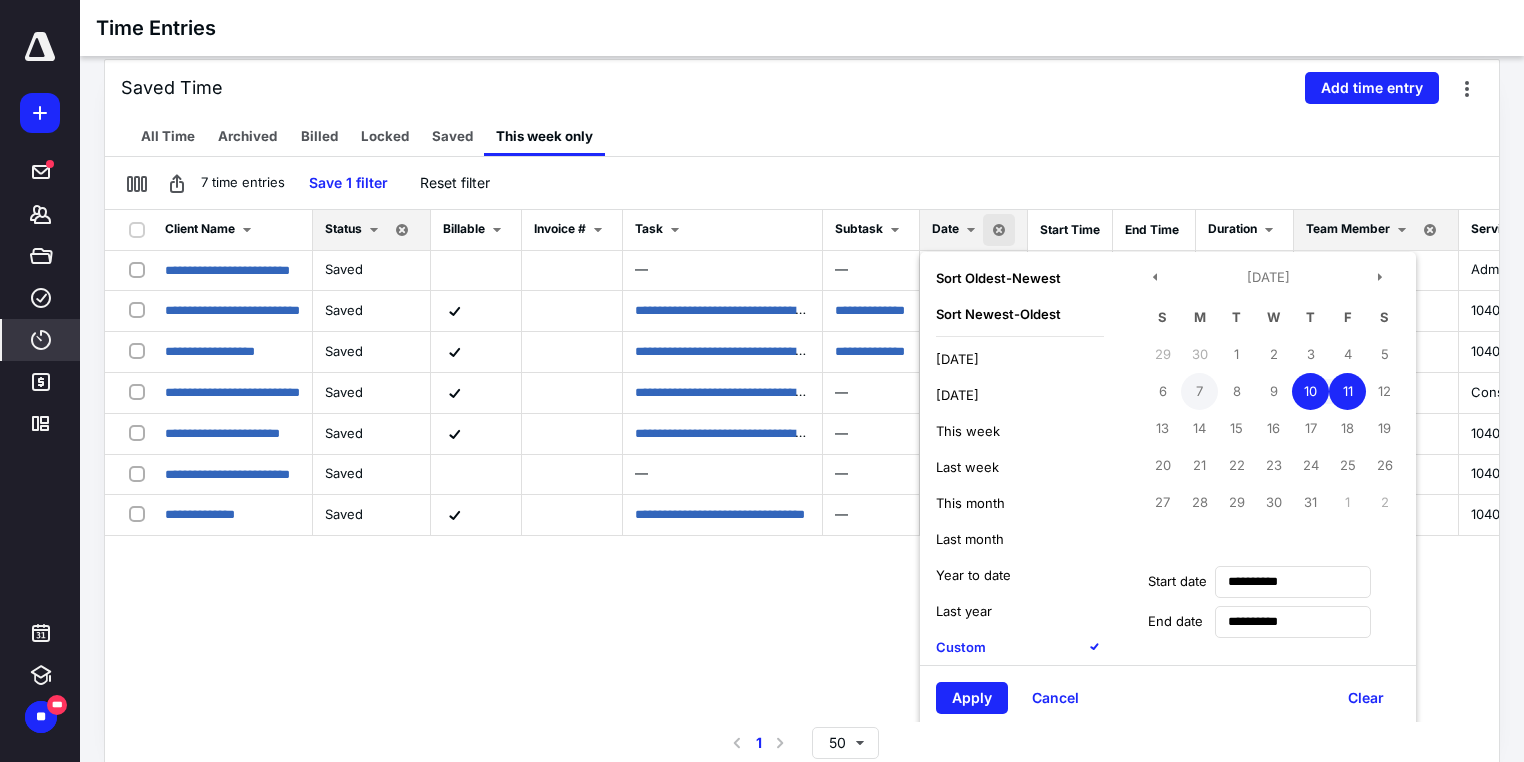 click on "7" at bounding box center (1199, 391) 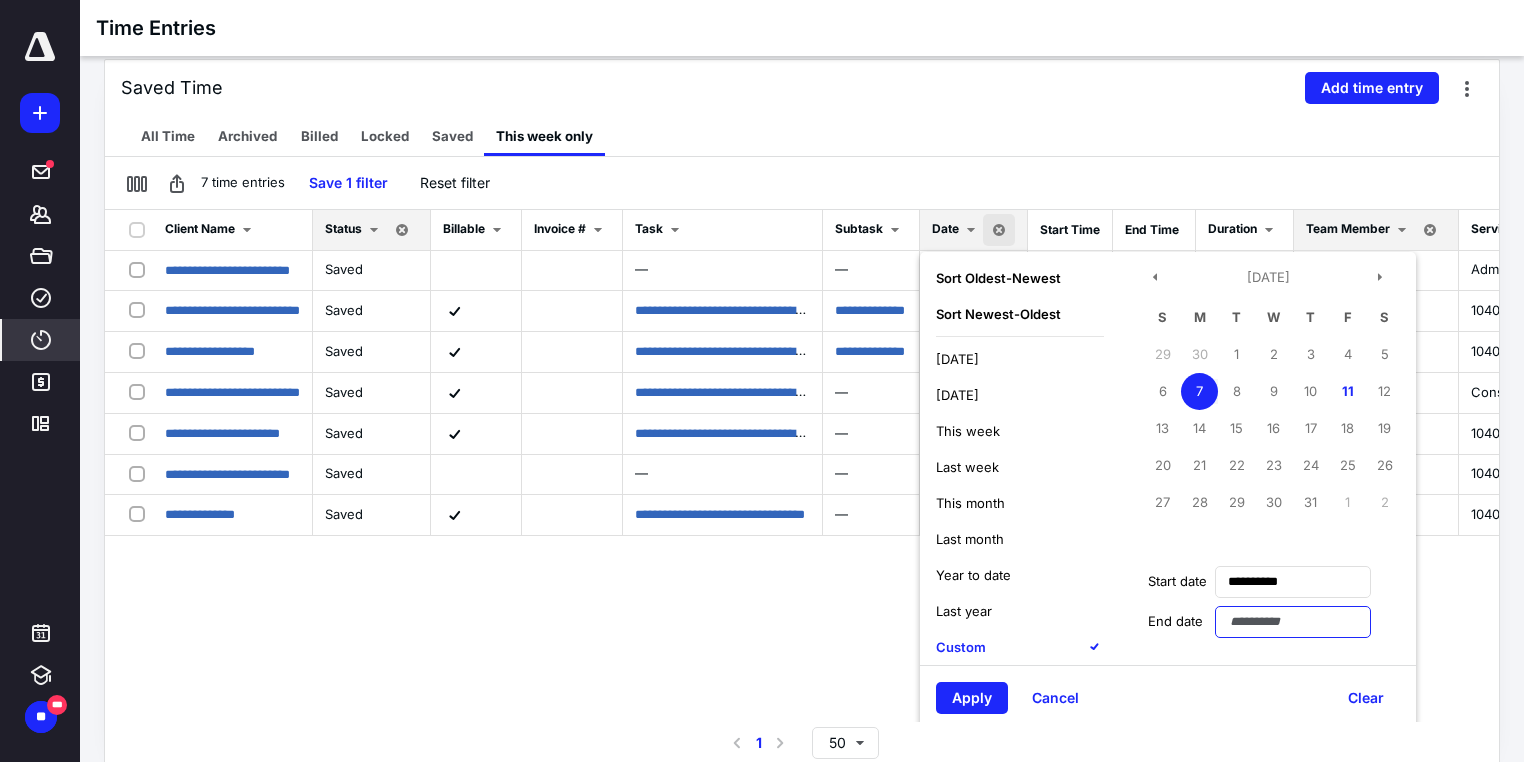 click at bounding box center (1293, 622) 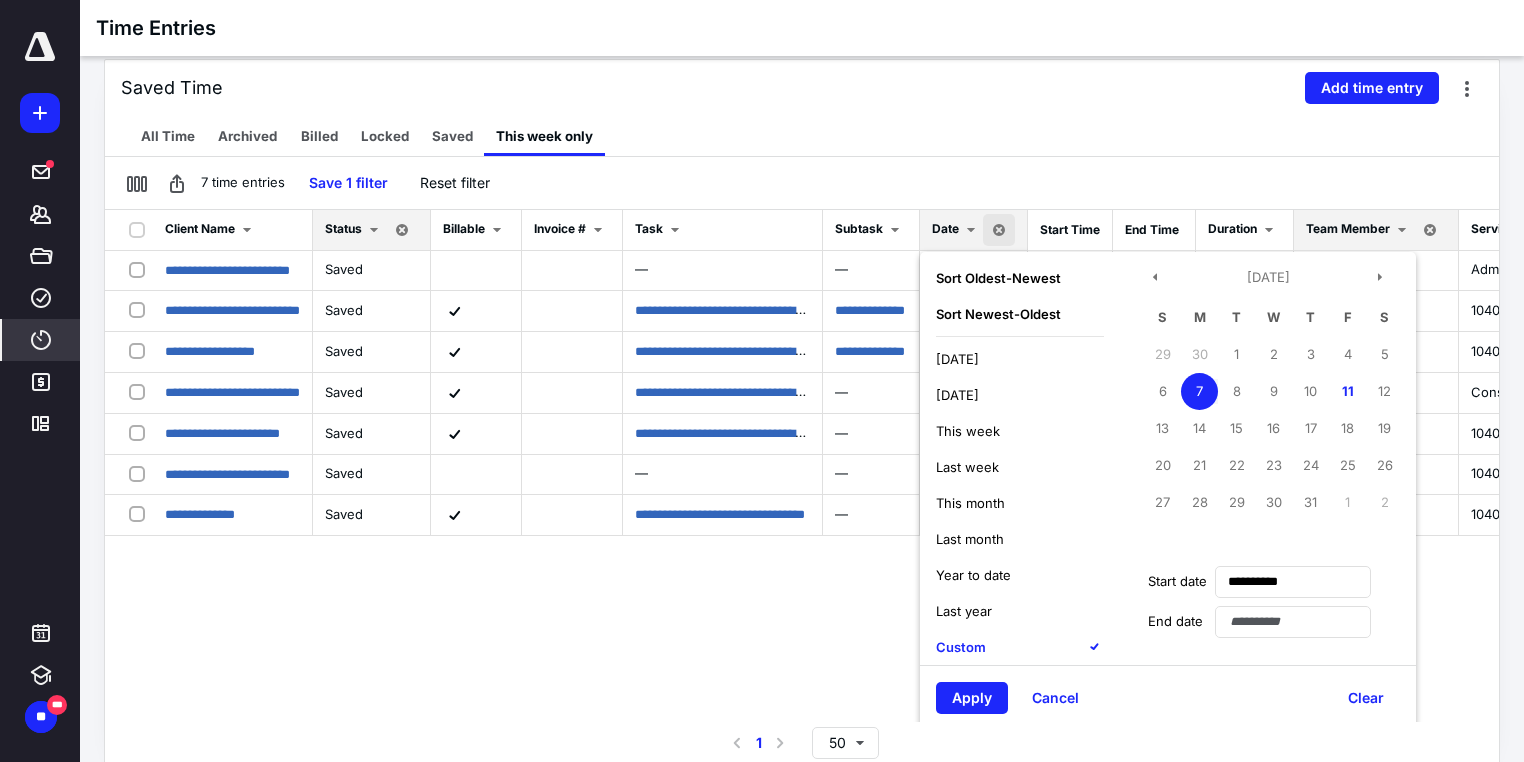 click on "7" at bounding box center (1199, 391) 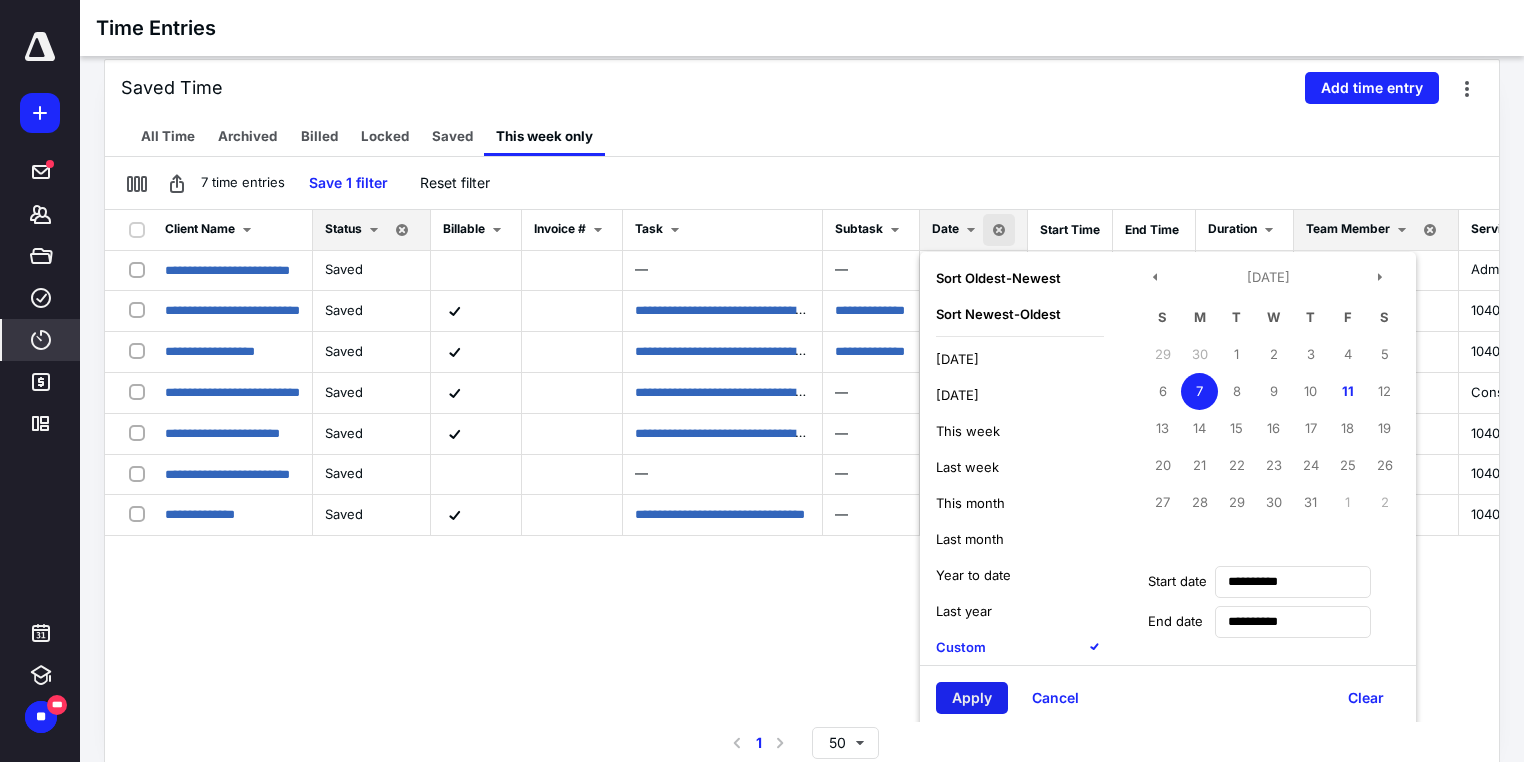 click on "Apply" at bounding box center [972, 698] 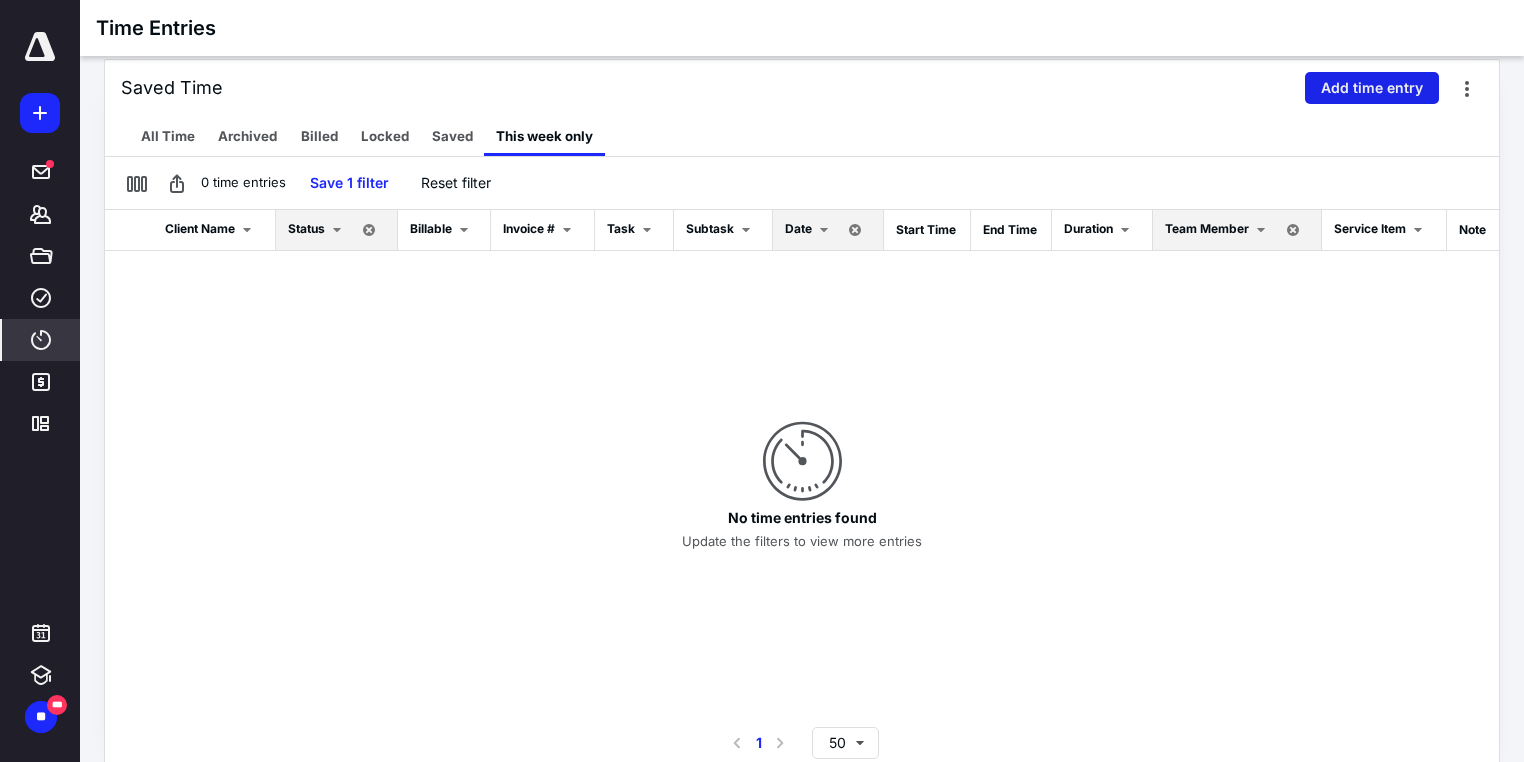click on "Add time entry" at bounding box center (1372, 88) 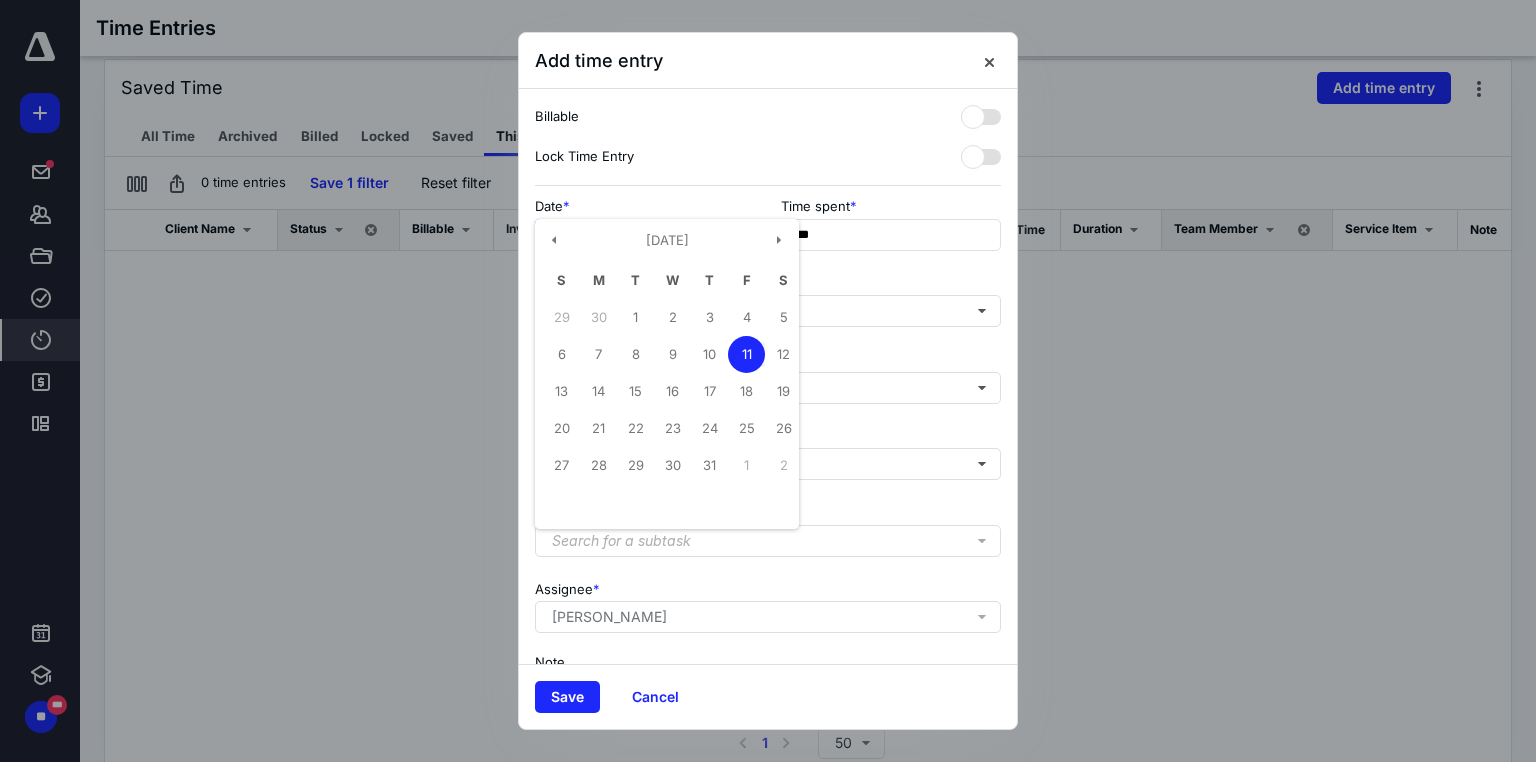 click on "**********" at bounding box center [645, 235] 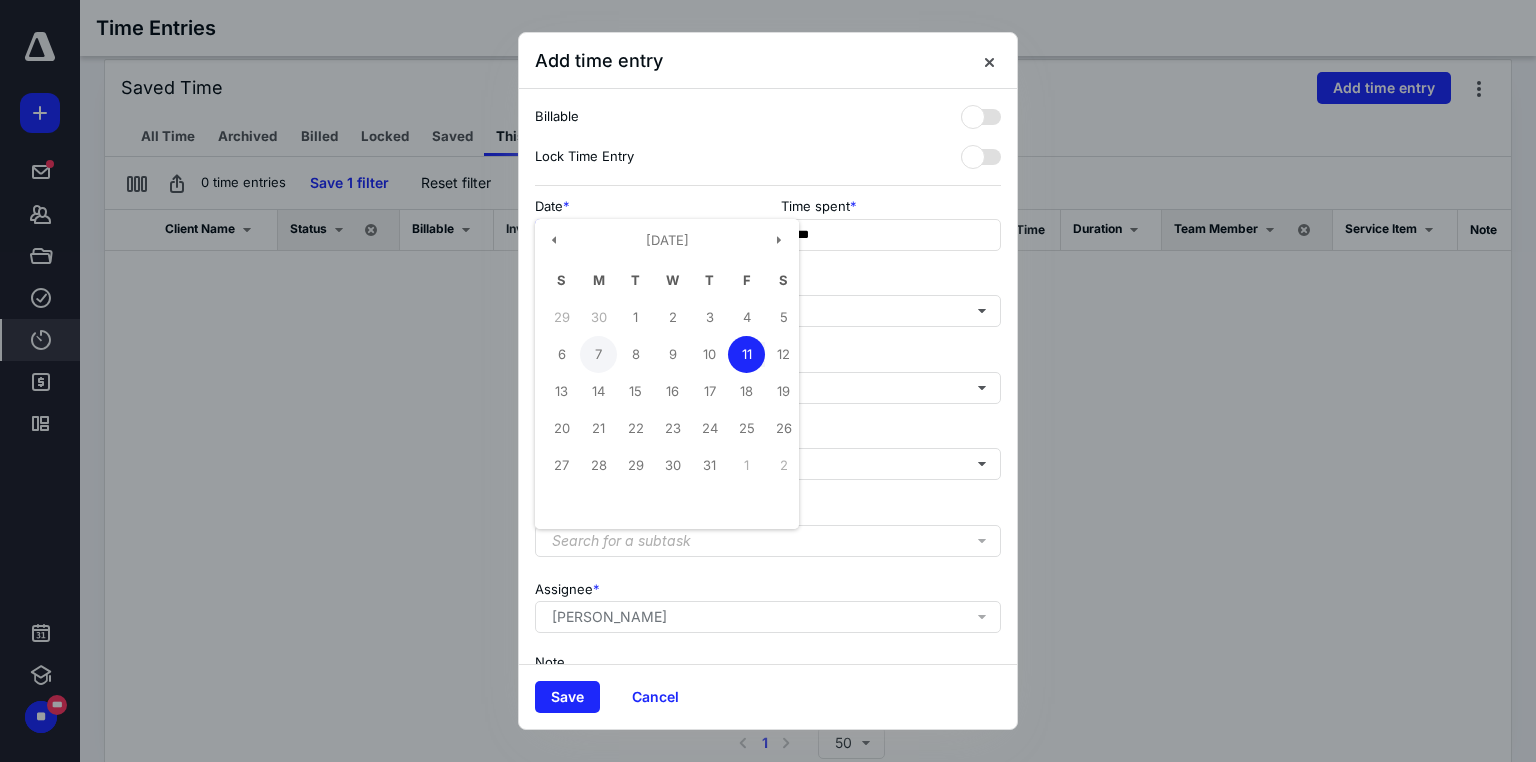 click on "7" at bounding box center (598, 354) 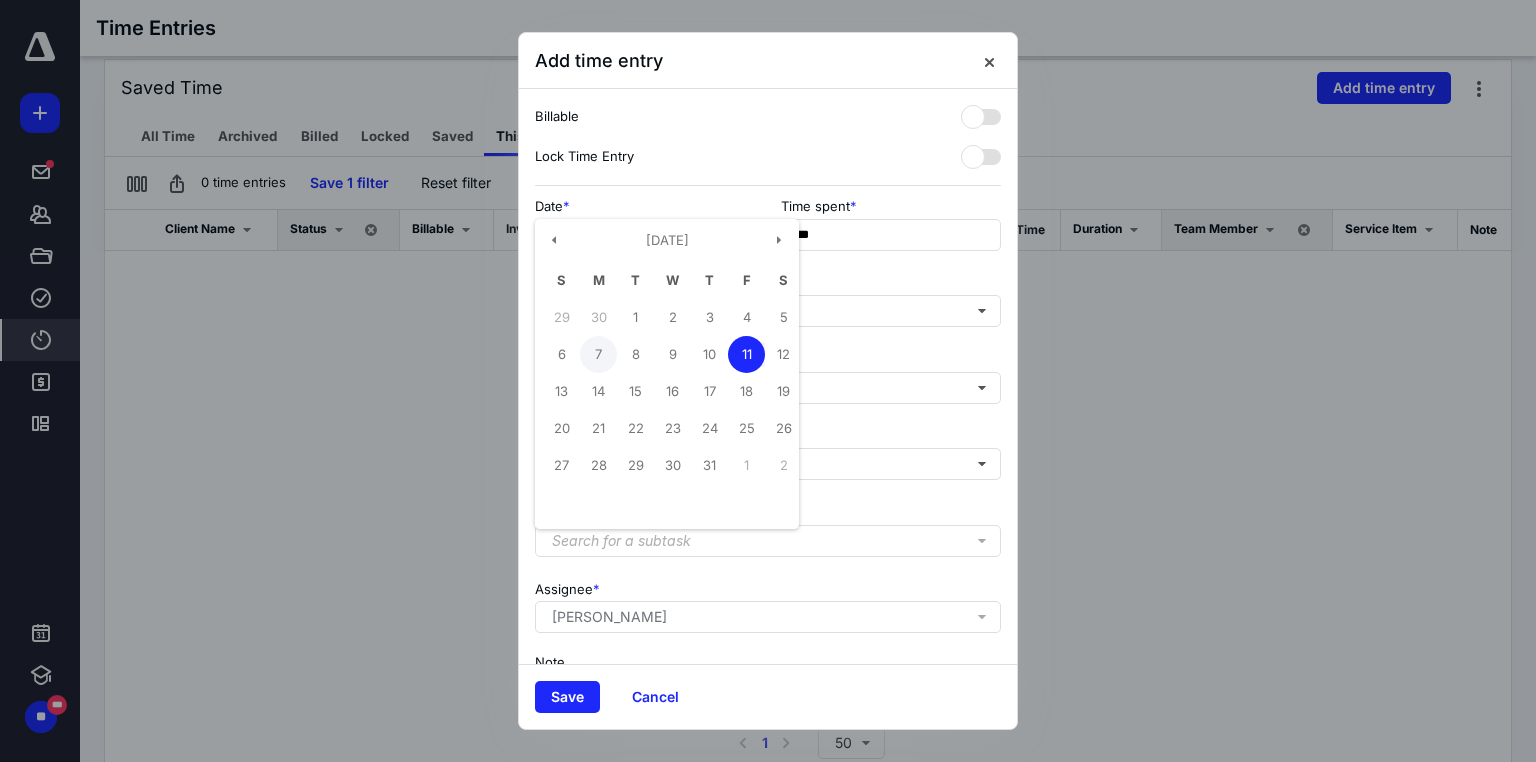 type on "**********" 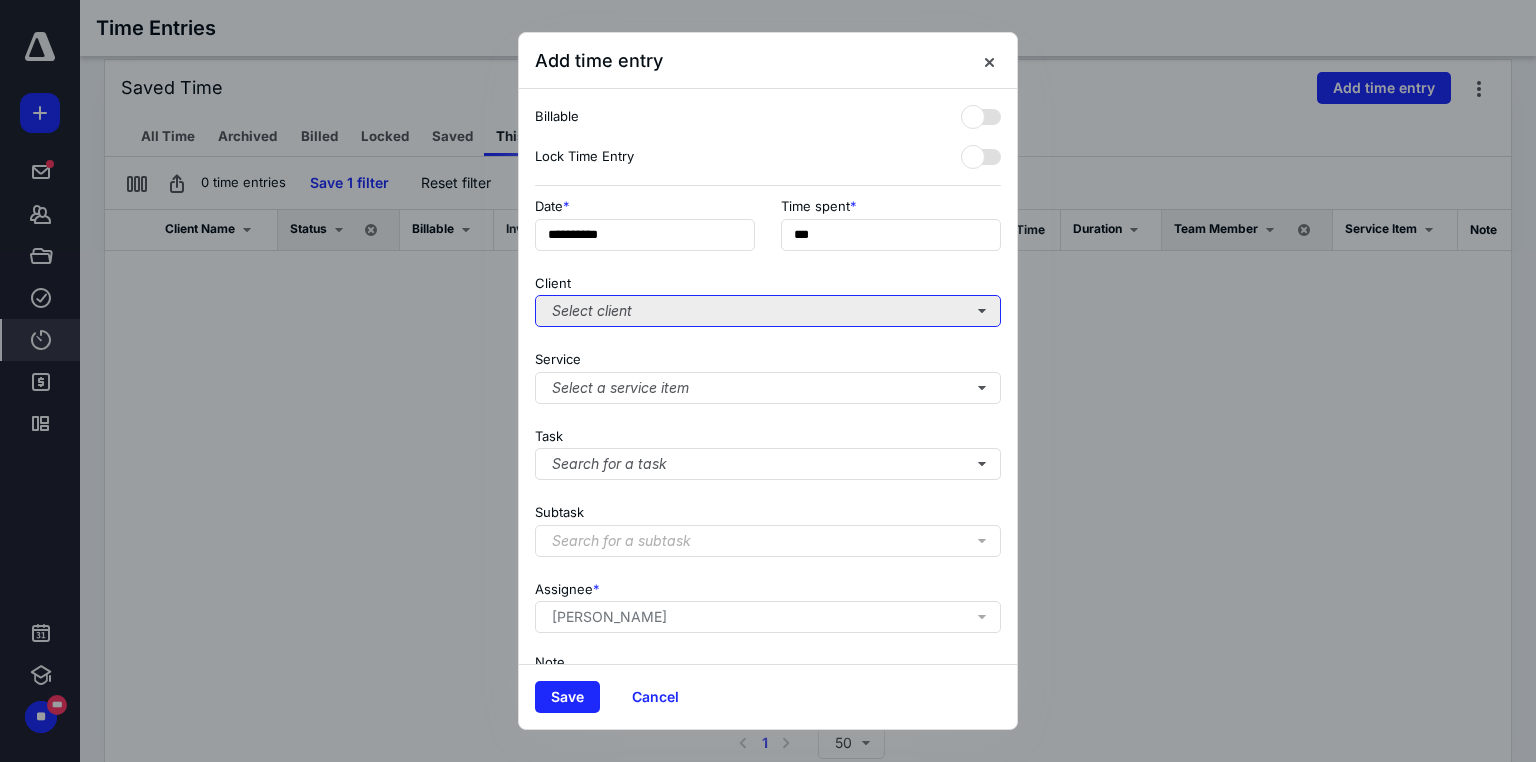 click on "Select client" at bounding box center (768, 311) 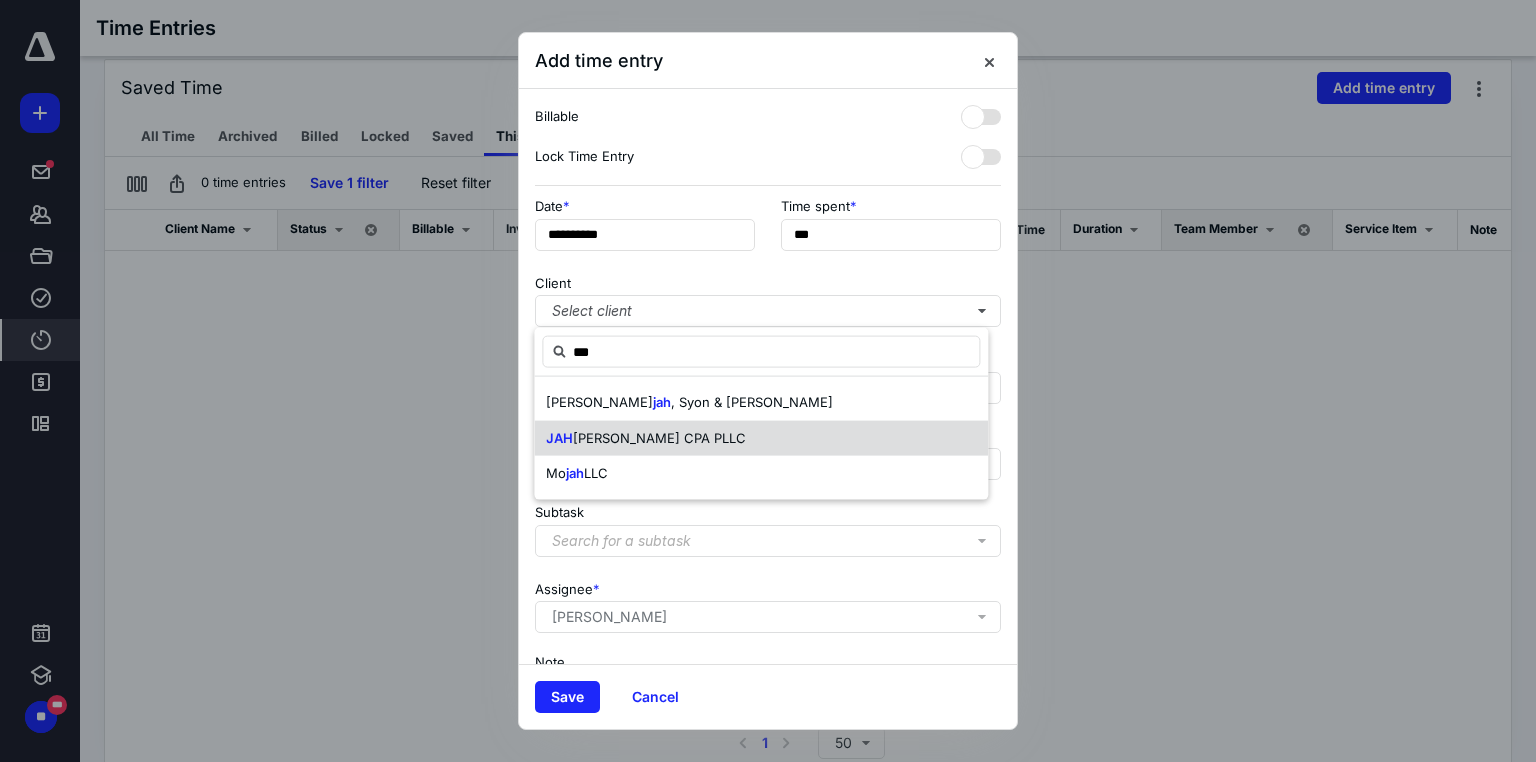 click on "[PERSON_NAME] CPA PLLC" at bounding box center [659, 437] 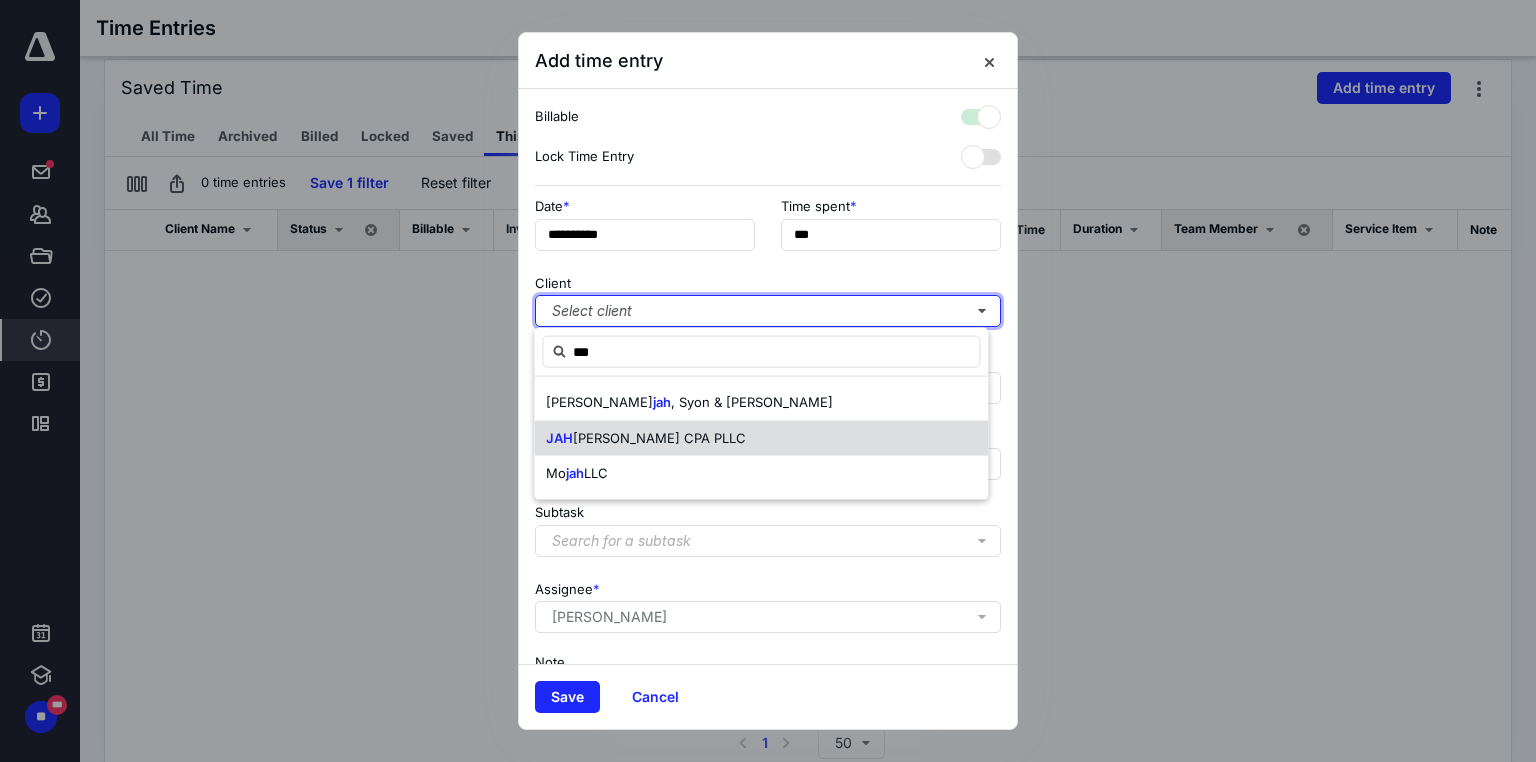 checkbox on "true" 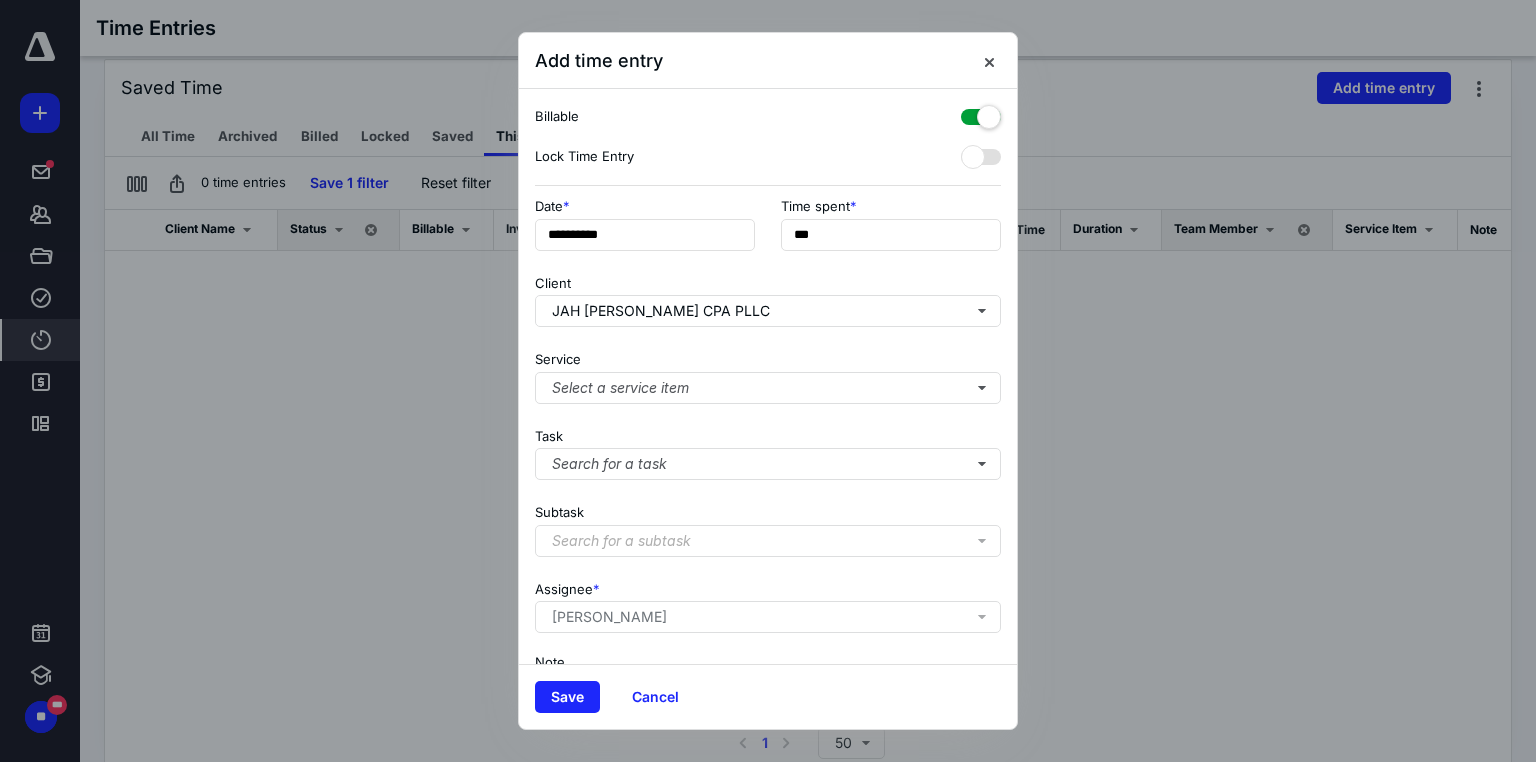 click at bounding box center (981, 113) 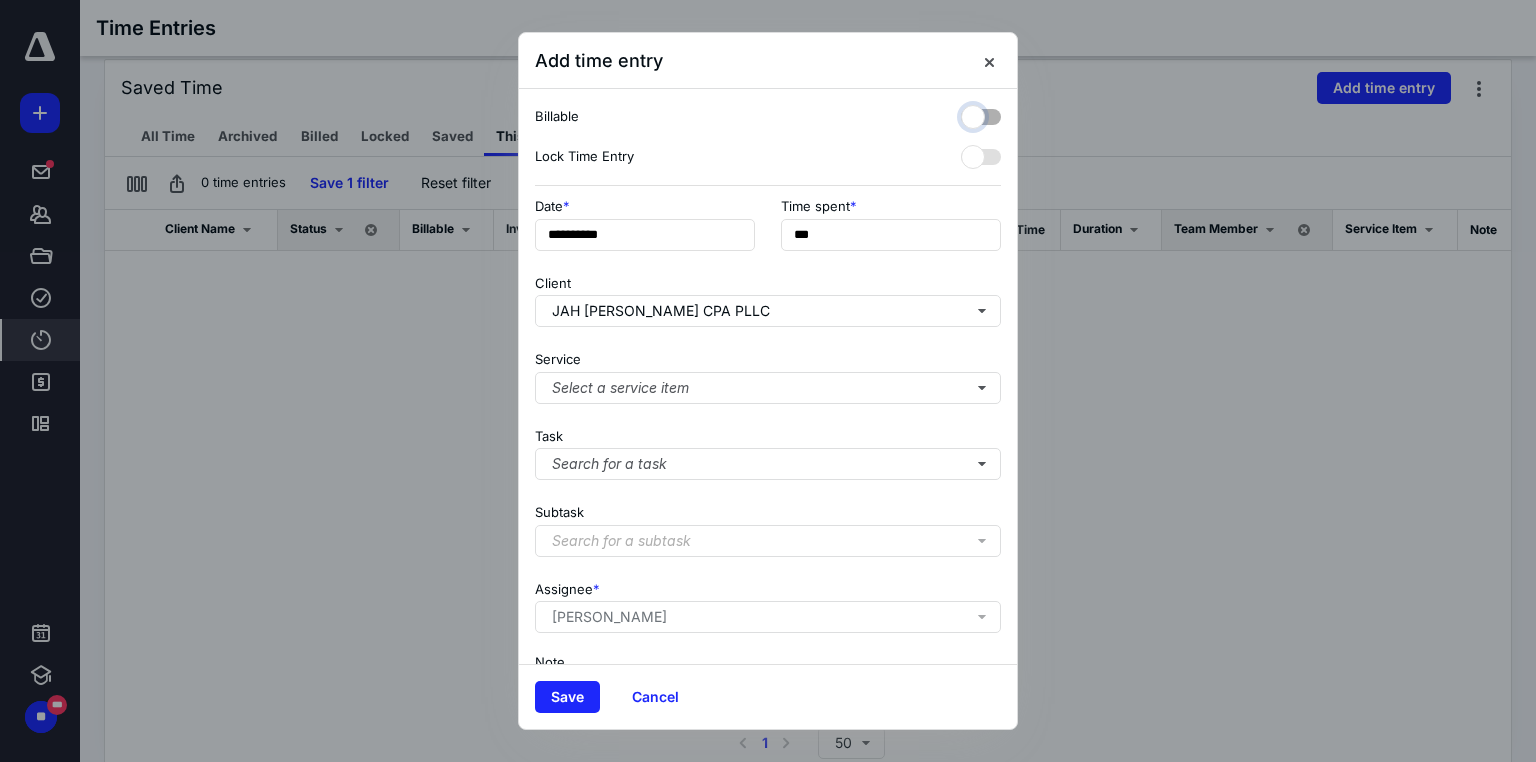 checkbox on "false" 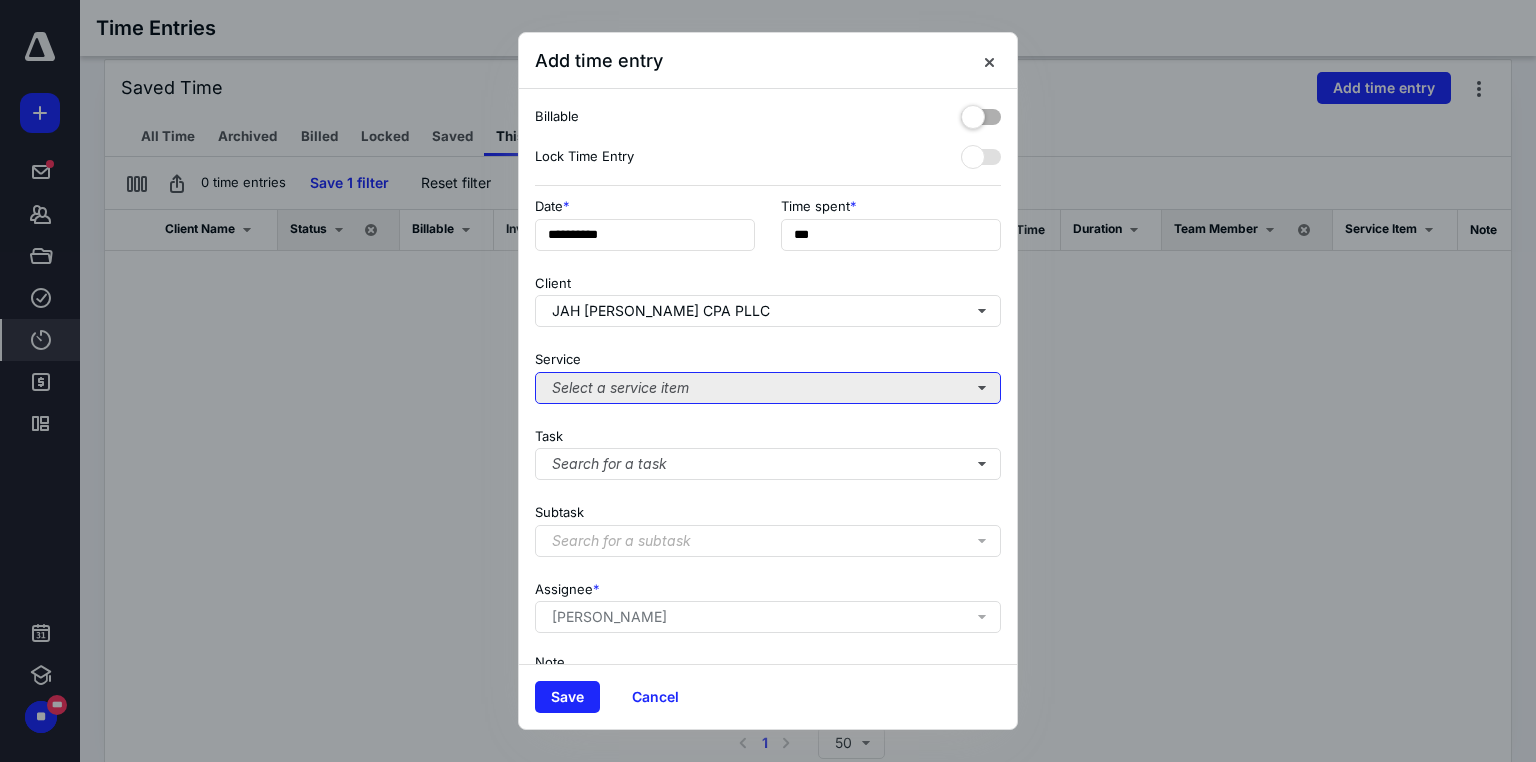 click on "Select a service item" at bounding box center (768, 388) 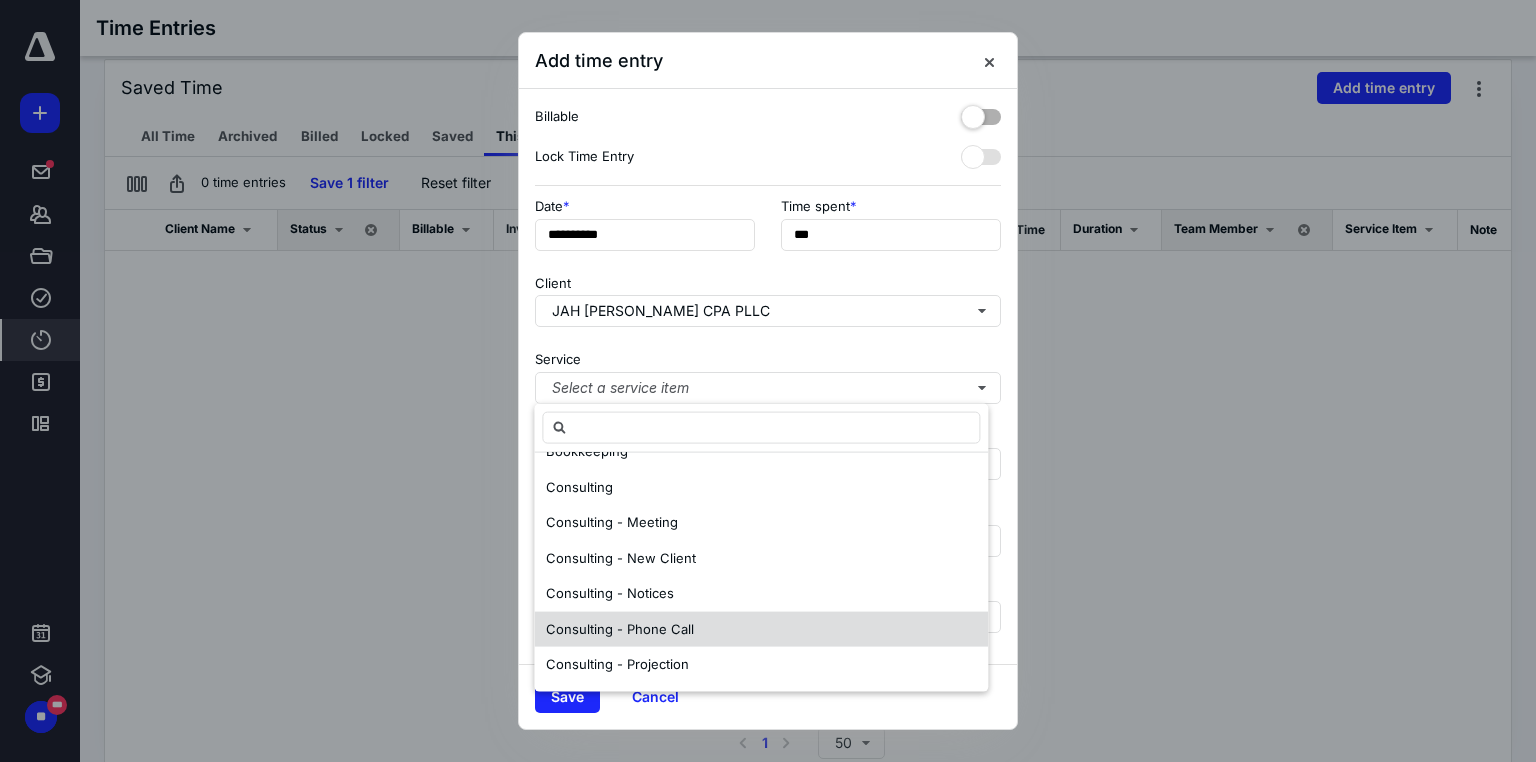 scroll, scrollTop: 380, scrollLeft: 0, axis: vertical 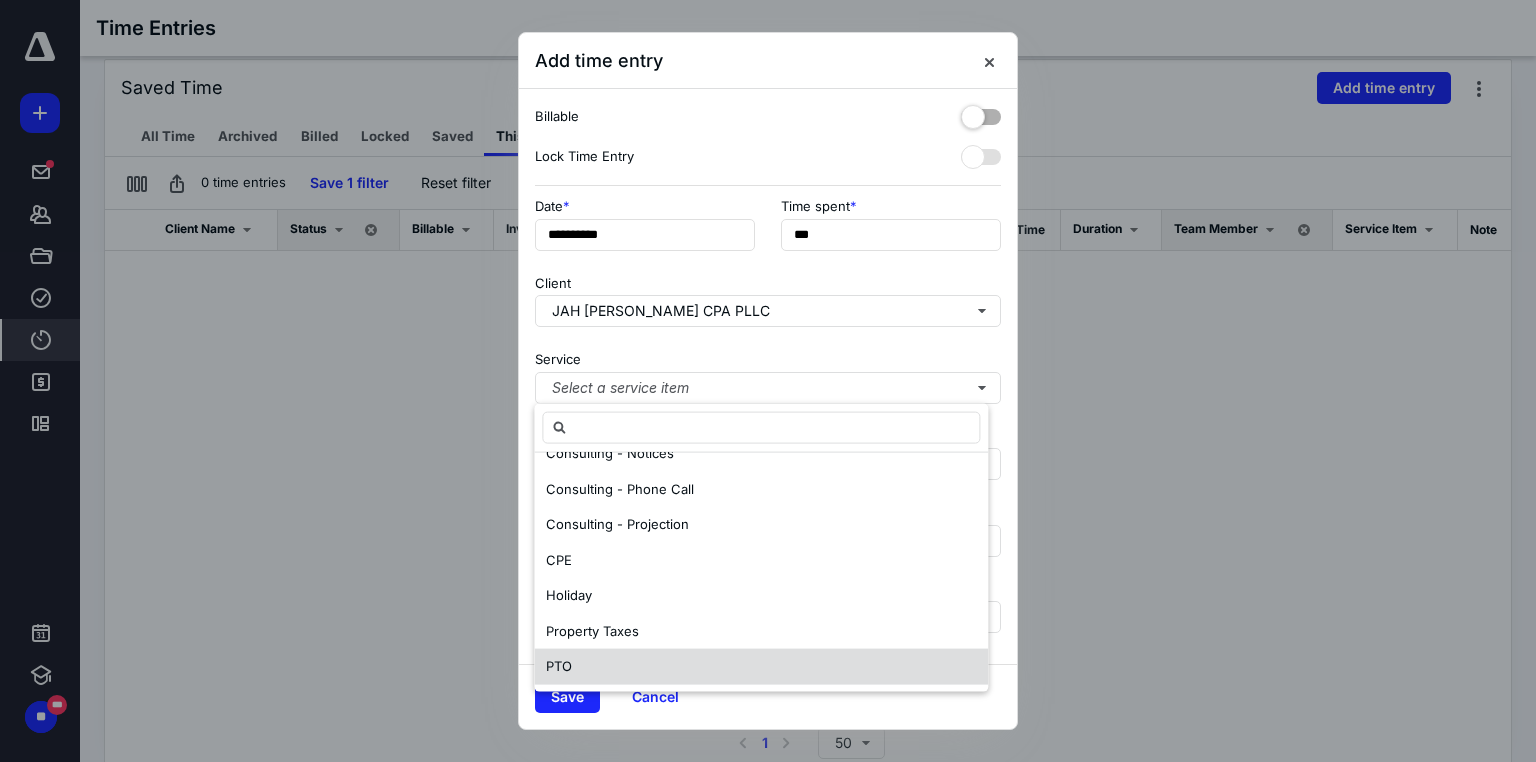 click on "PTO" at bounding box center [761, 667] 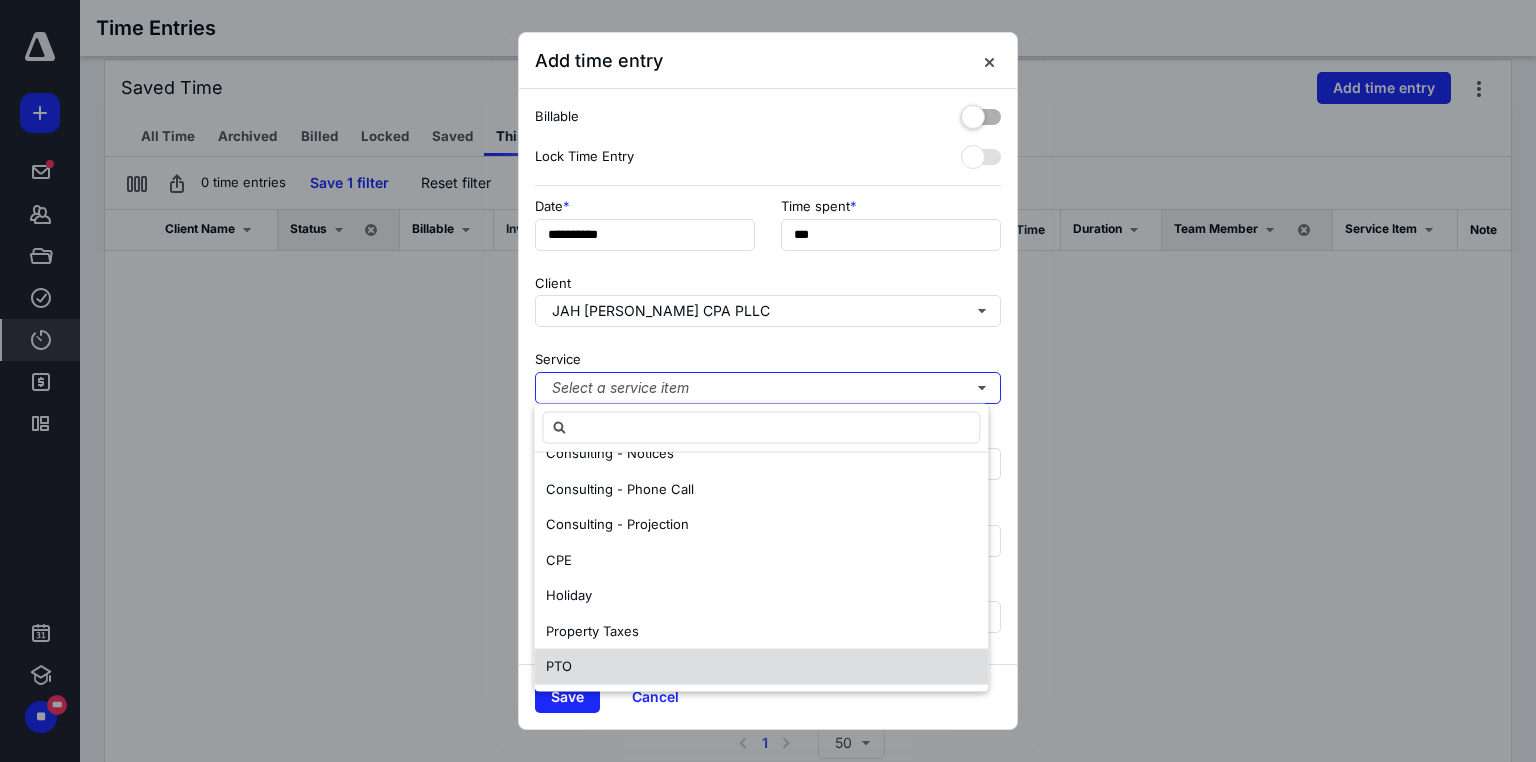 scroll, scrollTop: 0, scrollLeft: 0, axis: both 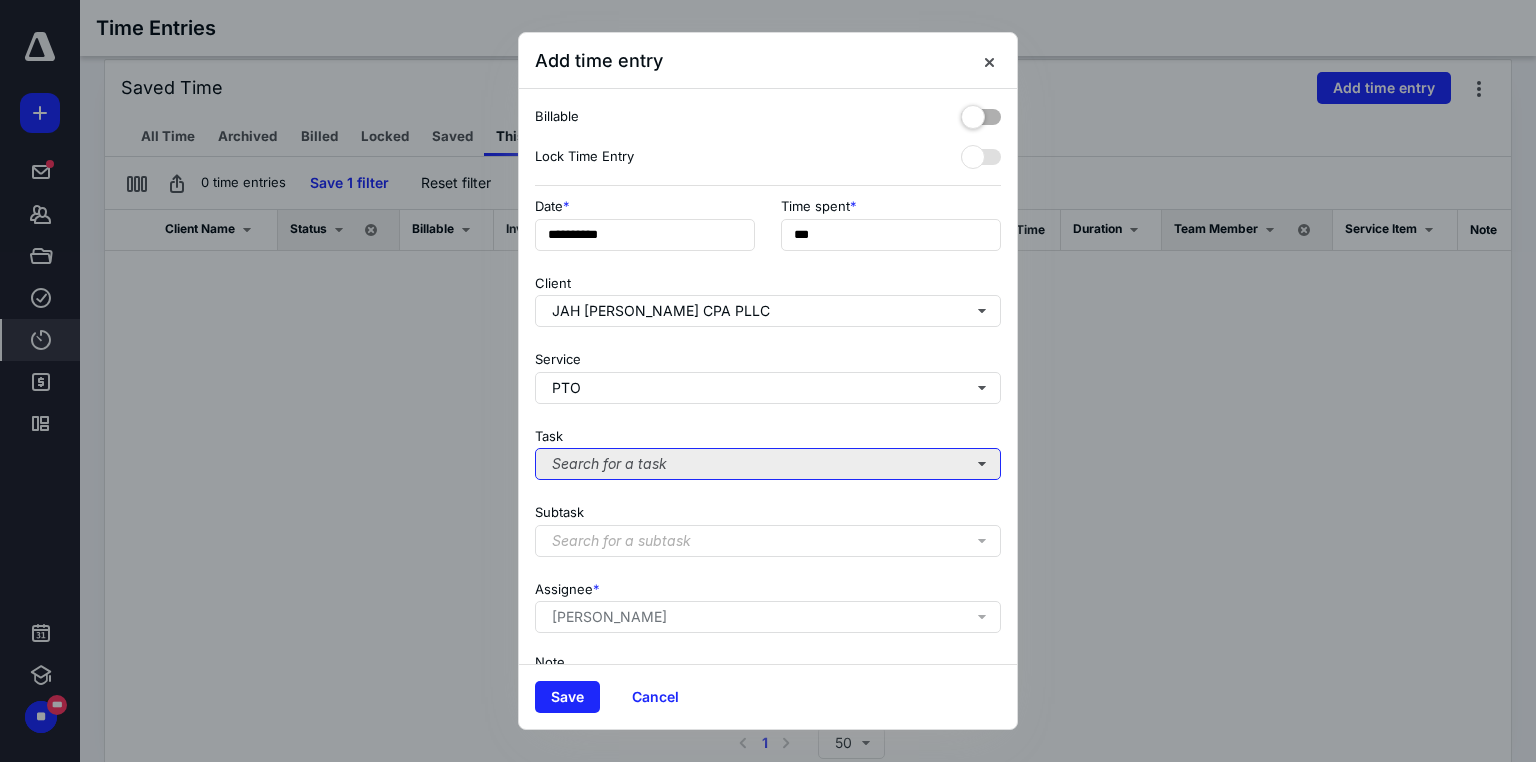 click on "Search for a task" at bounding box center [768, 464] 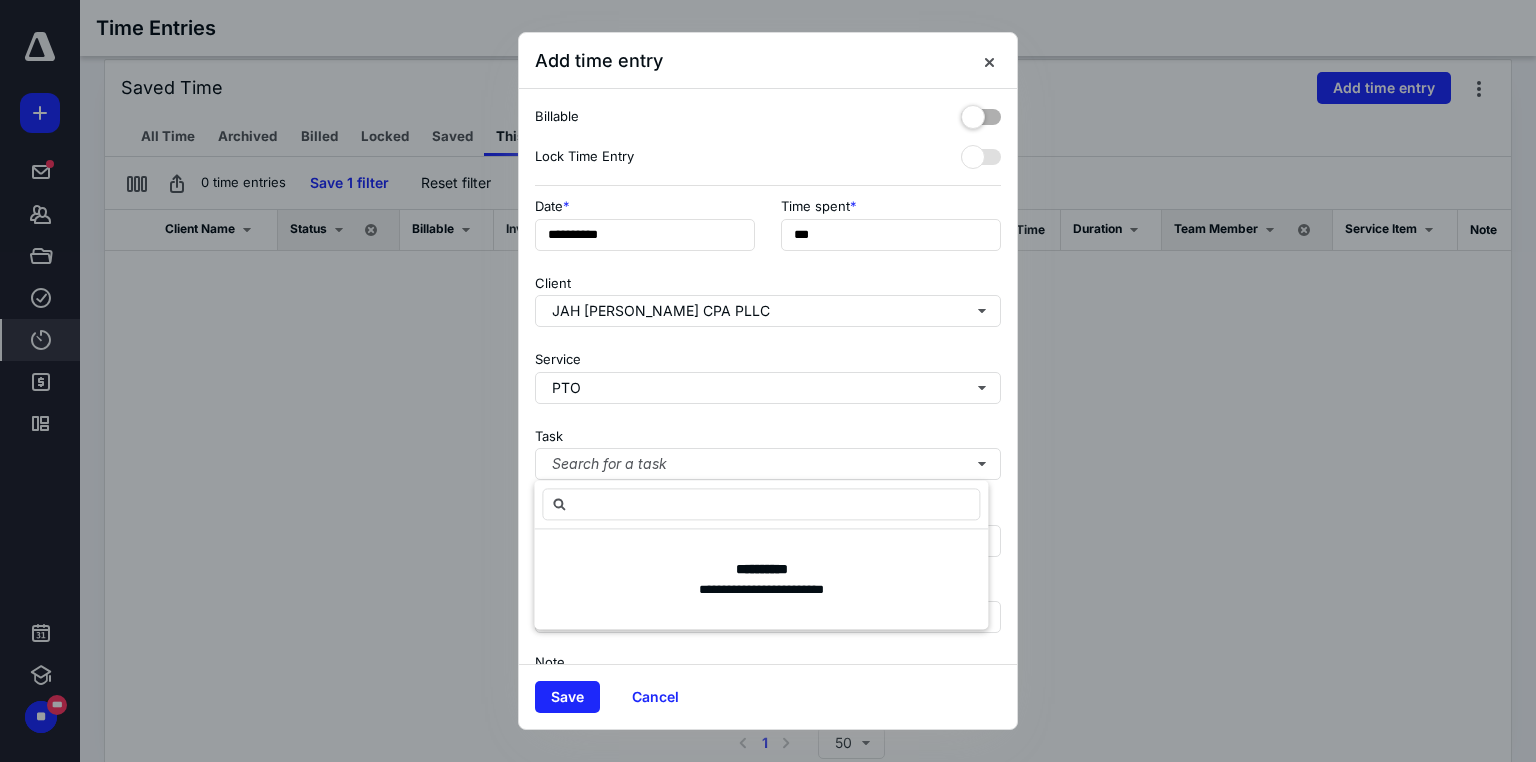 click on "Task Search for a task" at bounding box center (768, 450) 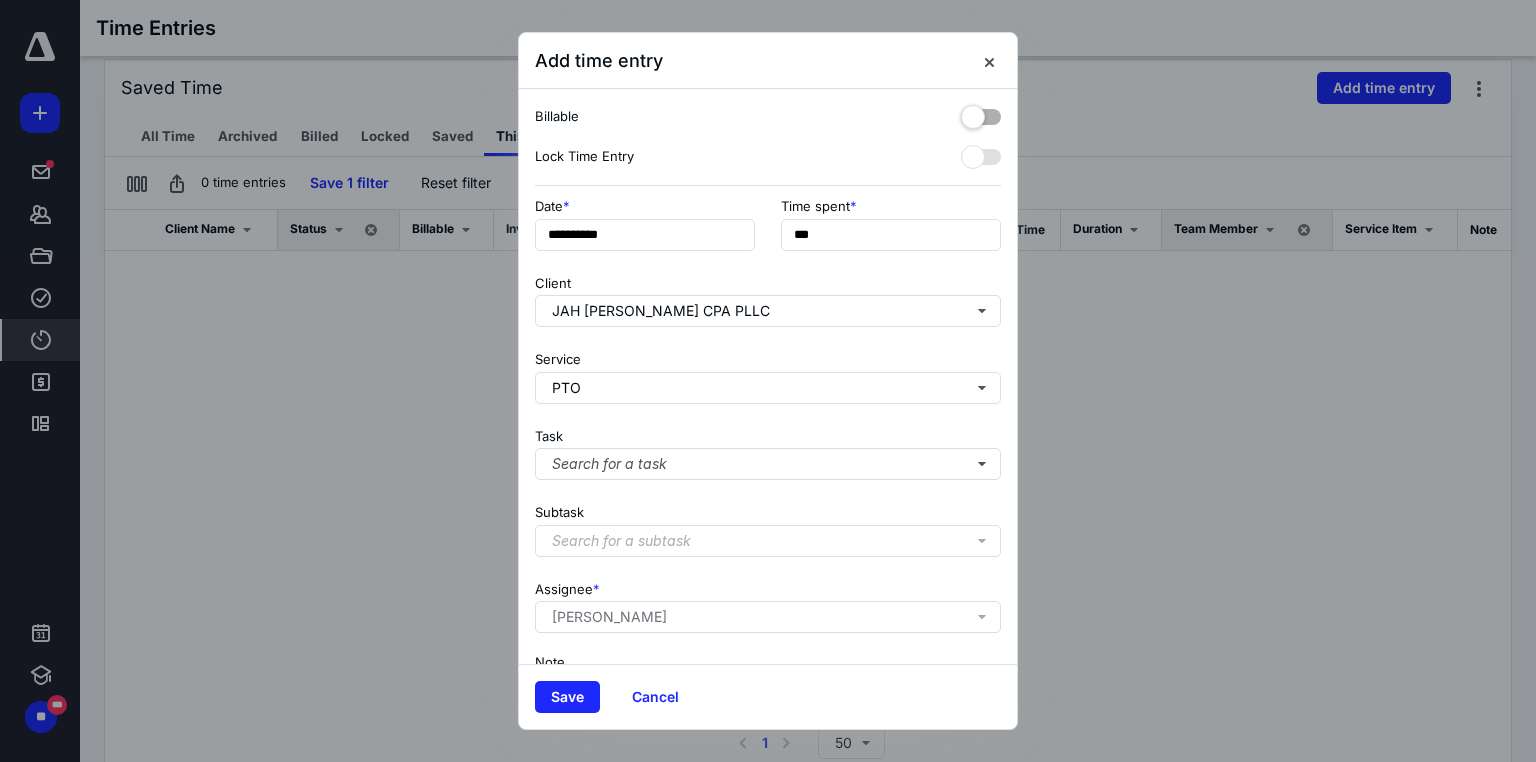 scroll, scrollTop: 123, scrollLeft: 0, axis: vertical 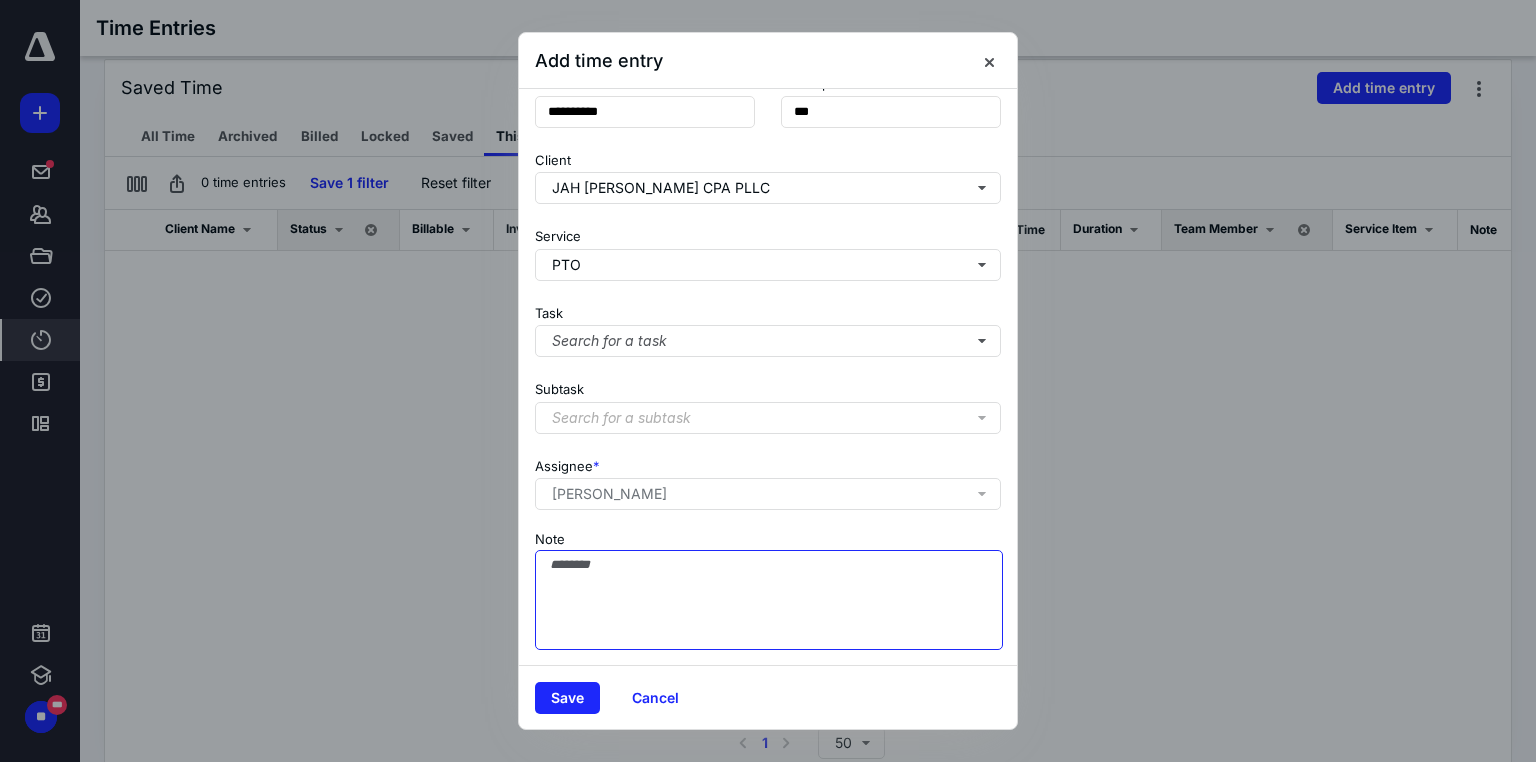 click on "Note" at bounding box center (769, 600) 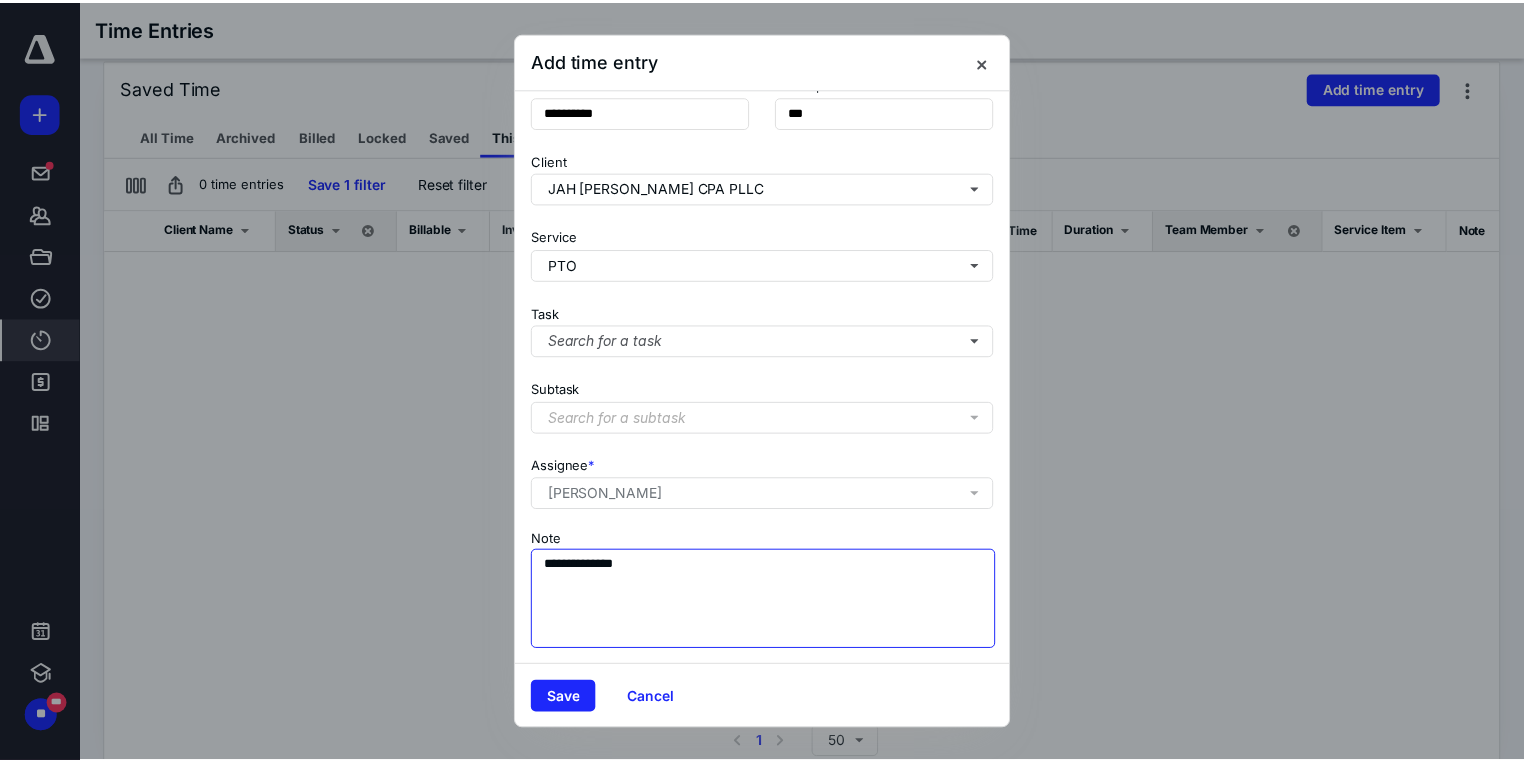 scroll, scrollTop: 0, scrollLeft: 0, axis: both 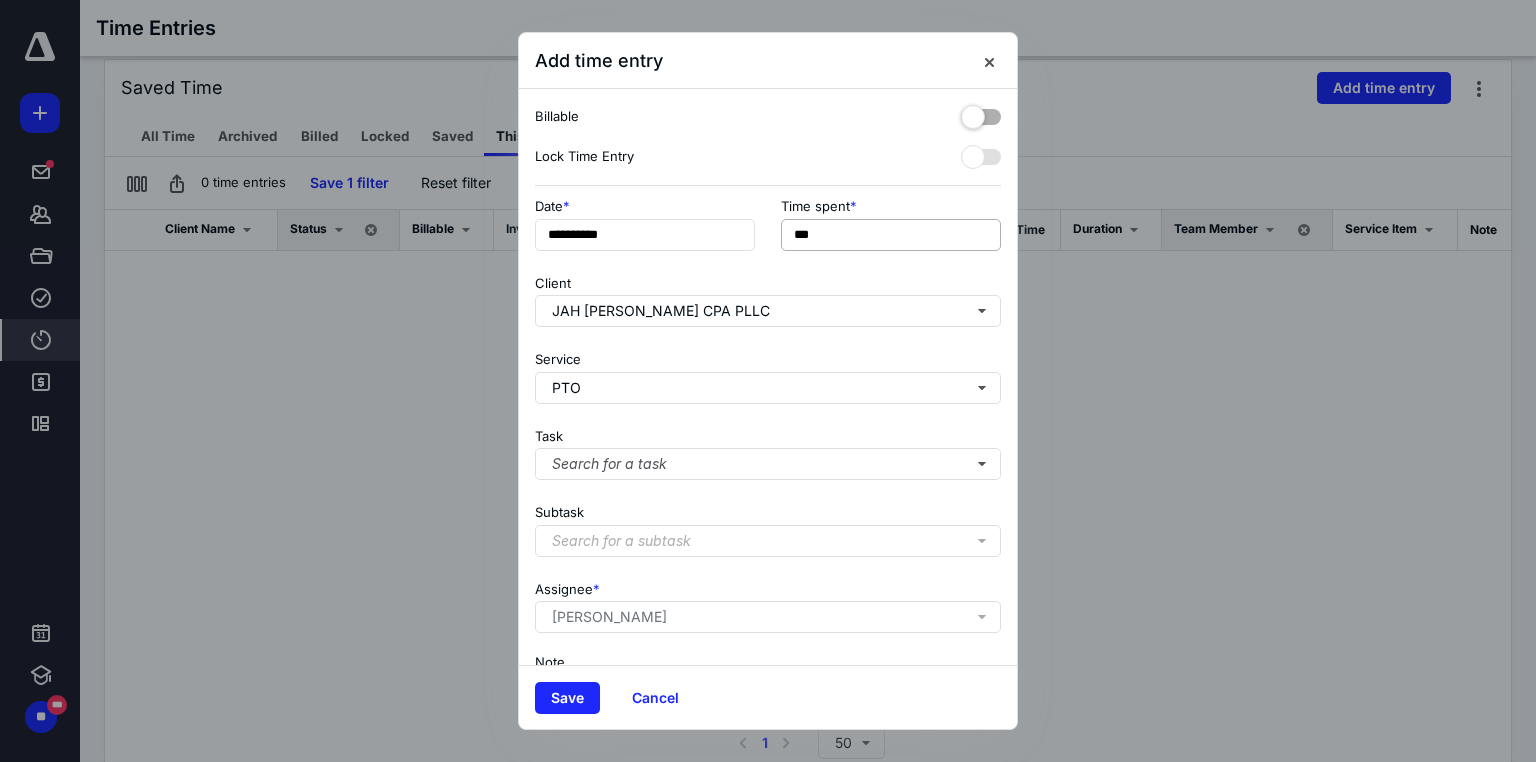 type on "**********" 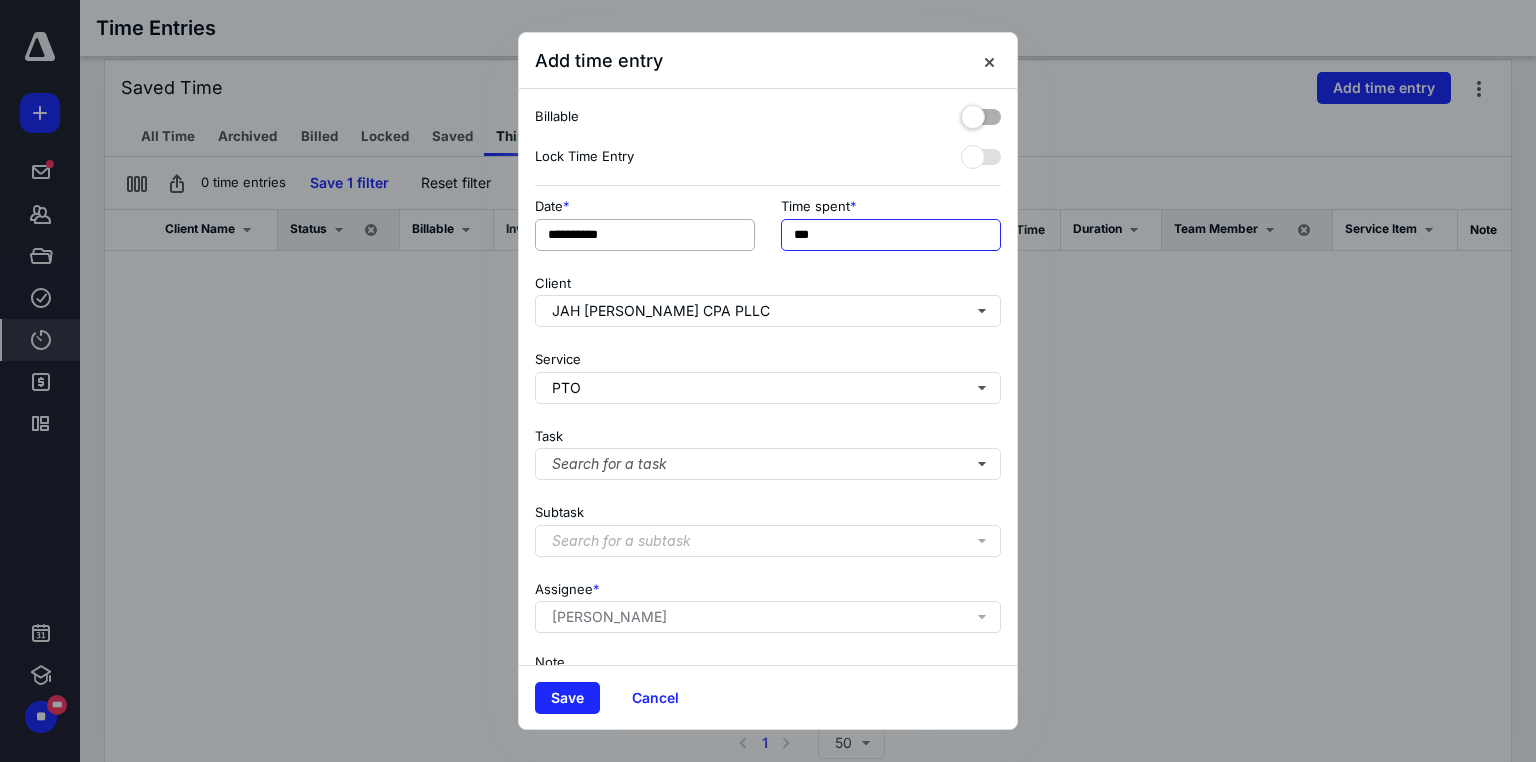 drag, startPoint x: 842, startPoint y: 226, endPoint x: 736, endPoint y: 228, distance: 106.01887 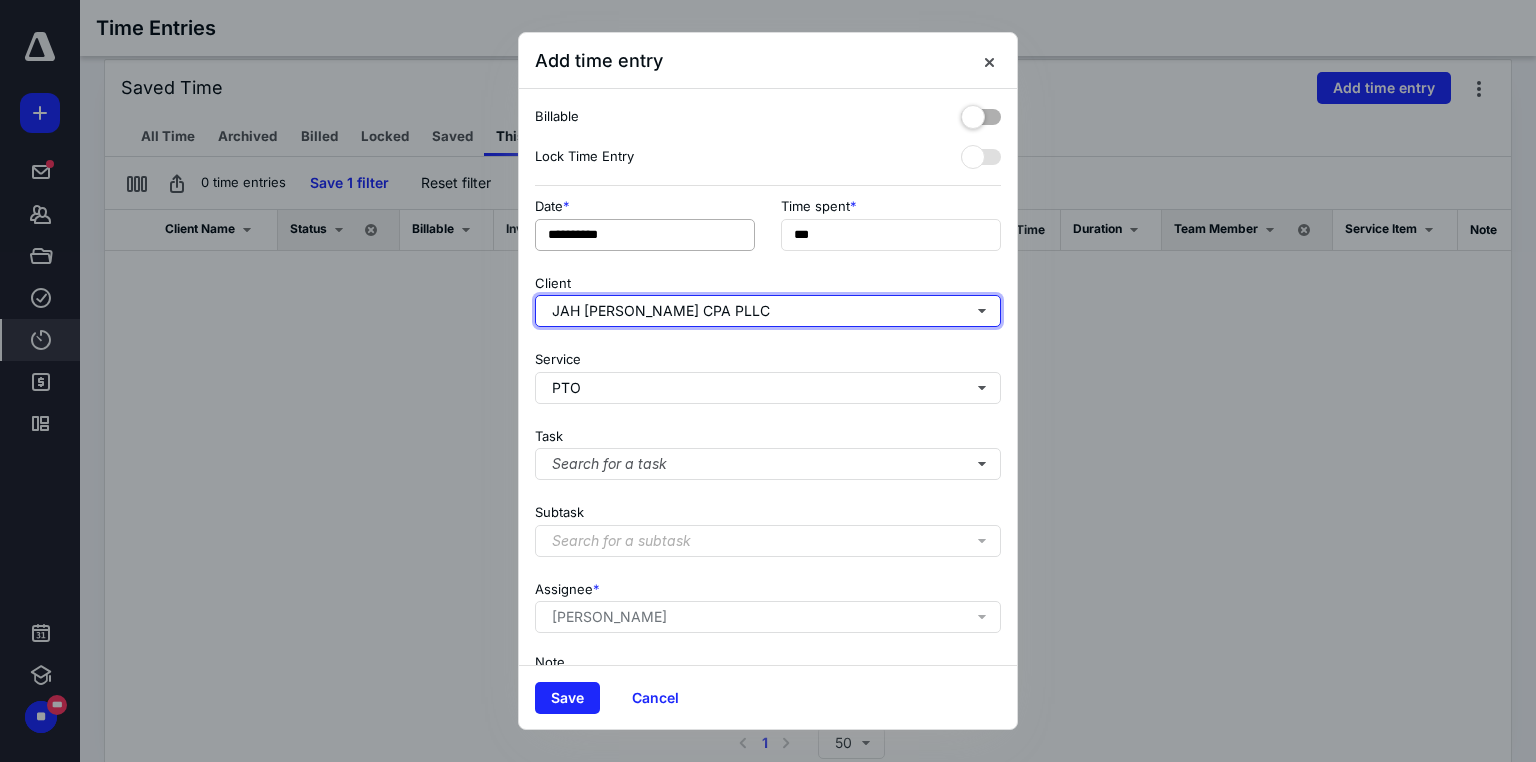 type on "**" 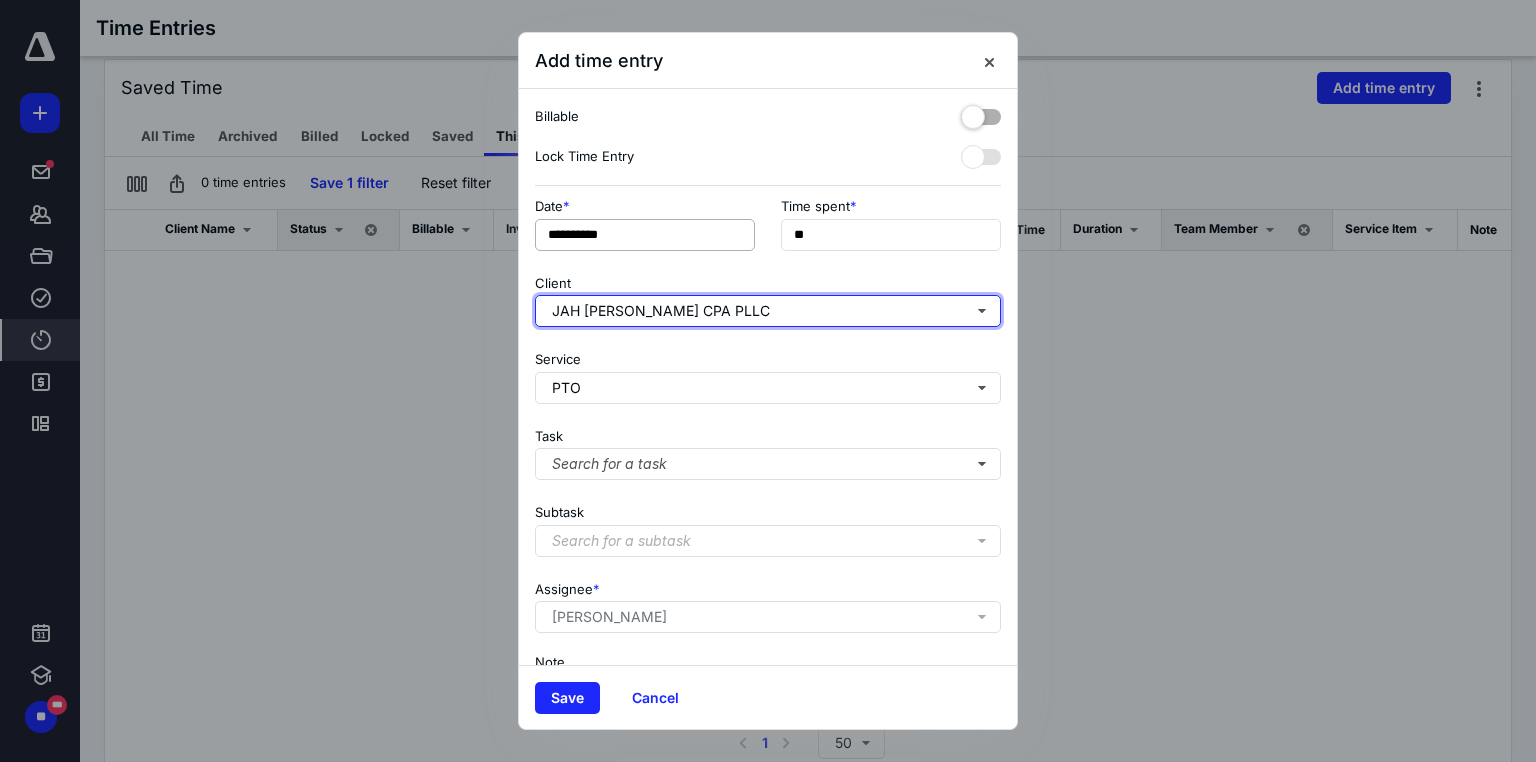 type 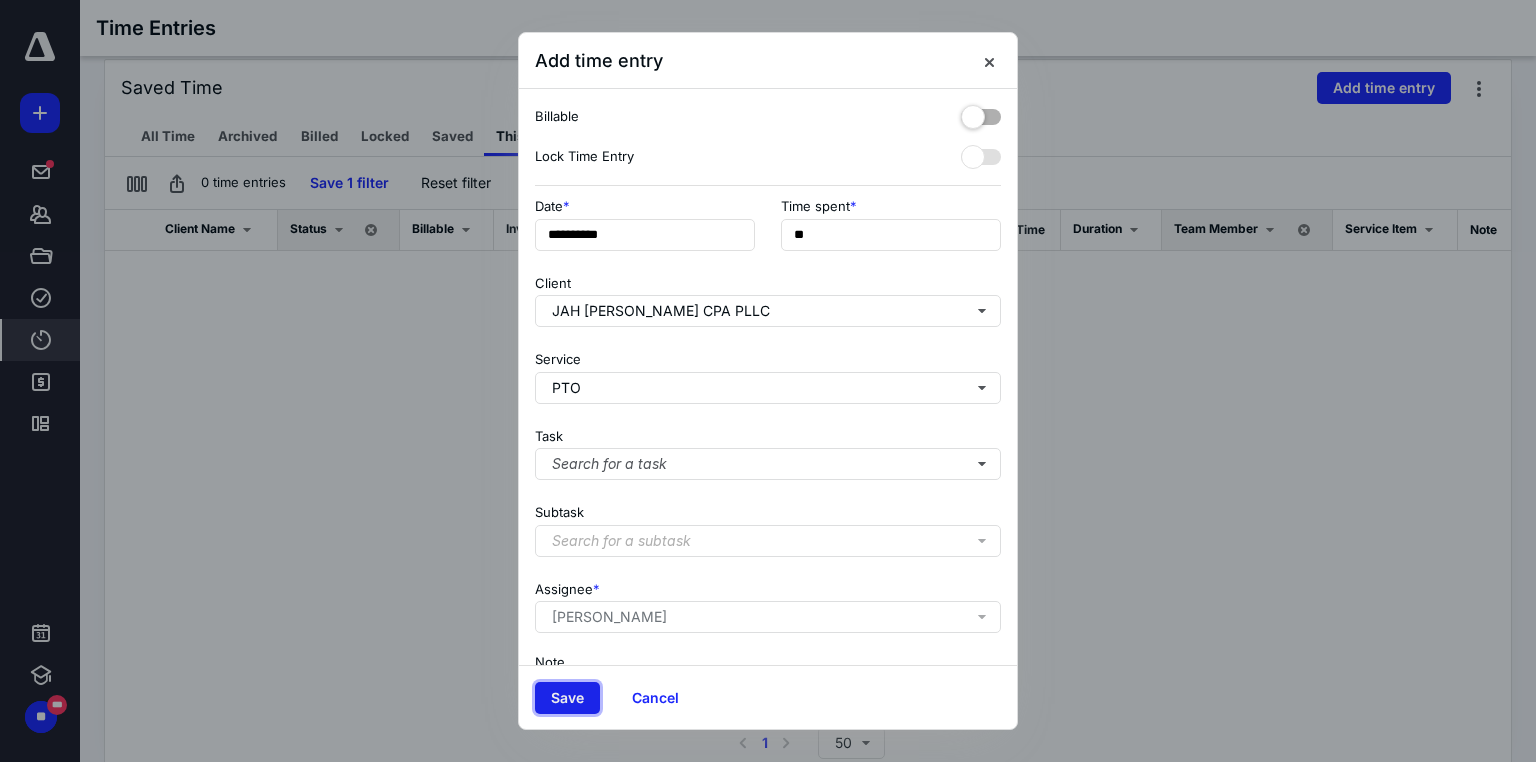 click on "Save" at bounding box center [567, 698] 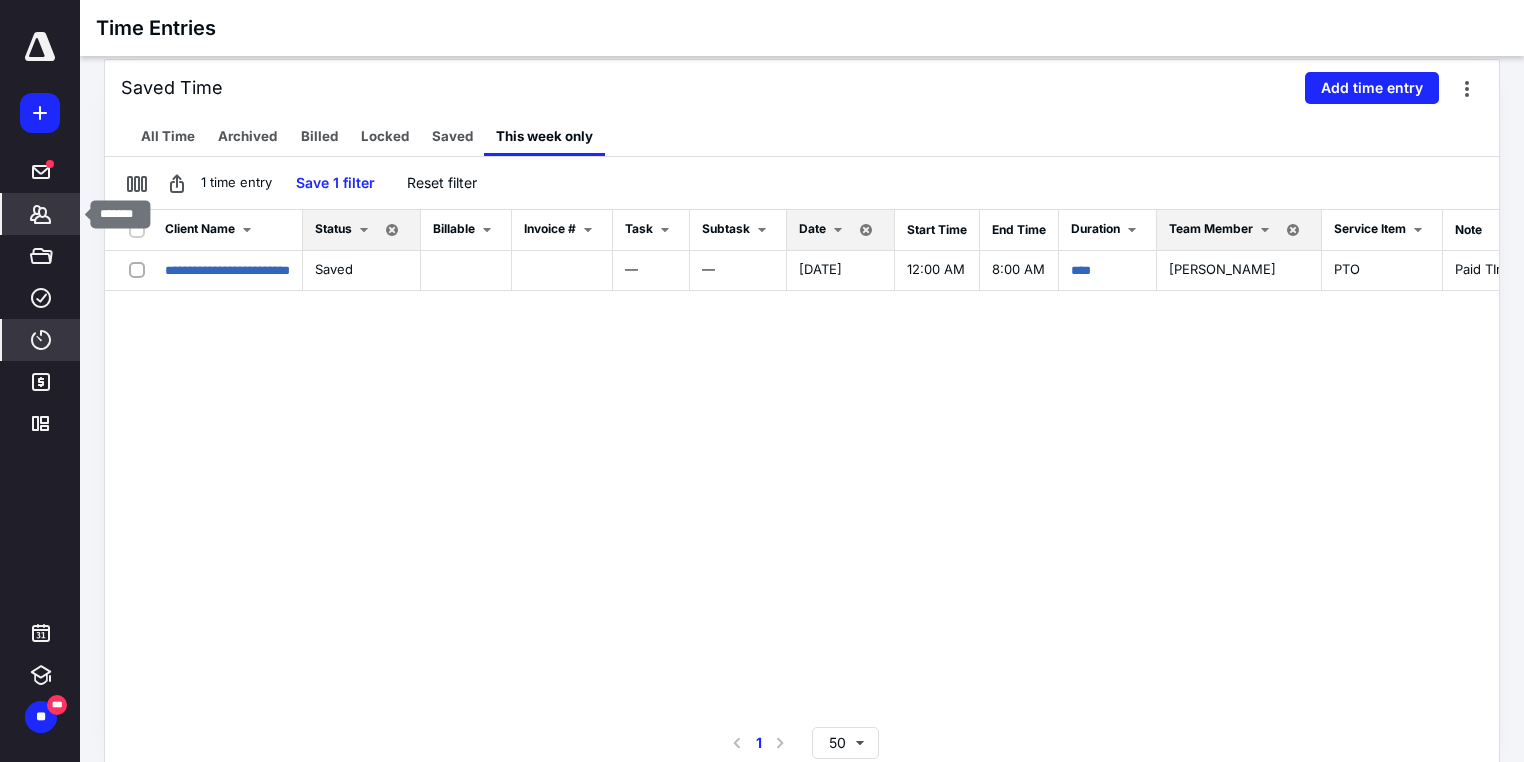 click 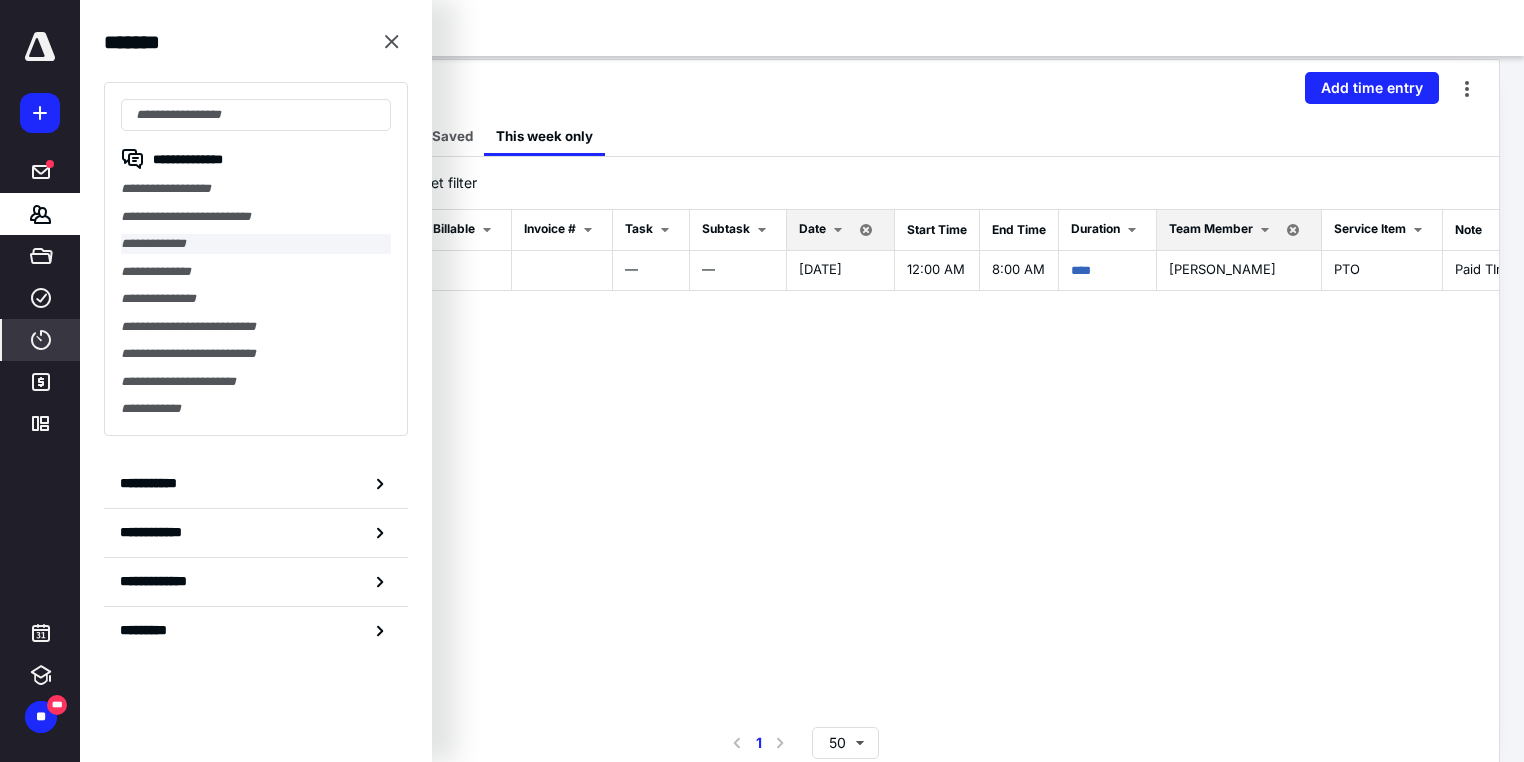 click on "**********" at bounding box center (256, 244) 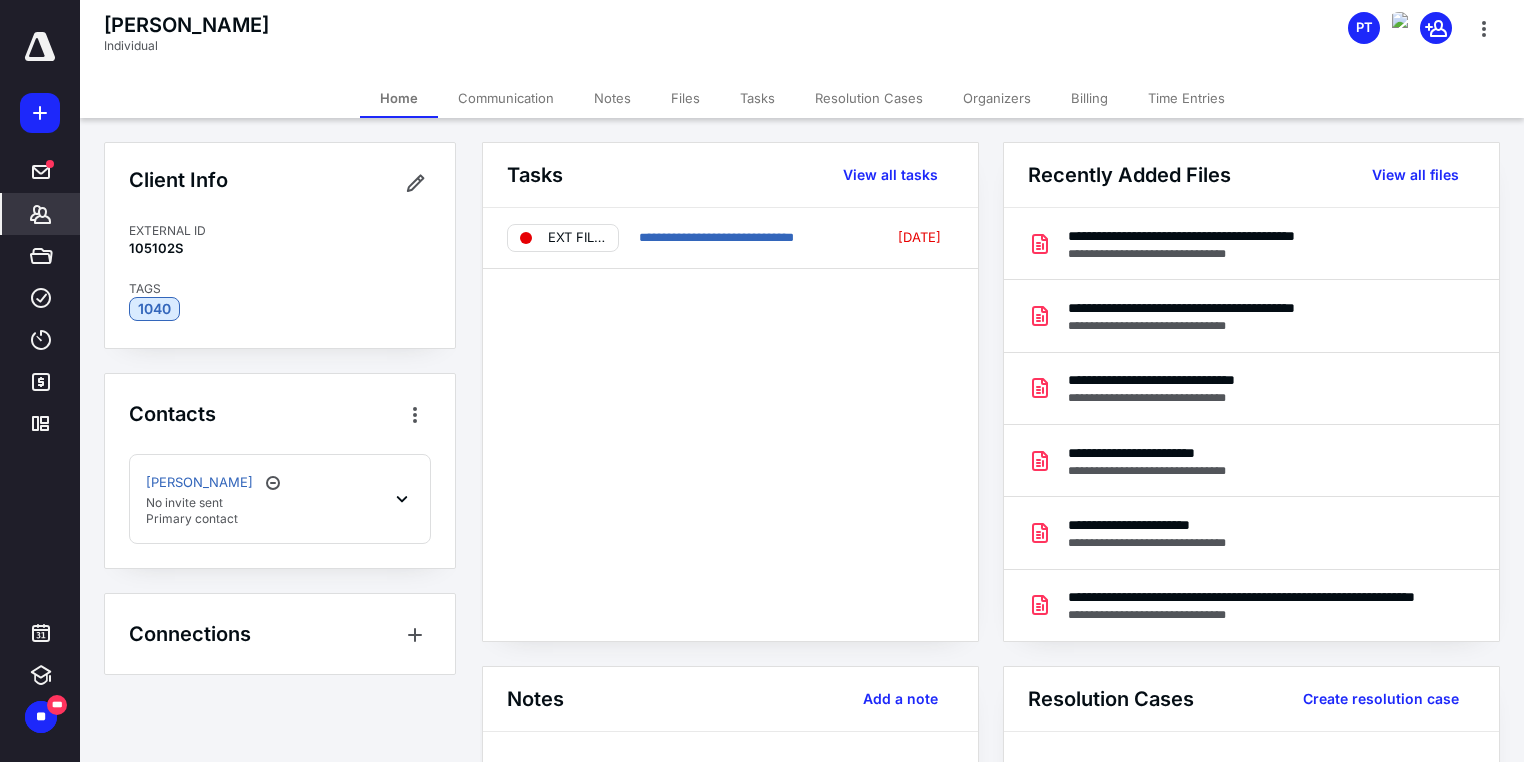 click on "Files" at bounding box center (685, 98) 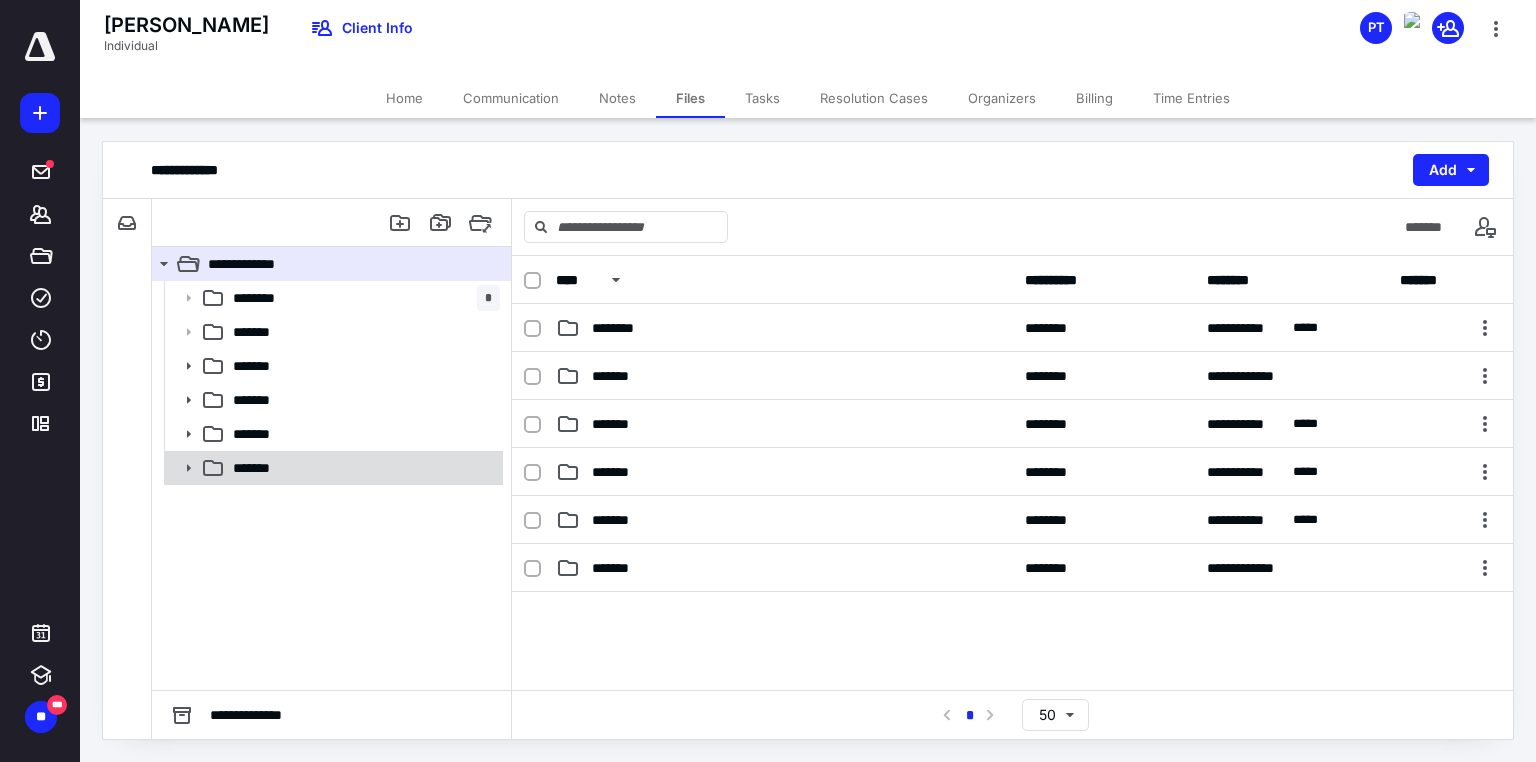 click 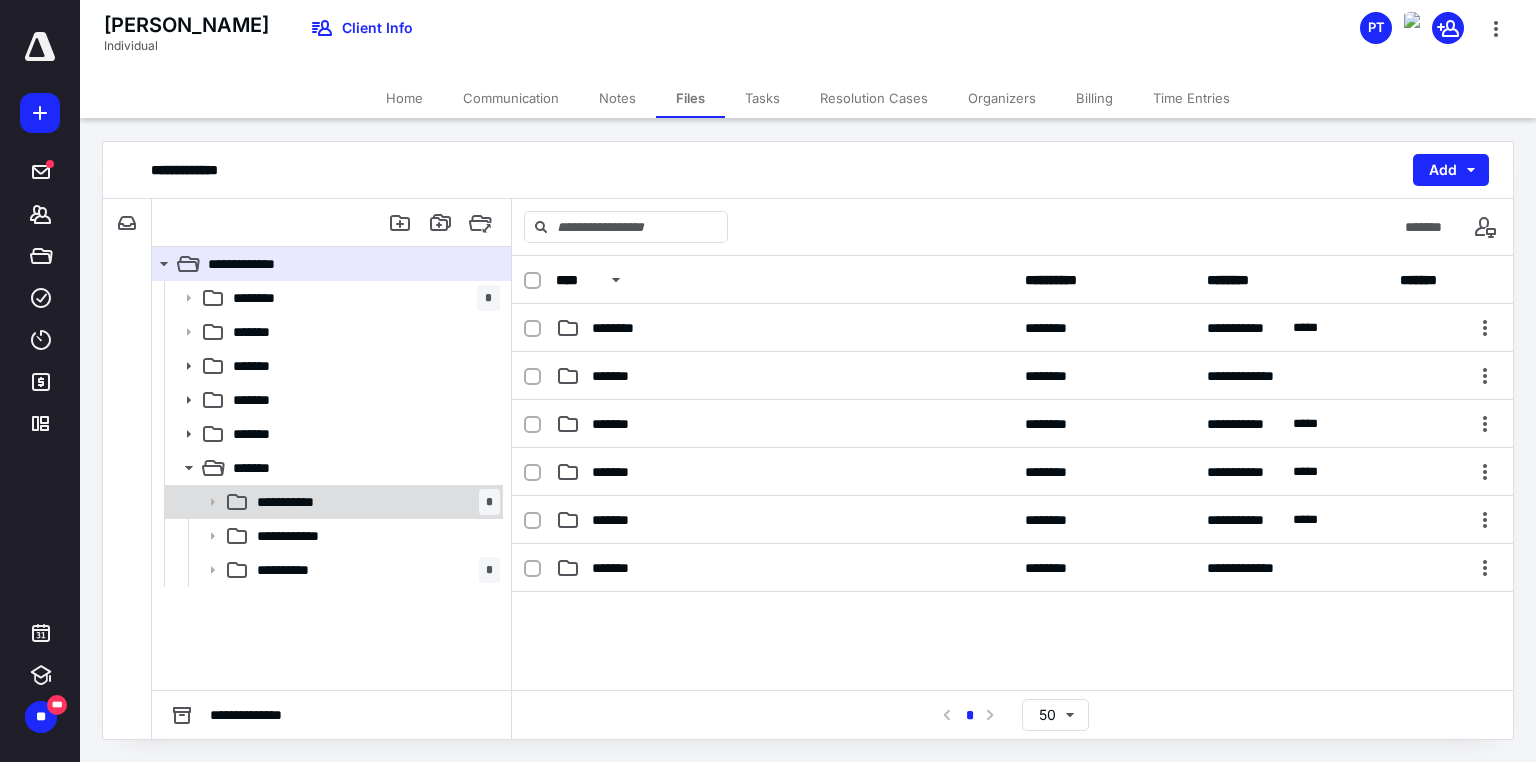 click on "**********" at bounding box center (299, 502) 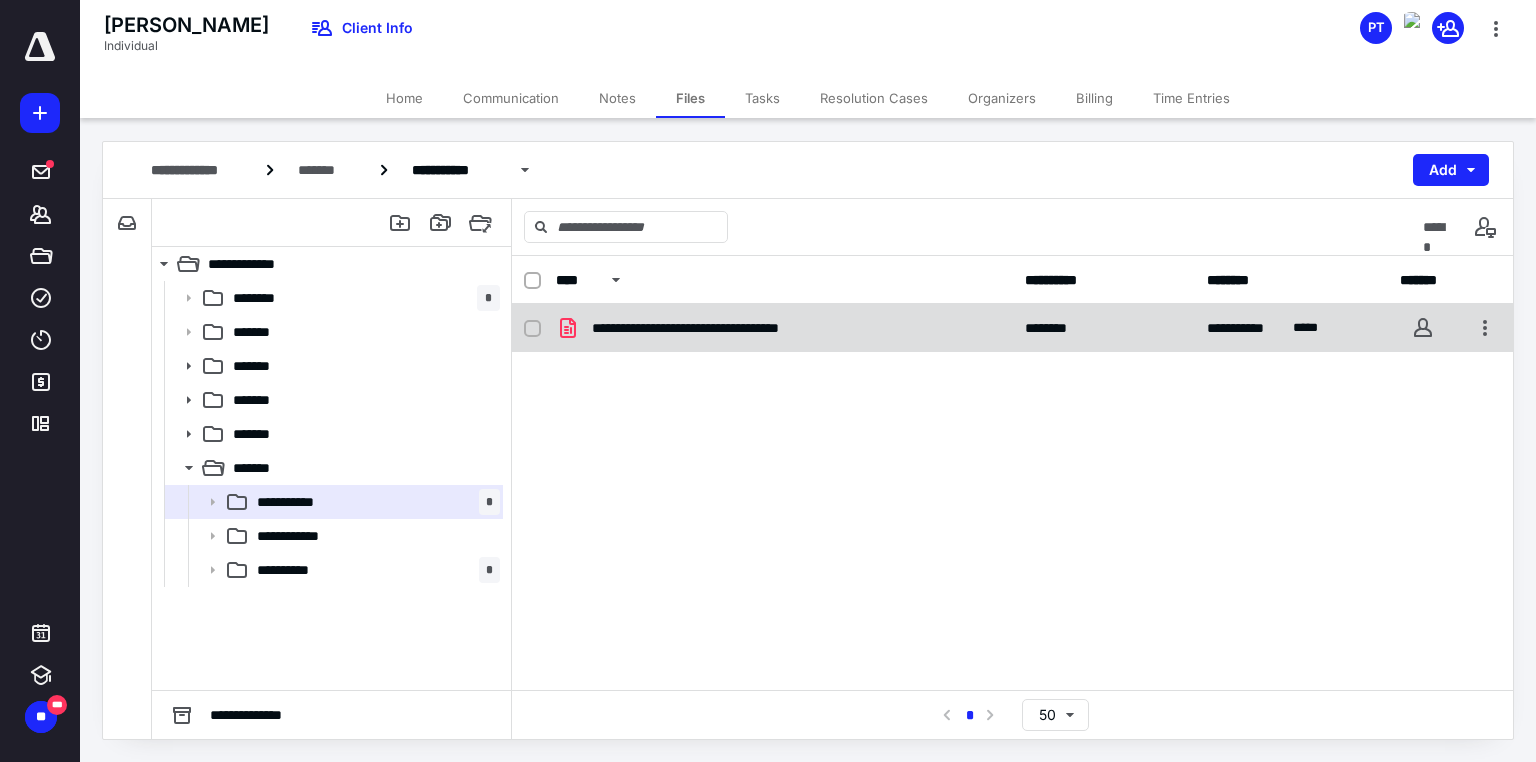 click 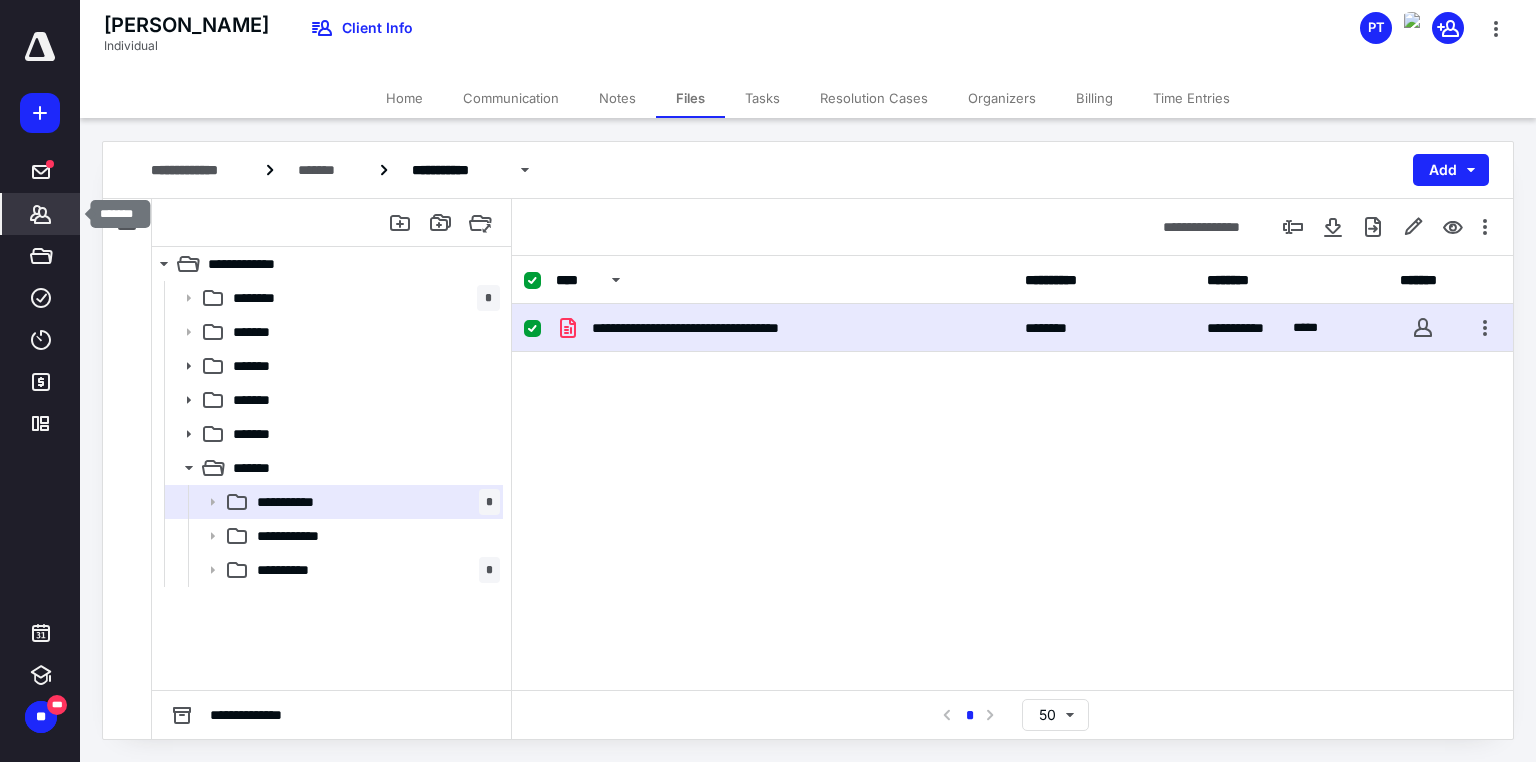 click on "*******" at bounding box center (41, 214) 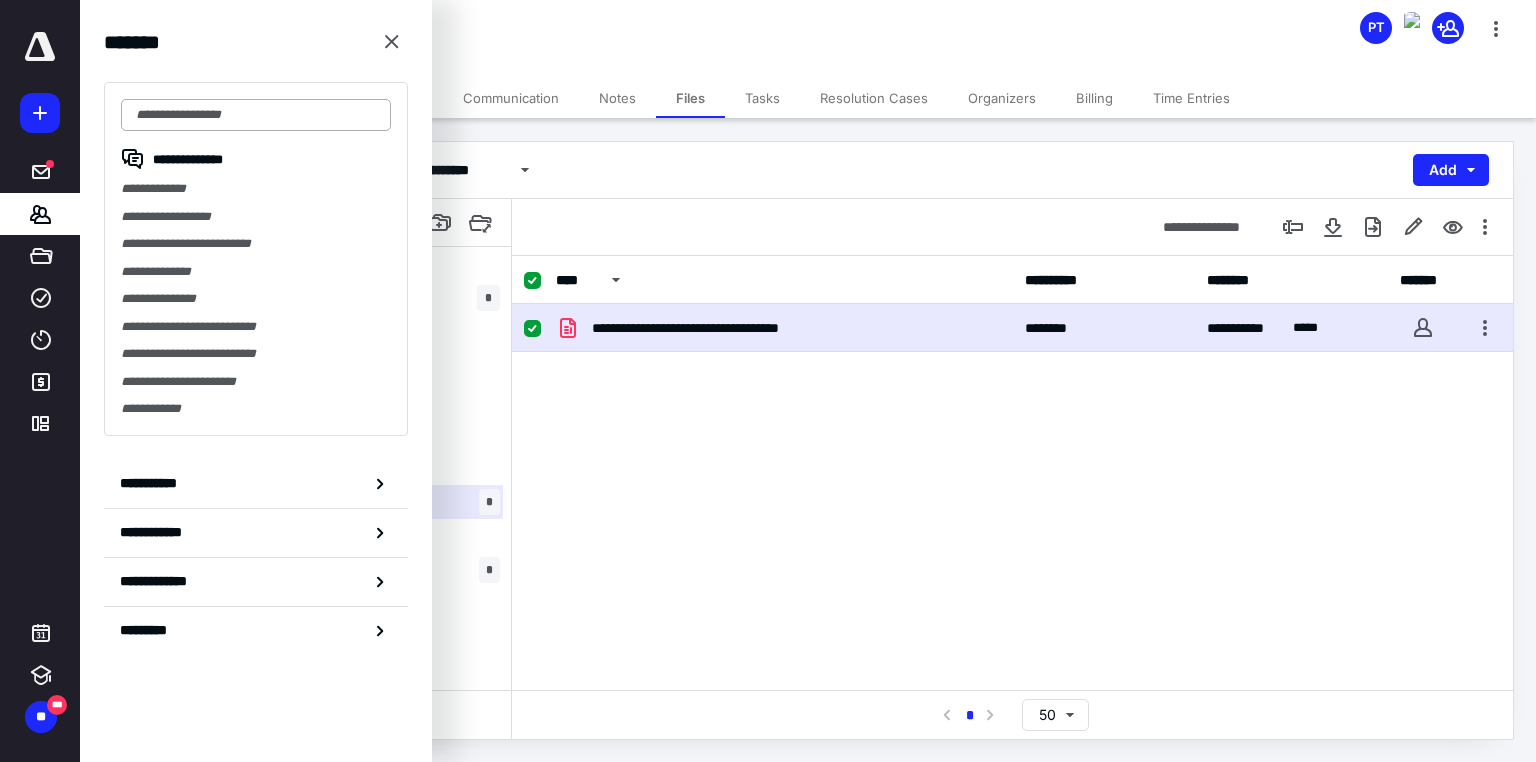 click at bounding box center (256, 115) 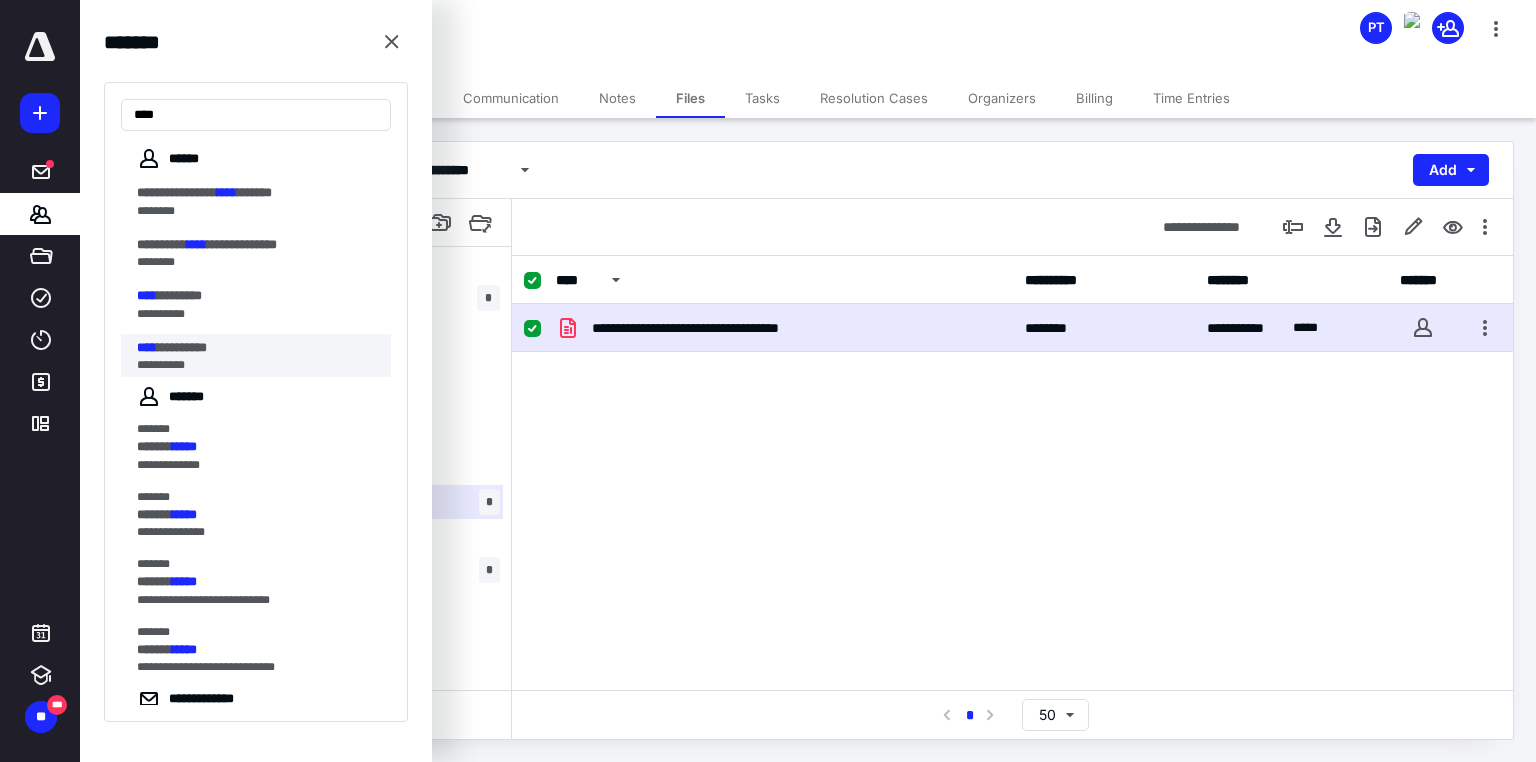type on "****" 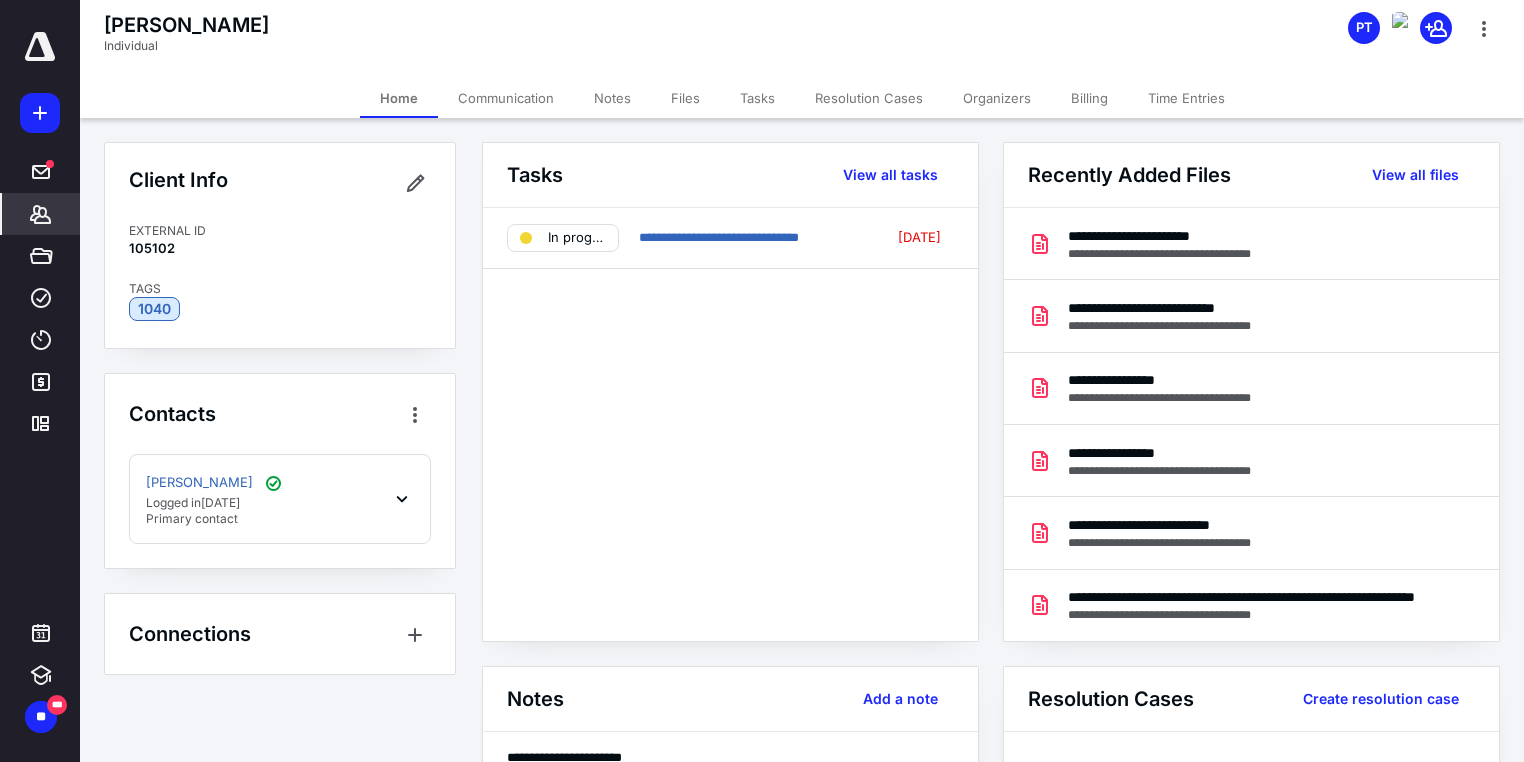 click on "Tasks" at bounding box center (757, 98) 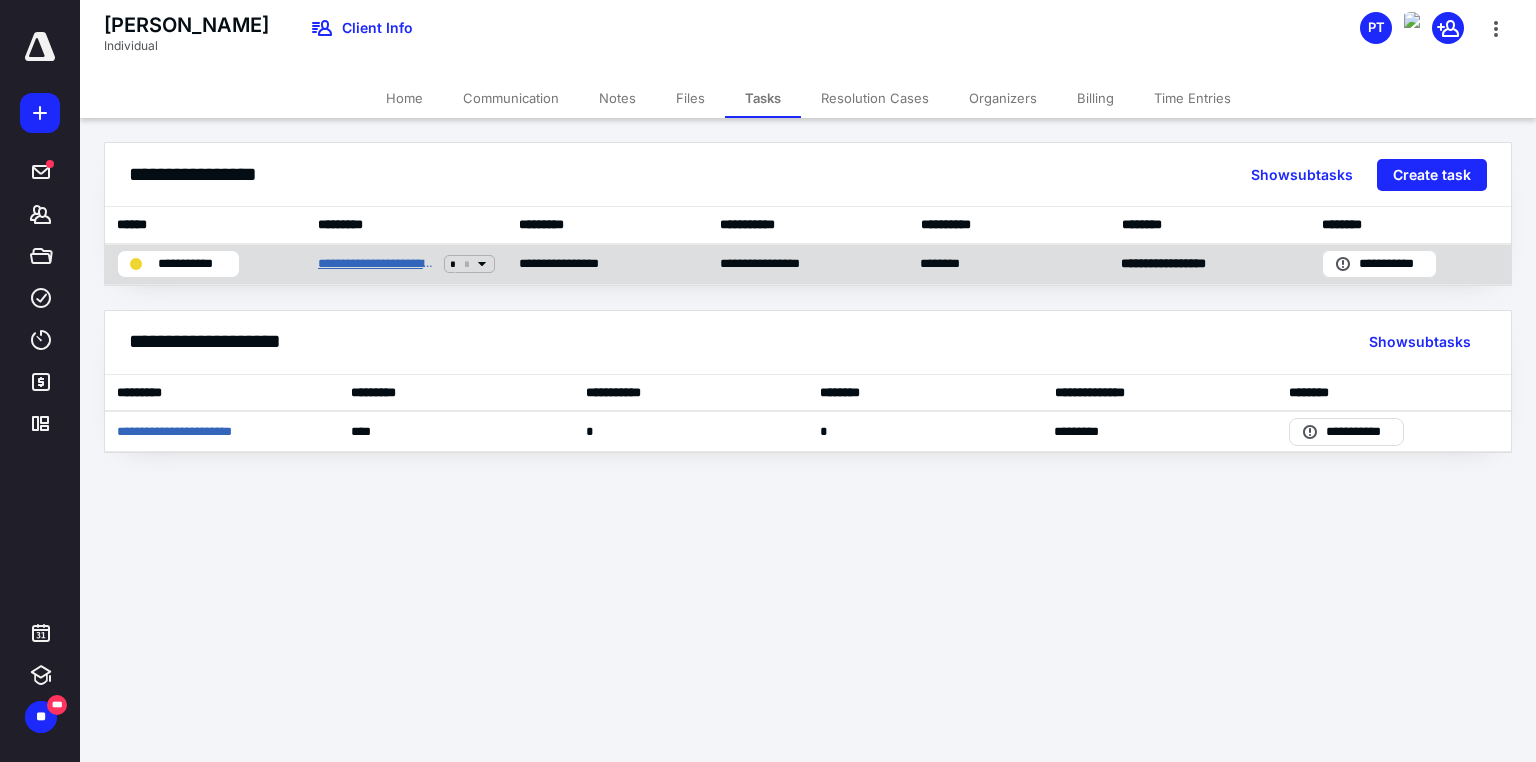 click on "**********" at bounding box center [377, 264] 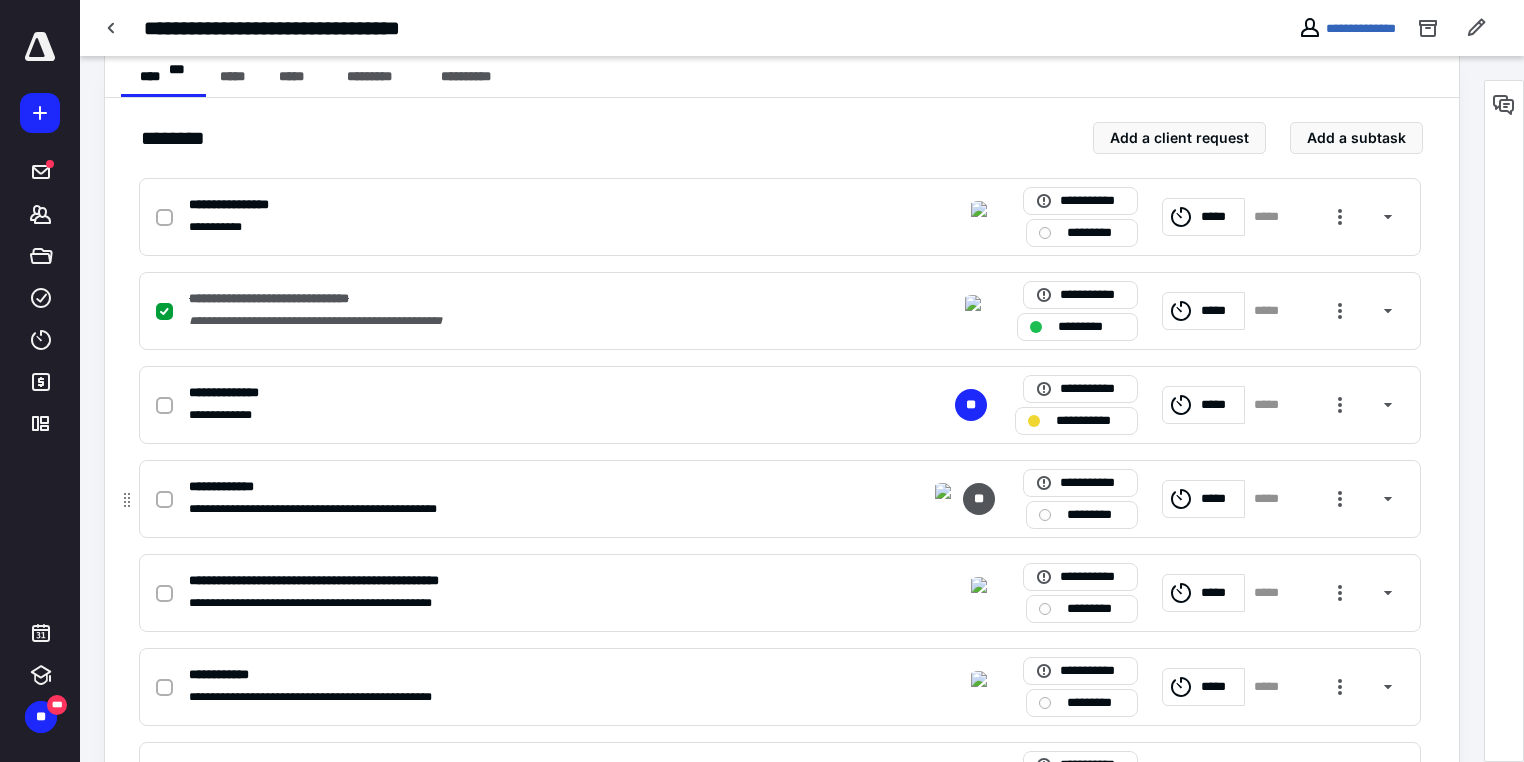scroll, scrollTop: 0, scrollLeft: 0, axis: both 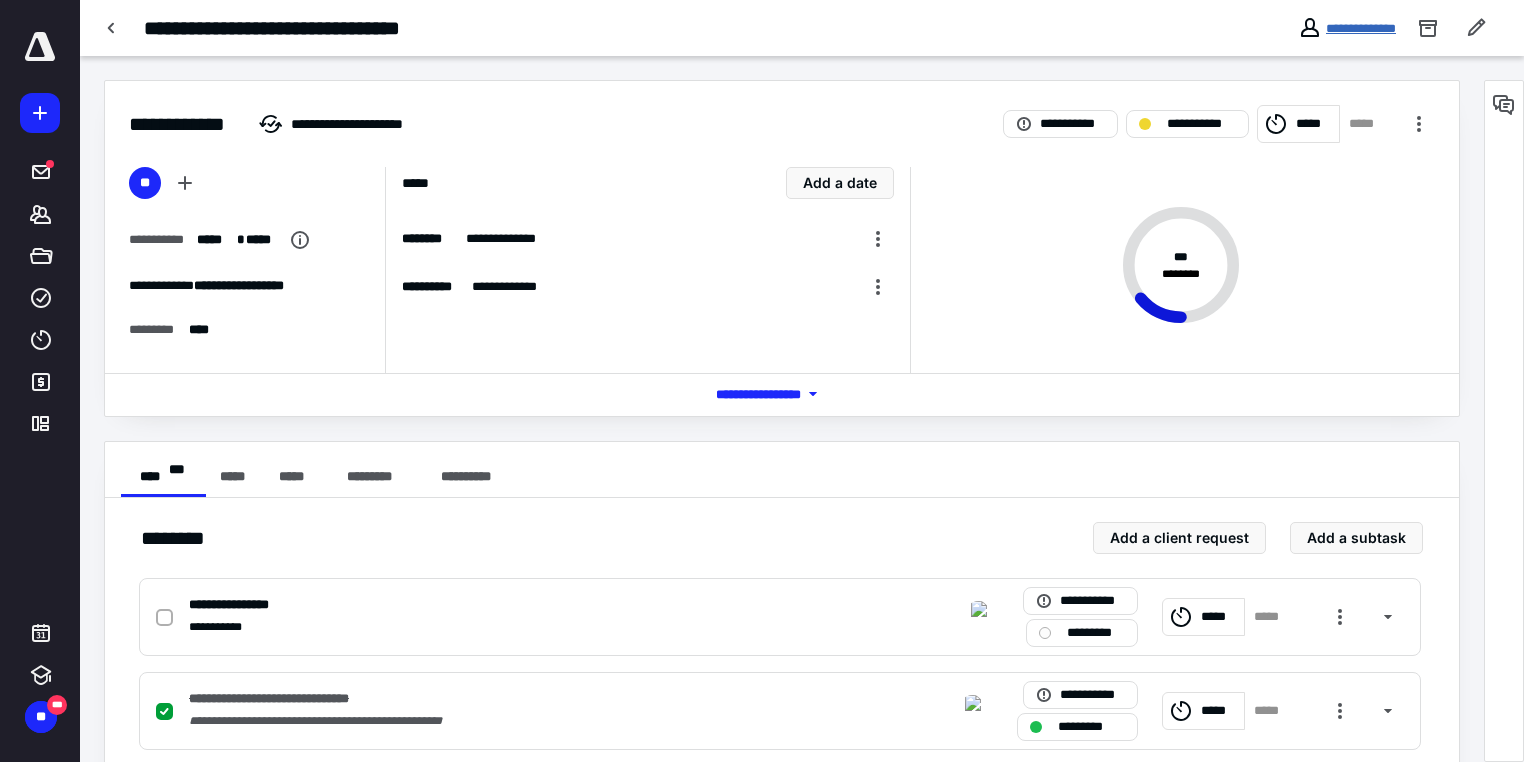 click on "**********" at bounding box center (1361, 28) 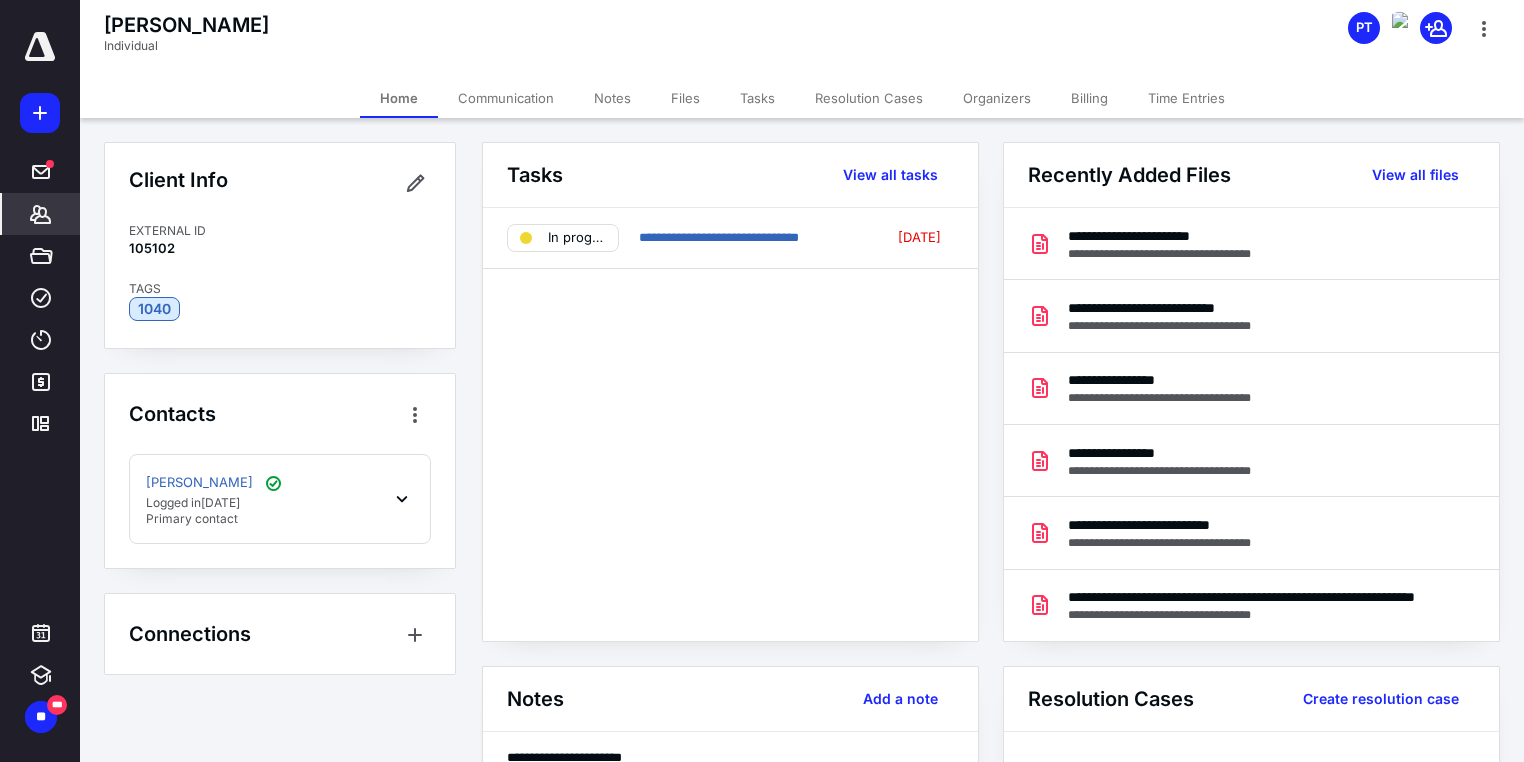 click on "Notes" at bounding box center (612, 98) 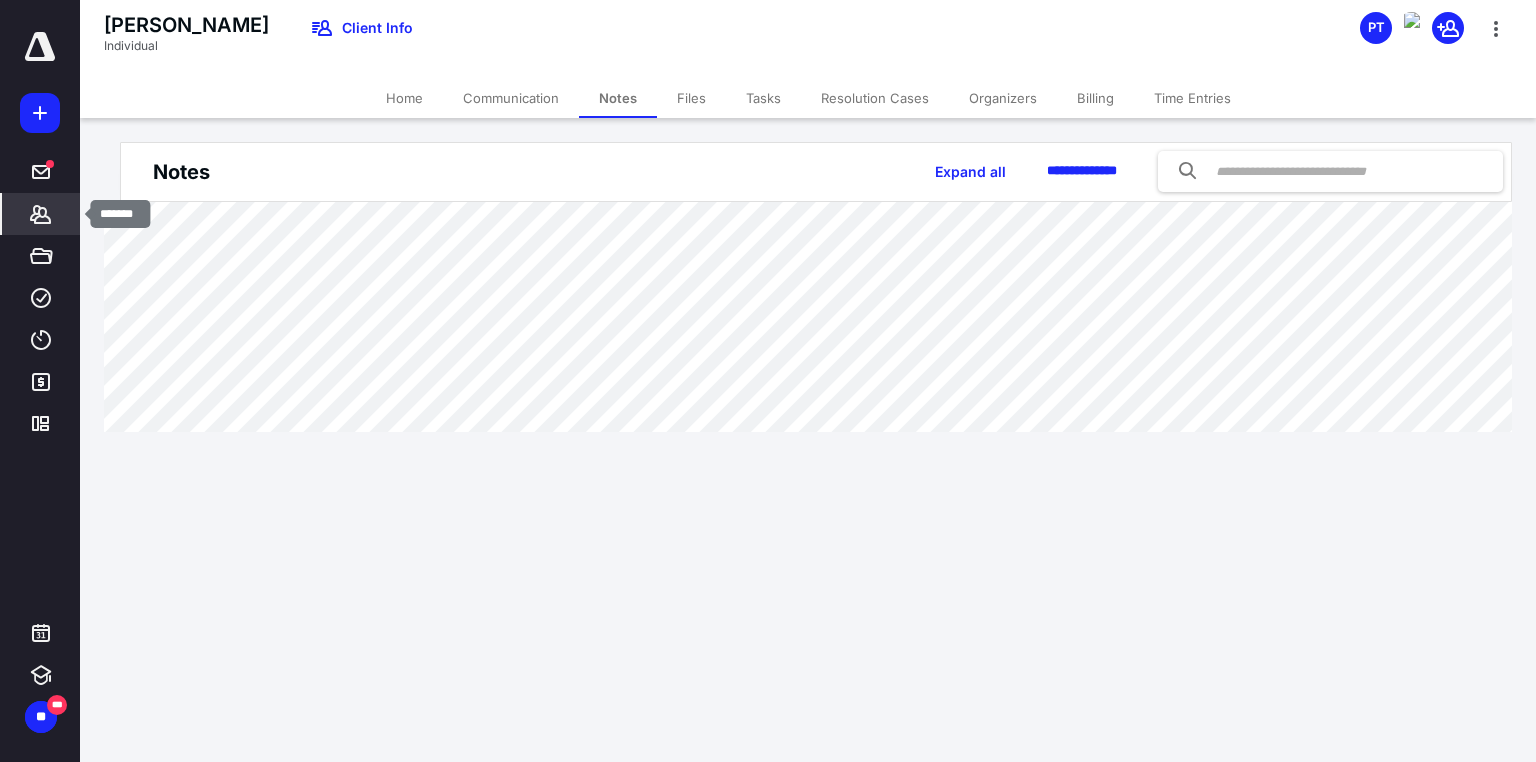 click 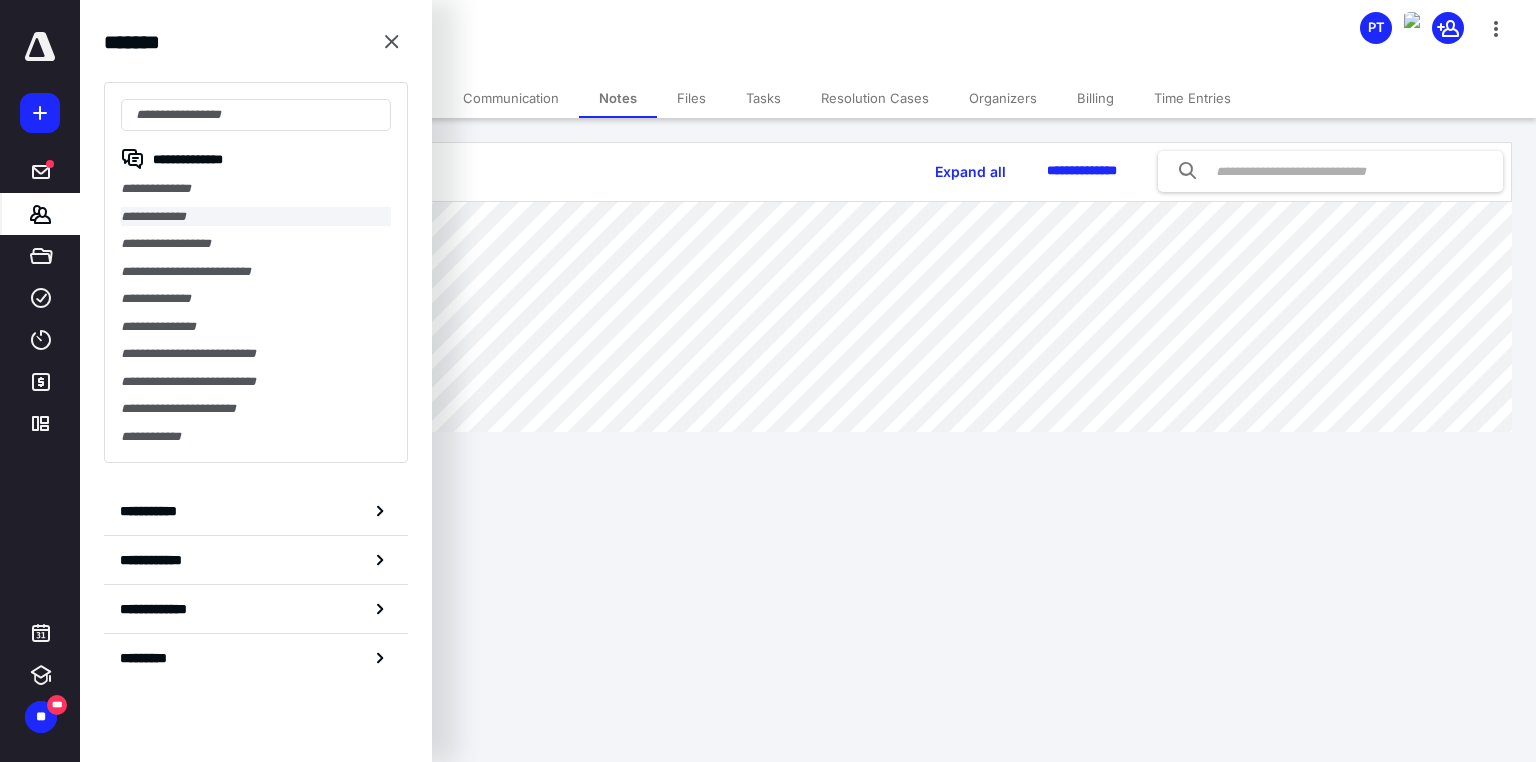 click on "**********" at bounding box center (256, 217) 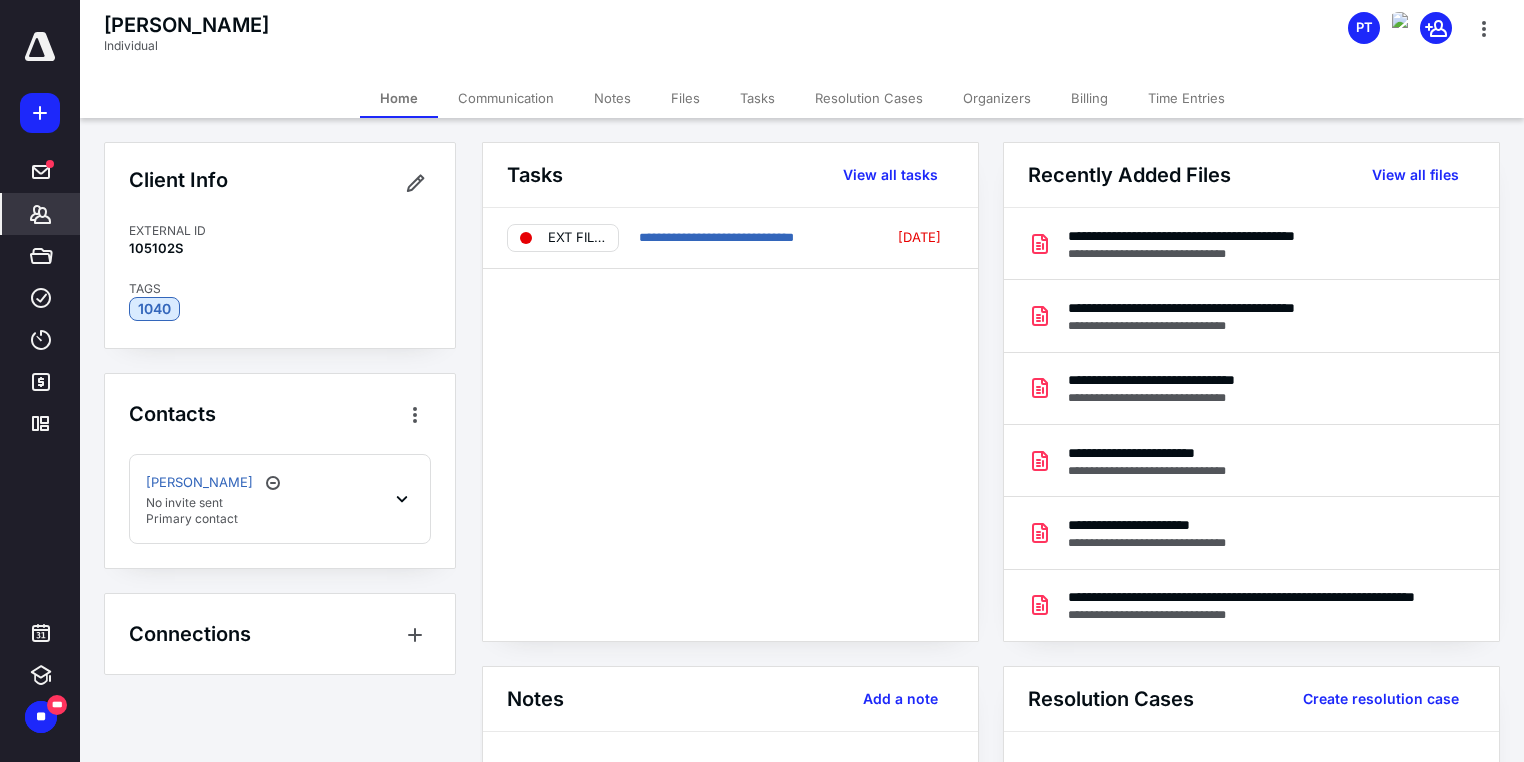 click on "Notes" at bounding box center (612, 98) 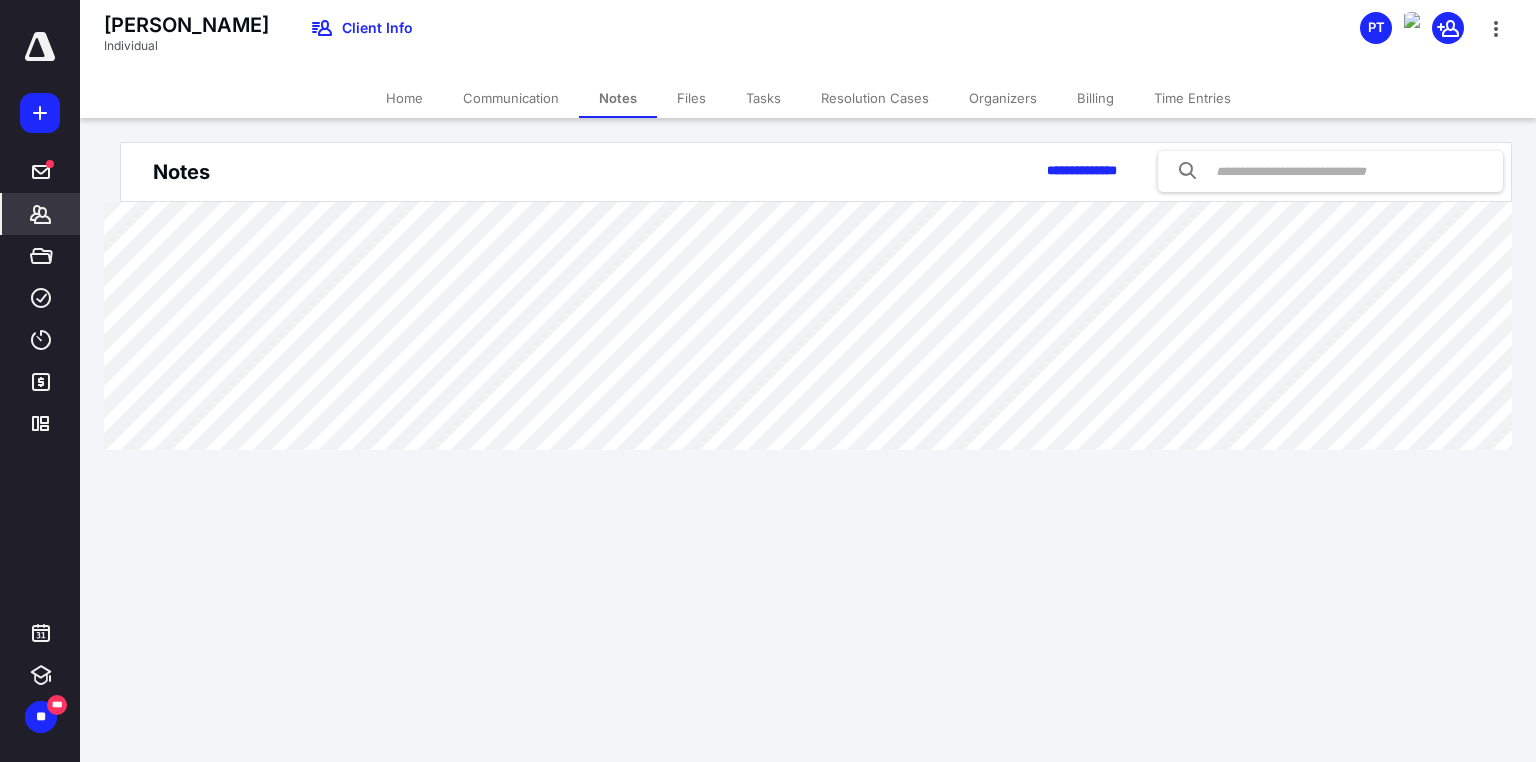 click on "Files" at bounding box center [691, 98] 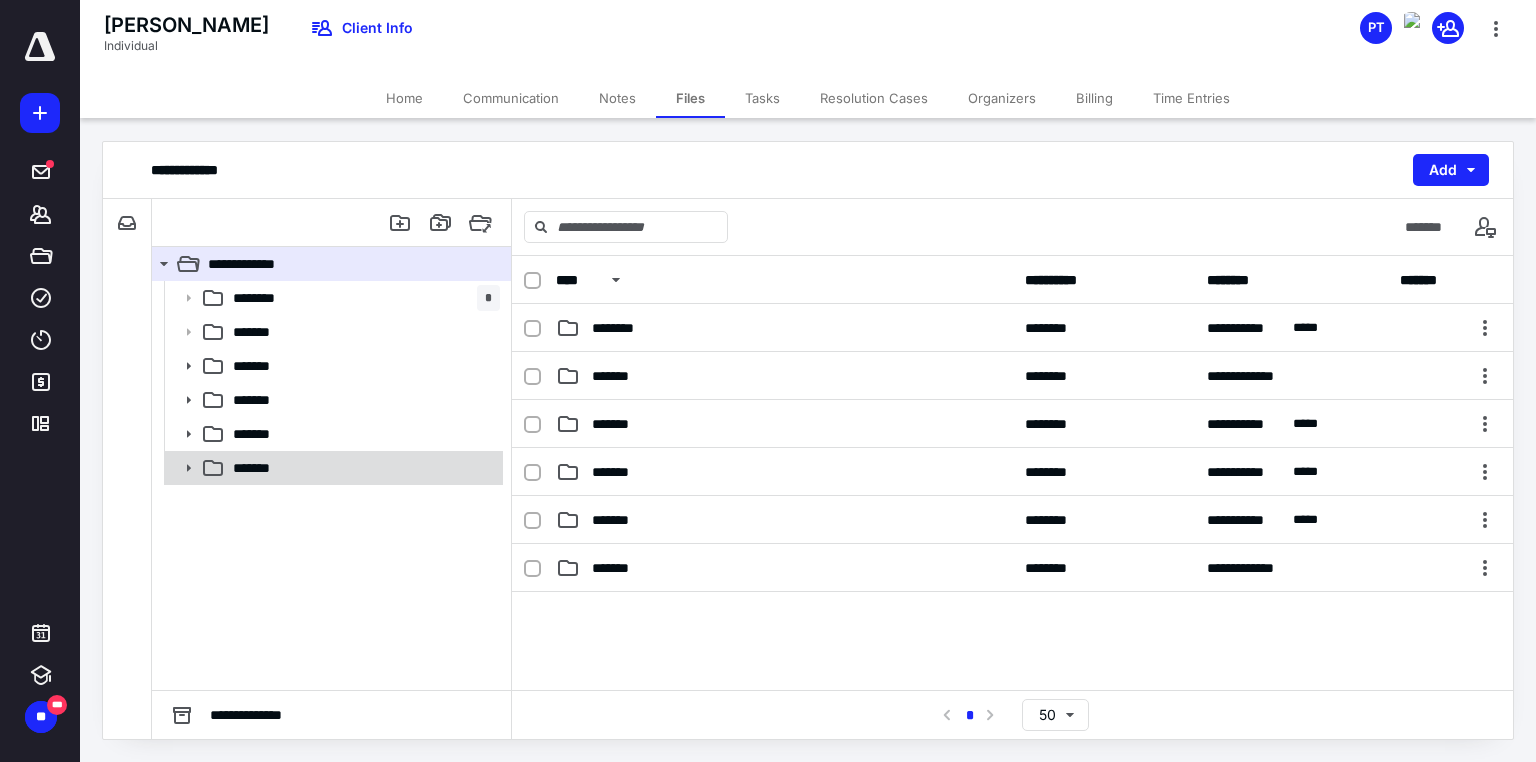click 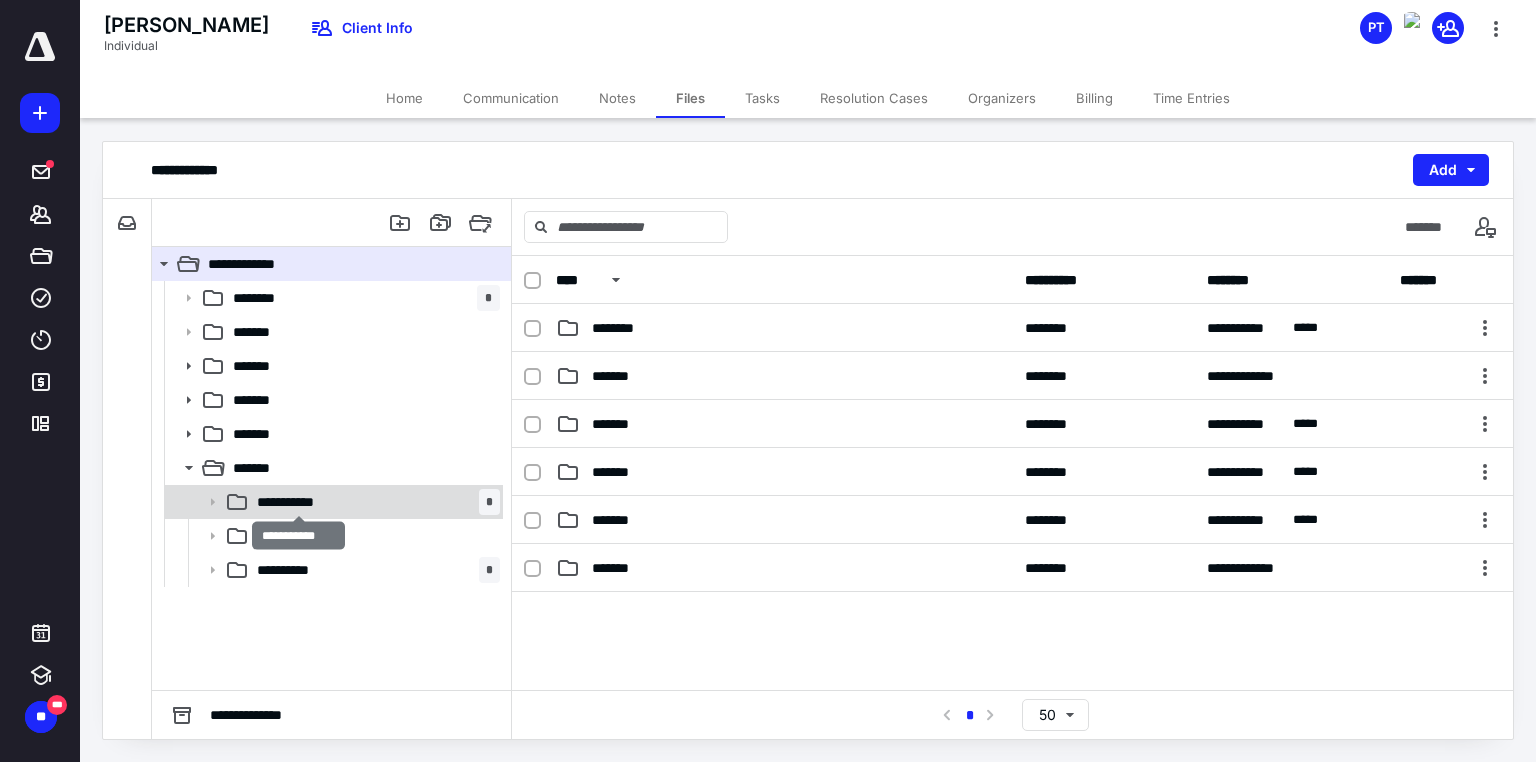 click on "**********" at bounding box center [299, 502] 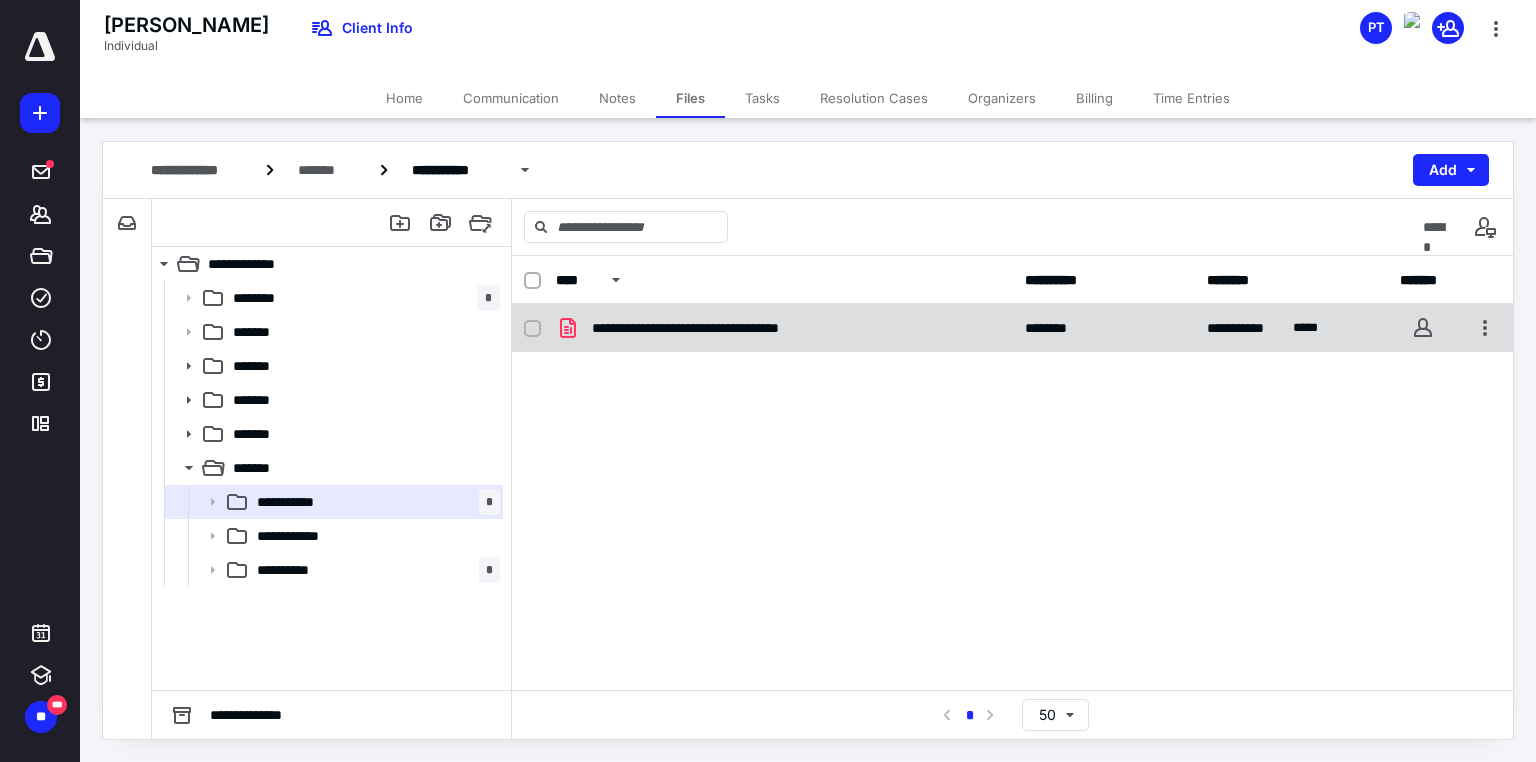 click 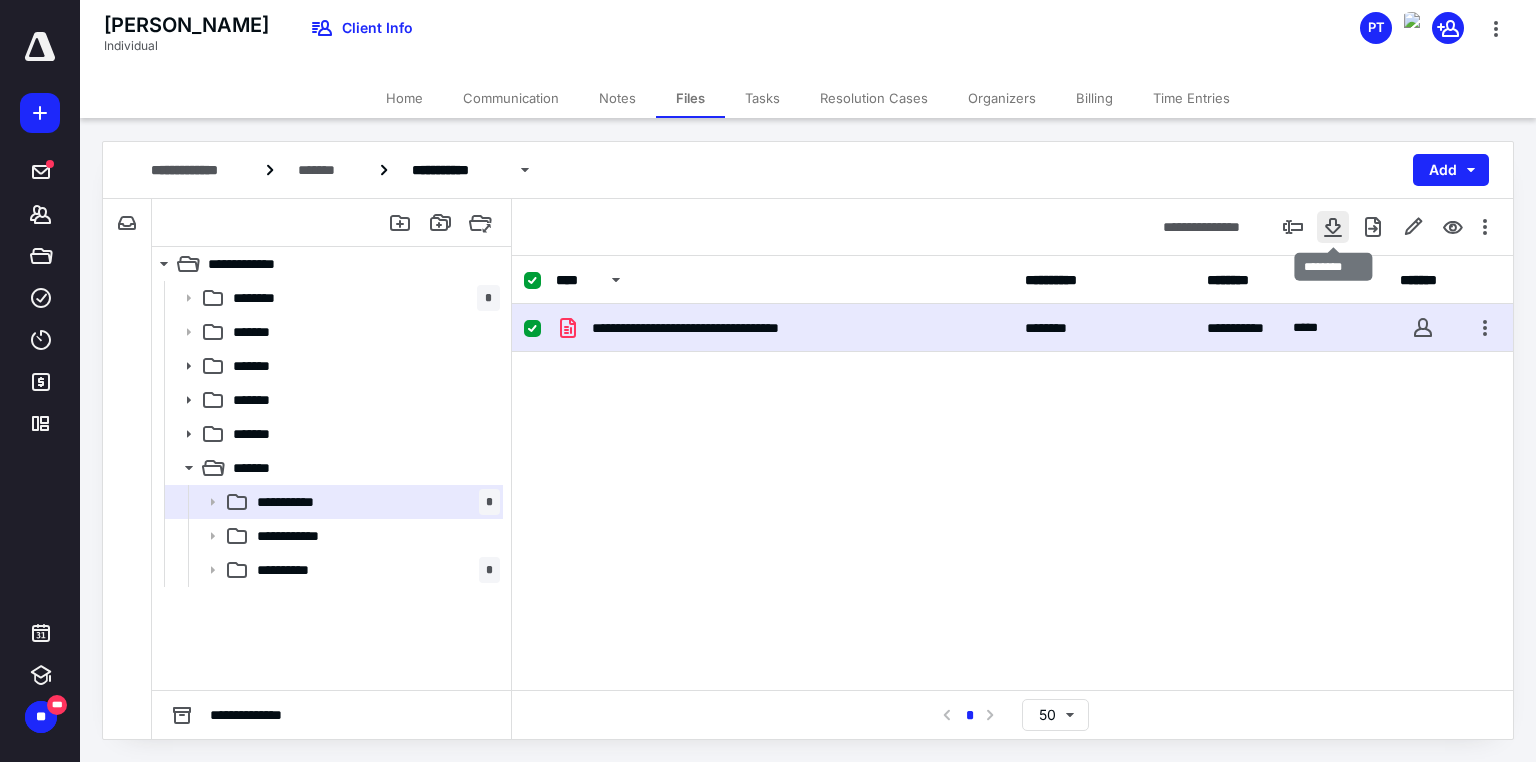 click at bounding box center (1333, 227) 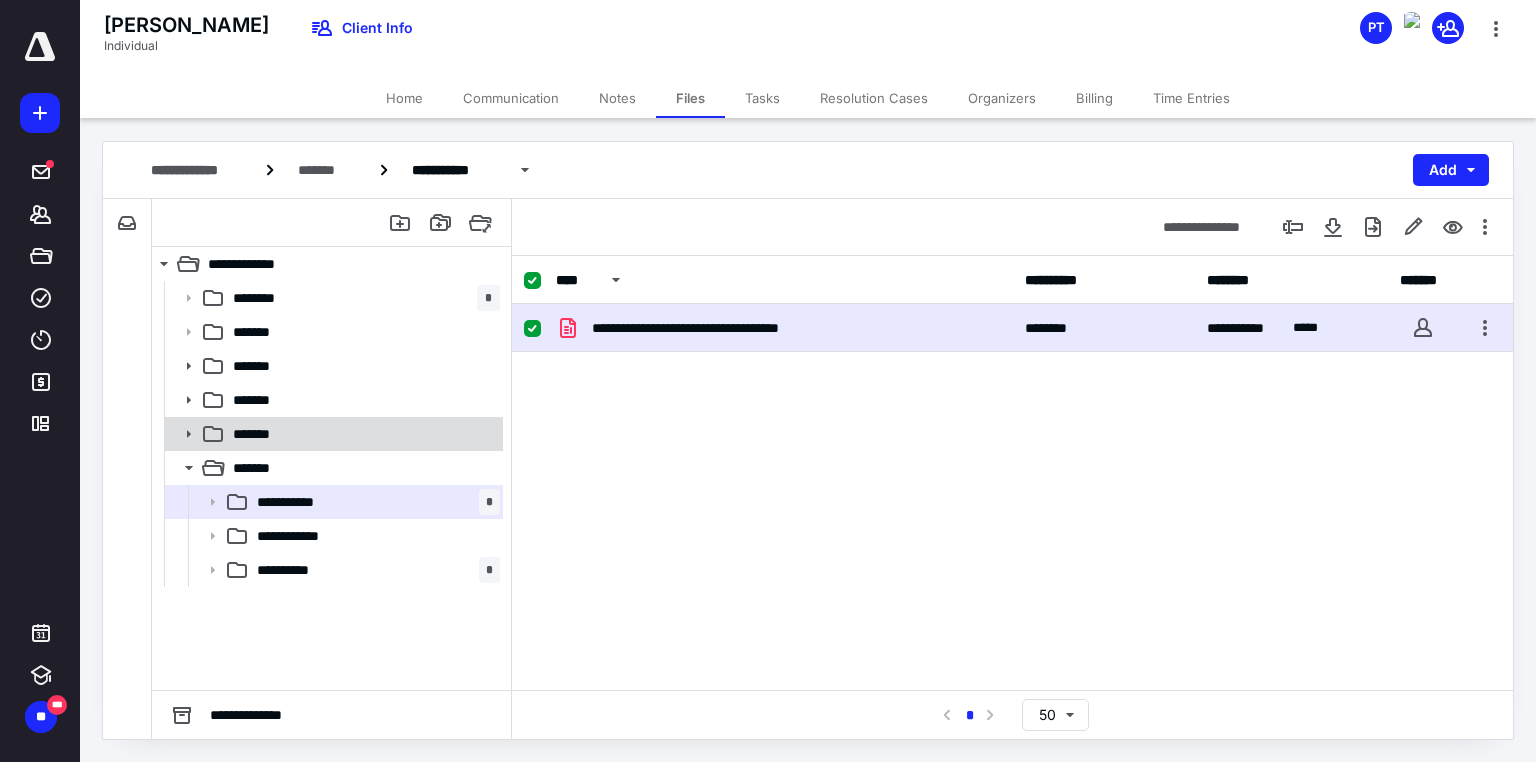 click 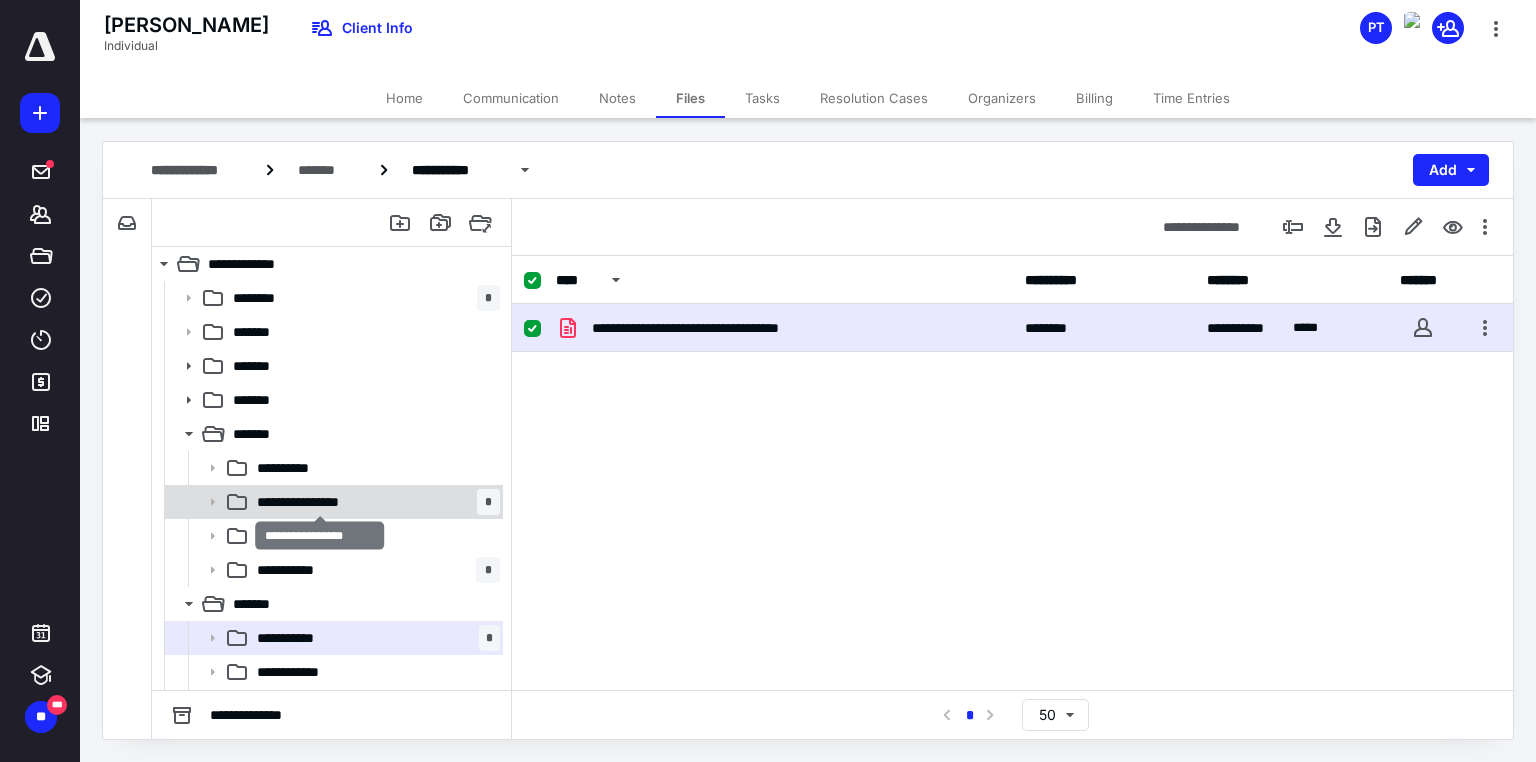 click on "**********" at bounding box center [320, 502] 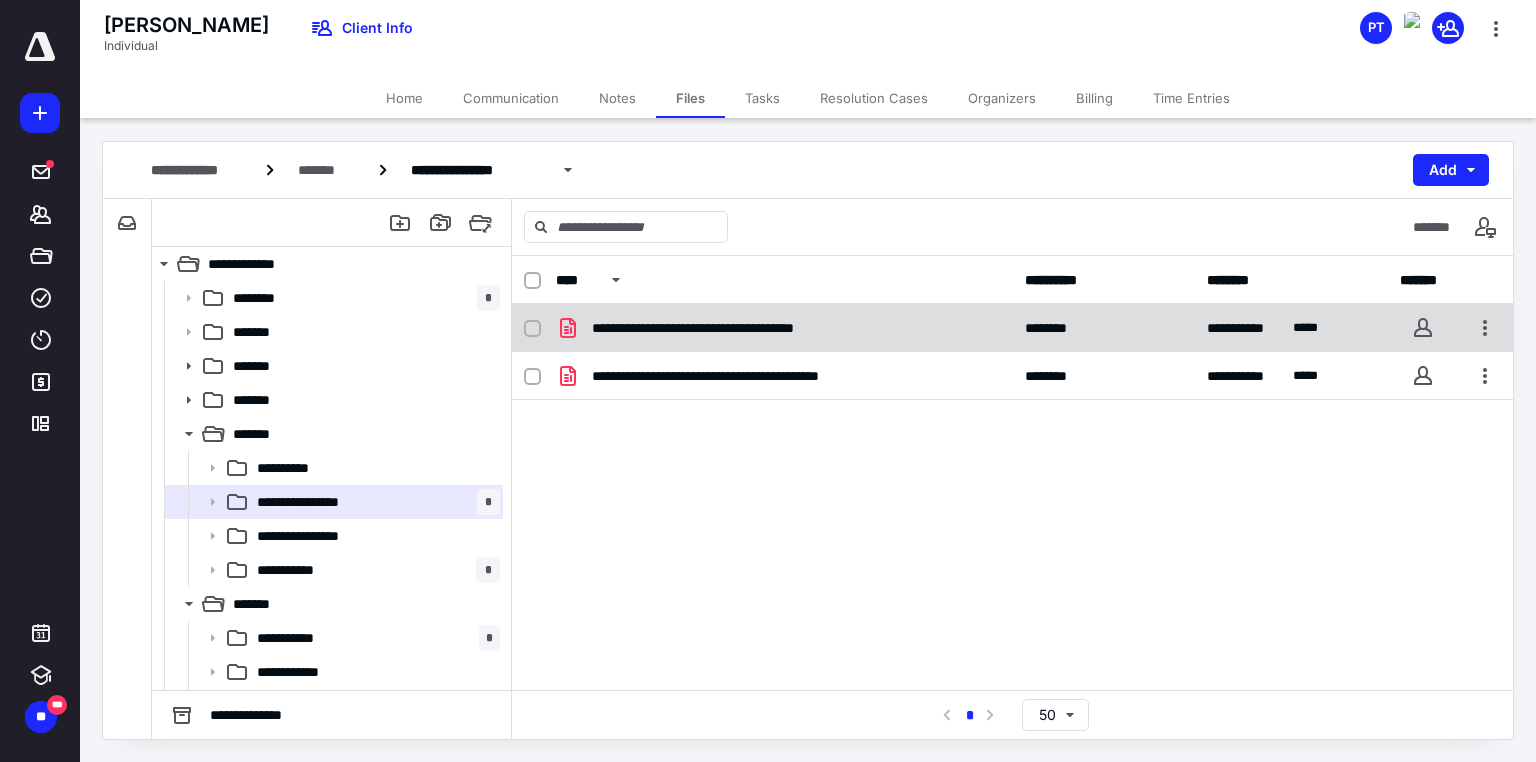 click 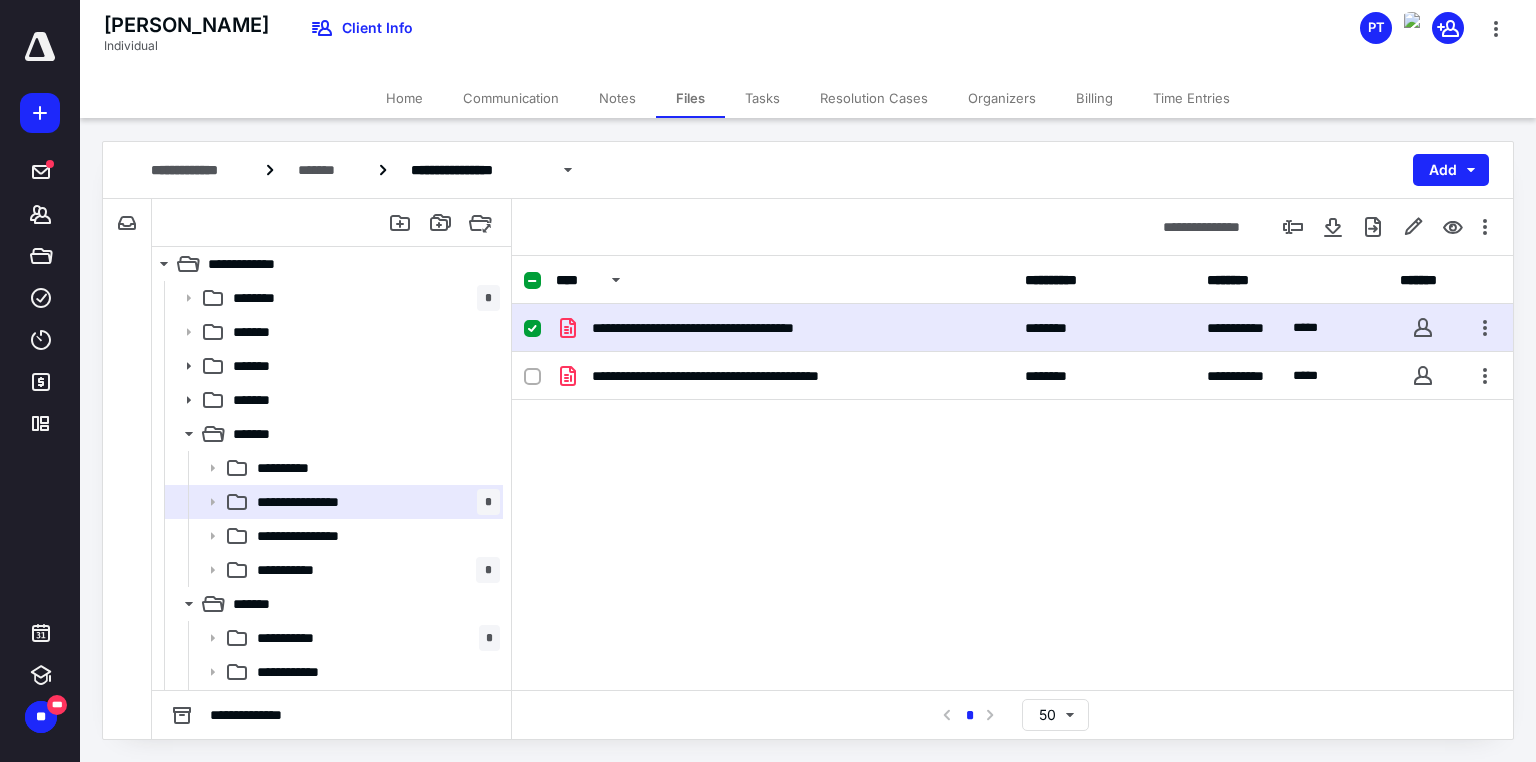 click on "[PERSON_NAME] Individual Client Info PT" at bounding box center [808, 39] 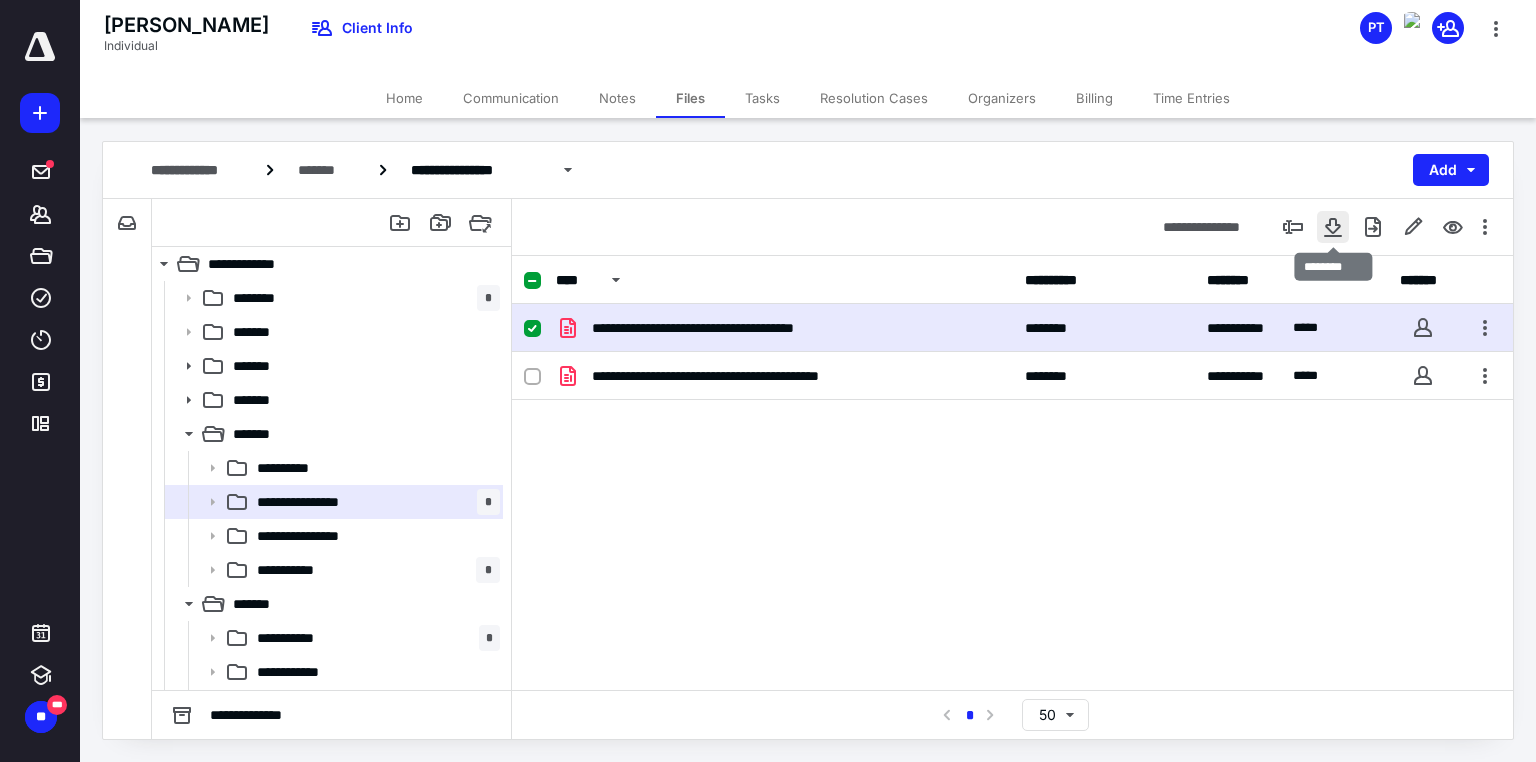 click at bounding box center [1333, 227] 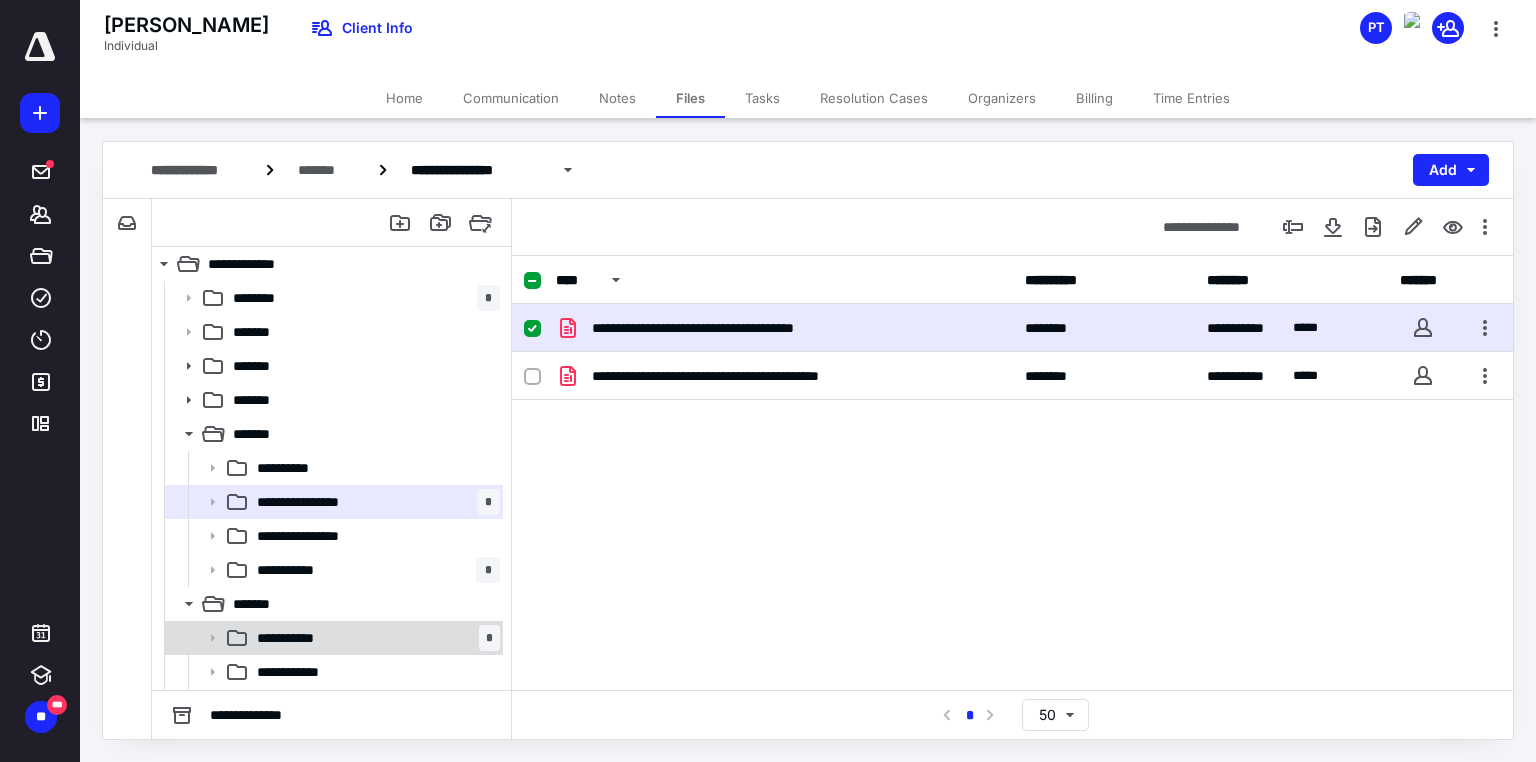 click on "**********" at bounding box center [299, 638] 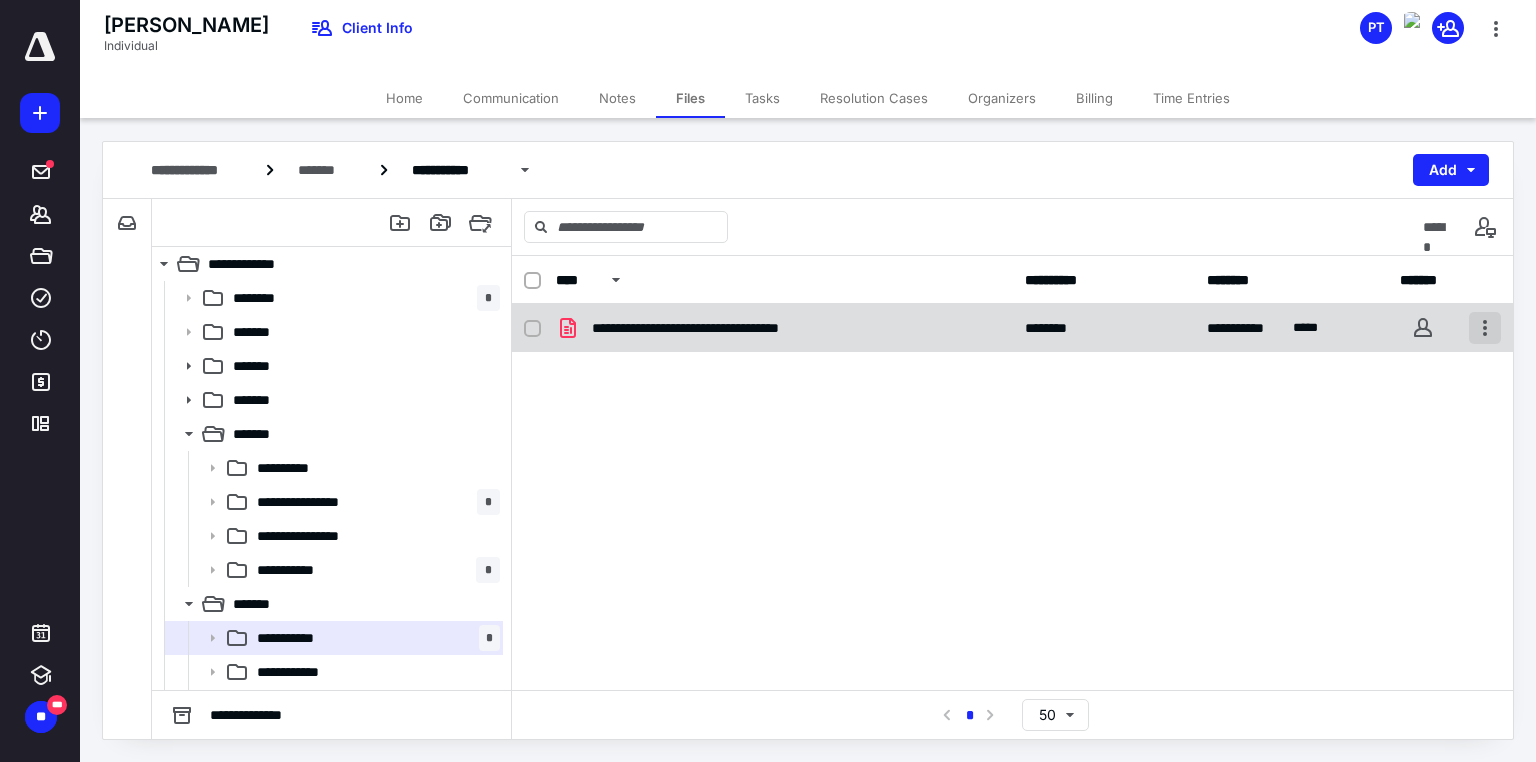 click at bounding box center [1485, 328] 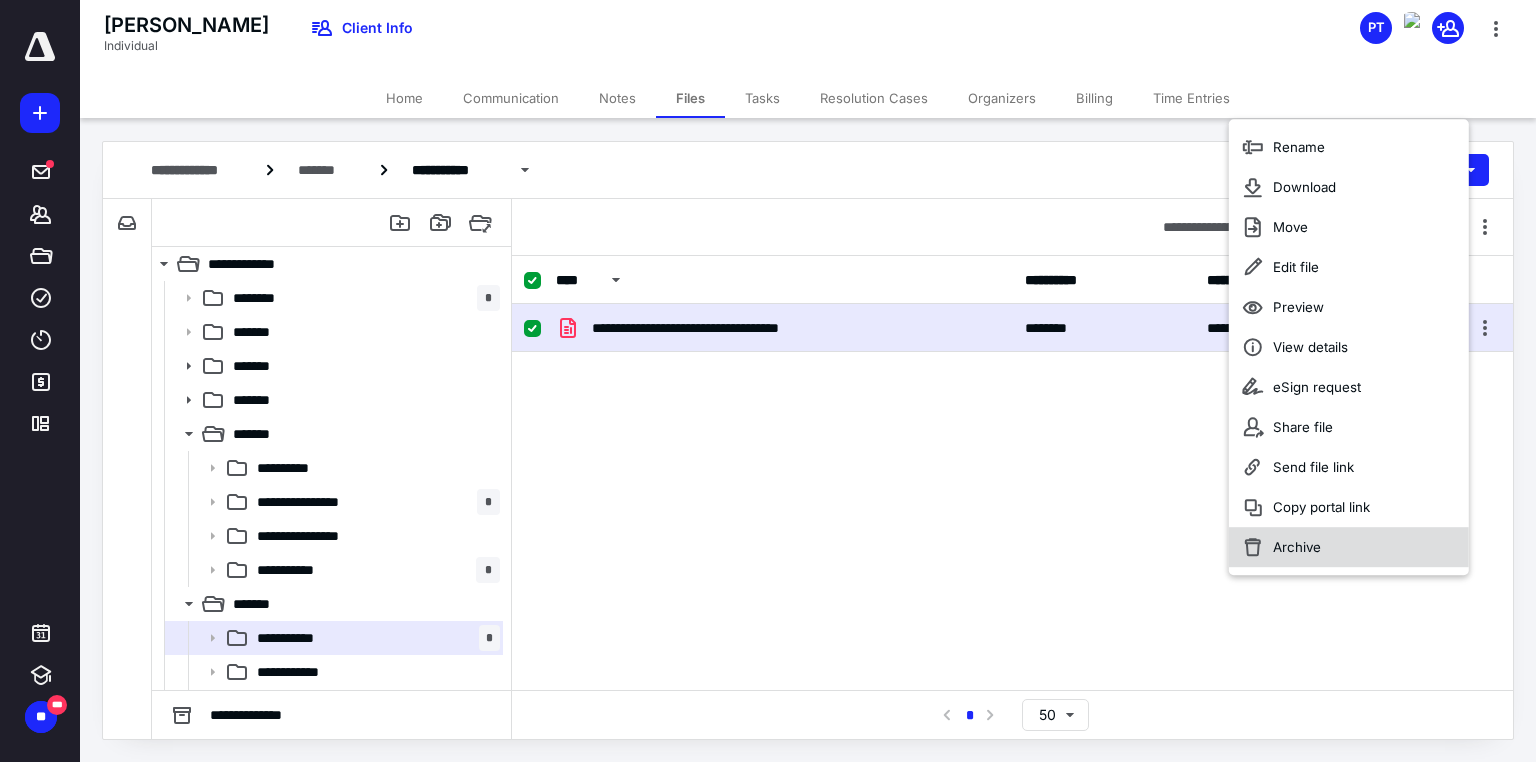 click on "Archive" at bounding box center [1297, 547] 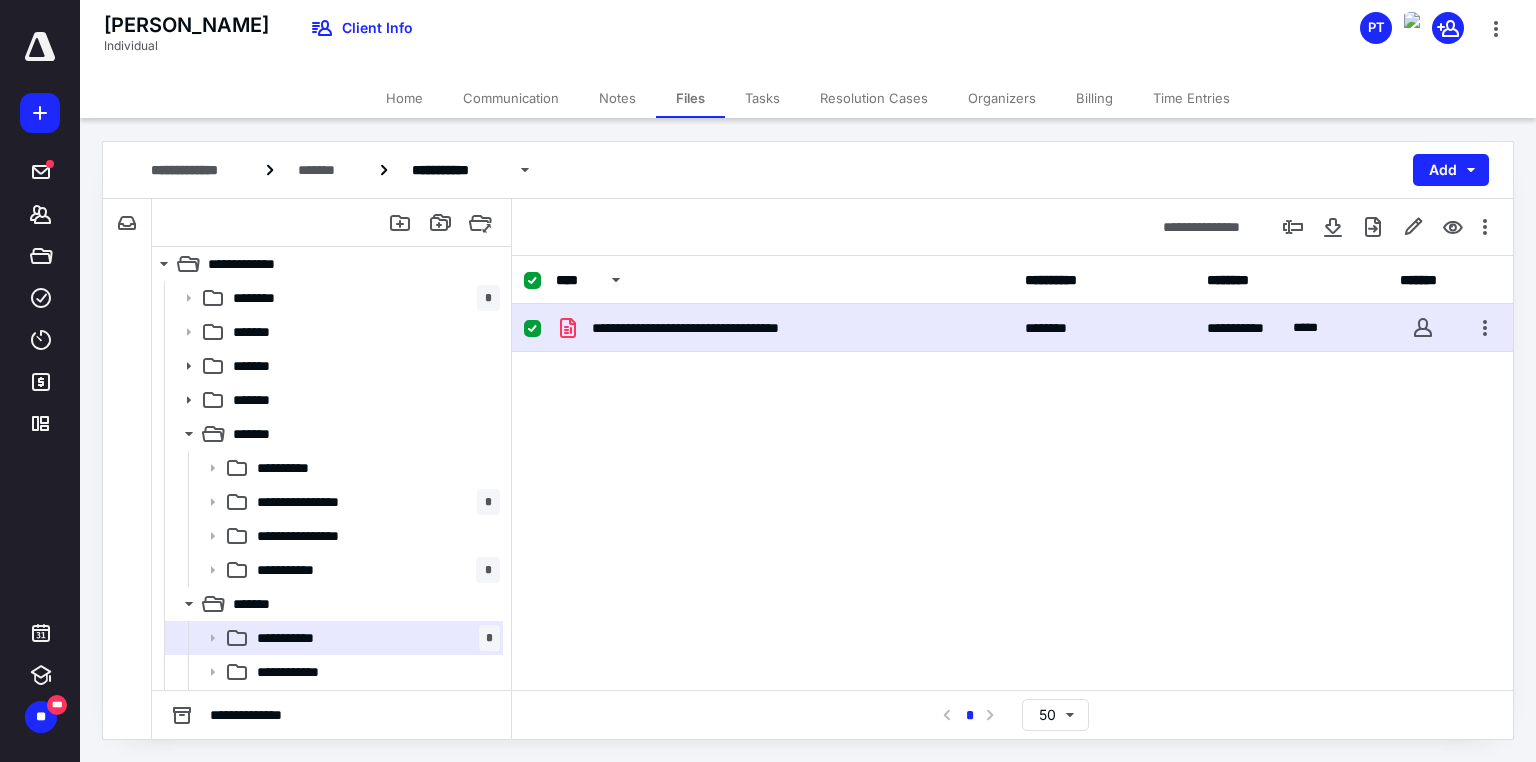 checkbox on "false" 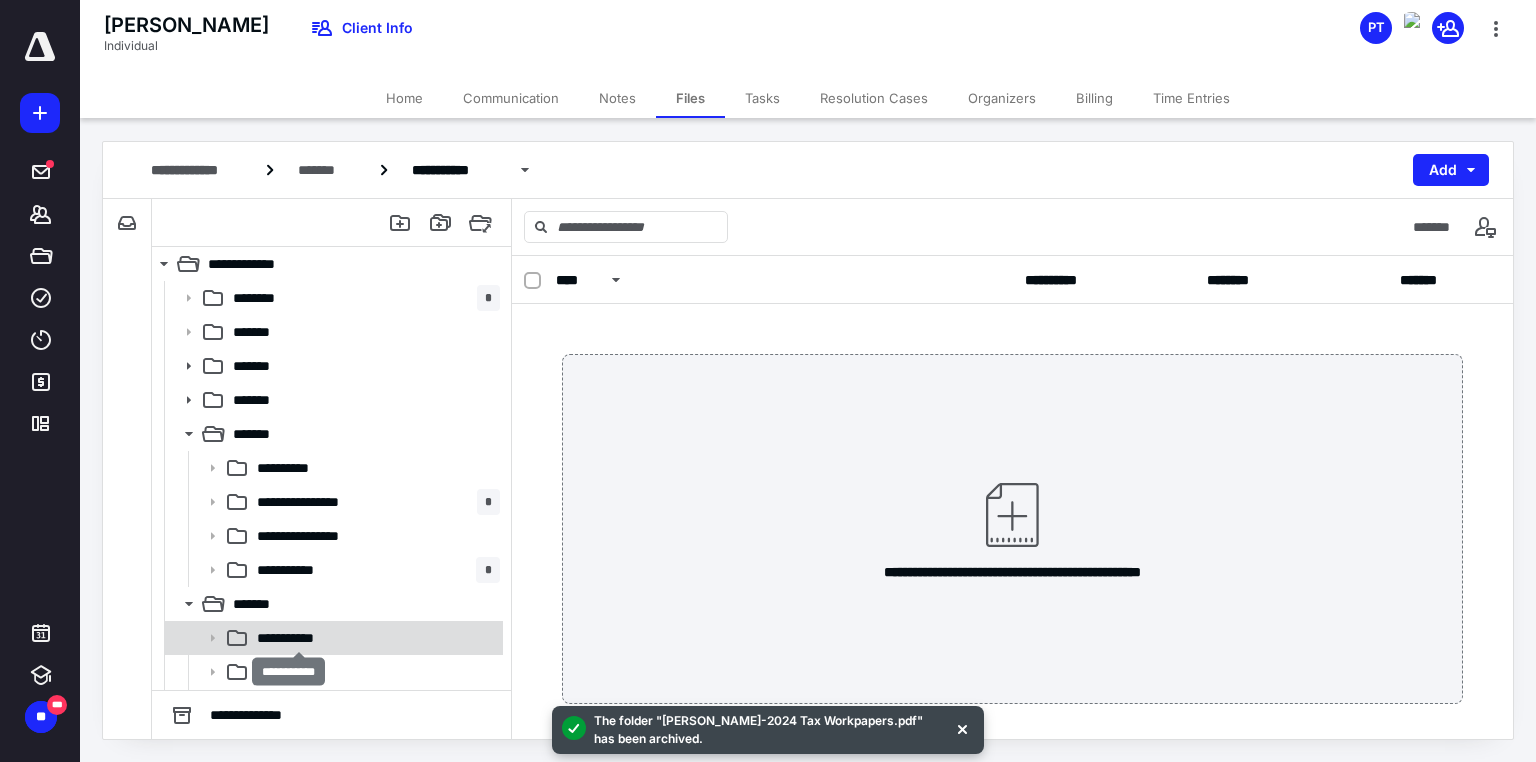 click on "**********" at bounding box center [299, 638] 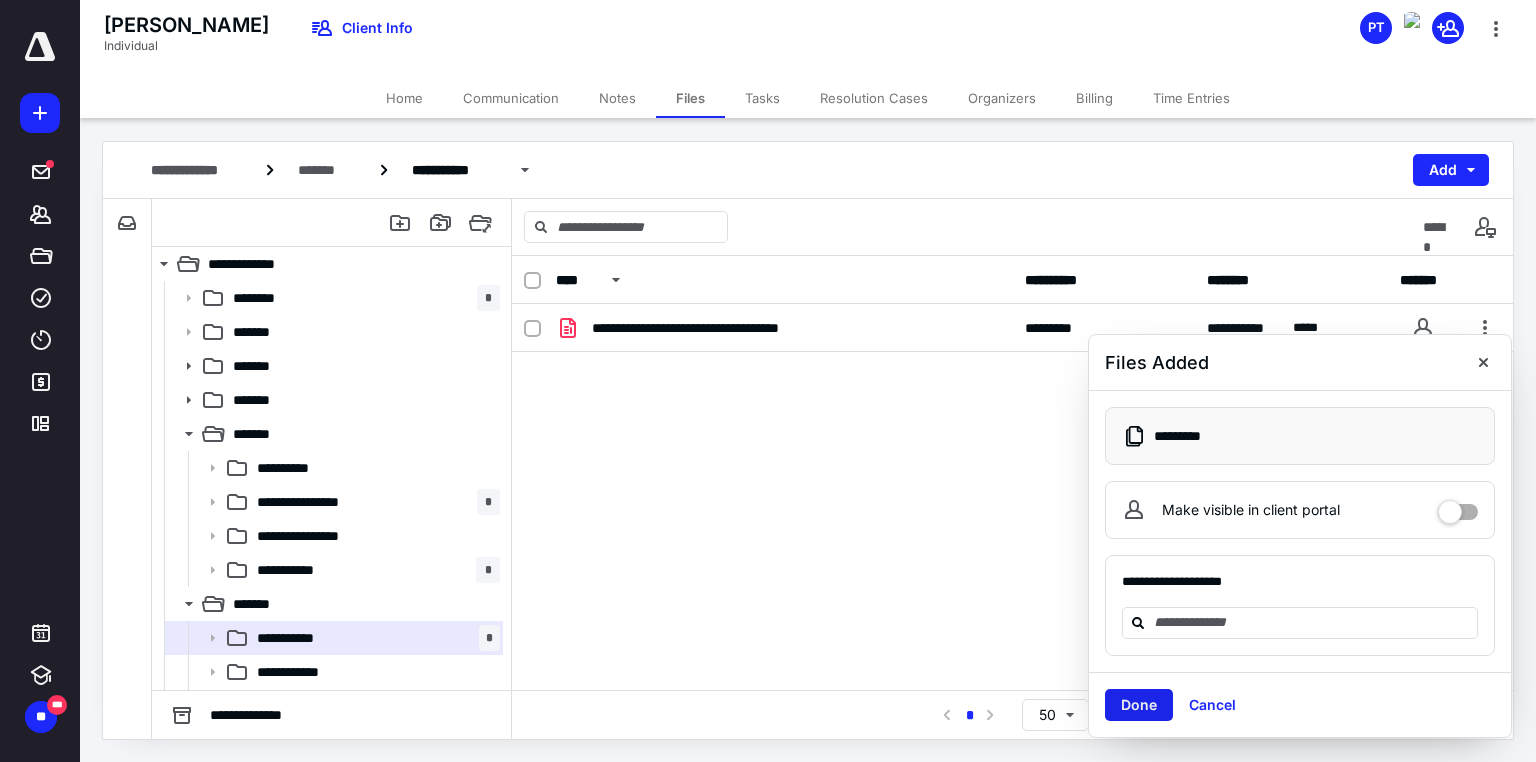 click on "Done" at bounding box center [1139, 705] 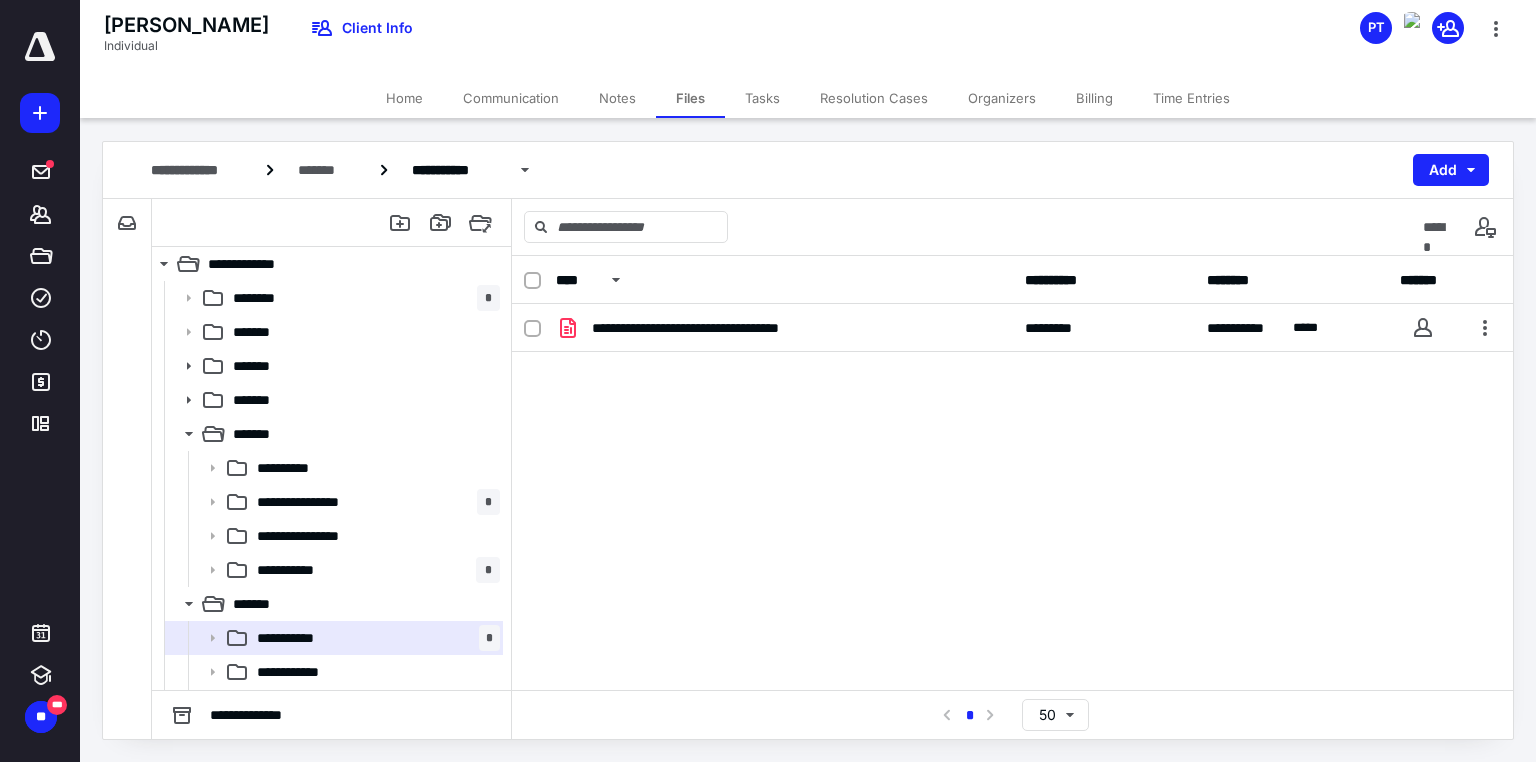 click at bounding box center (40, 47) 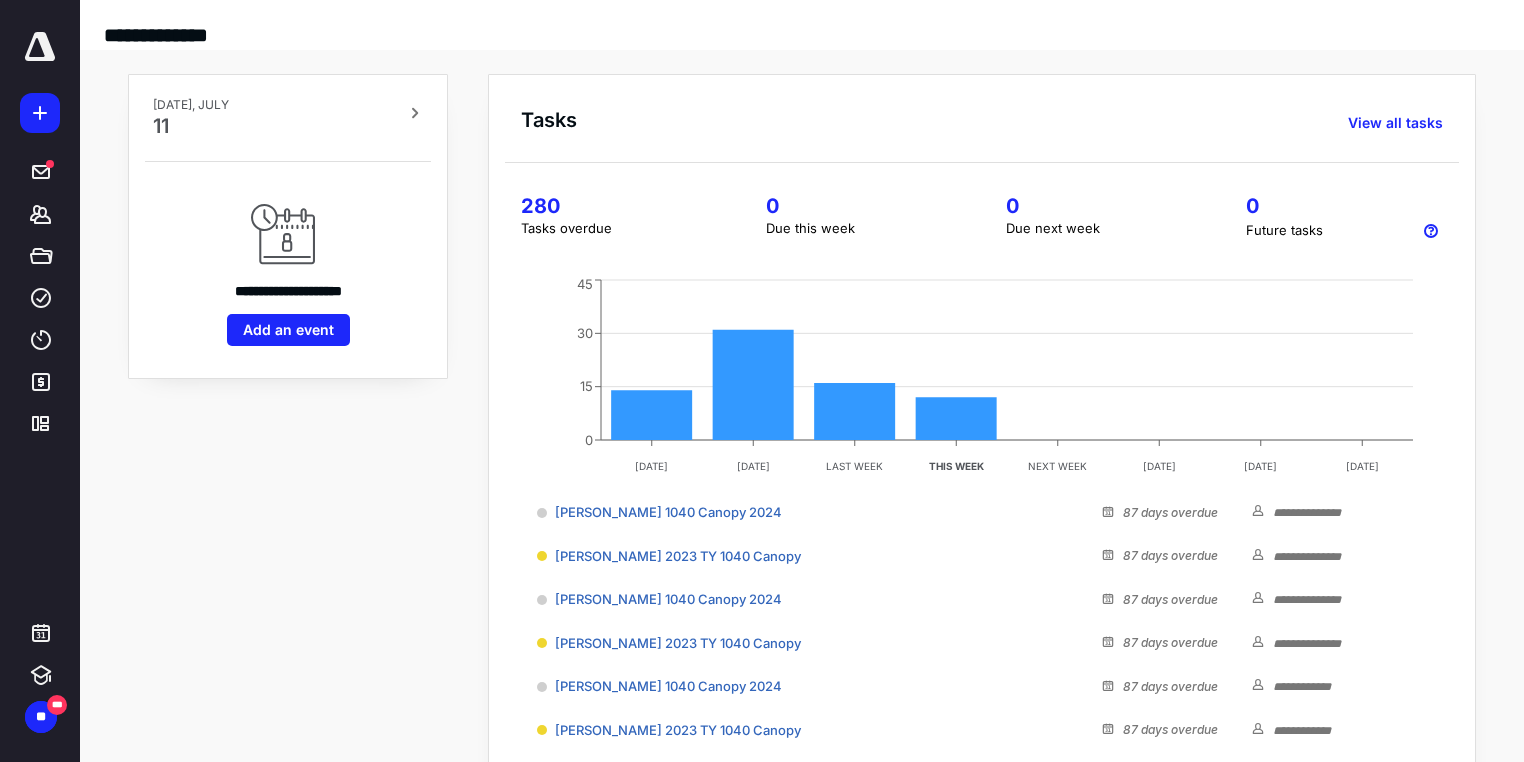 click on "280" at bounding box center [619, 206] 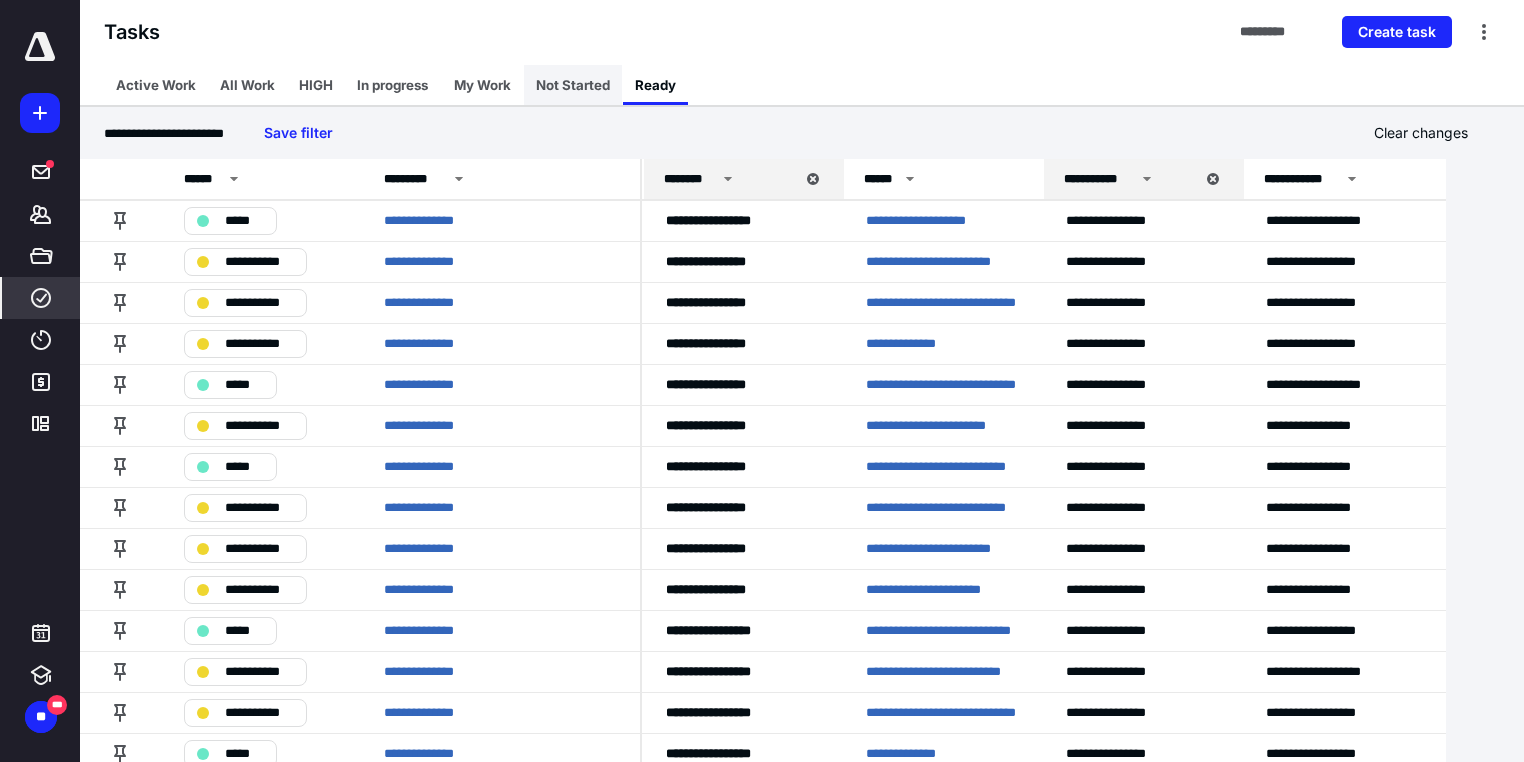 click on "Not Started" at bounding box center [573, 85] 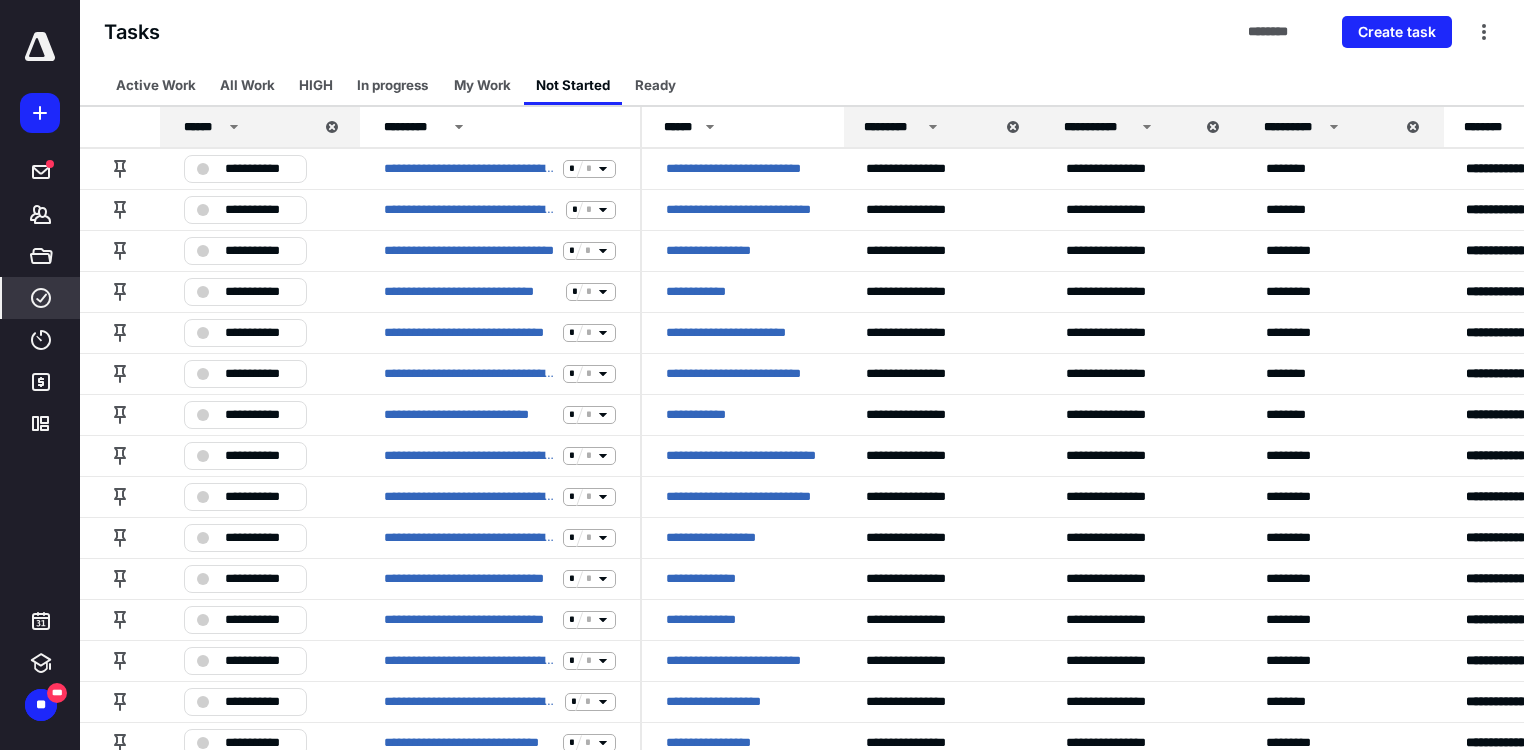 click on "Ready" at bounding box center [655, 85] 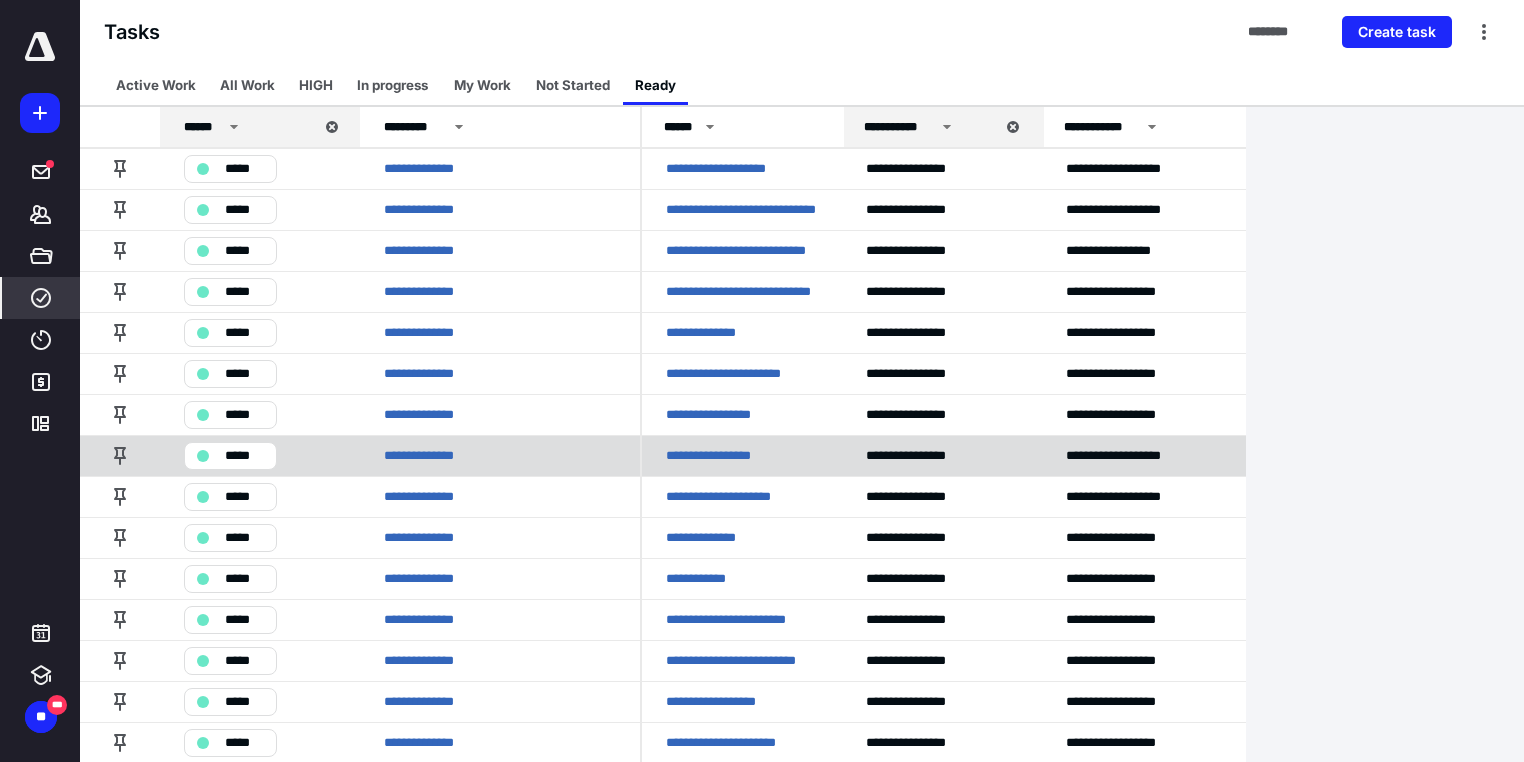scroll, scrollTop: 240, scrollLeft: 0, axis: vertical 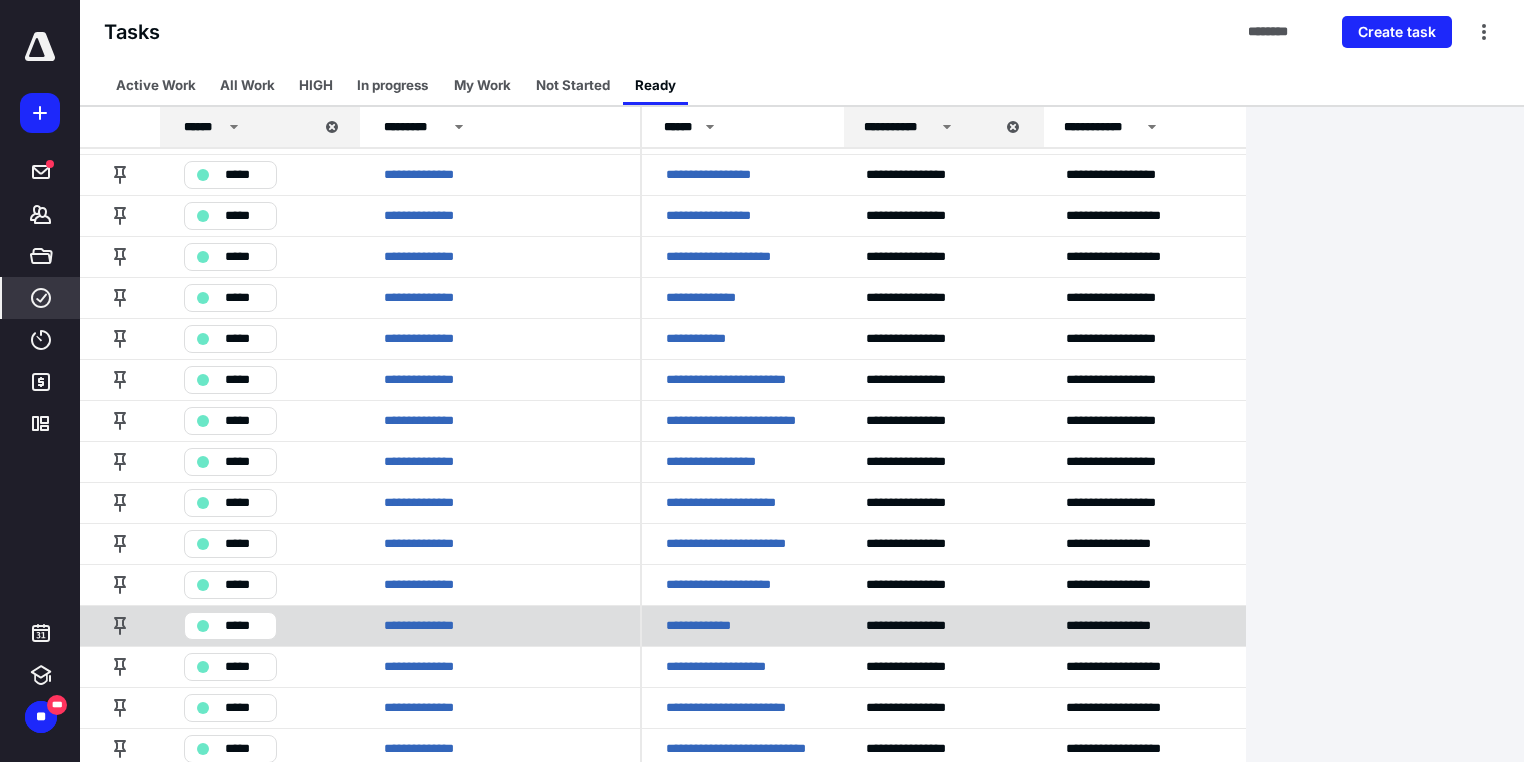 click on "**********" at bounding box center [742, 625] 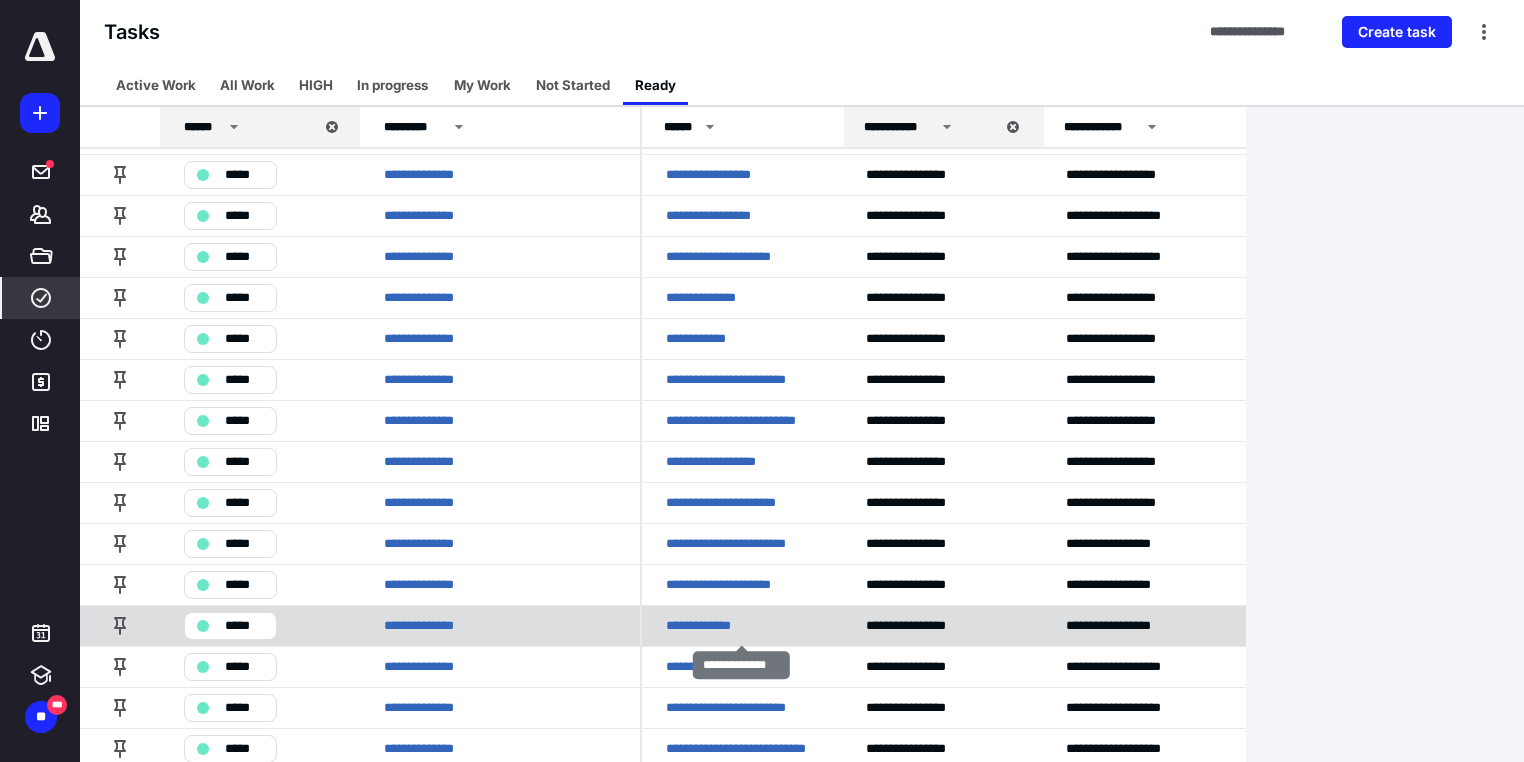 click on "**********" at bounding box center [707, 626] 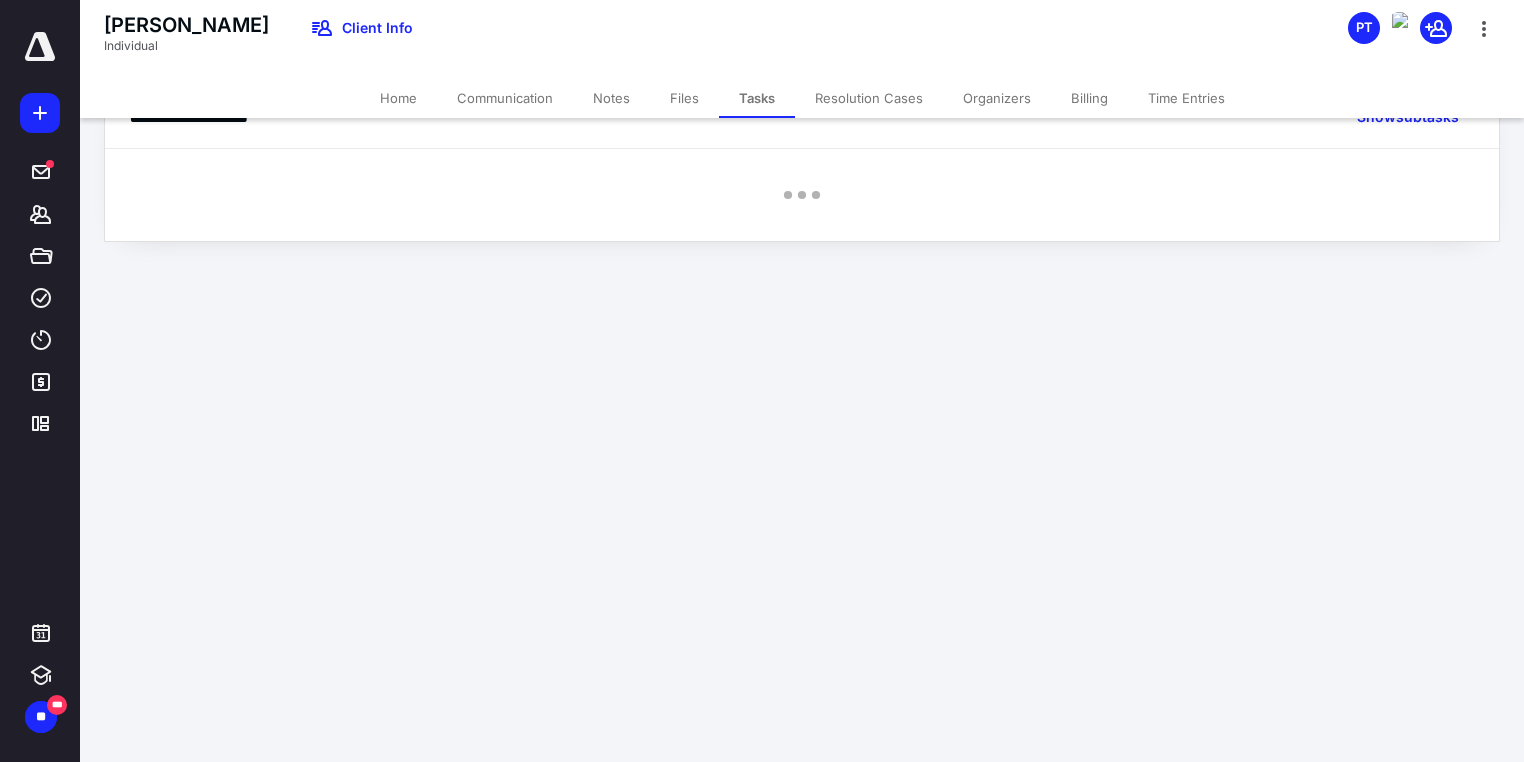 scroll, scrollTop: 0, scrollLeft: 0, axis: both 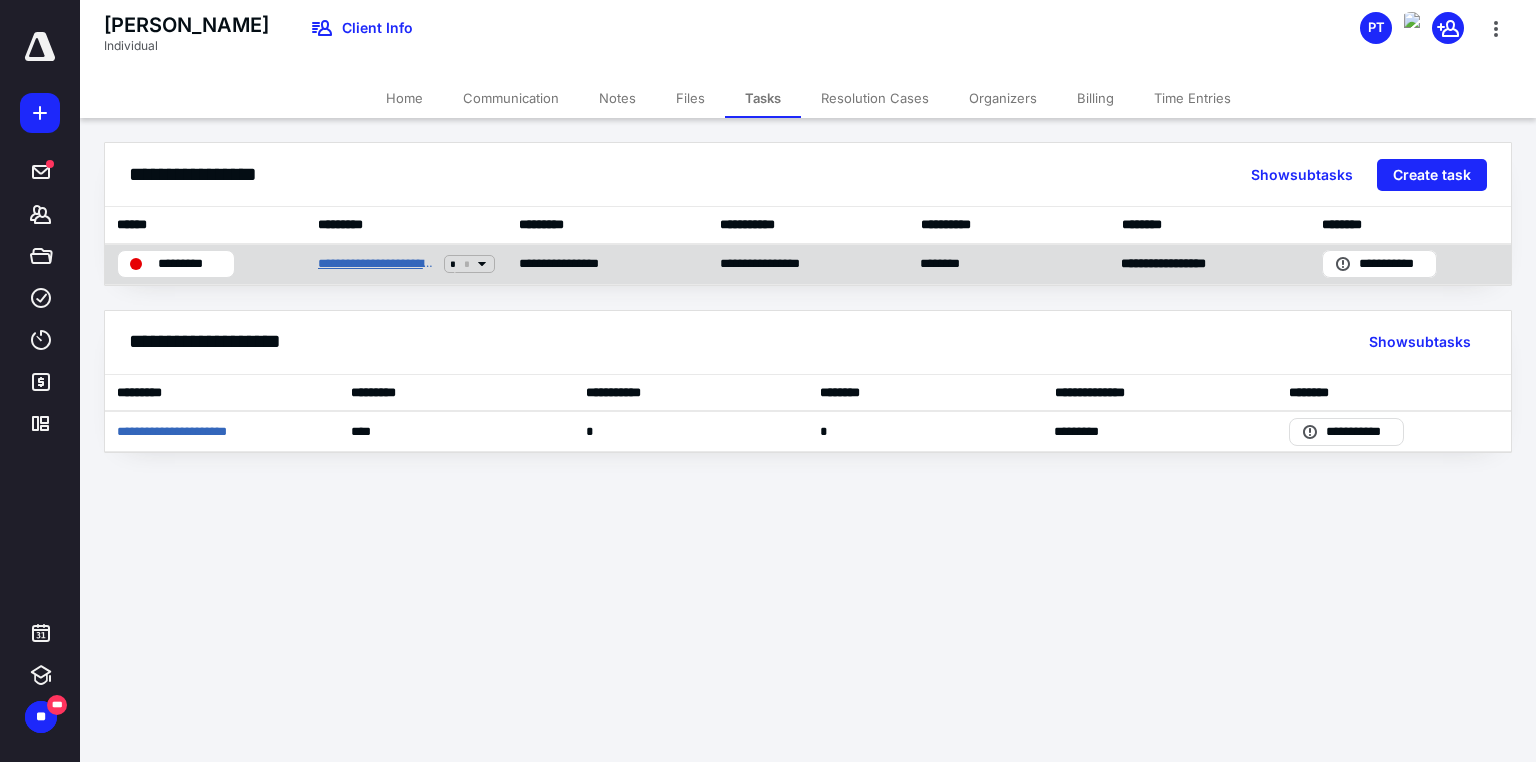 click on "**********" at bounding box center [377, 264] 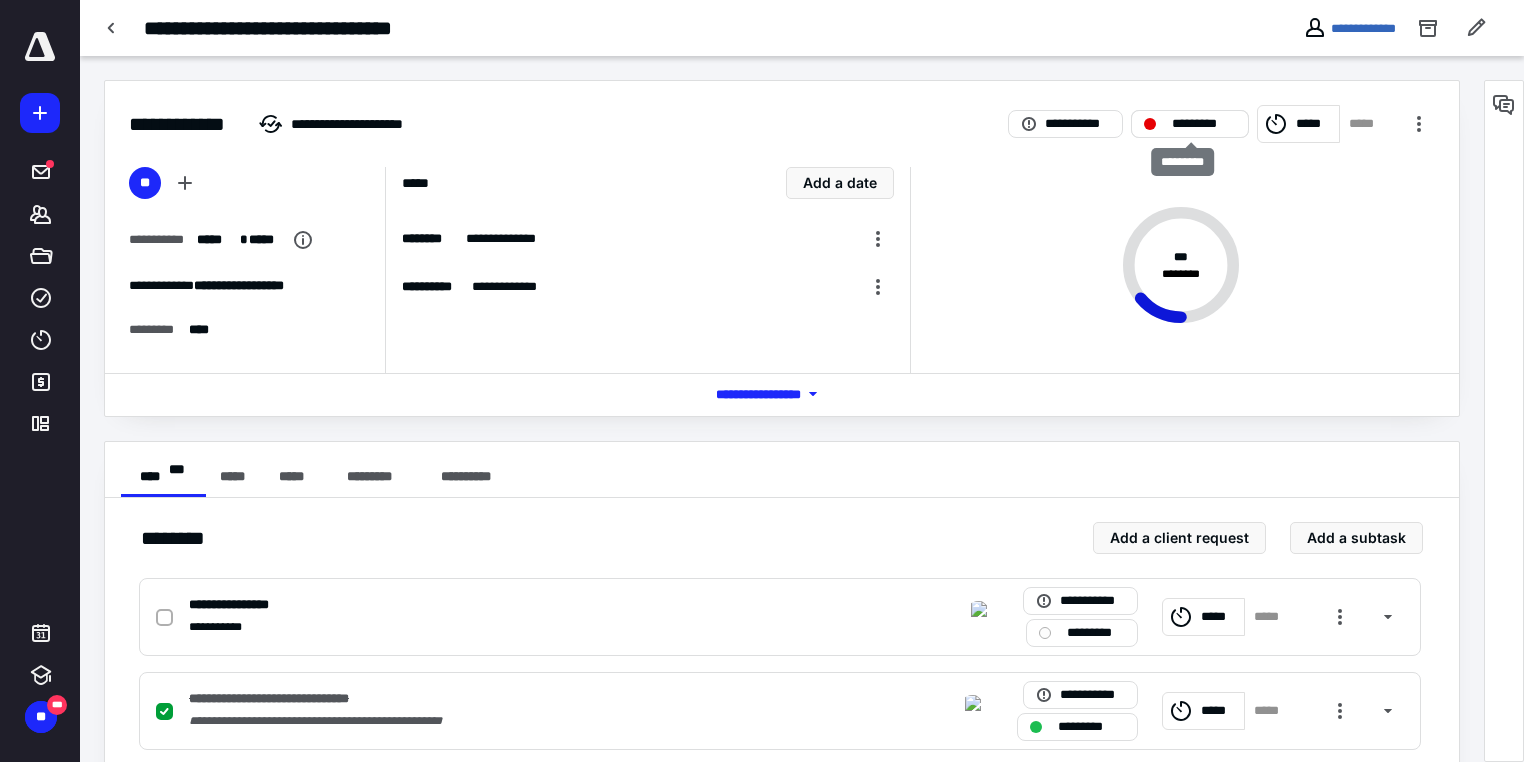 click on "*********" at bounding box center [1204, 124] 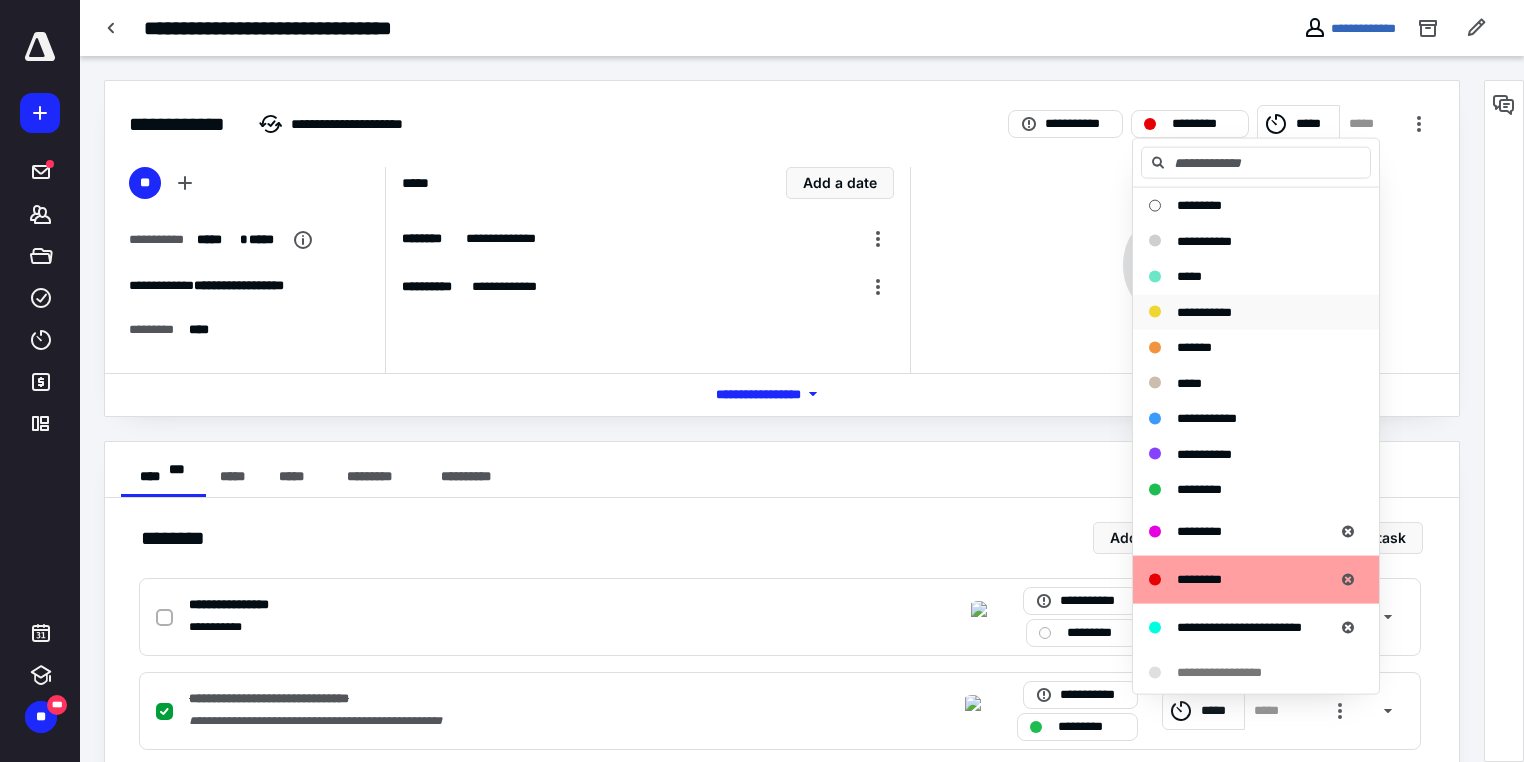 click on "**********" at bounding box center (1204, 311) 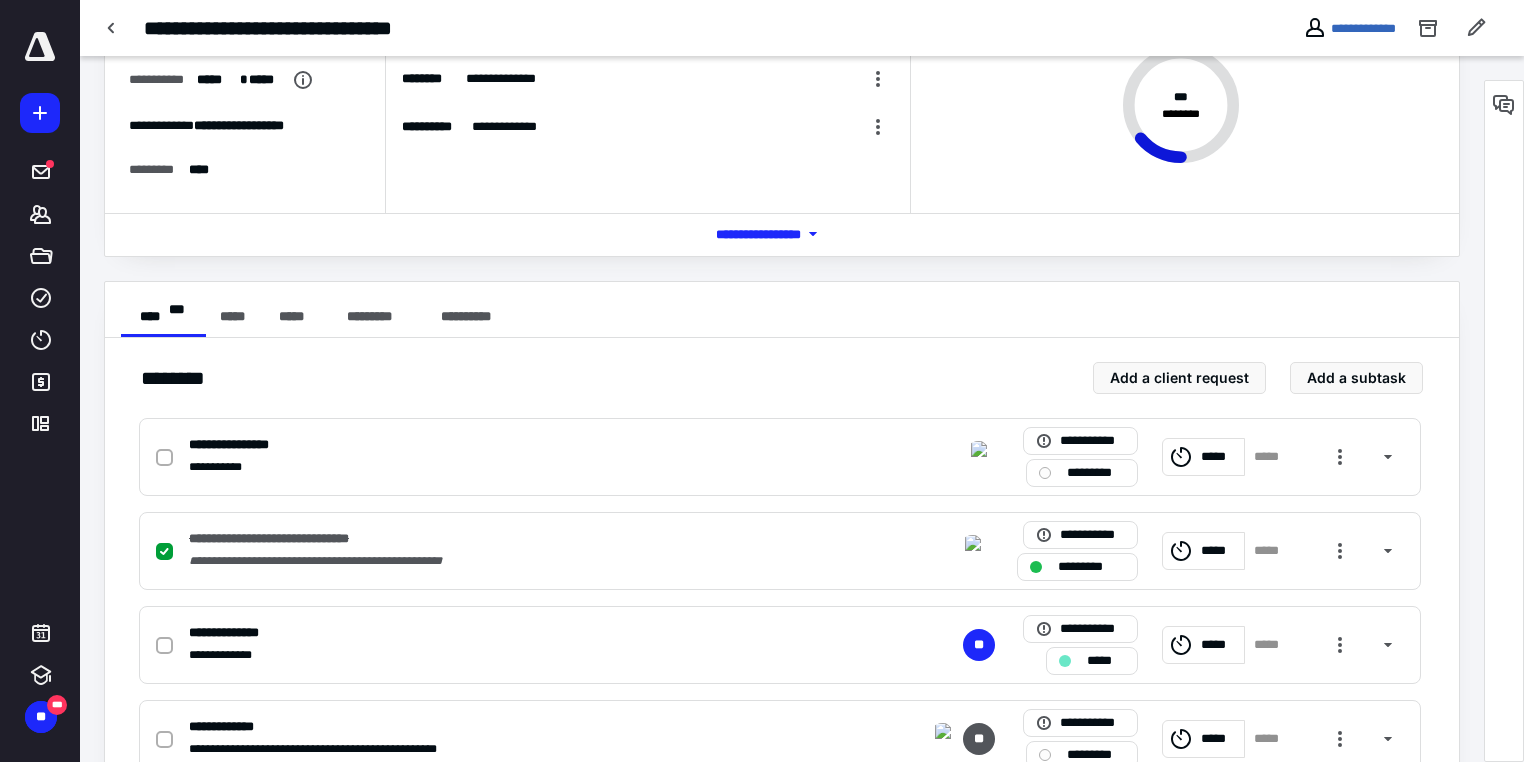 scroll, scrollTop: 240, scrollLeft: 0, axis: vertical 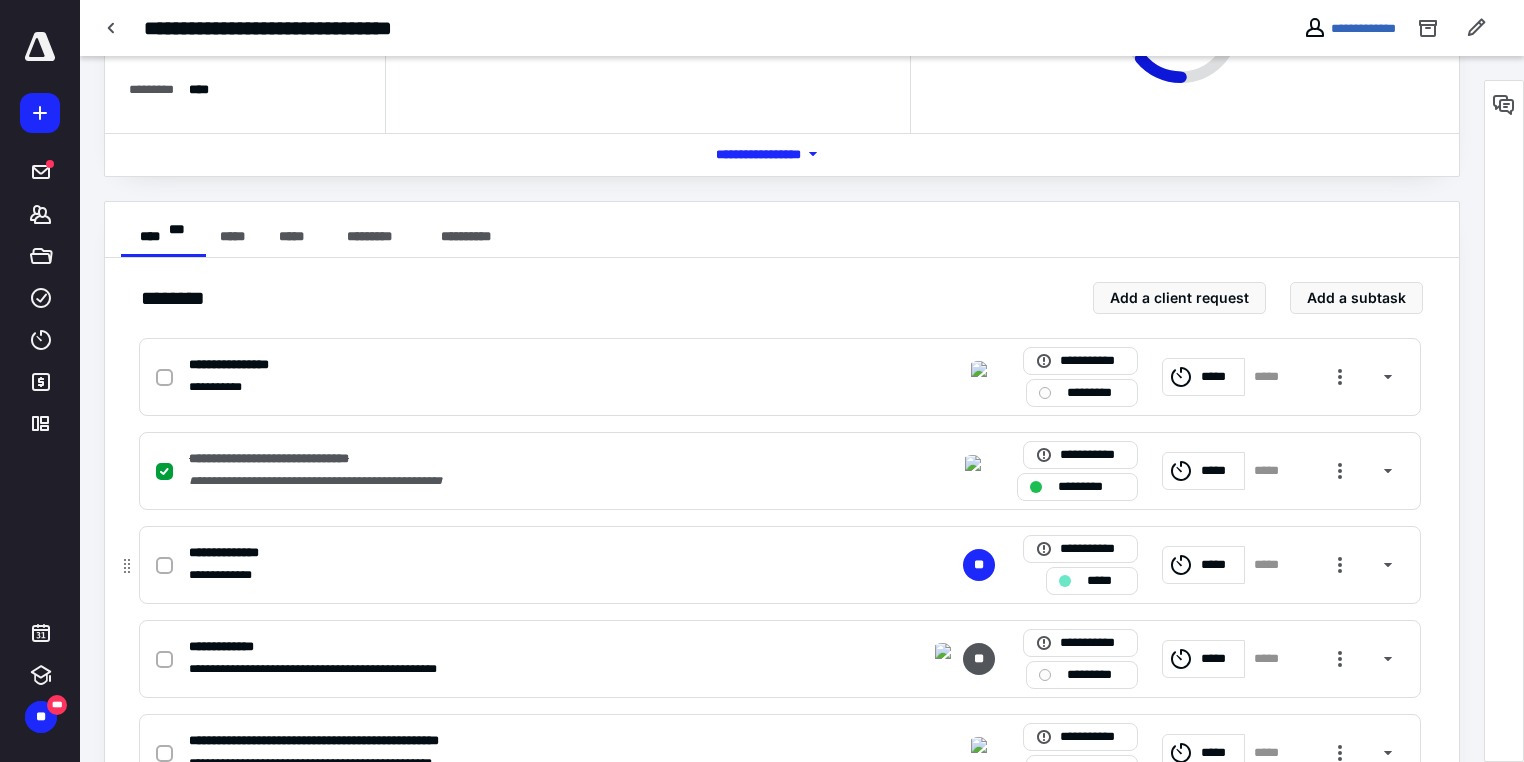click on "*****" at bounding box center (1106, 581) 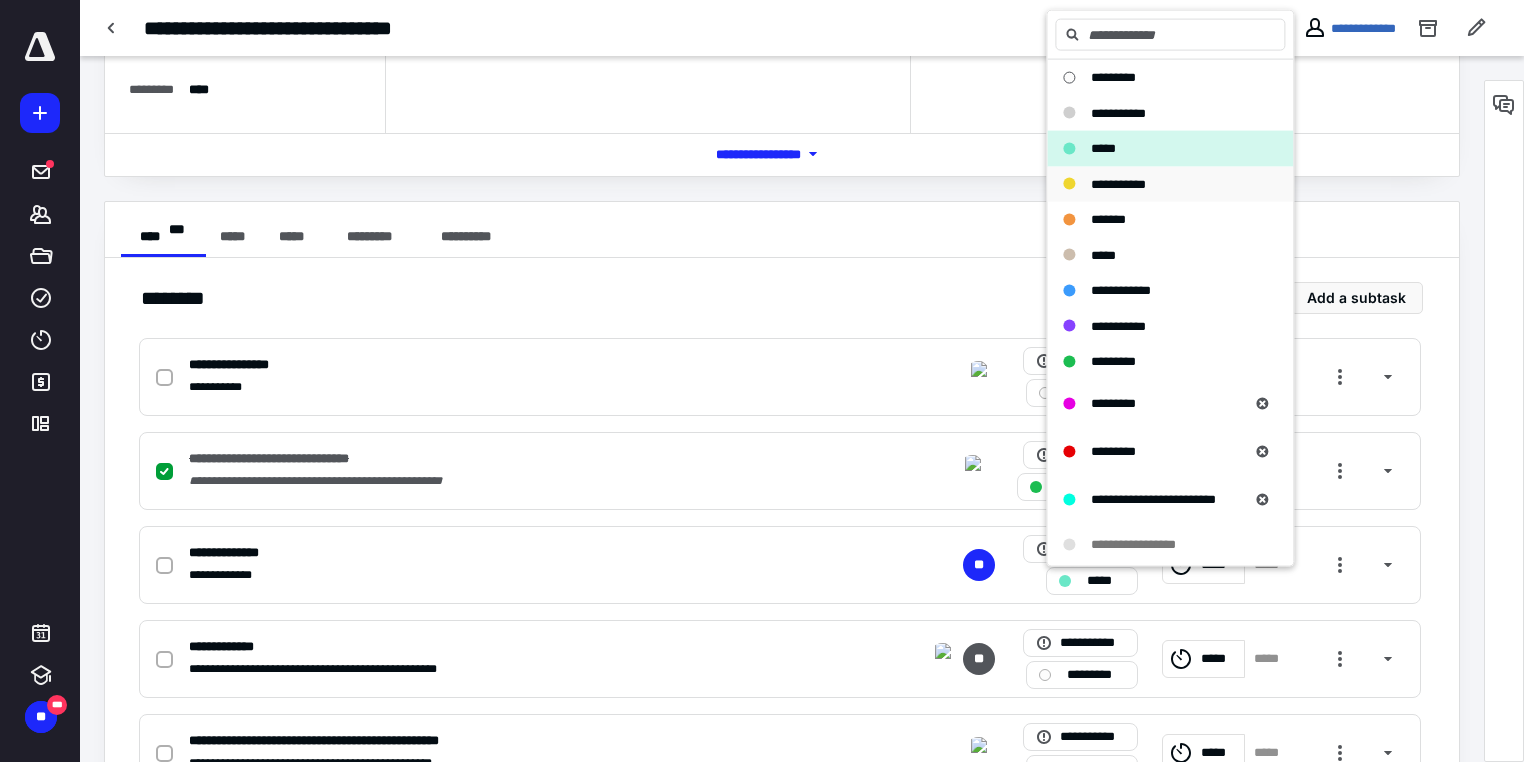 click on "**********" at bounding box center (1118, 183) 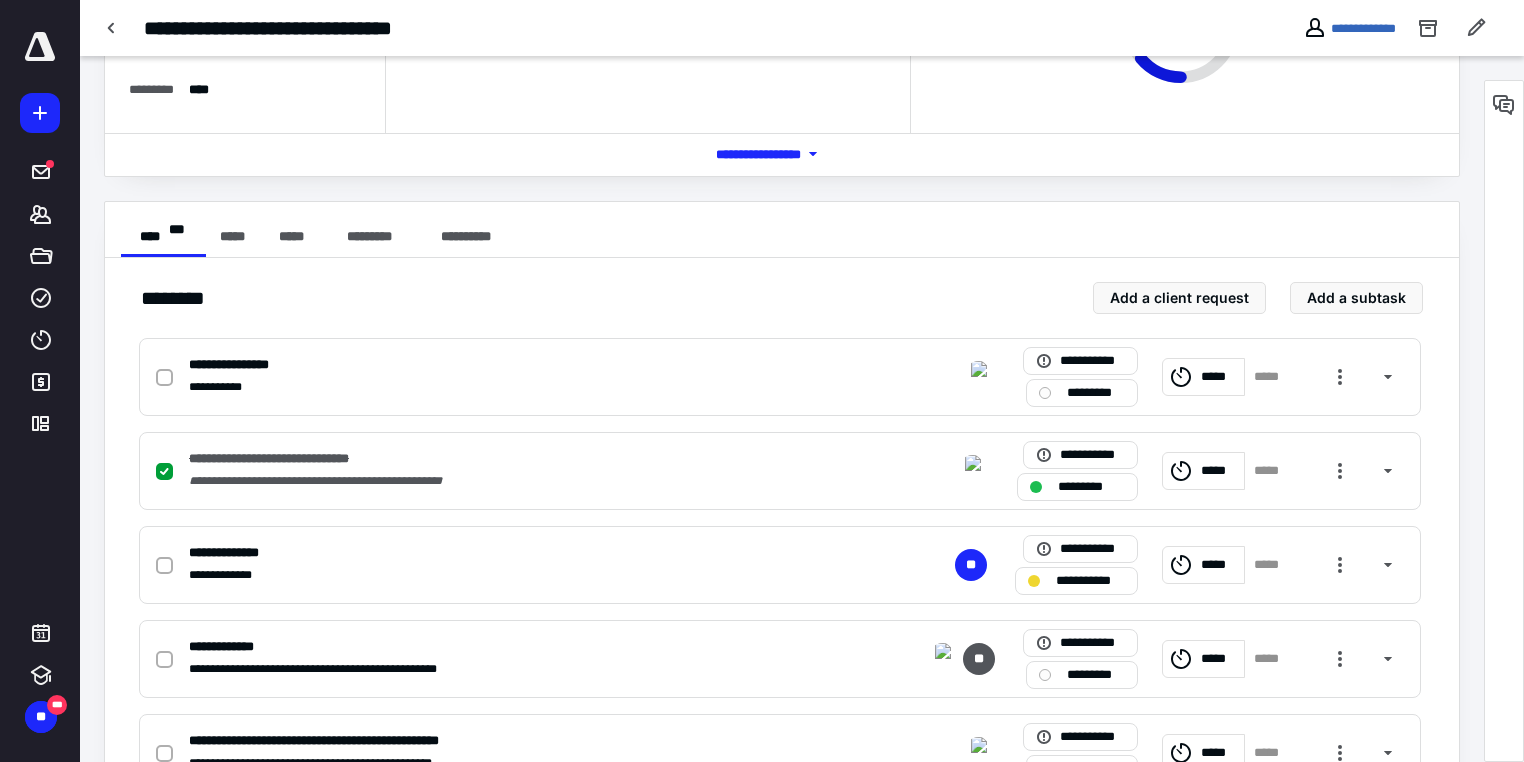 scroll, scrollTop: 0, scrollLeft: 0, axis: both 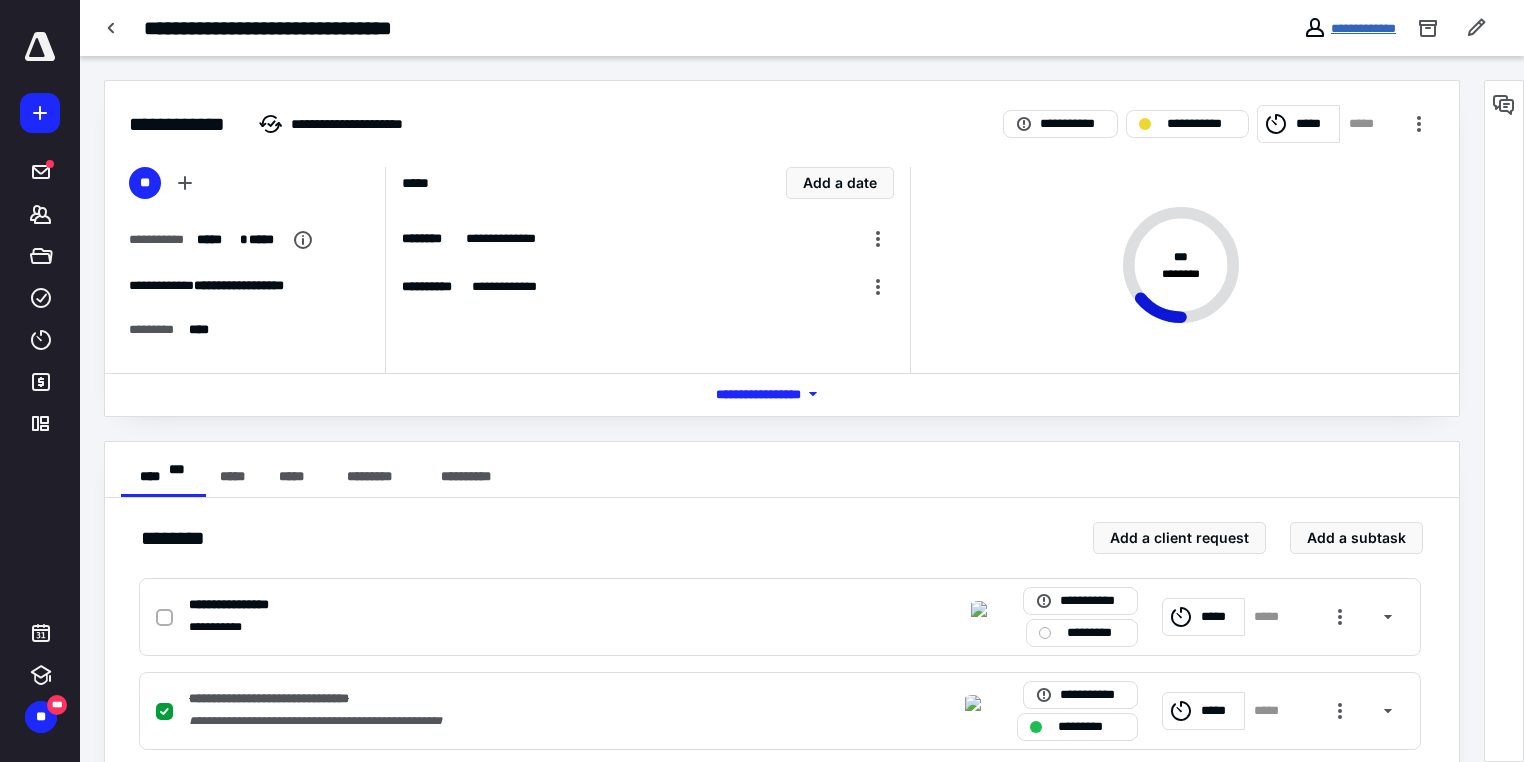 click on "**********" at bounding box center (1363, 28) 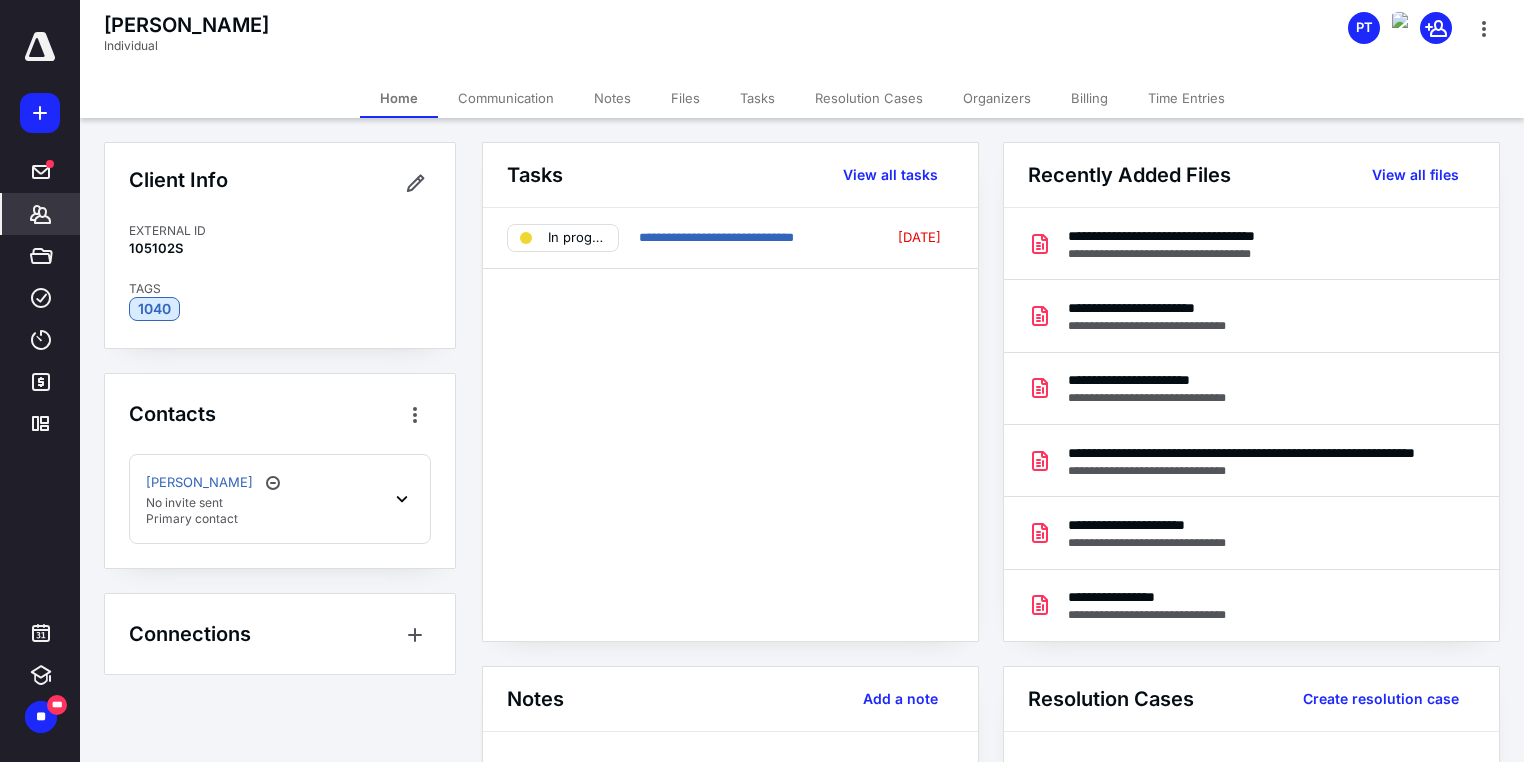 click on "Notes" at bounding box center (612, 98) 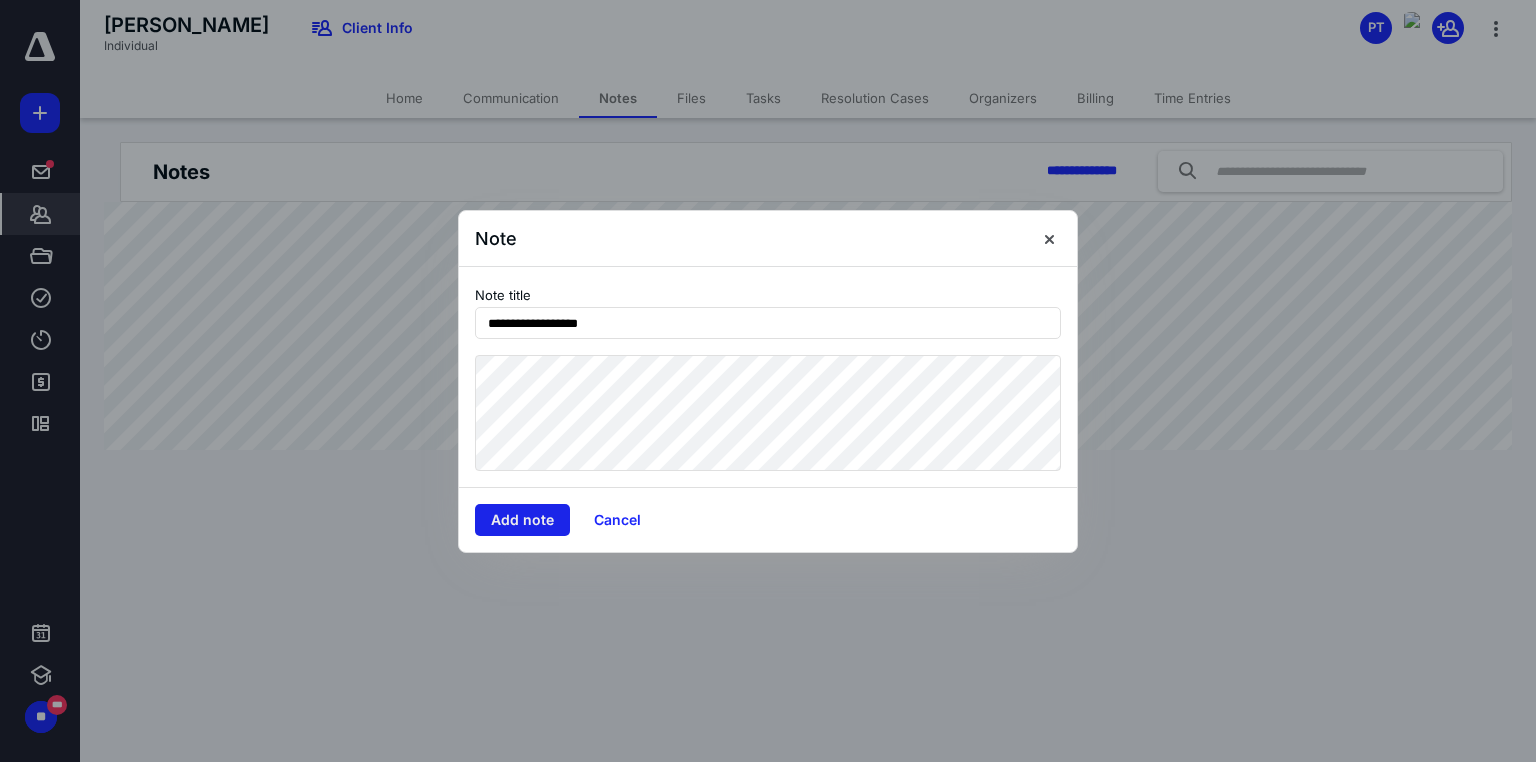 type on "**********" 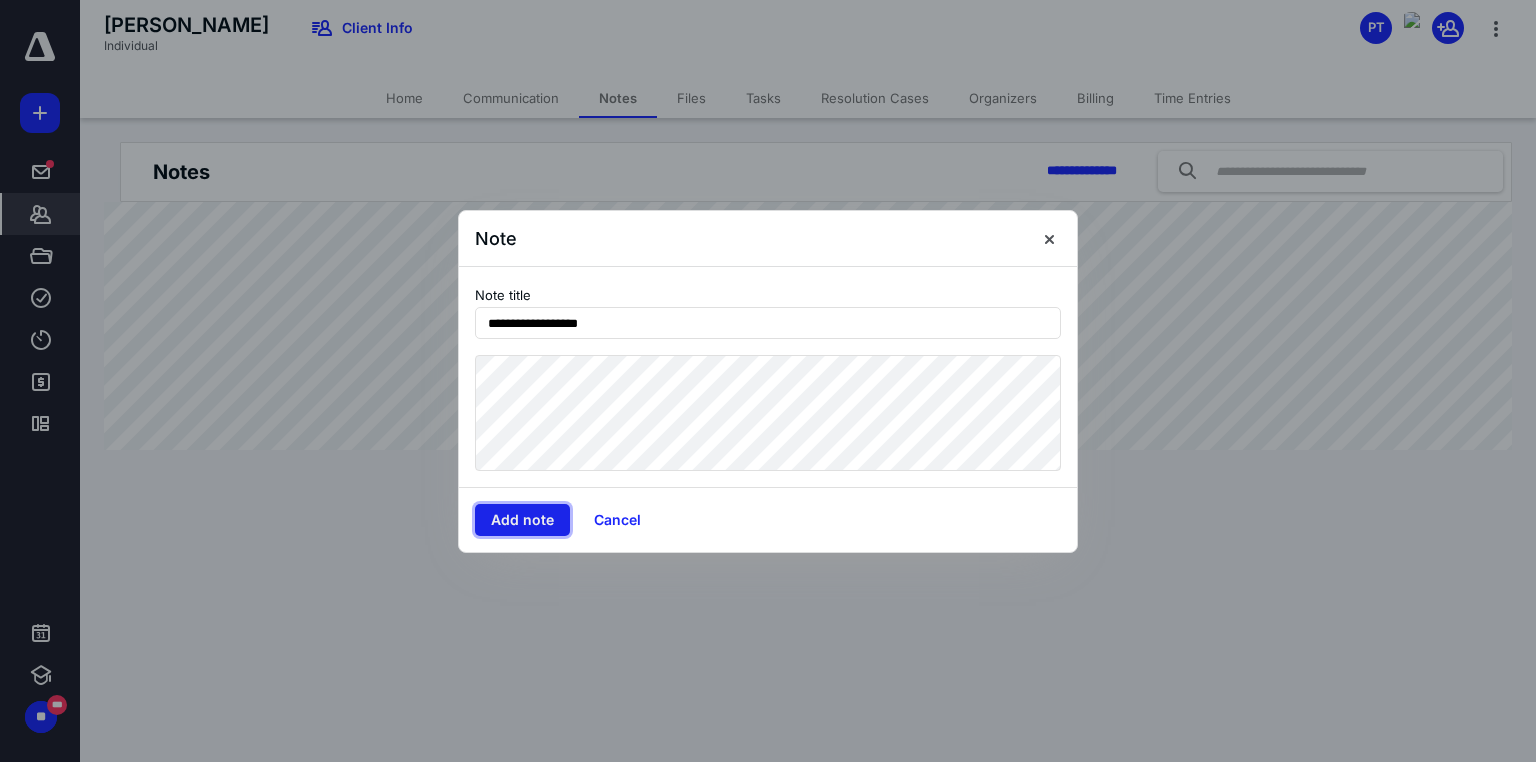 click on "Add note" at bounding box center [522, 520] 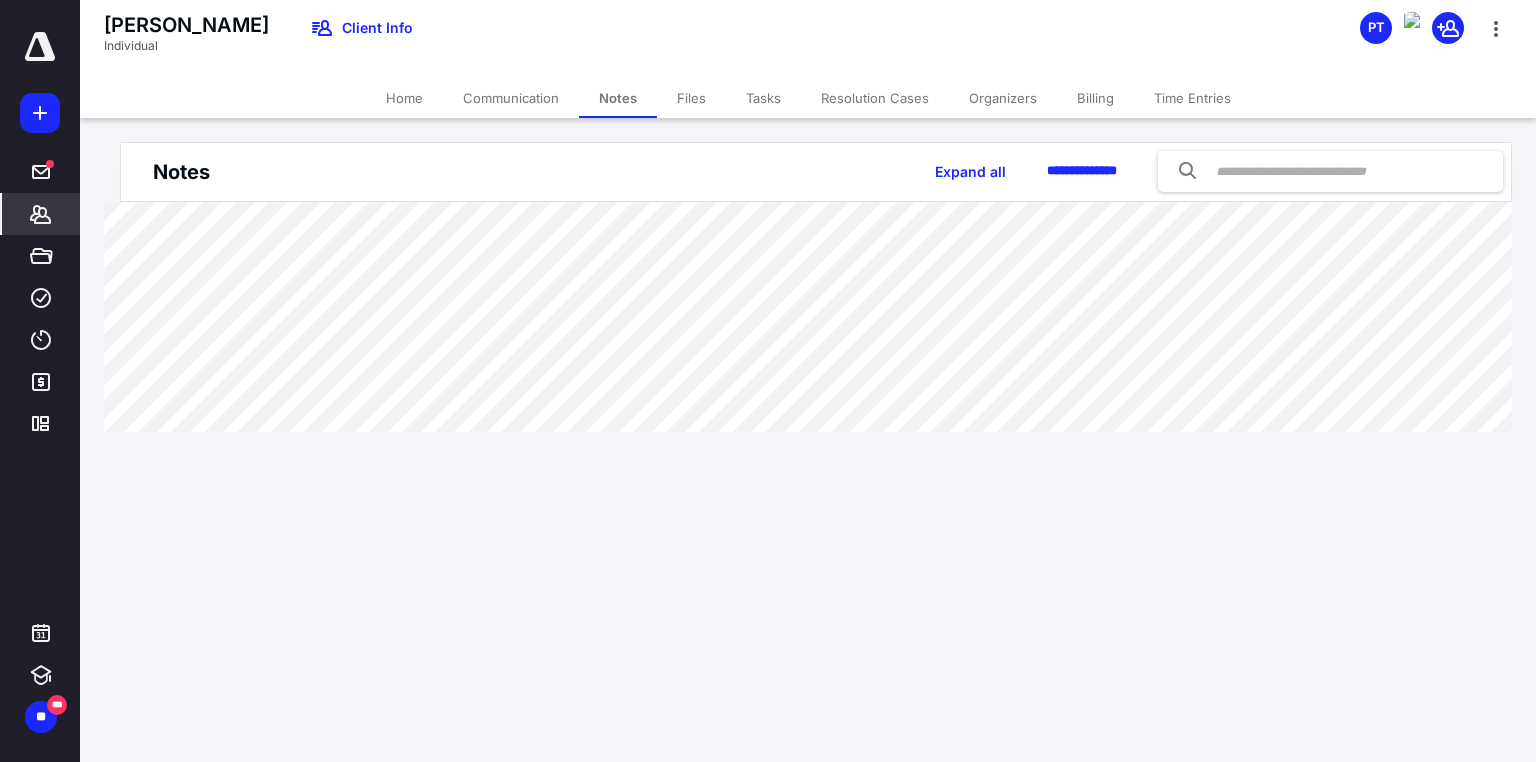 click at bounding box center [40, 47] 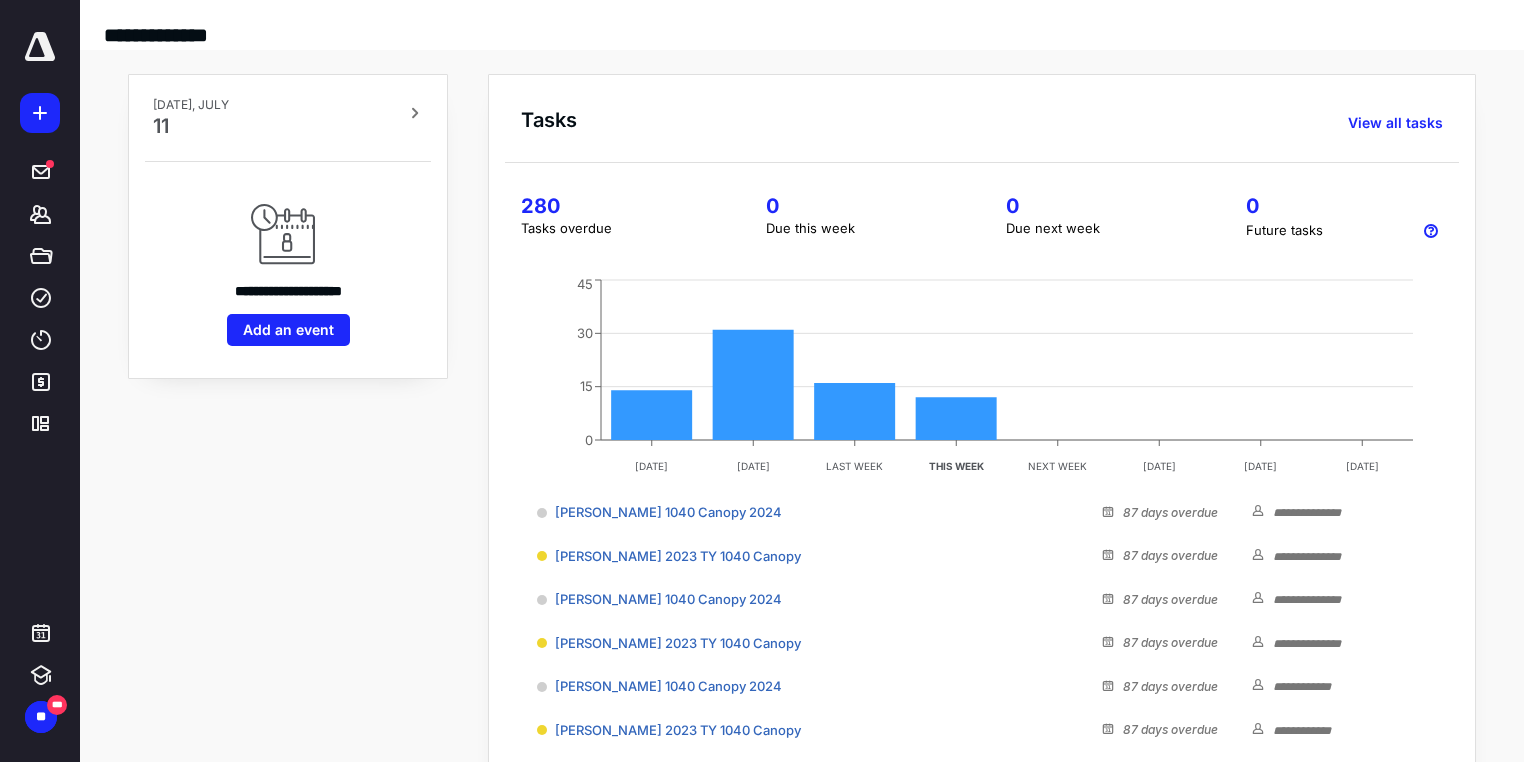click on "280" at bounding box center (619, 206) 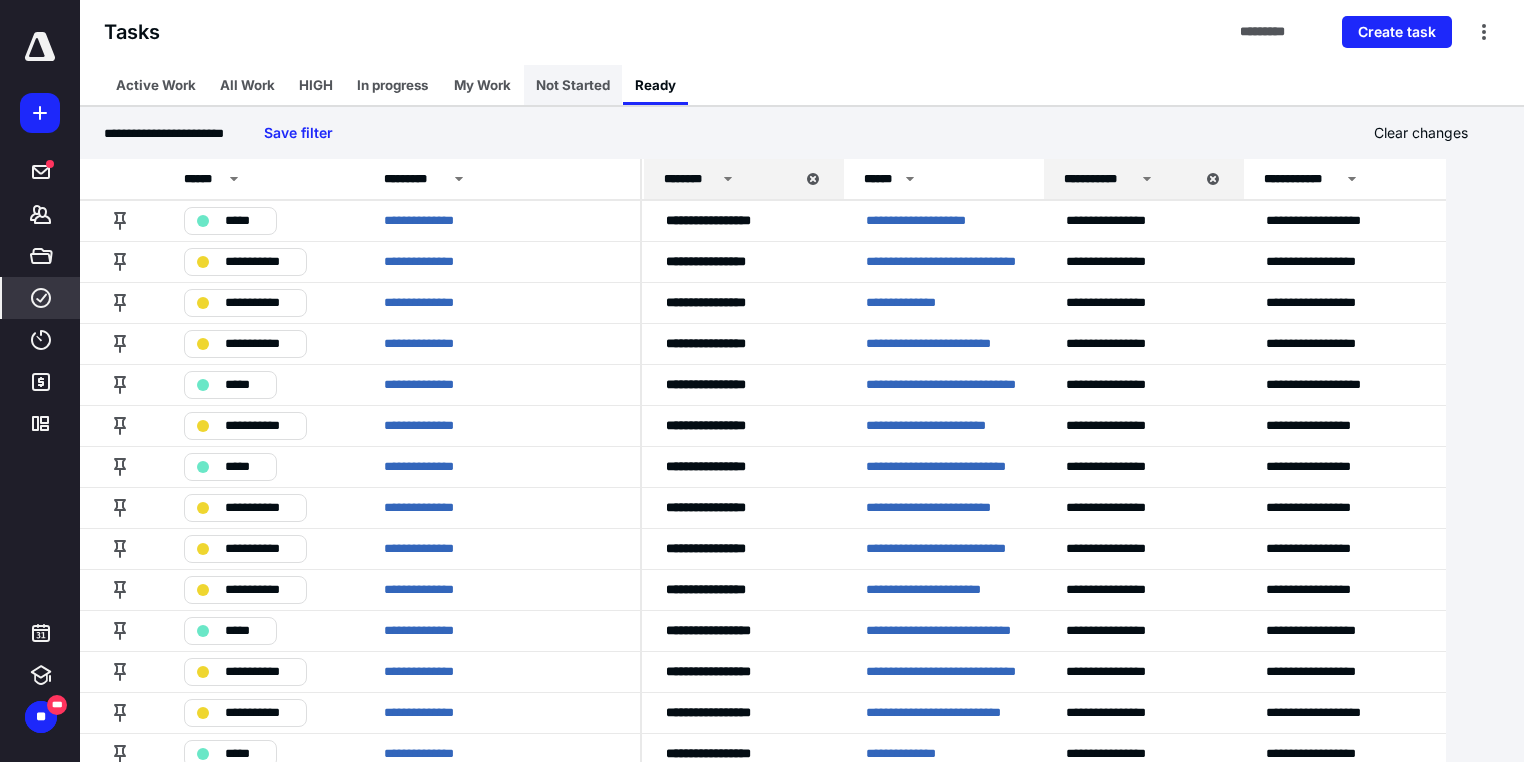 click on "Not Started" at bounding box center (573, 85) 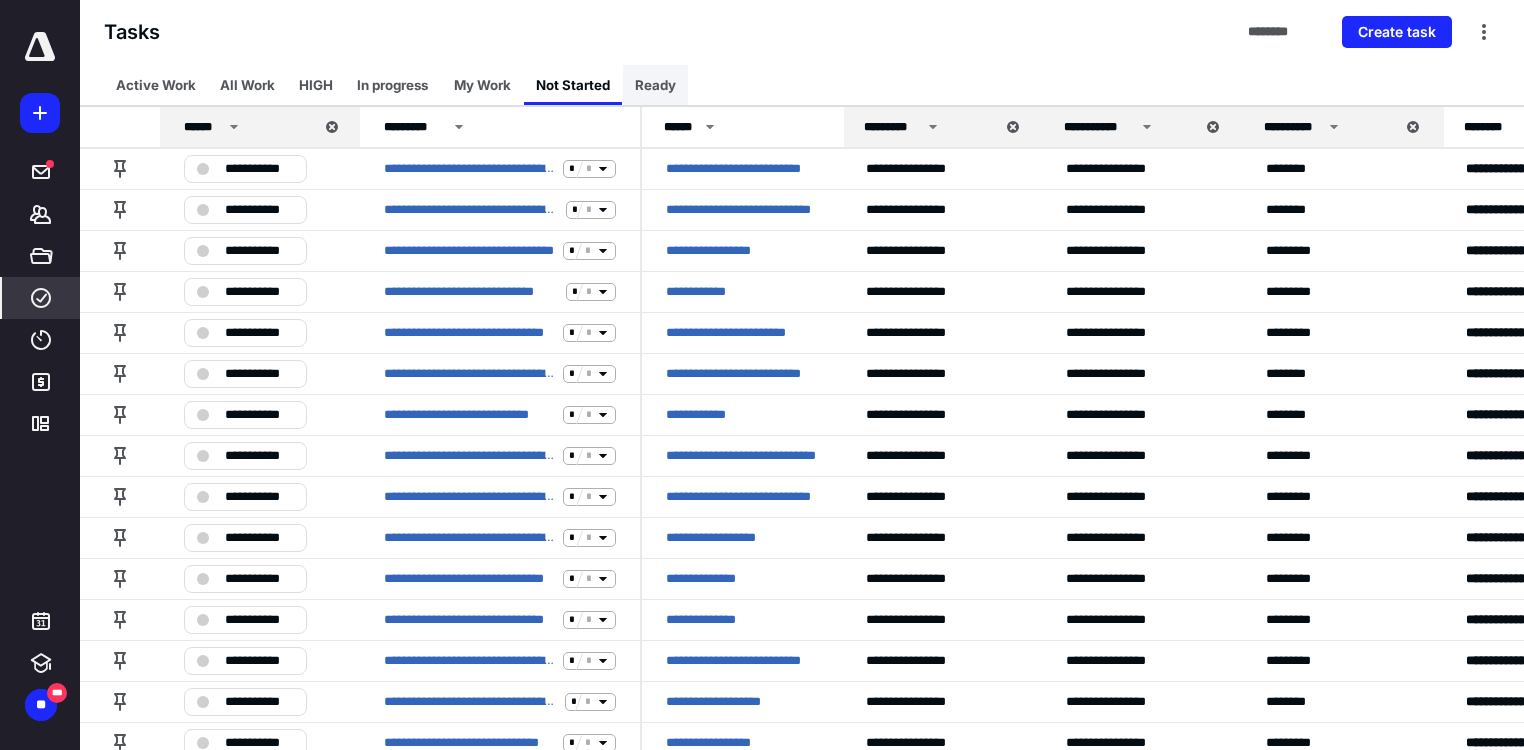click on "Ready" at bounding box center [655, 85] 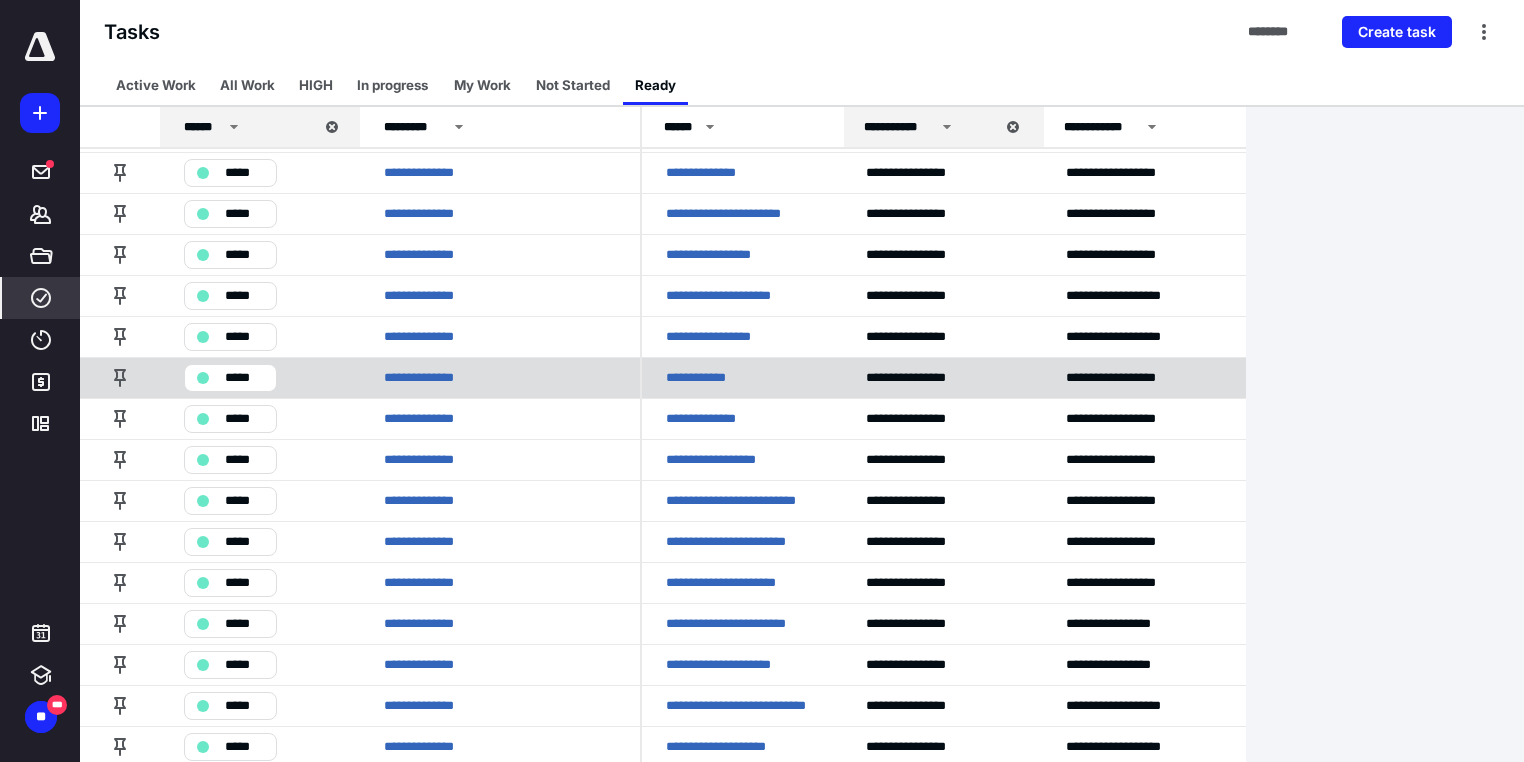 scroll, scrollTop: 240, scrollLeft: 0, axis: vertical 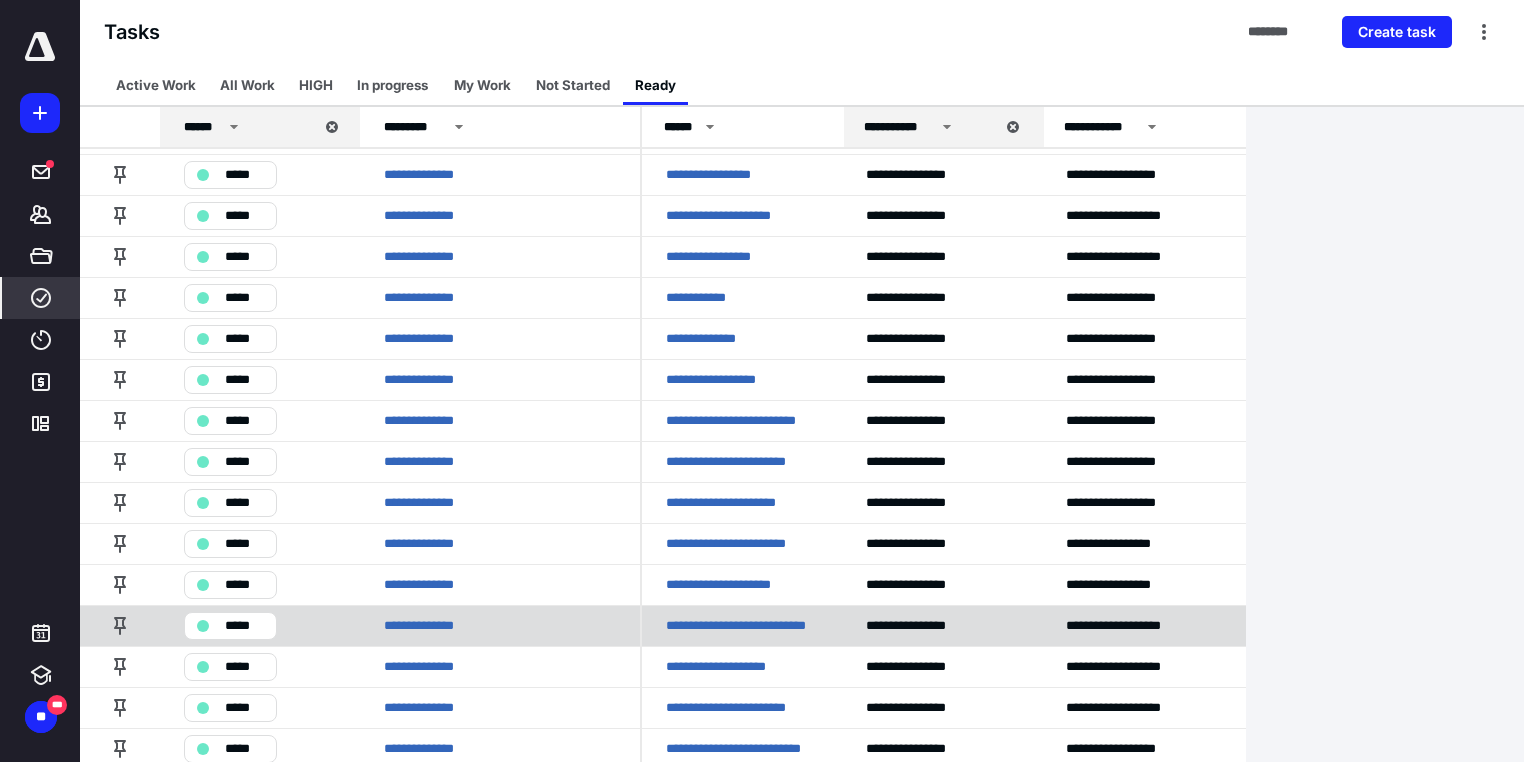 click on "**********" at bounding box center (742, 626) 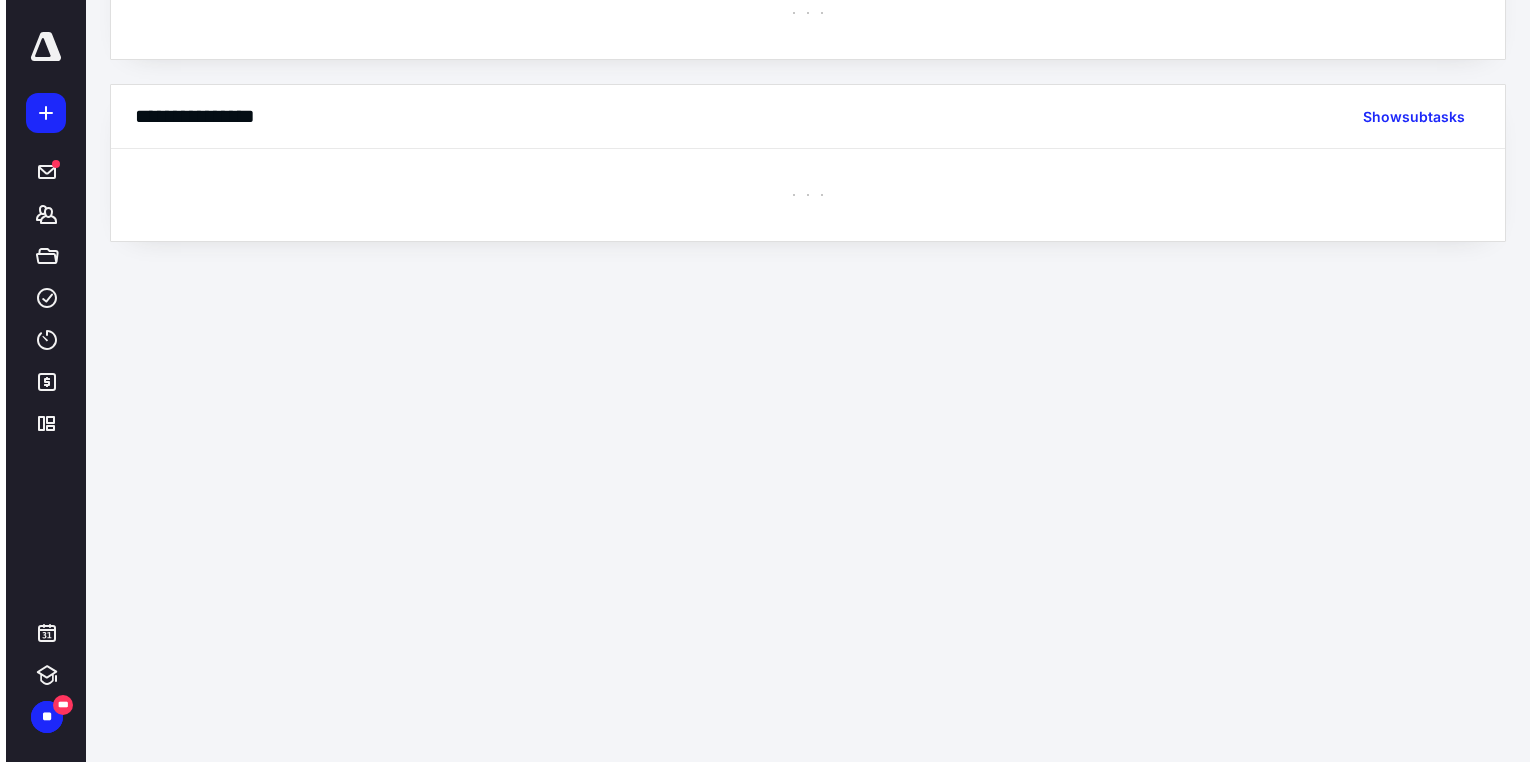 scroll, scrollTop: 0, scrollLeft: 0, axis: both 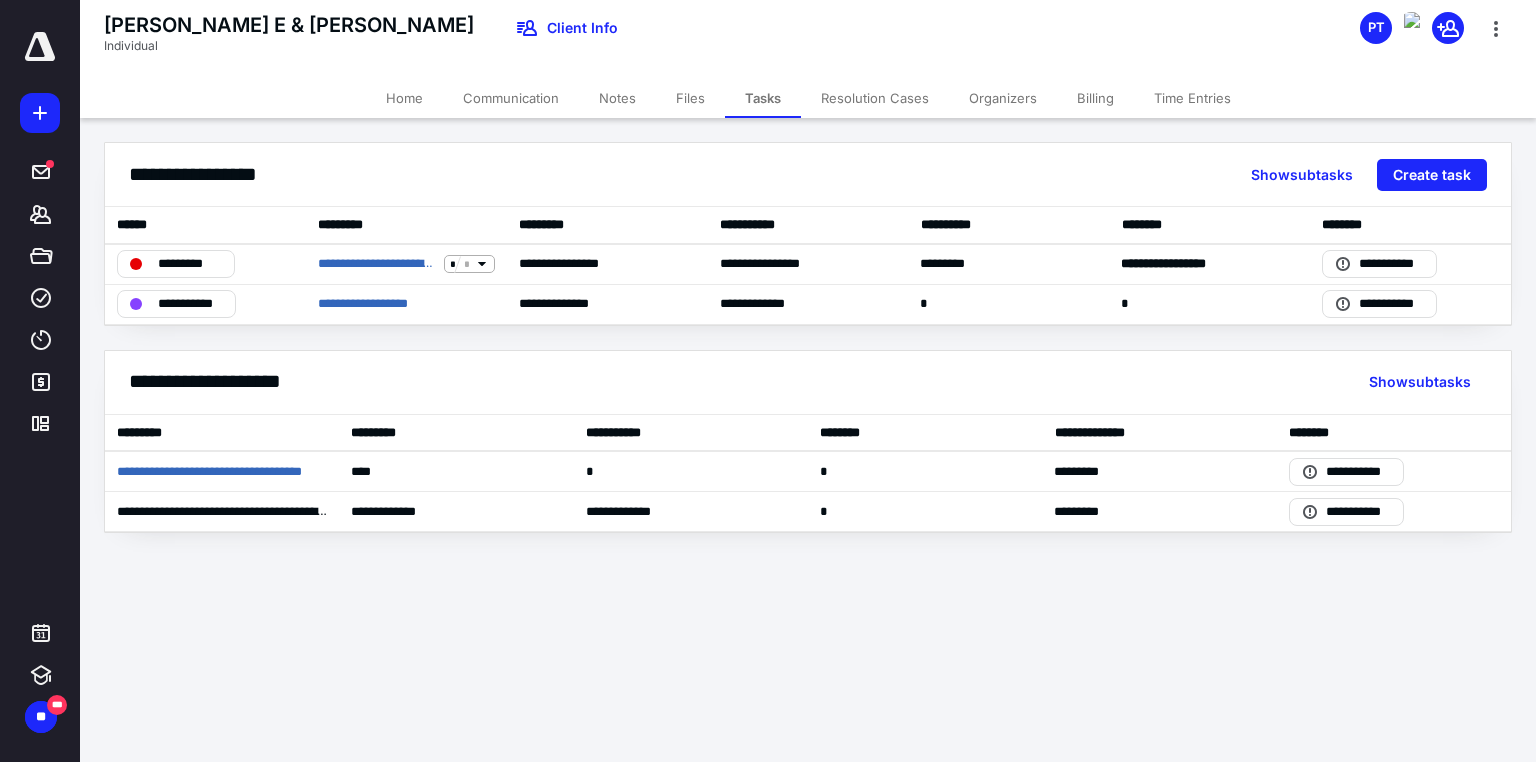 click on "Notes" at bounding box center [617, 98] 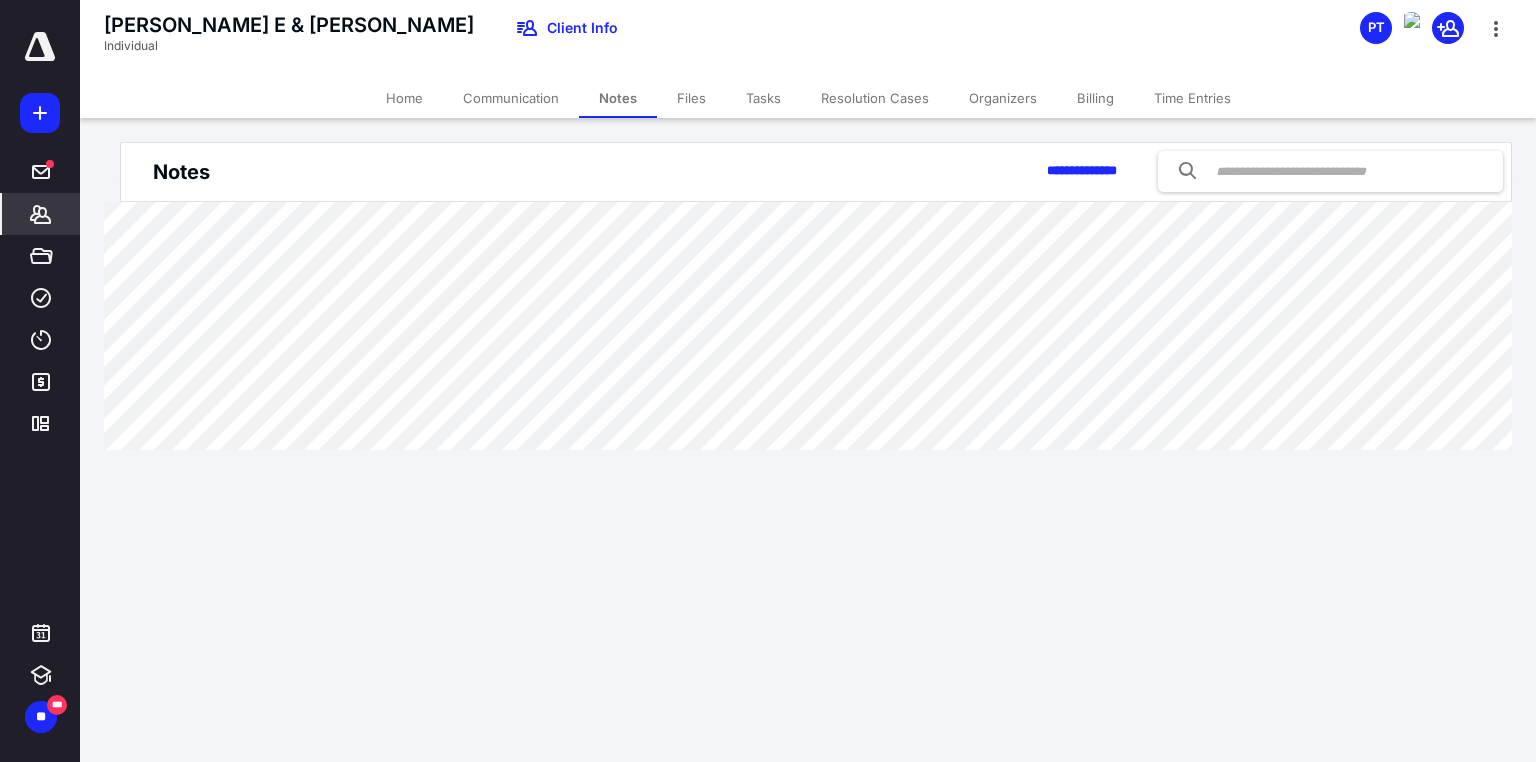 click on "Tasks" at bounding box center (763, 98) 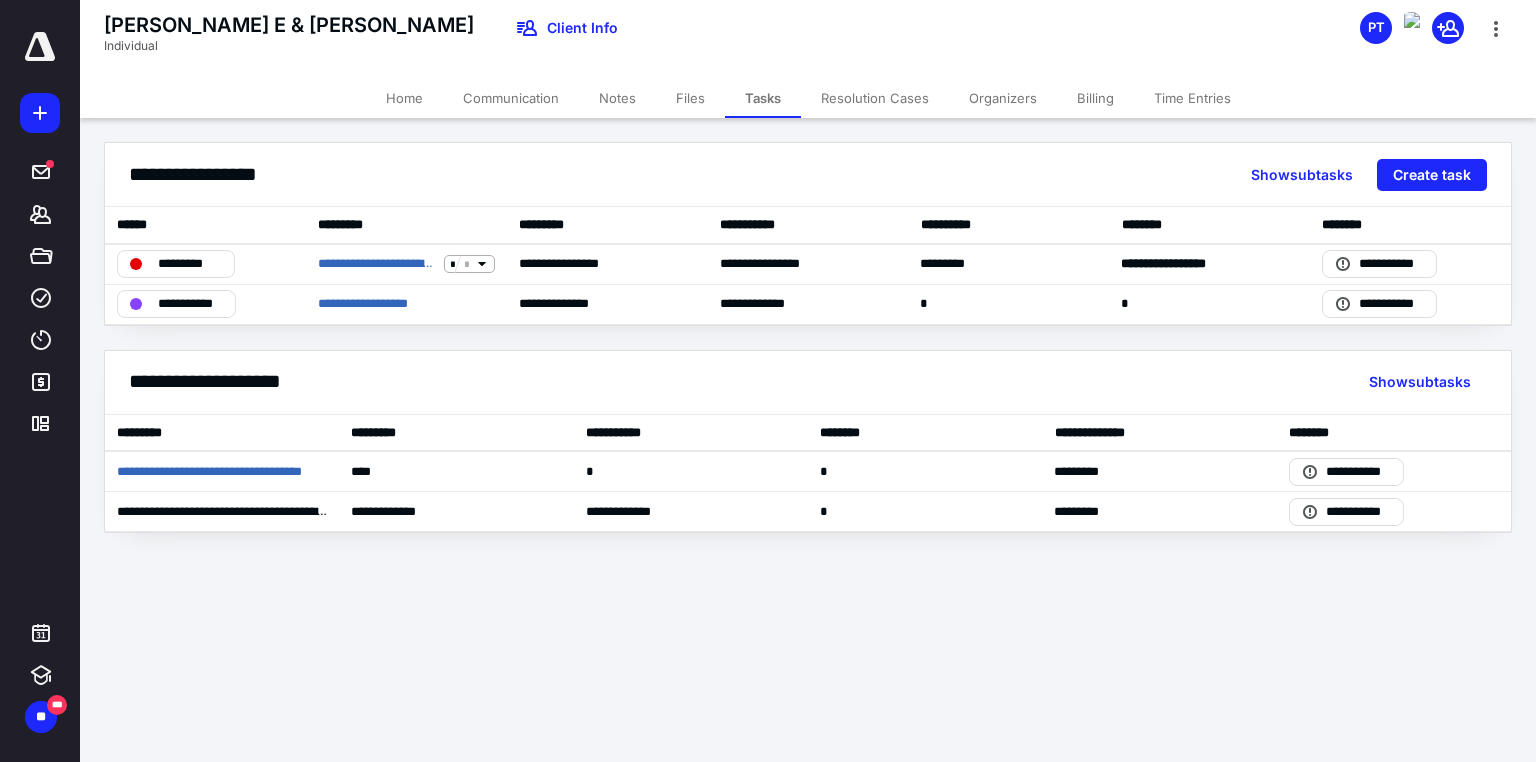 click on "Files" at bounding box center (690, 98) 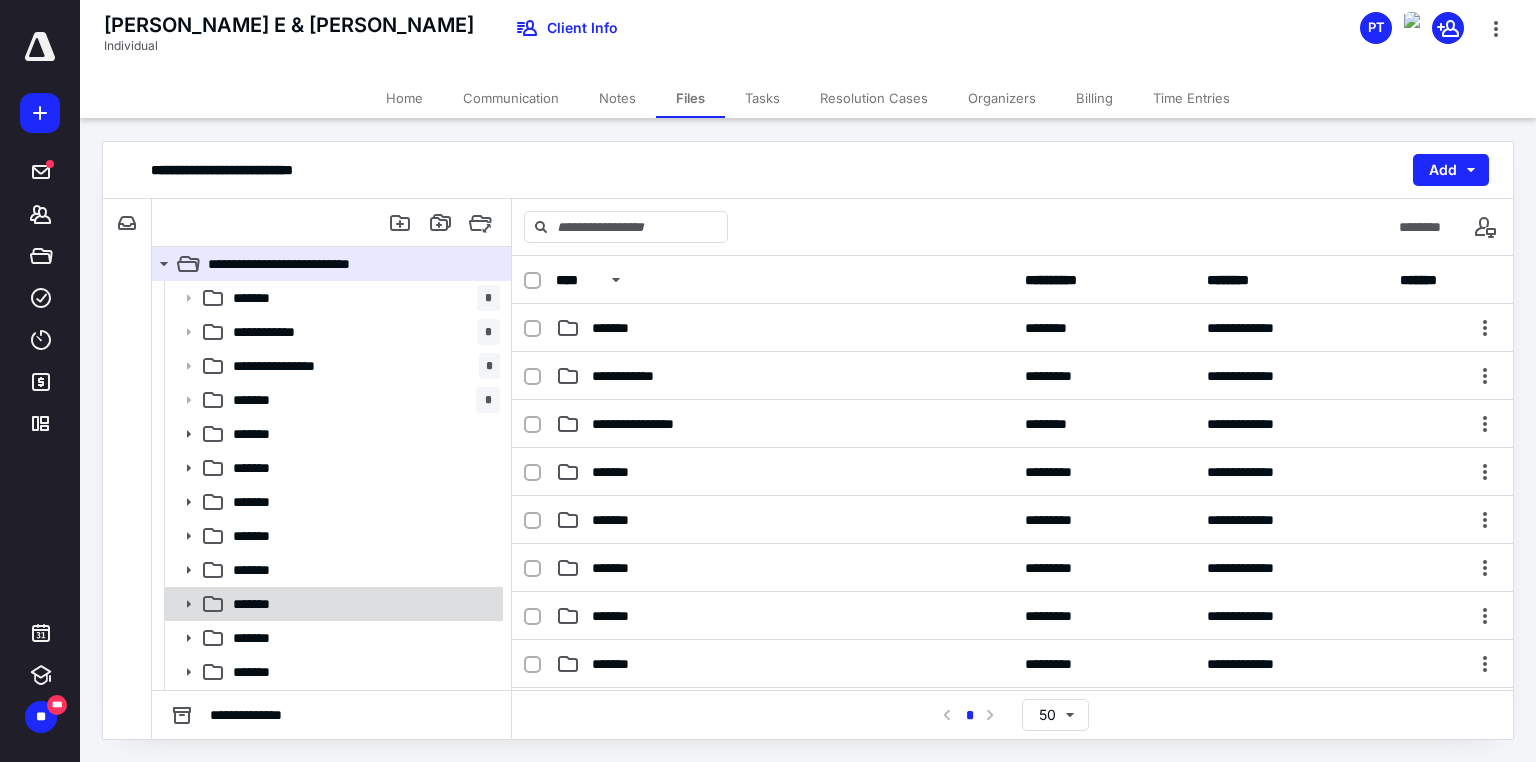 scroll, scrollTop: 31, scrollLeft: 0, axis: vertical 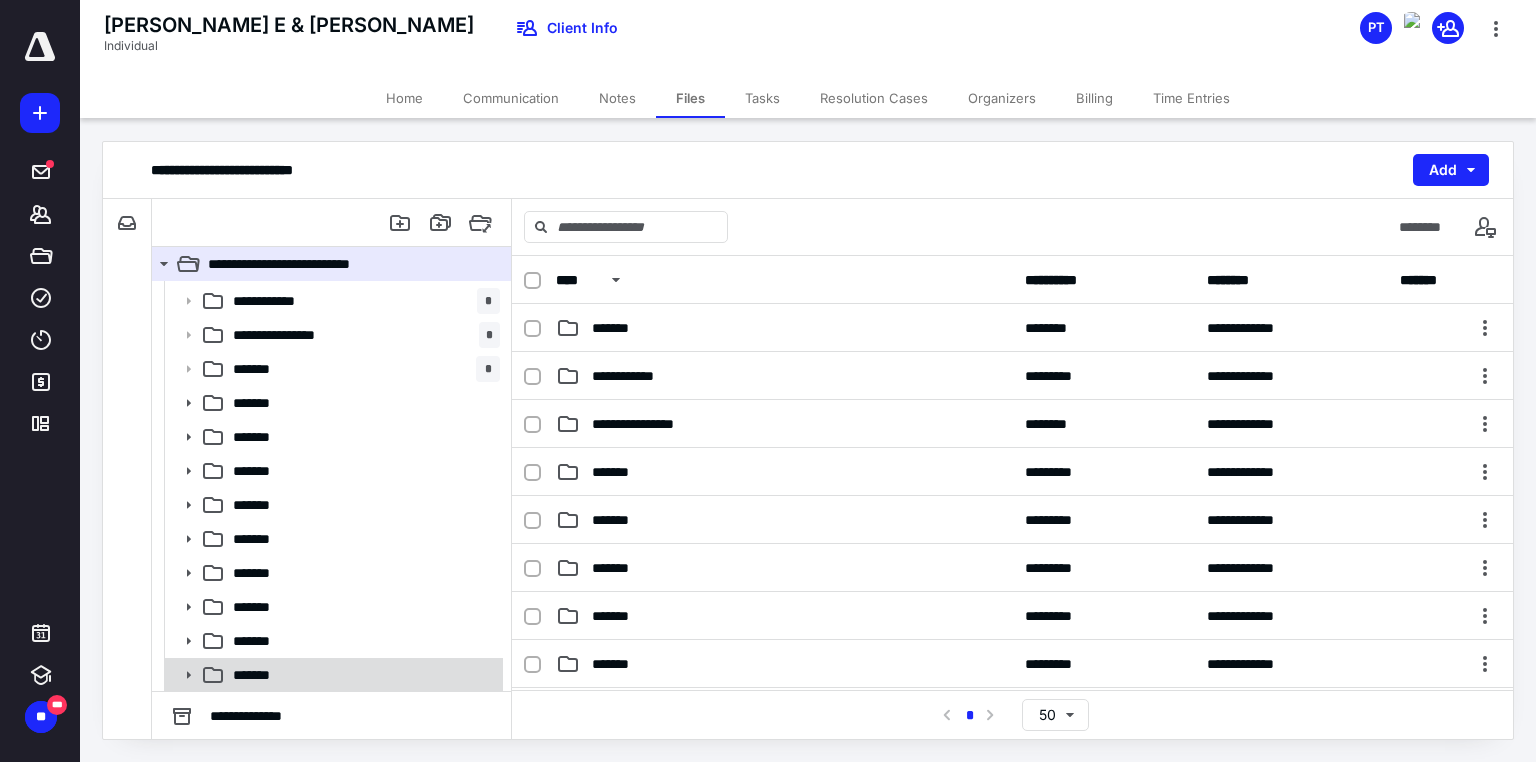 click 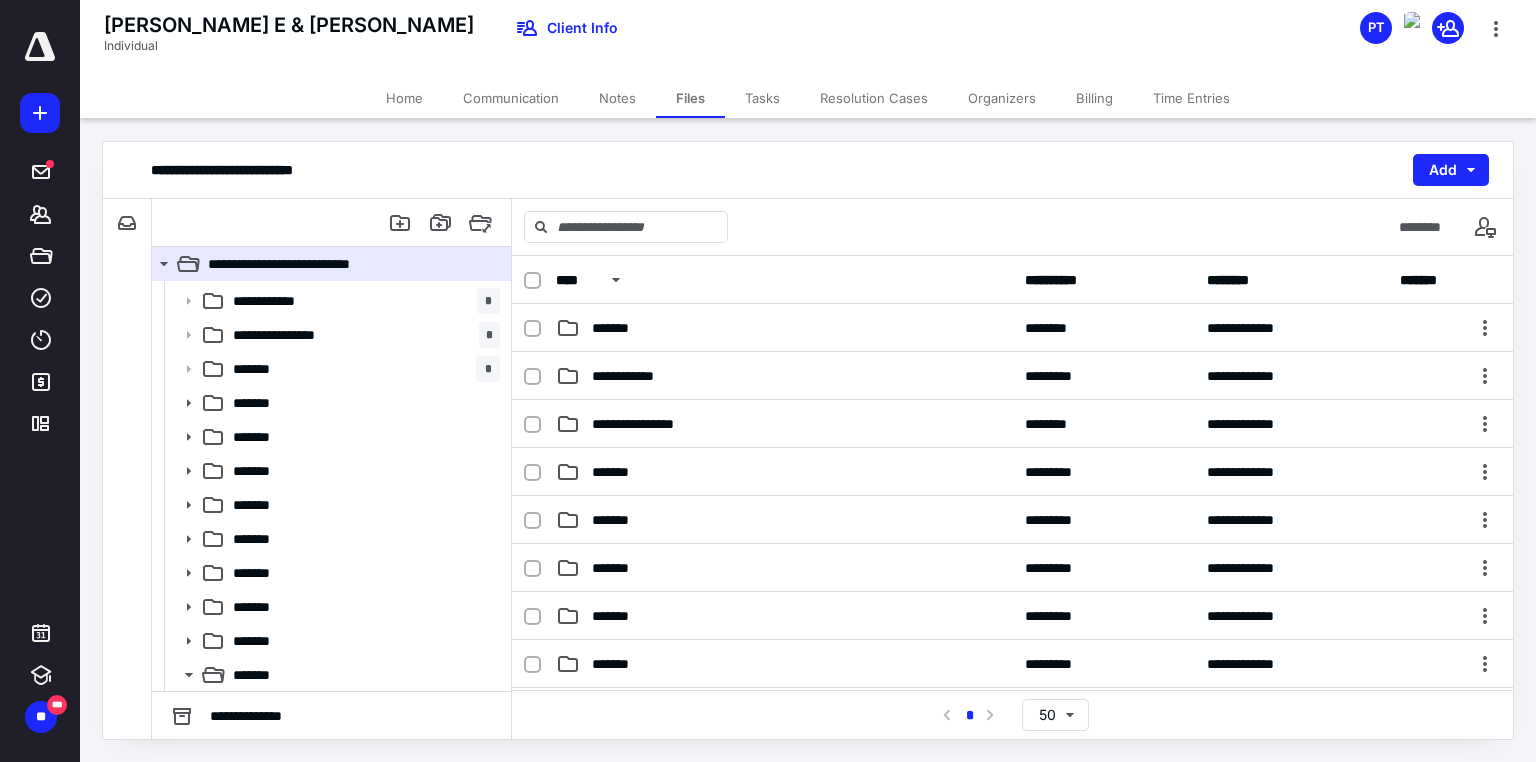scroll, scrollTop: 133, scrollLeft: 0, axis: vertical 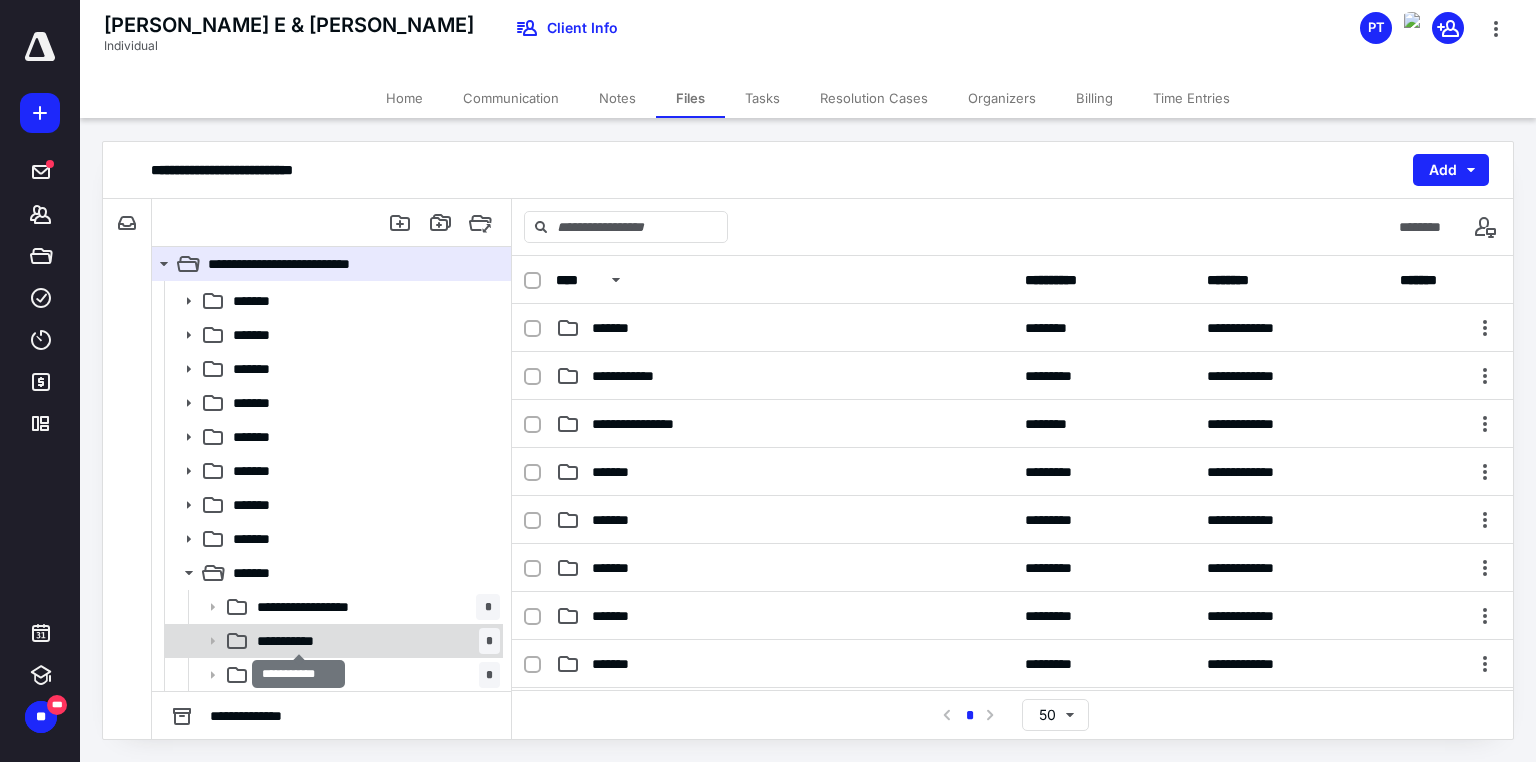 click on "**********" at bounding box center [299, 641] 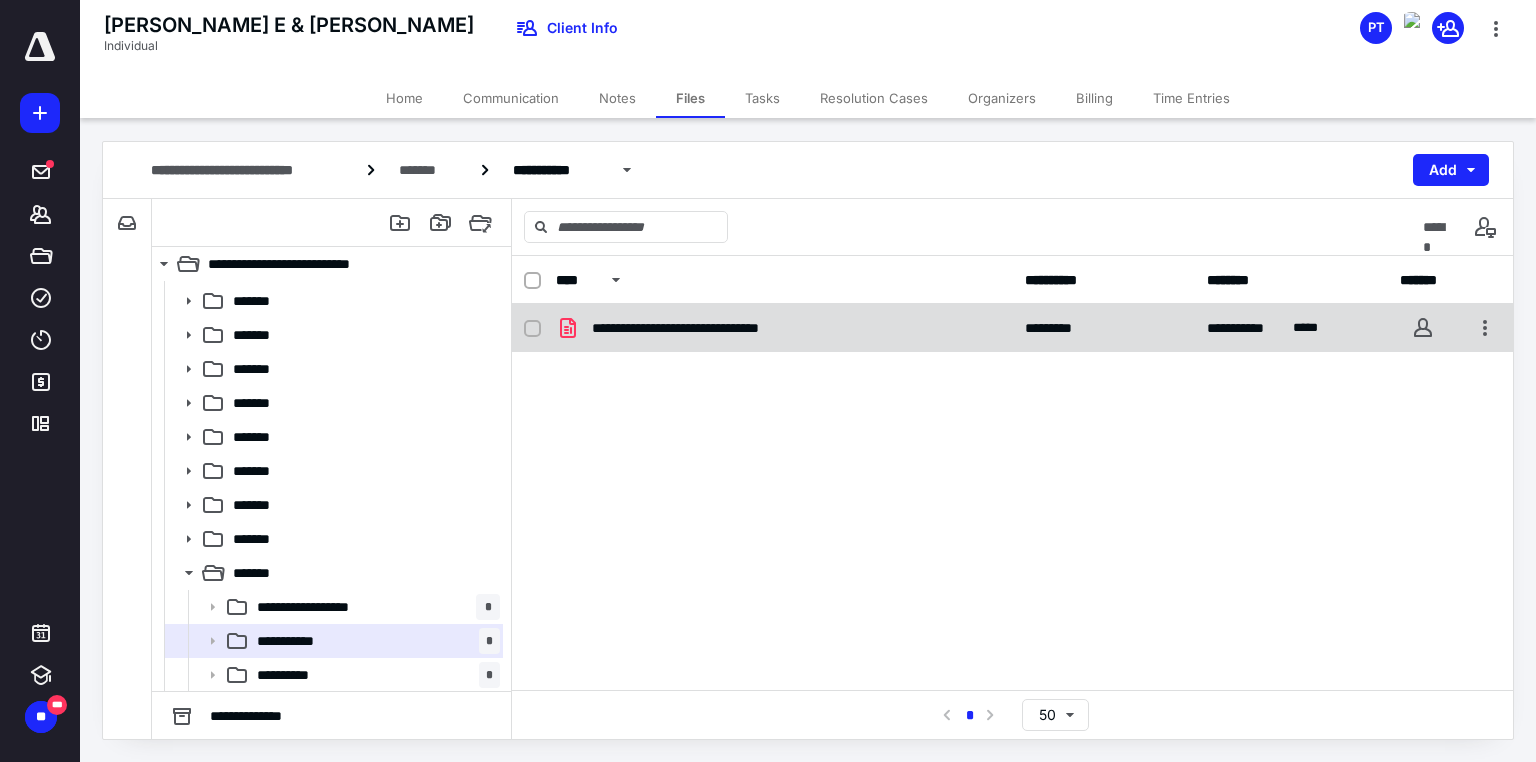 click 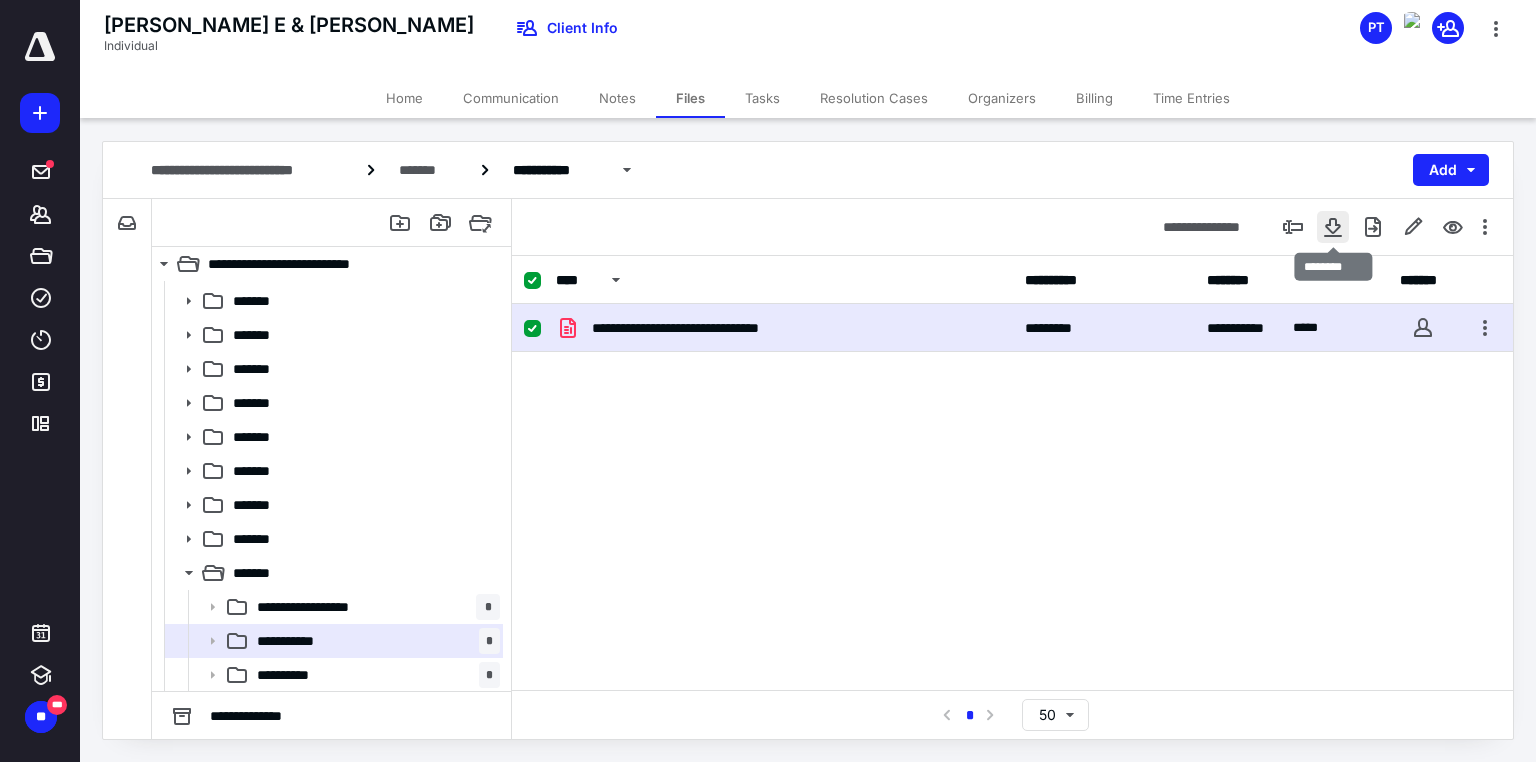 click at bounding box center (1333, 227) 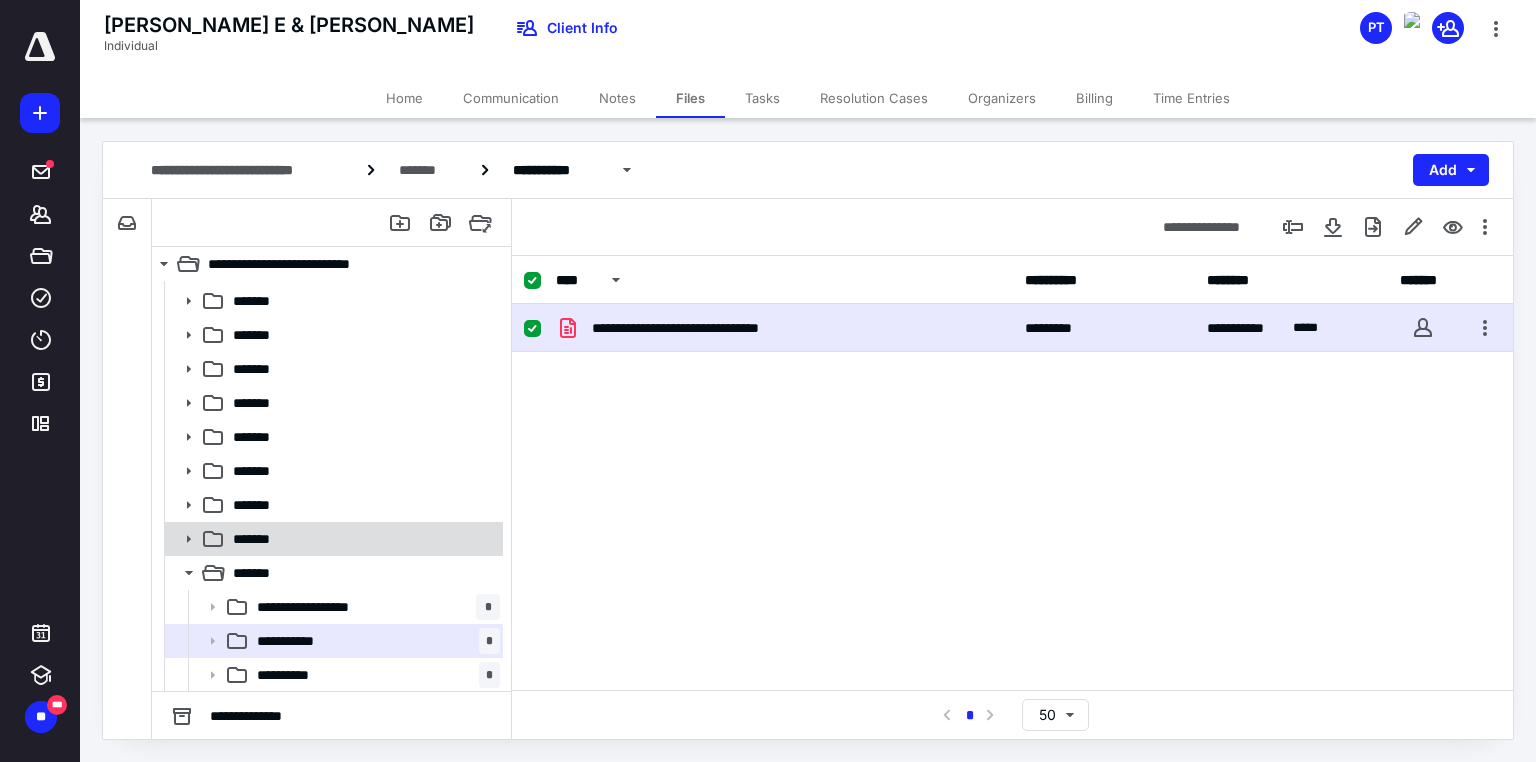 click 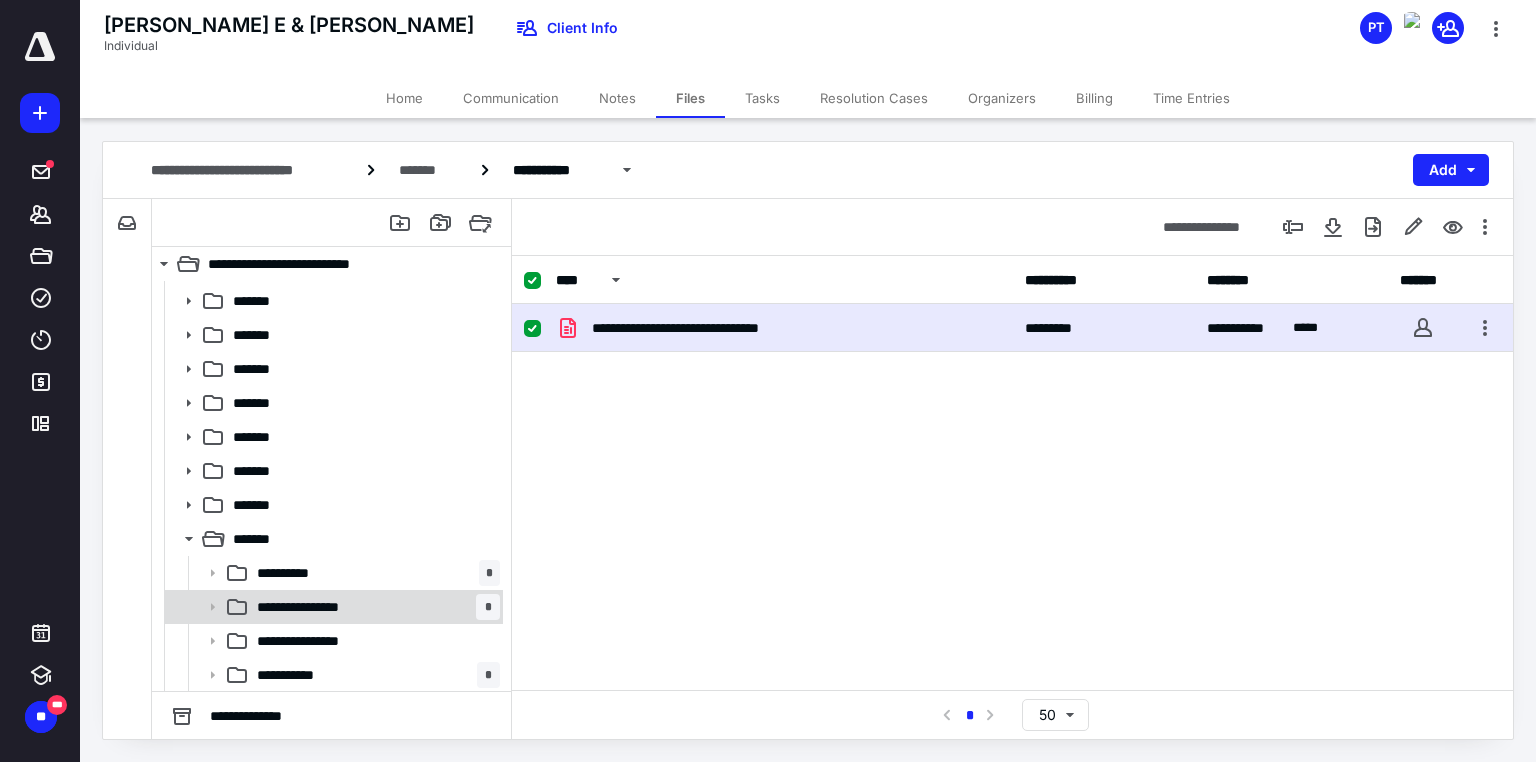 click on "**********" at bounding box center [320, 607] 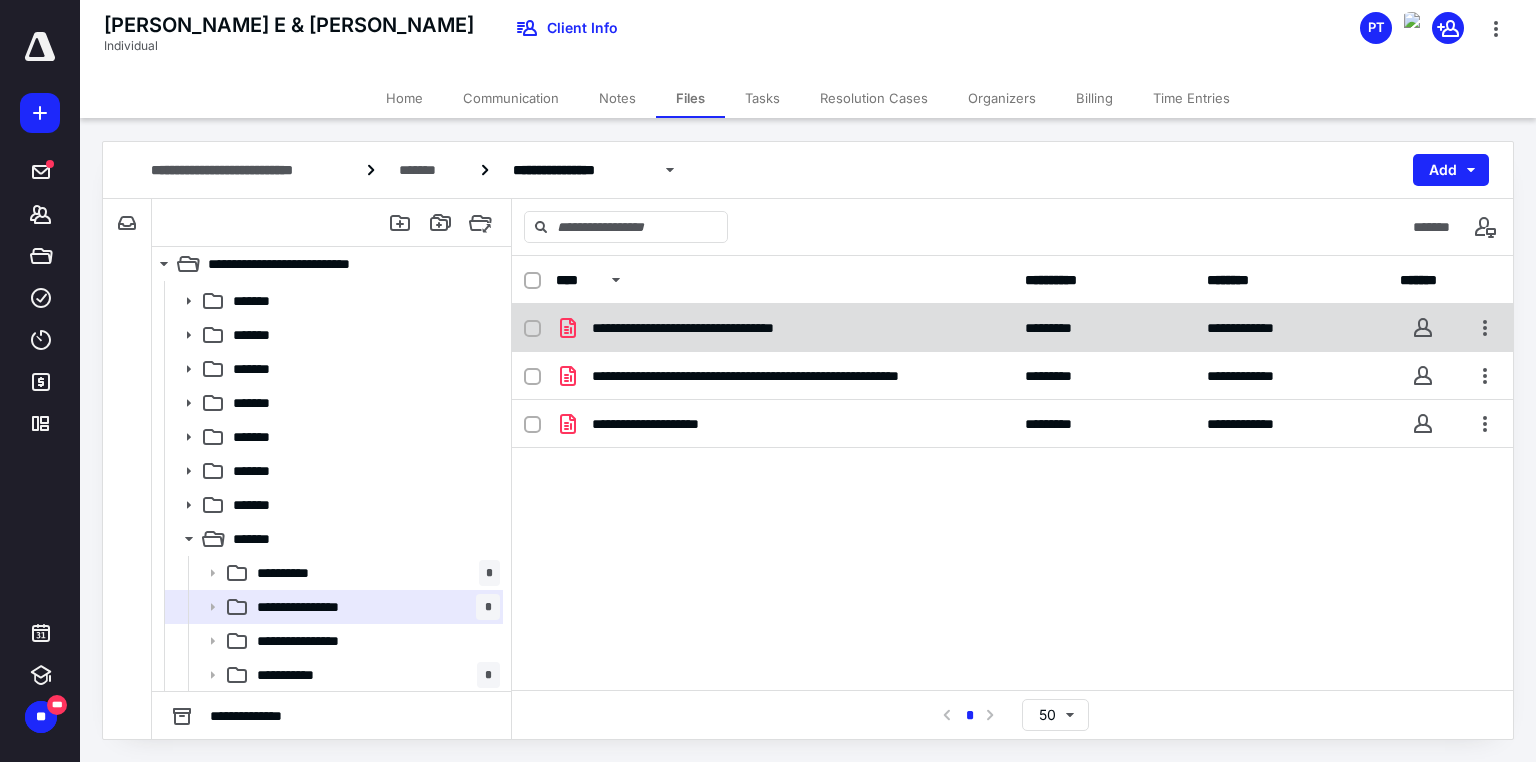 click 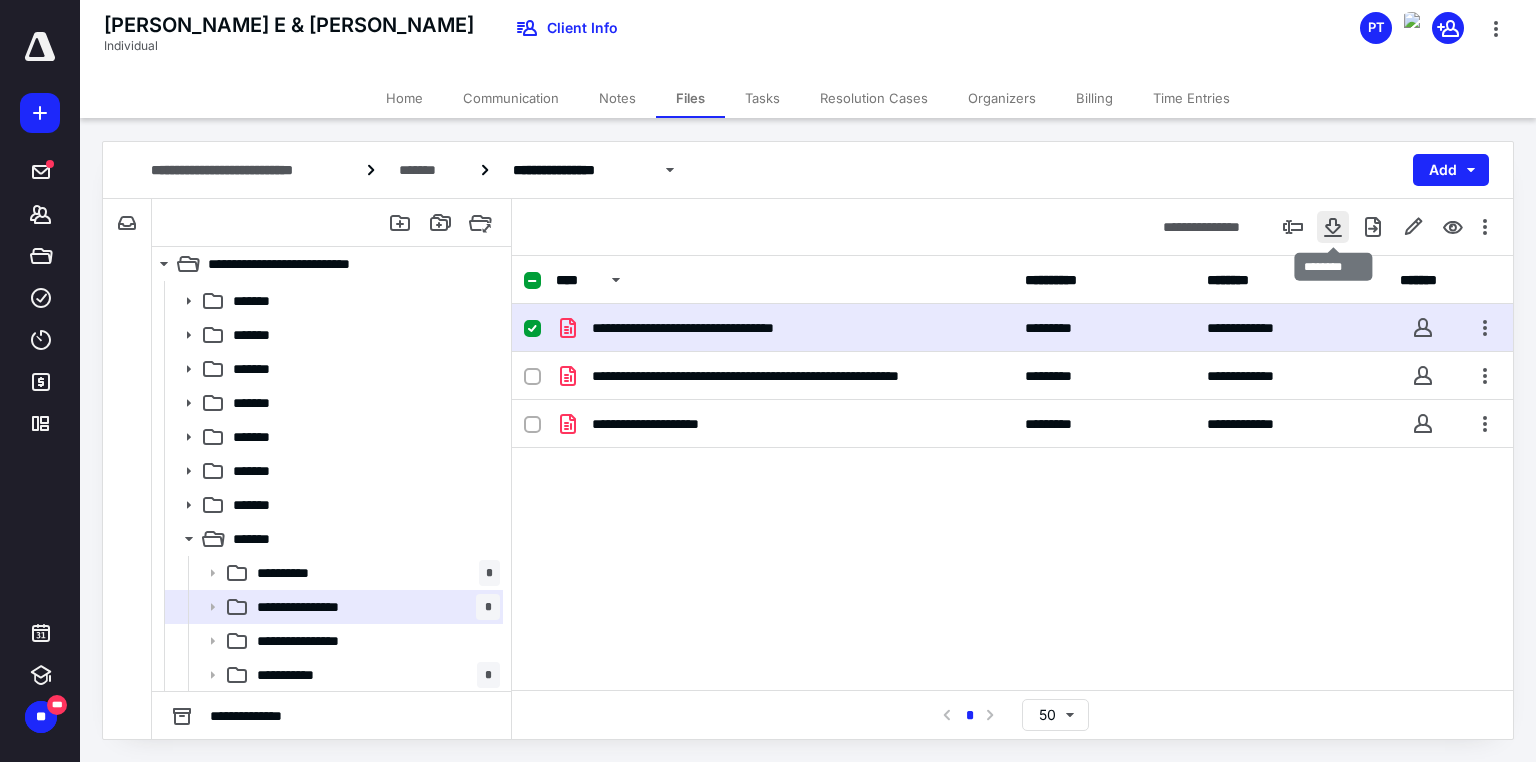 click at bounding box center [1333, 227] 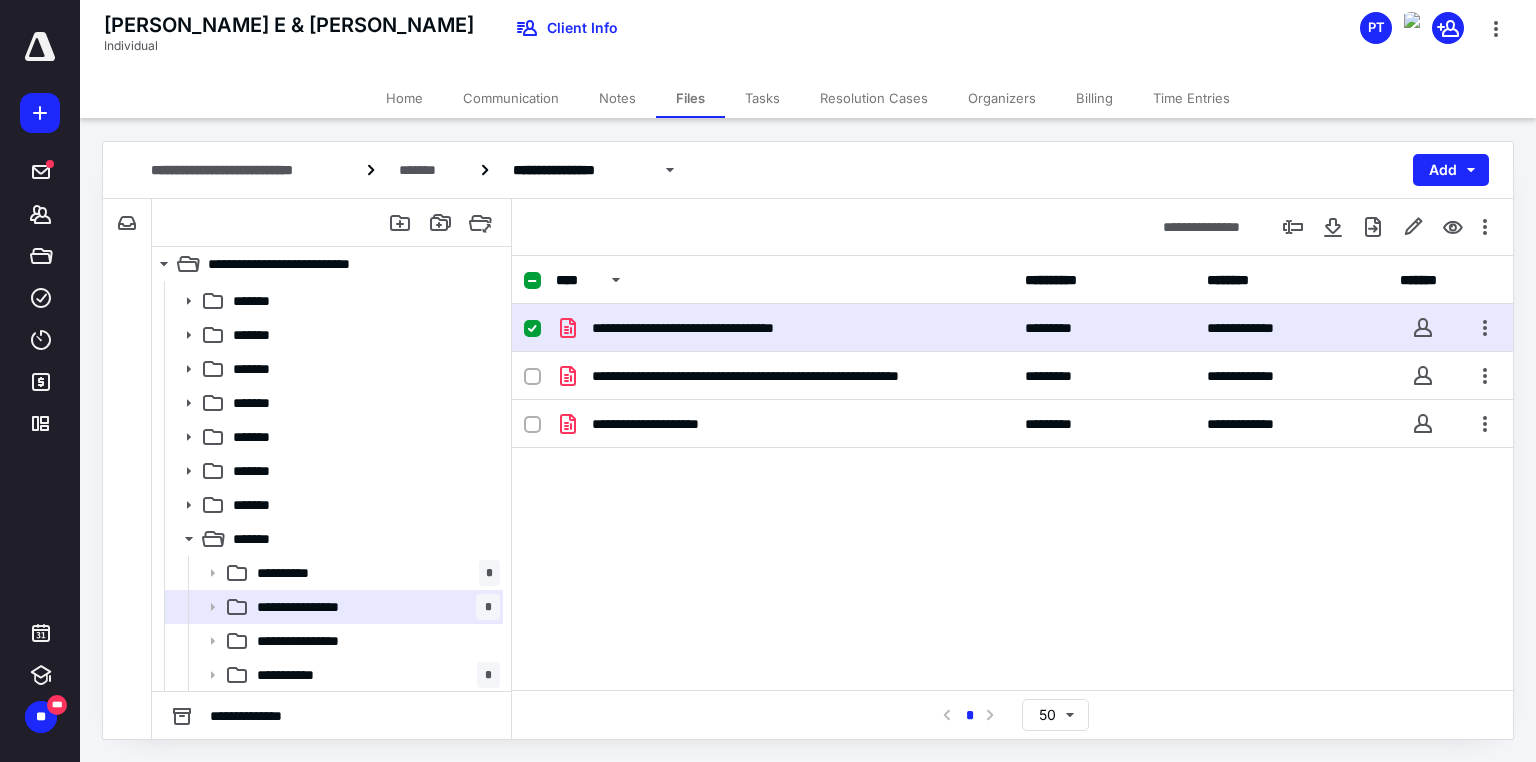 click 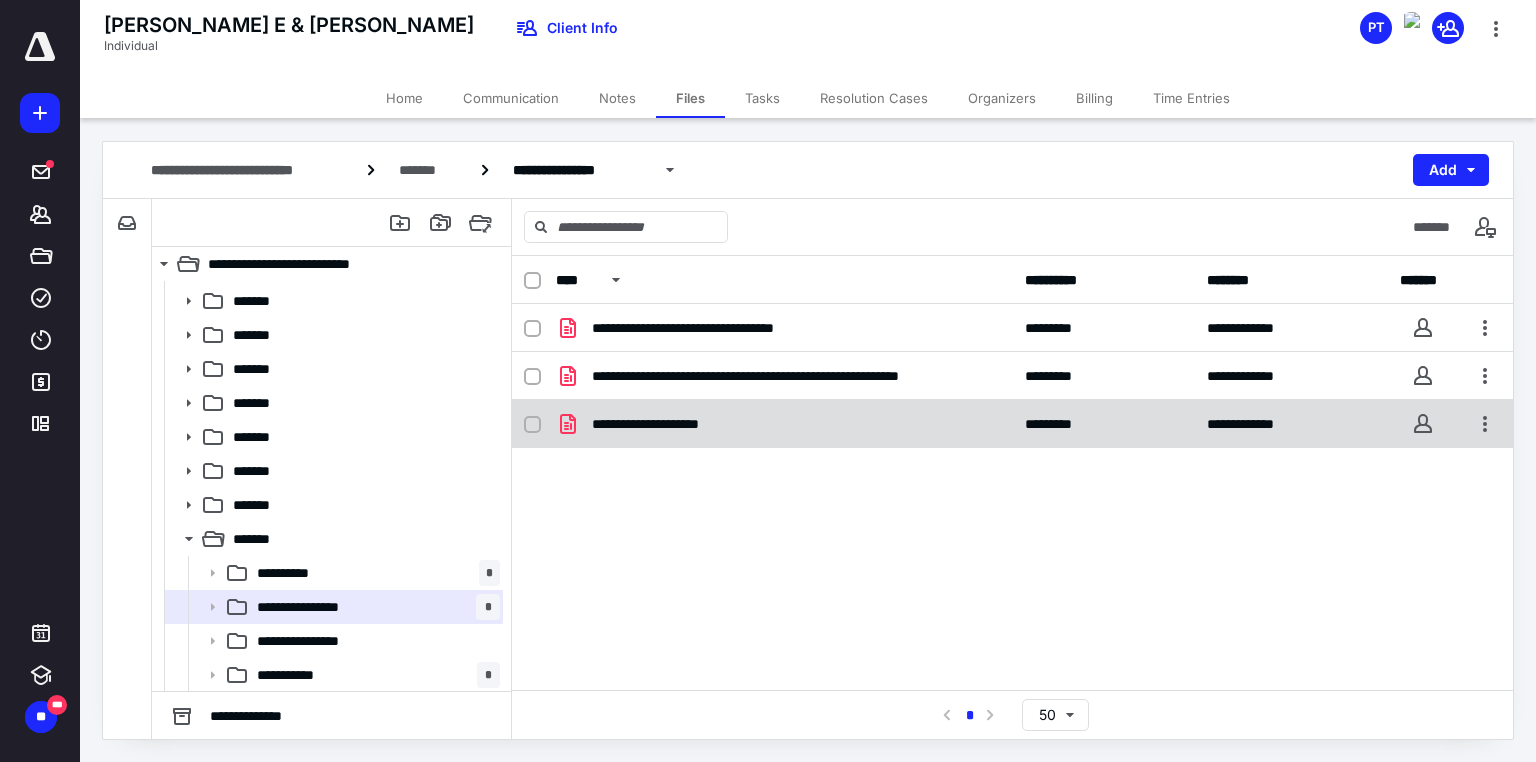 click at bounding box center (532, 425) 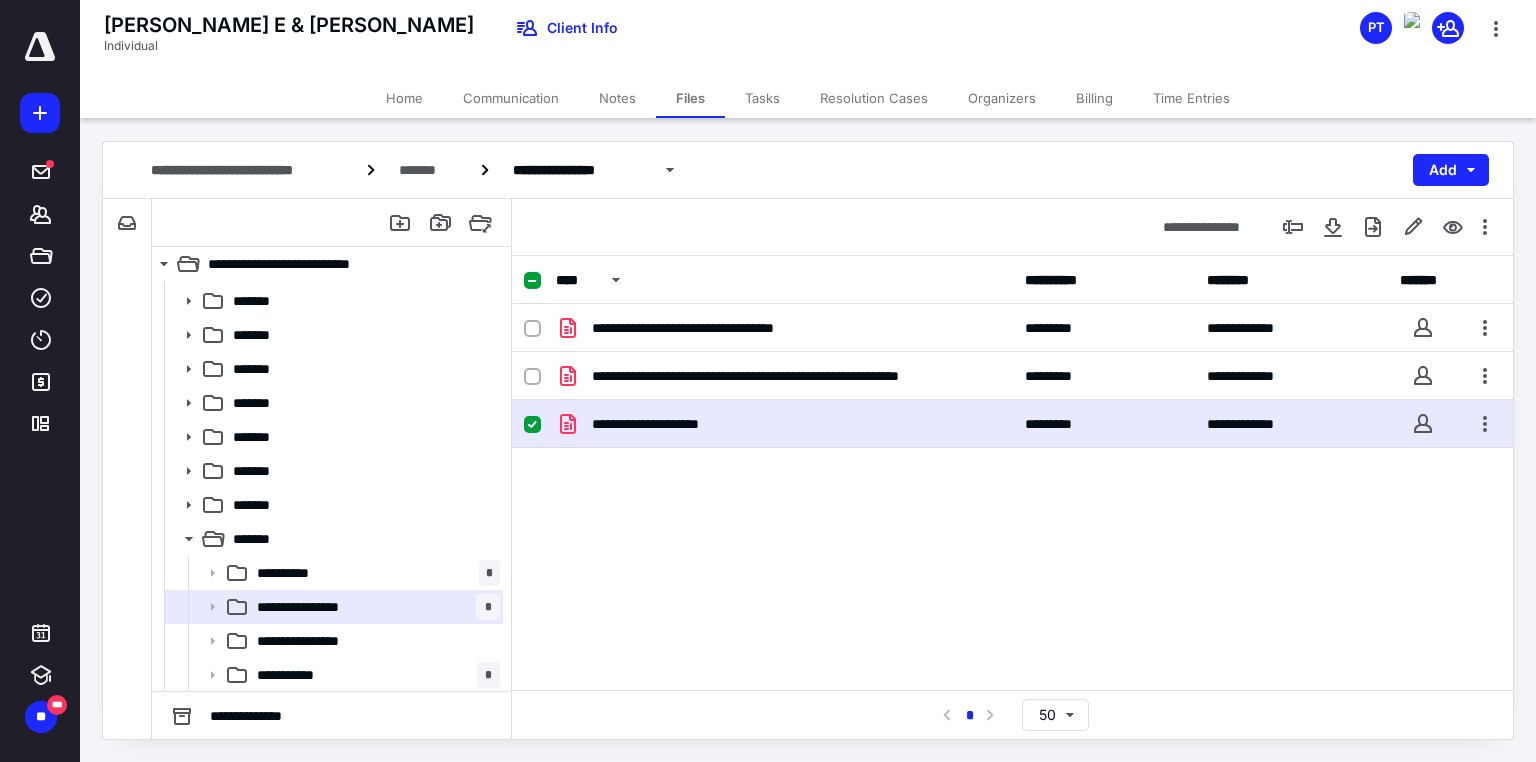 checkbox on "true" 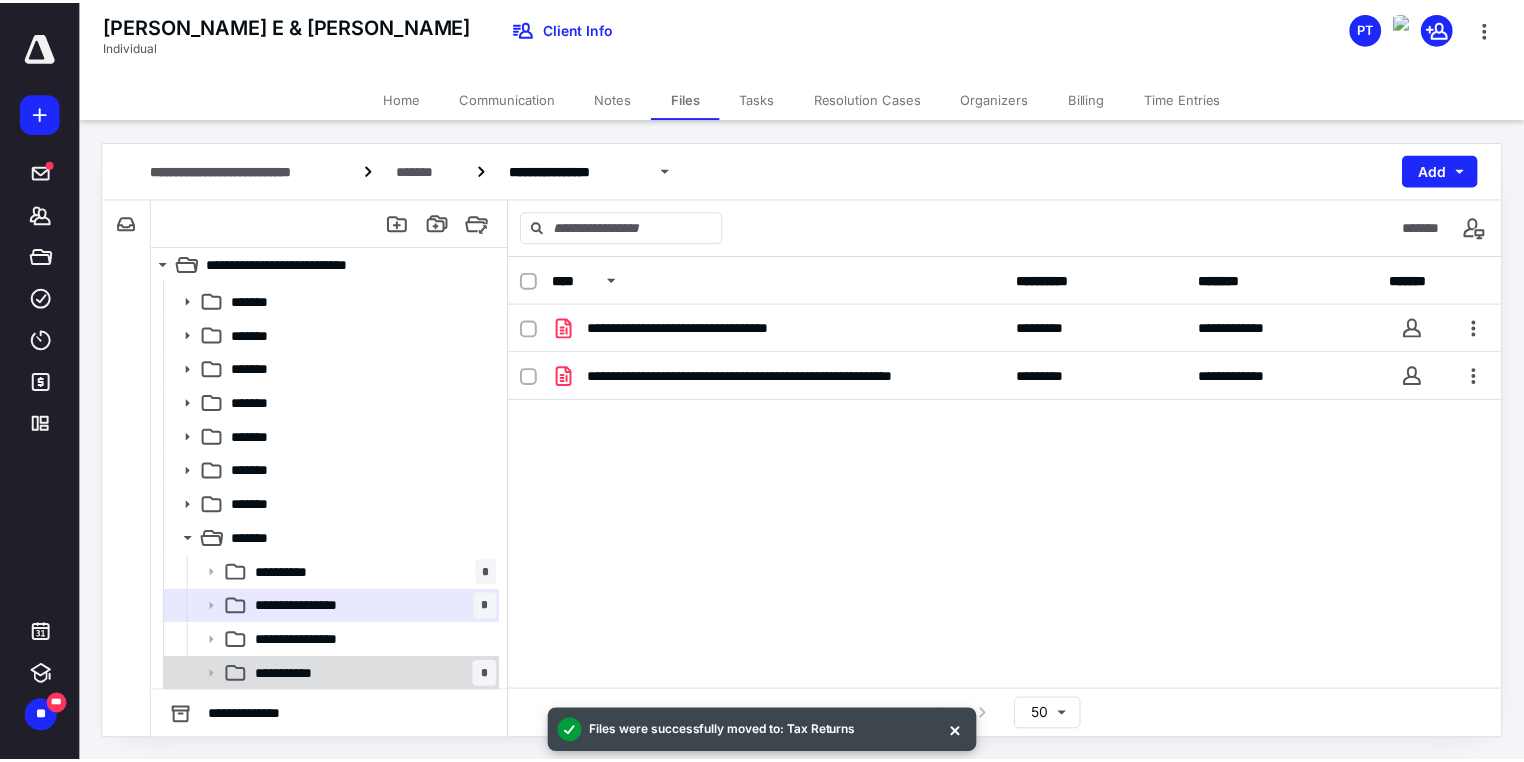 scroll, scrollTop: 269, scrollLeft: 0, axis: vertical 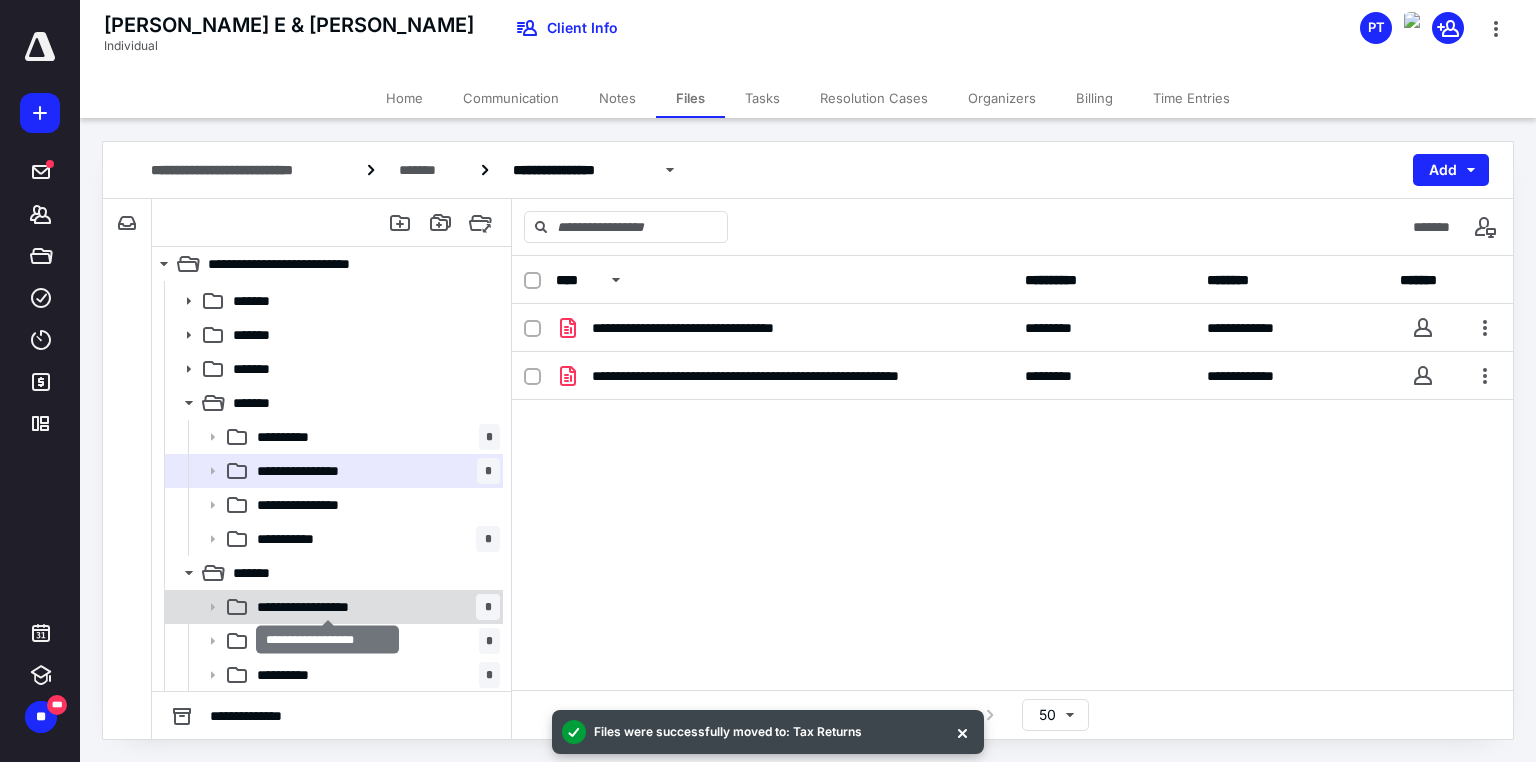 click on "**********" at bounding box center (328, 607) 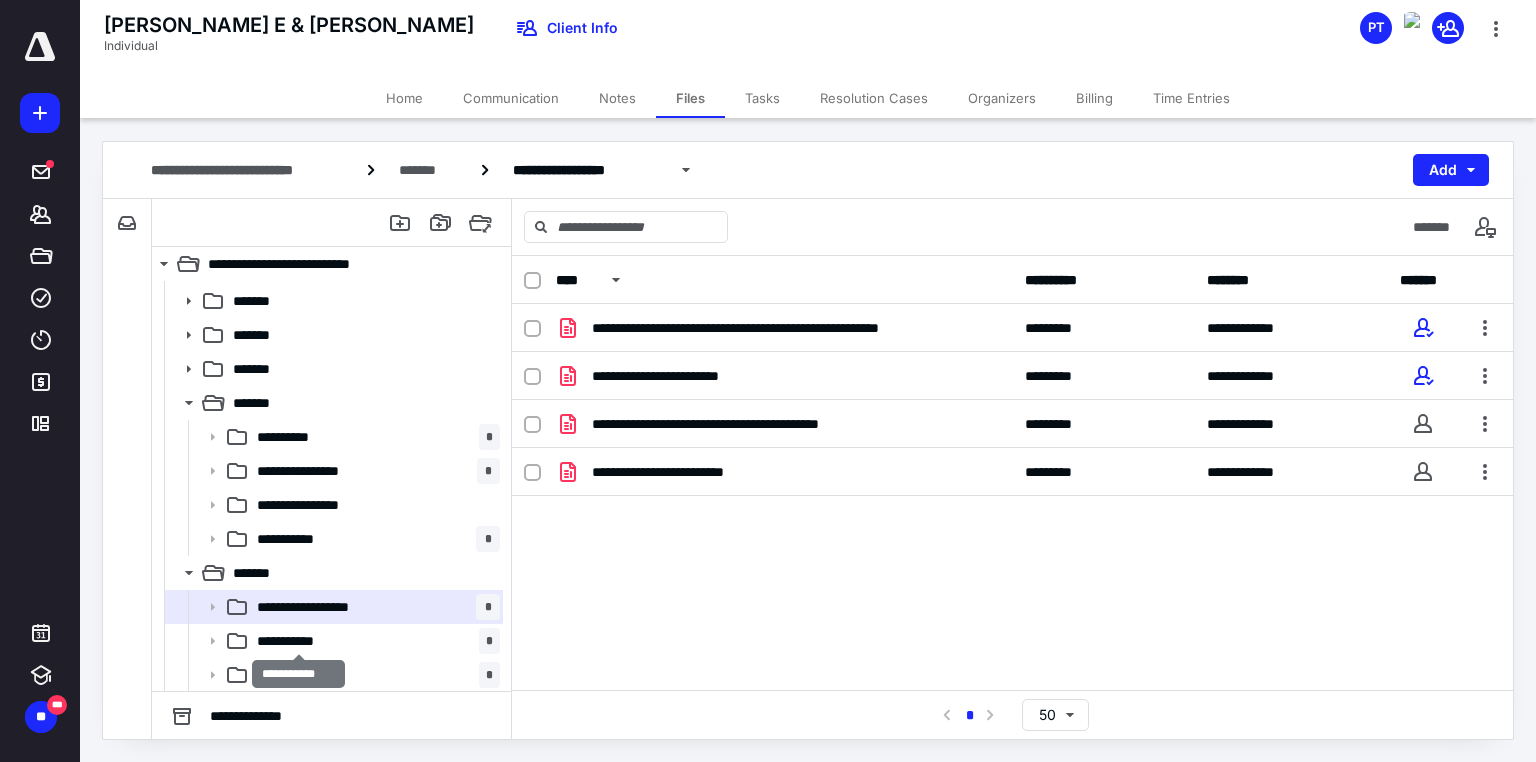click on "**********" at bounding box center [299, 641] 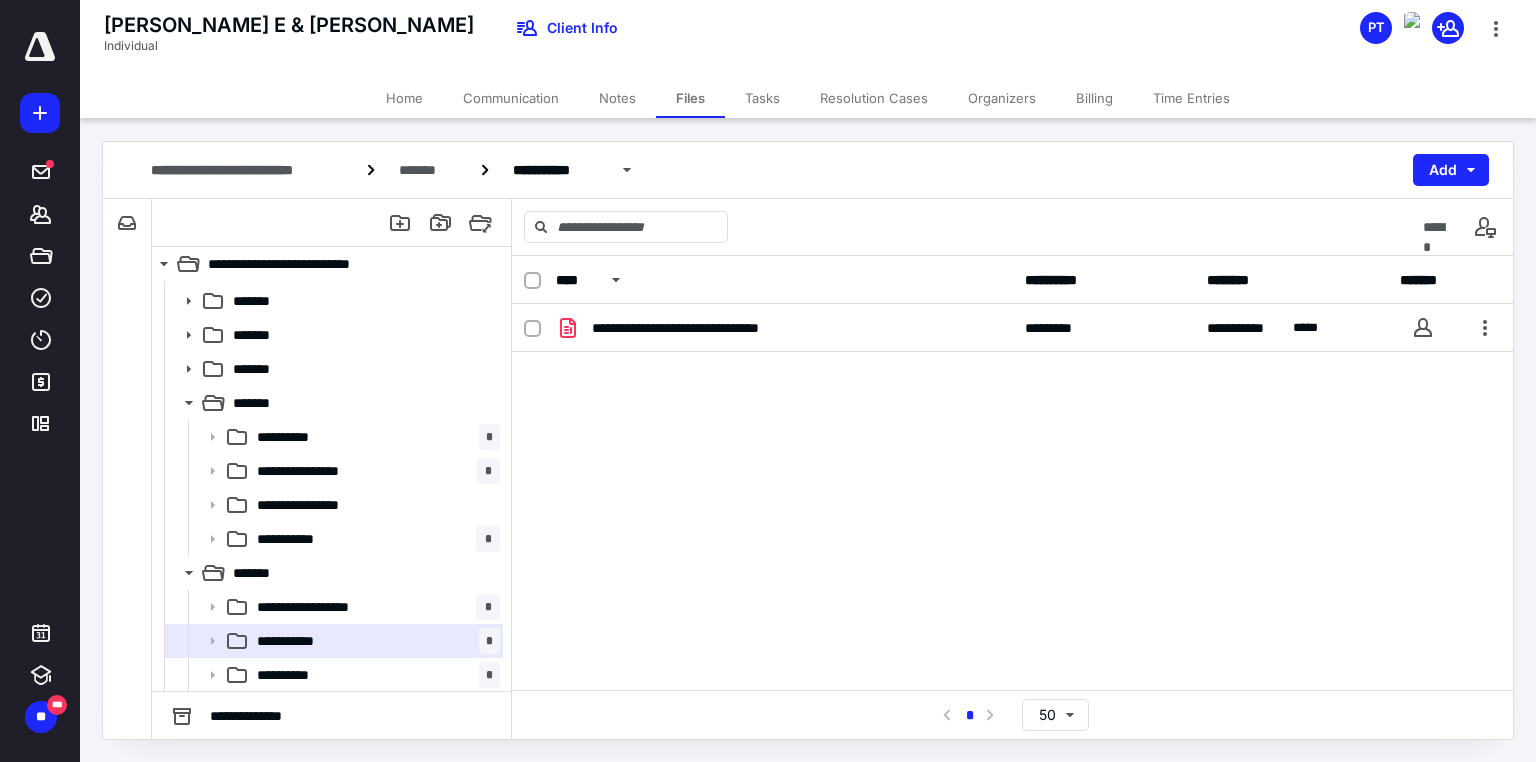 click on "Notes" at bounding box center (617, 98) 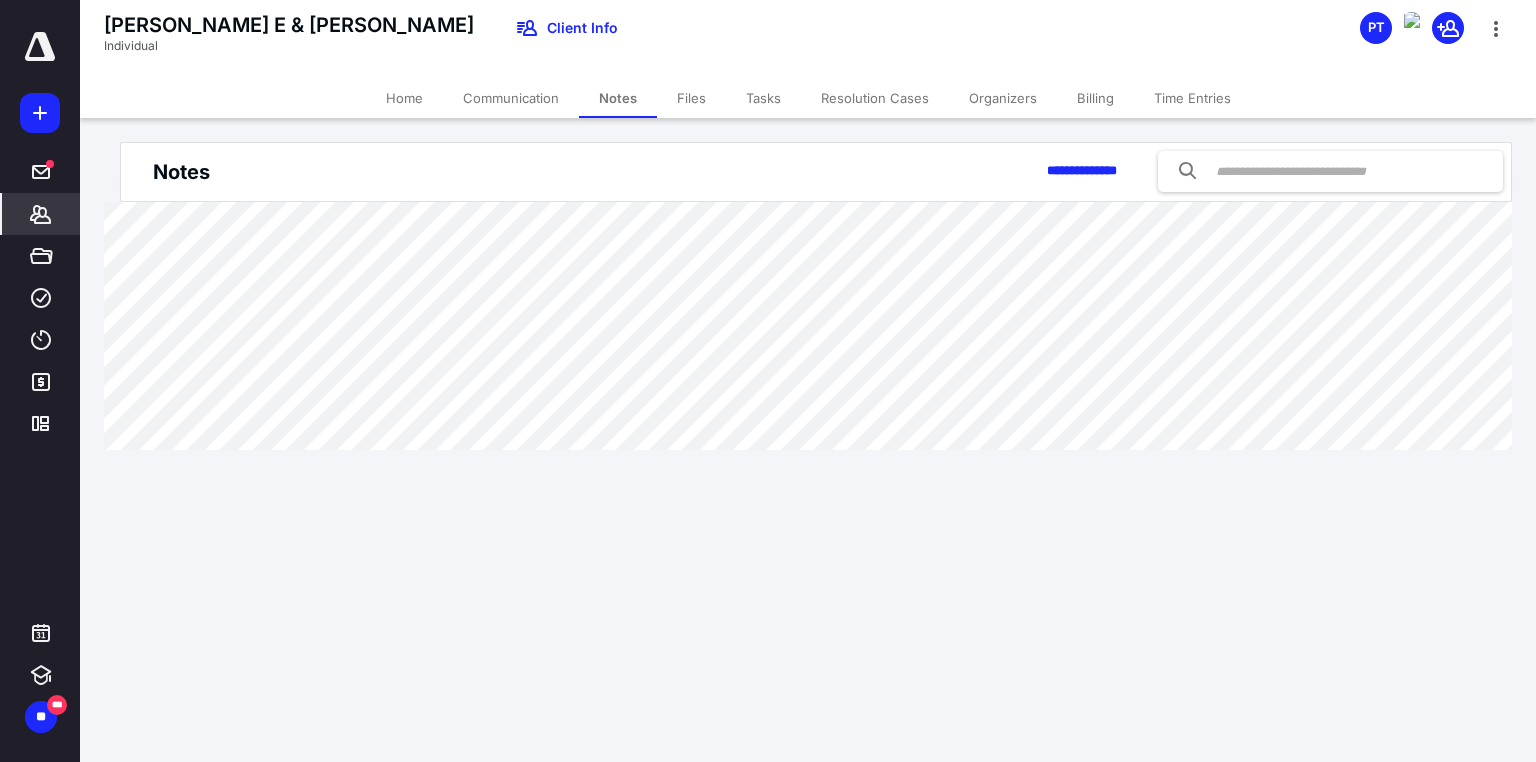 click on "Tasks" at bounding box center (763, 98) 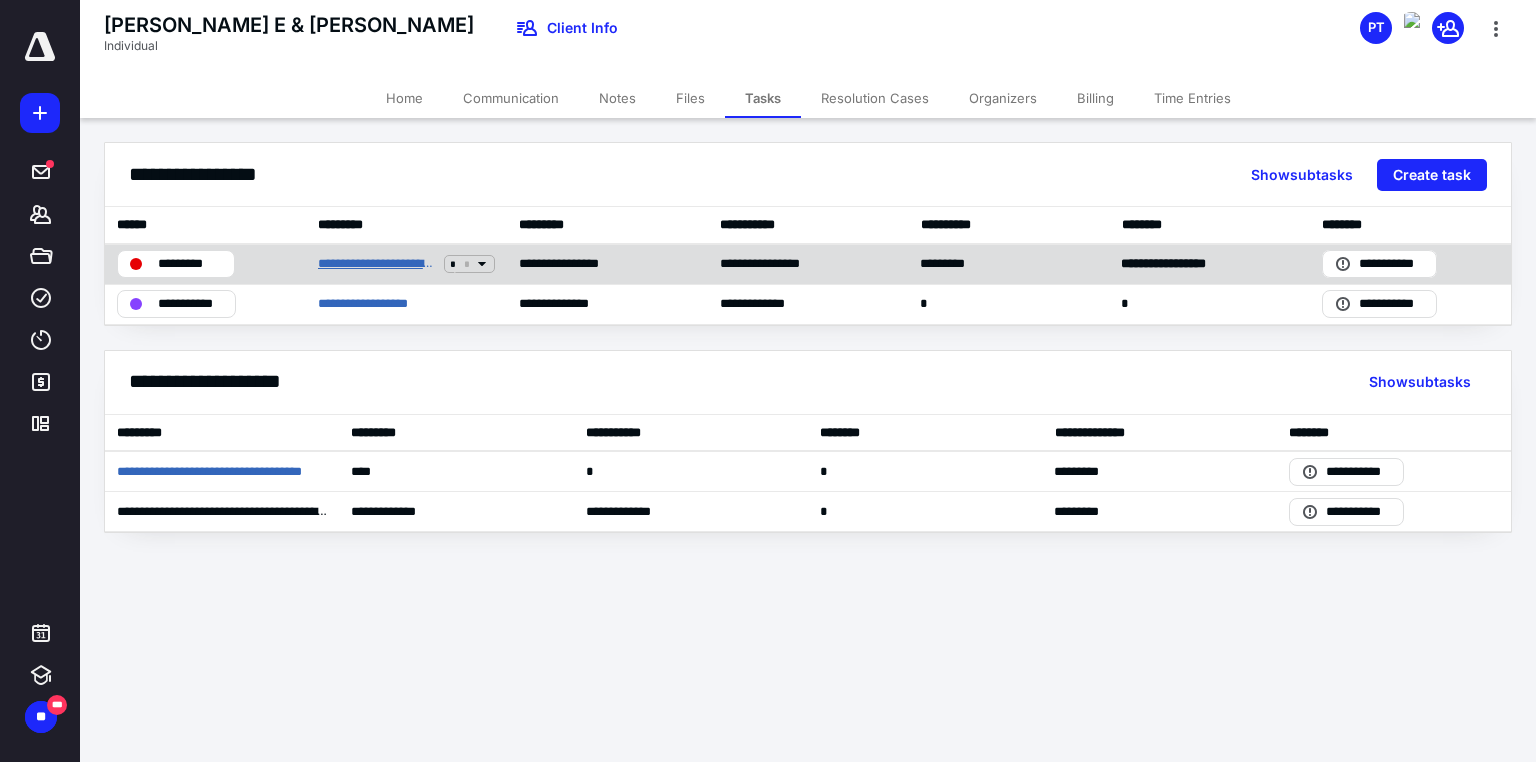 click on "**********" at bounding box center (377, 264) 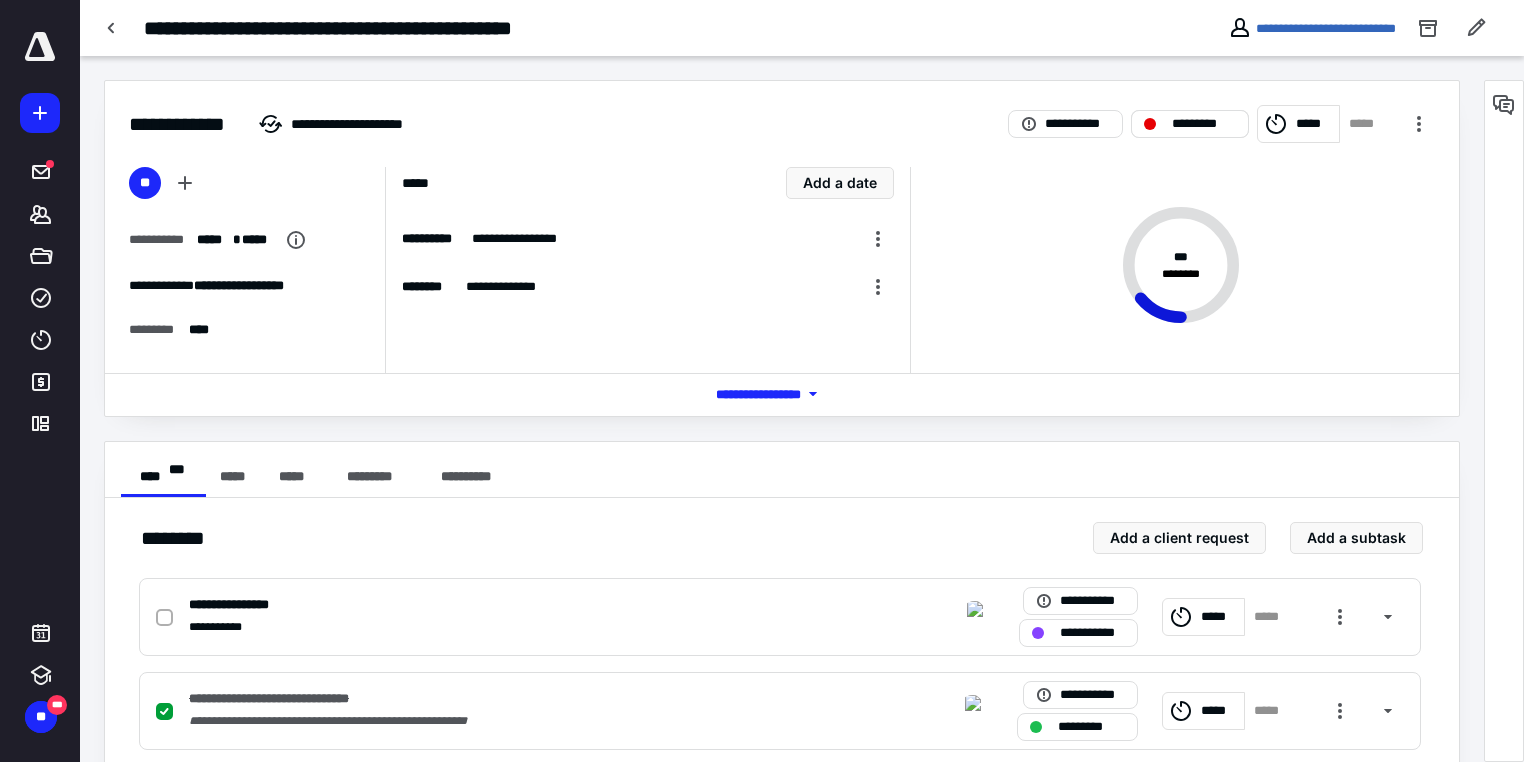 click on "*********" at bounding box center [1204, 124] 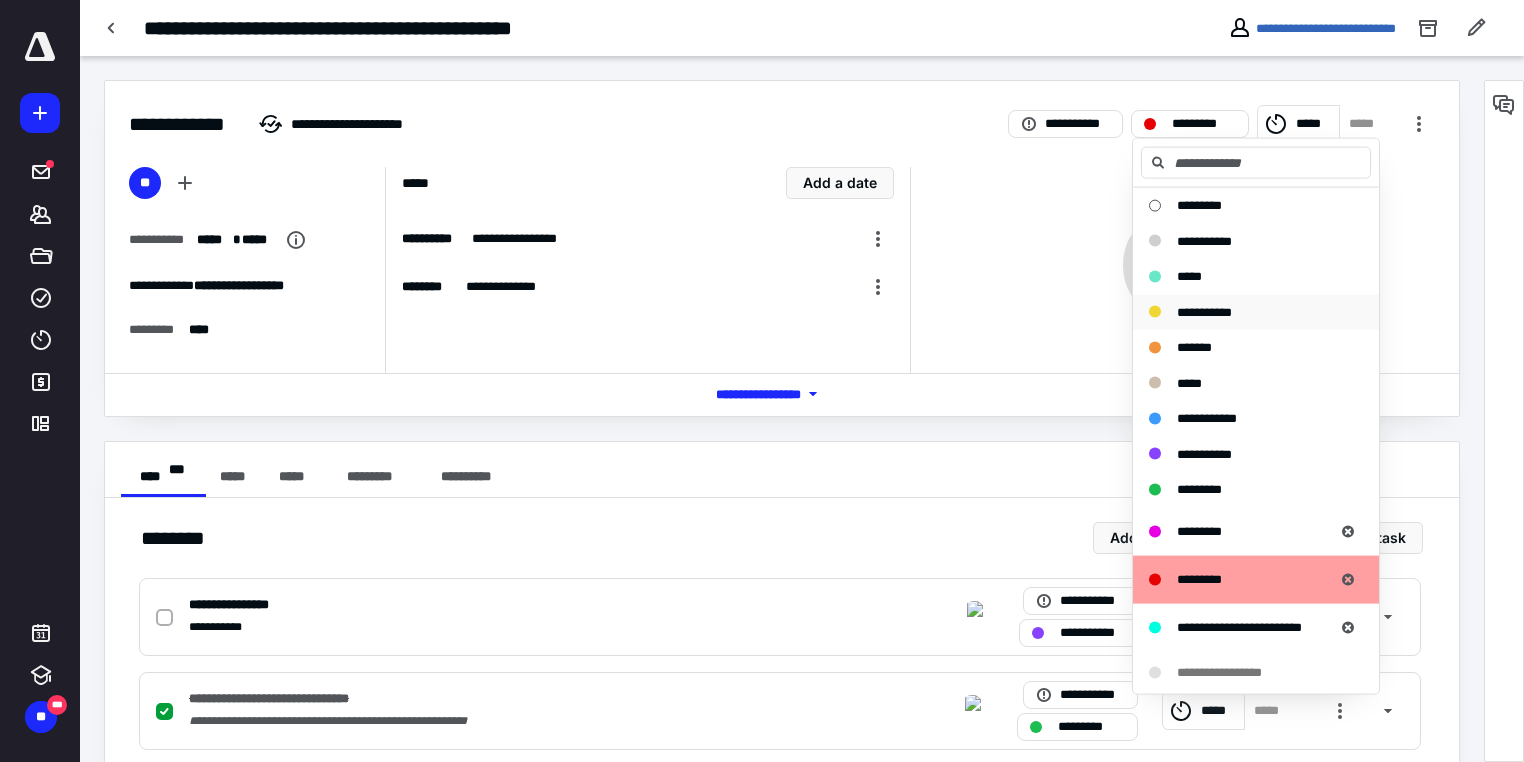 click on "**********" at bounding box center (1204, 311) 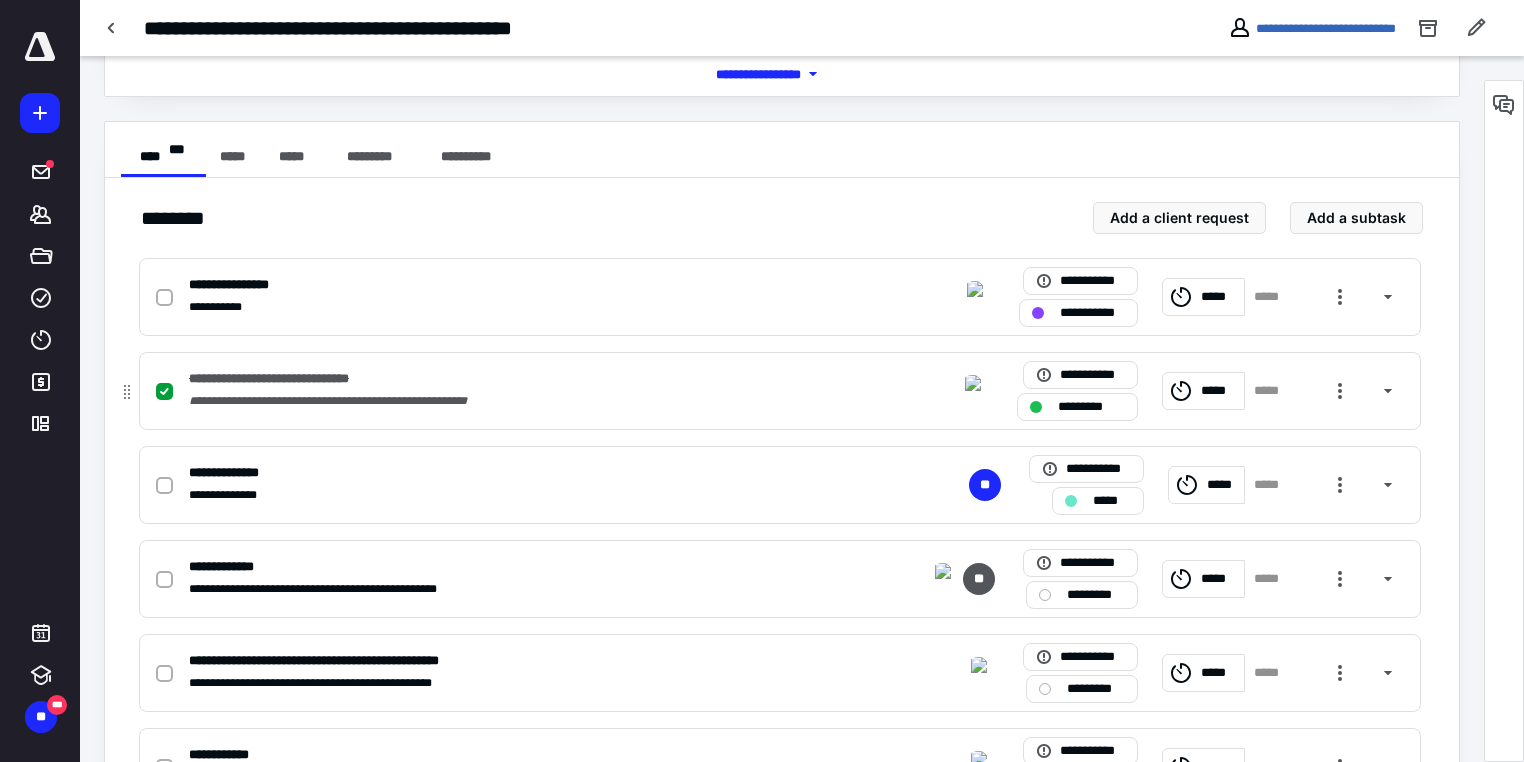 scroll, scrollTop: 400, scrollLeft: 0, axis: vertical 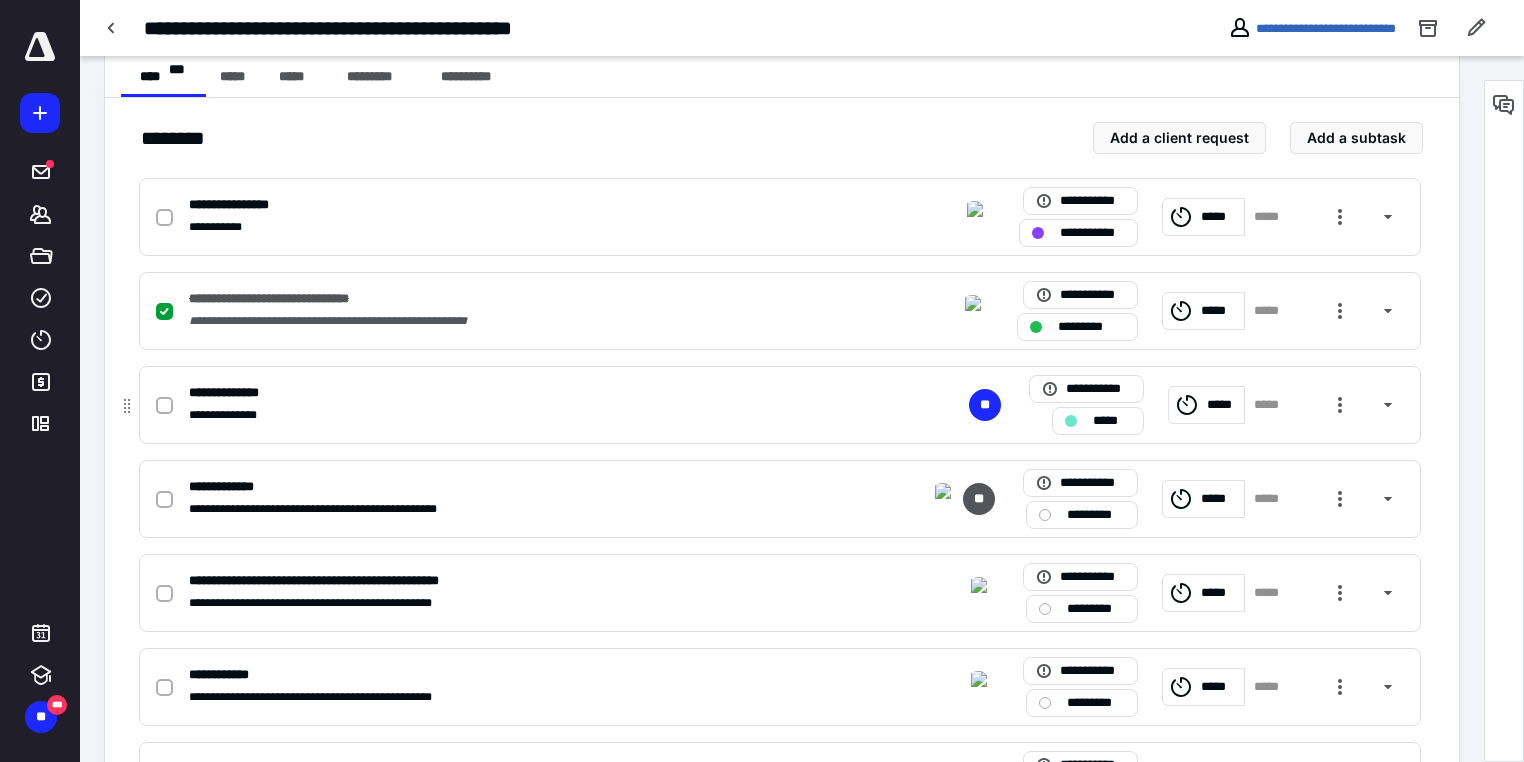 click on "*****" at bounding box center [1112, 421] 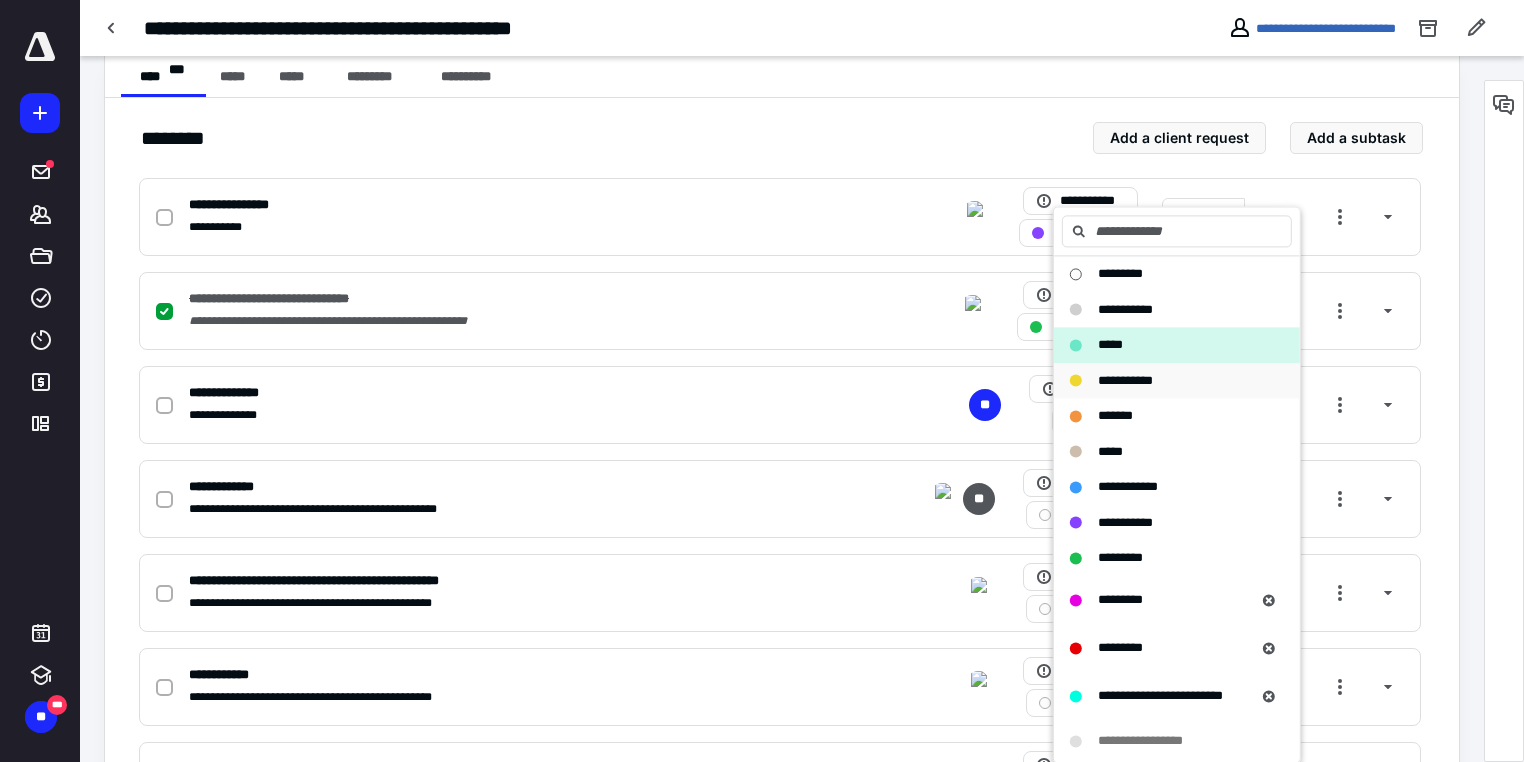 click on "**********" at bounding box center [1125, 380] 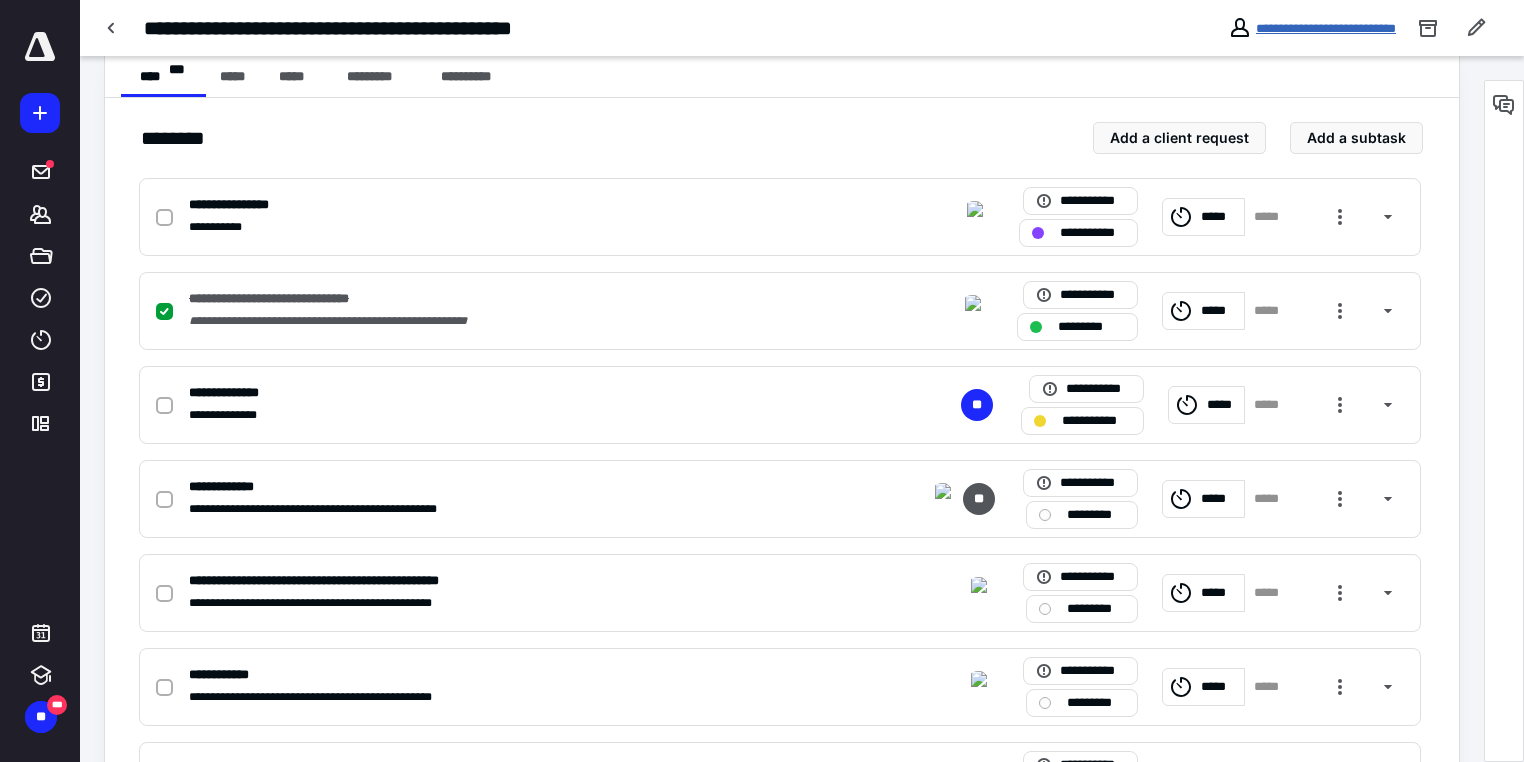 click on "**********" at bounding box center [1326, 28] 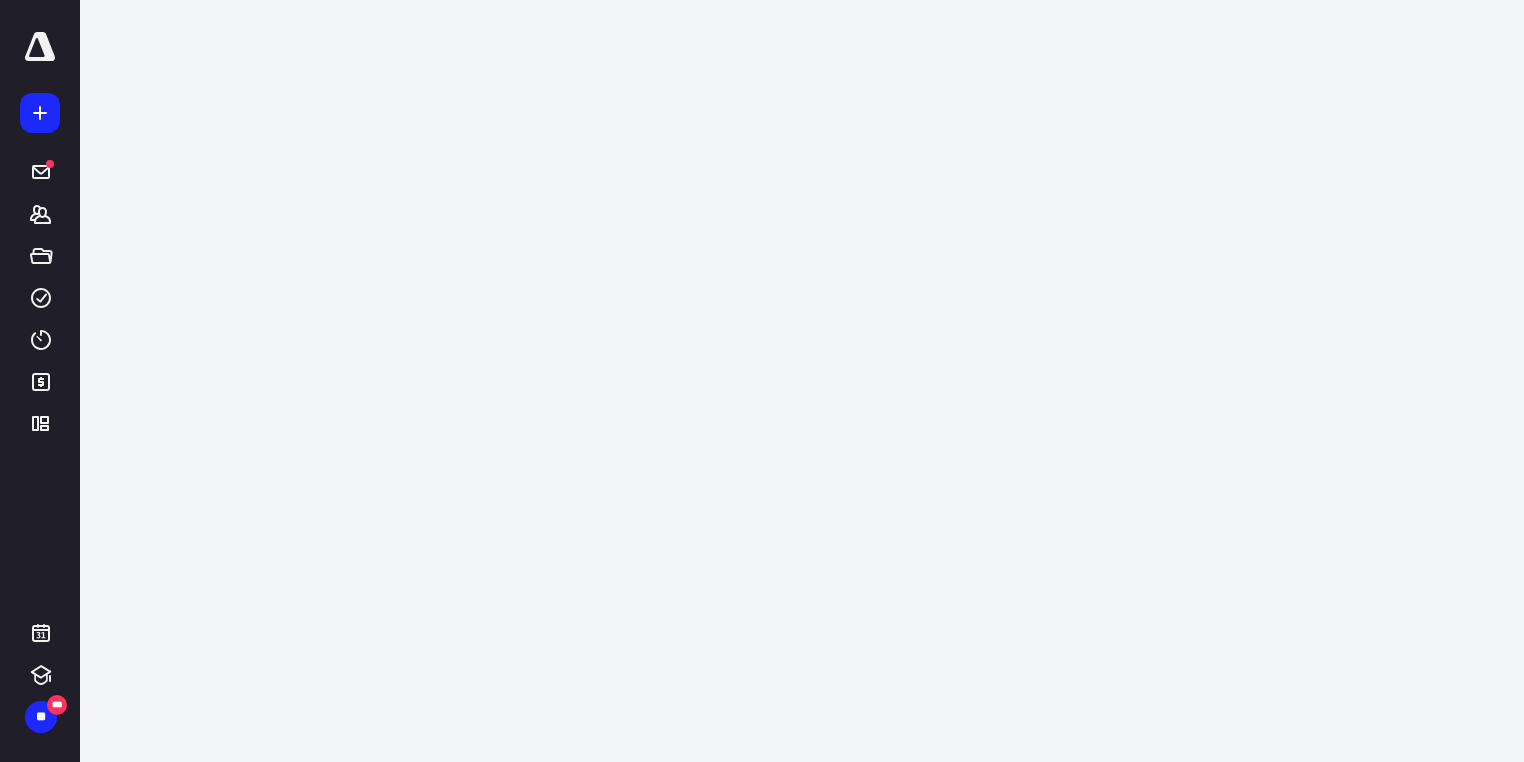 scroll, scrollTop: 0, scrollLeft: 0, axis: both 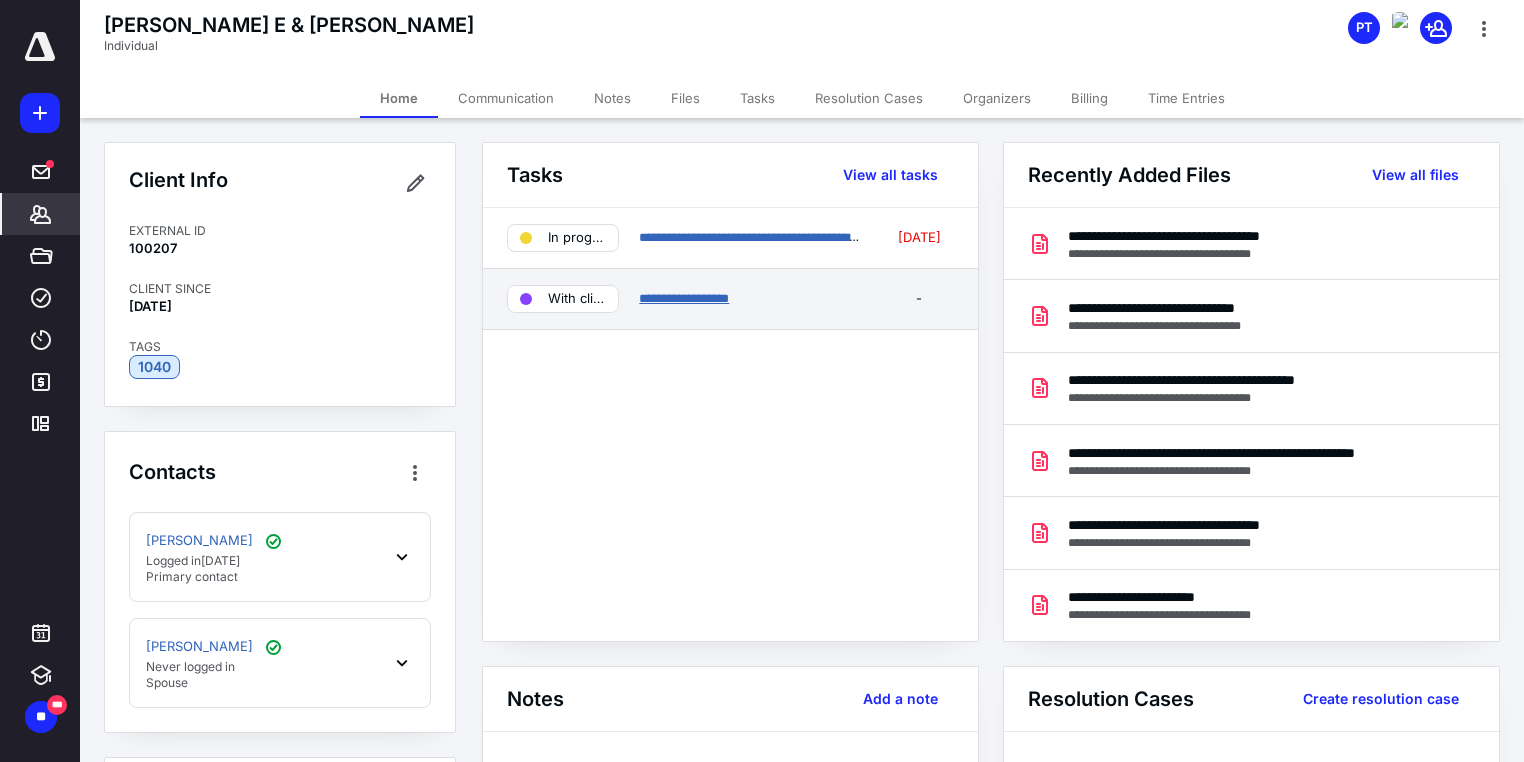 click on "**********" at bounding box center (684, 298) 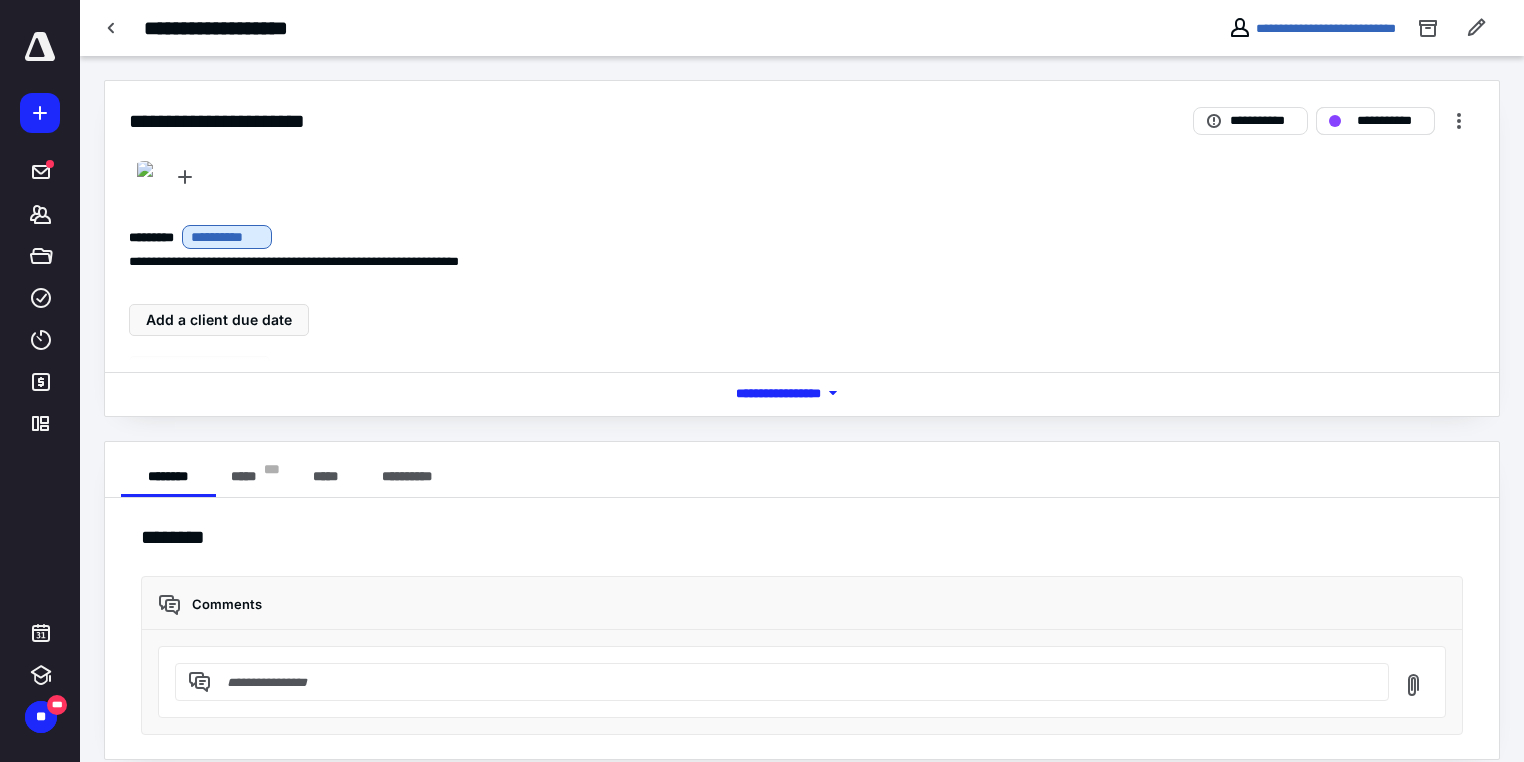 click on "**********" at bounding box center [1389, 121] 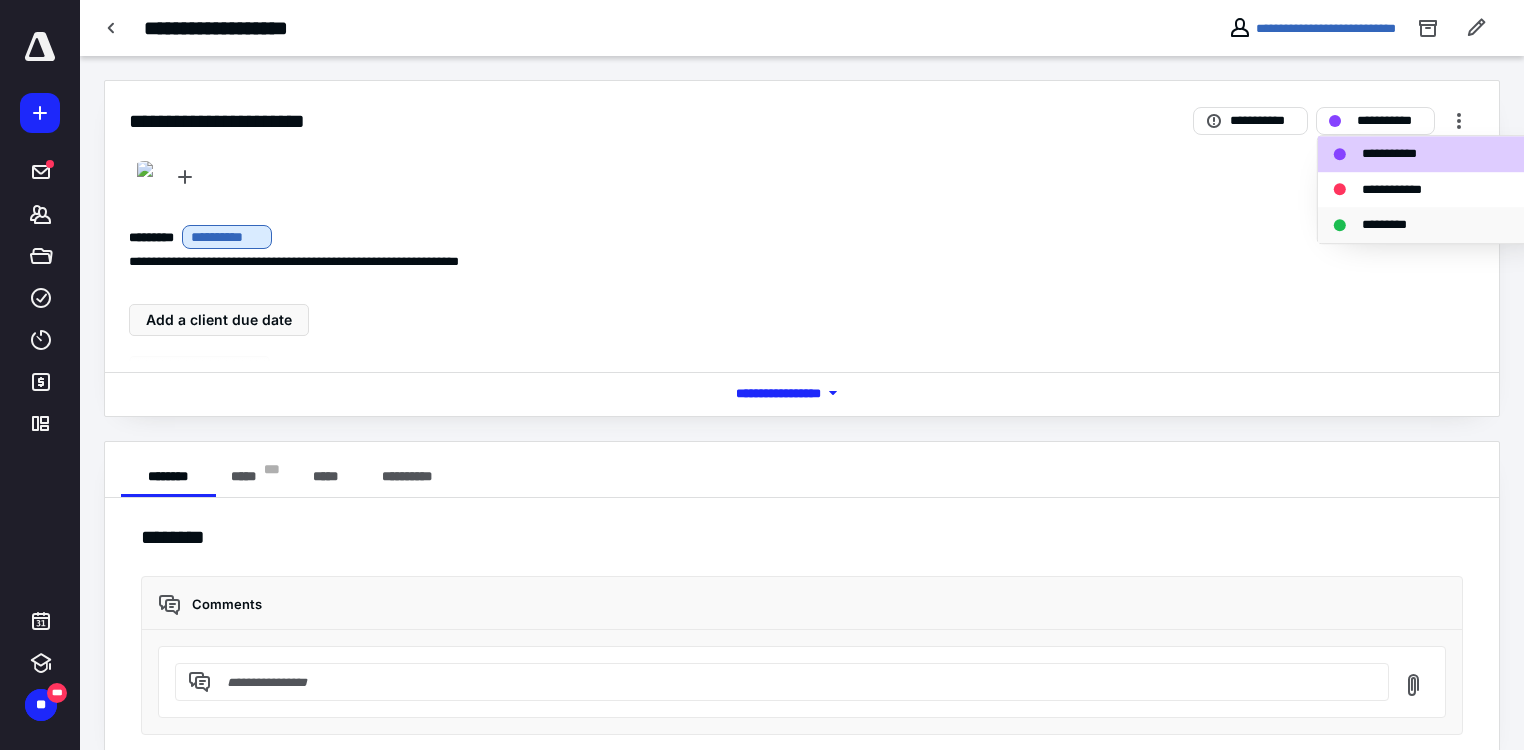 click on "*********" at bounding box center (1395, 225) 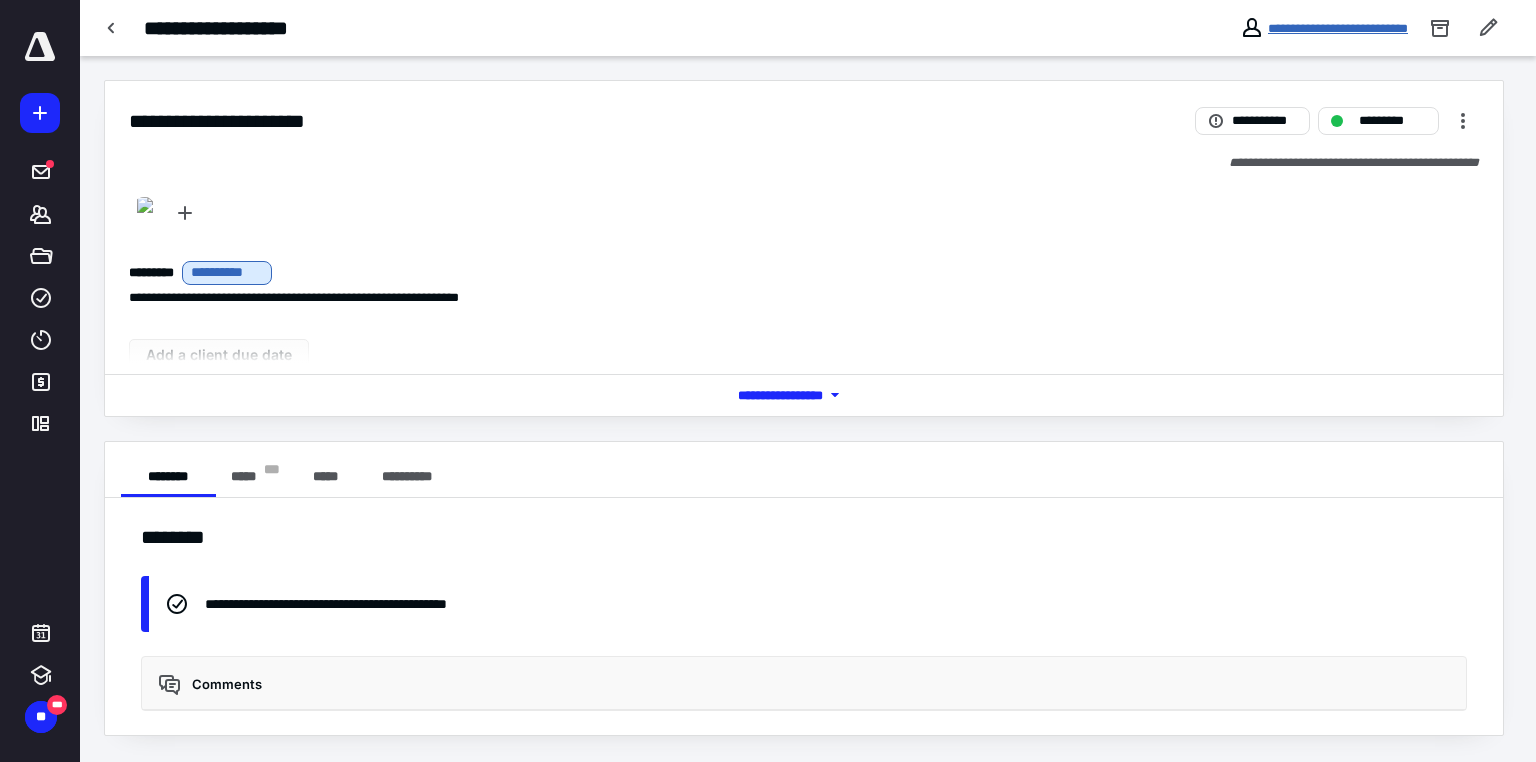 click on "**********" at bounding box center (1338, 28) 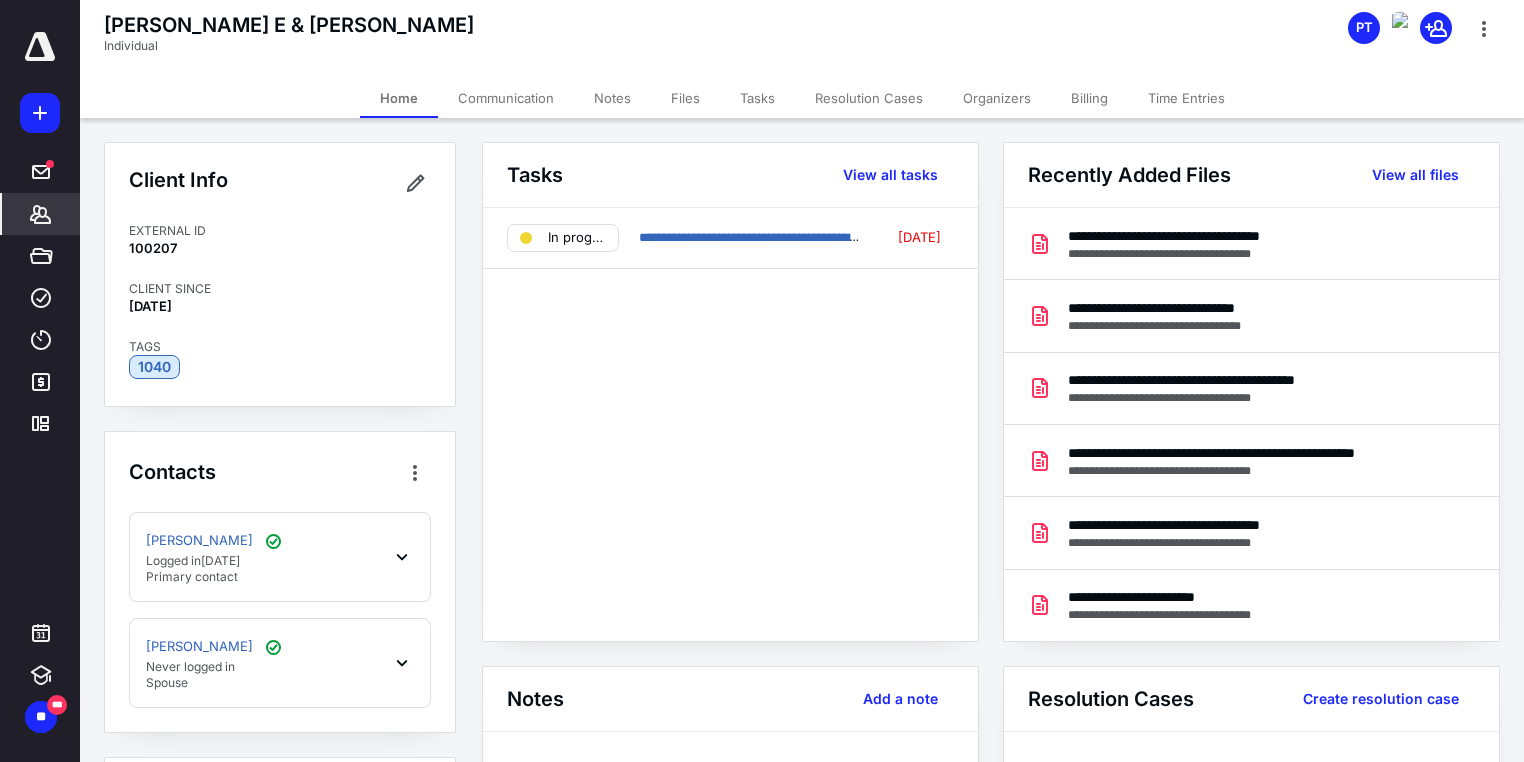 click on "Tasks" at bounding box center [757, 98] 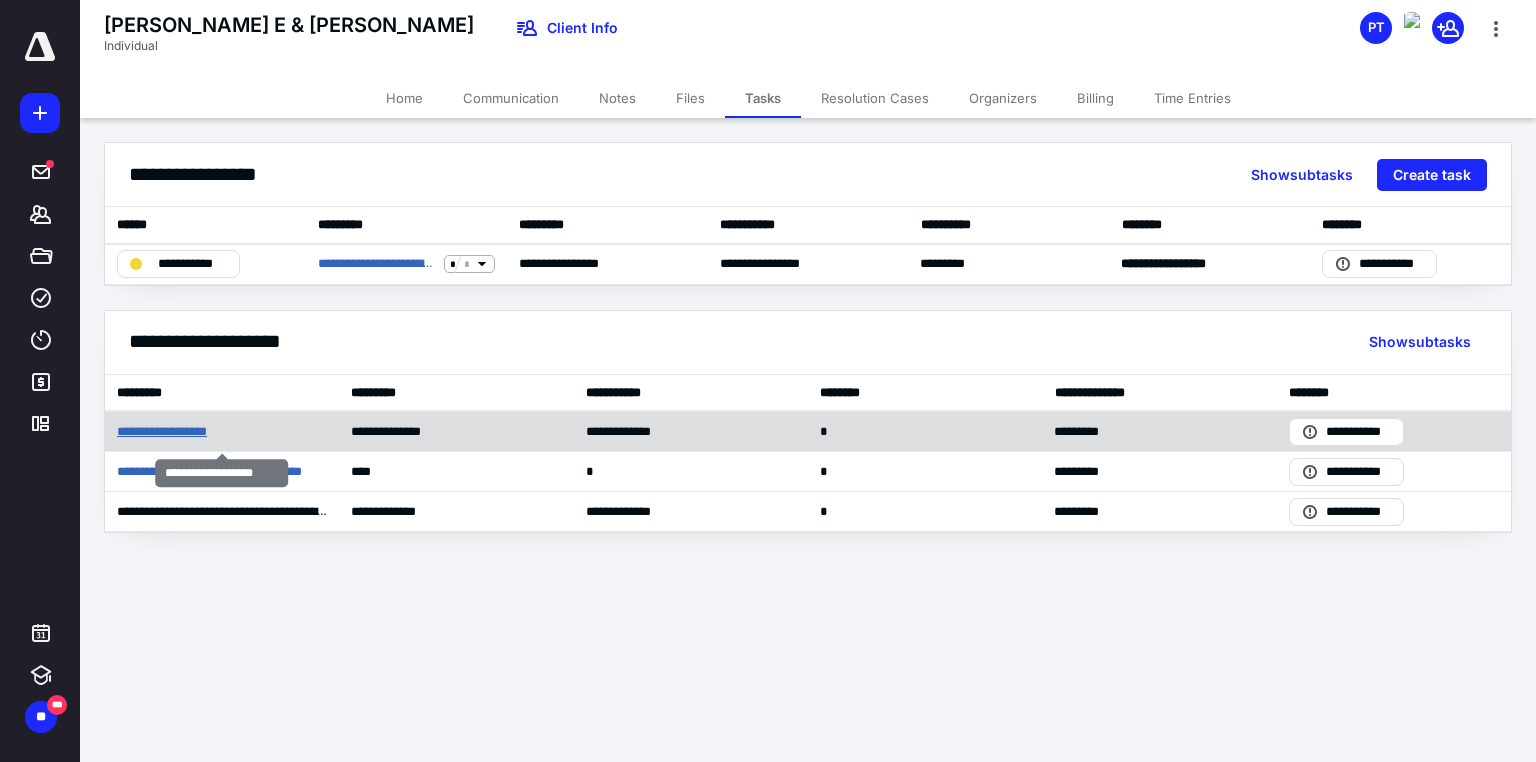 click on "**********" at bounding box center [178, 432] 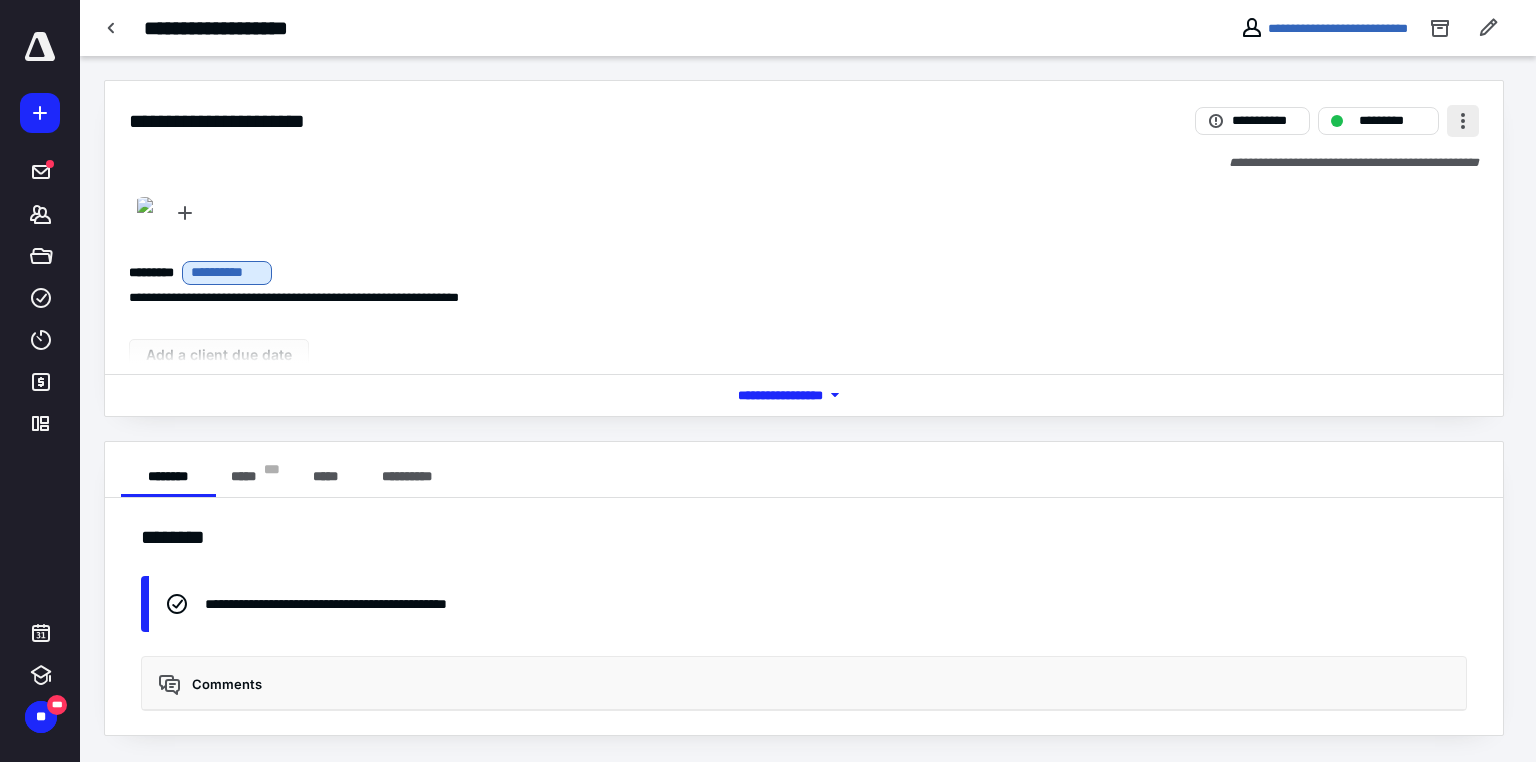 click at bounding box center [1463, 121] 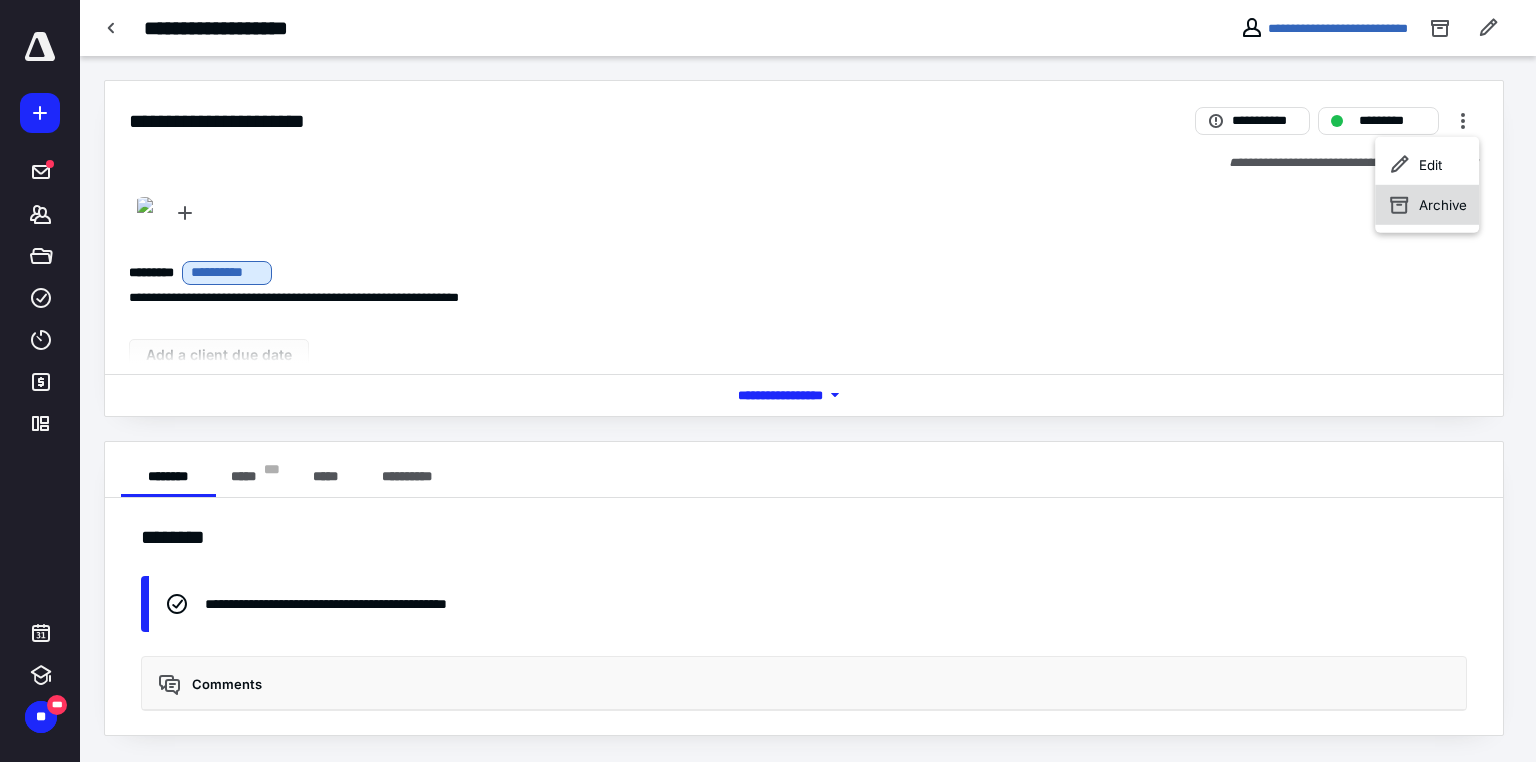 click on "Archive" at bounding box center [1443, 205] 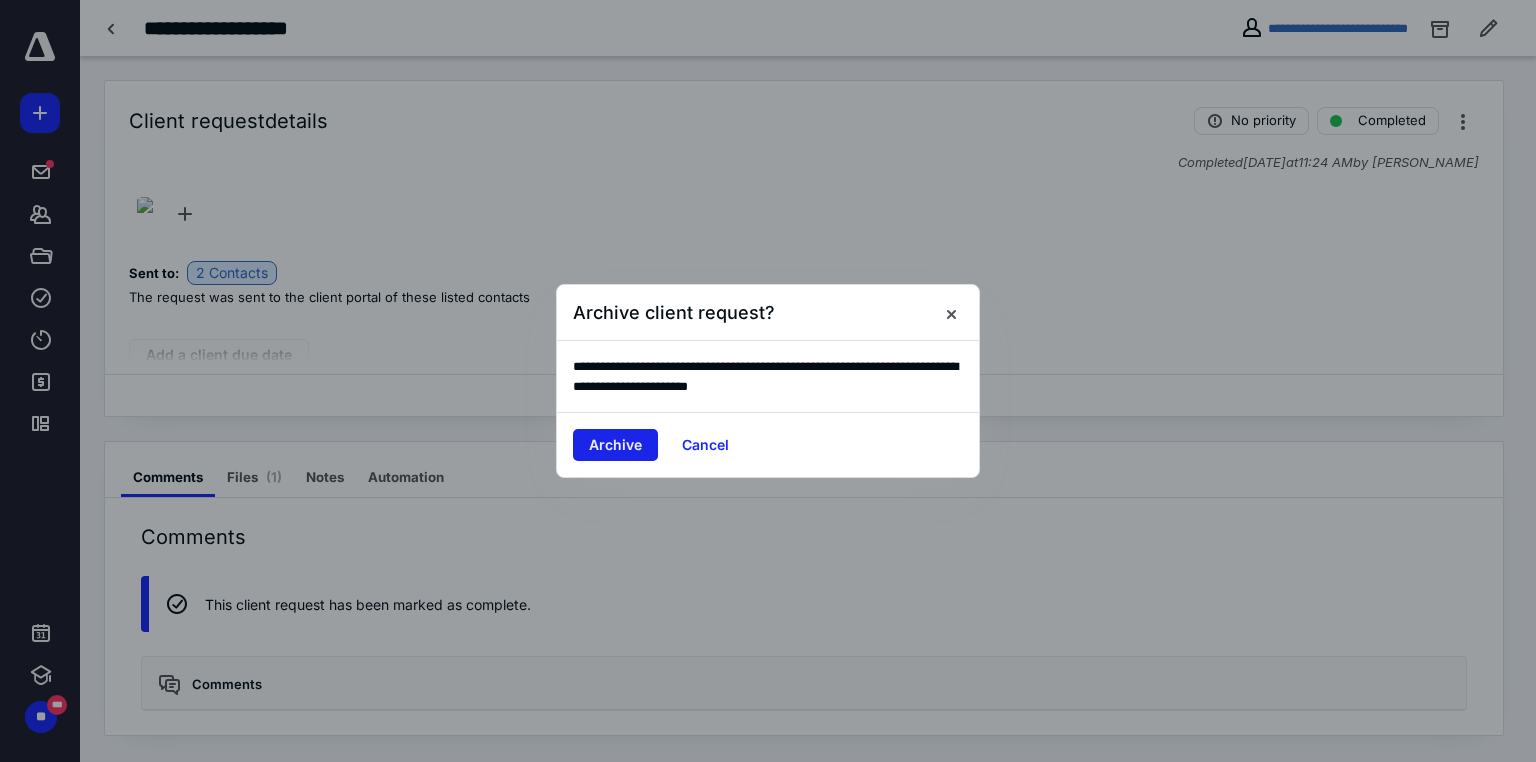 click on "Archive" at bounding box center (615, 445) 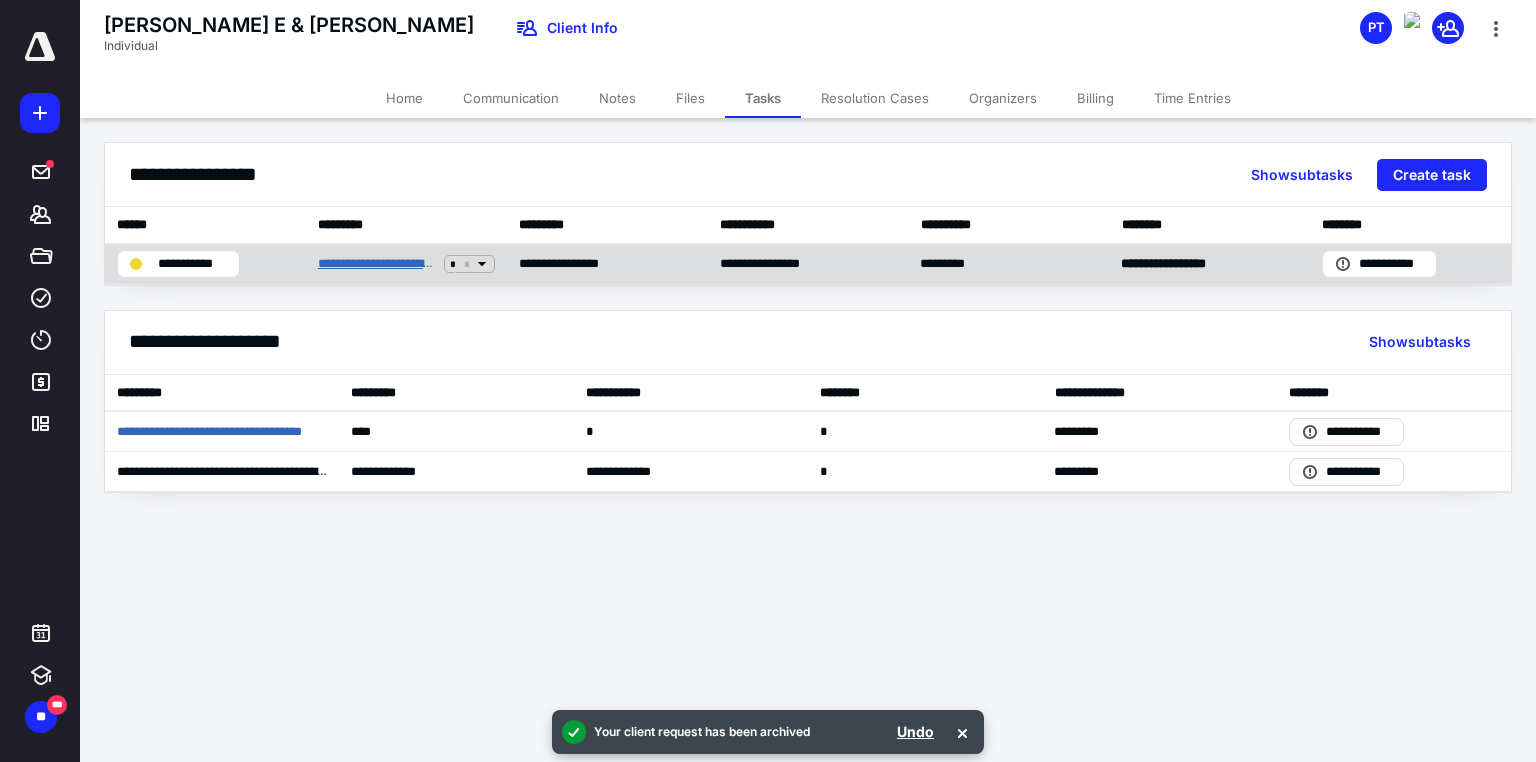 click on "**********" at bounding box center [377, 264] 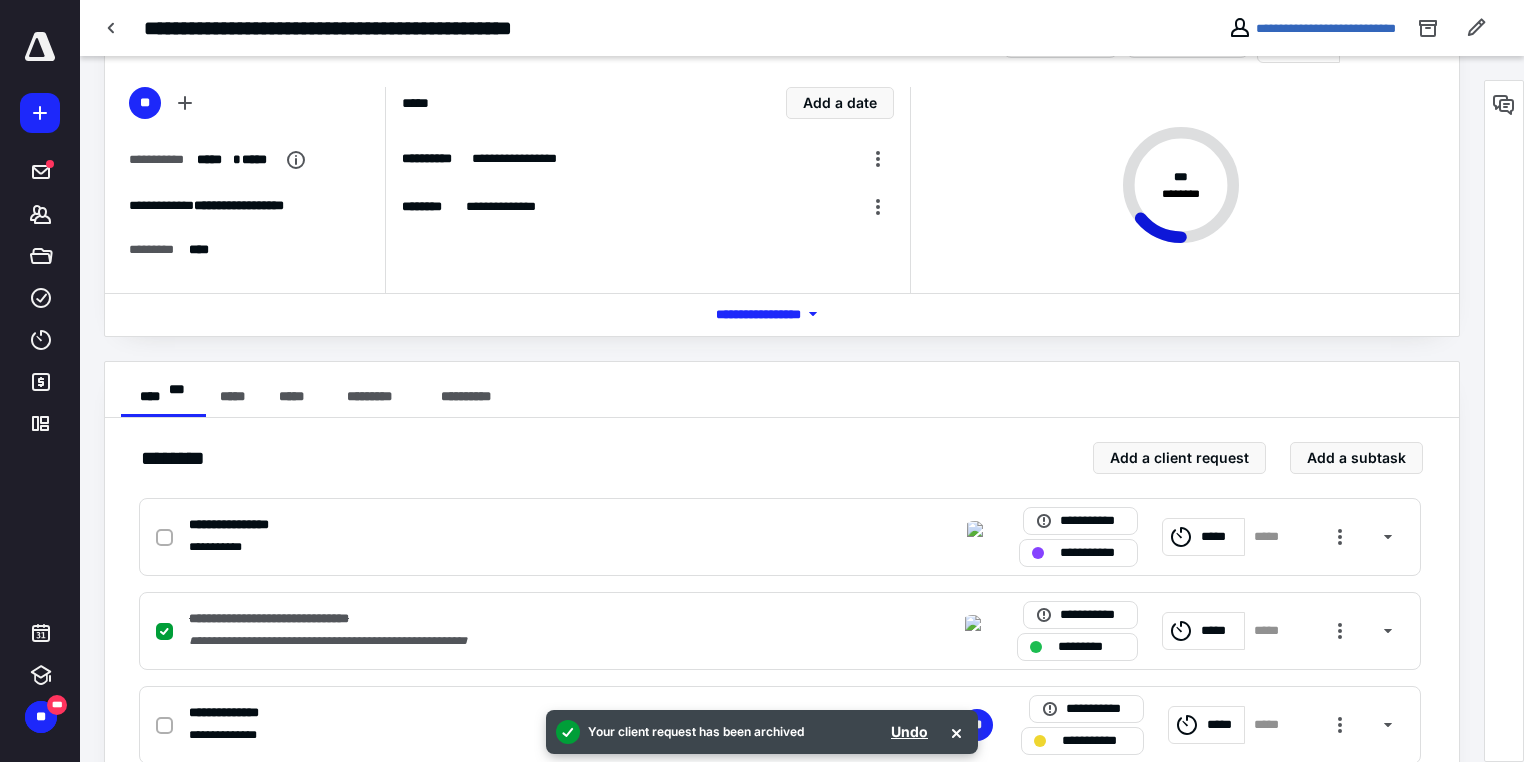 scroll, scrollTop: 160, scrollLeft: 0, axis: vertical 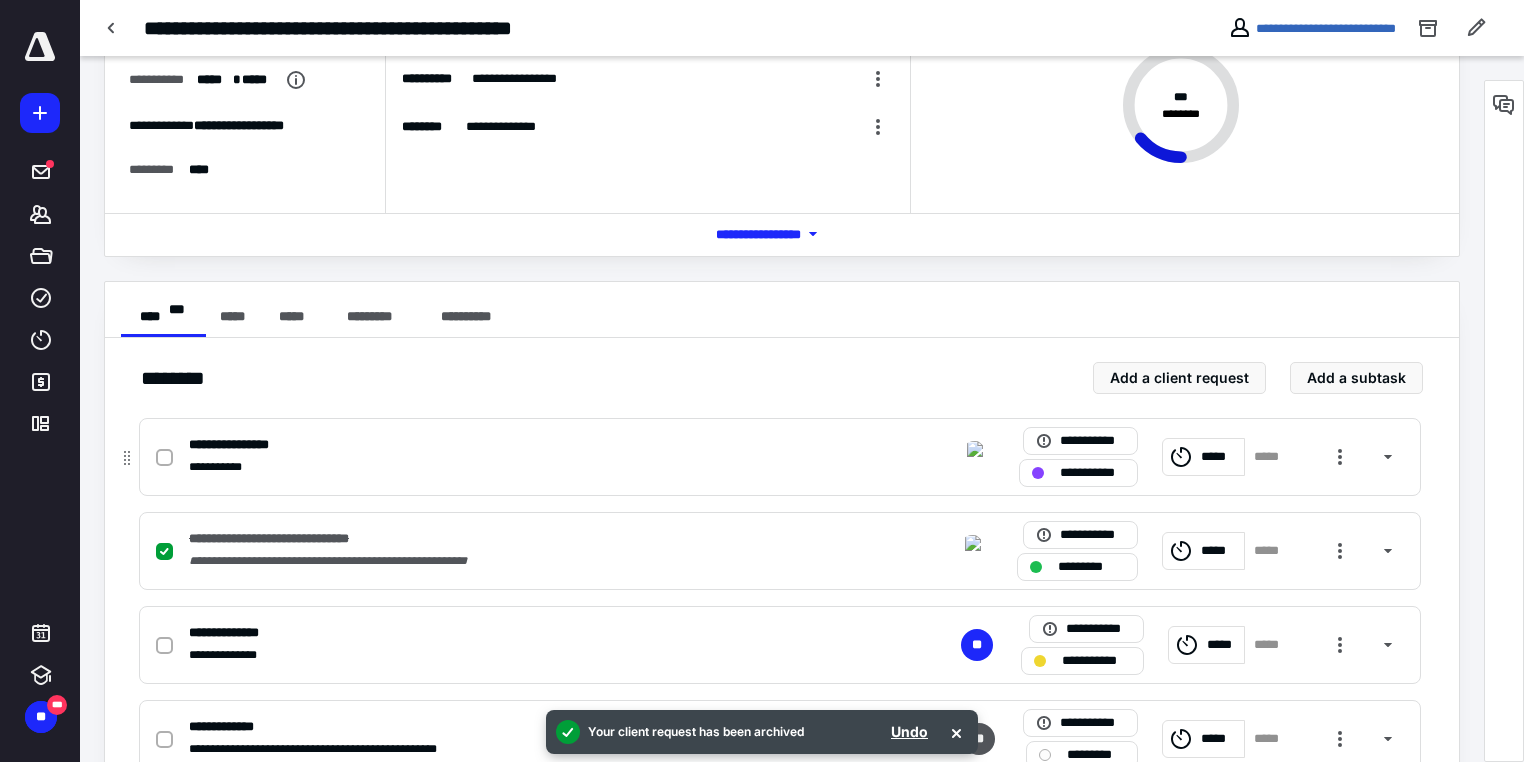 click on "**********" at bounding box center (1092, 473) 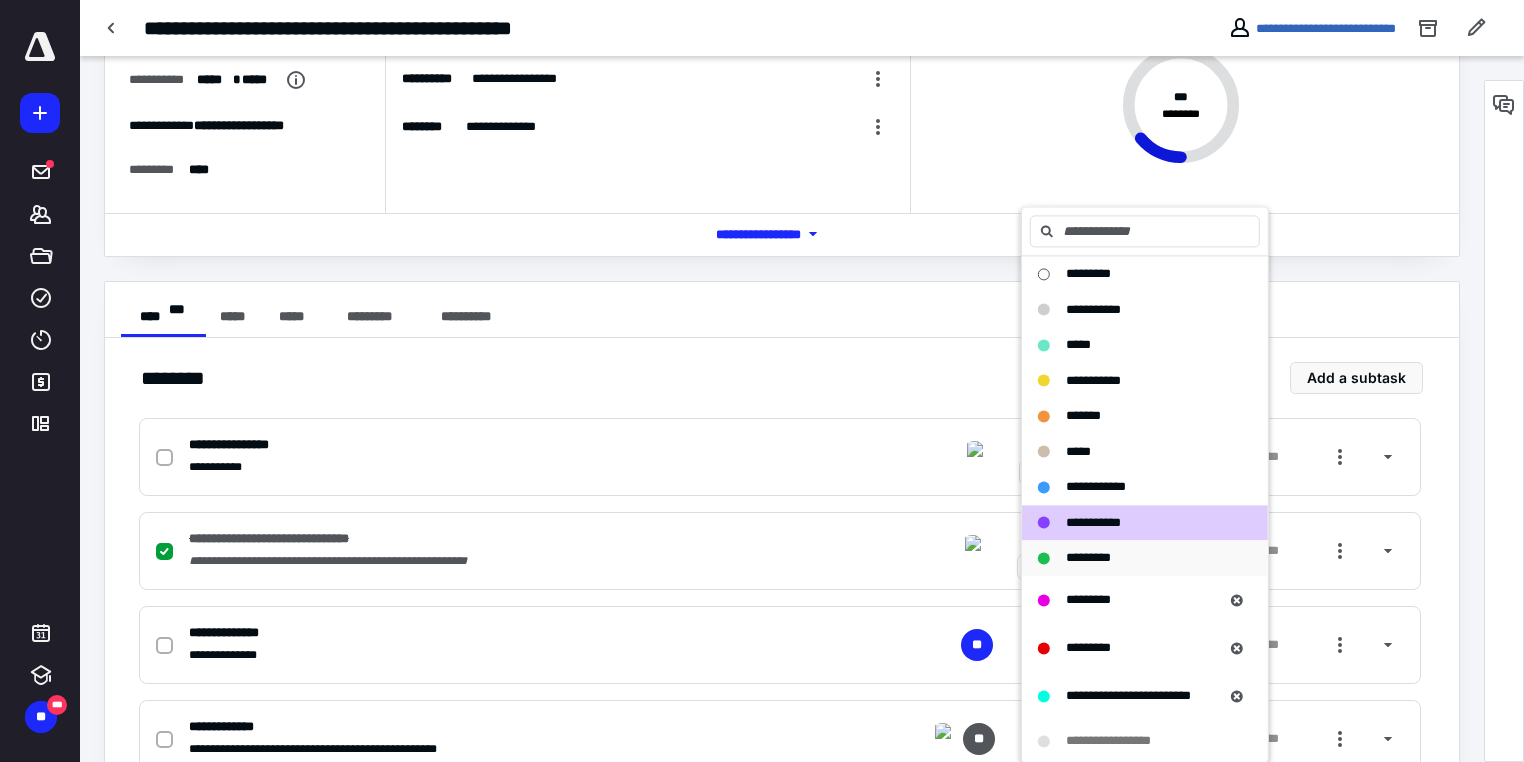 click on "*********" at bounding box center (1088, 557) 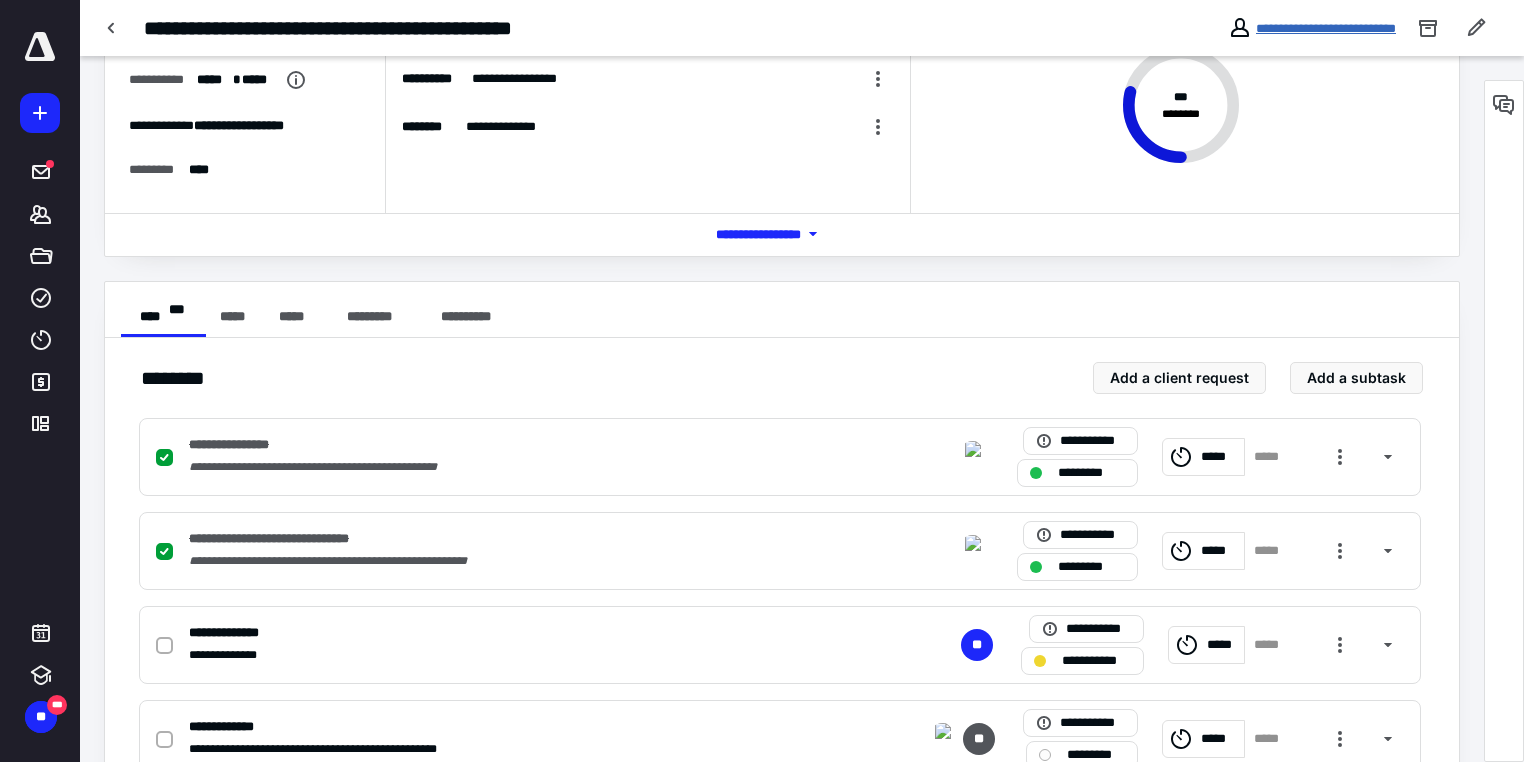 click on "**********" at bounding box center [1326, 28] 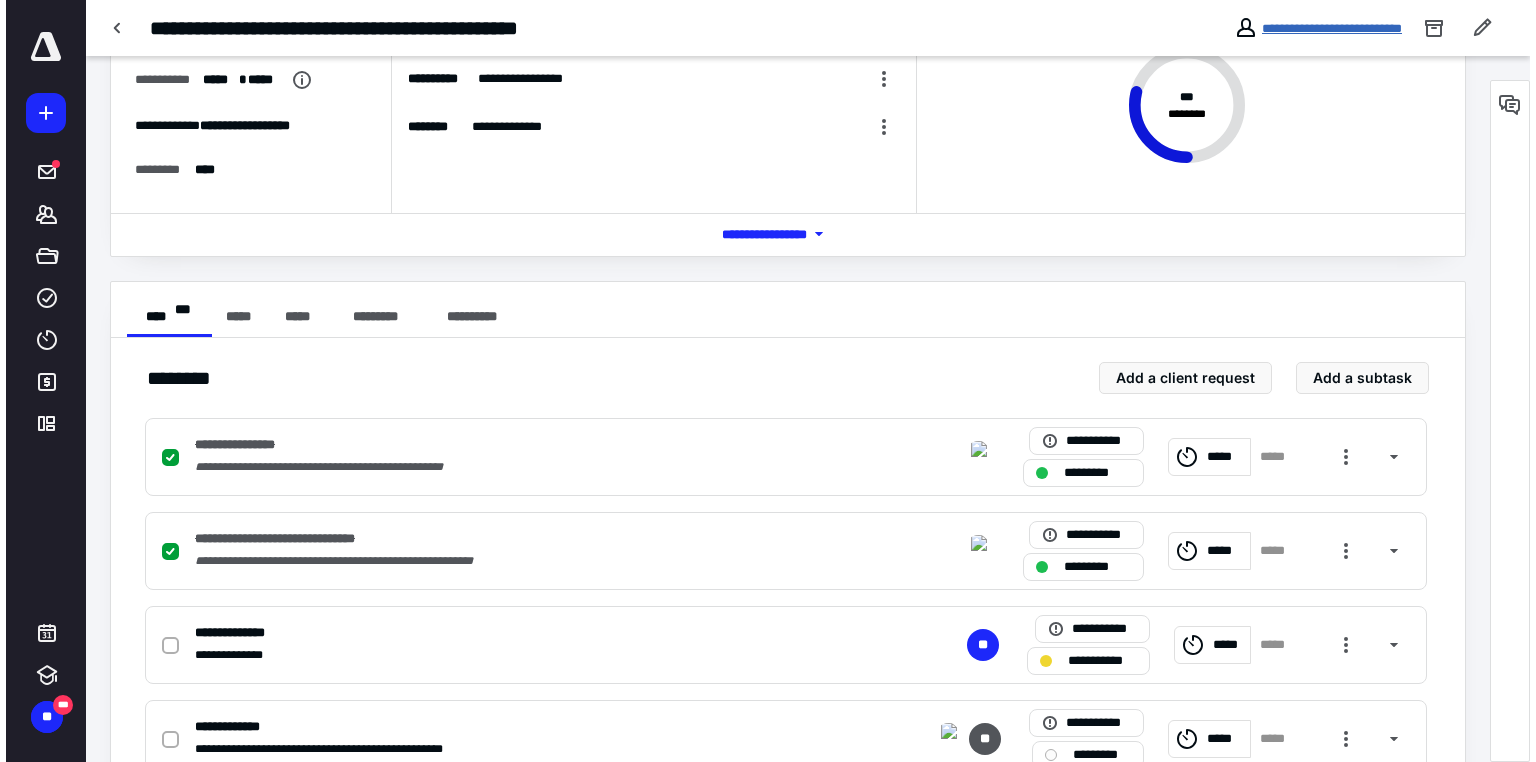 scroll, scrollTop: 0, scrollLeft: 0, axis: both 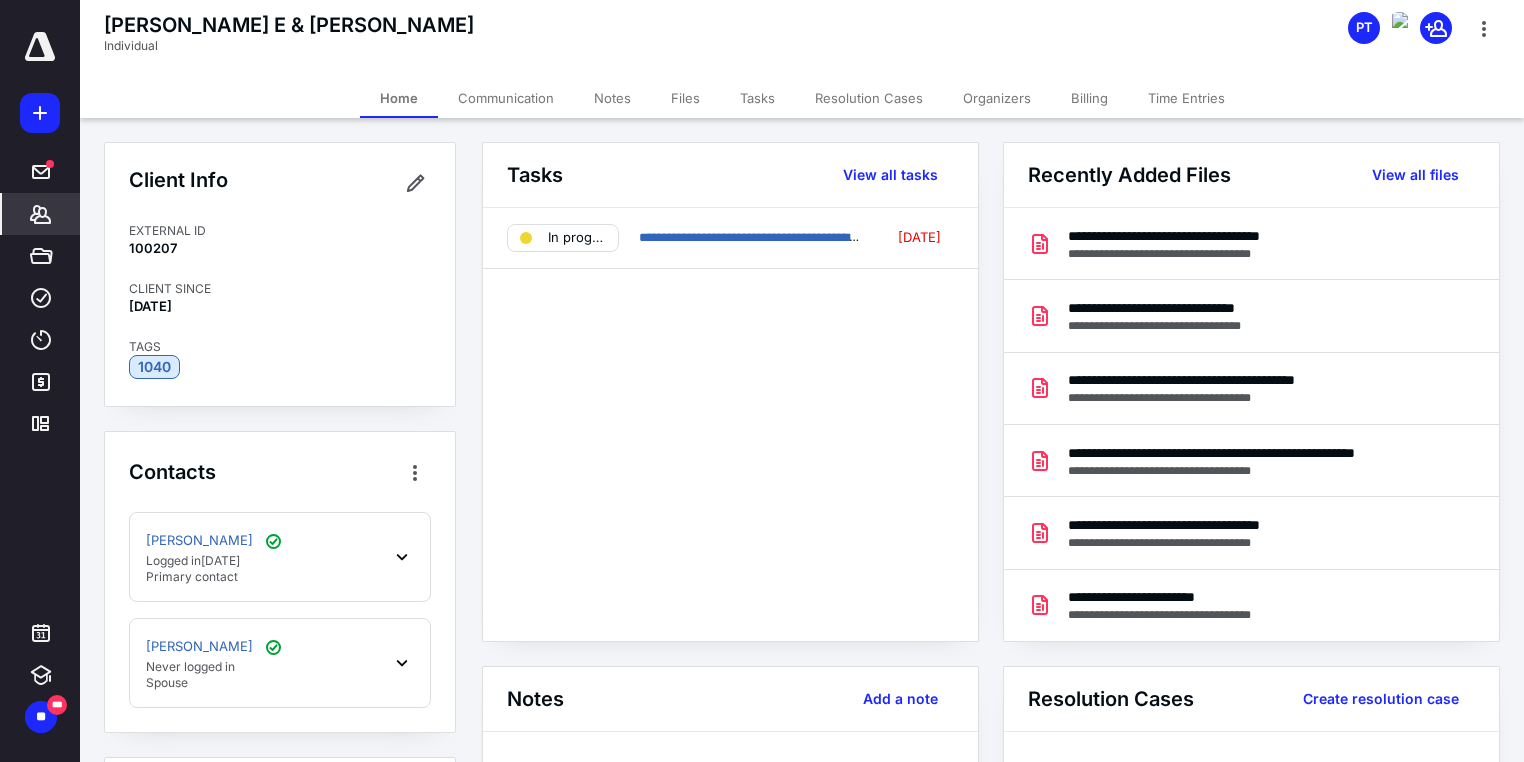 click on "Files" at bounding box center (685, 98) 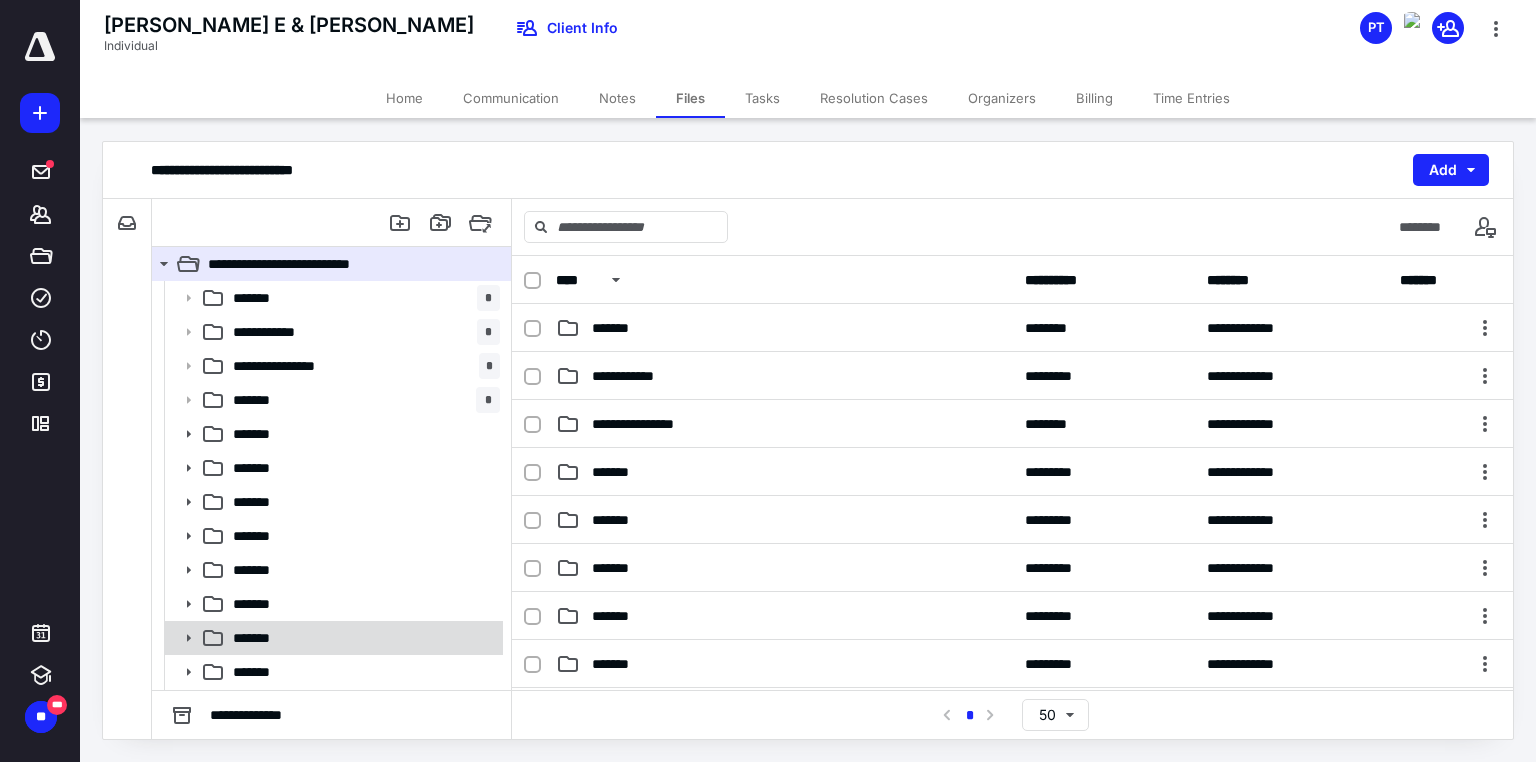 scroll, scrollTop: 31, scrollLeft: 0, axis: vertical 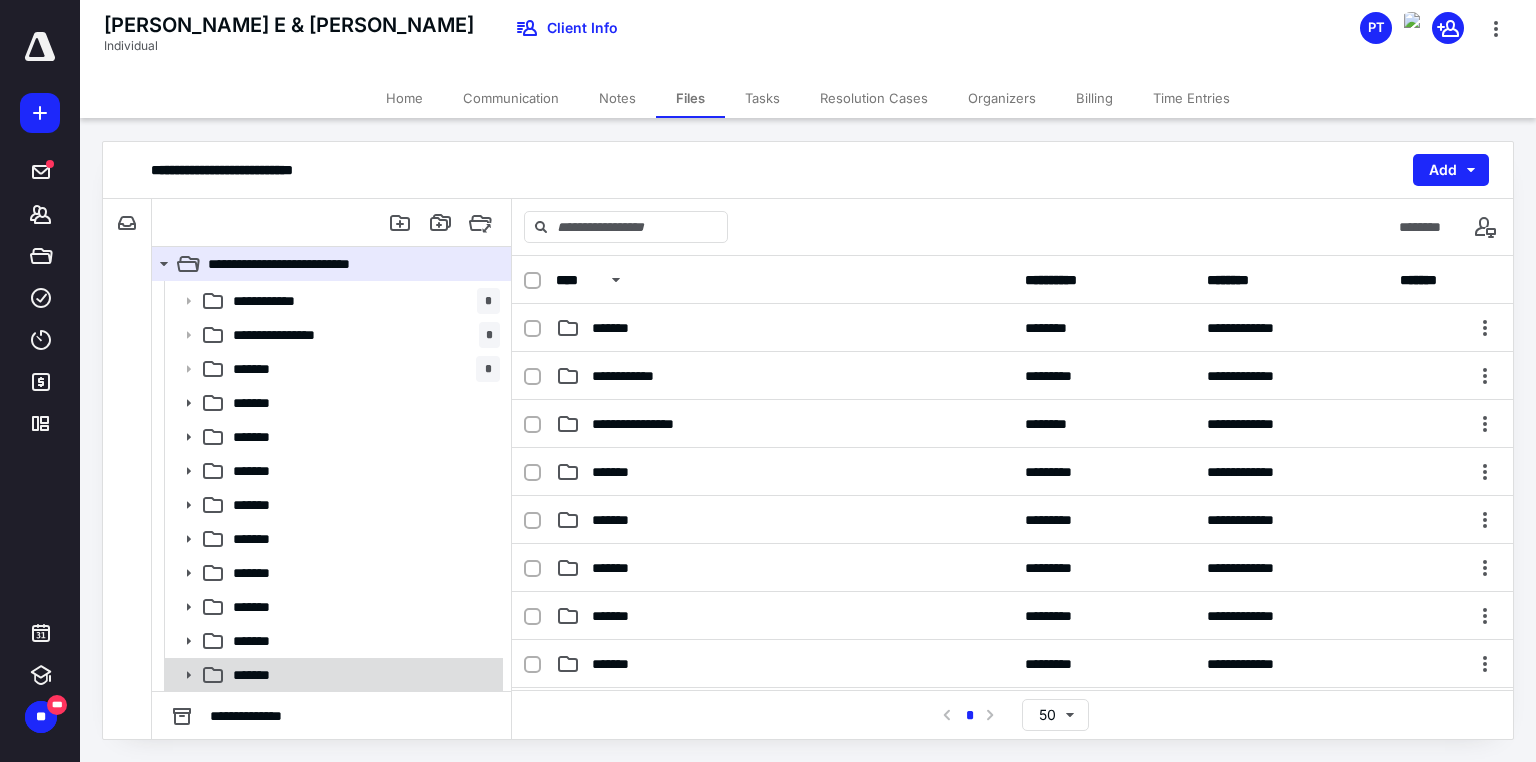 click 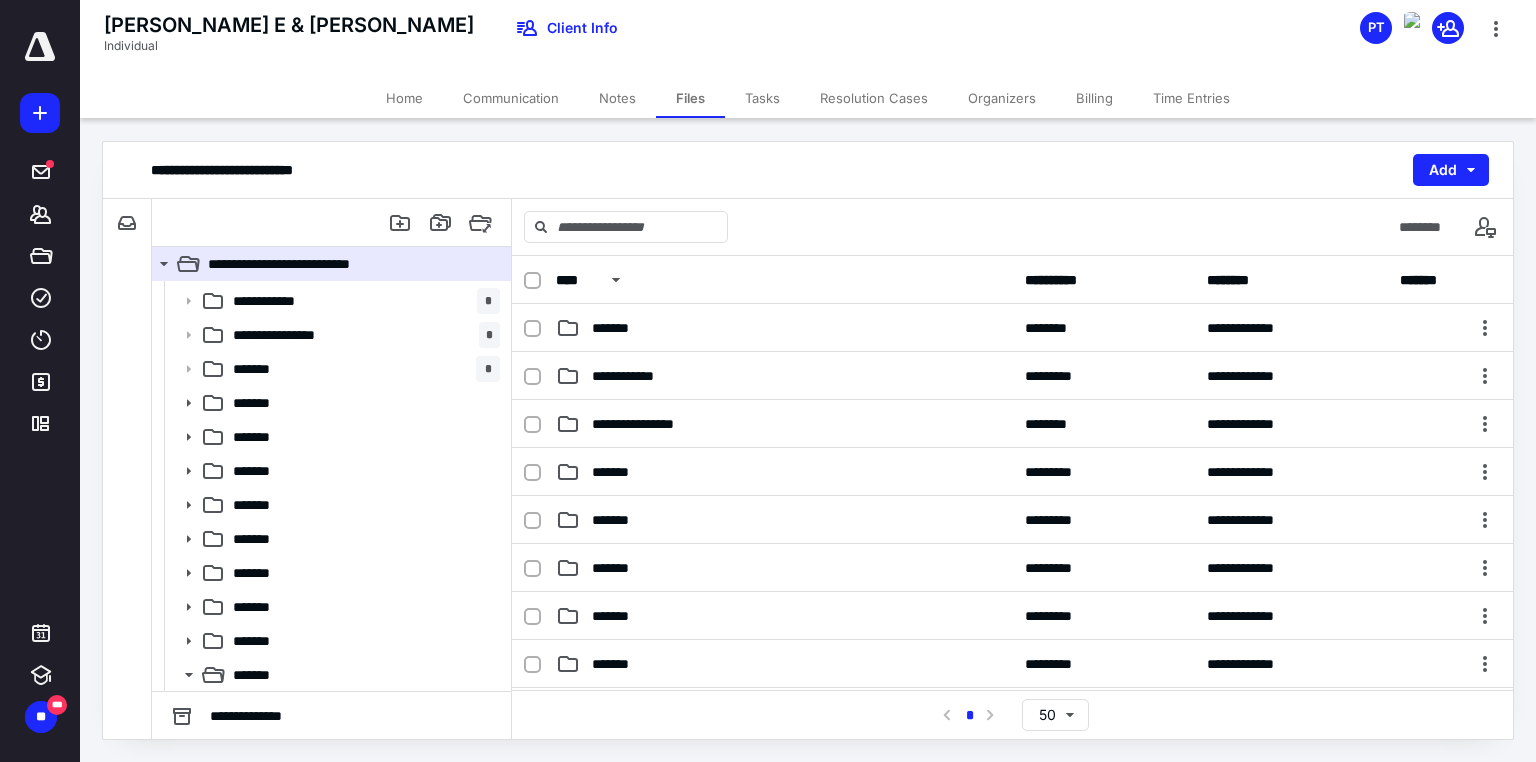 scroll, scrollTop: 133, scrollLeft: 0, axis: vertical 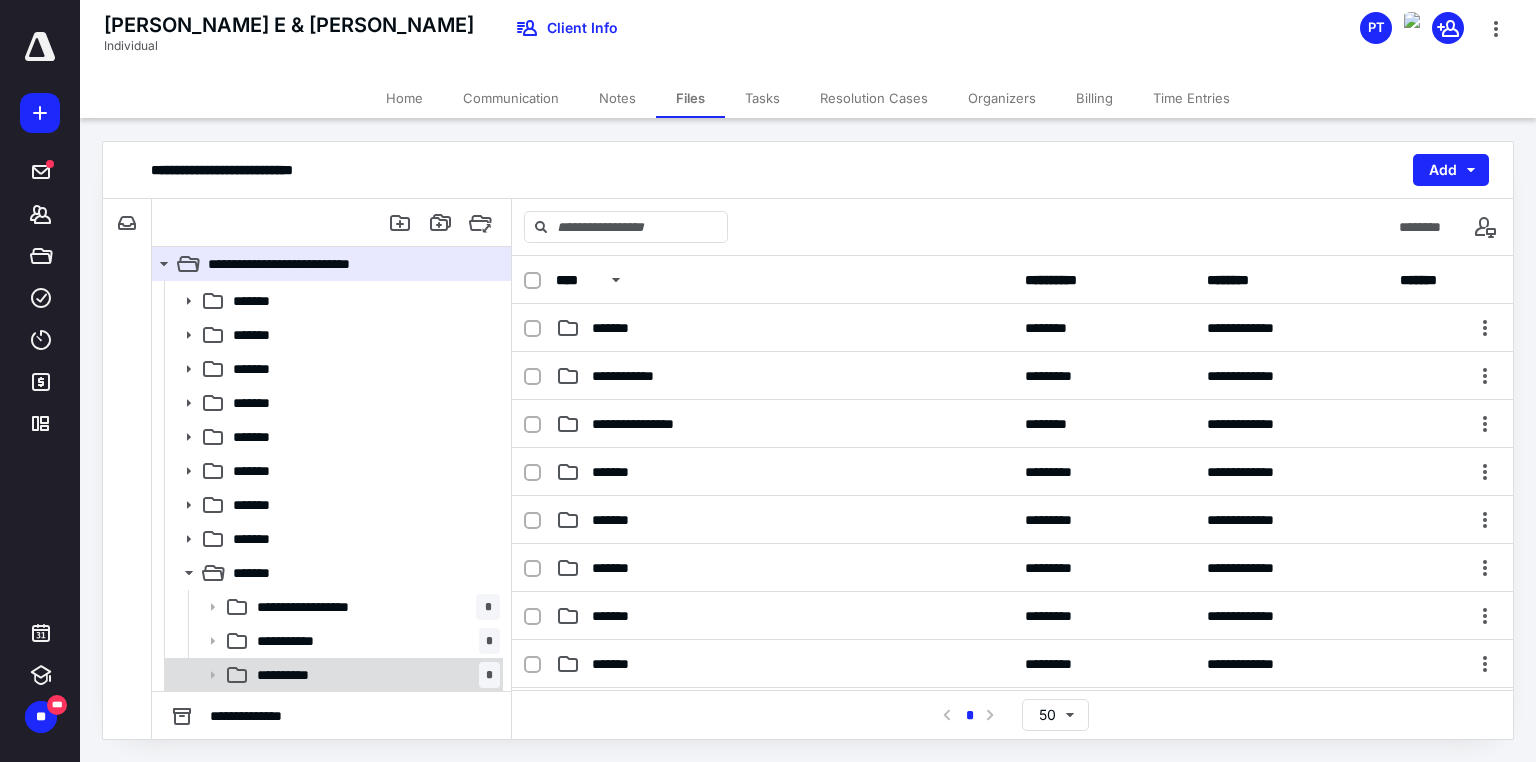click on "**********" at bounding box center [374, 675] 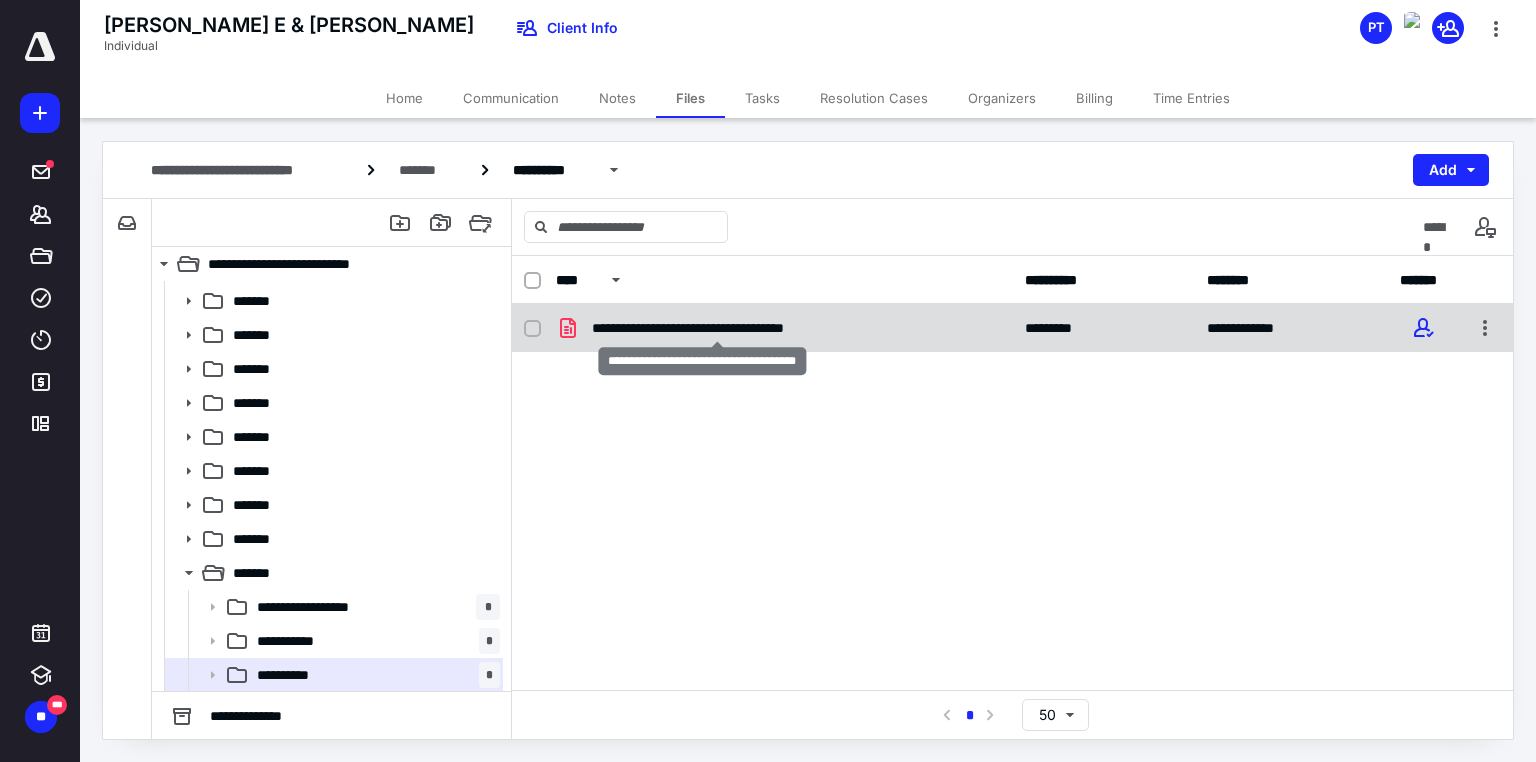 click on "**********" at bounding box center (717, 328) 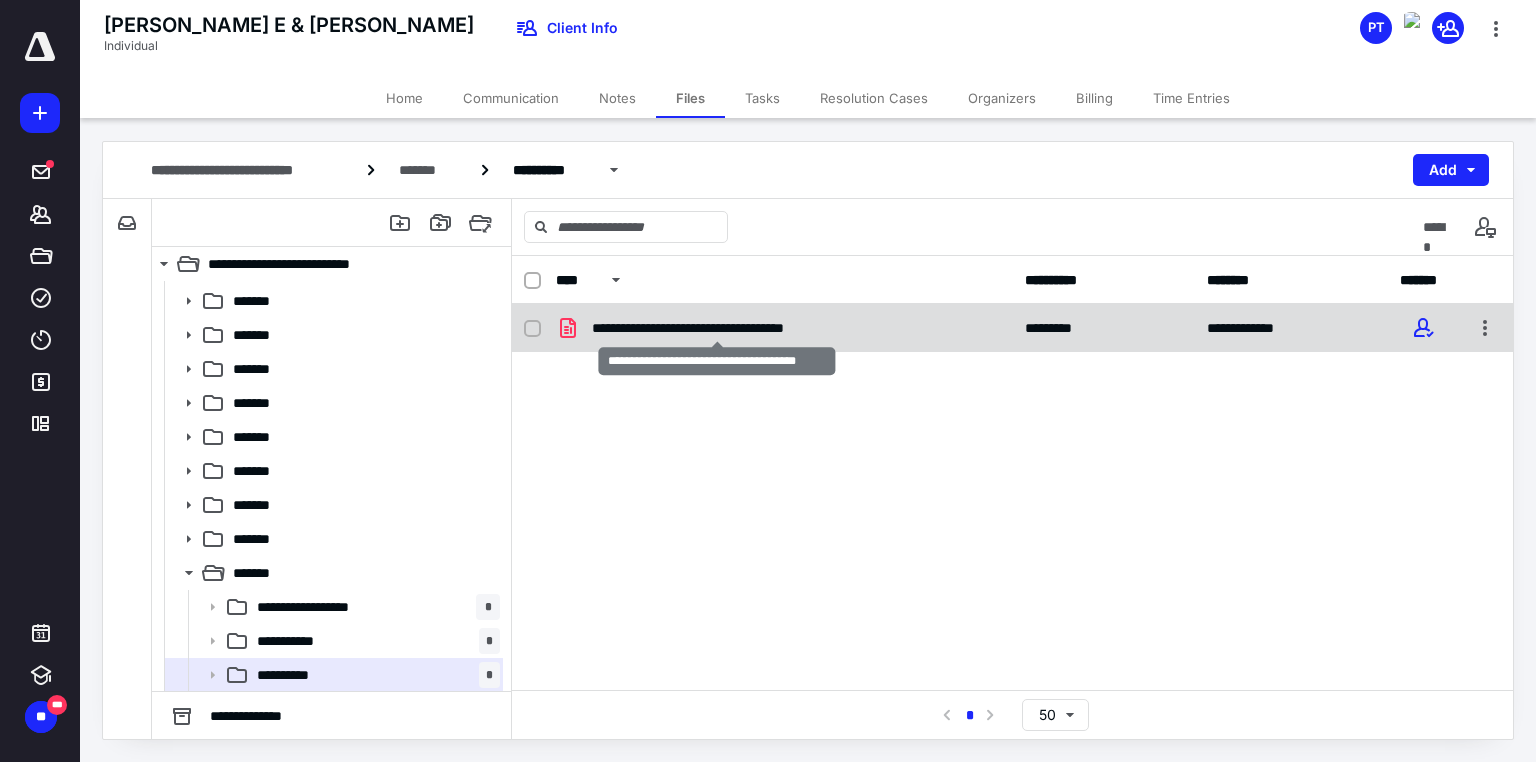 click on "**********" at bounding box center [717, 328] 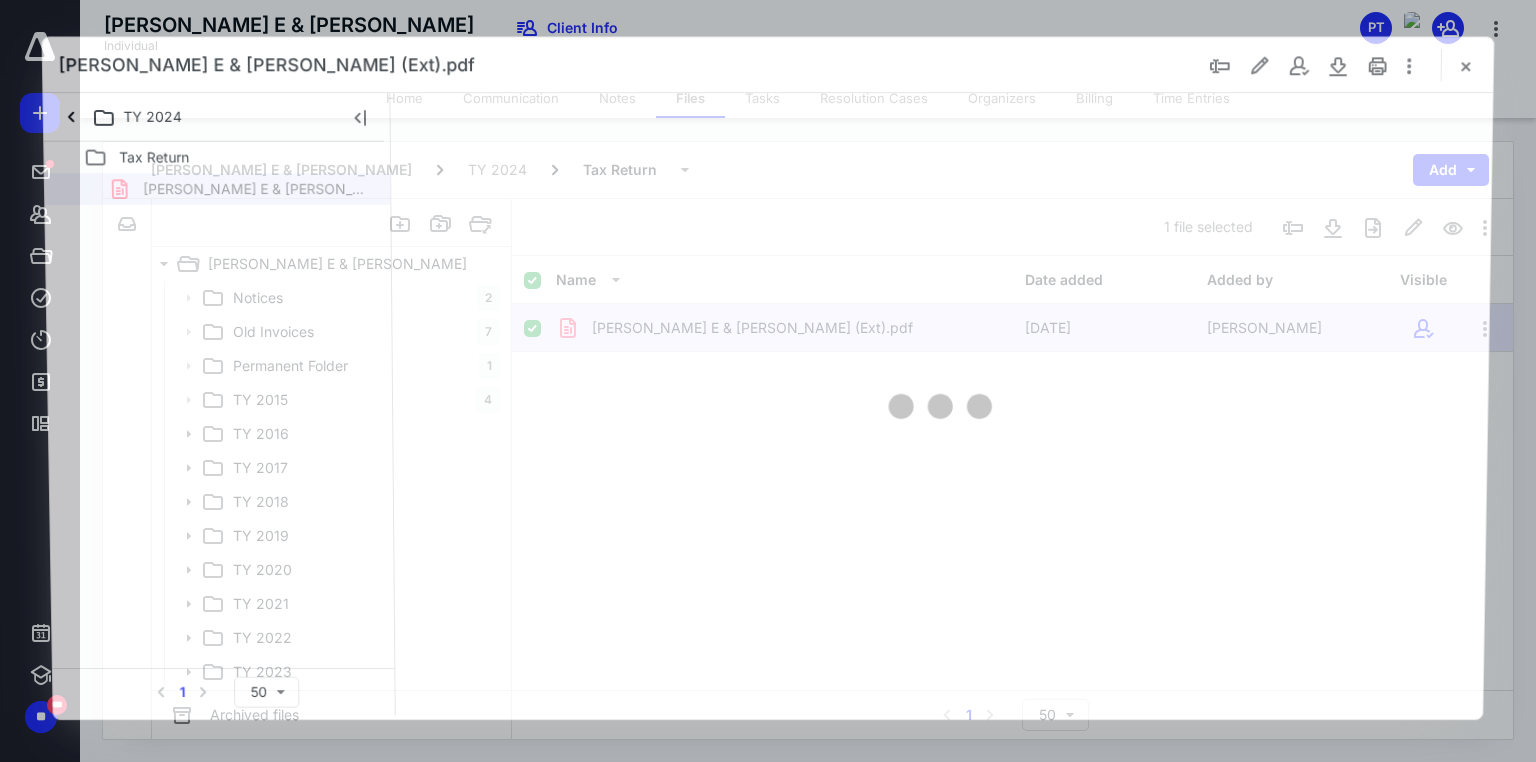 scroll, scrollTop: 133, scrollLeft: 0, axis: vertical 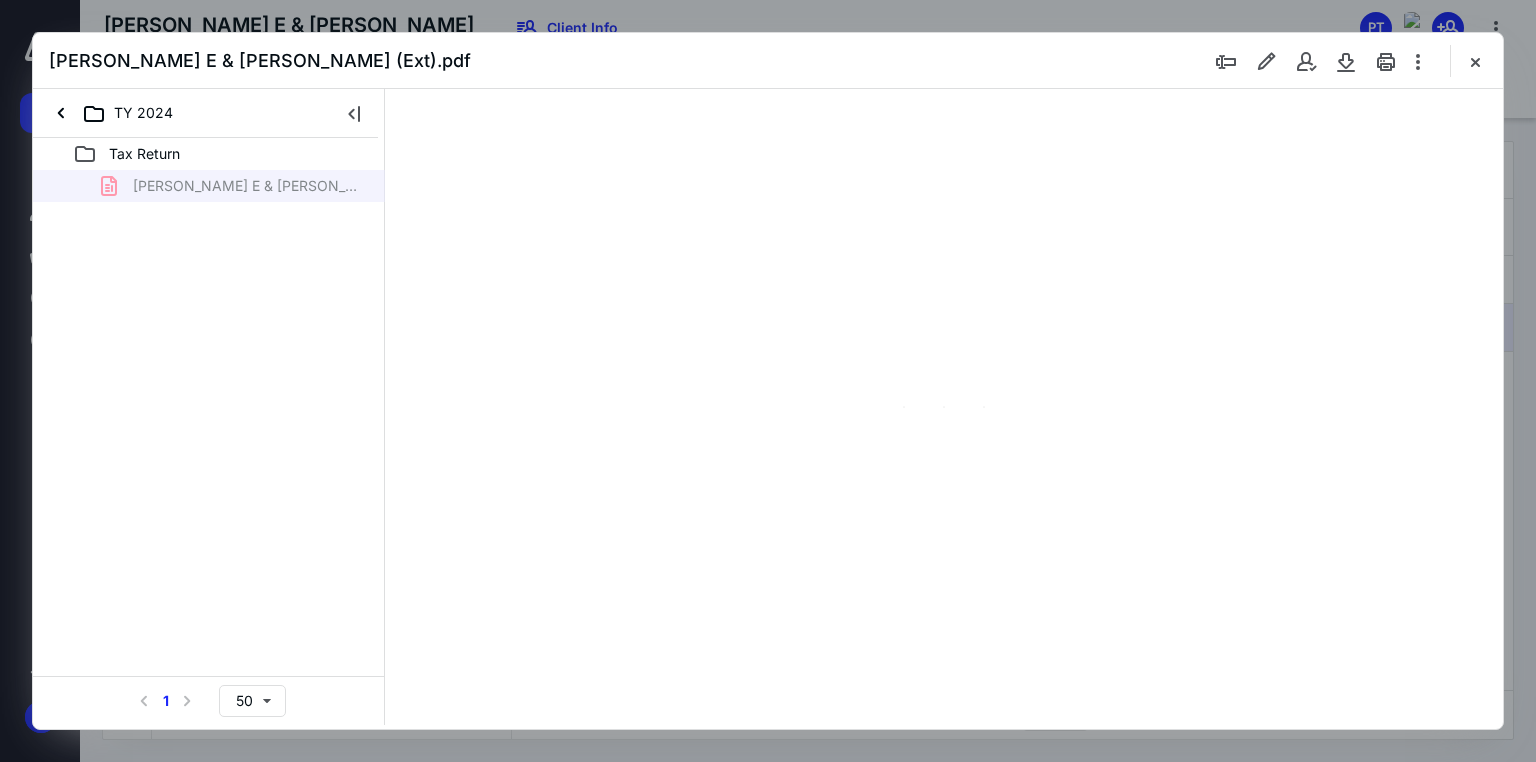 type on "71" 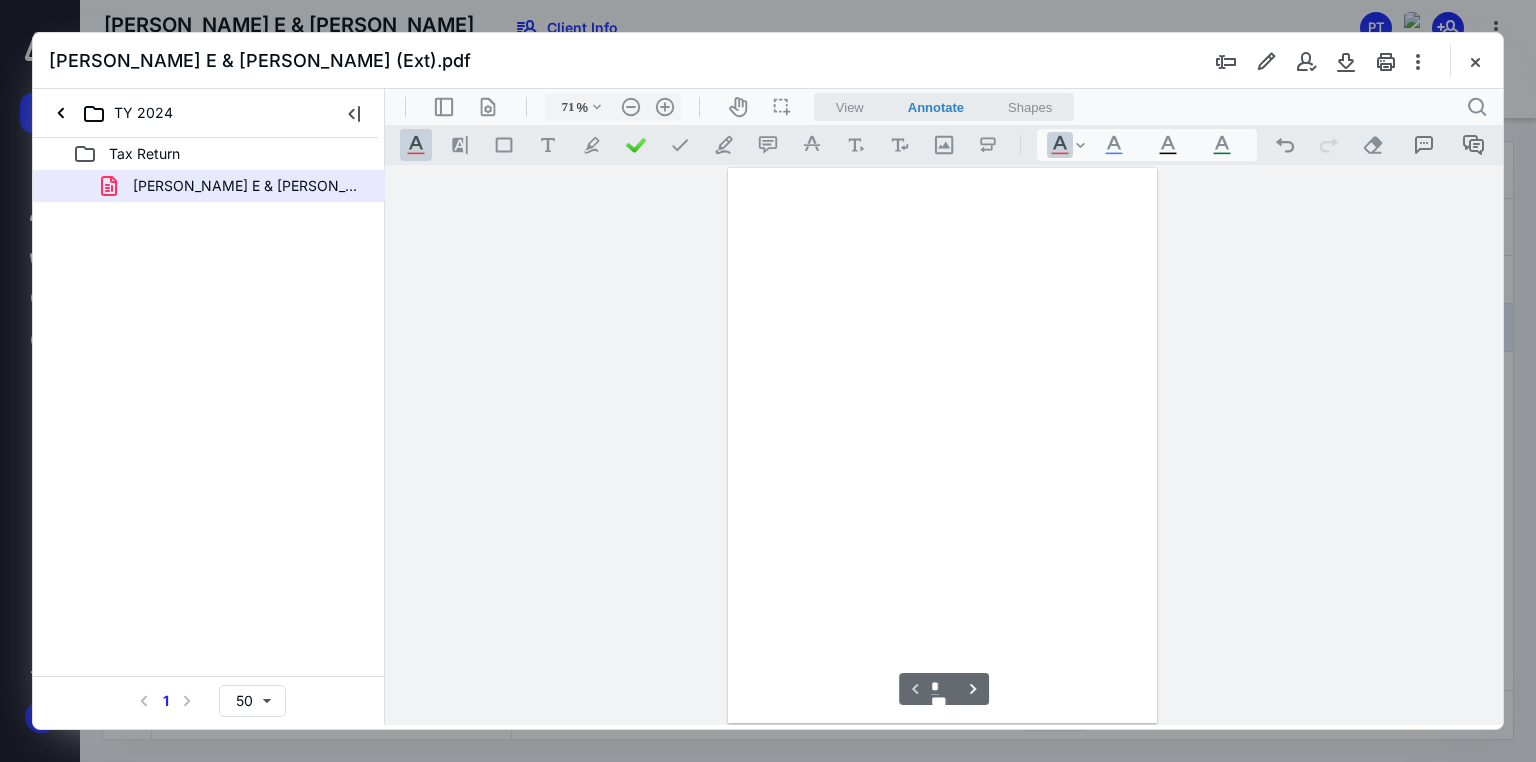 scroll, scrollTop: 79, scrollLeft: 0, axis: vertical 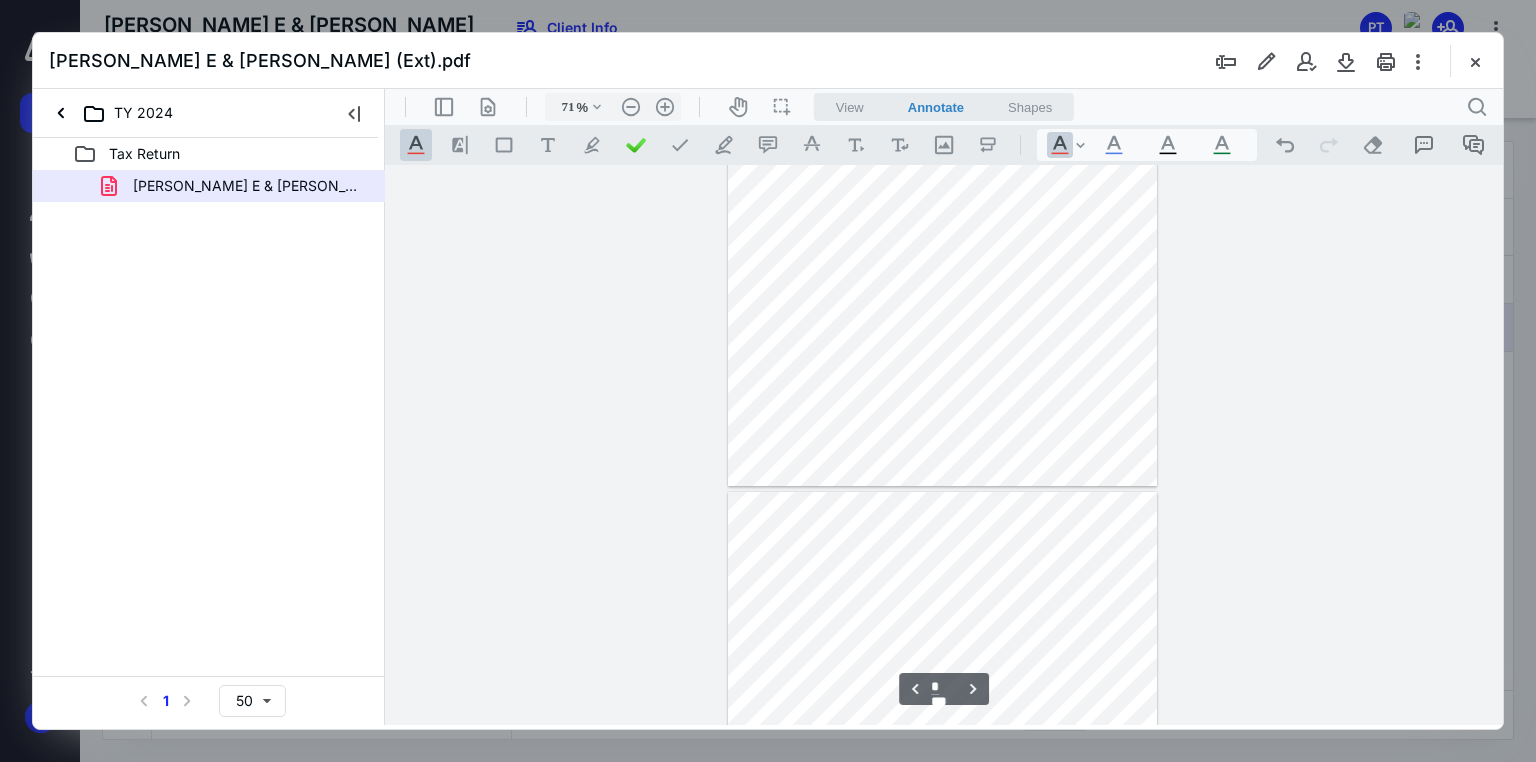 type on "*" 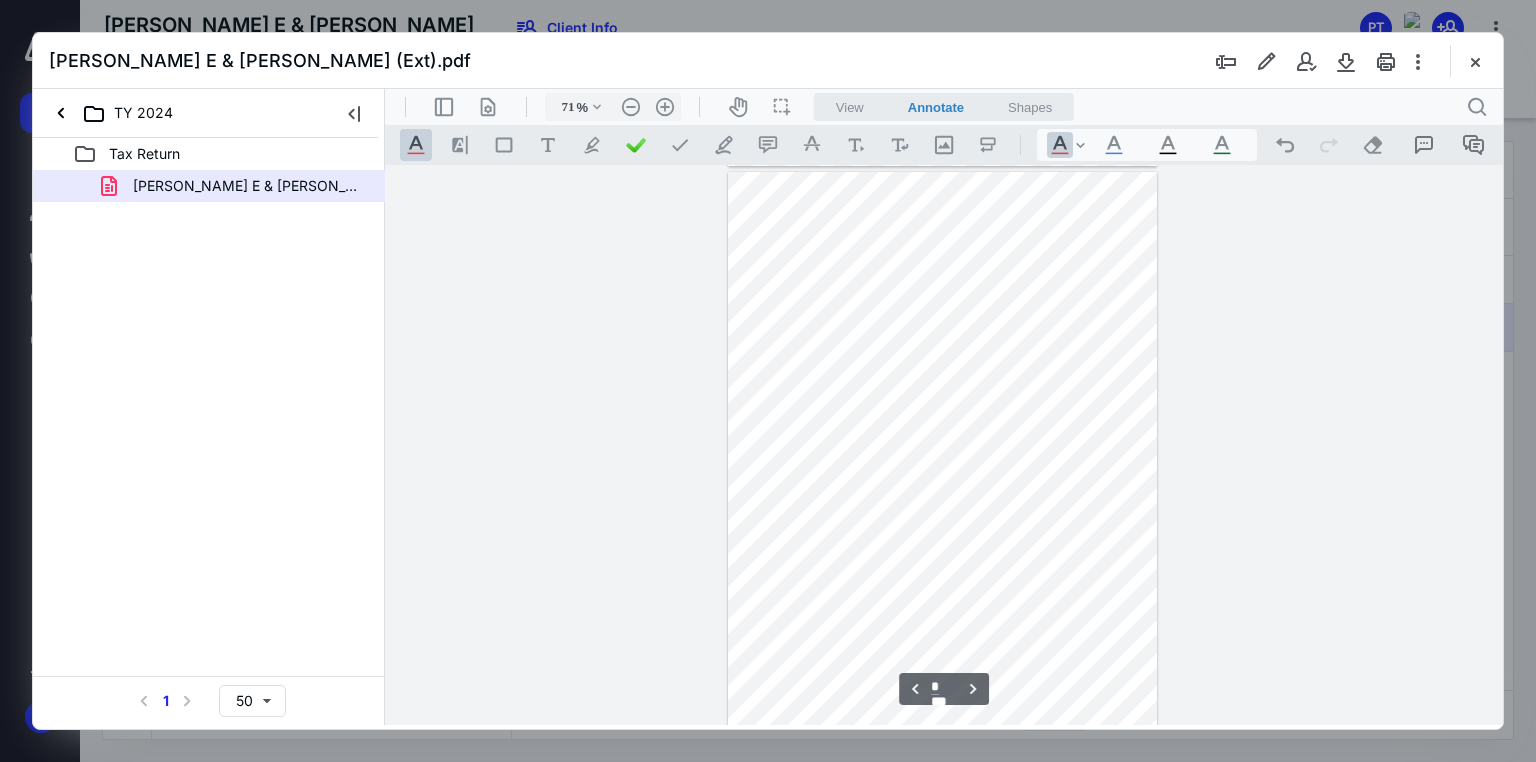 scroll, scrollTop: 1759, scrollLeft: 0, axis: vertical 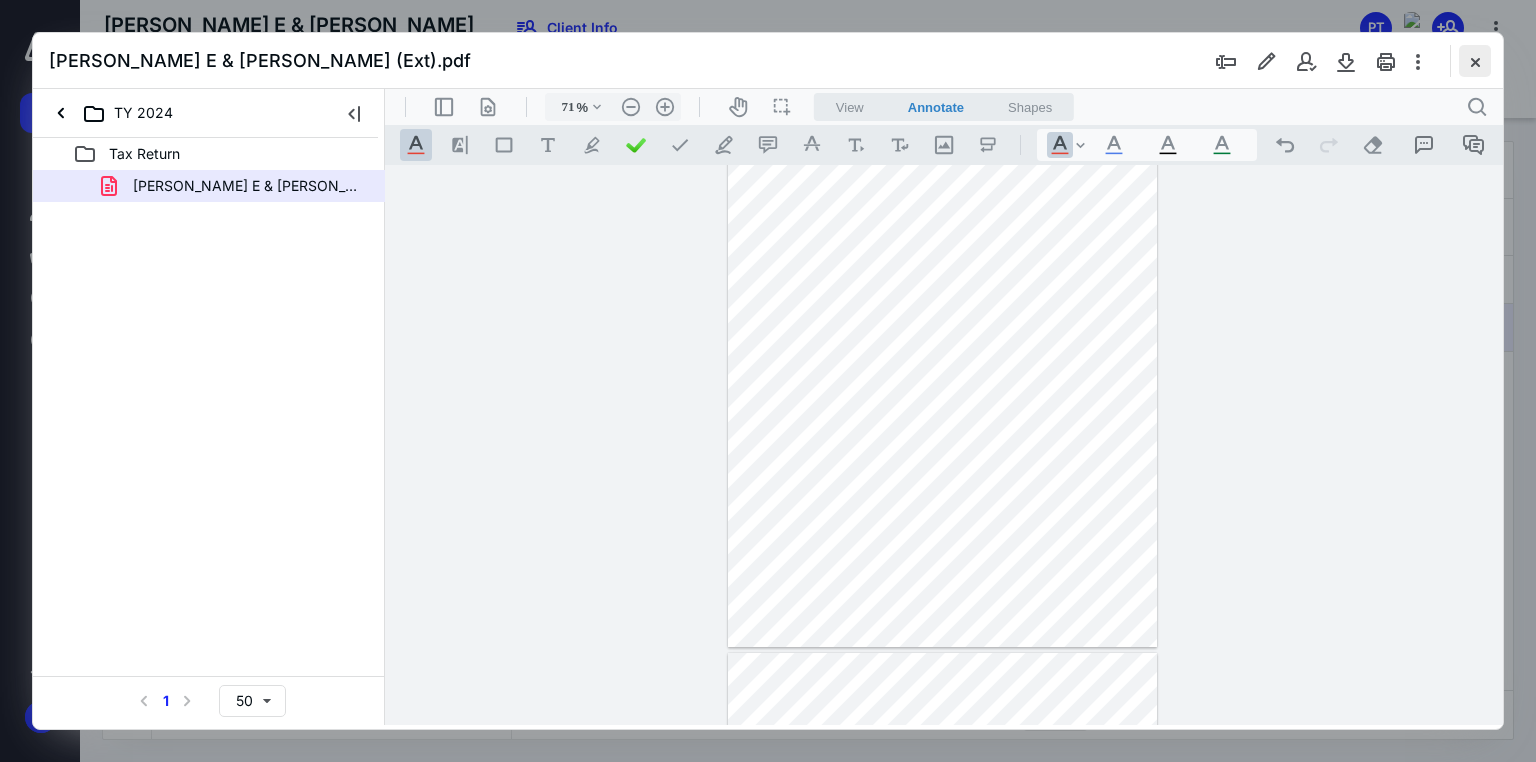 click at bounding box center (1475, 61) 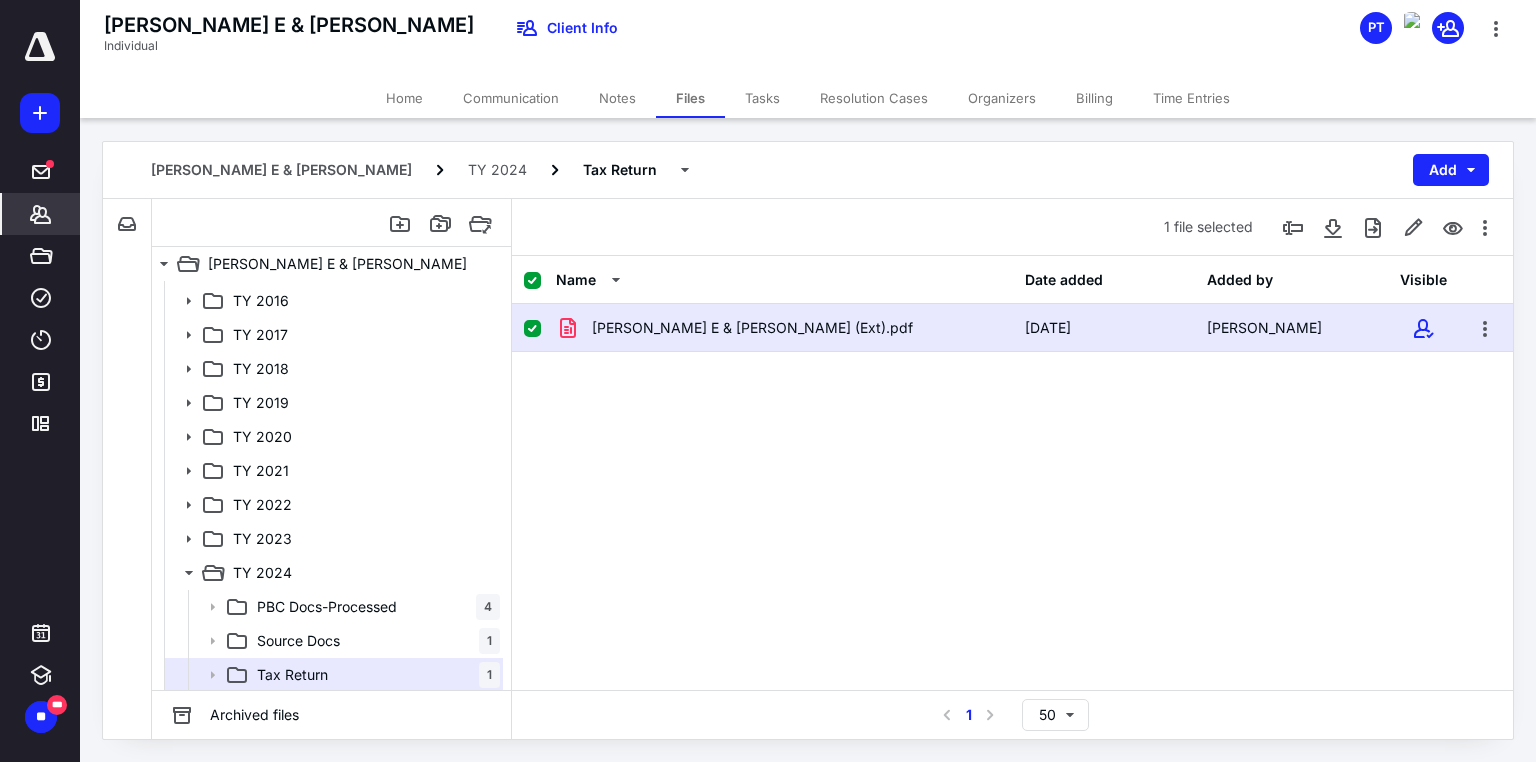click 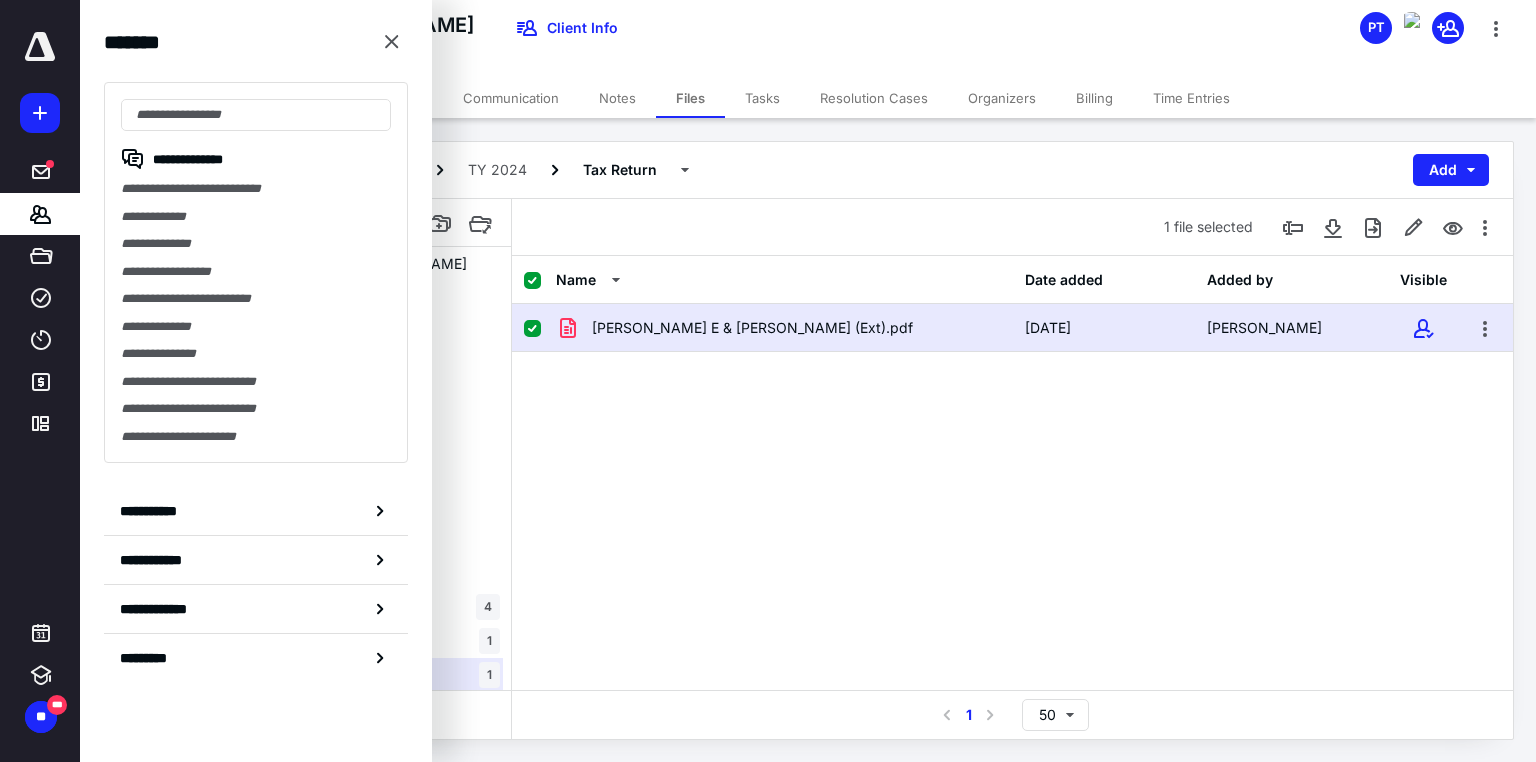 click on "[PERSON_NAME] E & [PERSON_NAME] (Ext).pdf [DATE] [PERSON_NAME]" at bounding box center [1012, 454] 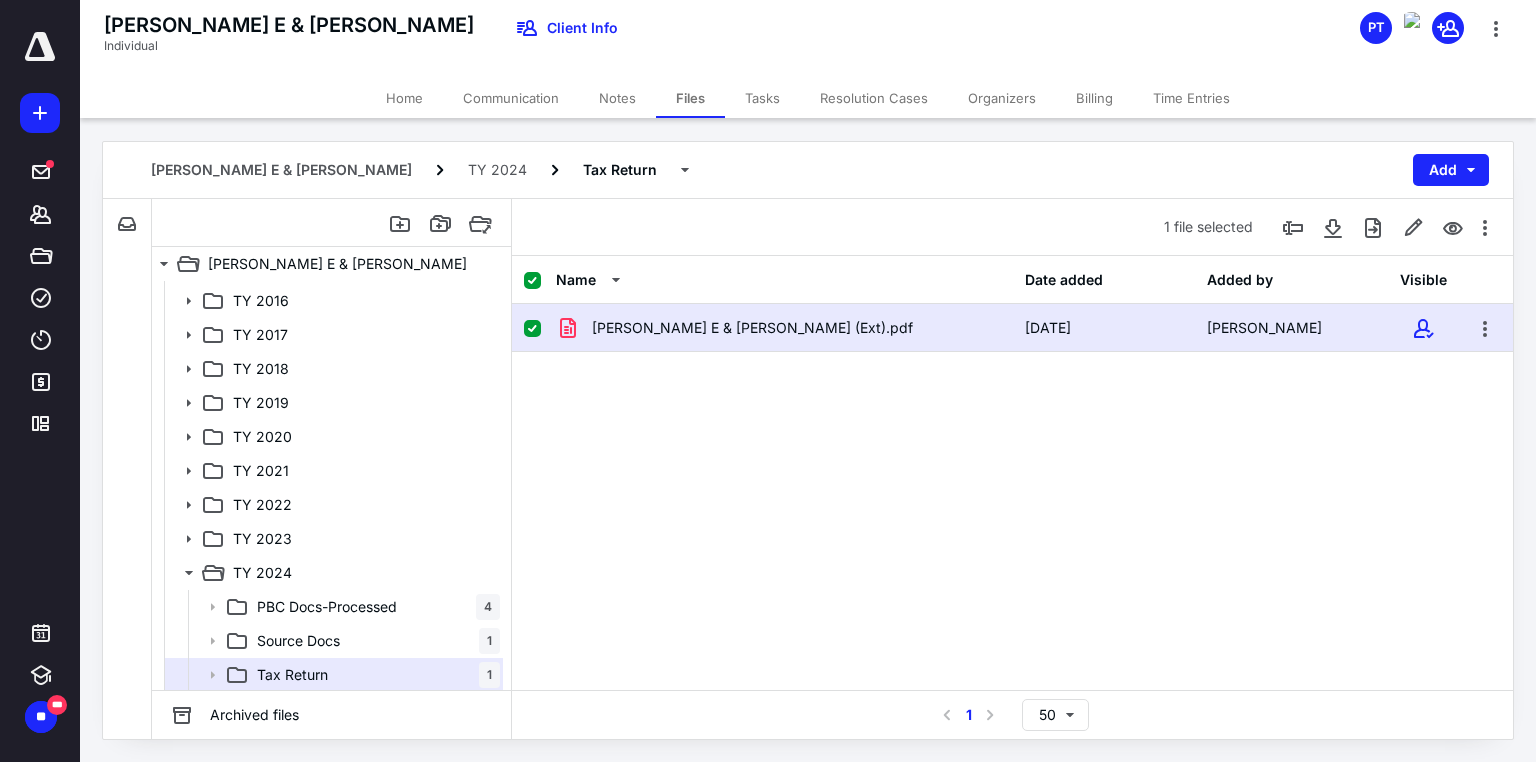 click on "Tasks" at bounding box center [762, 98] 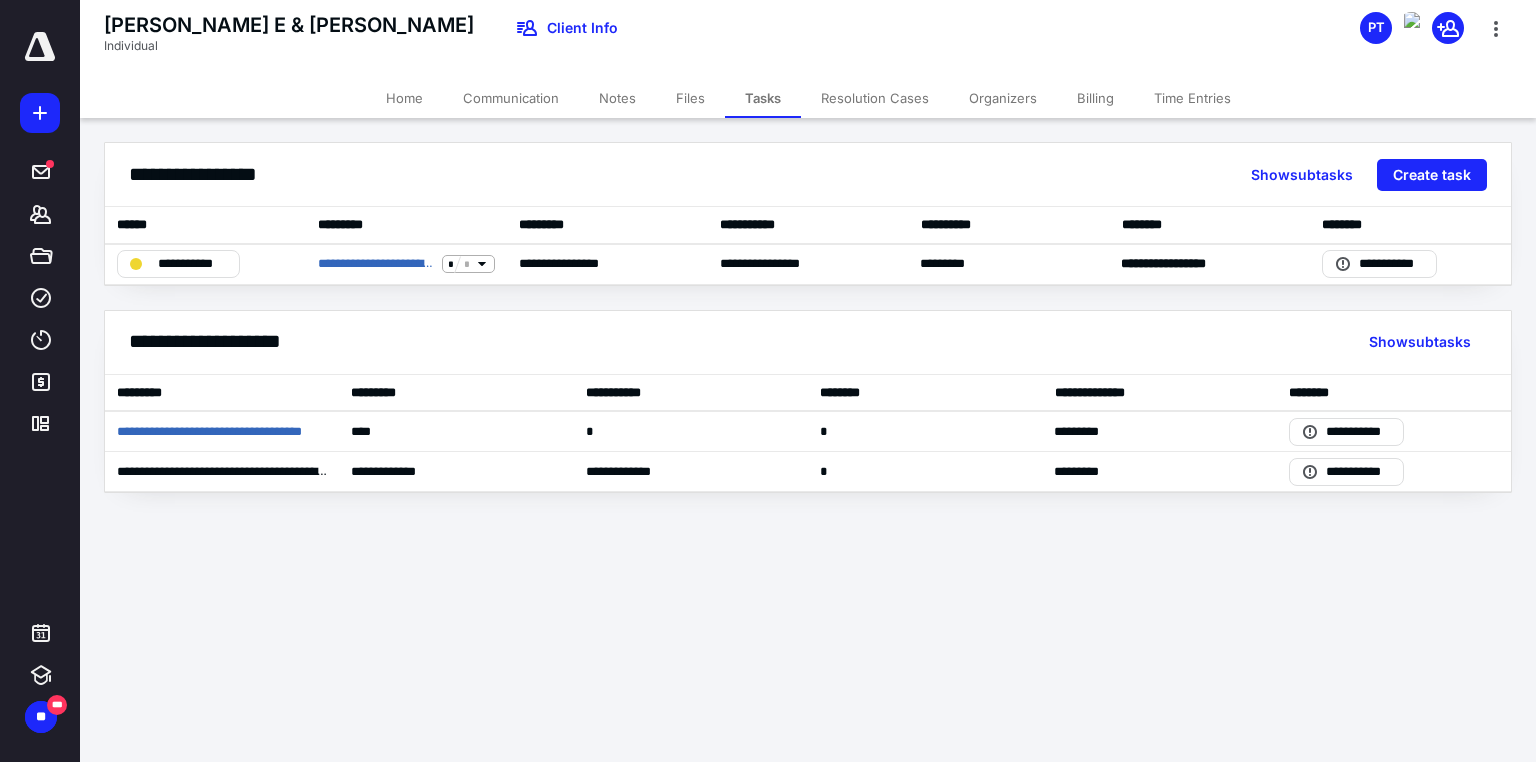 click on "Files" at bounding box center (690, 98) 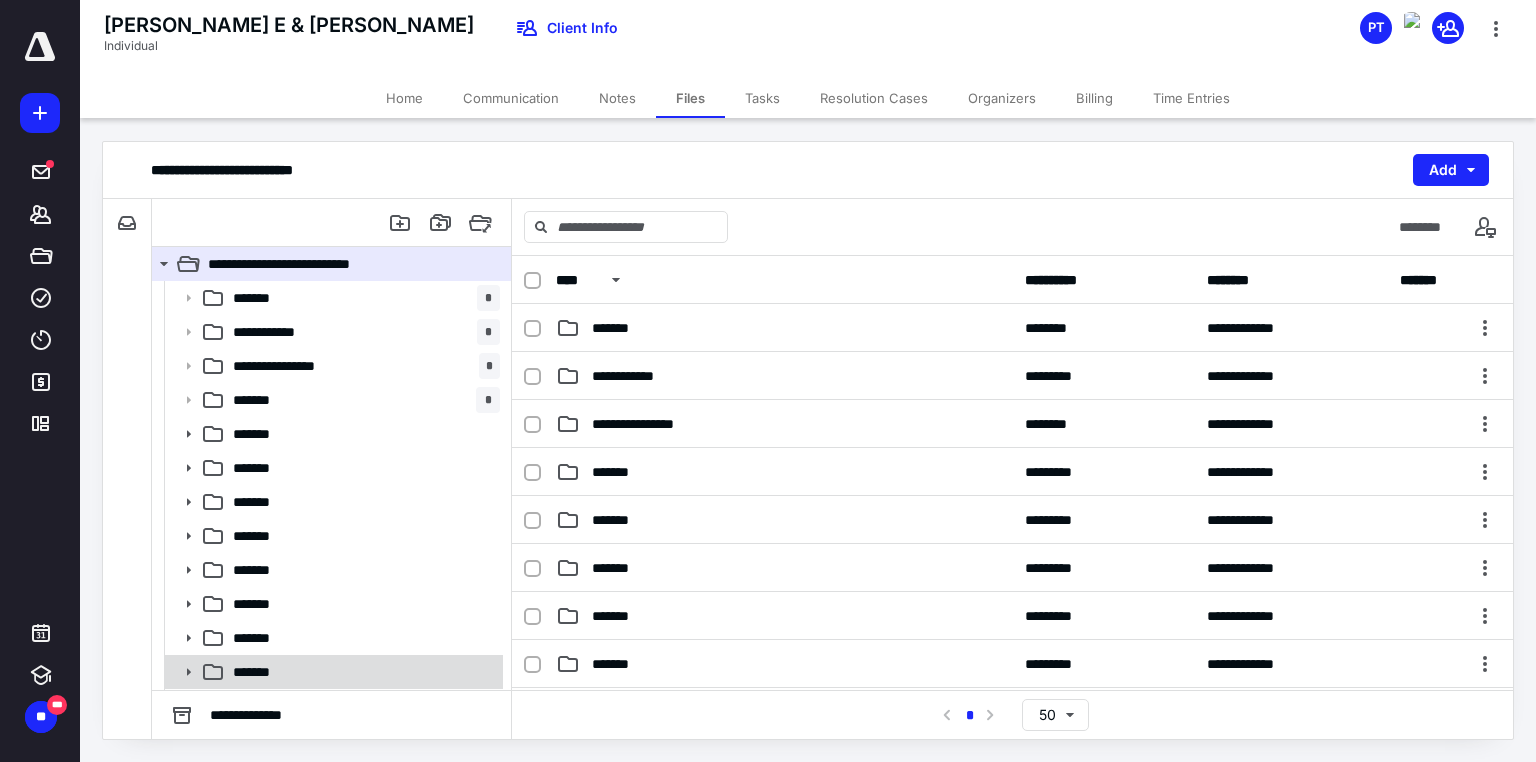 scroll, scrollTop: 31, scrollLeft: 0, axis: vertical 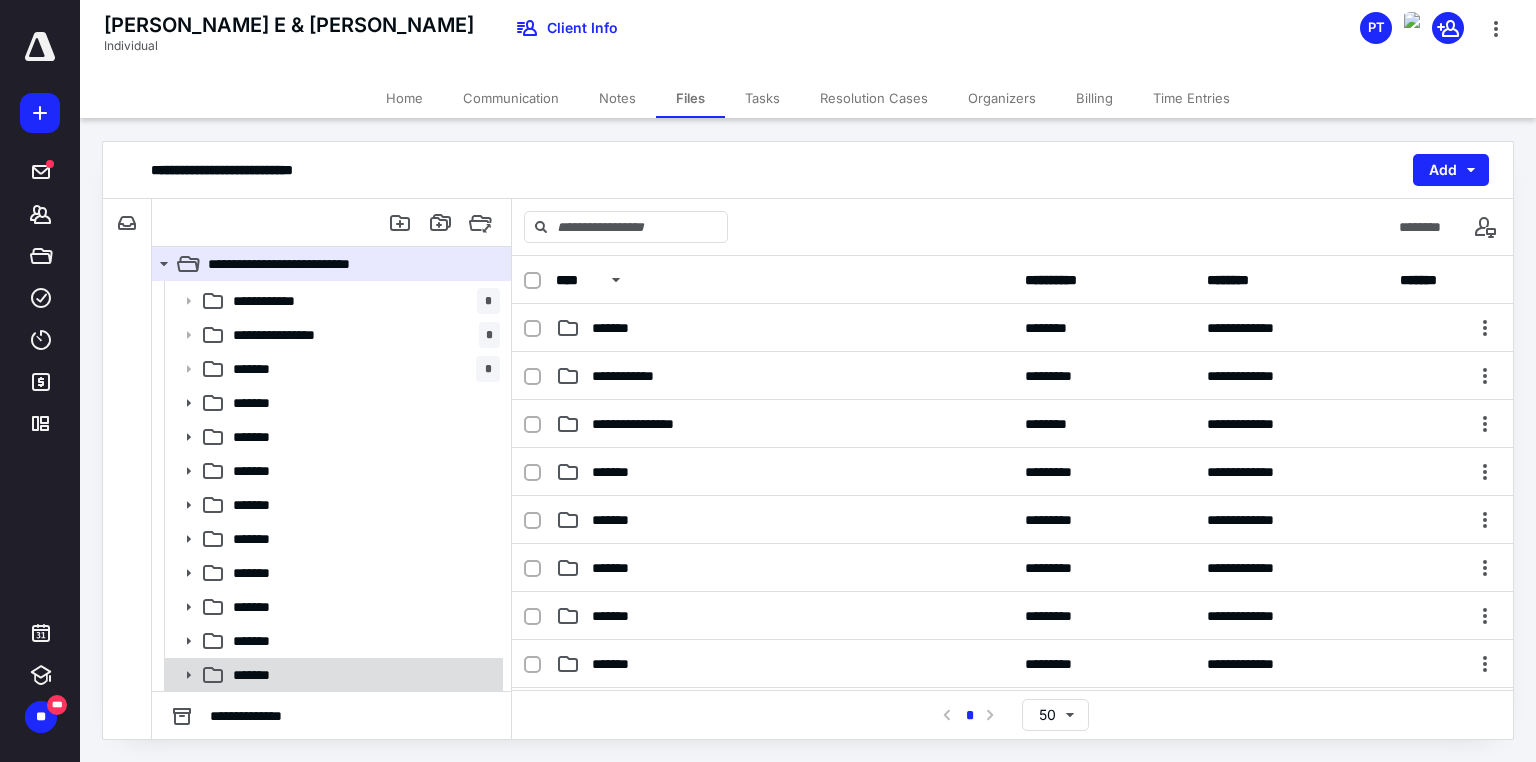 click 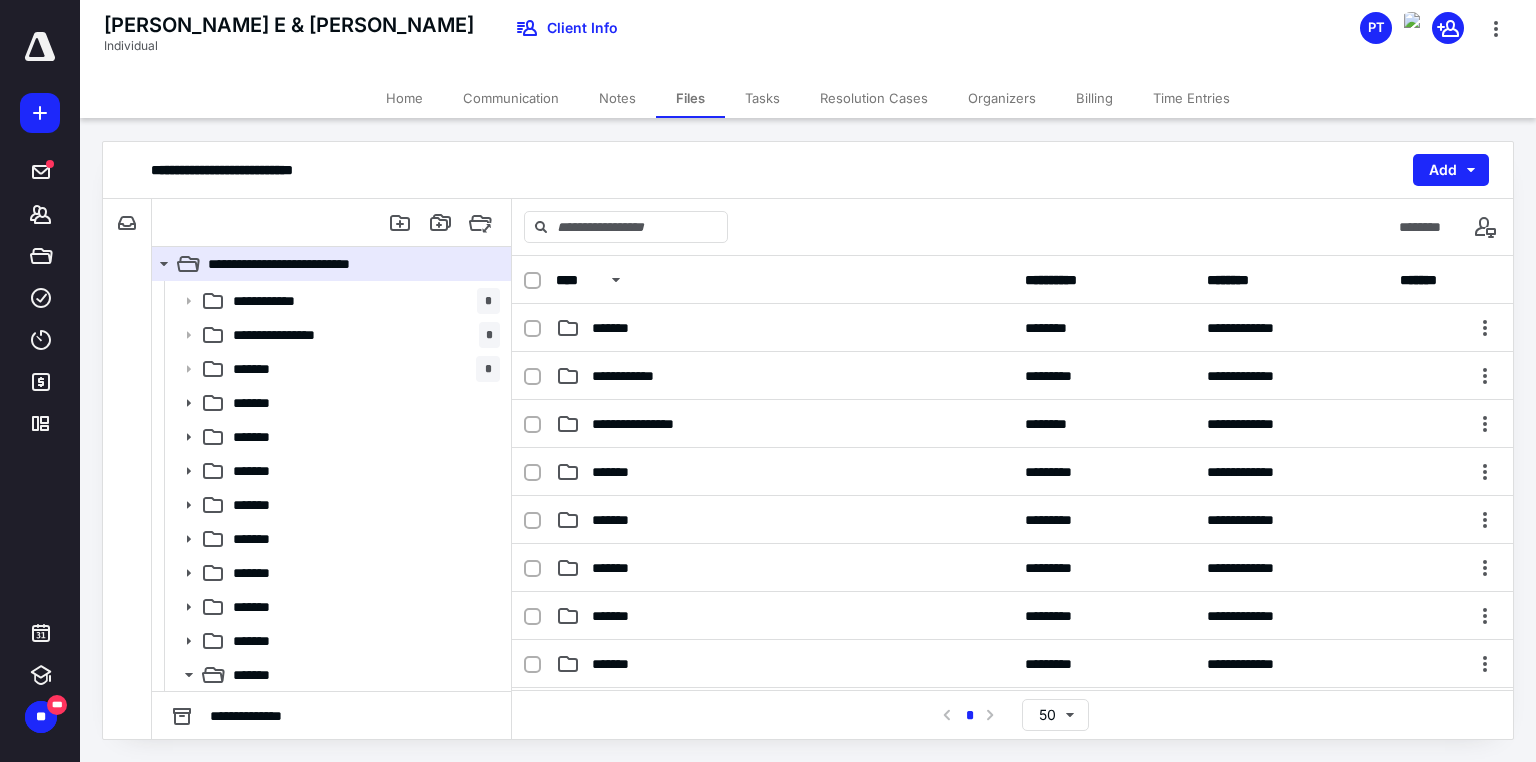 scroll, scrollTop: 133, scrollLeft: 0, axis: vertical 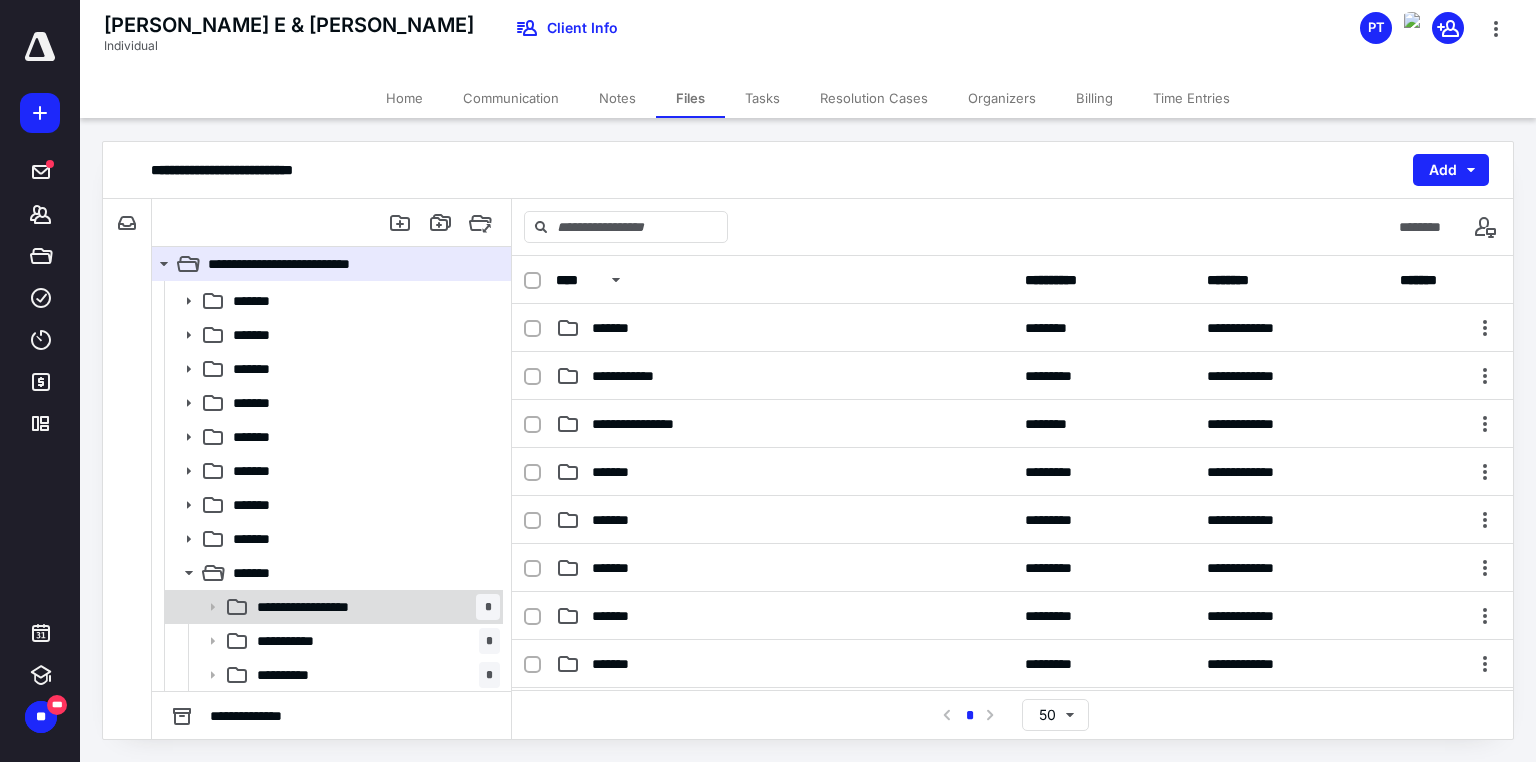 click on "**********" at bounding box center [328, 607] 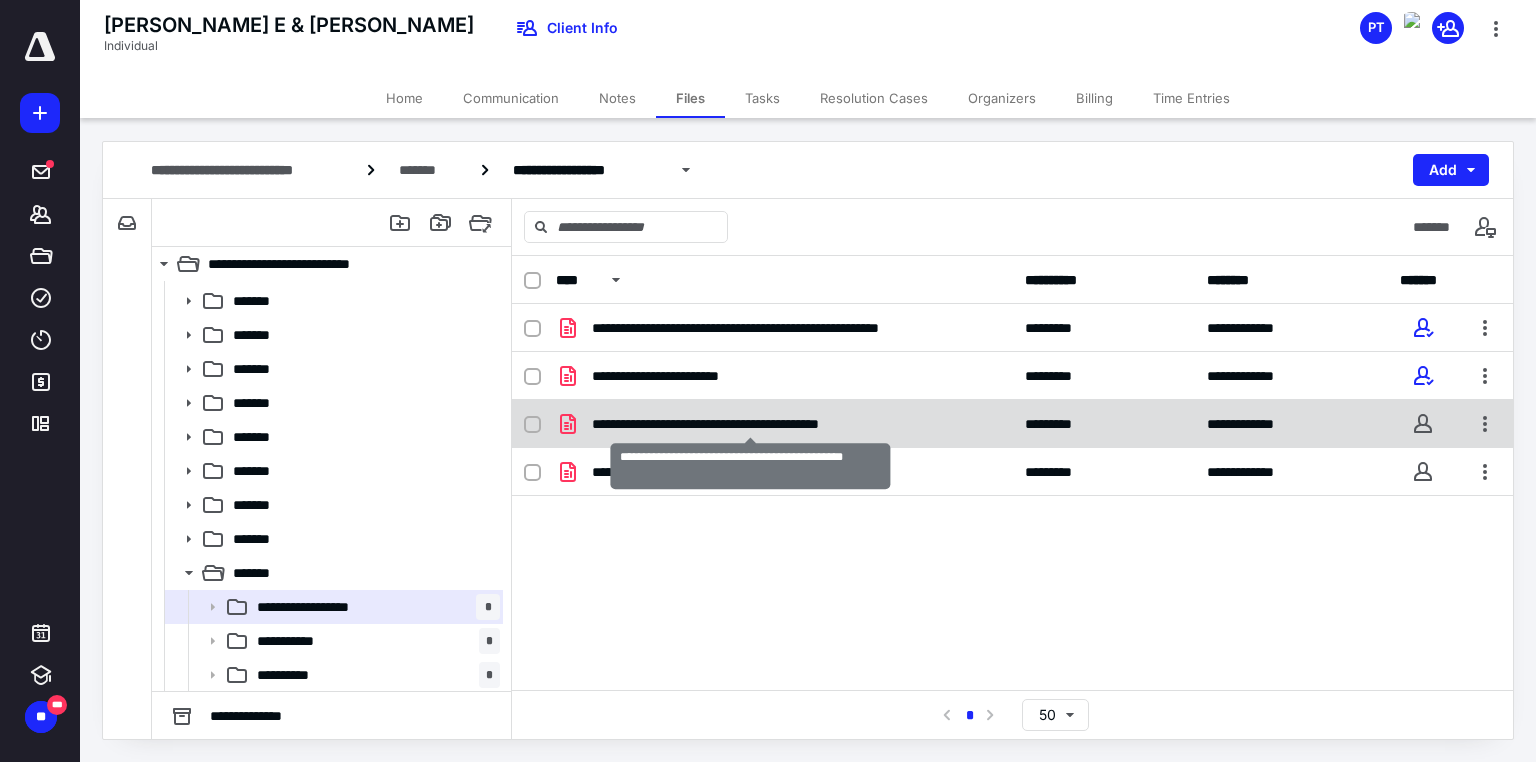 click on "**********" at bounding box center (751, 424) 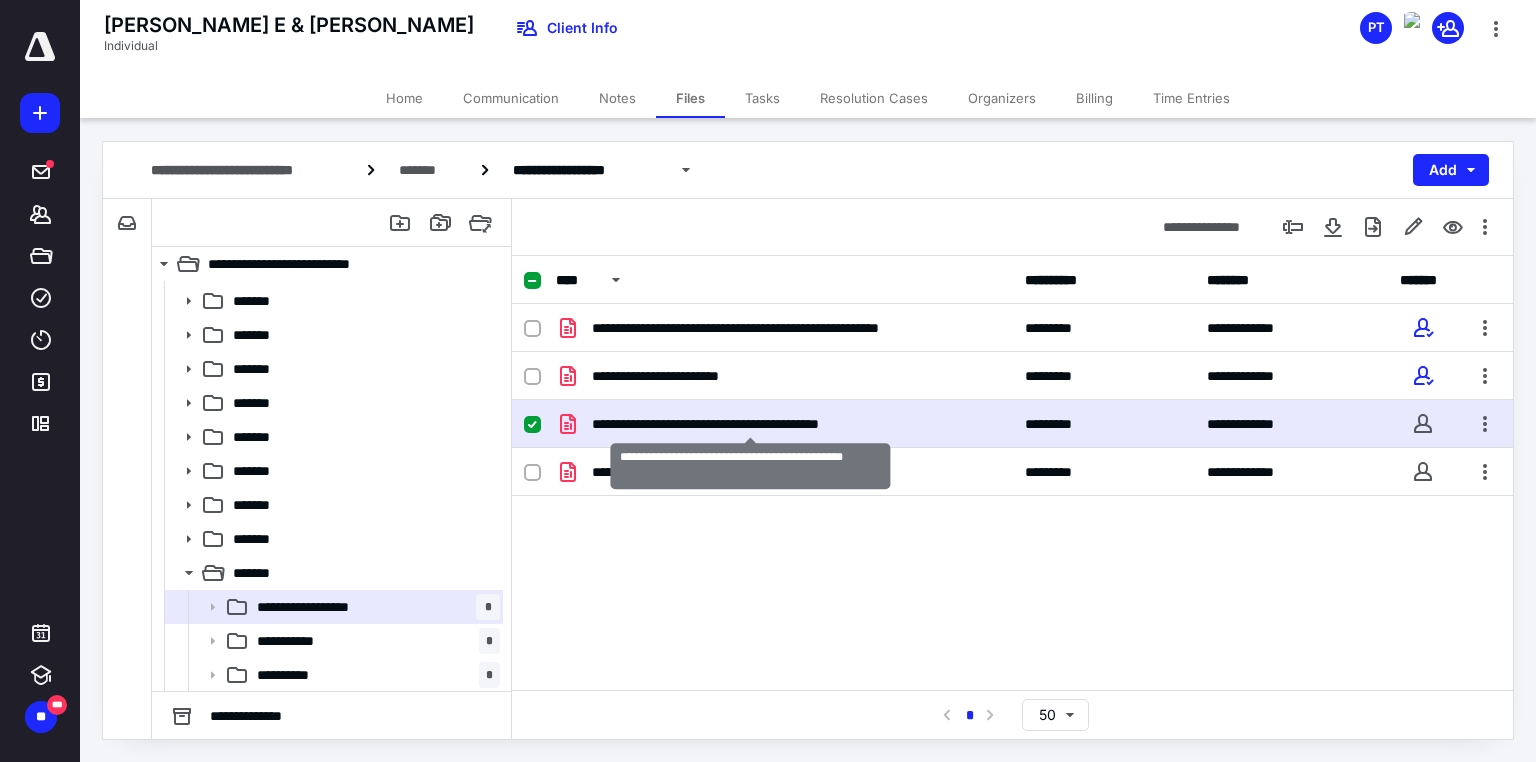 click on "**********" at bounding box center (751, 424) 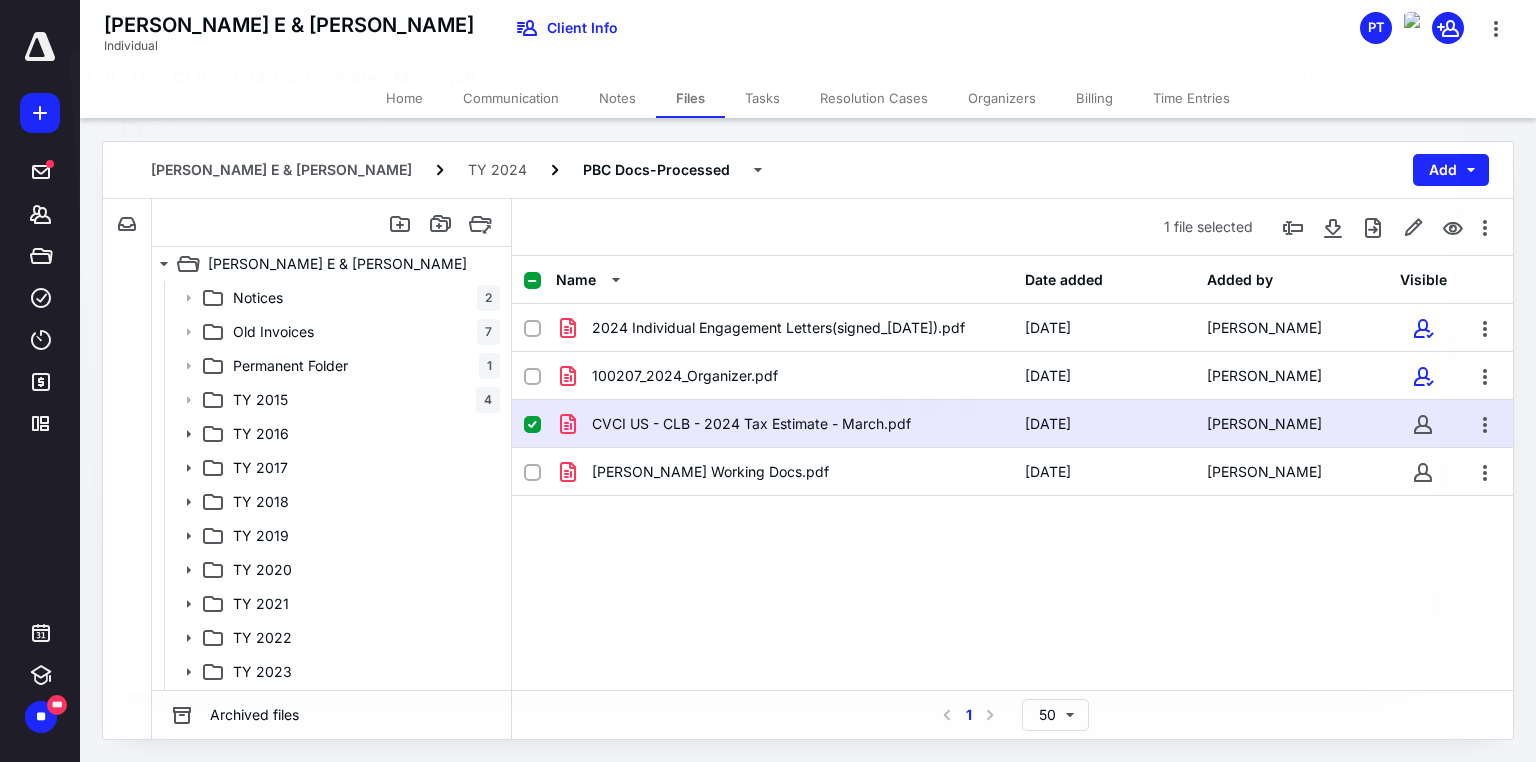 scroll, scrollTop: 133, scrollLeft: 0, axis: vertical 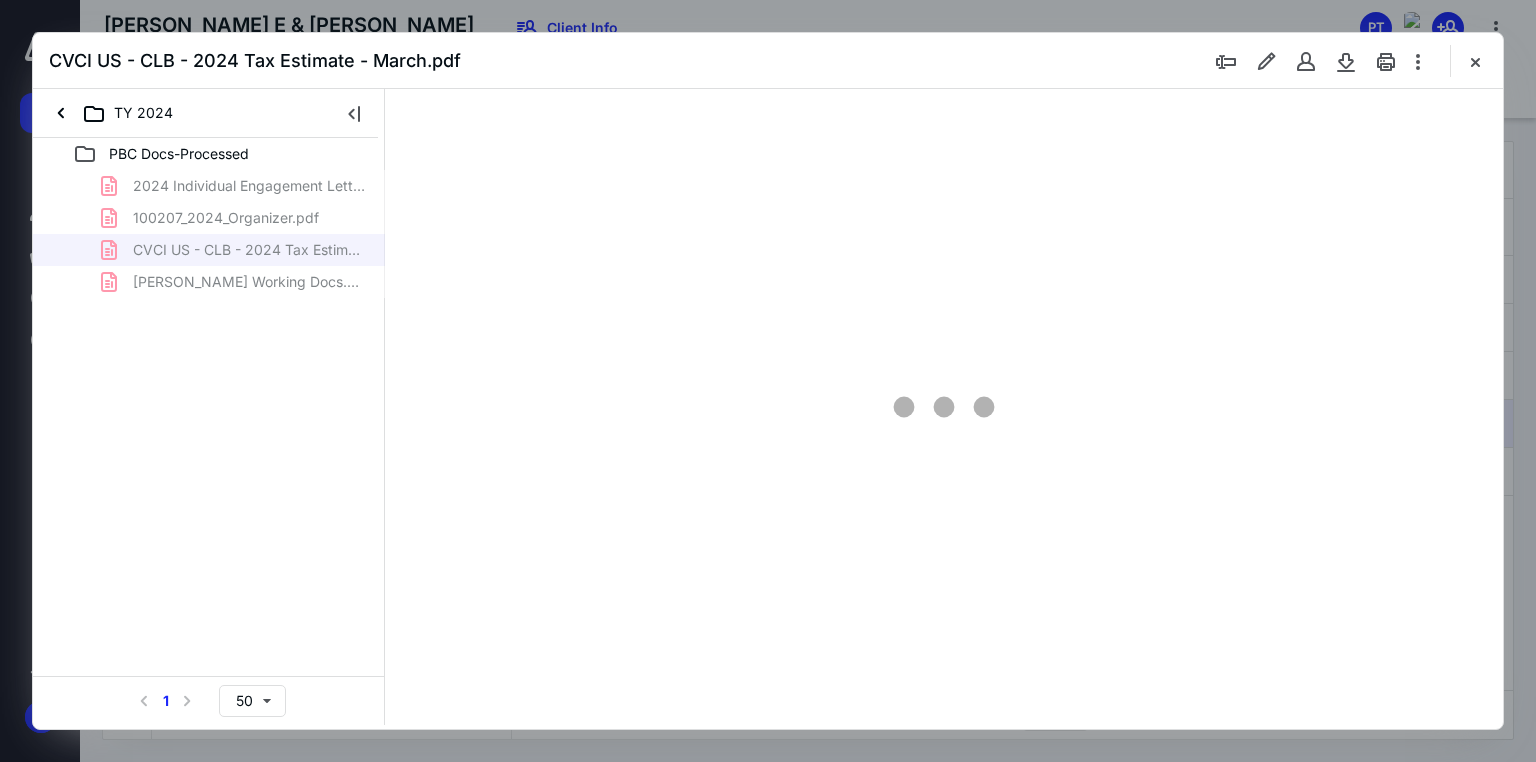 type on "71" 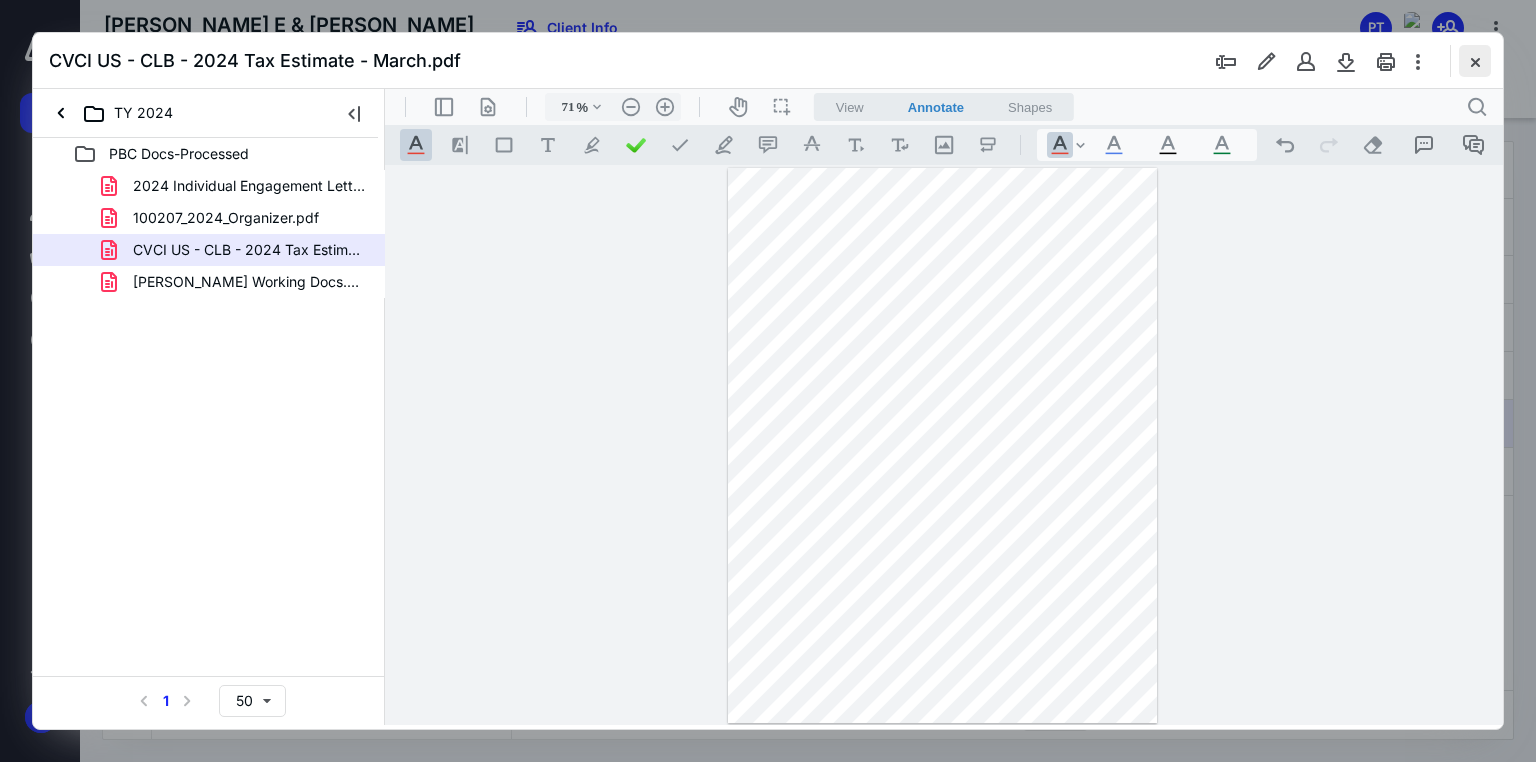 click at bounding box center [1475, 61] 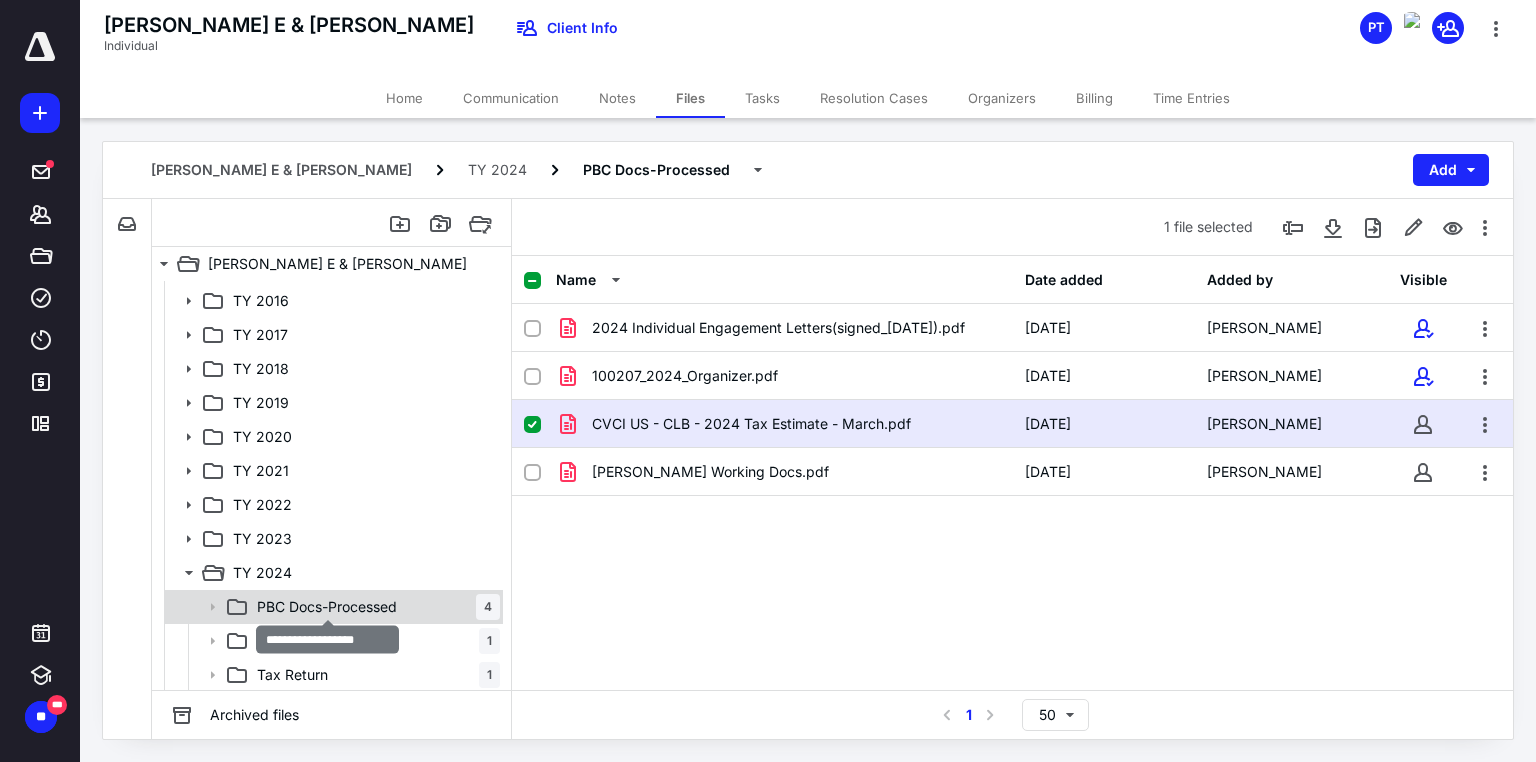 click on "PBC Docs-Processed" at bounding box center (327, 607) 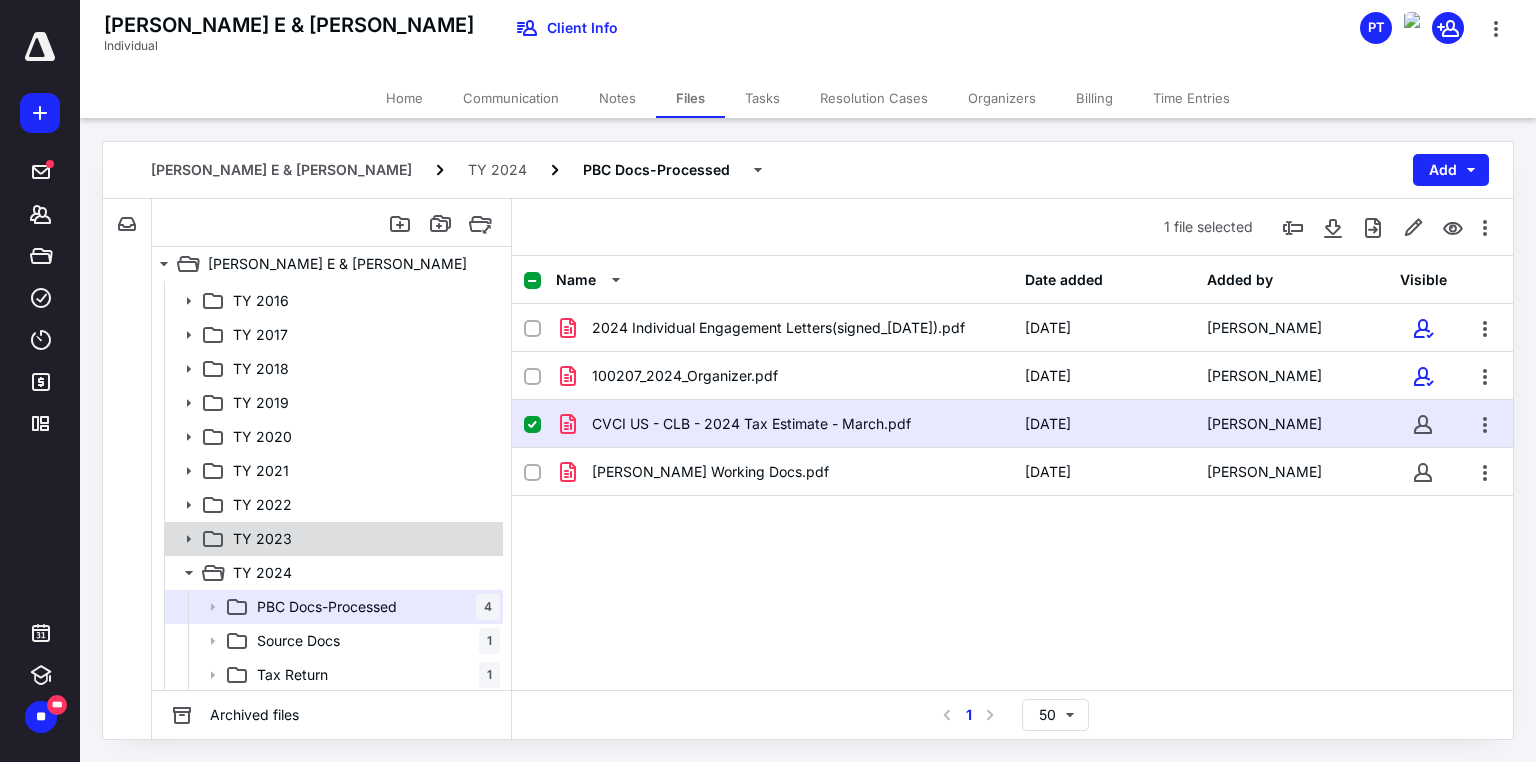 click on "TY 2023" at bounding box center [262, 539] 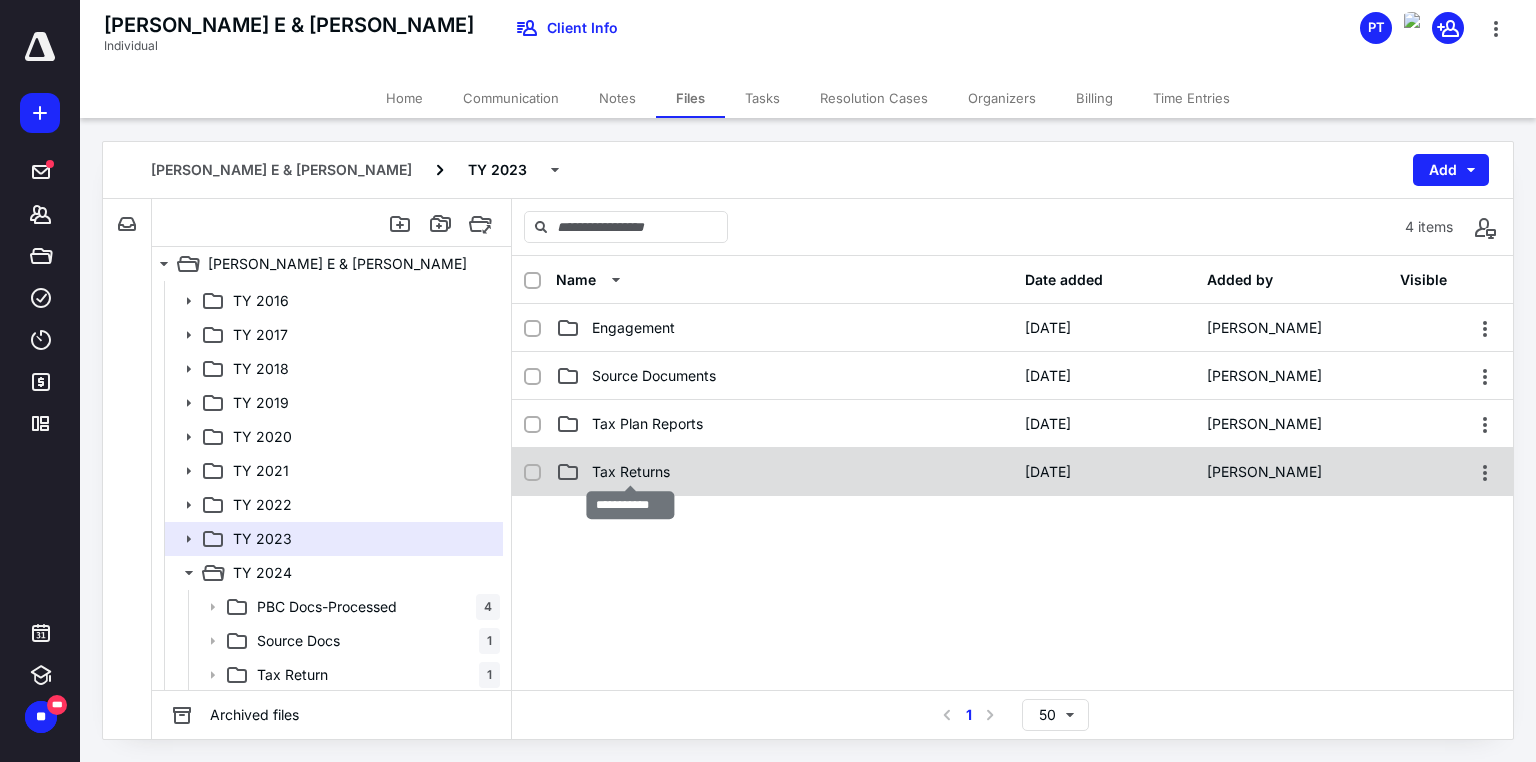 click on "Tax Returns" at bounding box center [631, 472] 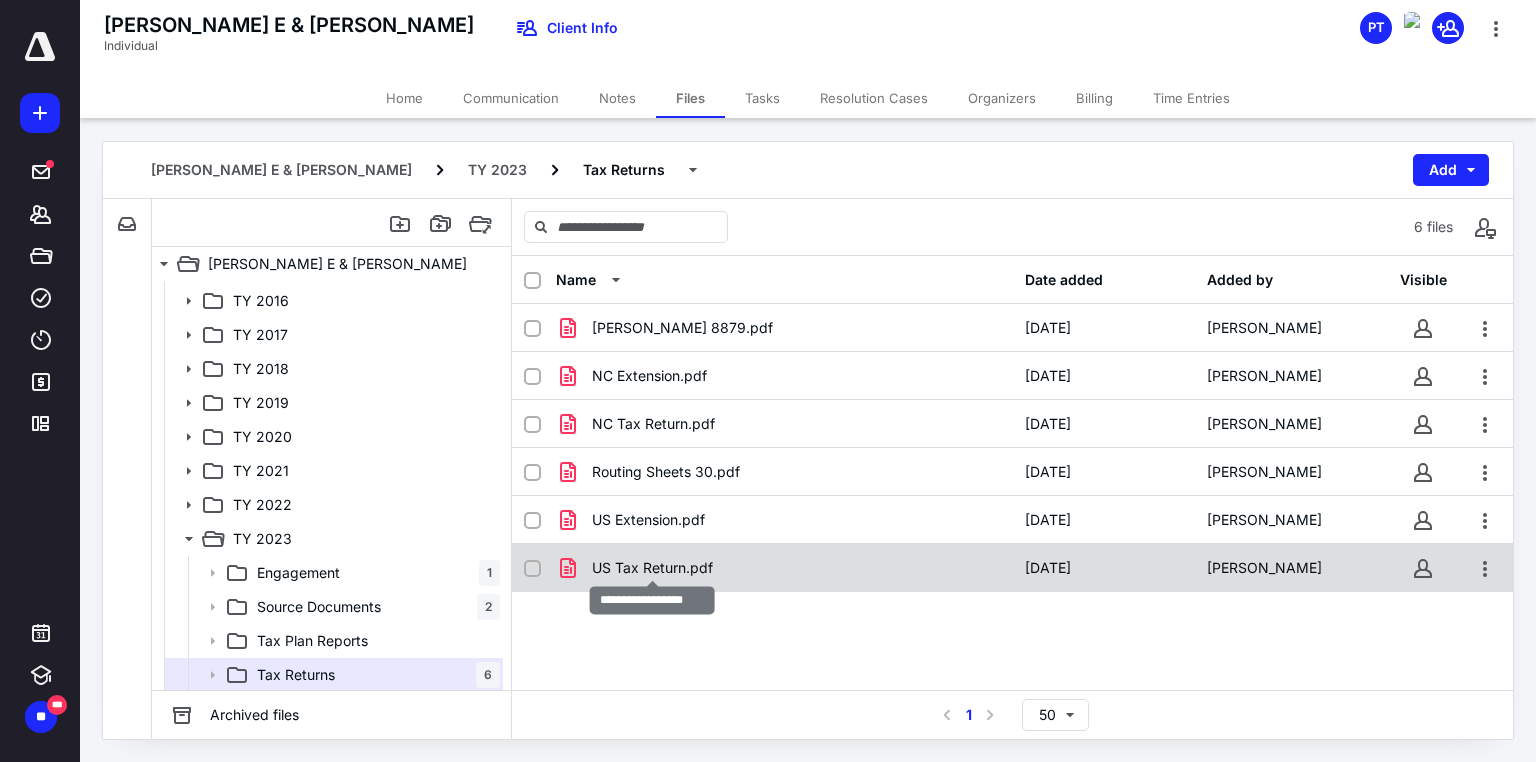 click on "US Tax Return.pdf" at bounding box center [652, 568] 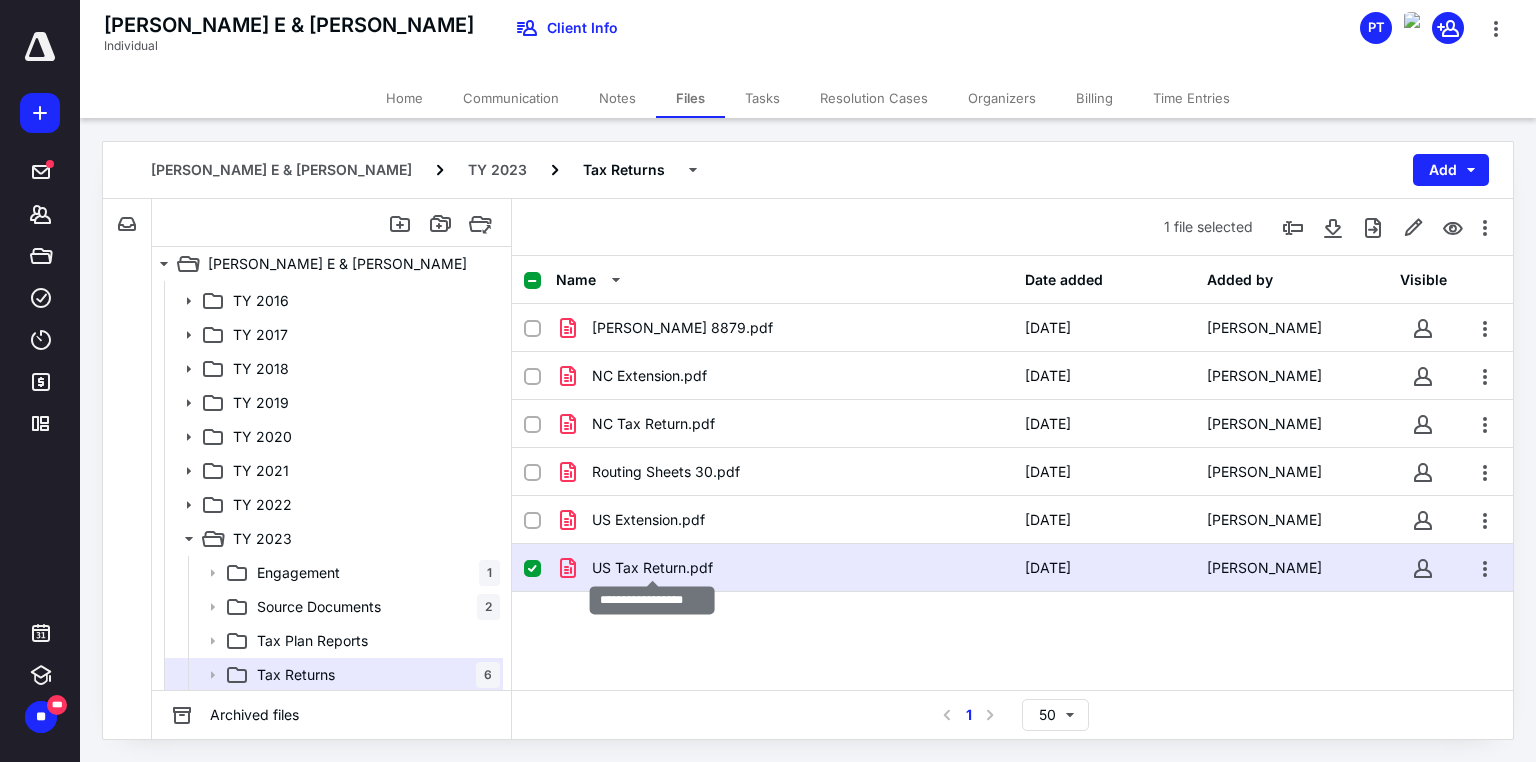 click on "US Tax Return.pdf" at bounding box center (652, 568) 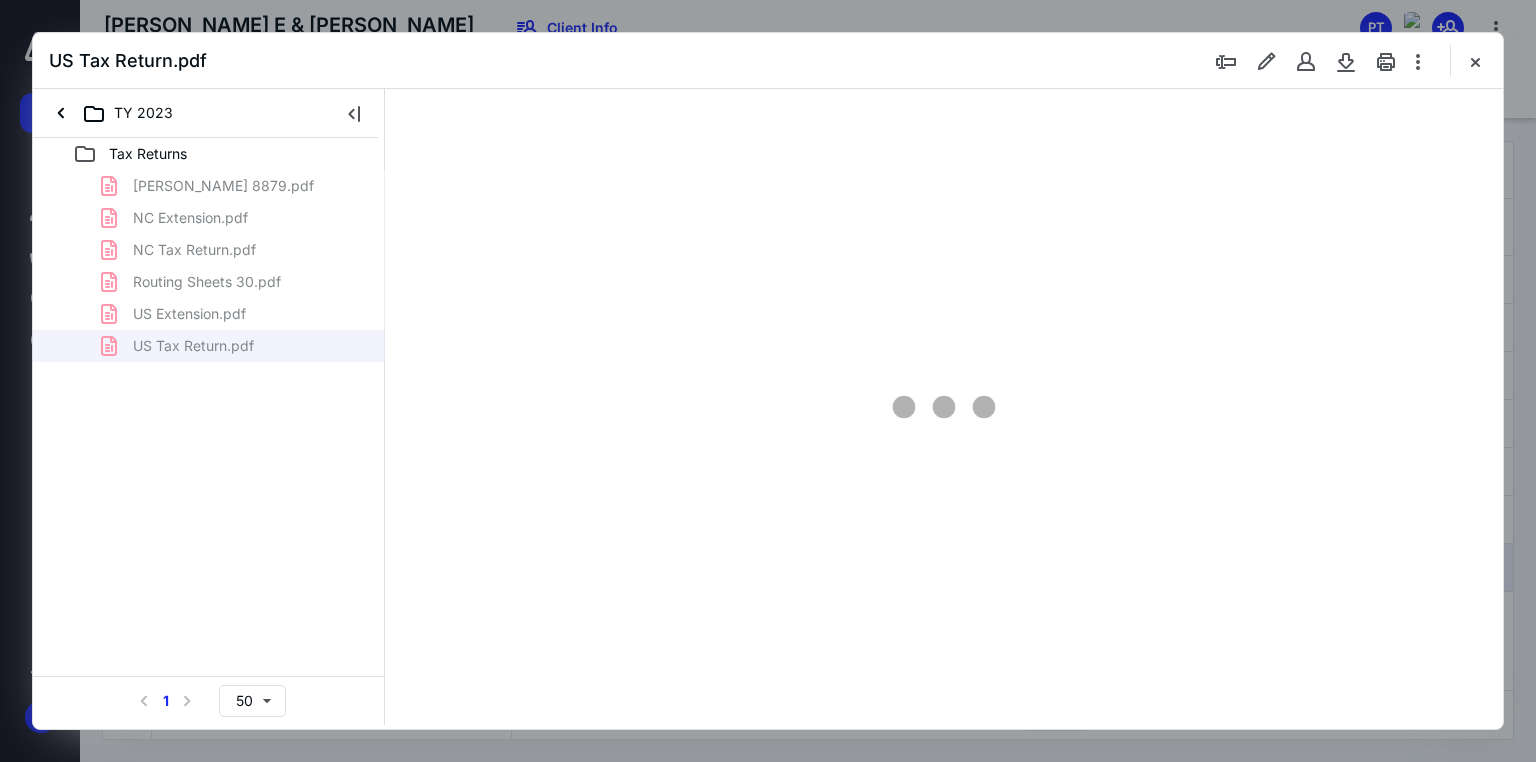 scroll, scrollTop: 0, scrollLeft: 0, axis: both 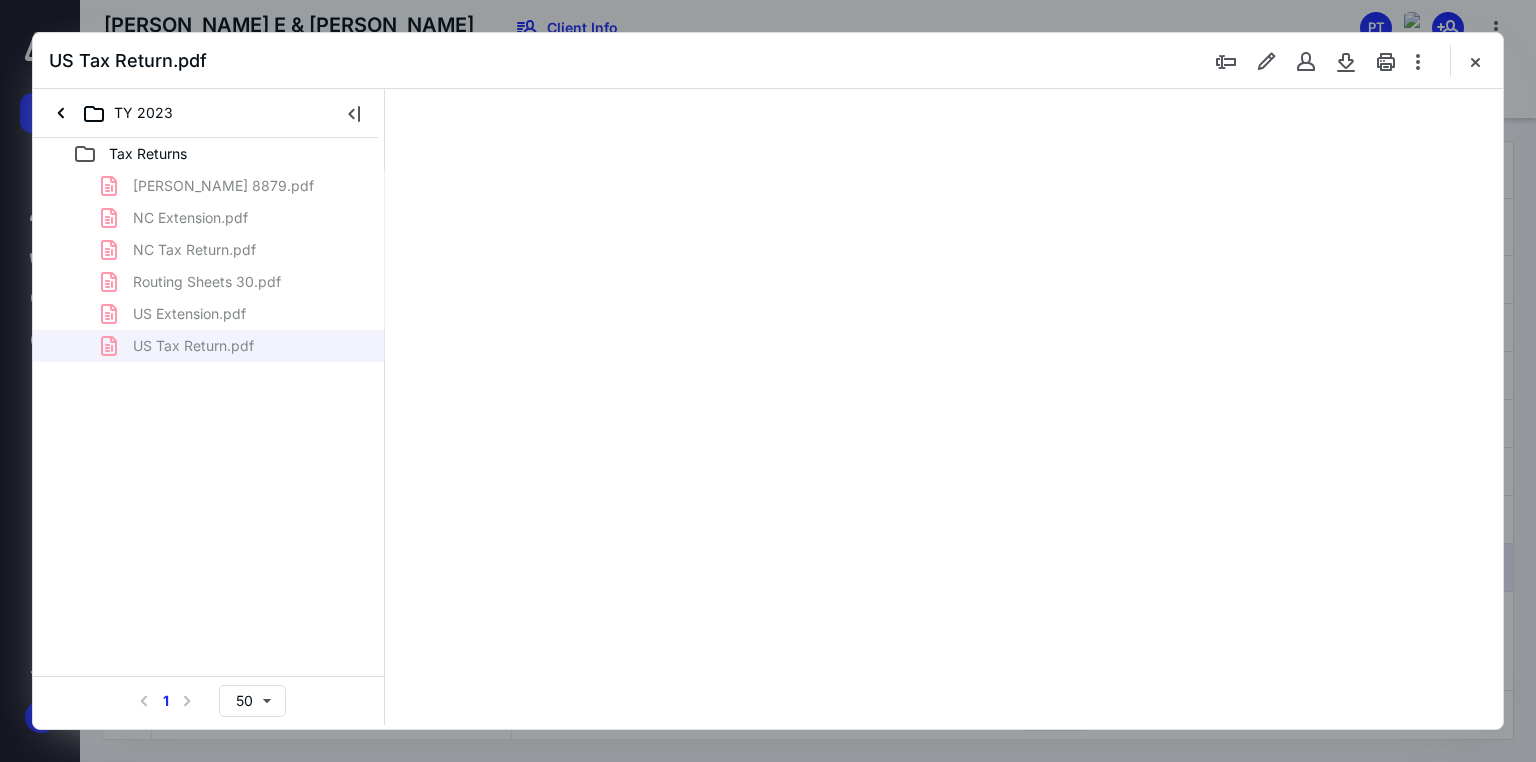 type on "71" 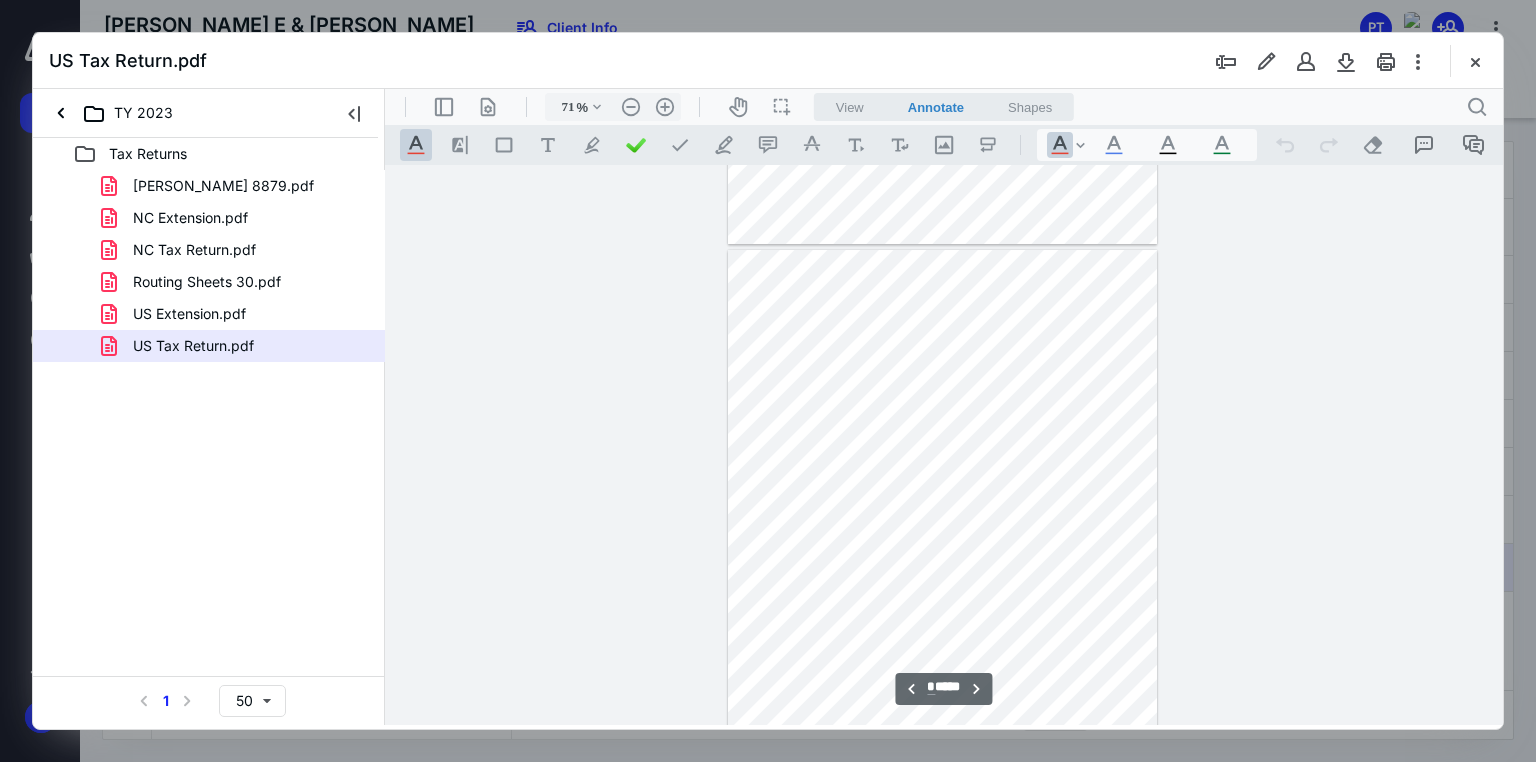 type on "*" 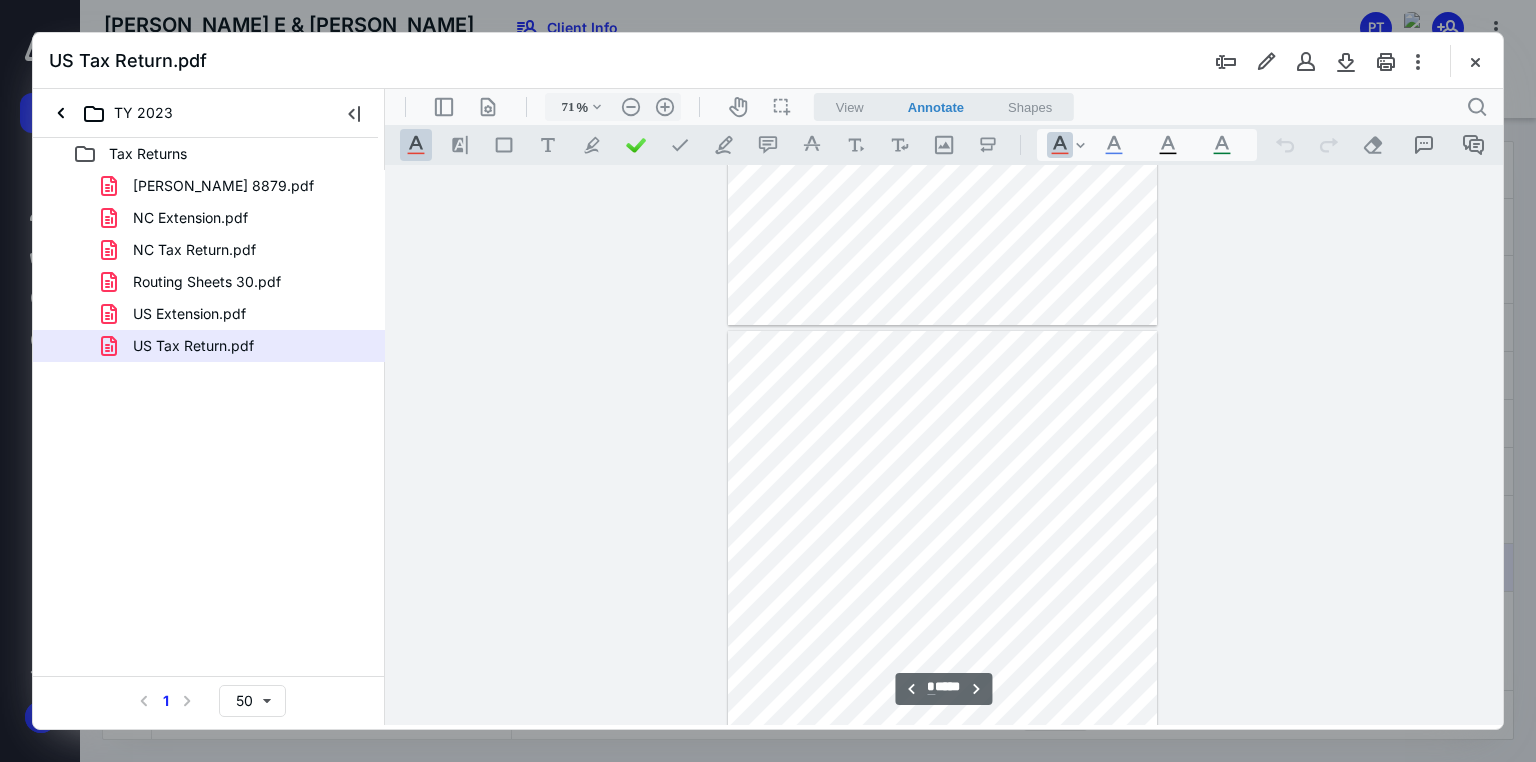 scroll, scrollTop: 1359, scrollLeft: 0, axis: vertical 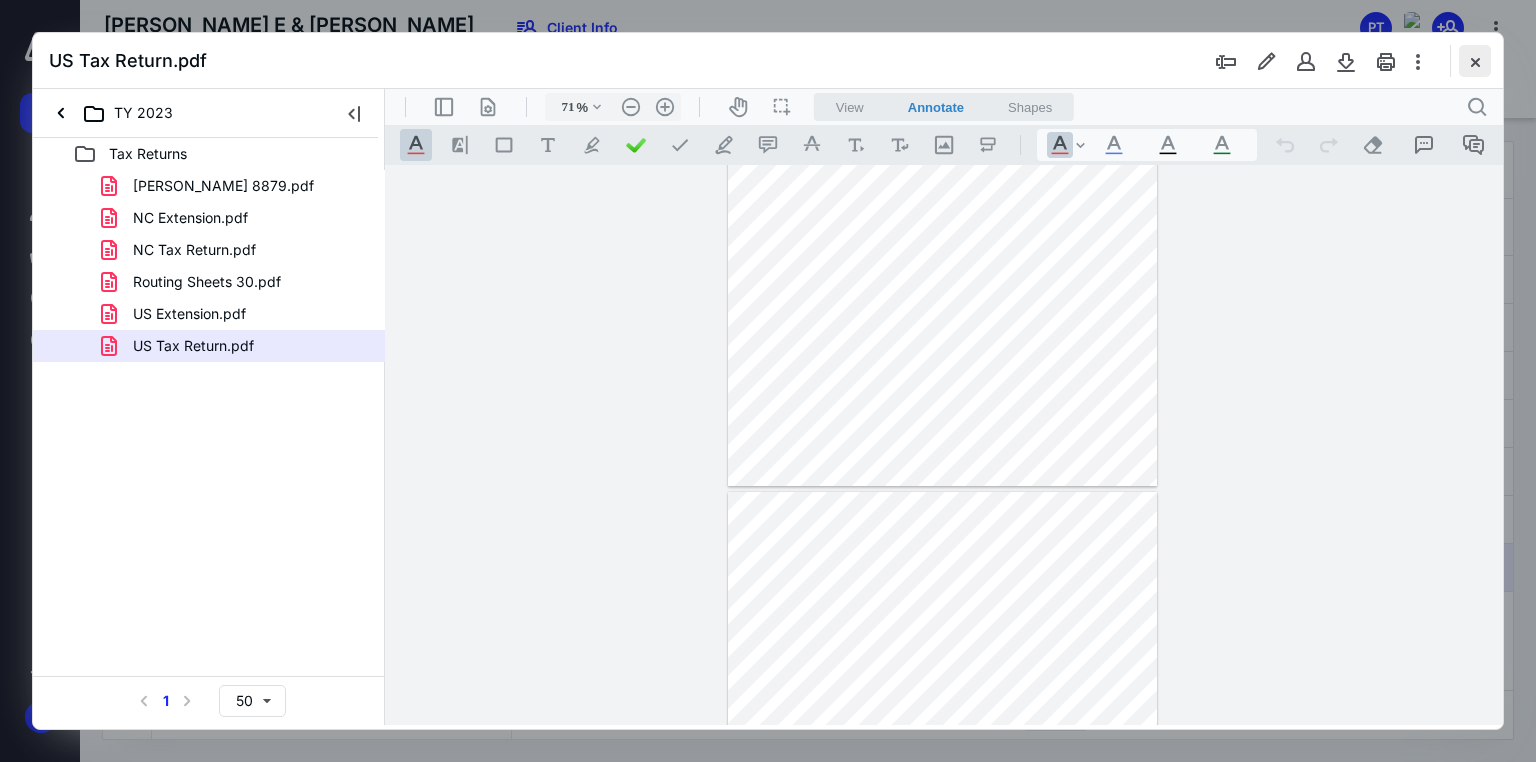 click at bounding box center [1475, 61] 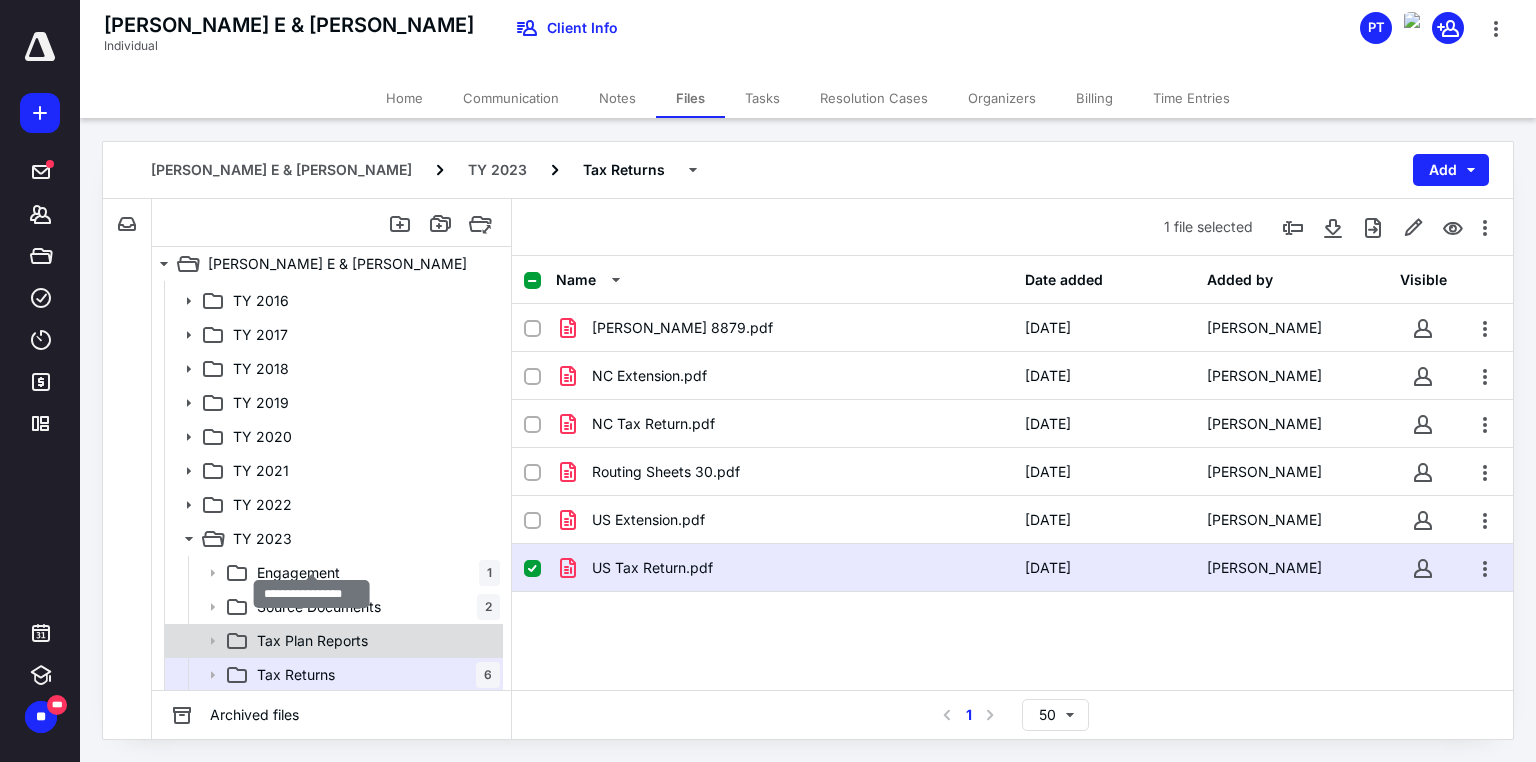scroll, scrollTop: 269, scrollLeft: 0, axis: vertical 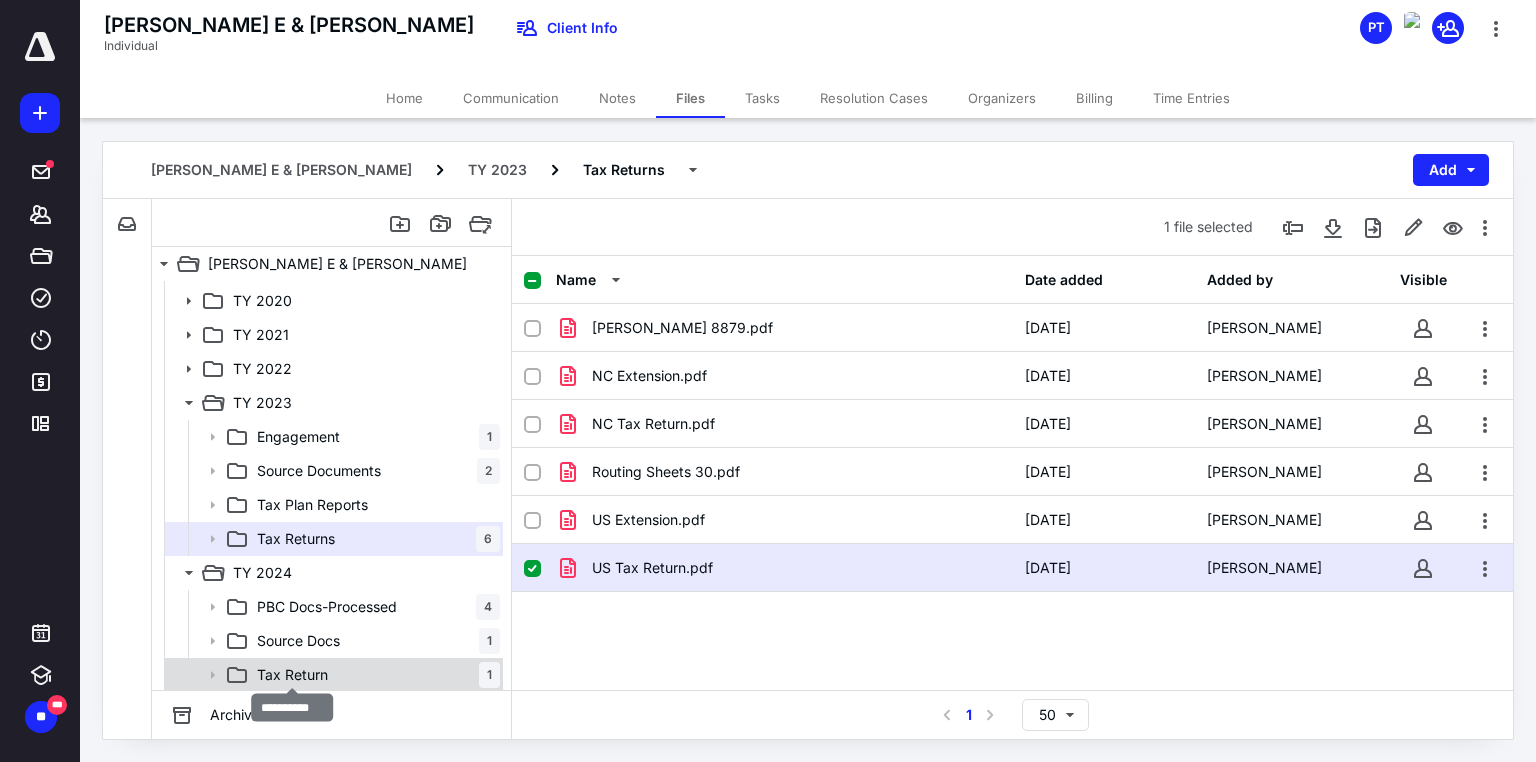 click on "Tax Return" at bounding box center (292, 675) 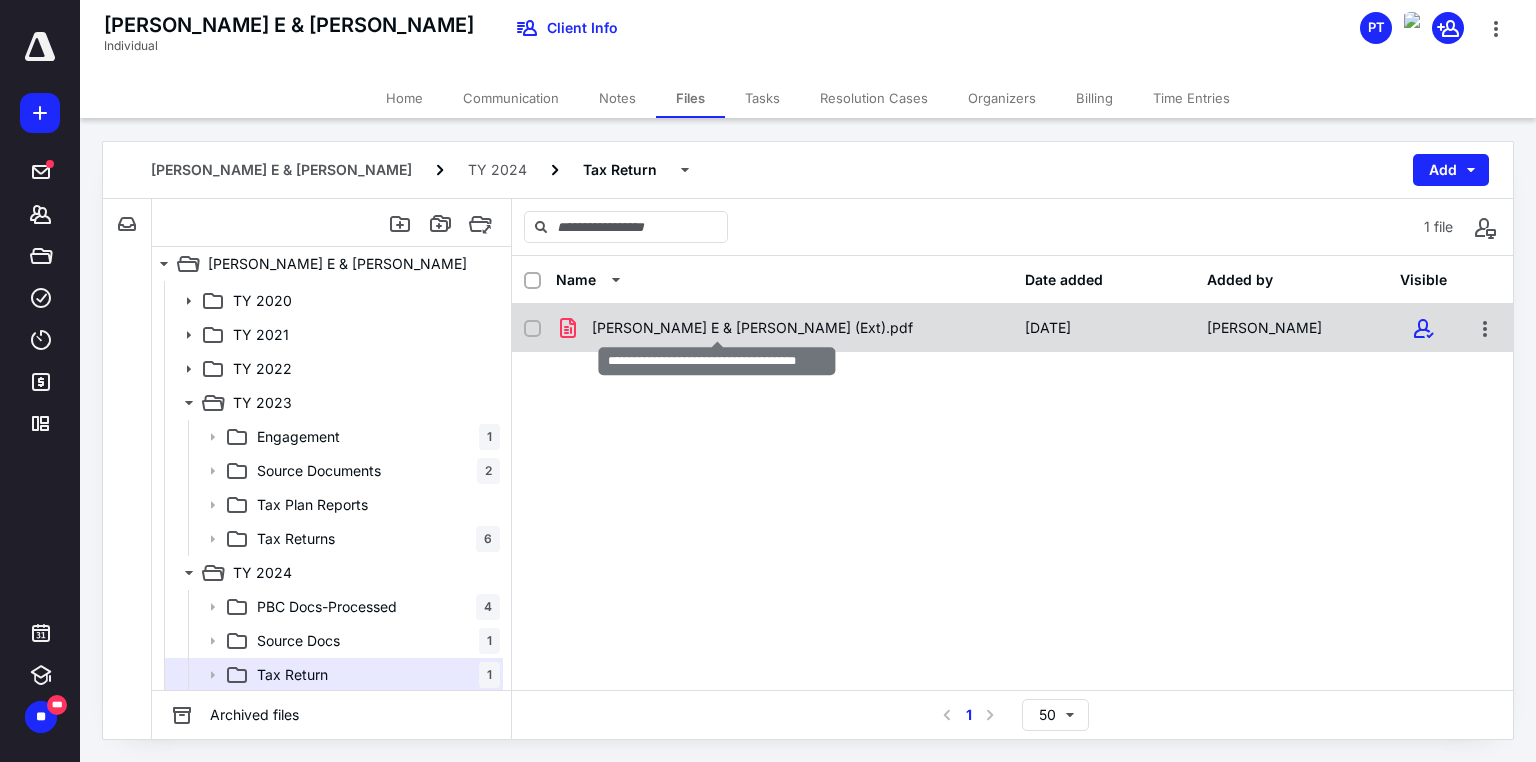 click on "[PERSON_NAME] E & [PERSON_NAME] (Ext).pdf" at bounding box center (752, 328) 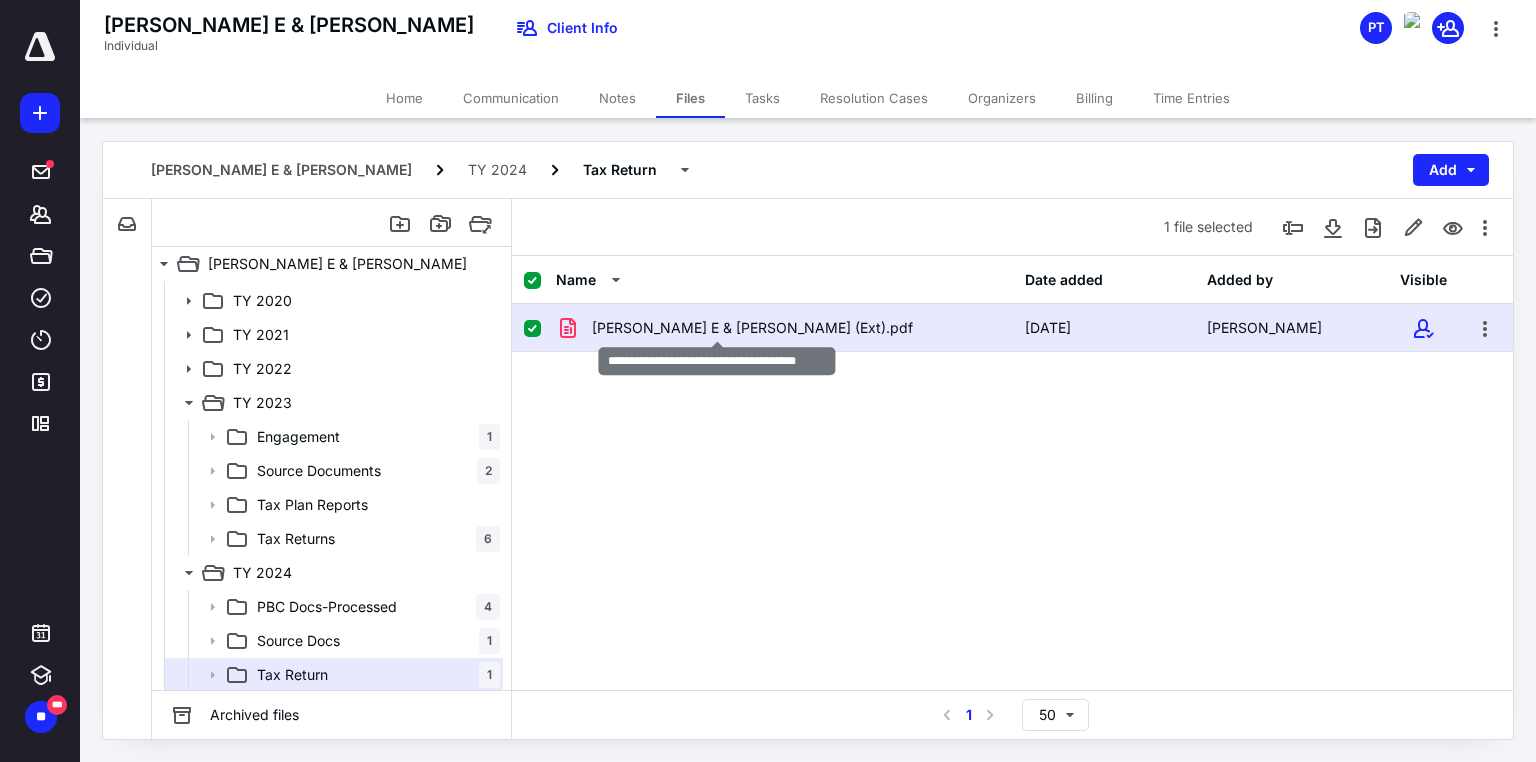 click on "[PERSON_NAME] E & [PERSON_NAME] (Ext).pdf" at bounding box center (752, 328) 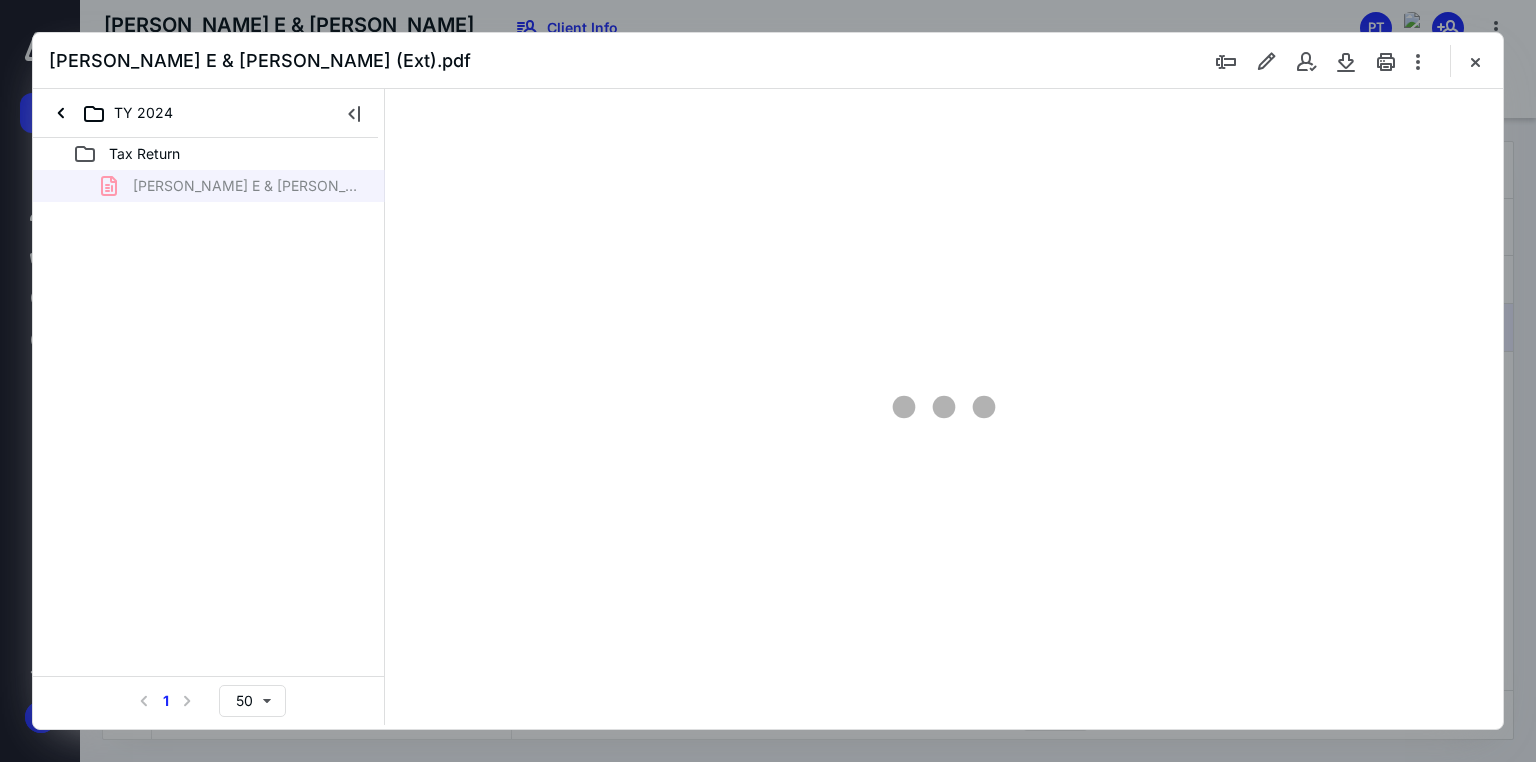 scroll, scrollTop: 0, scrollLeft: 0, axis: both 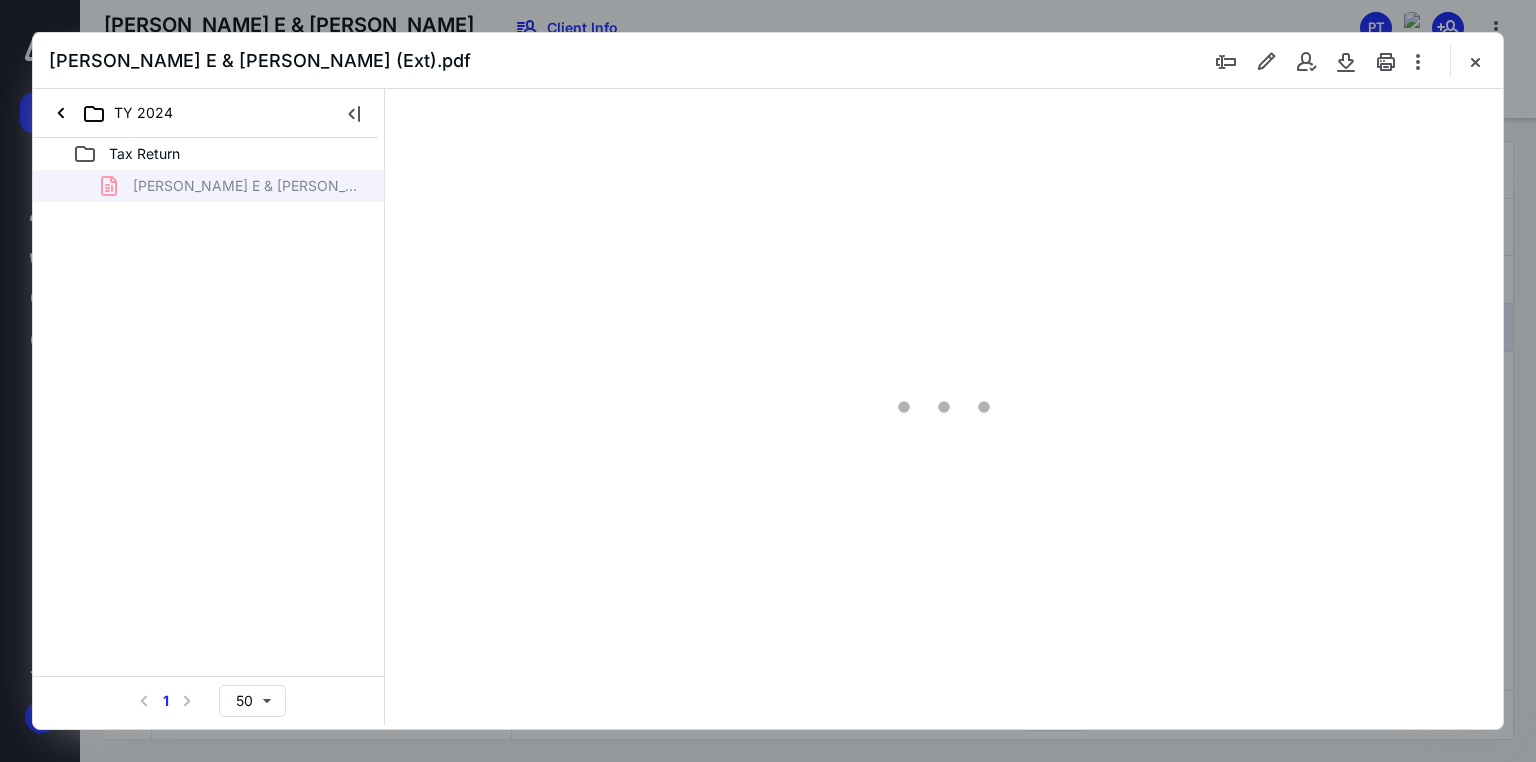 type on "71" 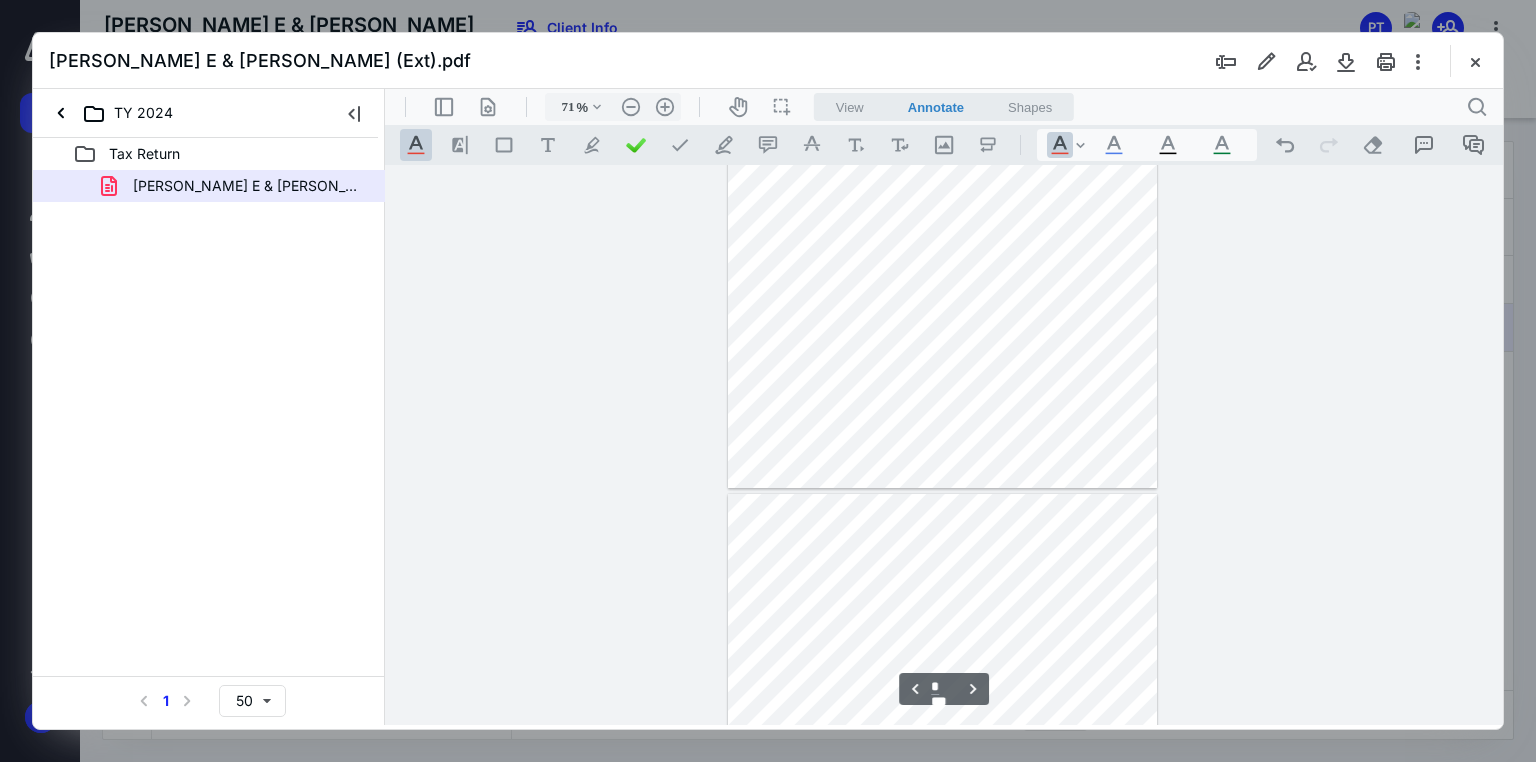 type on "*" 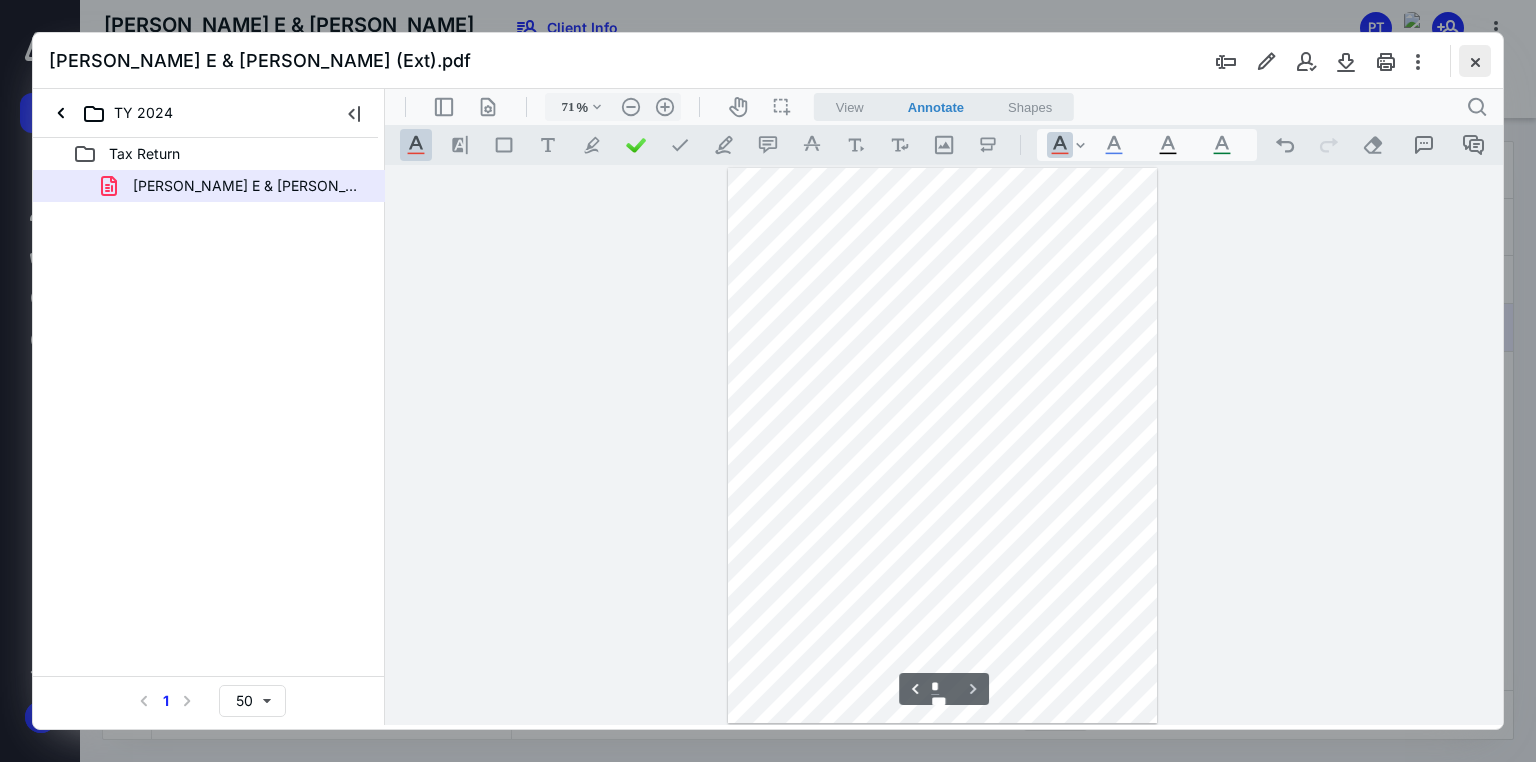 click at bounding box center [1475, 61] 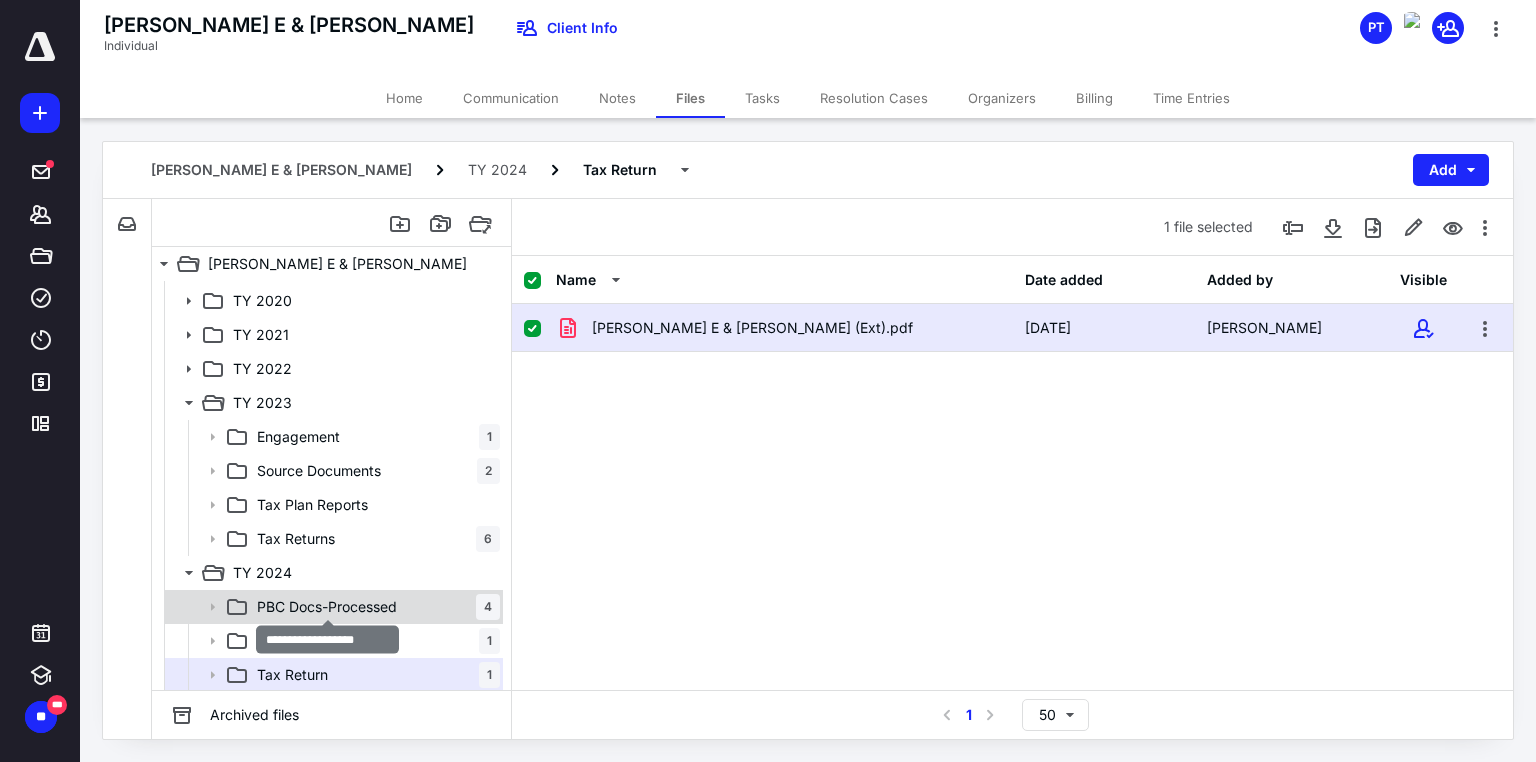 click on "PBC Docs-Processed" at bounding box center [327, 607] 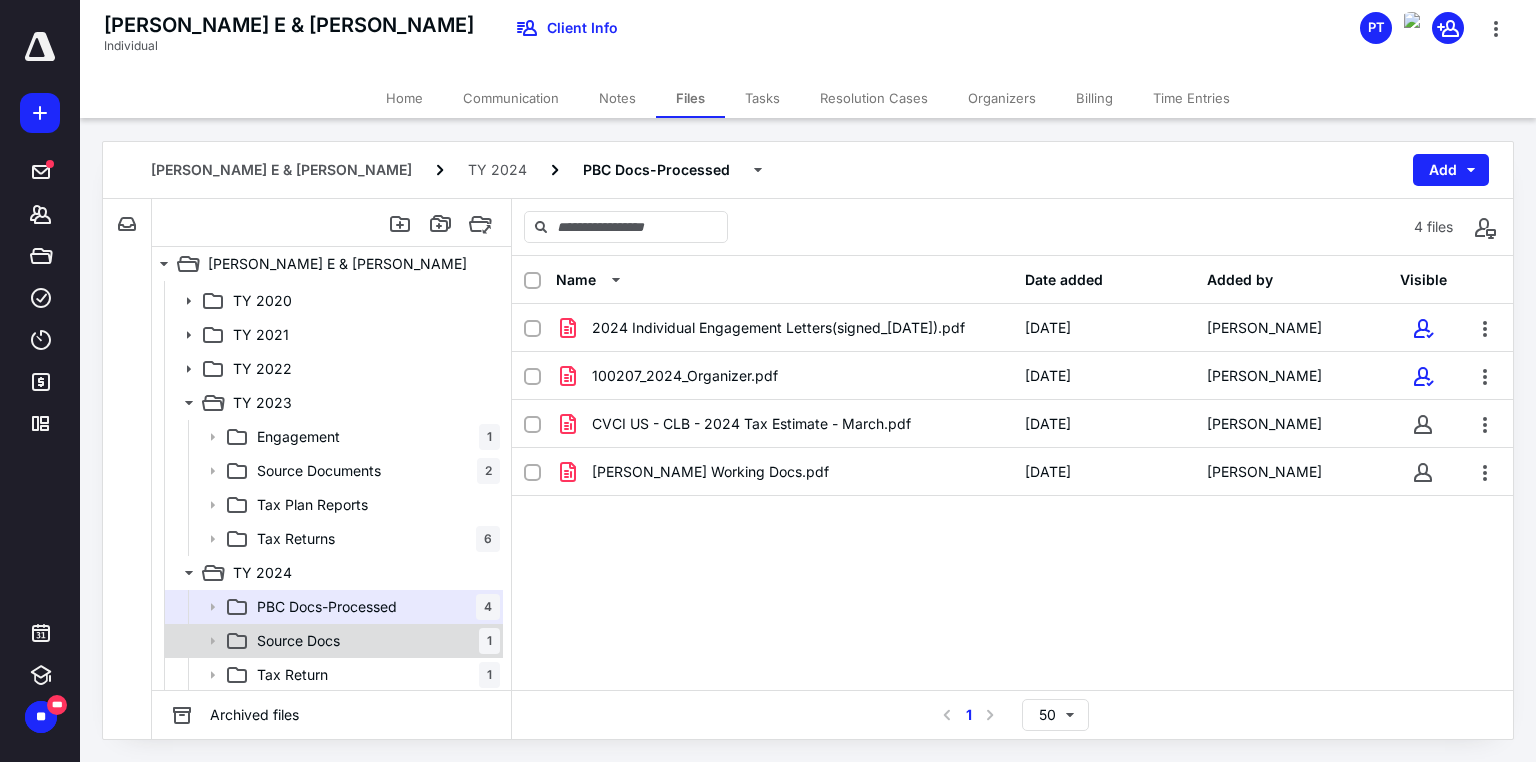 click on "Source Docs" at bounding box center [298, 641] 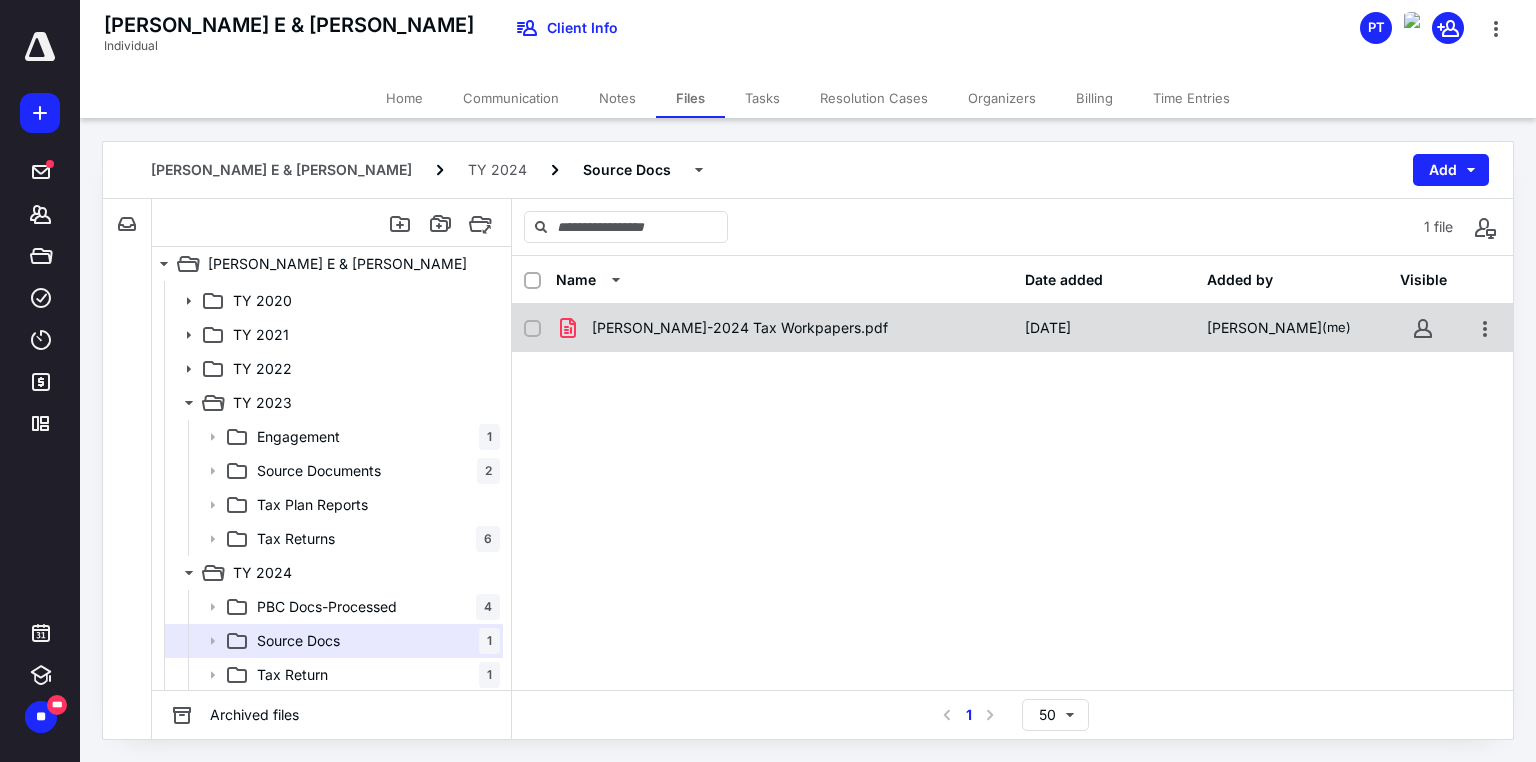 click at bounding box center [532, 329] 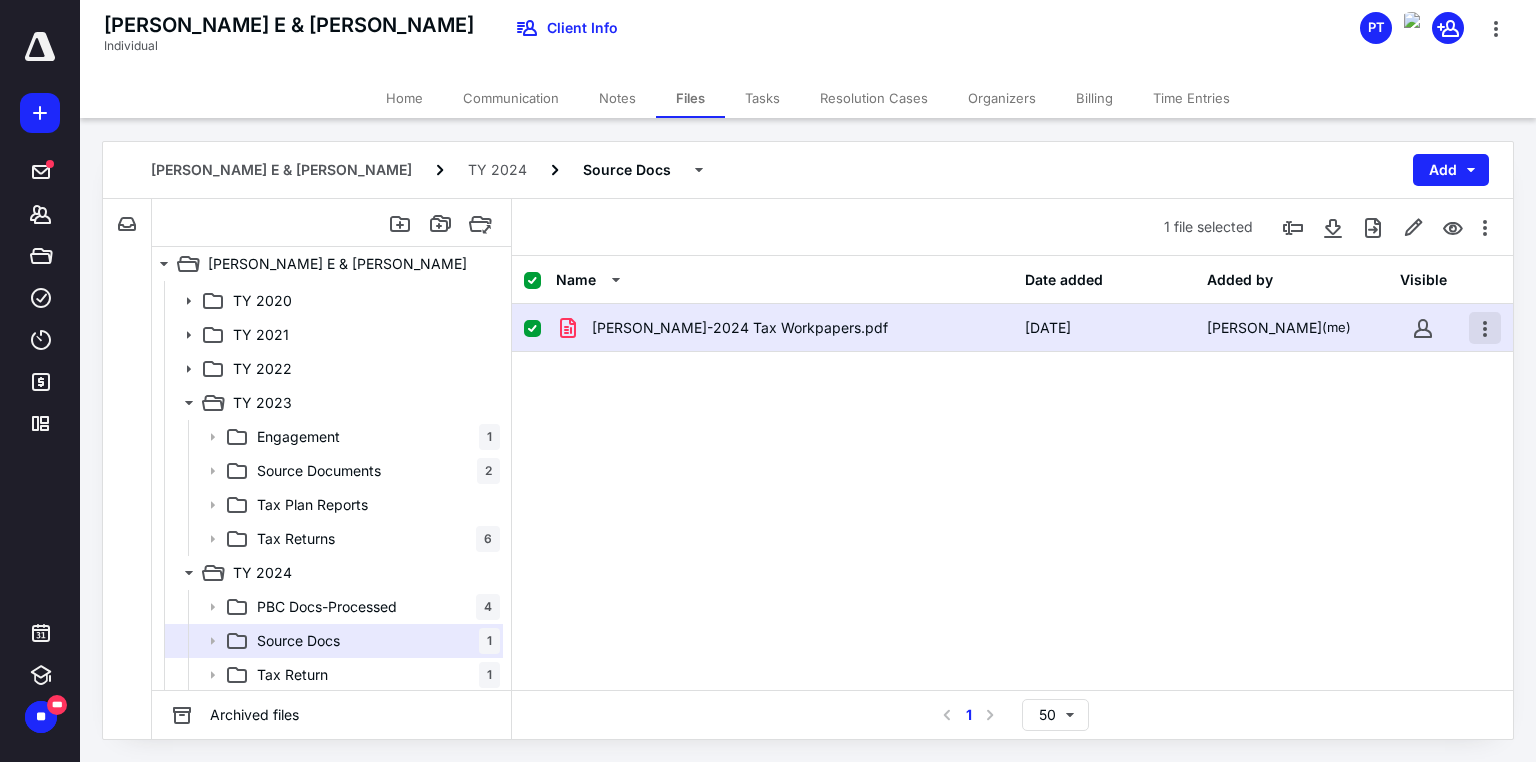 click at bounding box center (1485, 328) 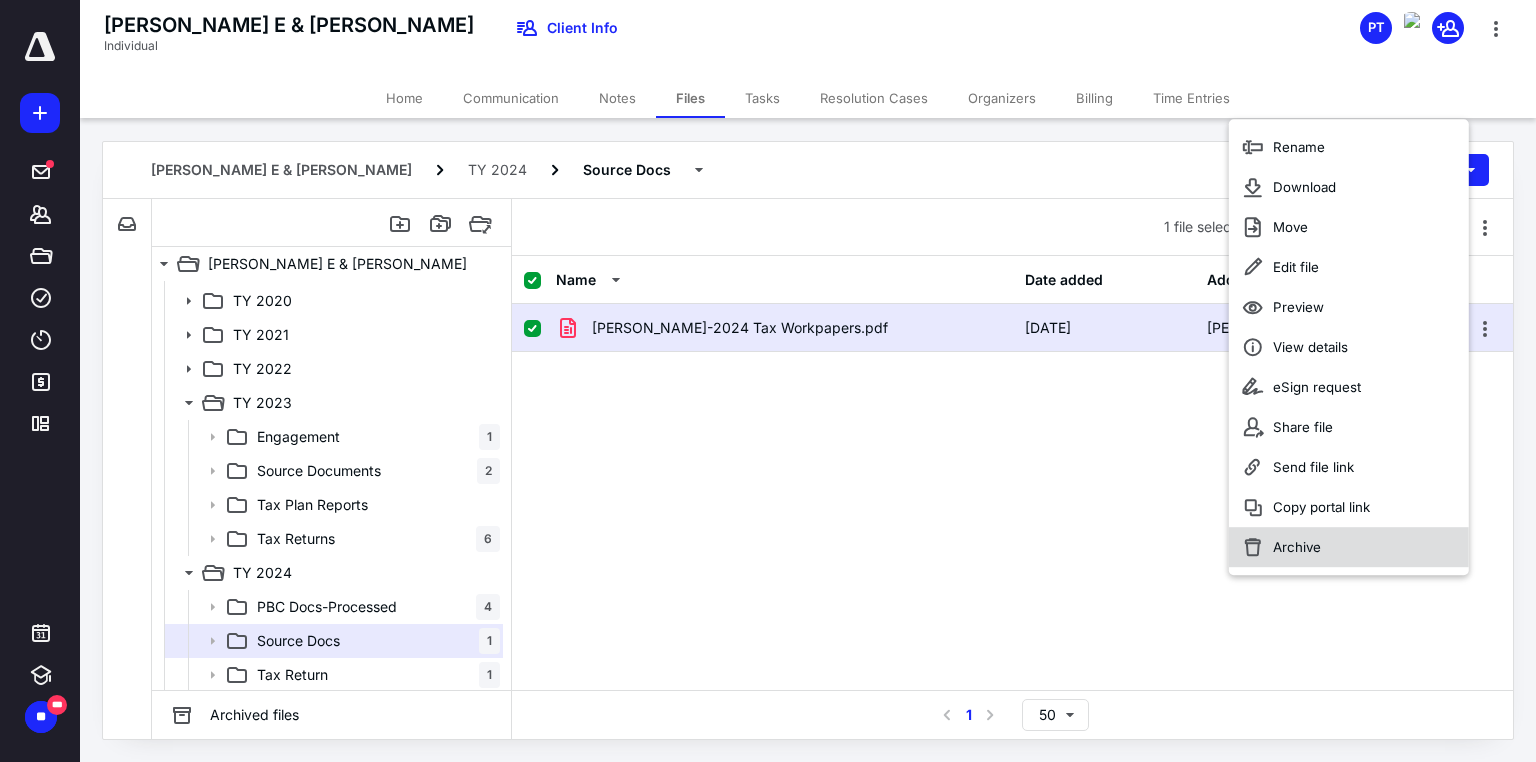 click on "Archive" at bounding box center [1349, 547] 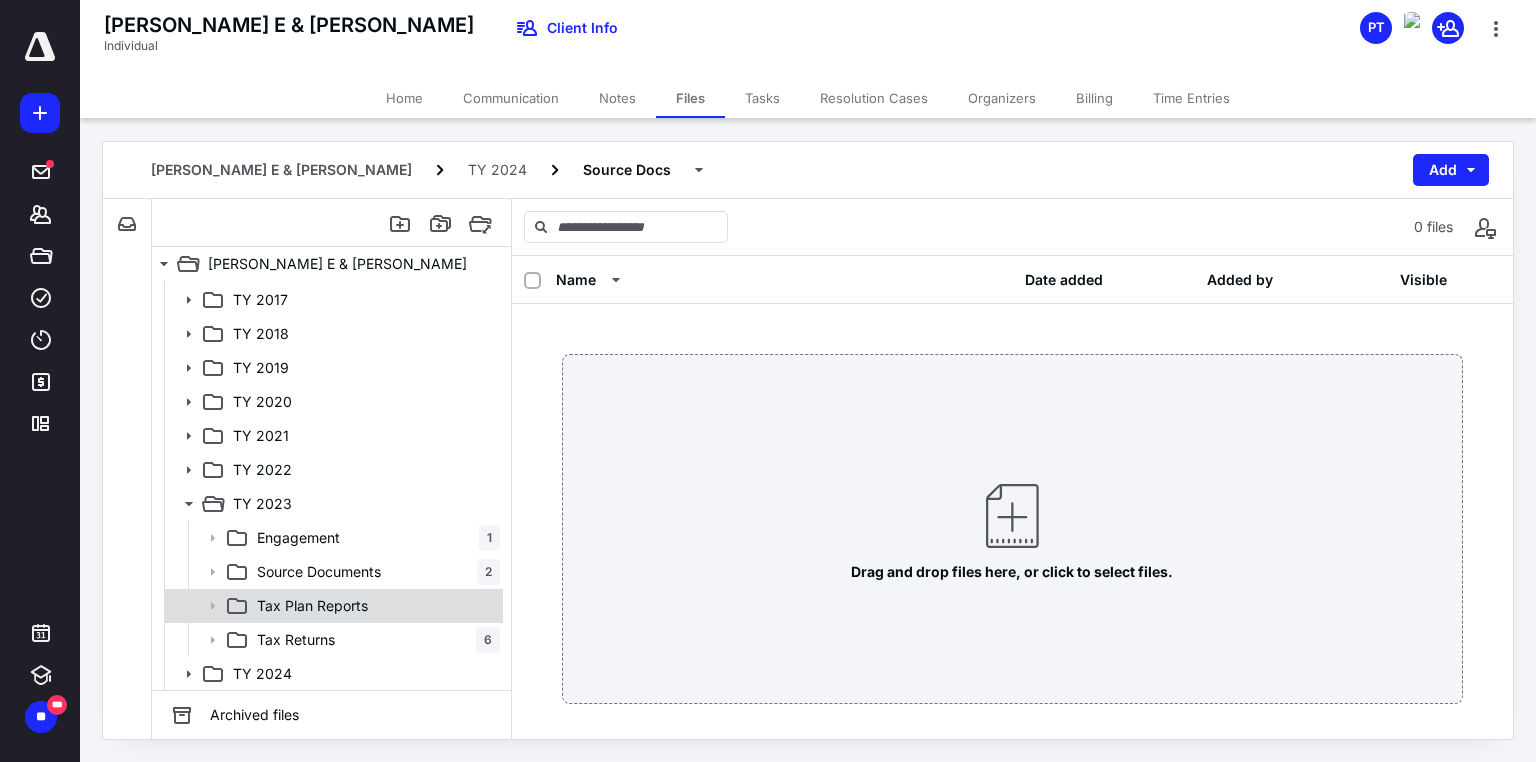 scroll, scrollTop: 167, scrollLeft: 0, axis: vertical 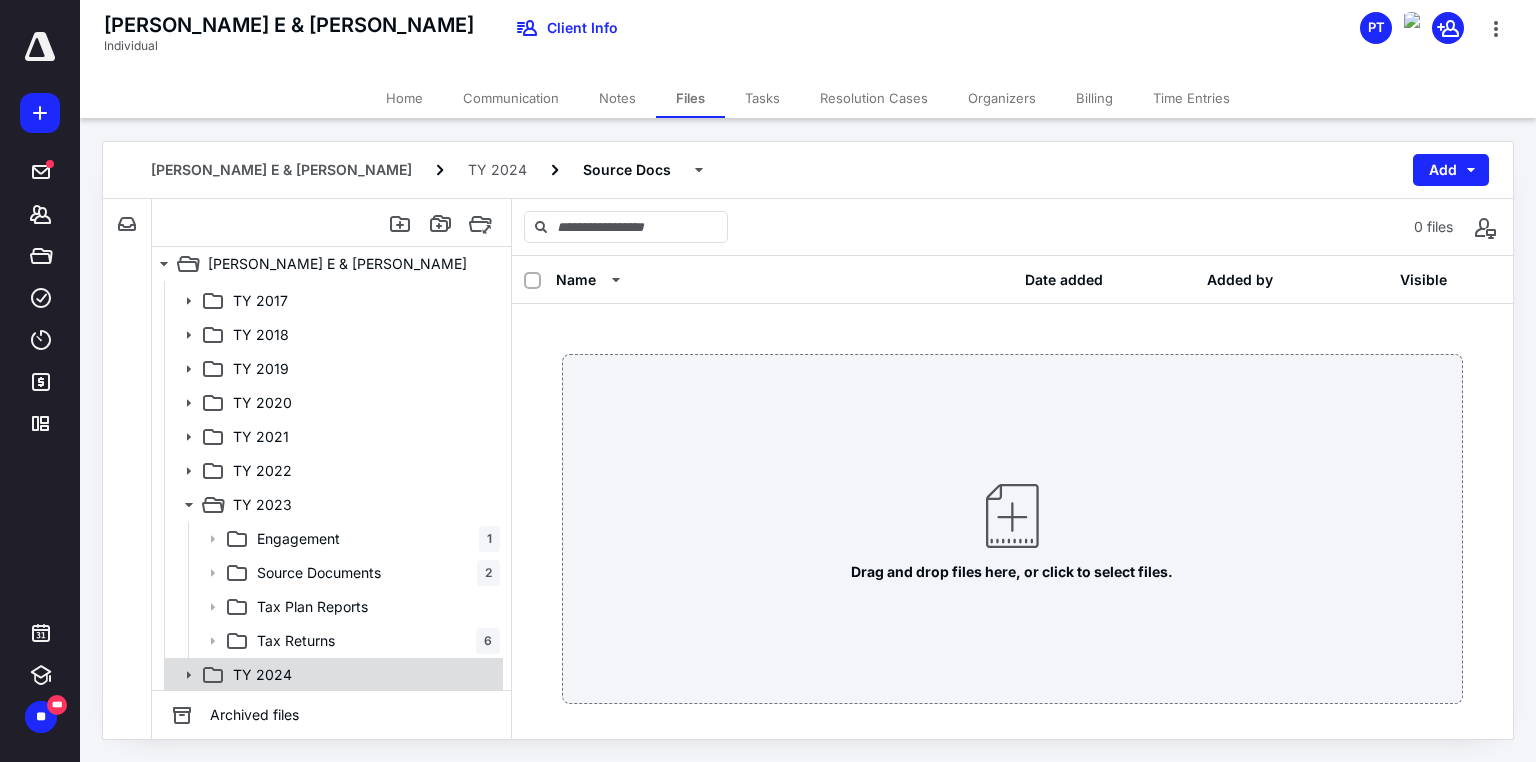click 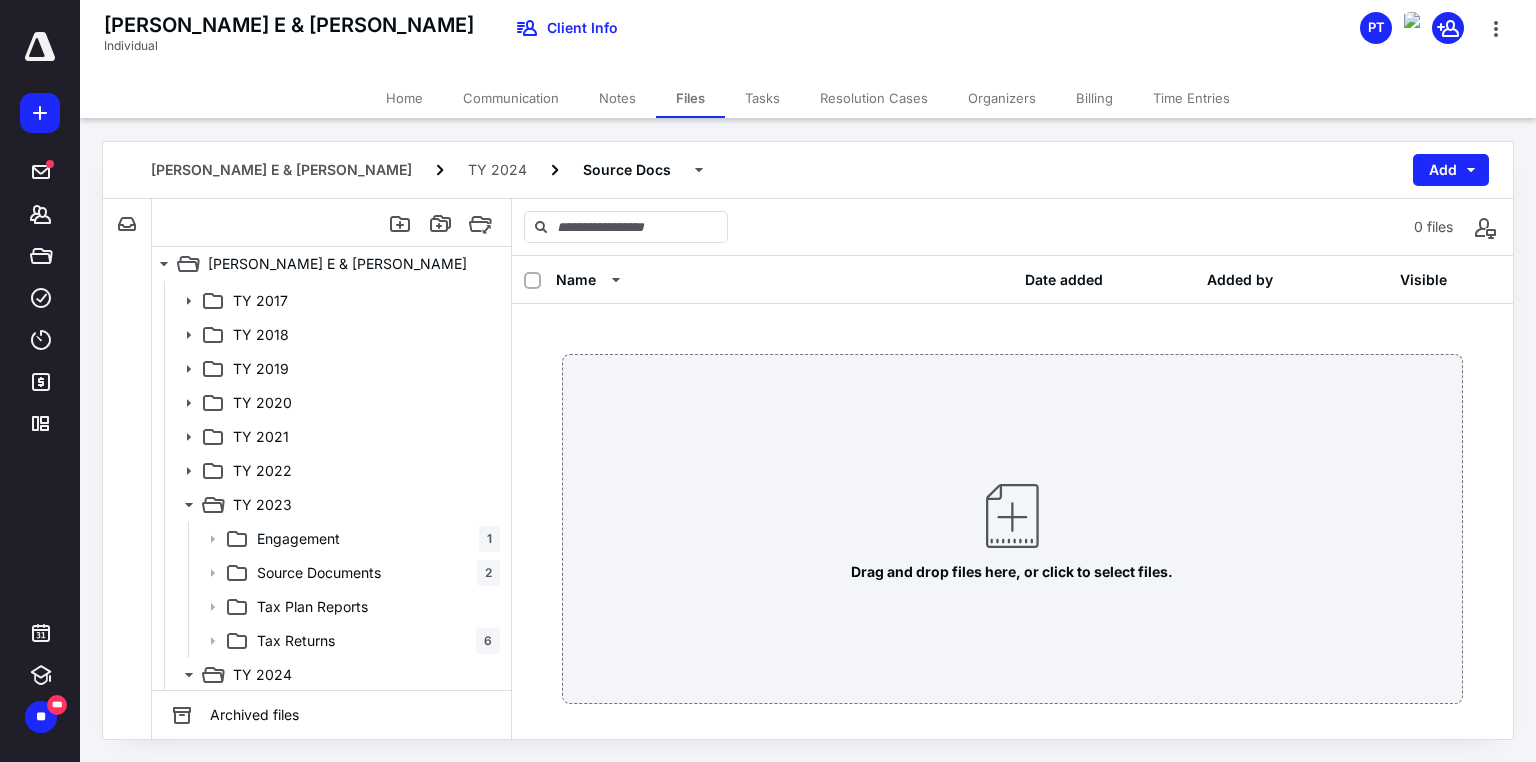 scroll, scrollTop: 269, scrollLeft: 0, axis: vertical 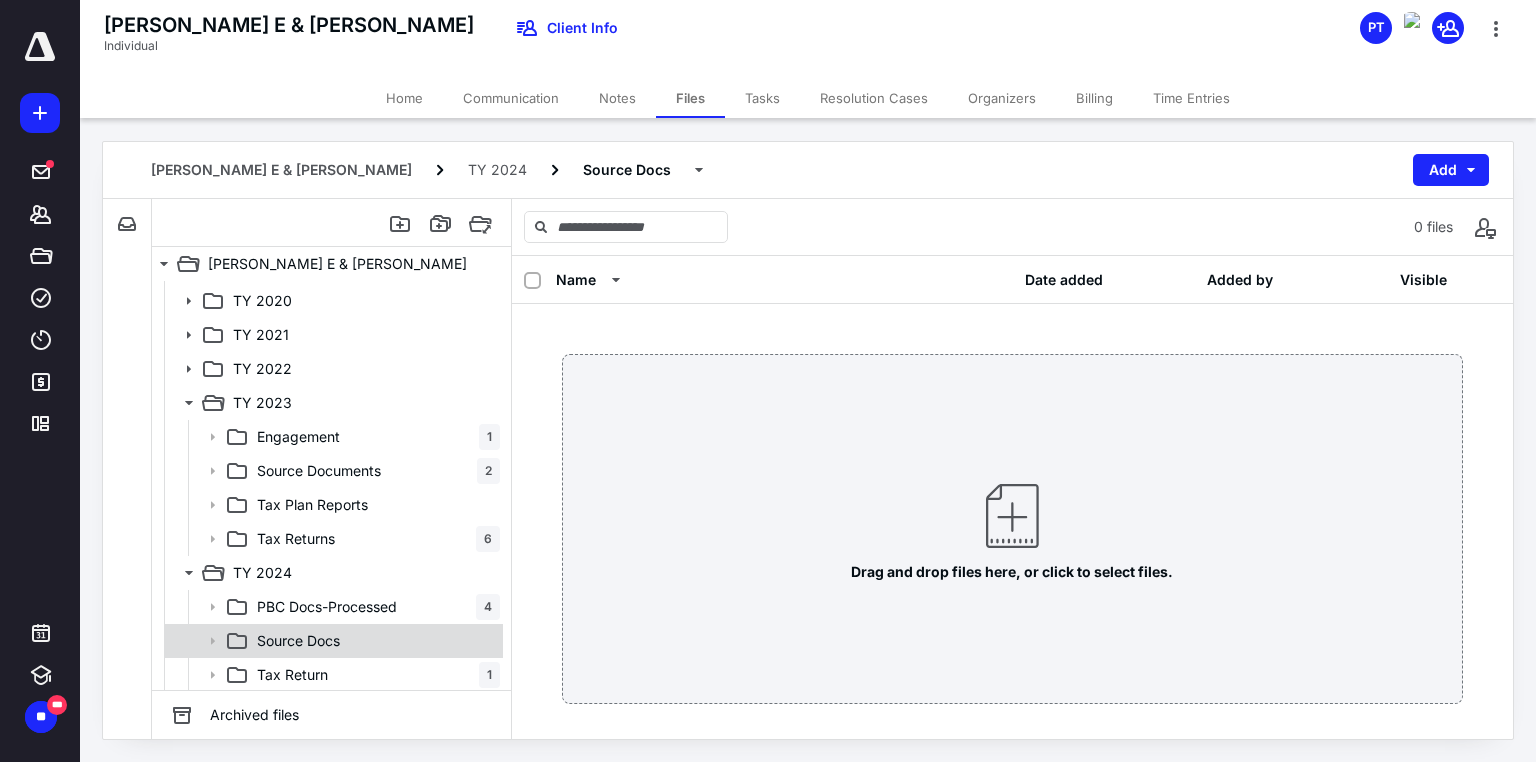 click on "Source Docs" at bounding box center [298, 641] 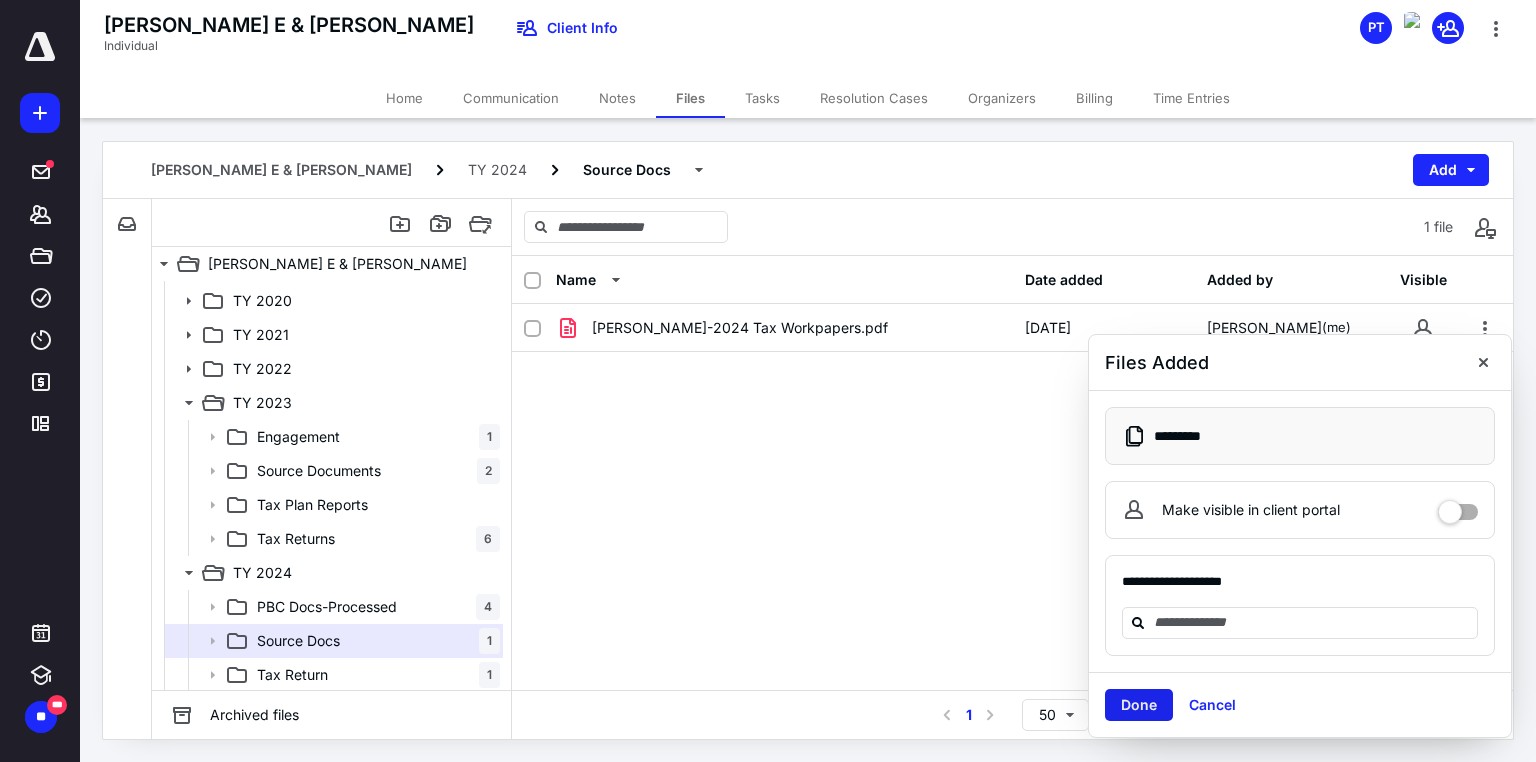 click on "Done" at bounding box center (1139, 705) 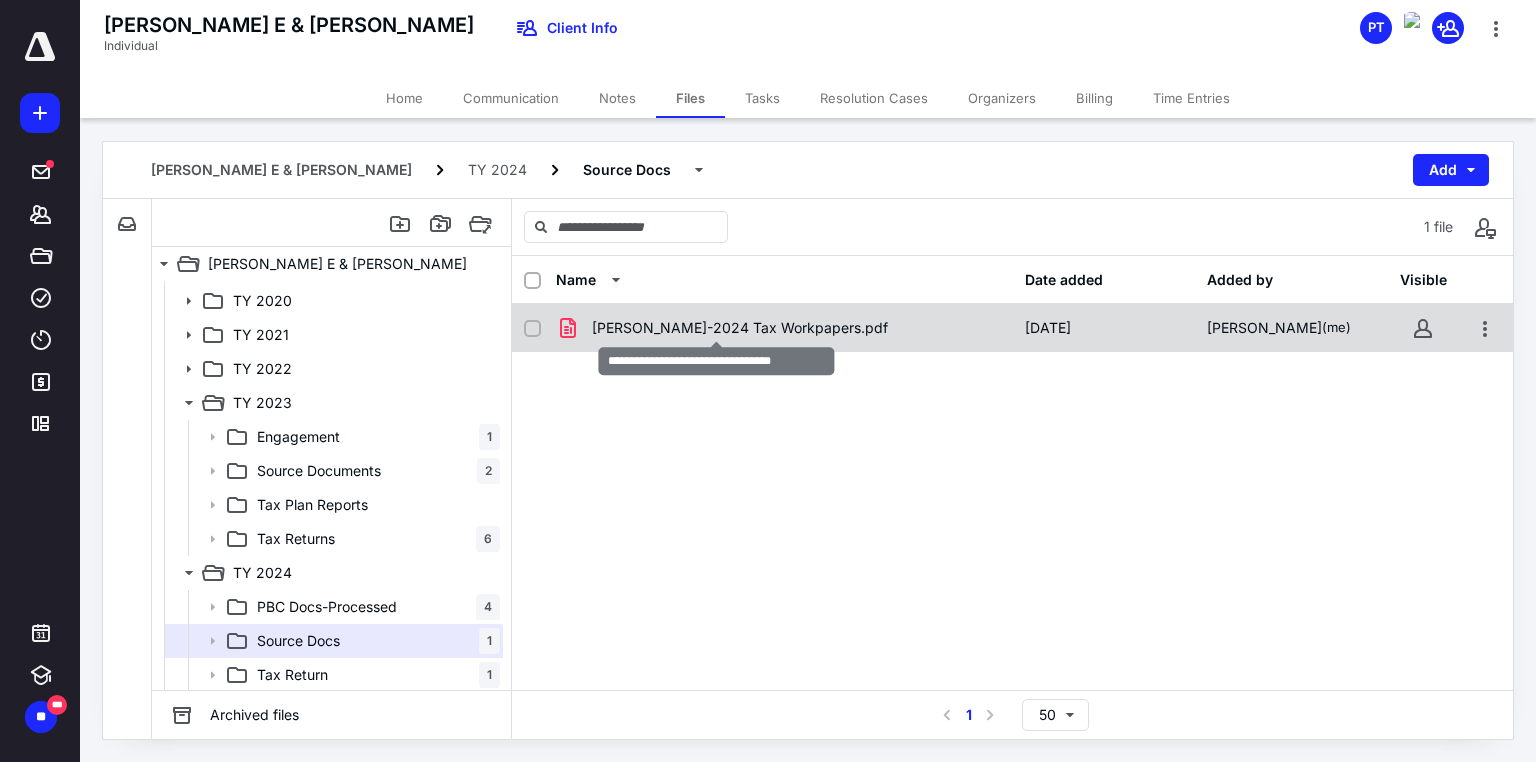 click on "[PERSON_NAME]-2024 Tax Workpapers.pdf" at bounding box center (740, 328) 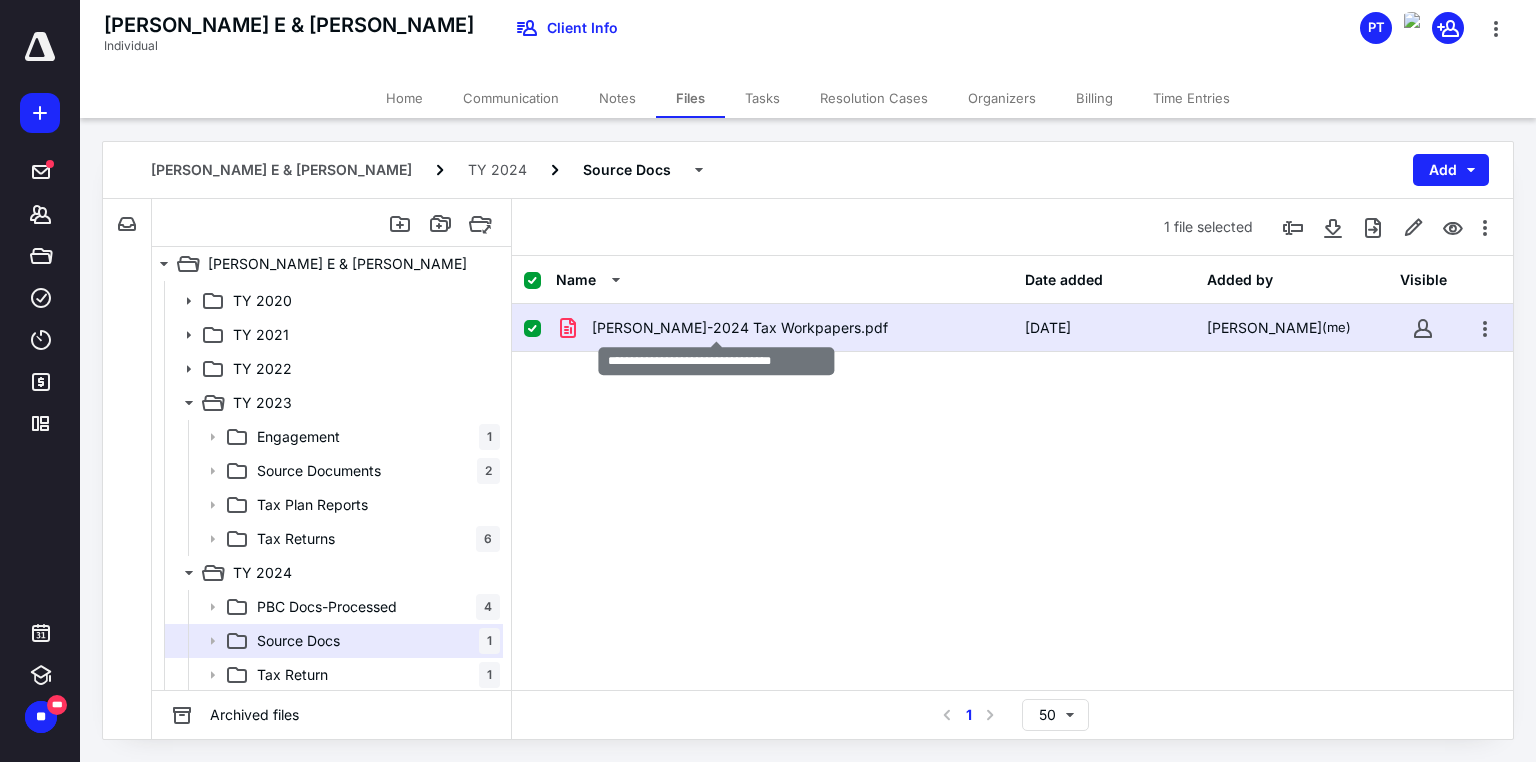 click on "[PERSON_NAME]-2024 Tax Workpapers.pdf" at bounding box center [740, 328] 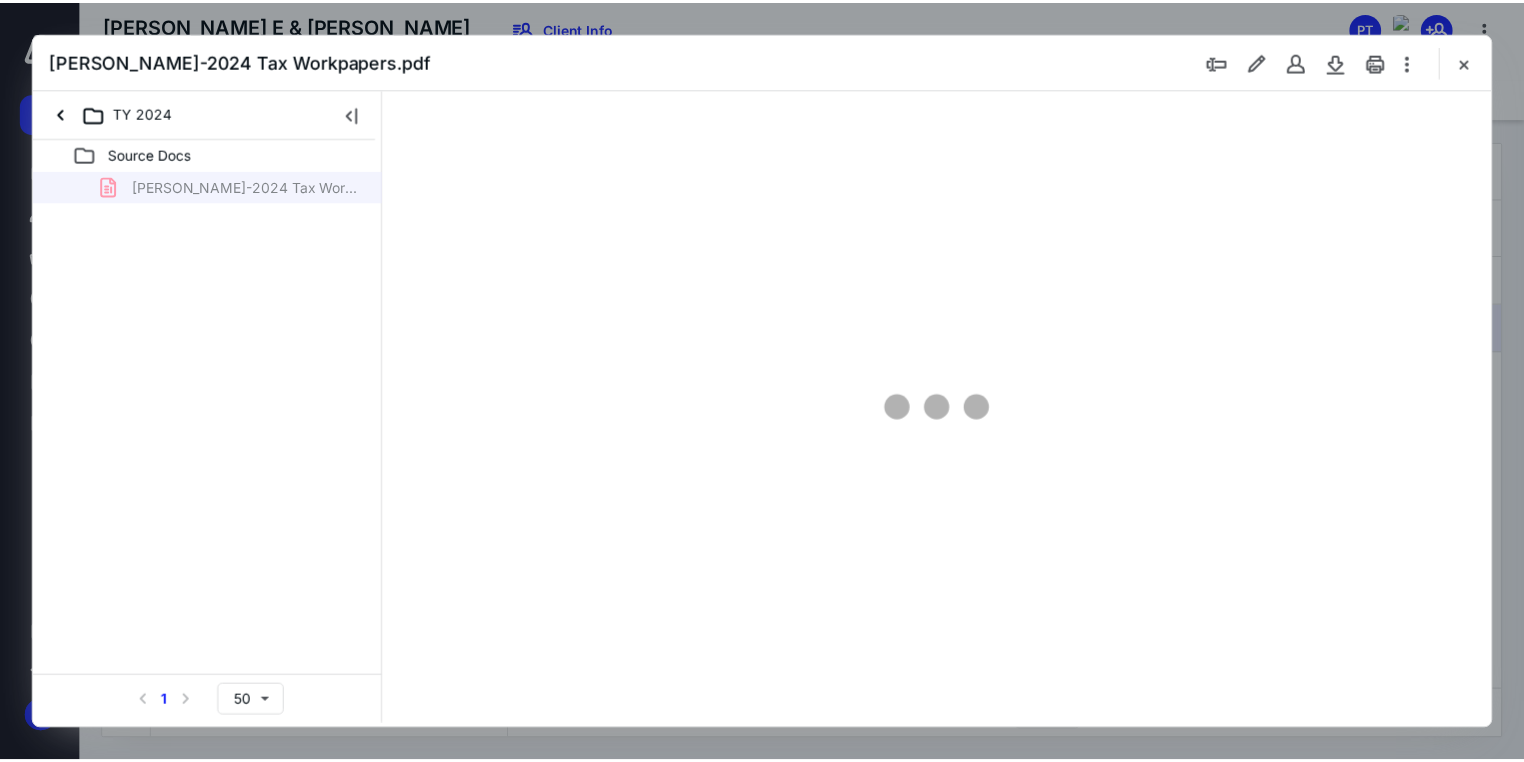 scroll, scrollTop: 0, scrollLeft: 0, axis: both 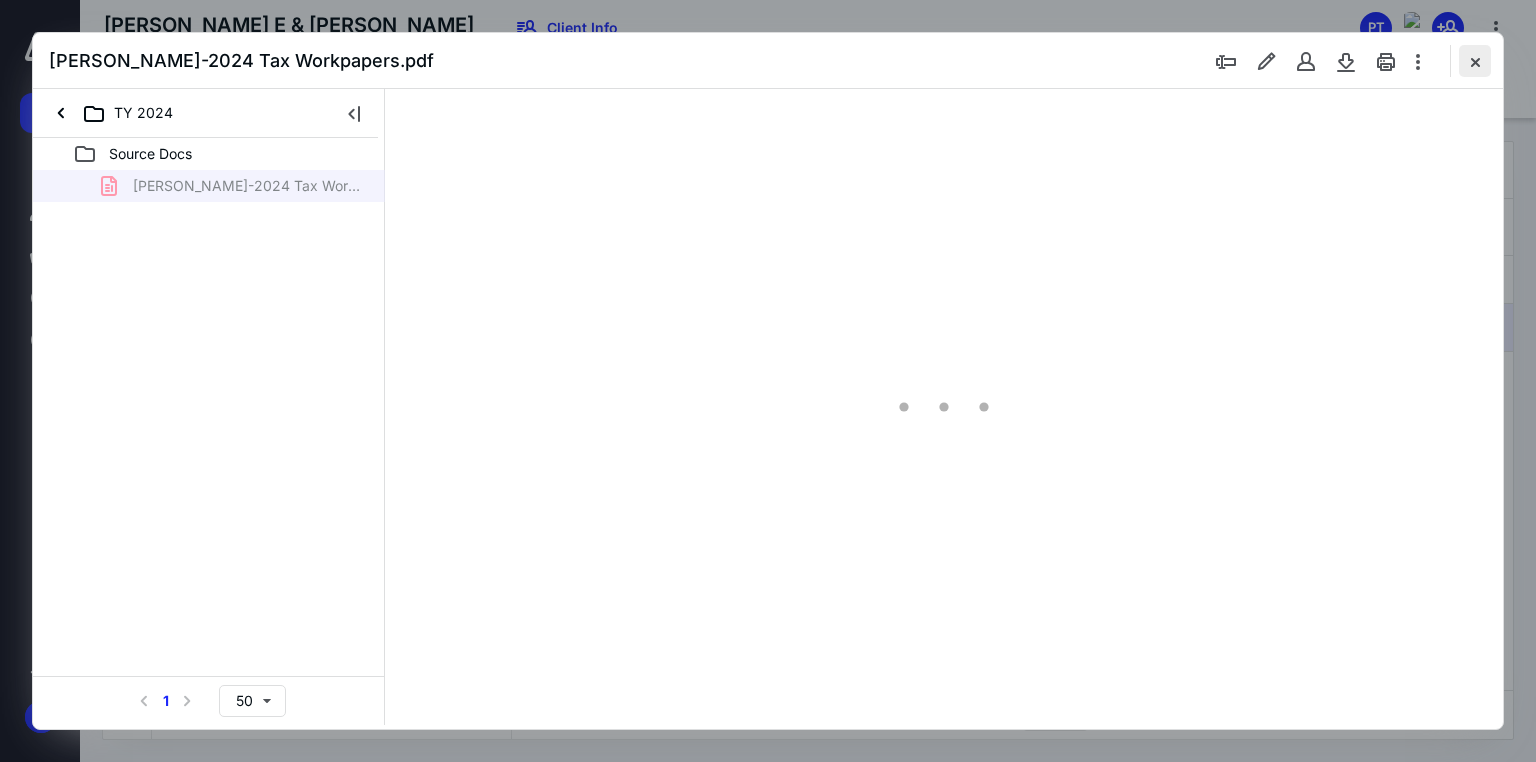 click at bounding box center [1475, 61] 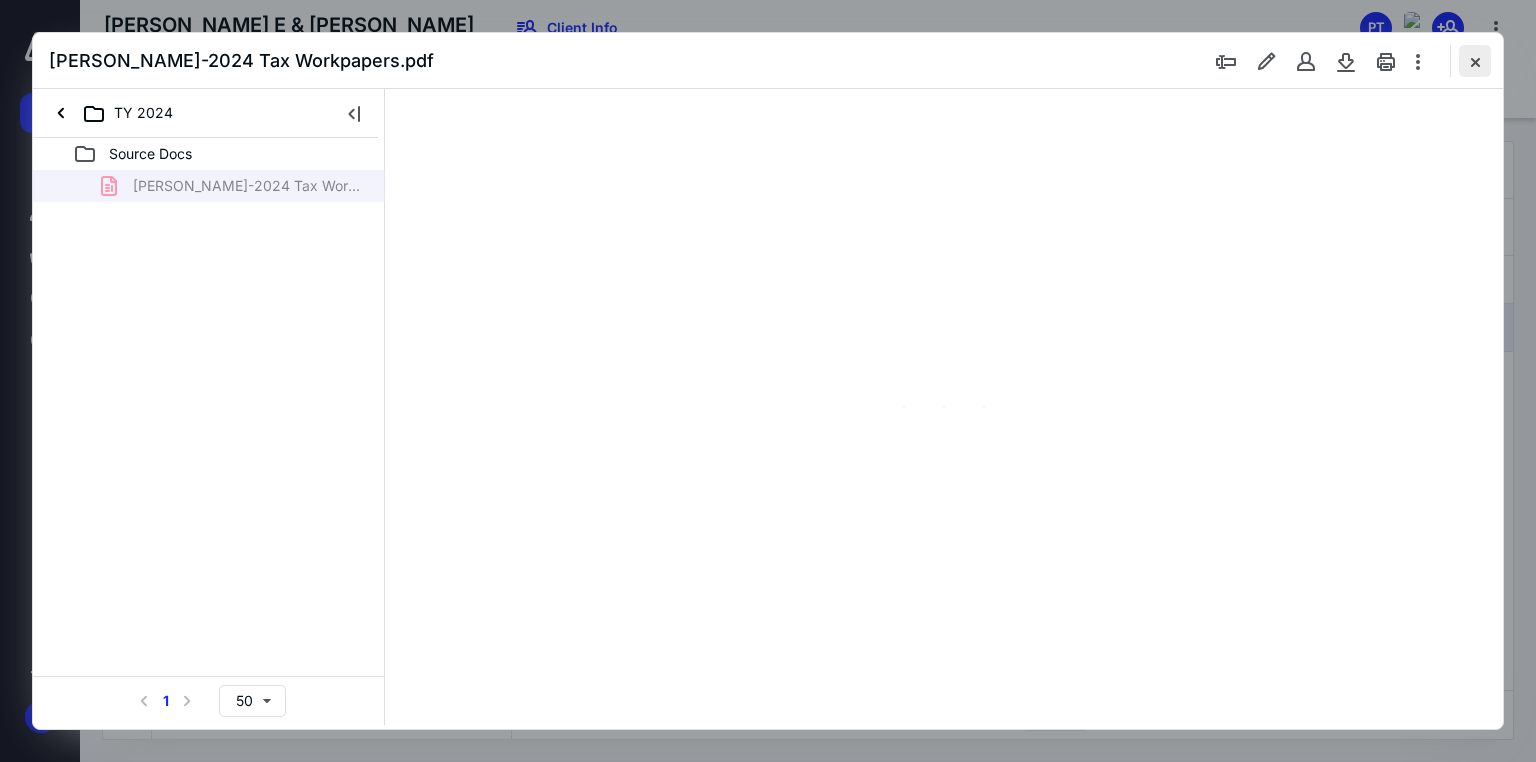 type on "70" 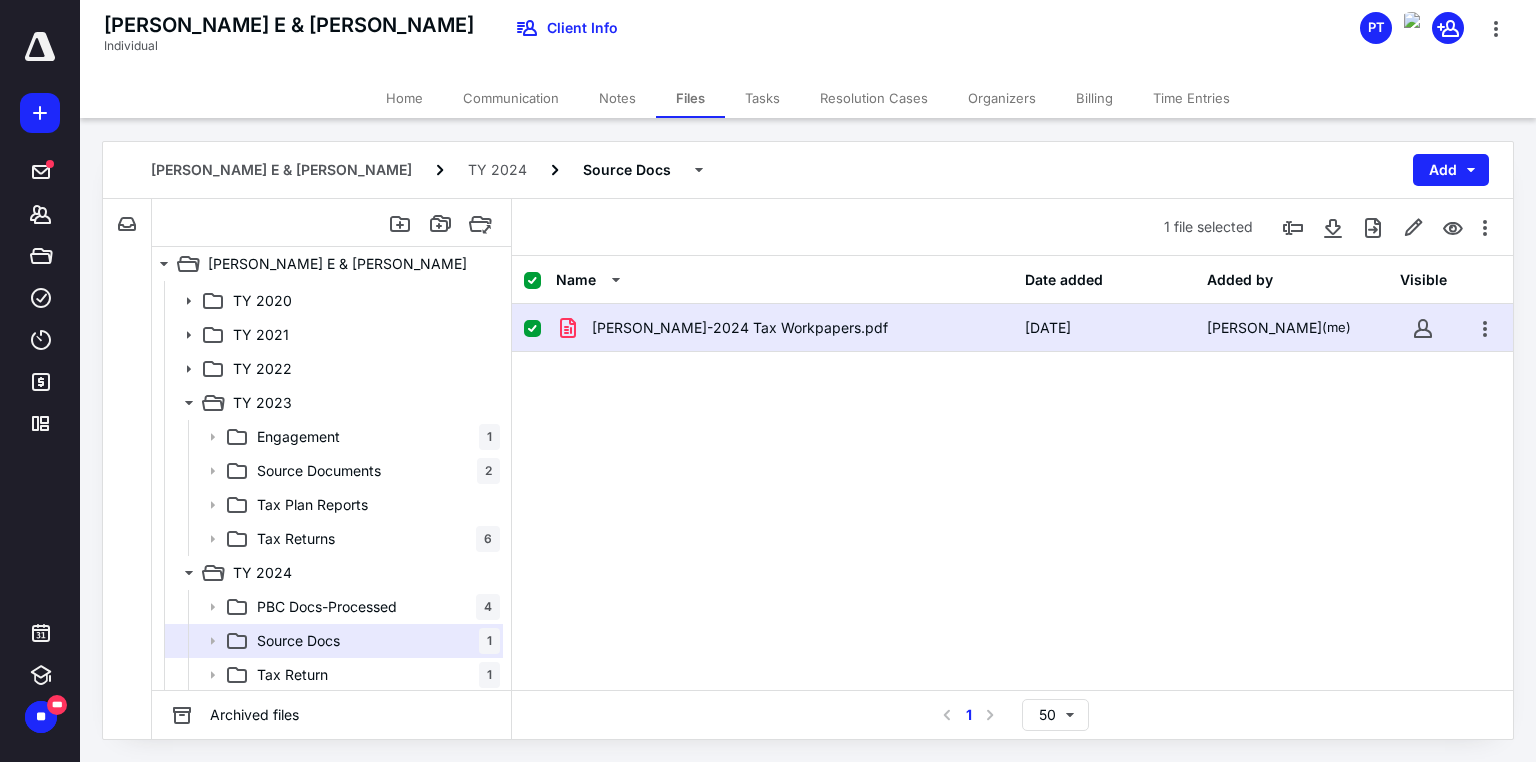 click on "Notes" at bounding box center (617, 98) 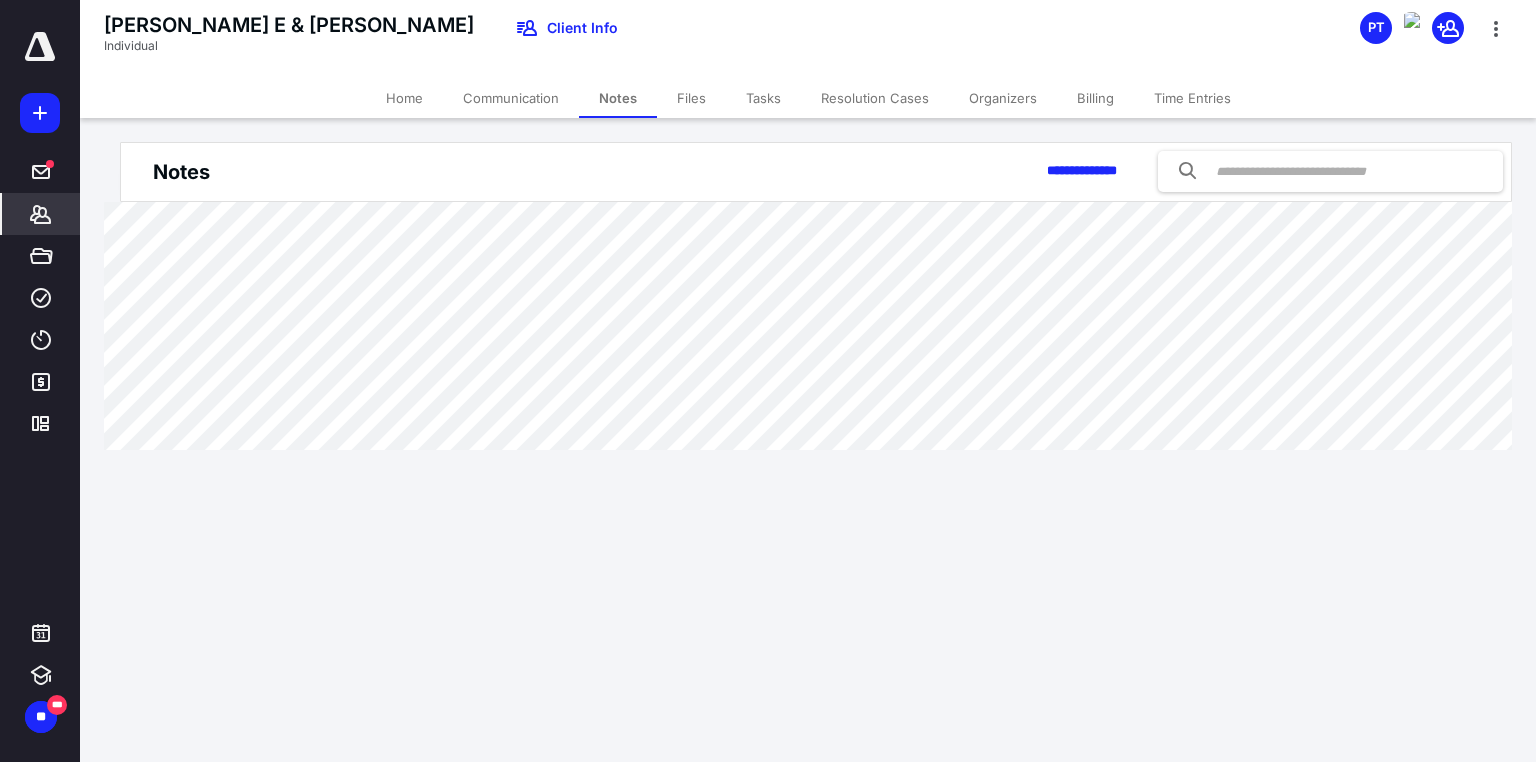 click on "Files" at bounding box center [691, 98] 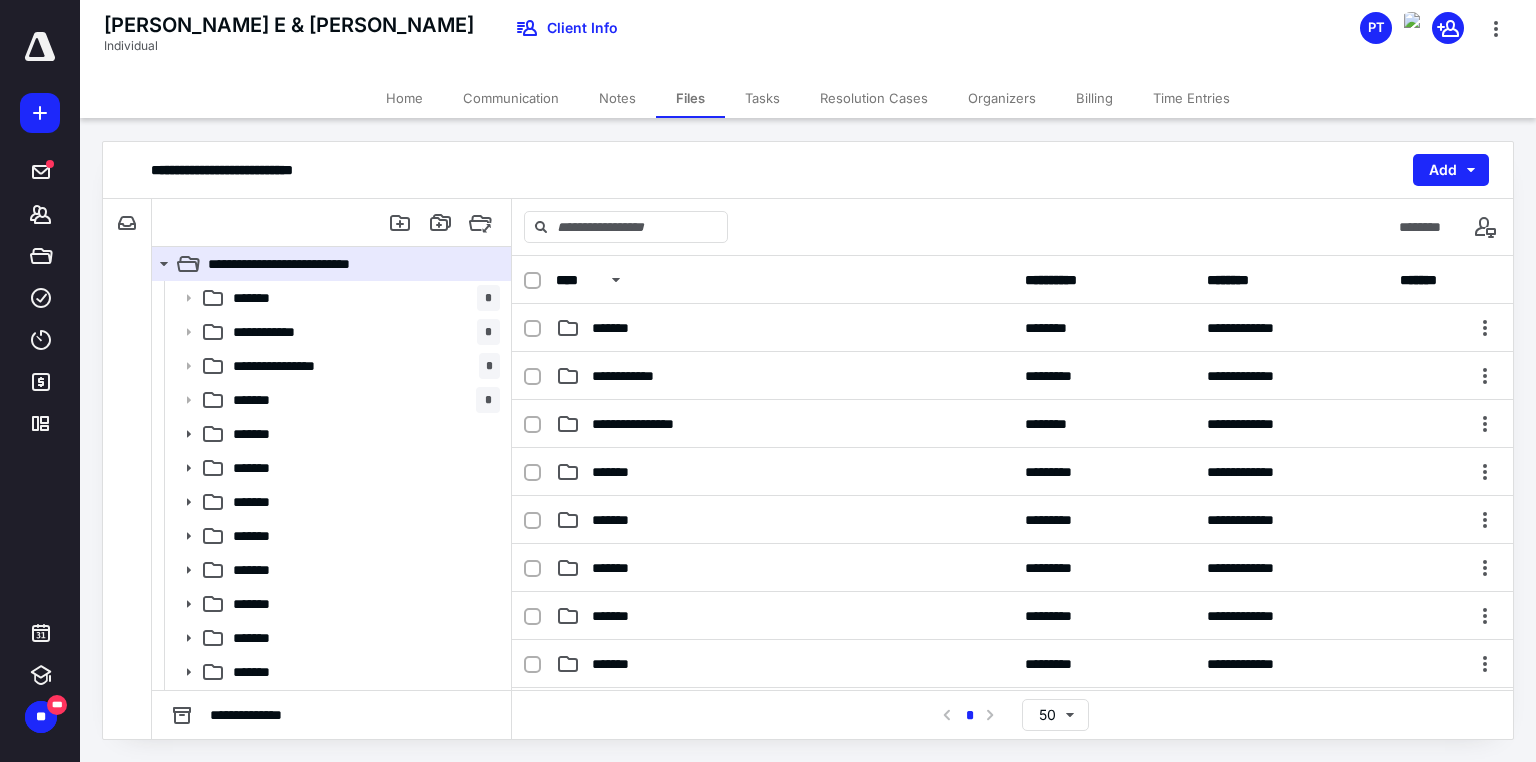 click on "Tasks" at bounding box center [762, 98] 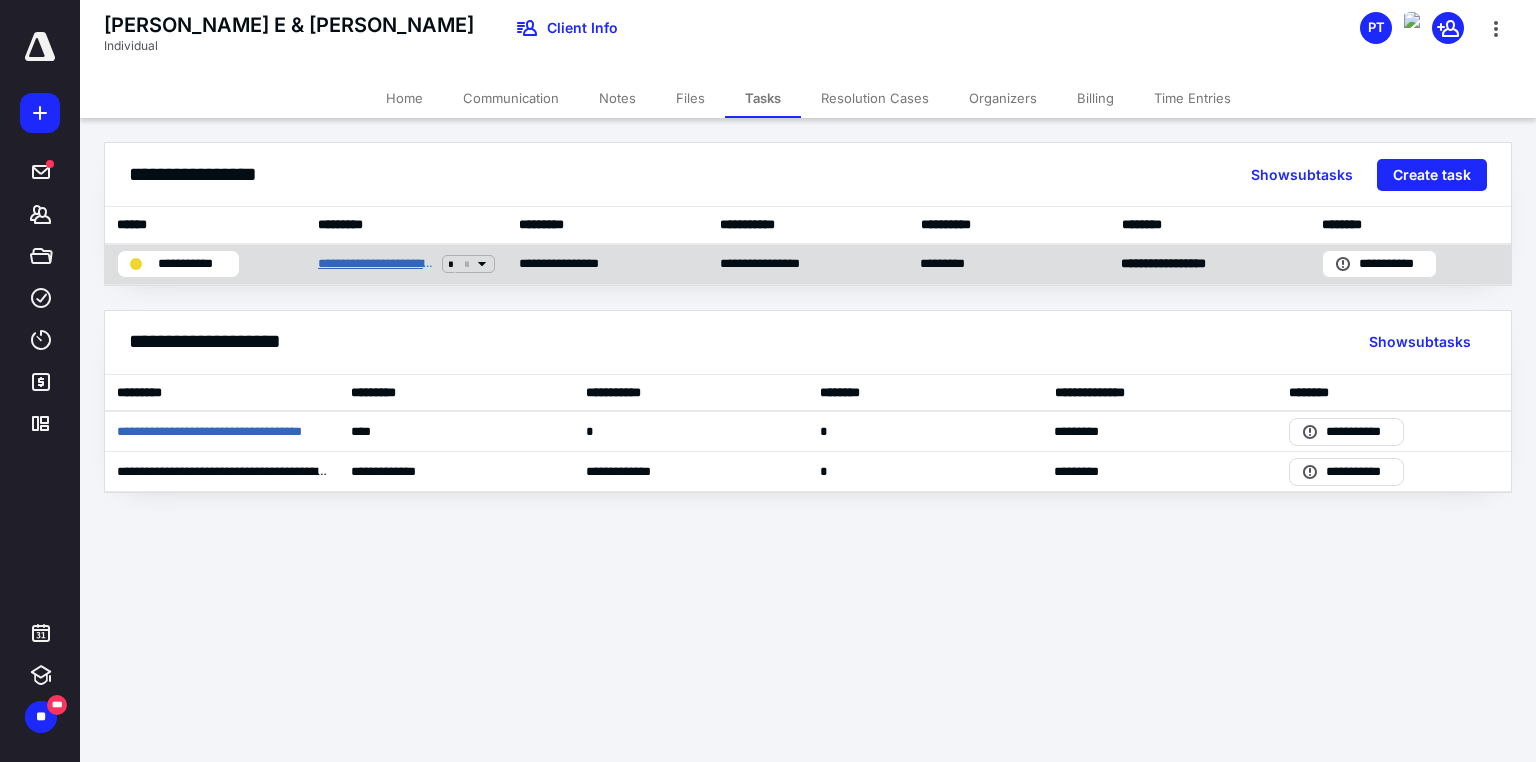 click on "**********" at bounding box center [376, 264] 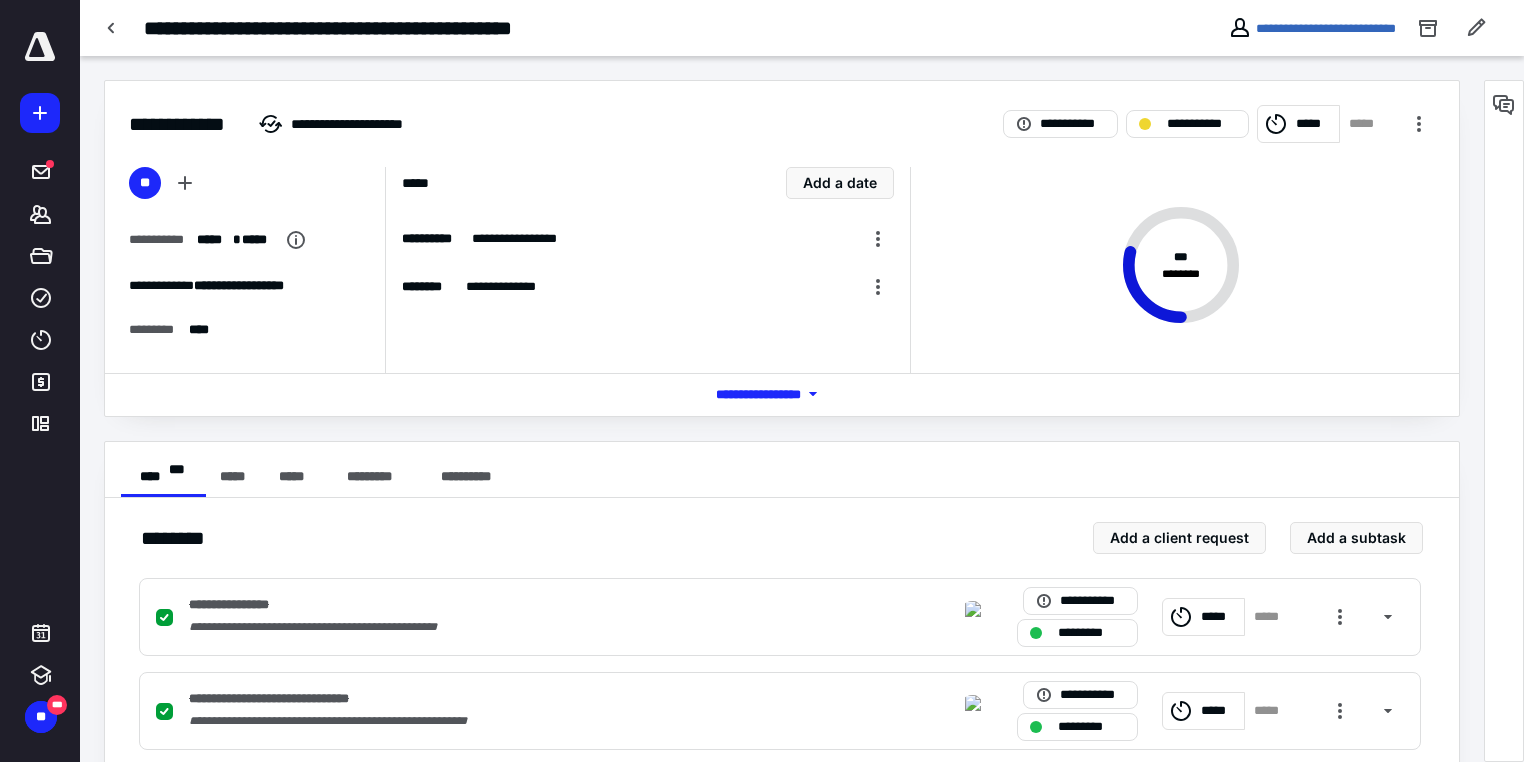 scroll, scrollTop: 506, scrollLeft: 0, axis: vertical 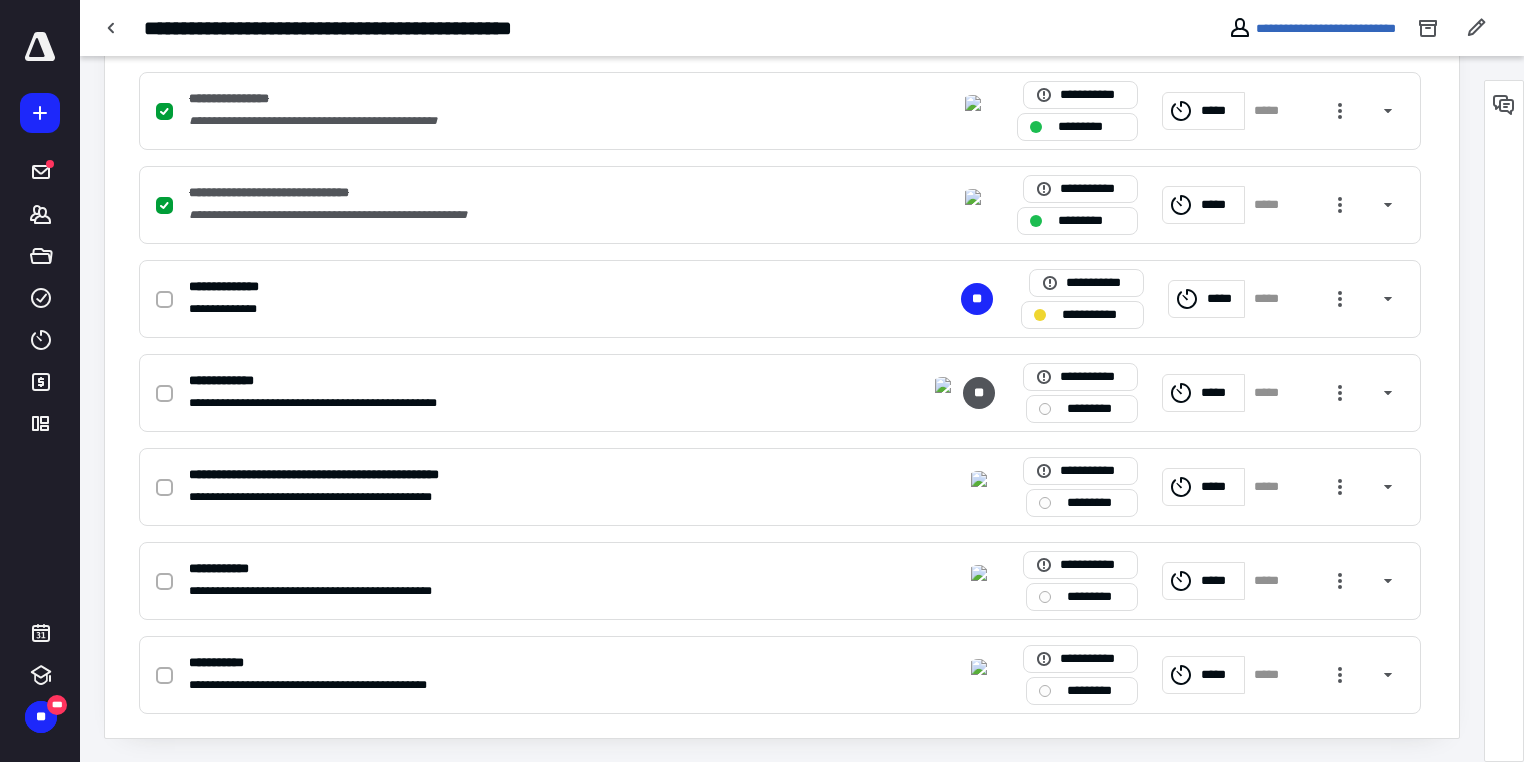 click at bounding box center [40, 47] 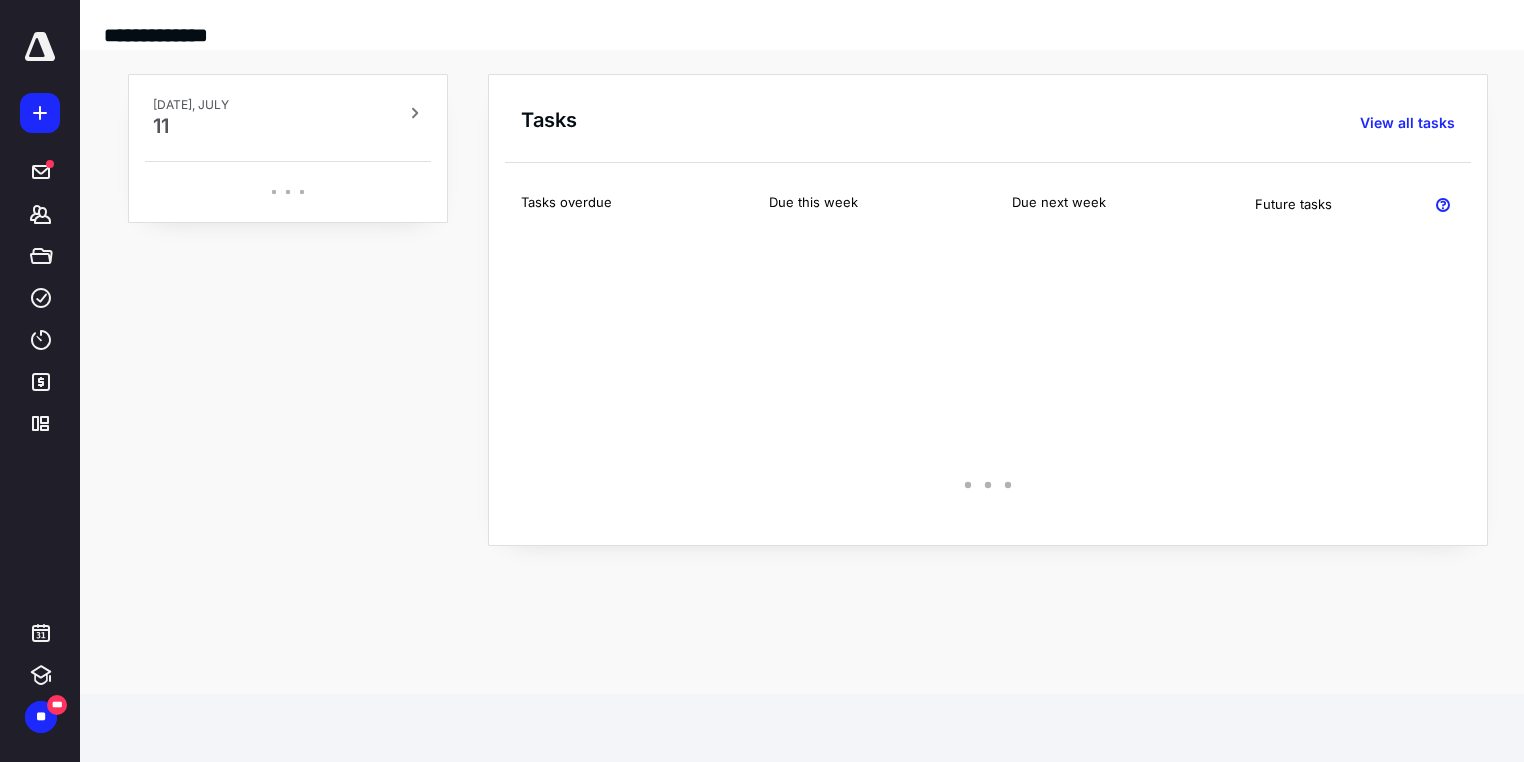 scroll, scrollTop: 0, scrollLeft: 0, axis: both 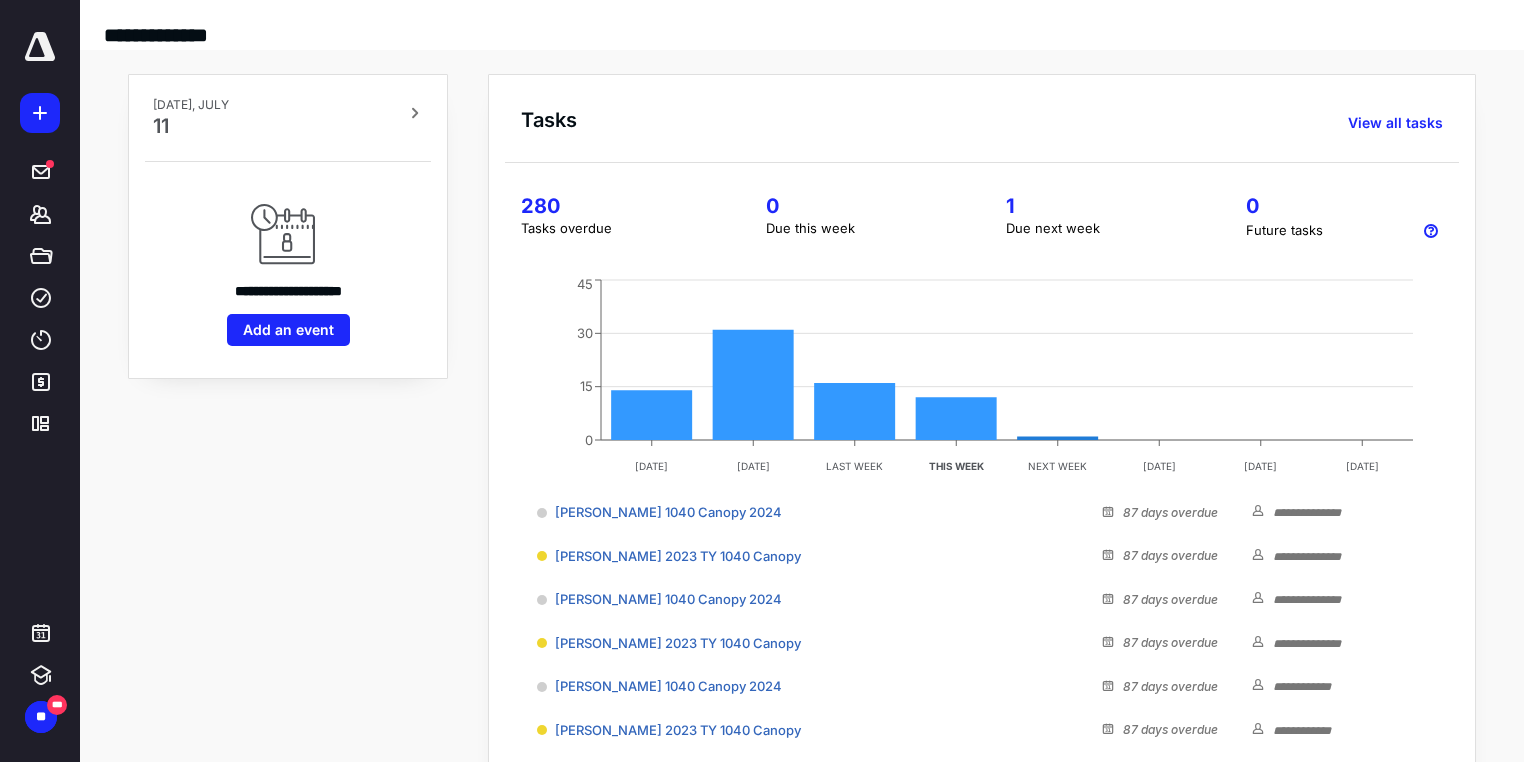 click on "280" at bounding box center (619, 206) 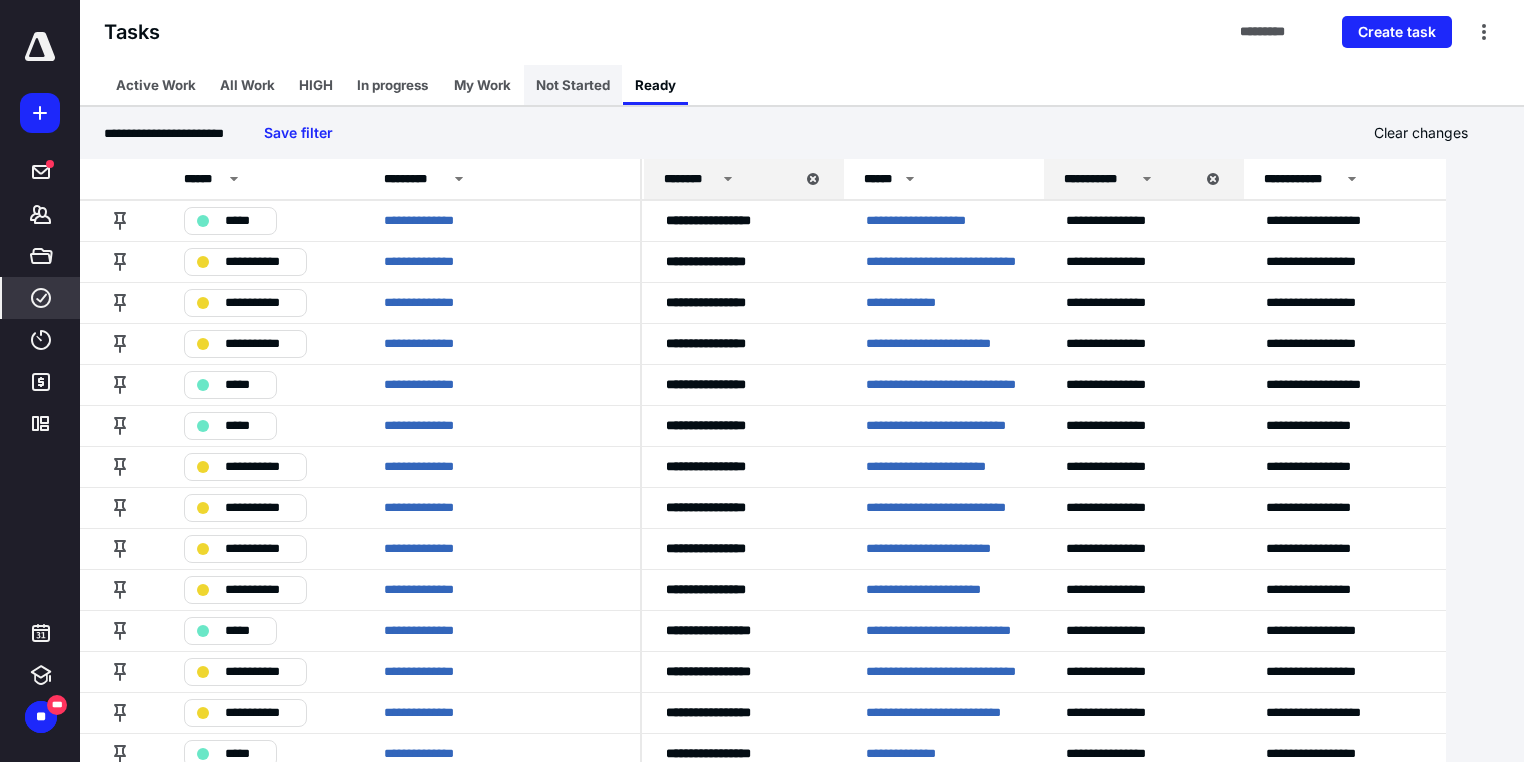 click on "Not Started" at bounding box center [573, 85] 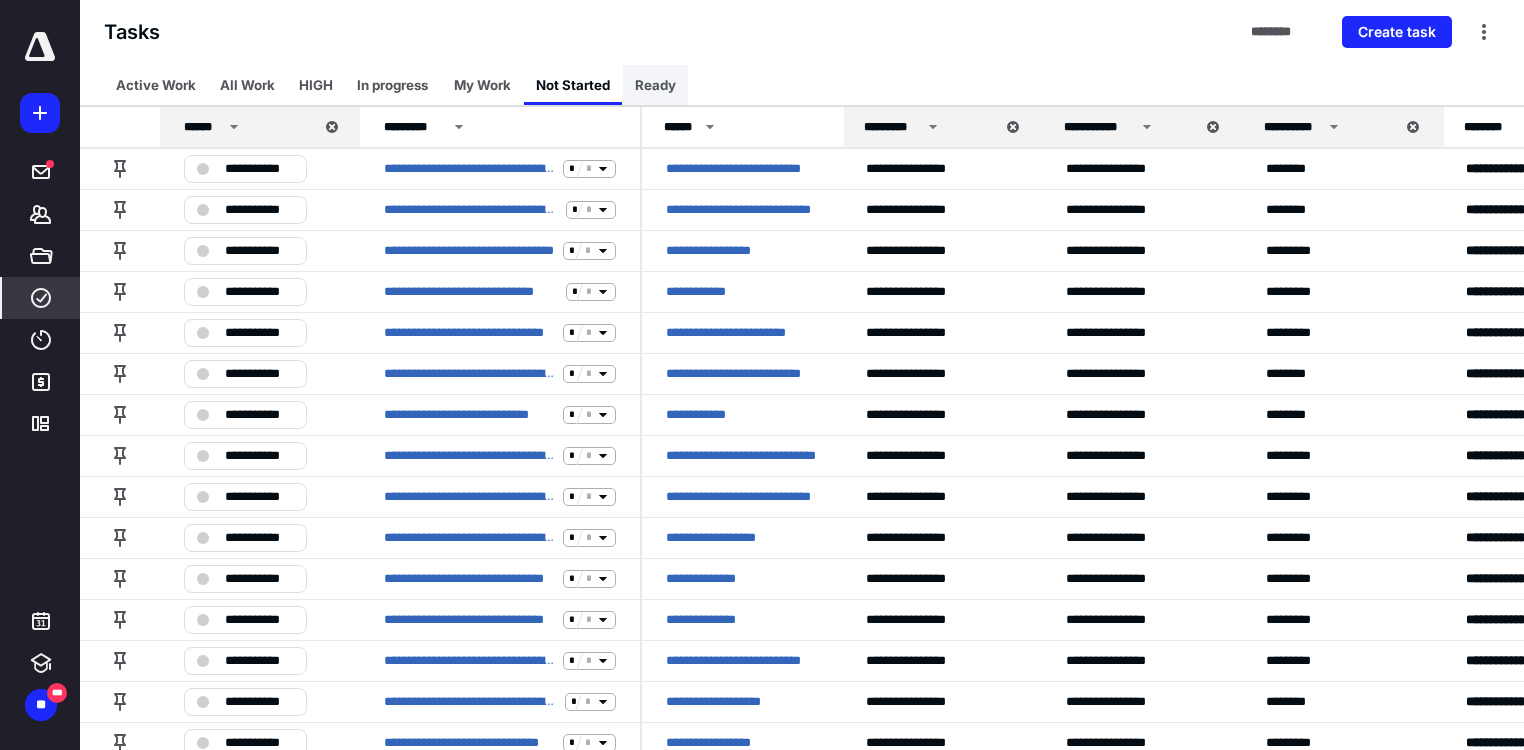 click on "Ready" at bounding box center [655, 85] 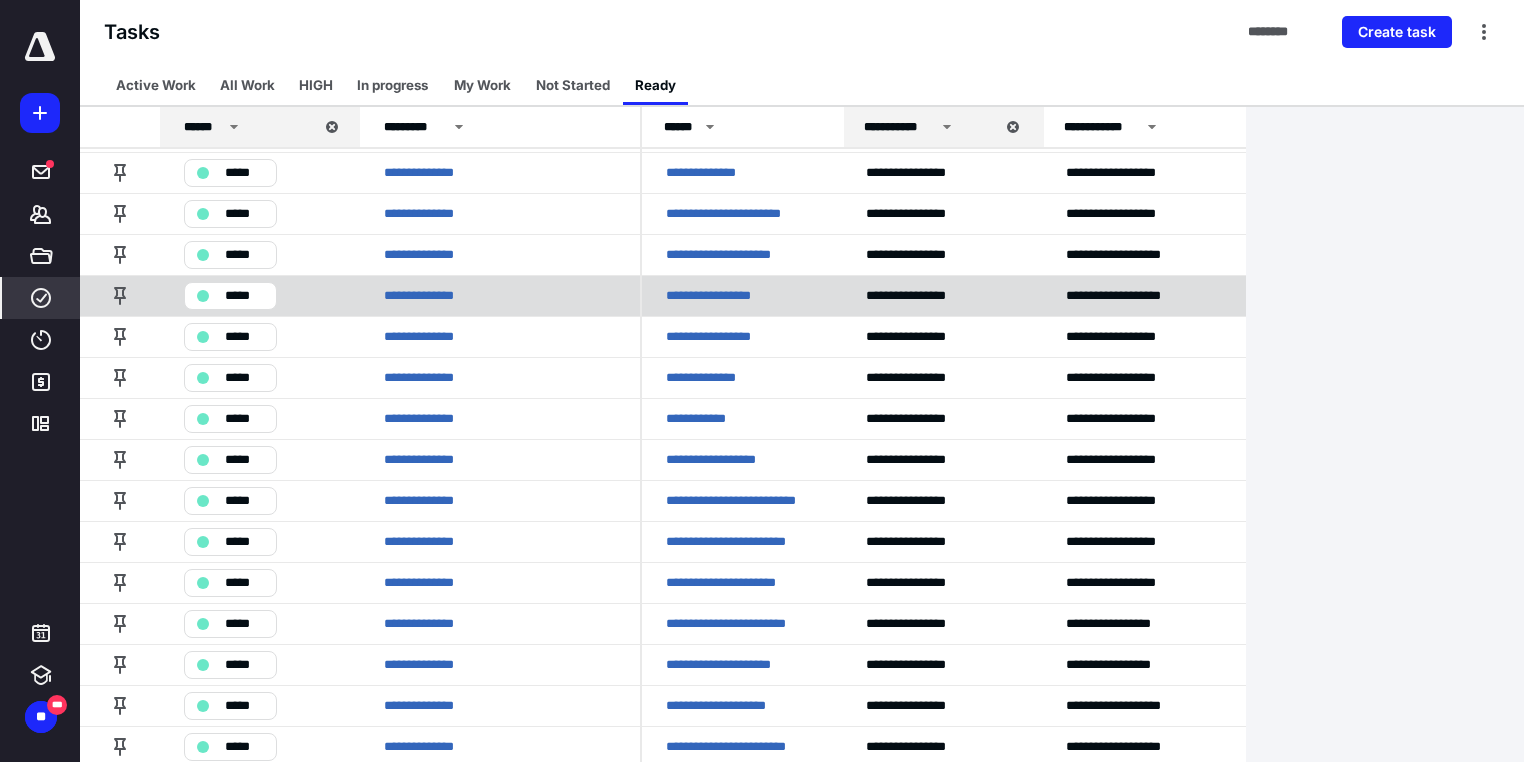 scroll, scrollTop: 240, scrollLeft: 0, axis: vertical 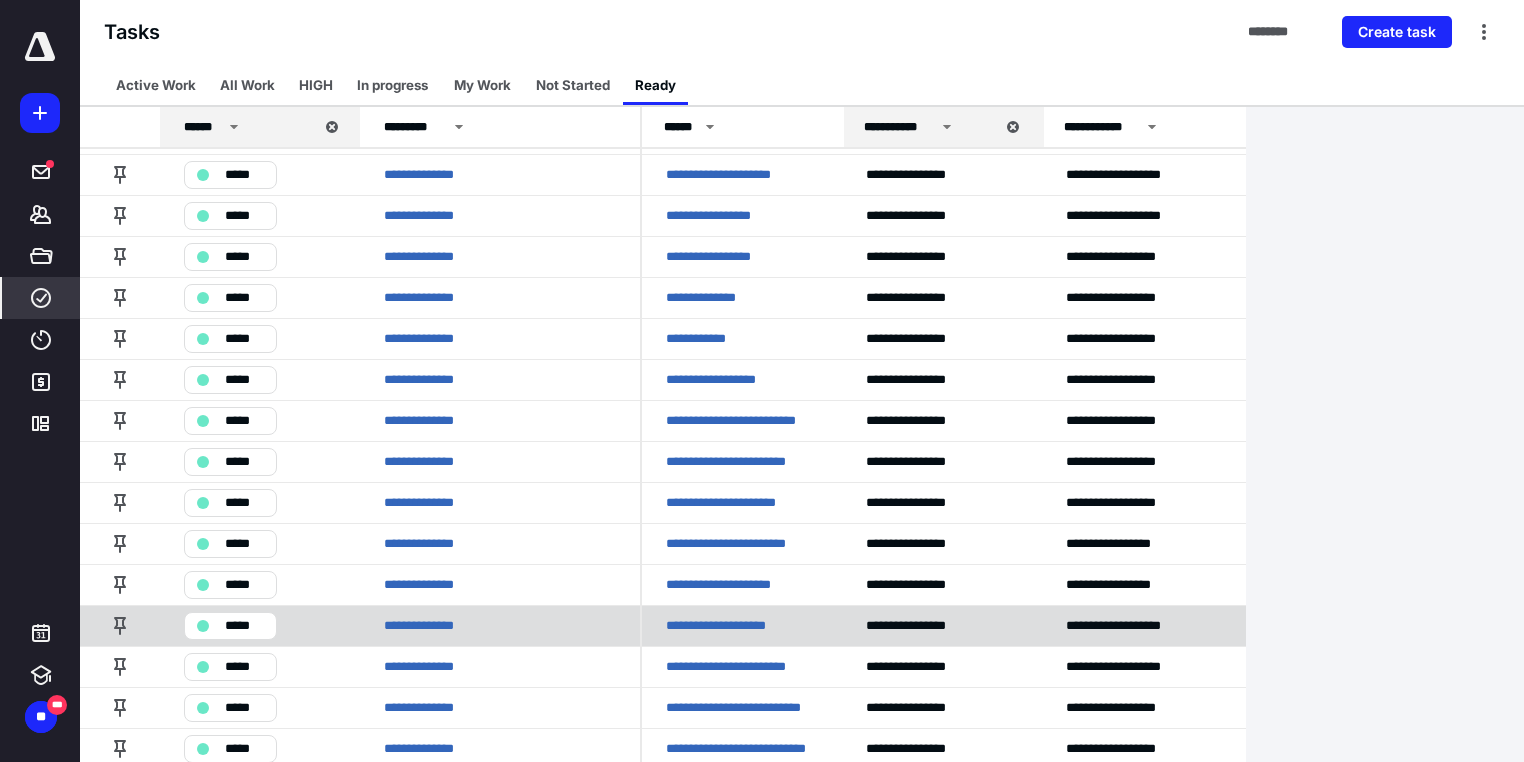 click on "**********" at bounding box center (724, 626) 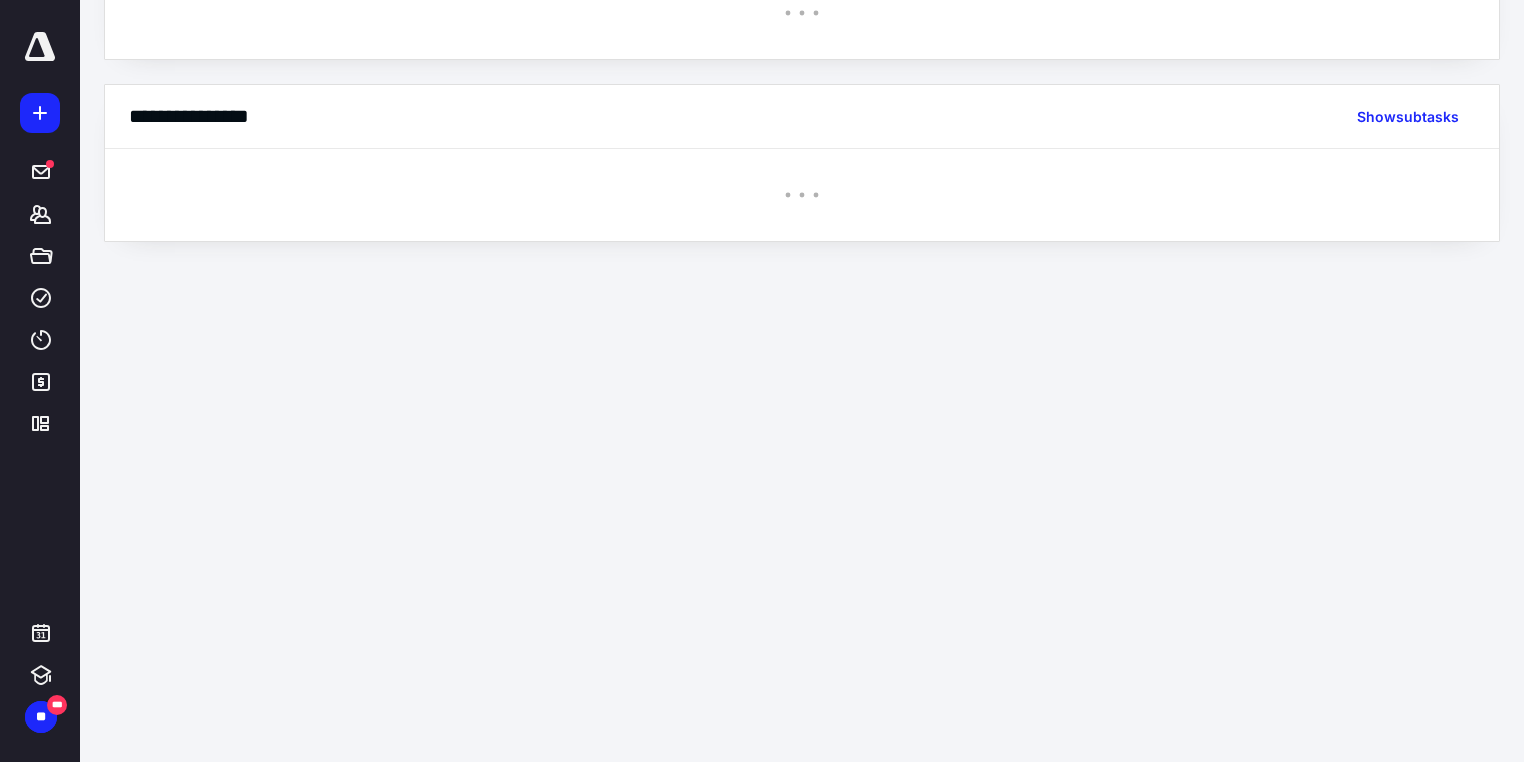 scroll, scrollTop: 0, scrollLeft: 0, axis: both 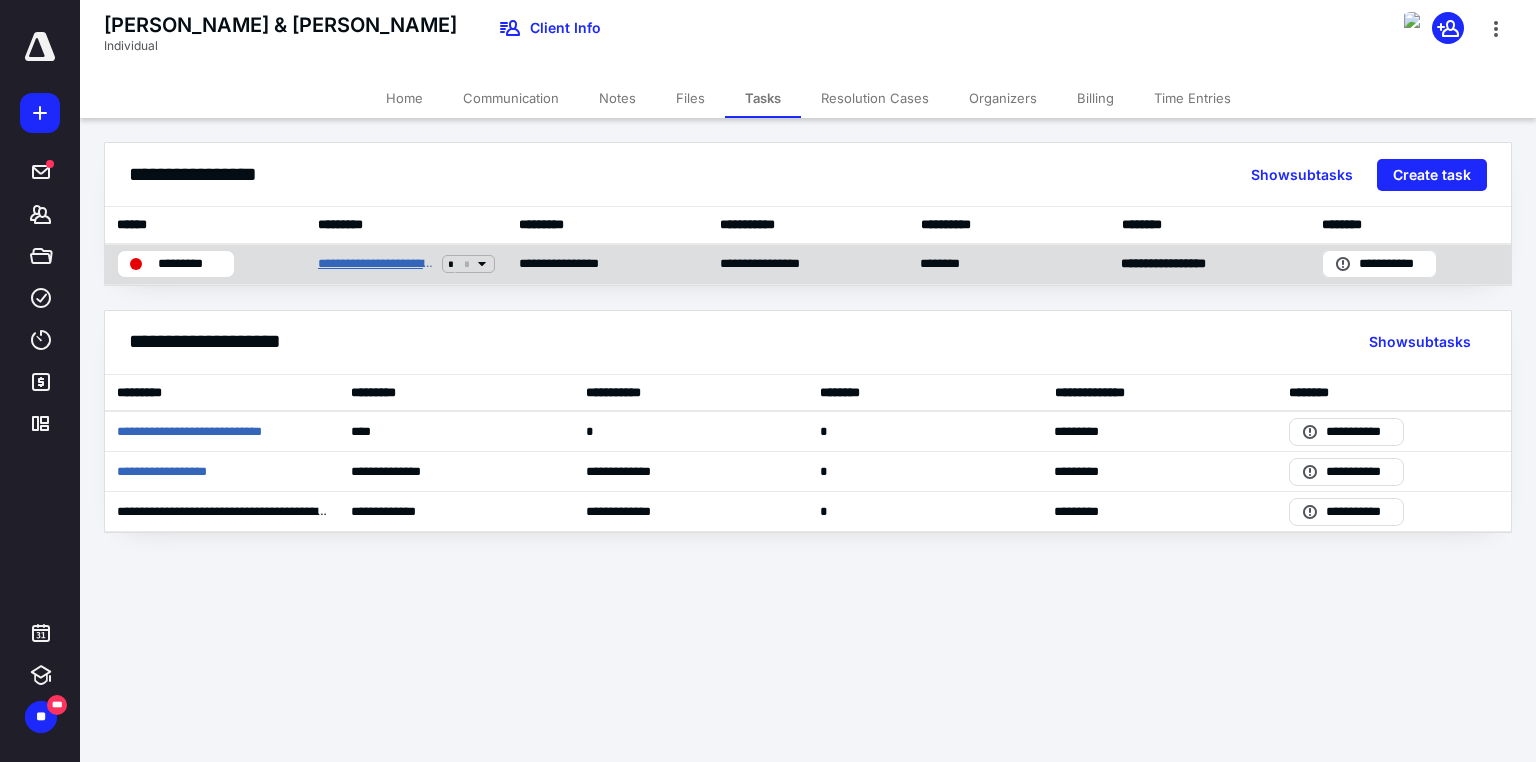click on "**********" at bounding box center (376, 264) 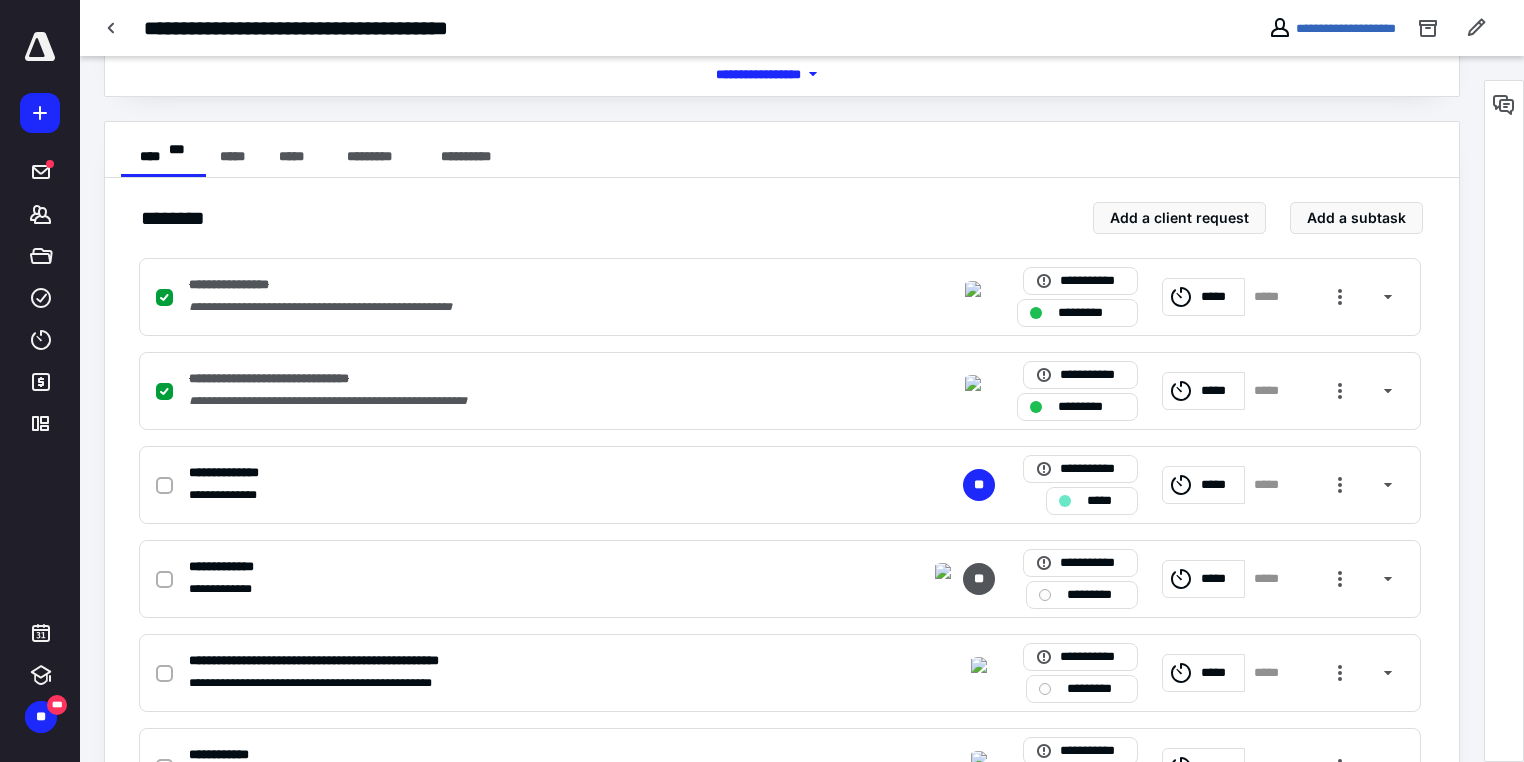 scroll, scrollTop: 0, scrollLeft: 0, axis: both 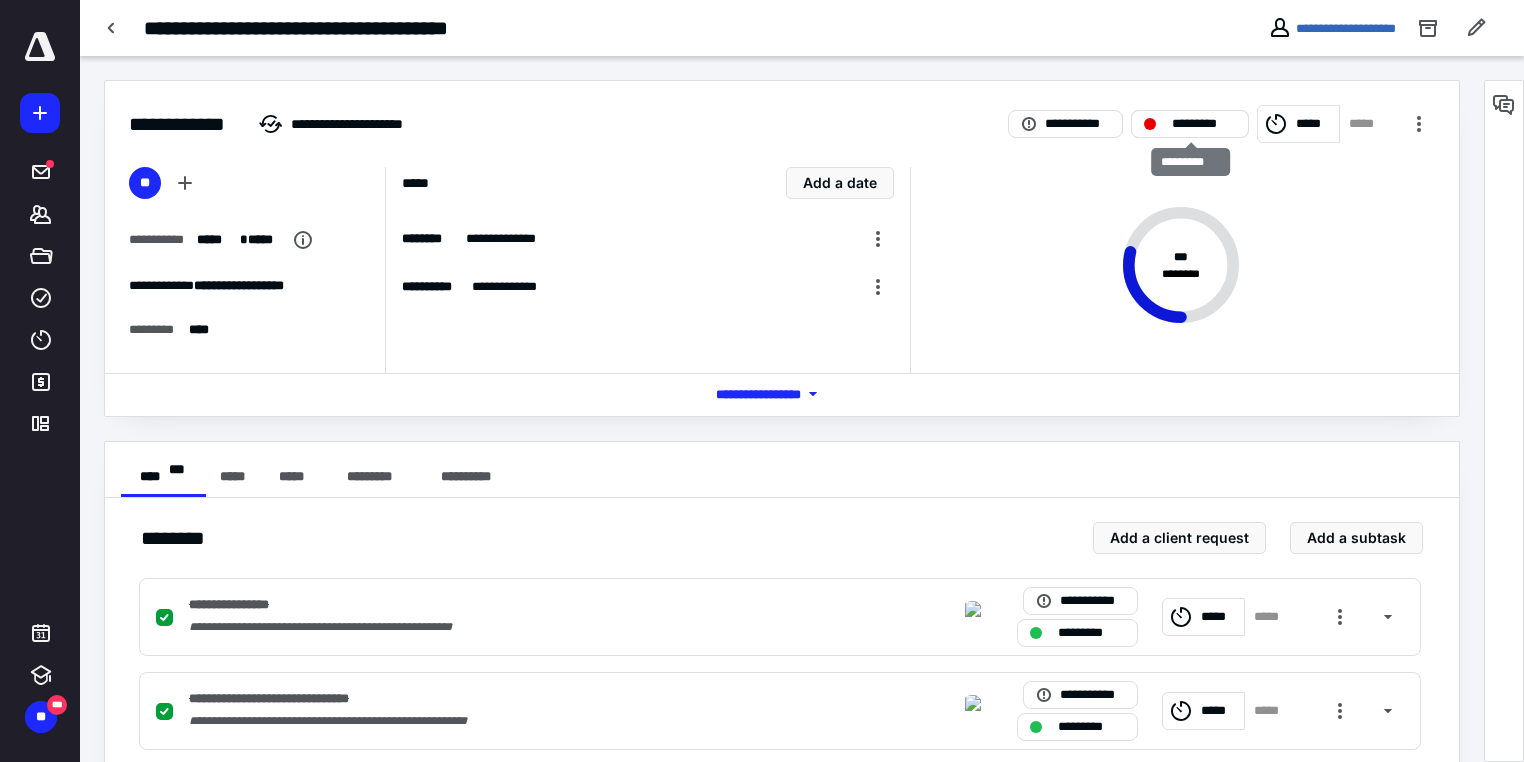 click on "*********" at bounding box center [1204, 124] 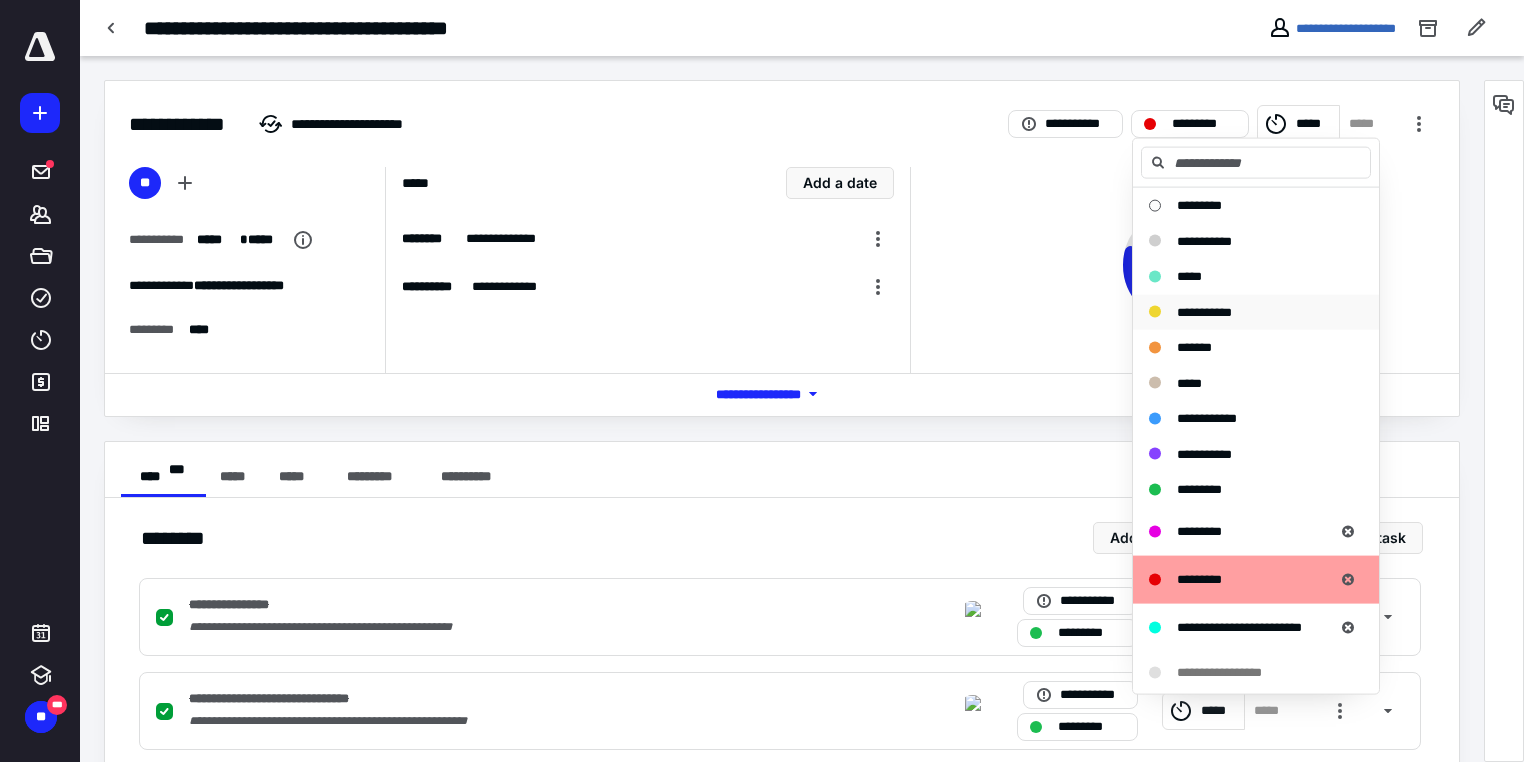 click on "**********" at bounding box center [1256, 312] 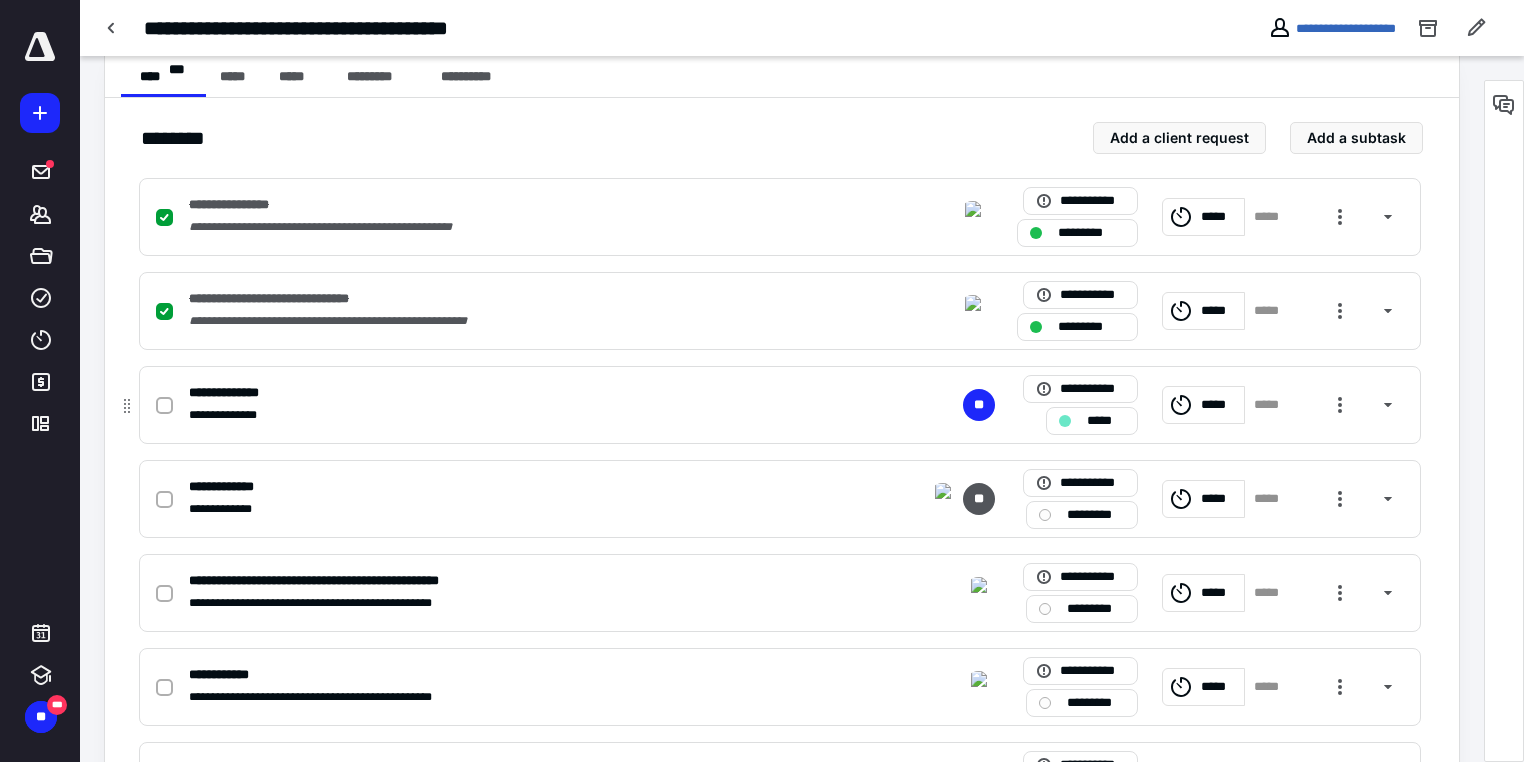 scroll, scrollTop: 480, scrollLeft: 0, axis: vertical 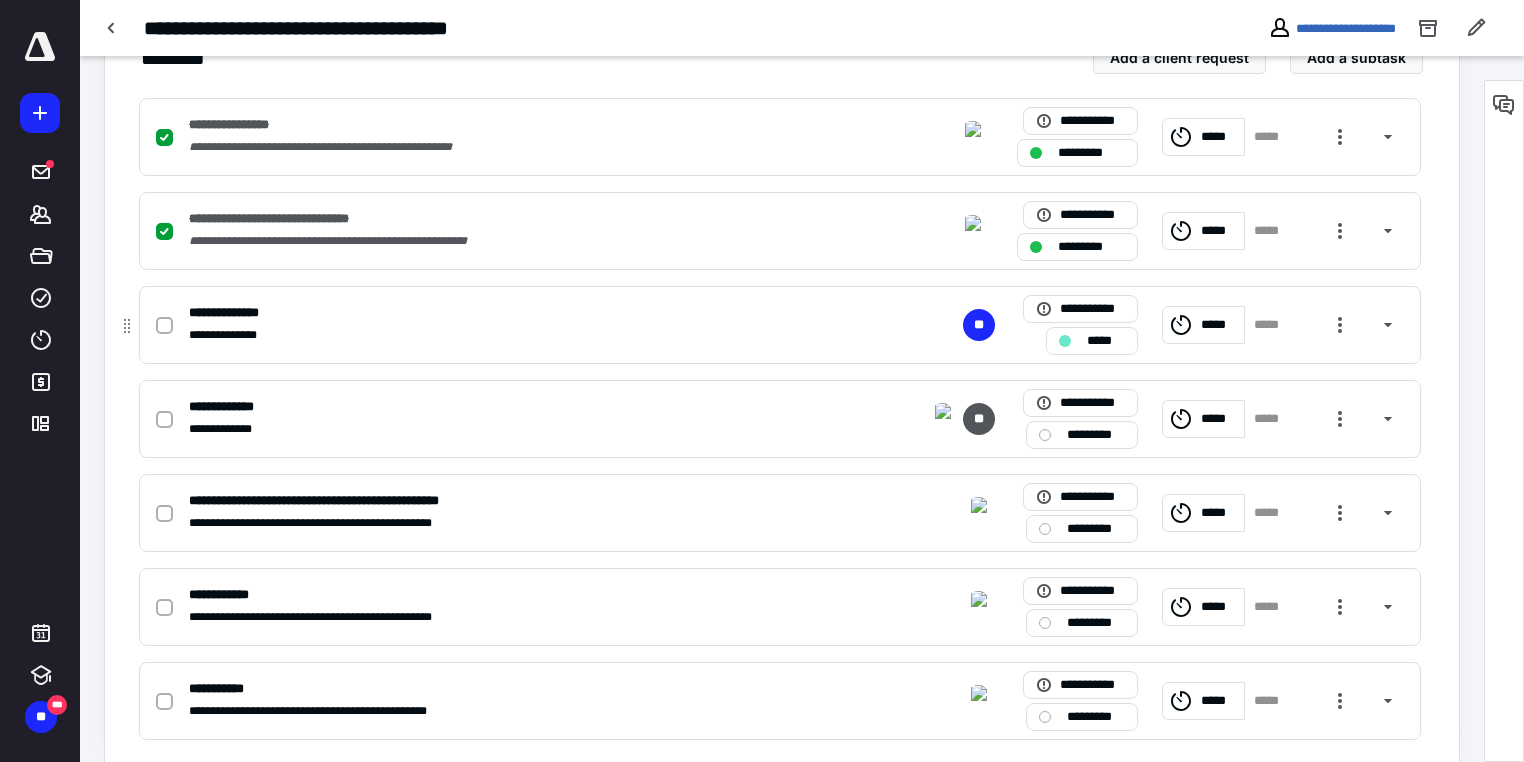 click on "*****" at bounding box center (1092, 341) 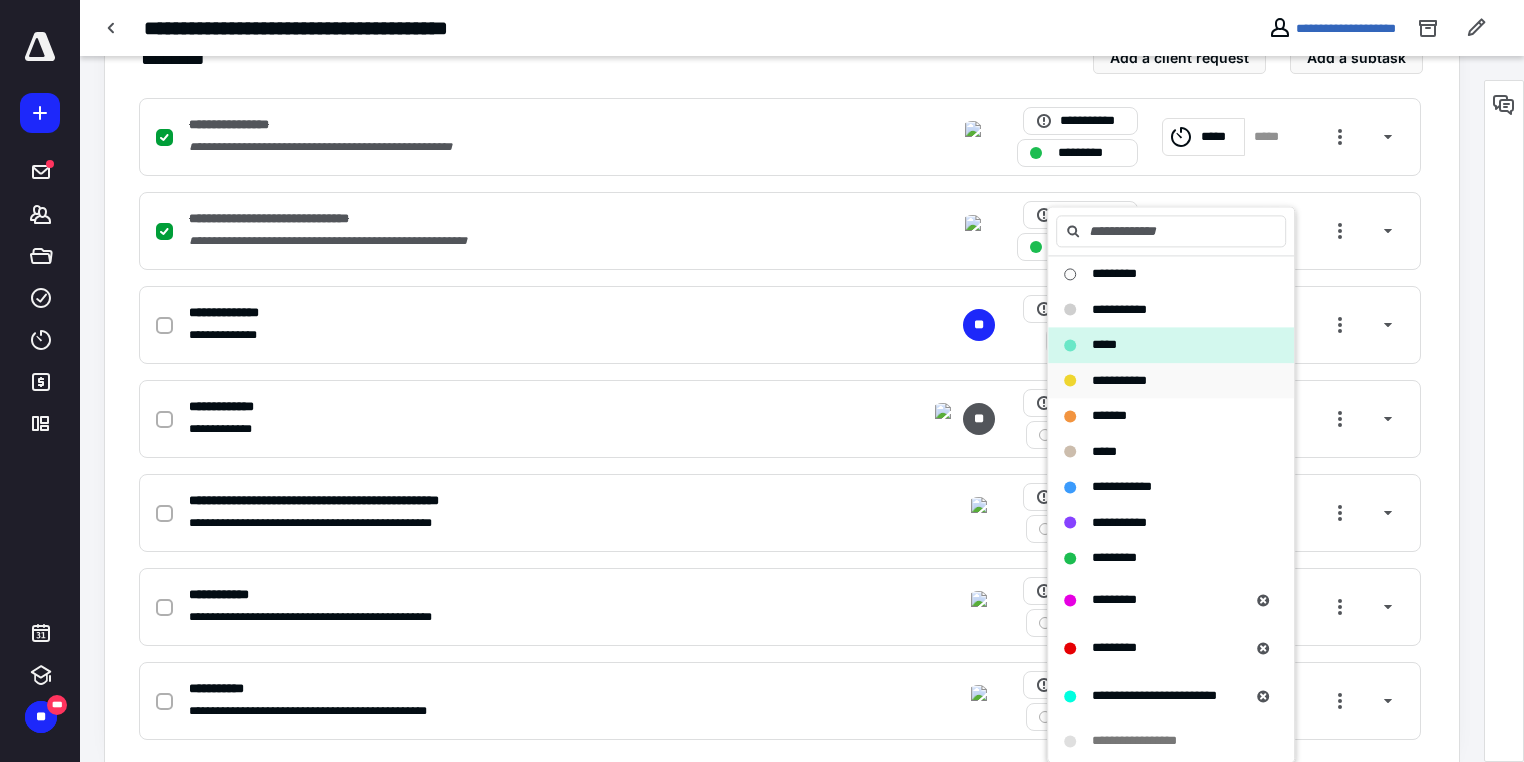 click on "**********" at bounding box center (1159, 381) 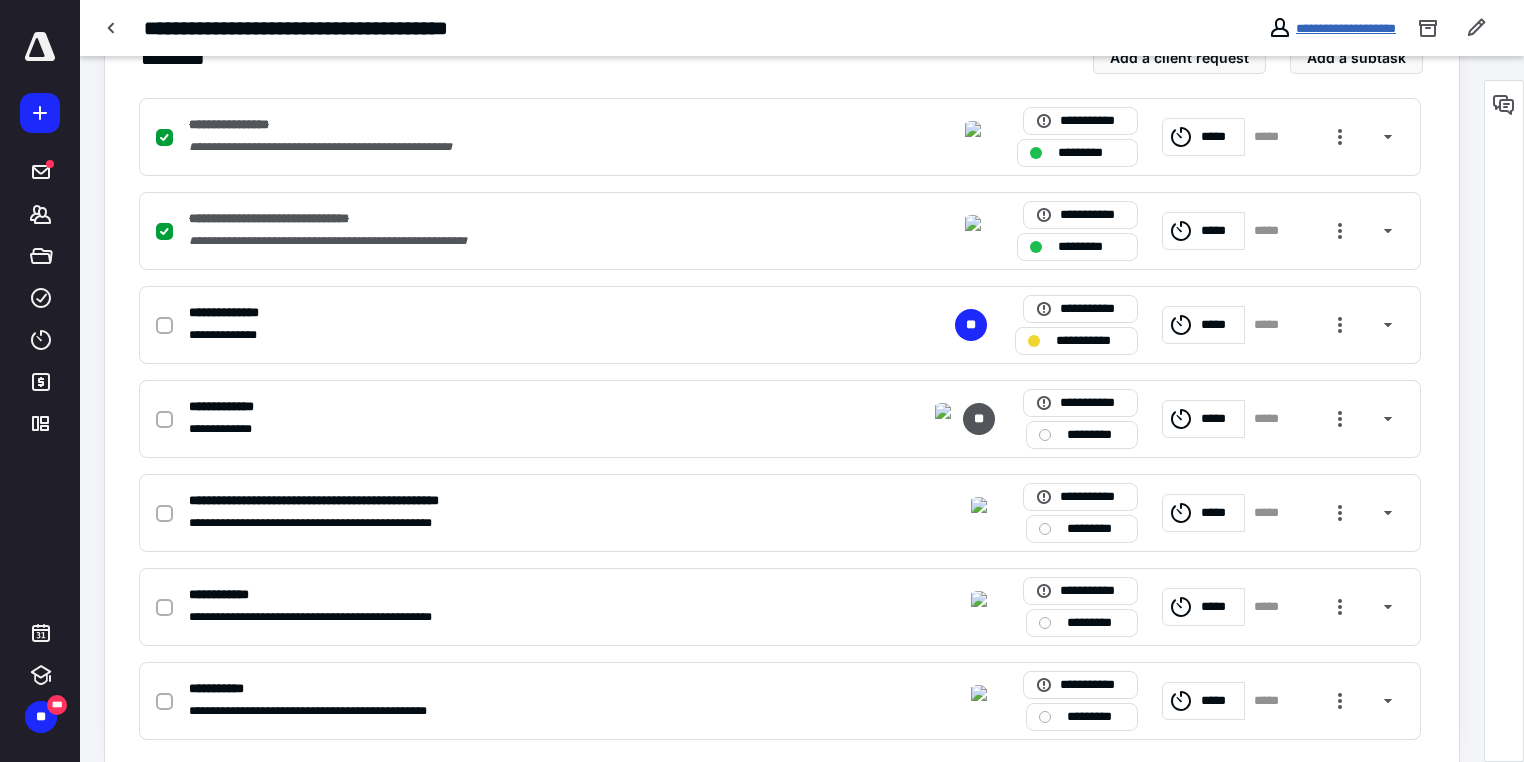 click on "**********" at bounding box center (1346, 28) 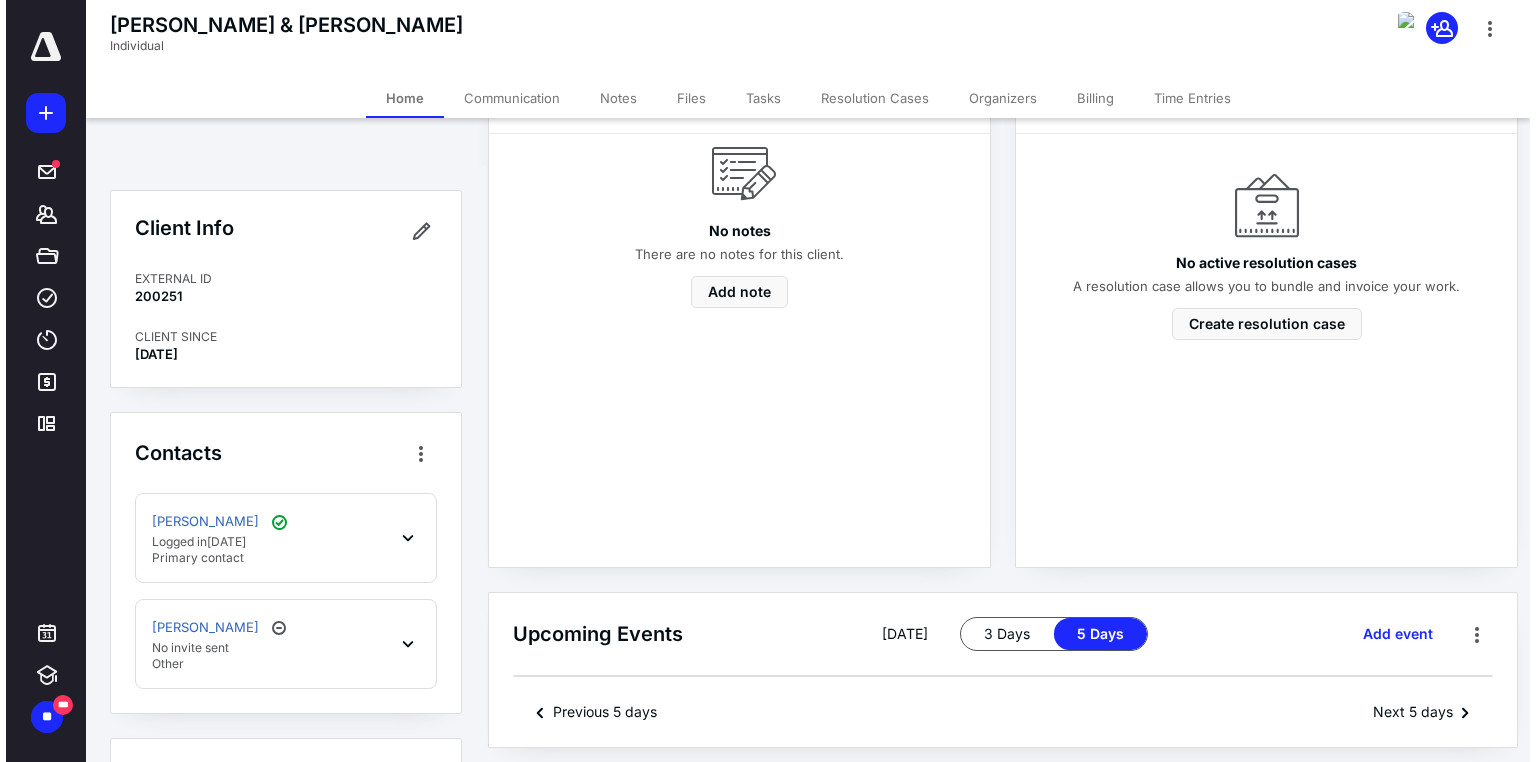 scroll, scrollTop: 0, scrollLeft: 0, axis: both 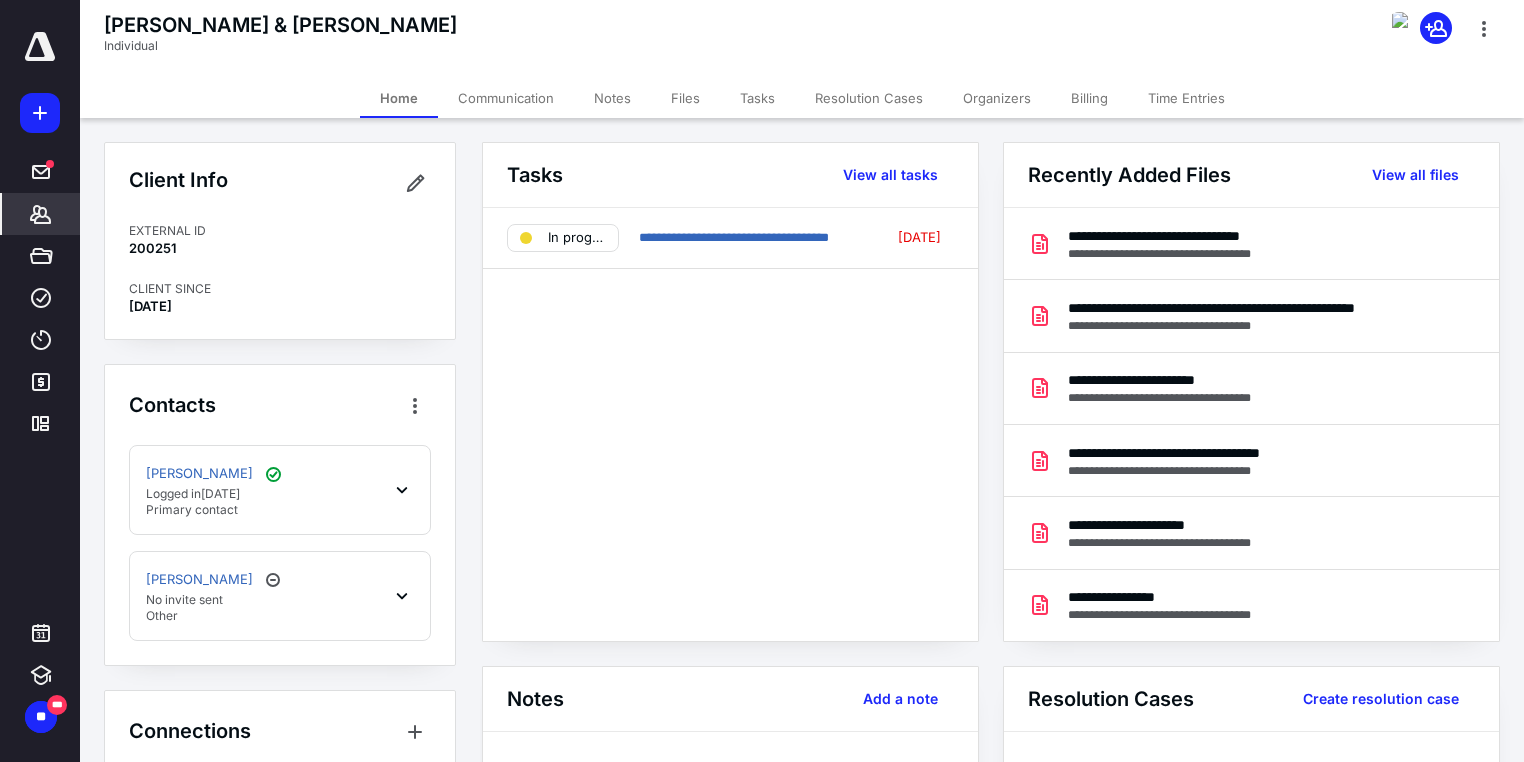 click on "Files" at bounding box center (685, 98) 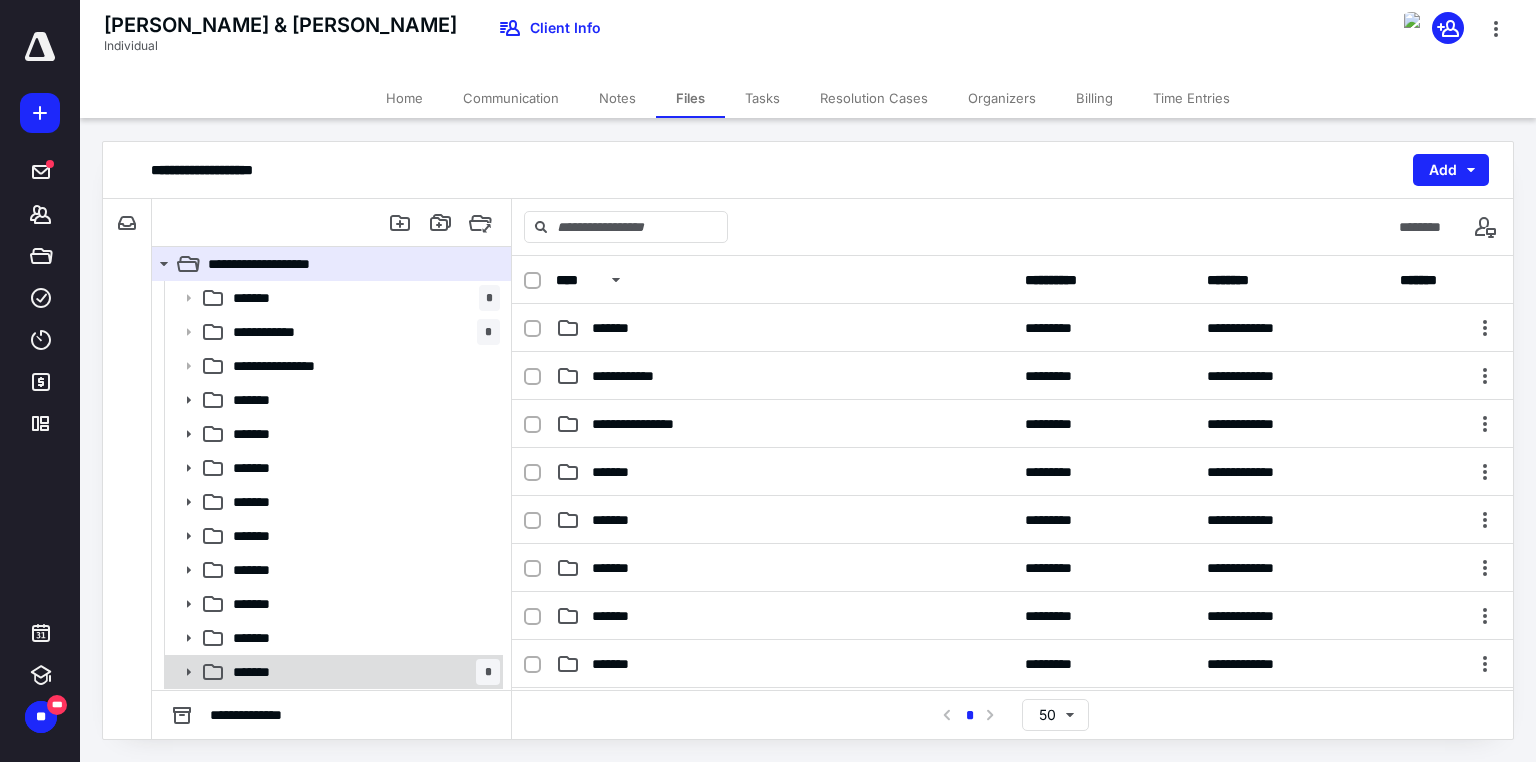 click 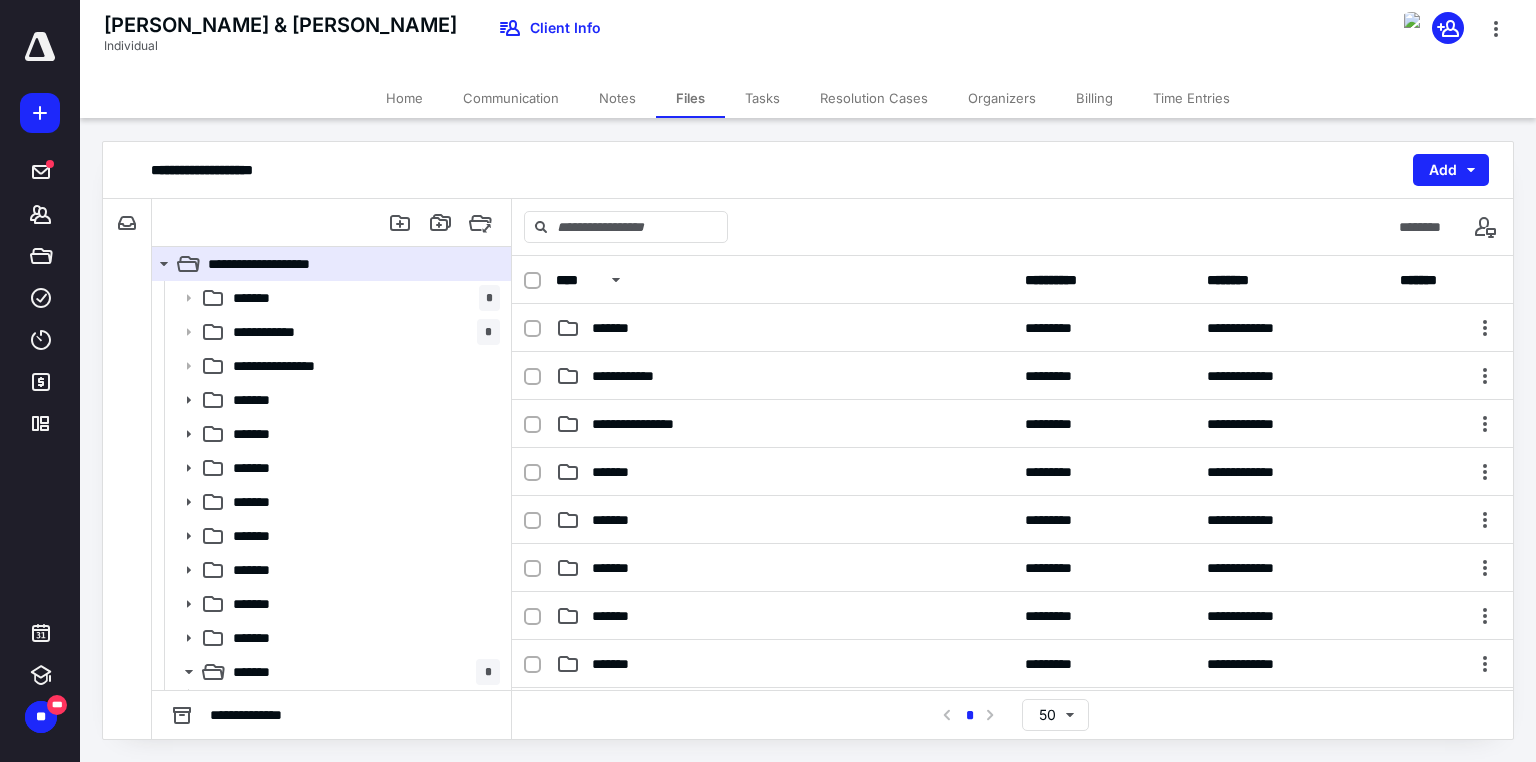 scroll, scrollTop: 133, scrollLeft: 0, axis: vertical 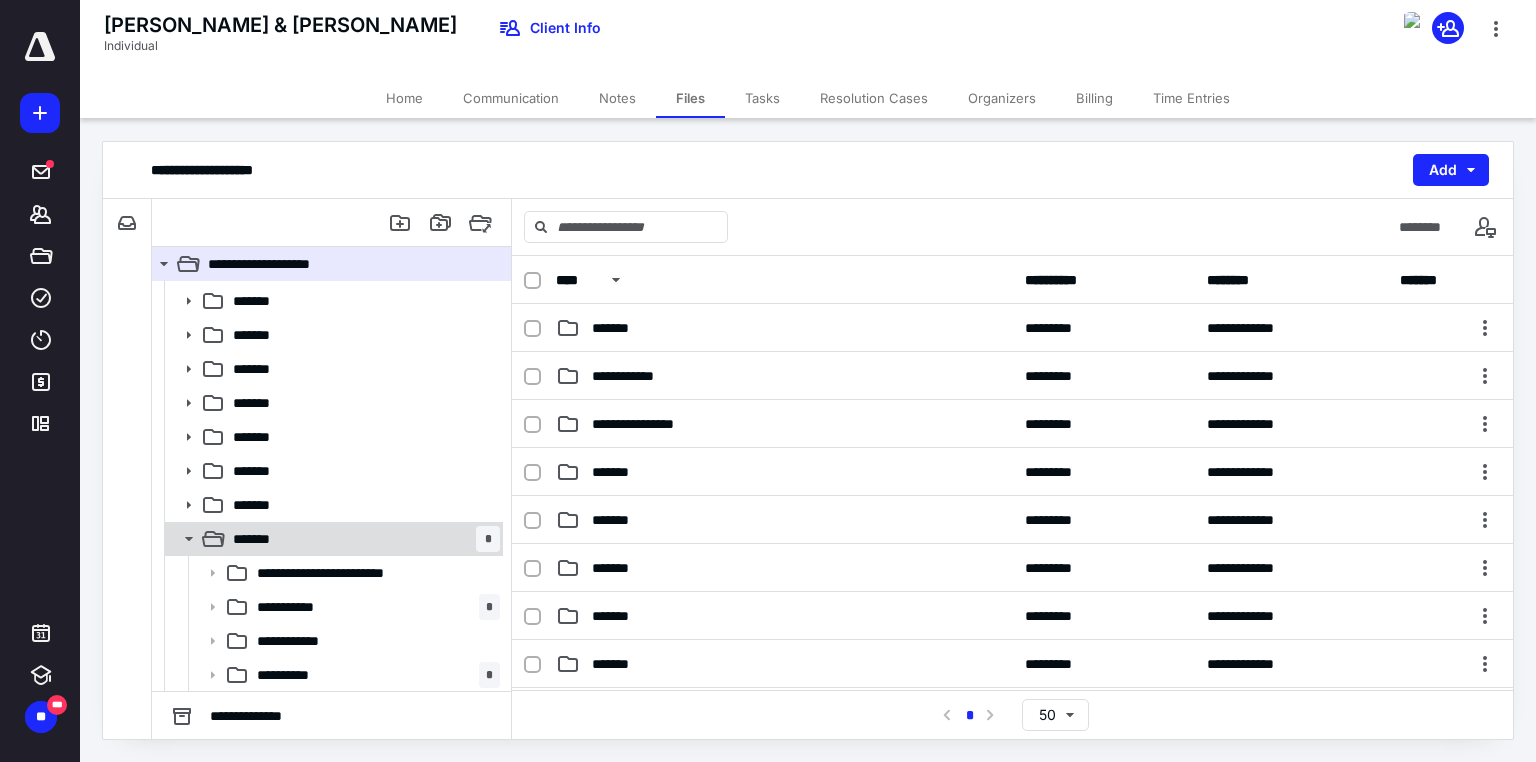 click on "******* *" at bounding box center (362, 539) 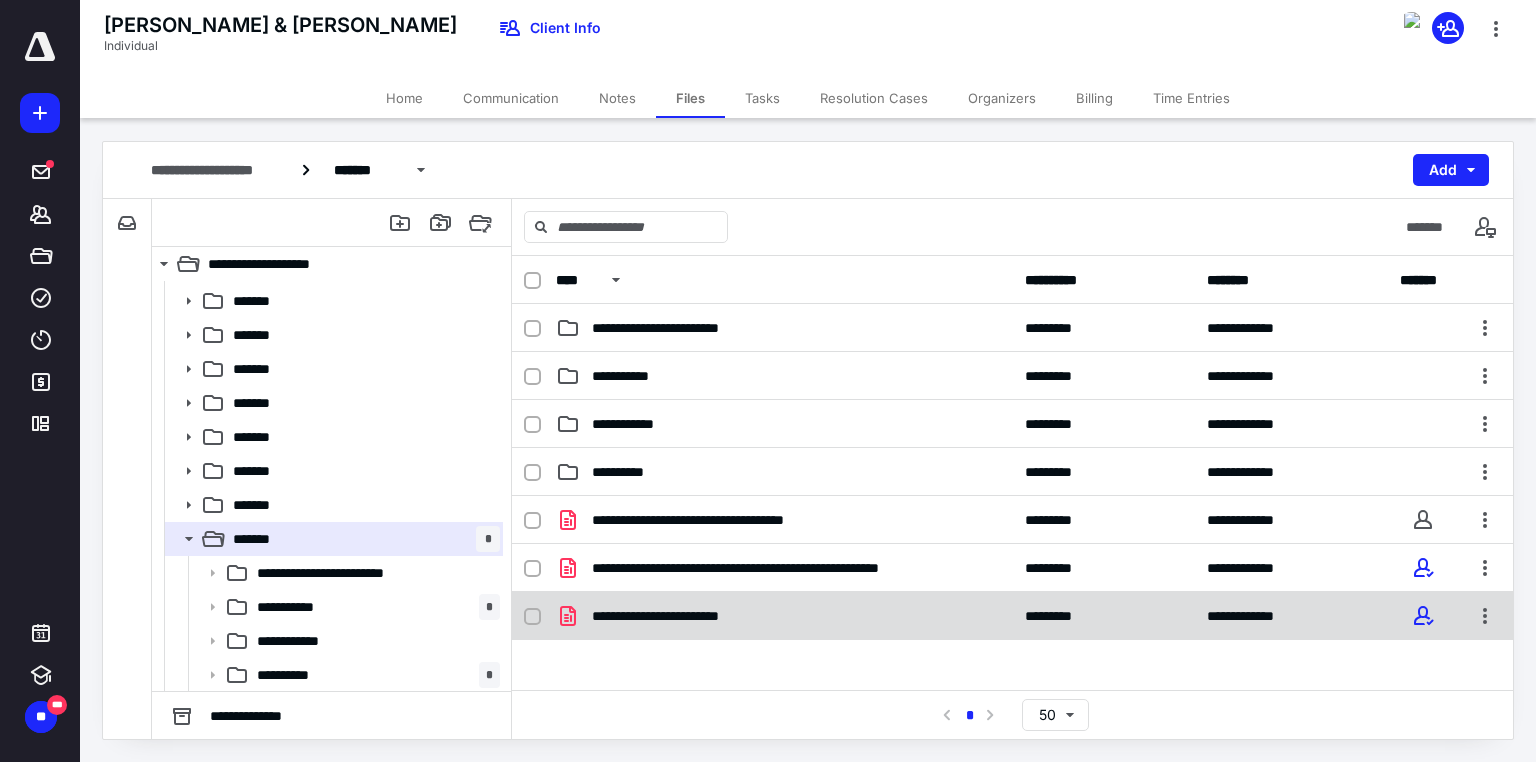 click 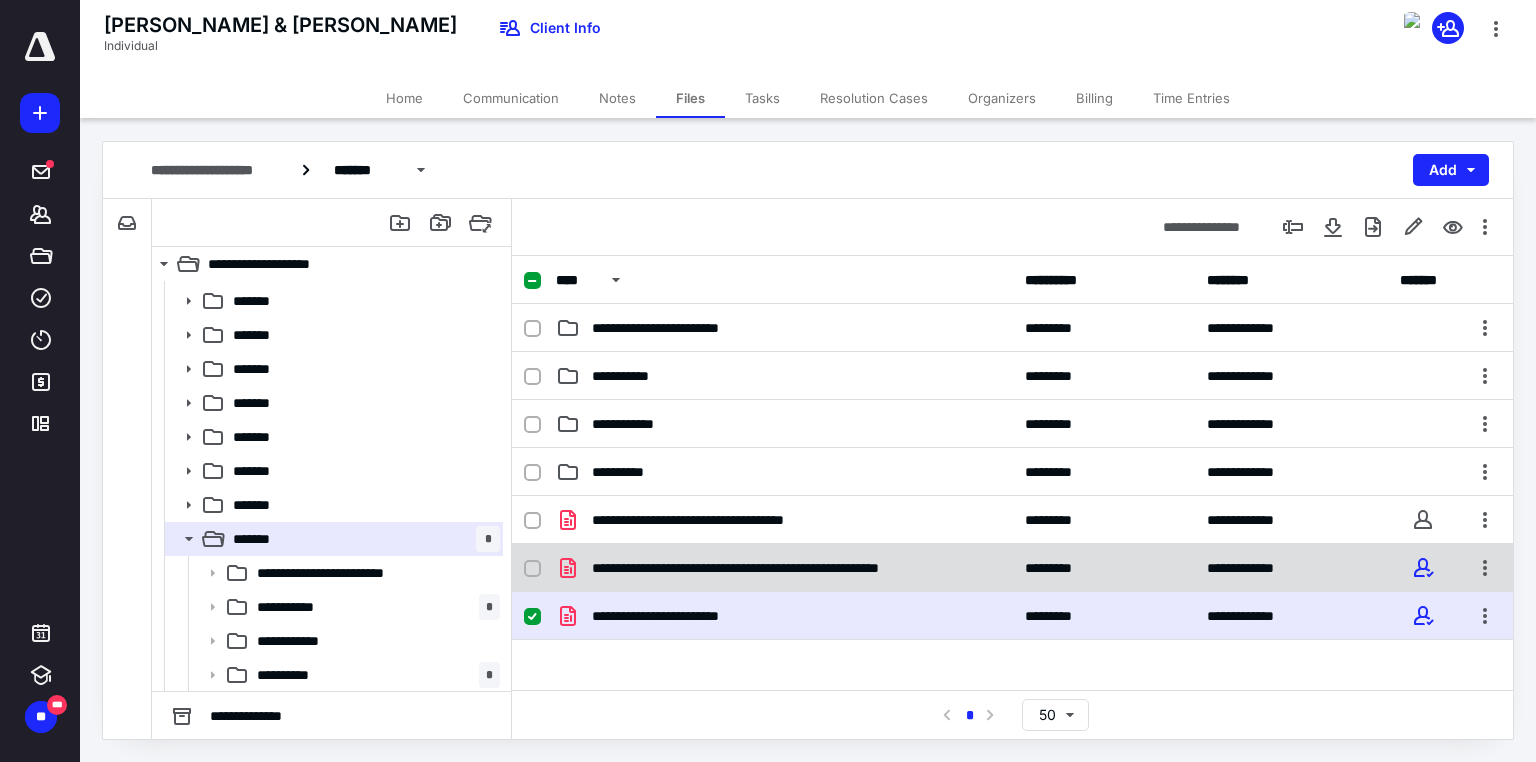 click 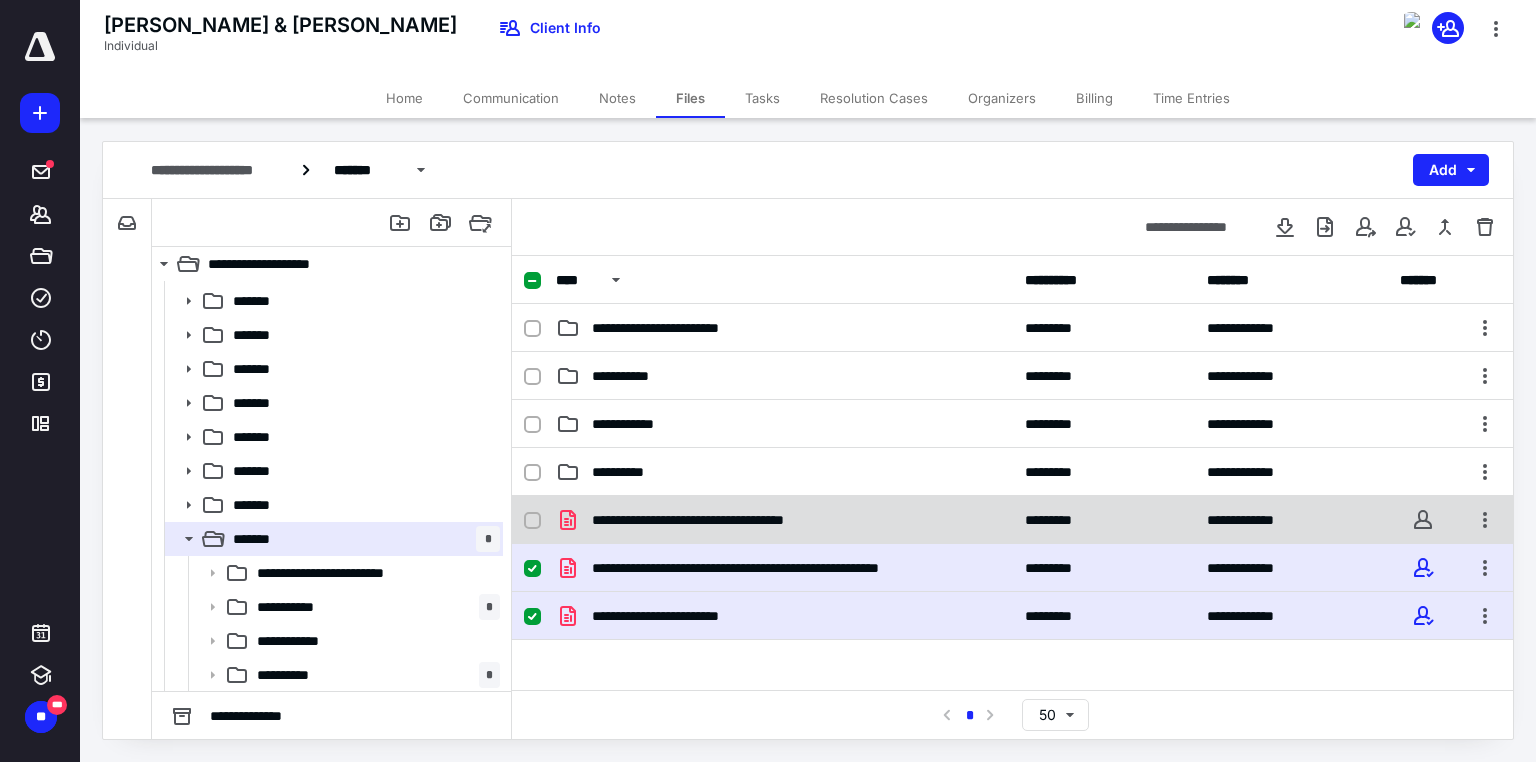 click 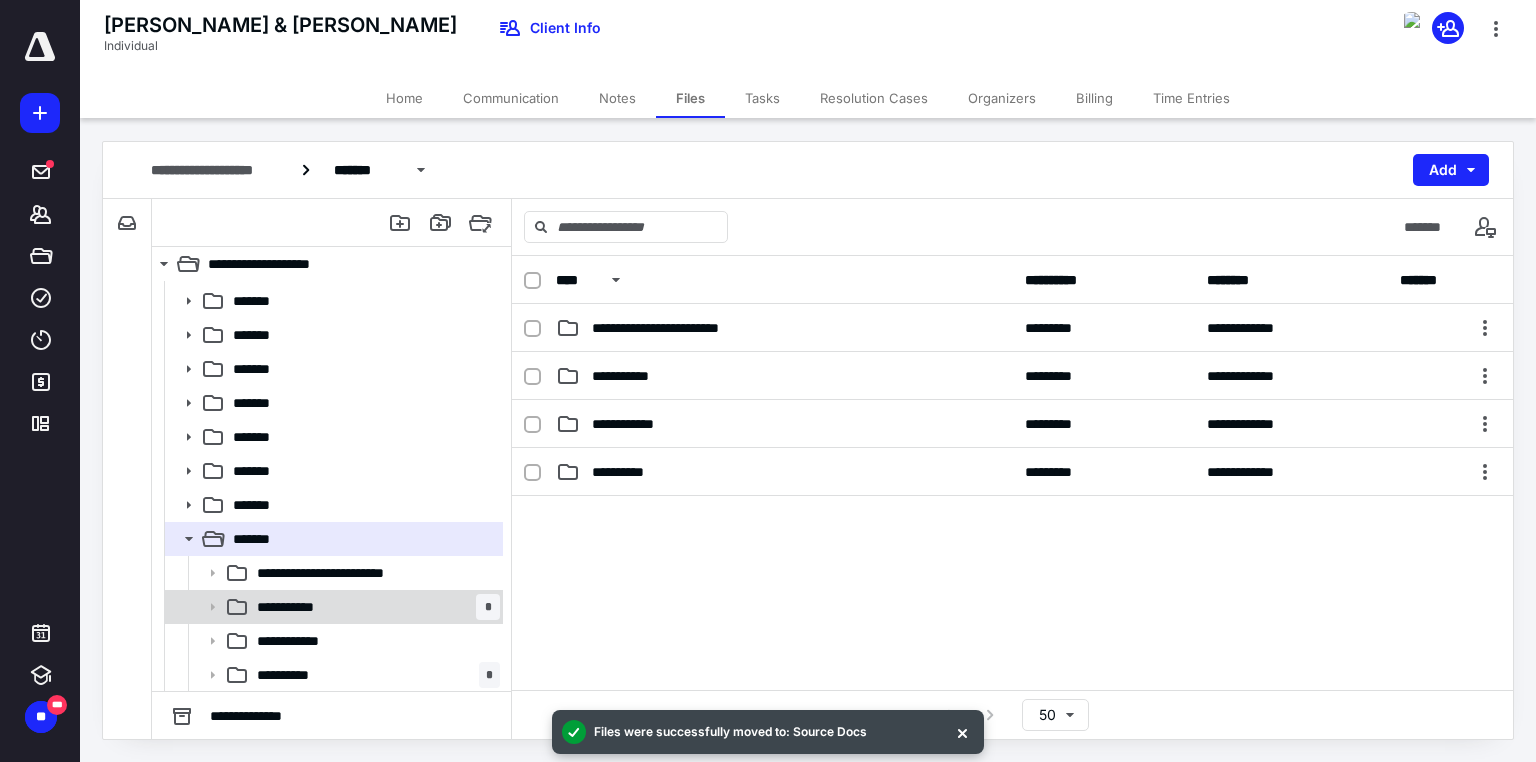 click on "**********" at bounding box center [374, 607] 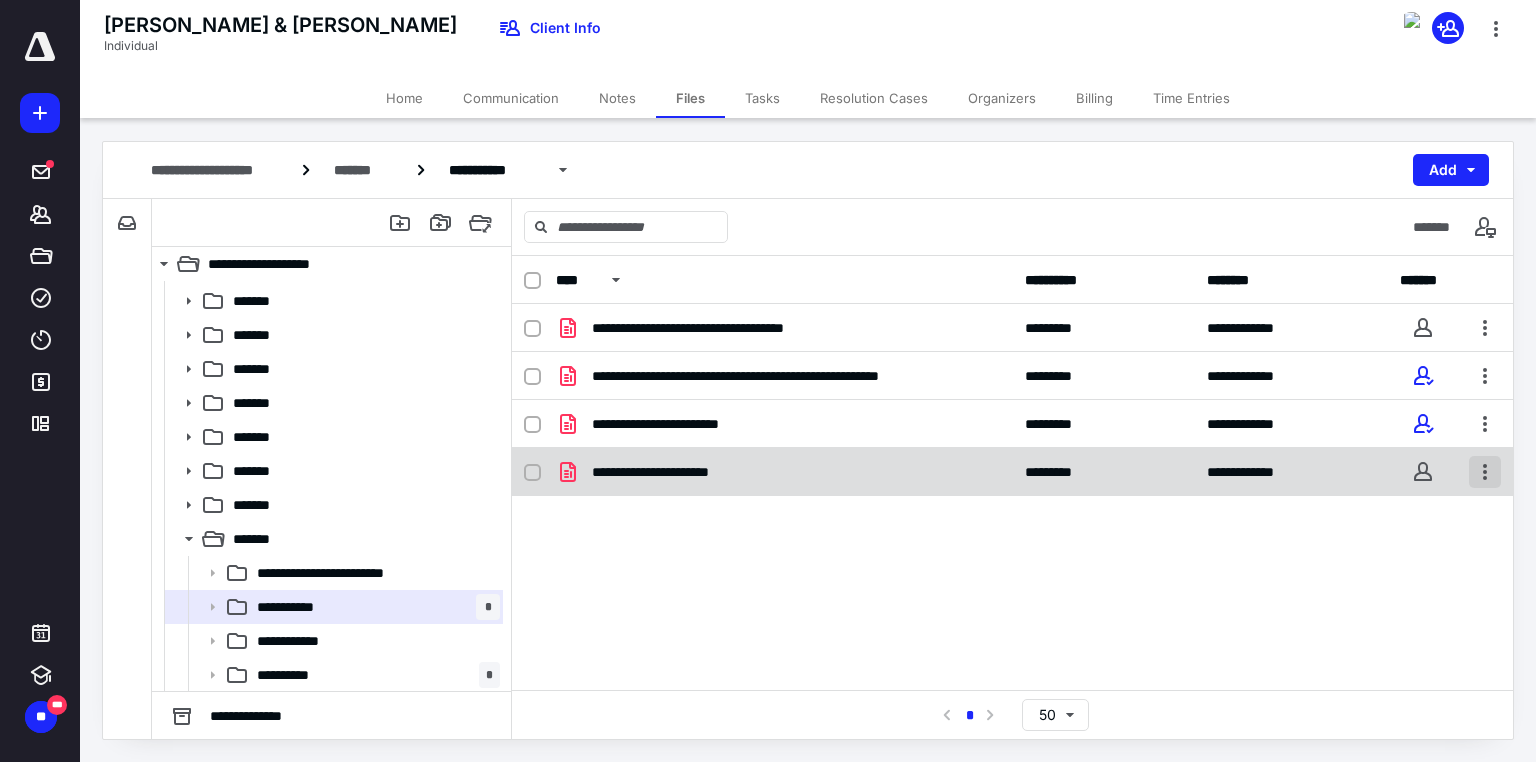 click at bounding box center (1485, 472) 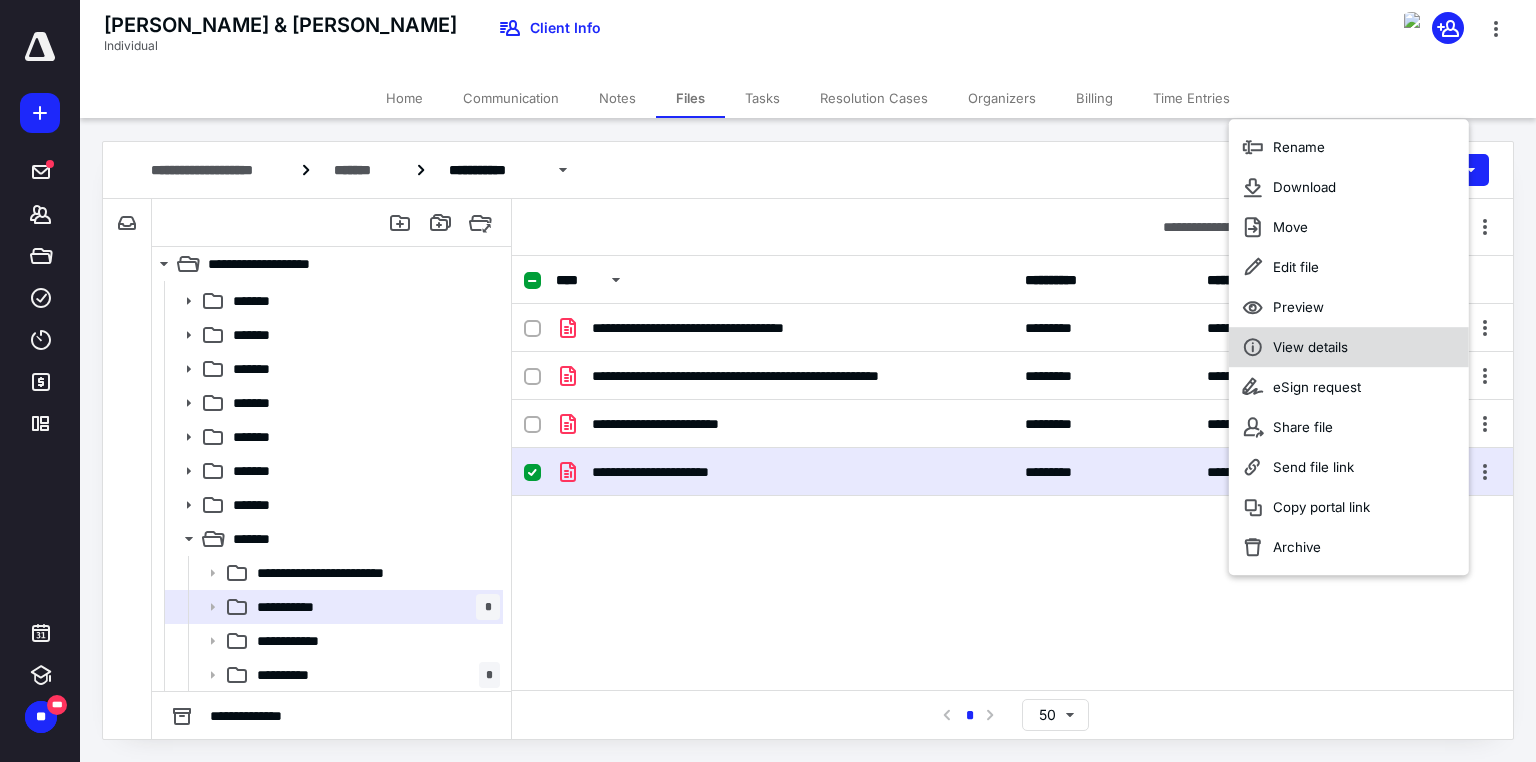 click on "View details" at bounding box center (1310, 347) 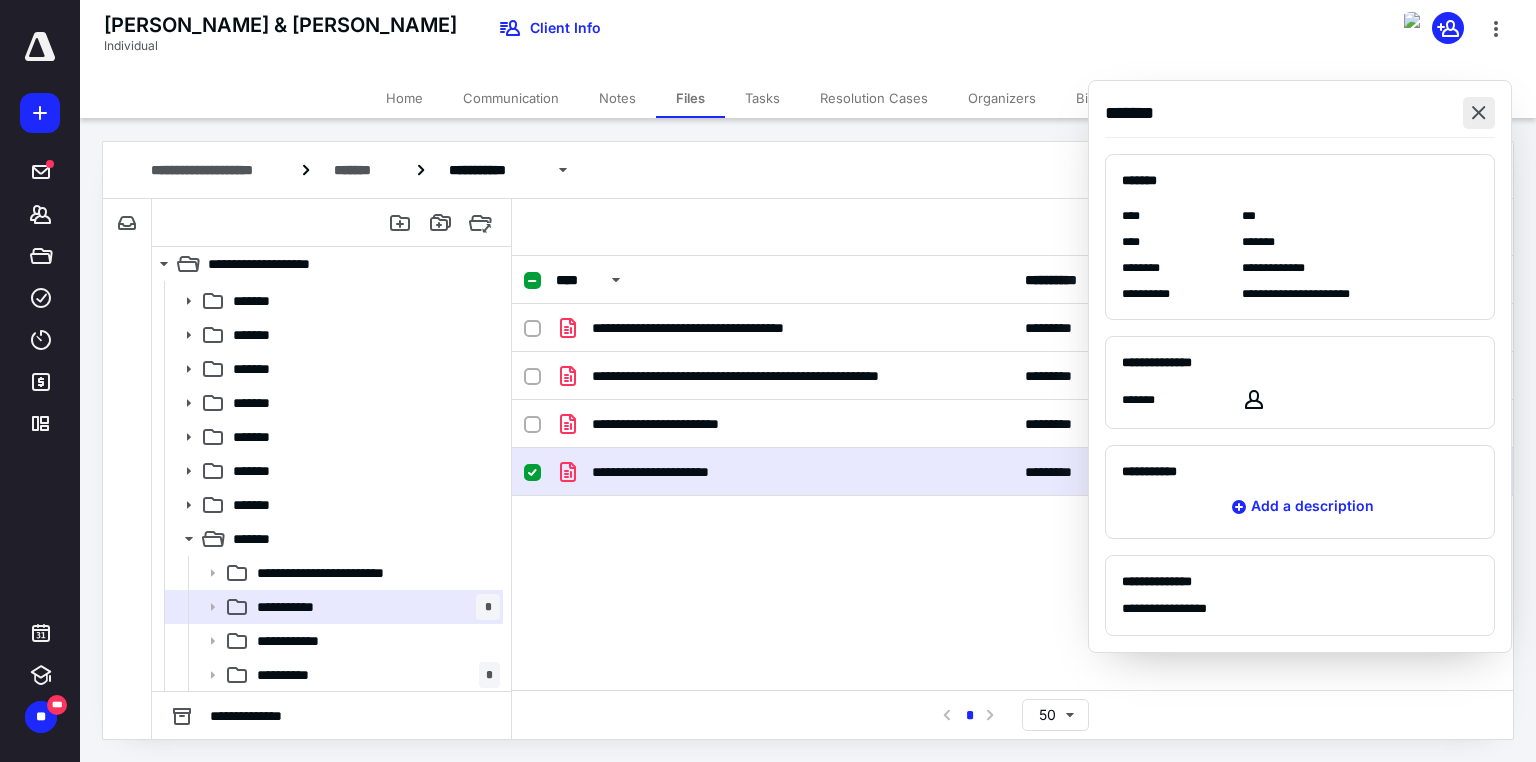 click at bounding box center [1479, 113] 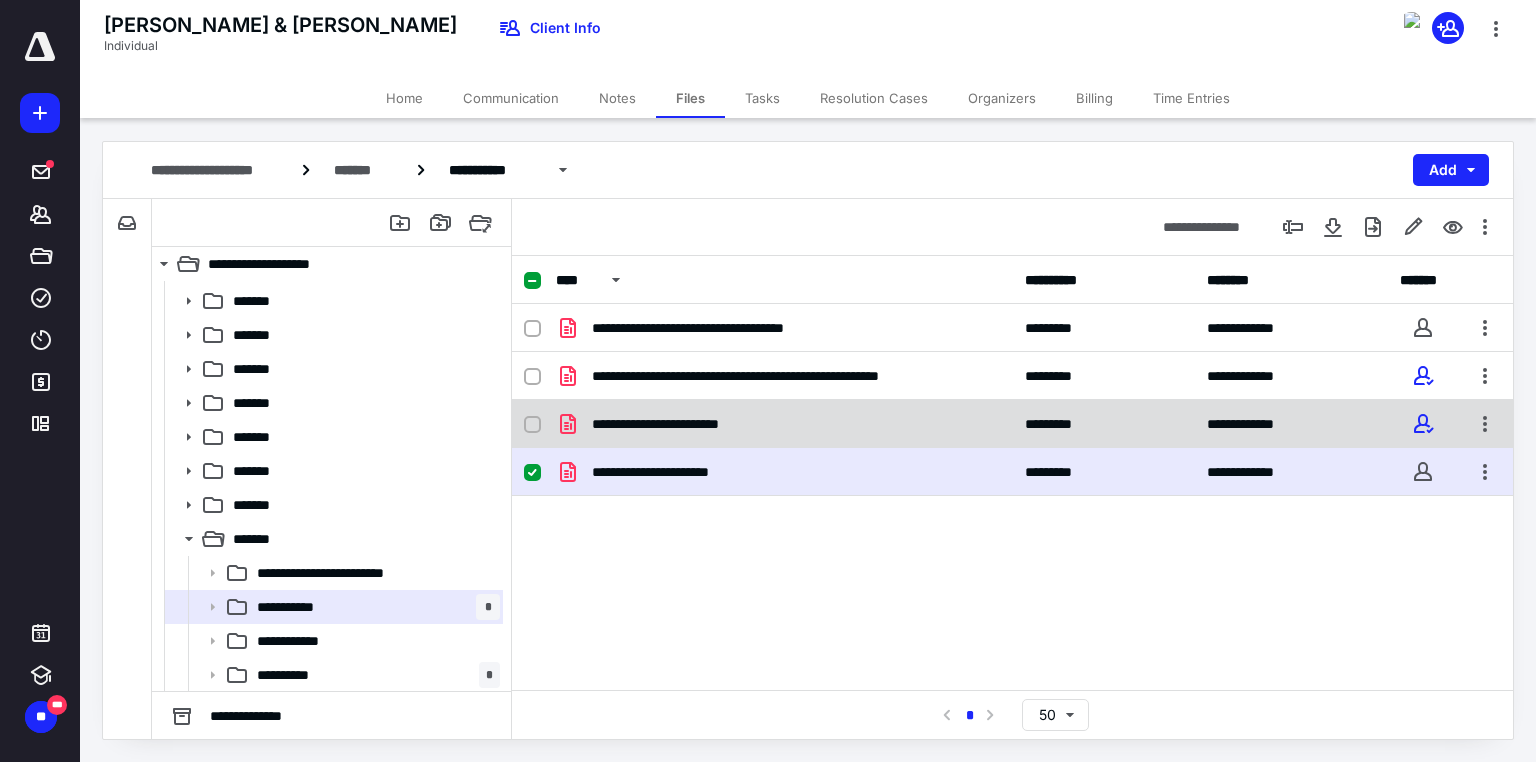 click 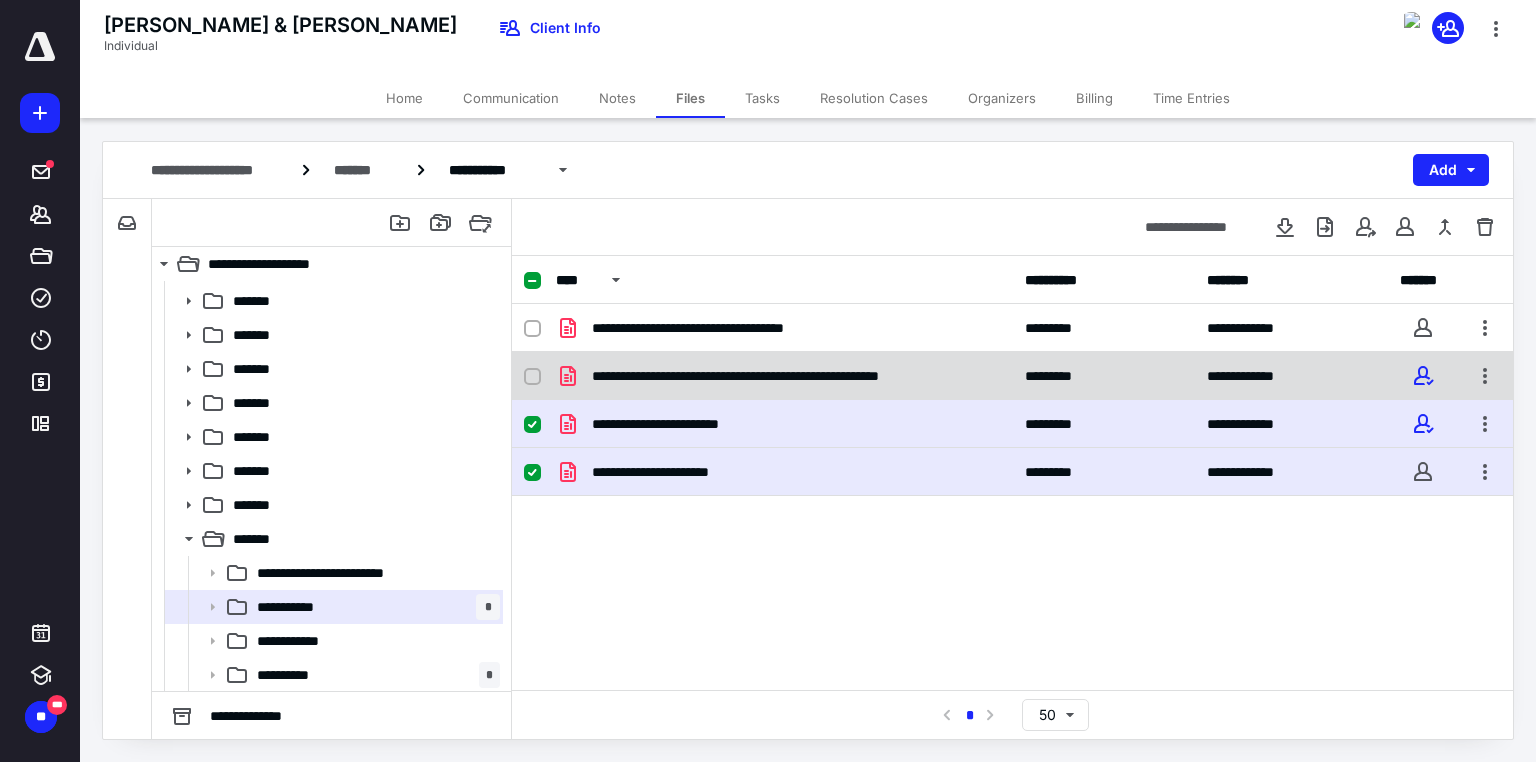 click 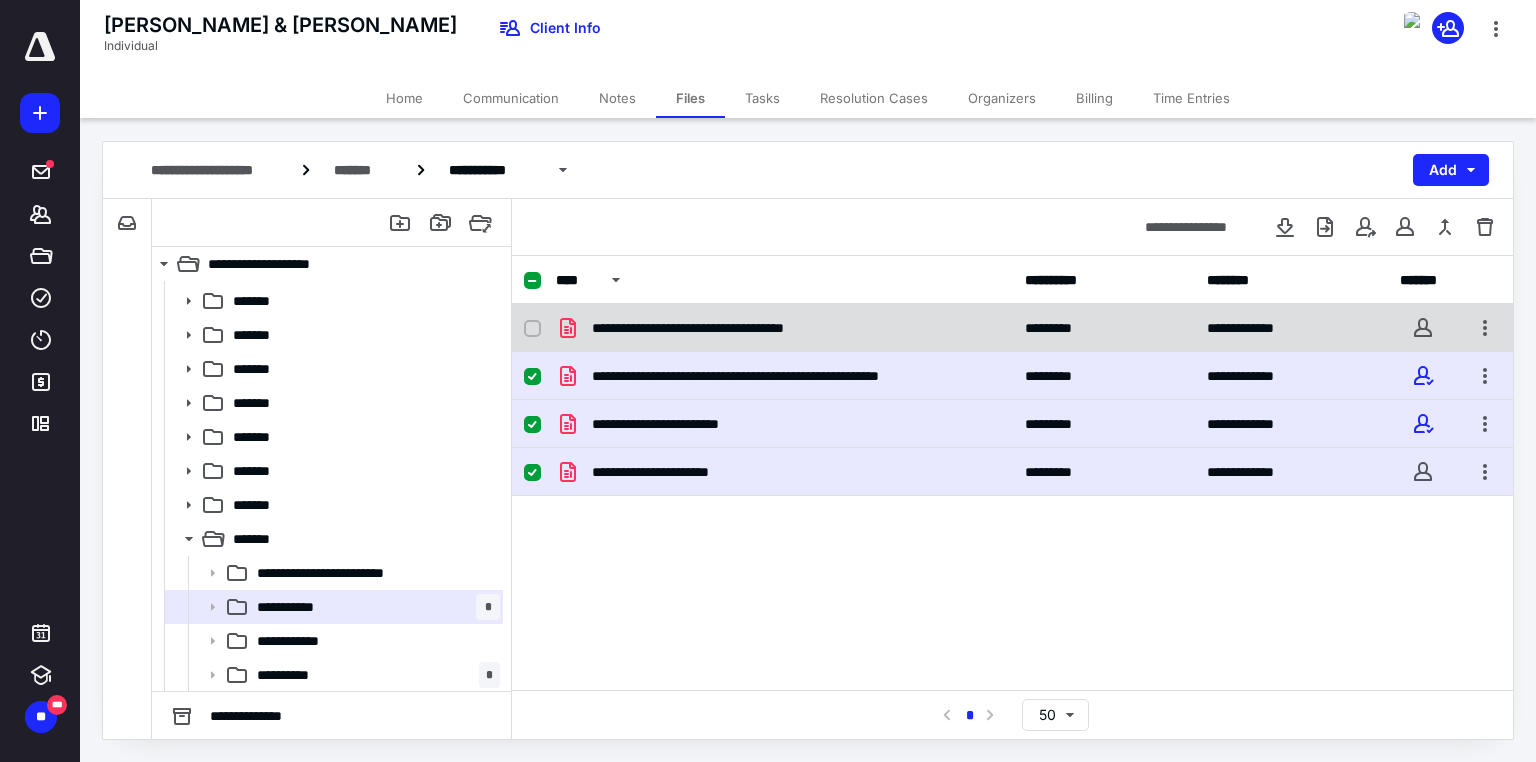click 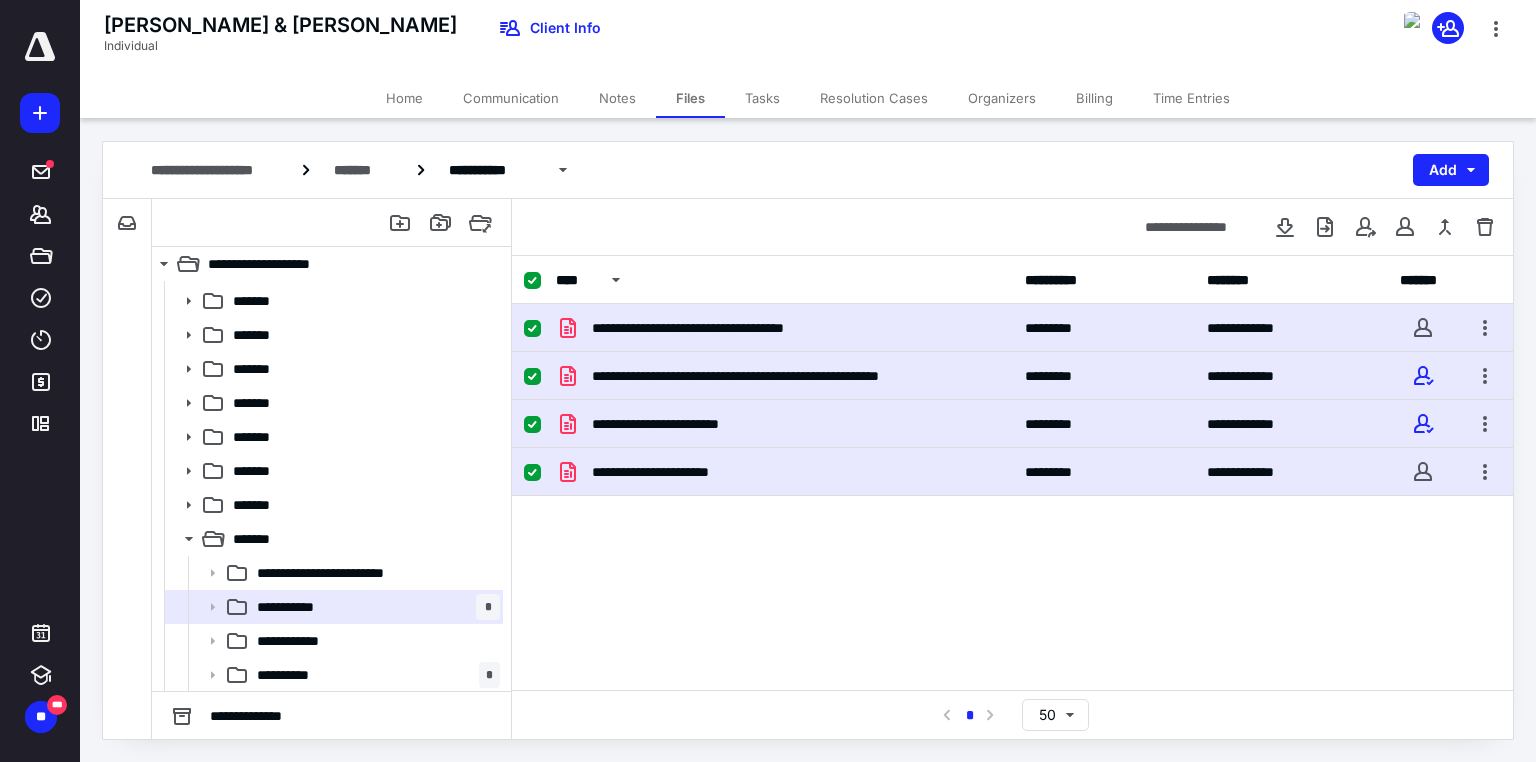 checkbox on "true" 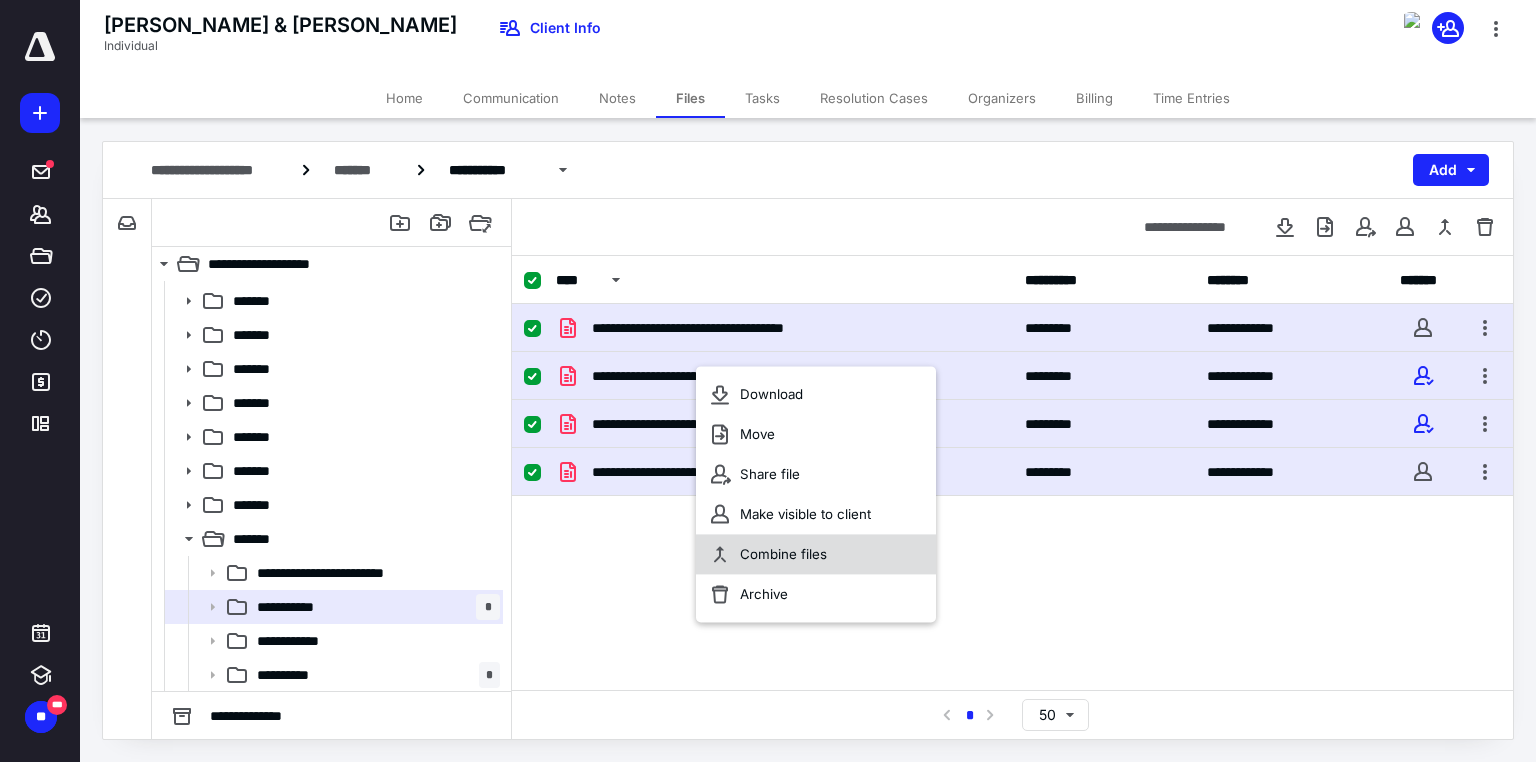 click on "Combine files" at bounding box center (783, 554) 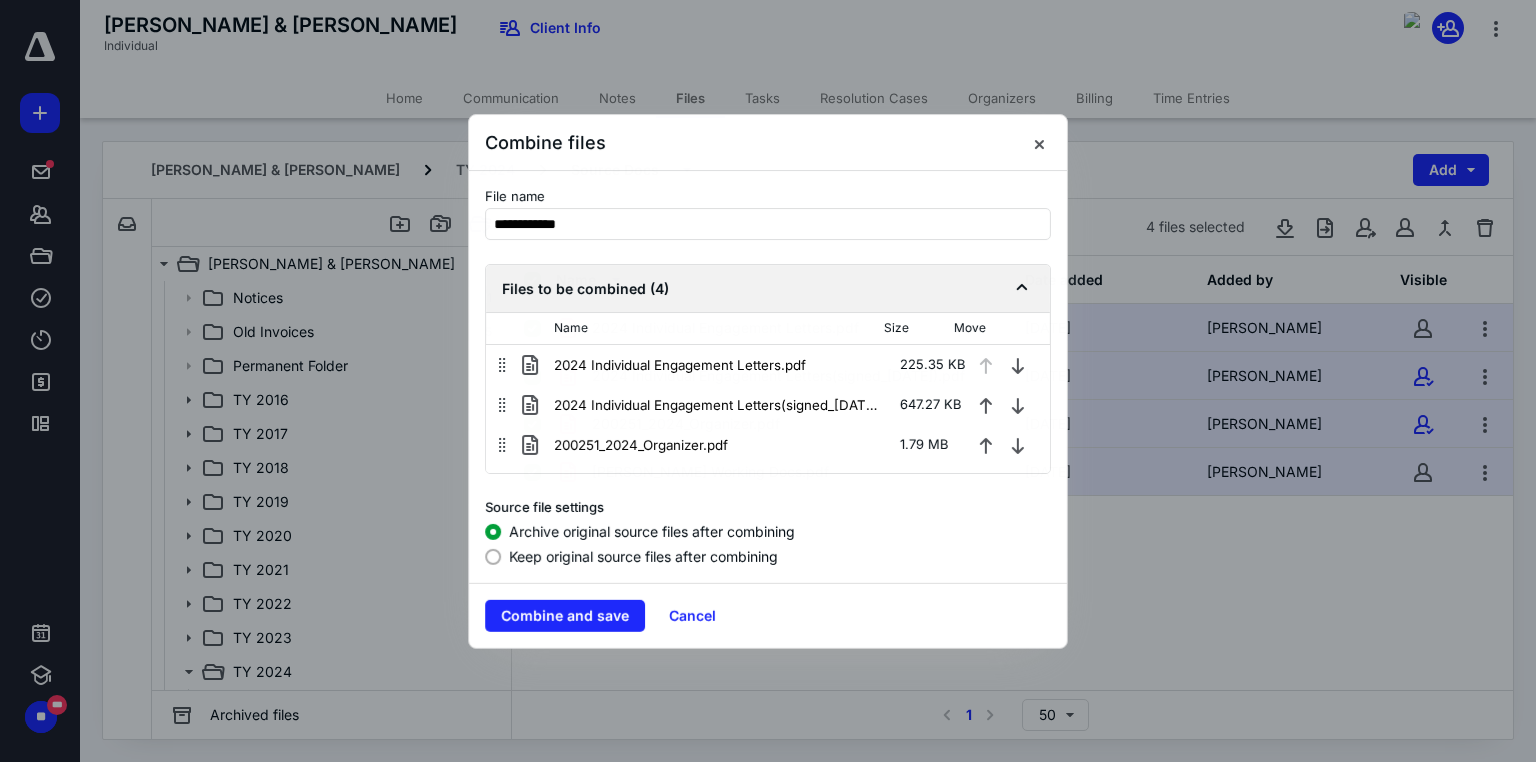 scroll, scrollTop: 133, scrollLeft: 0, axis: vertical 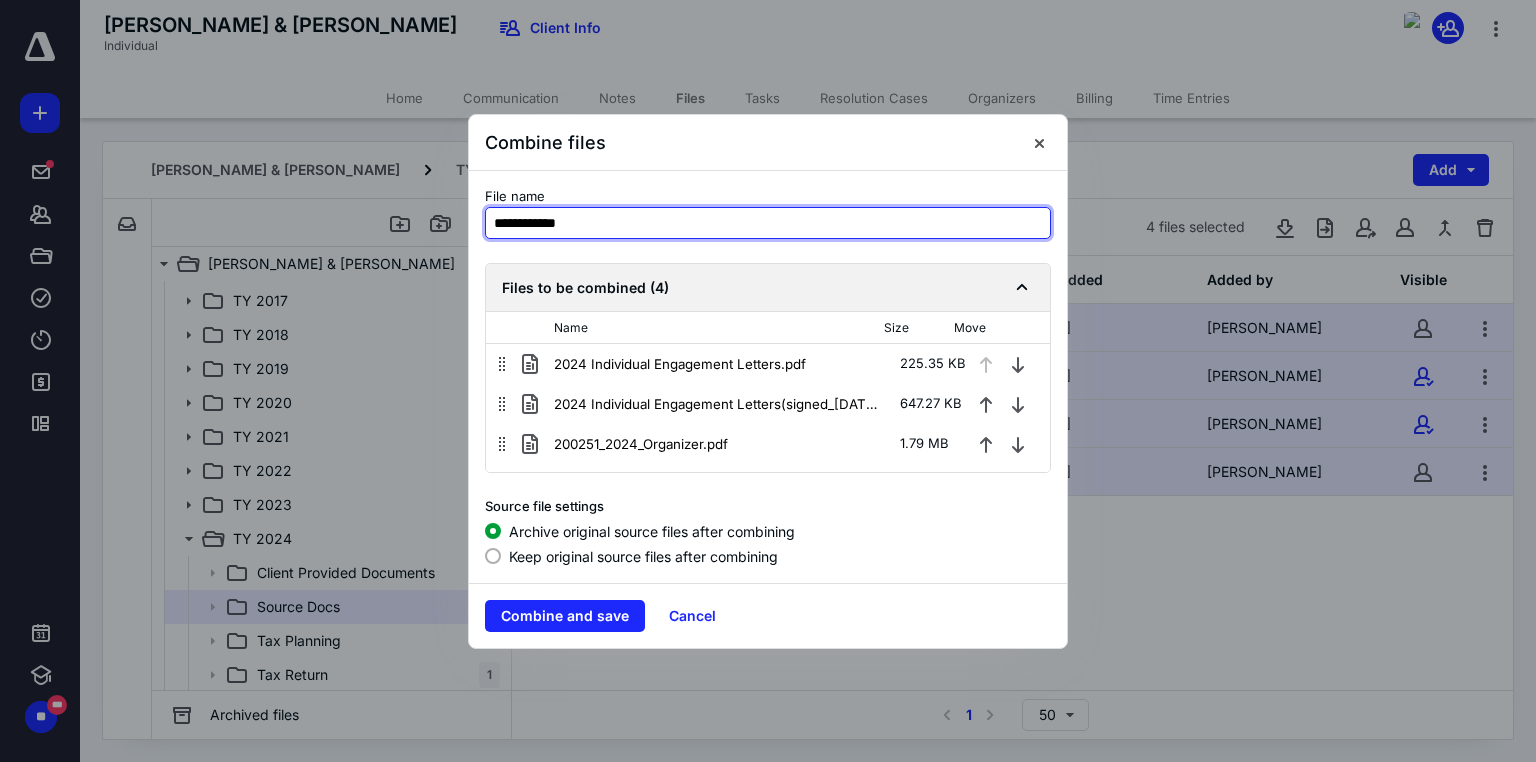 drag, startPoint x: 616, startPoint y: 220, endPoint x: 271, endPoint y: 214, distance: 345.0522 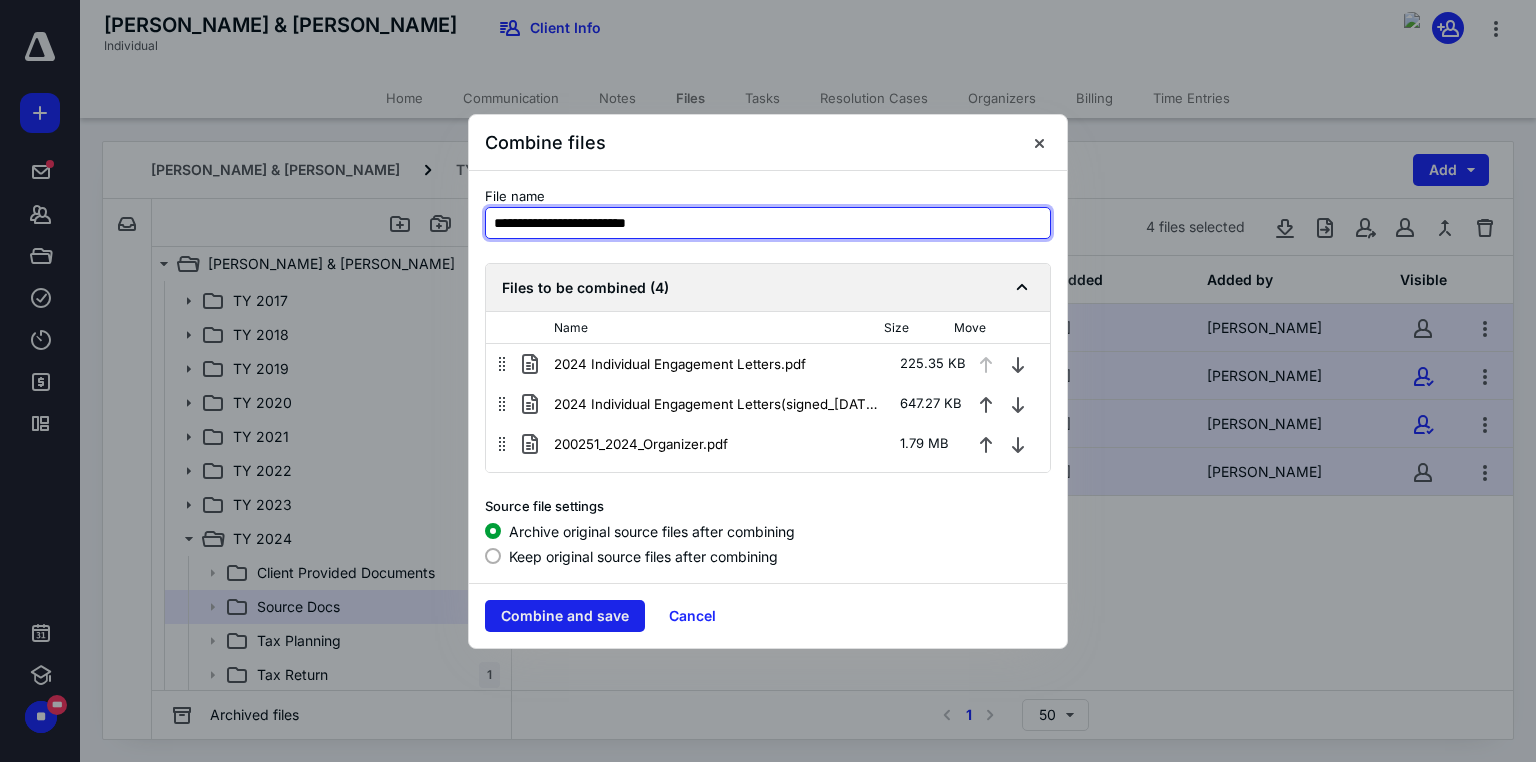 type on "**********" 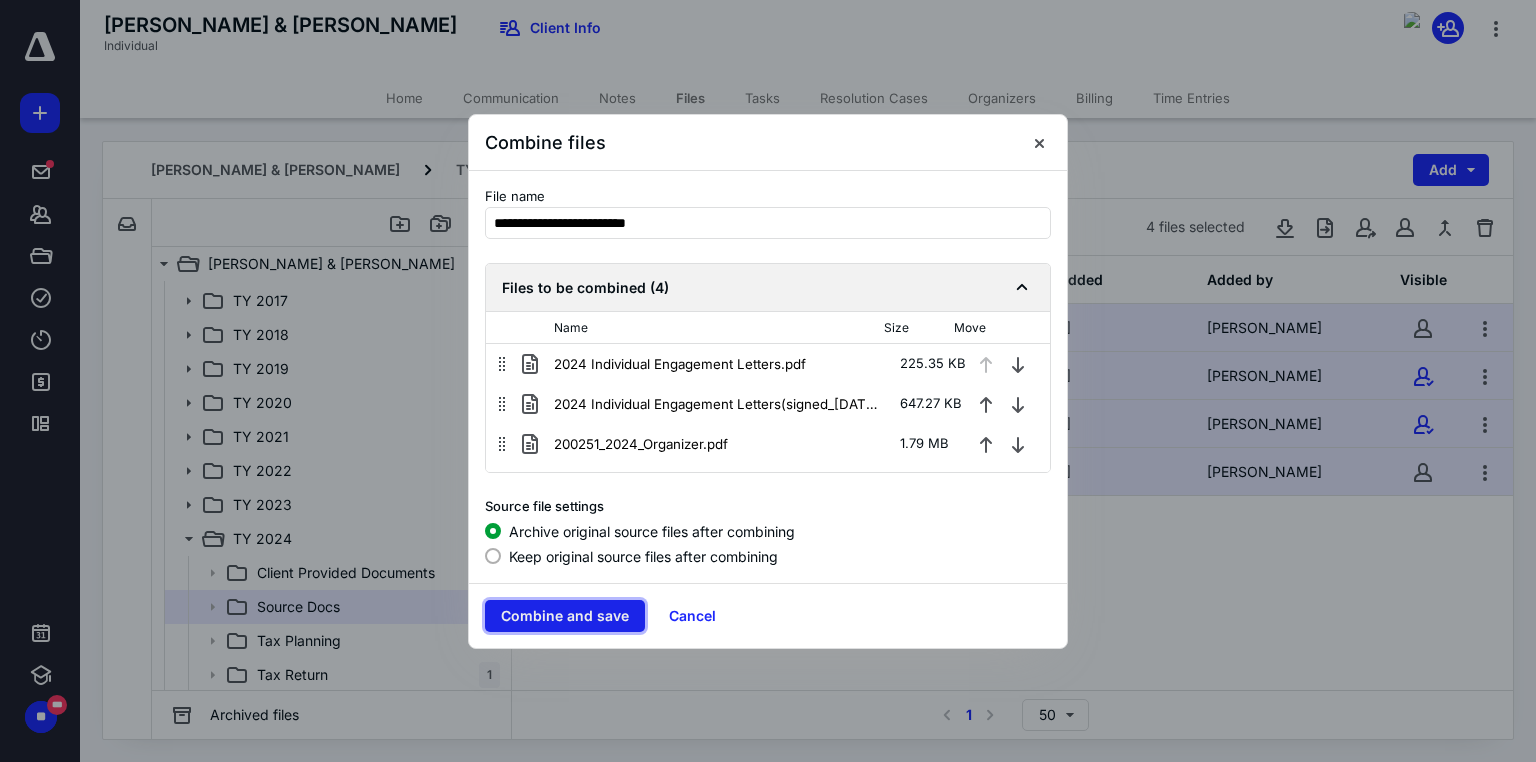 click on "Combine and save" at bounding box center [565, 616] 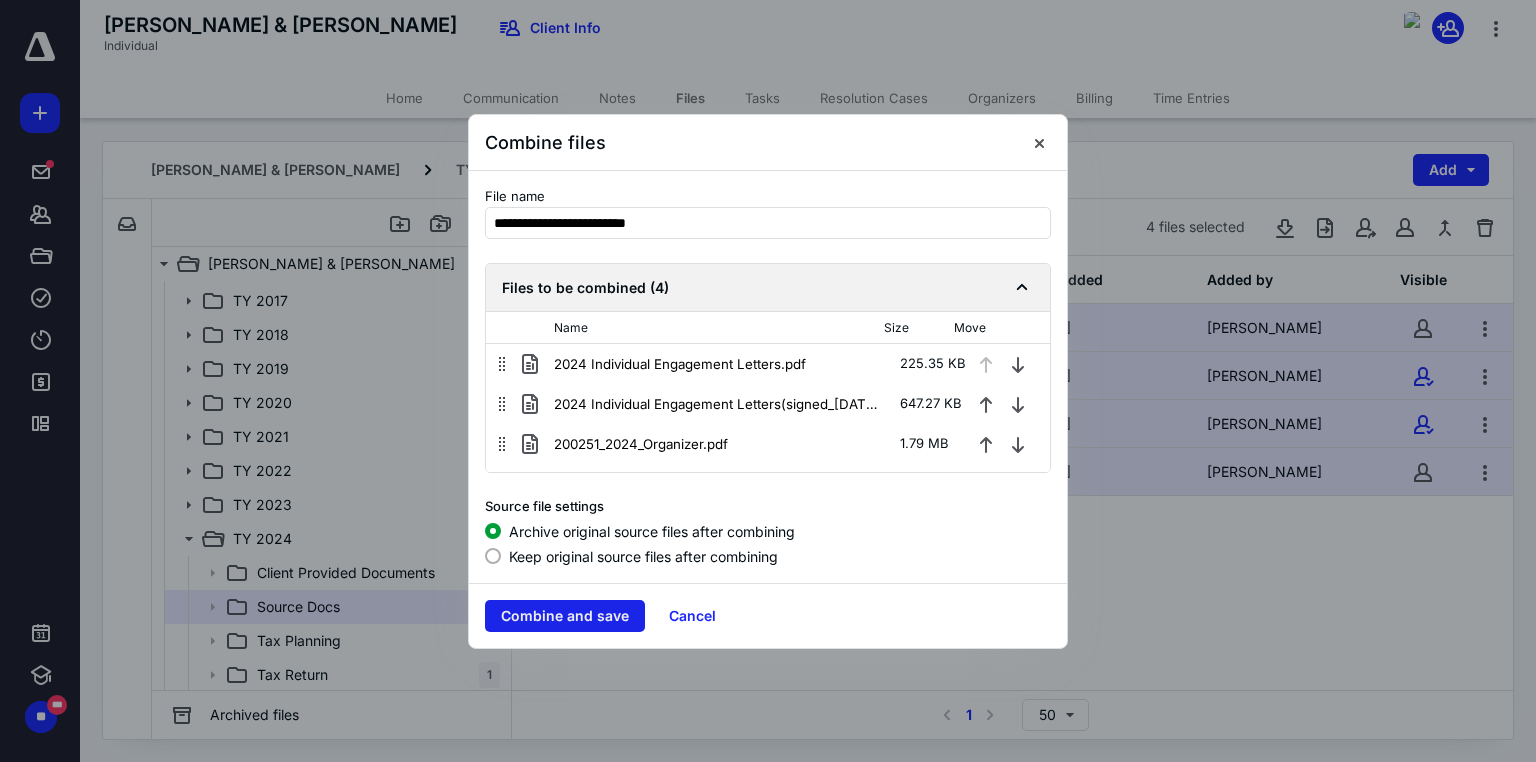 checkbox on "false" 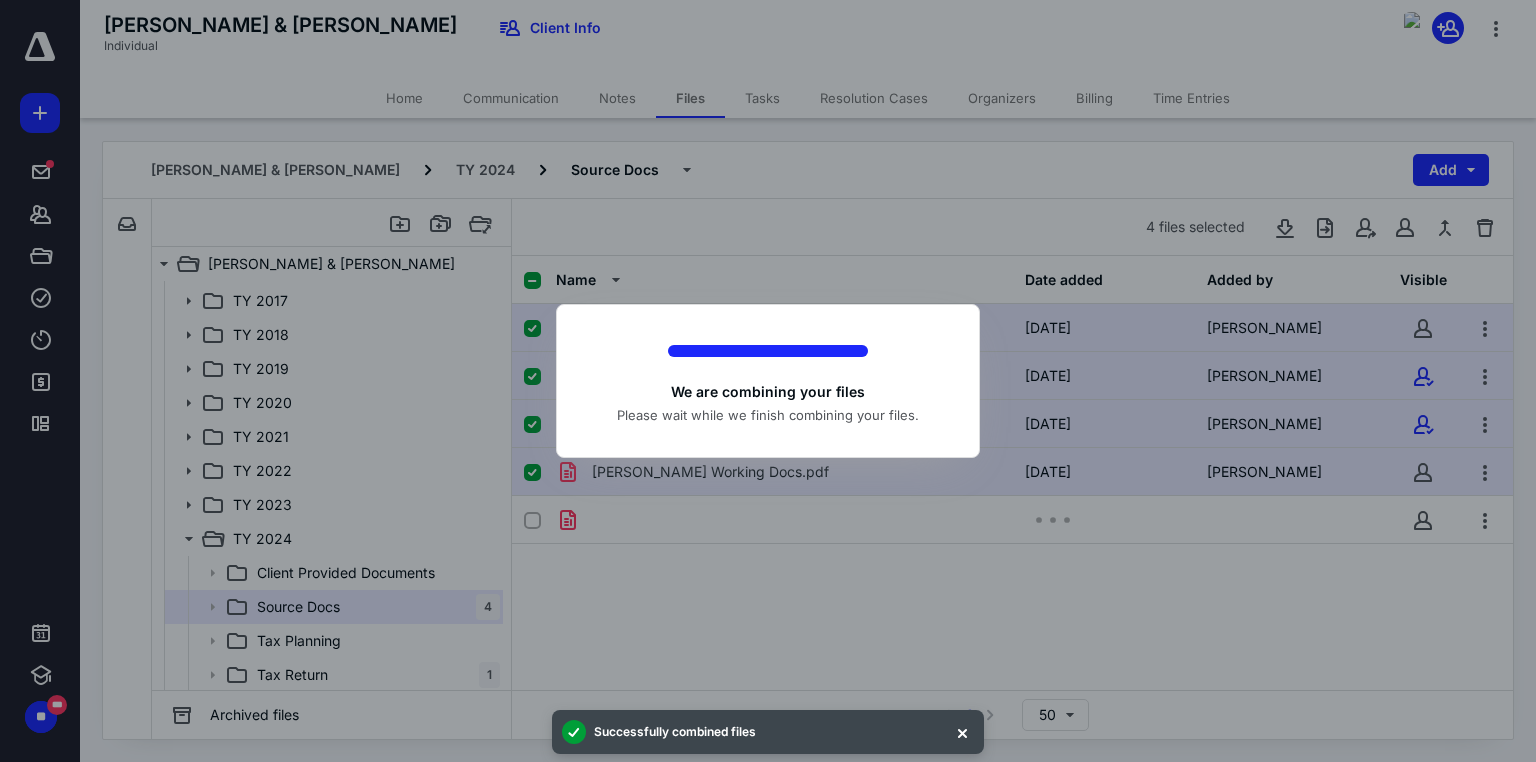 checkbox on "false" 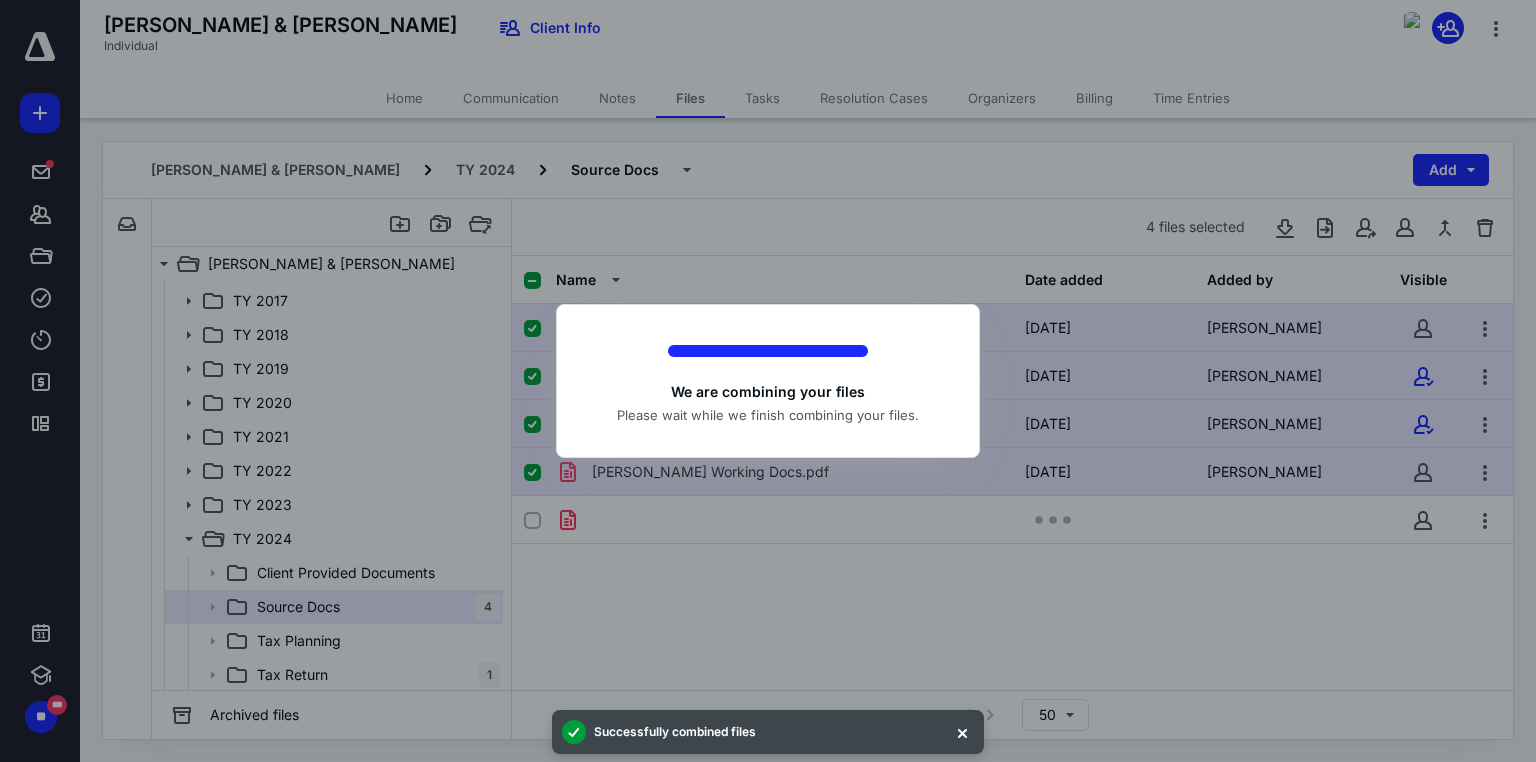 checkbox on "false" 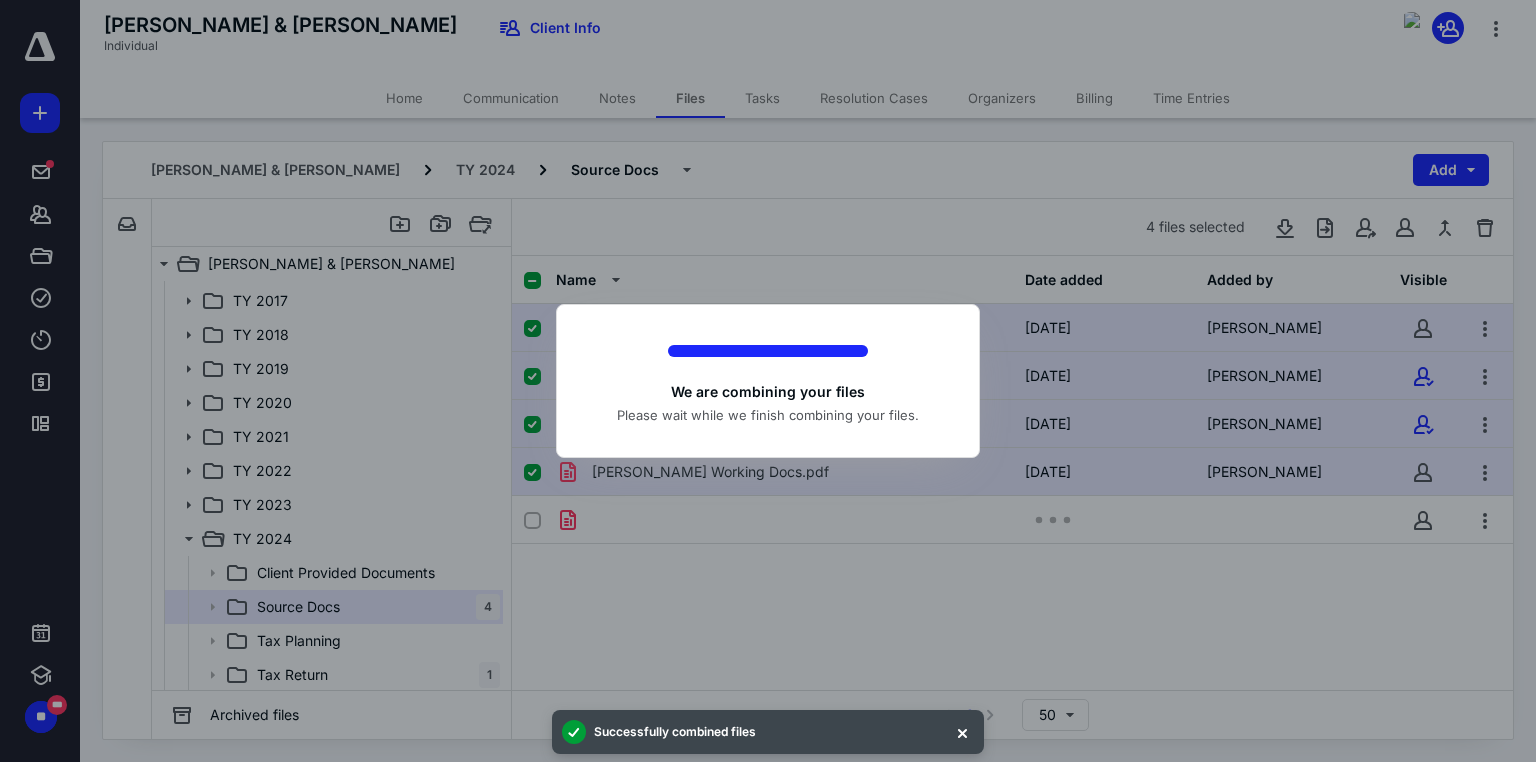checkbox on "false" 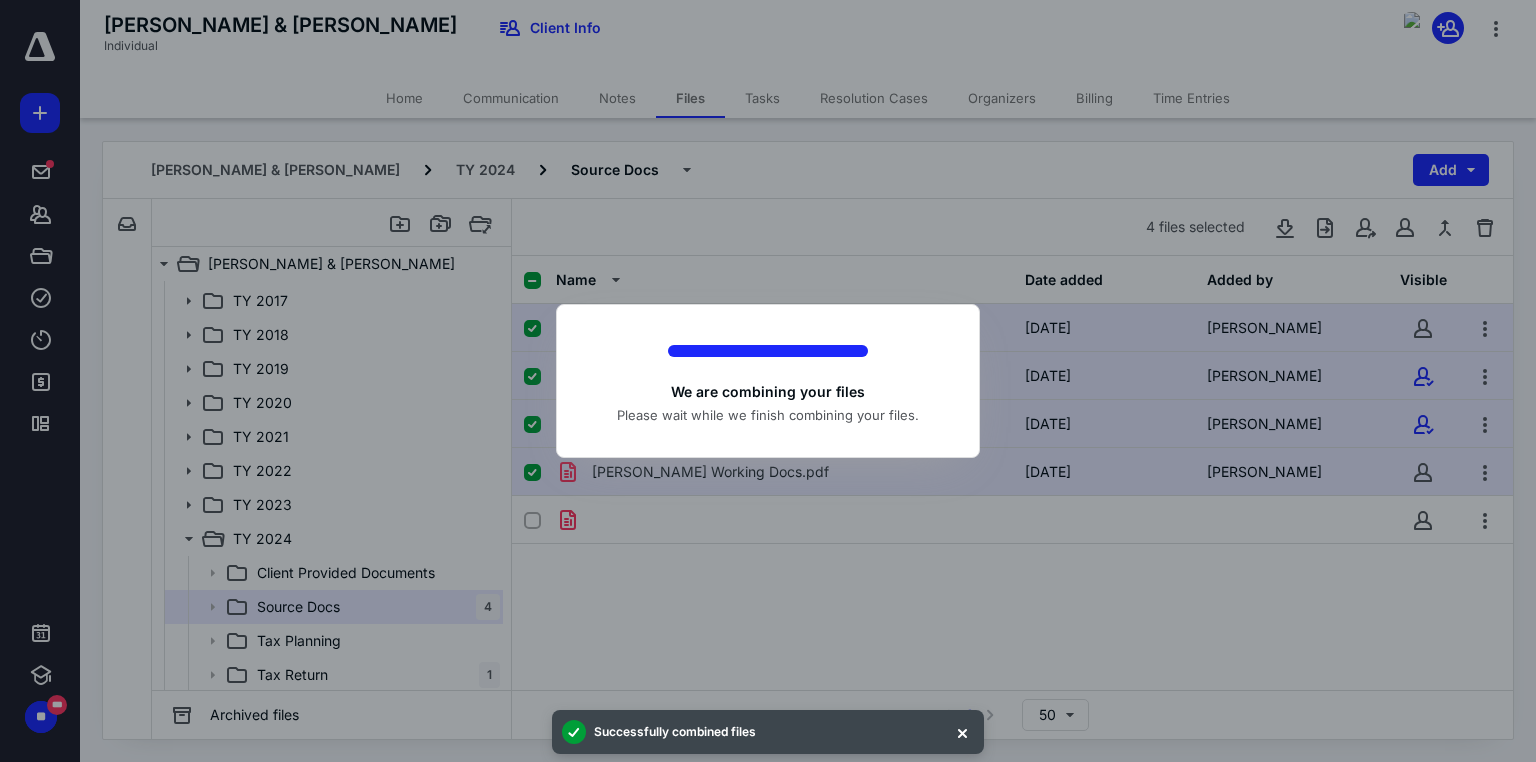 checkbox on "false" 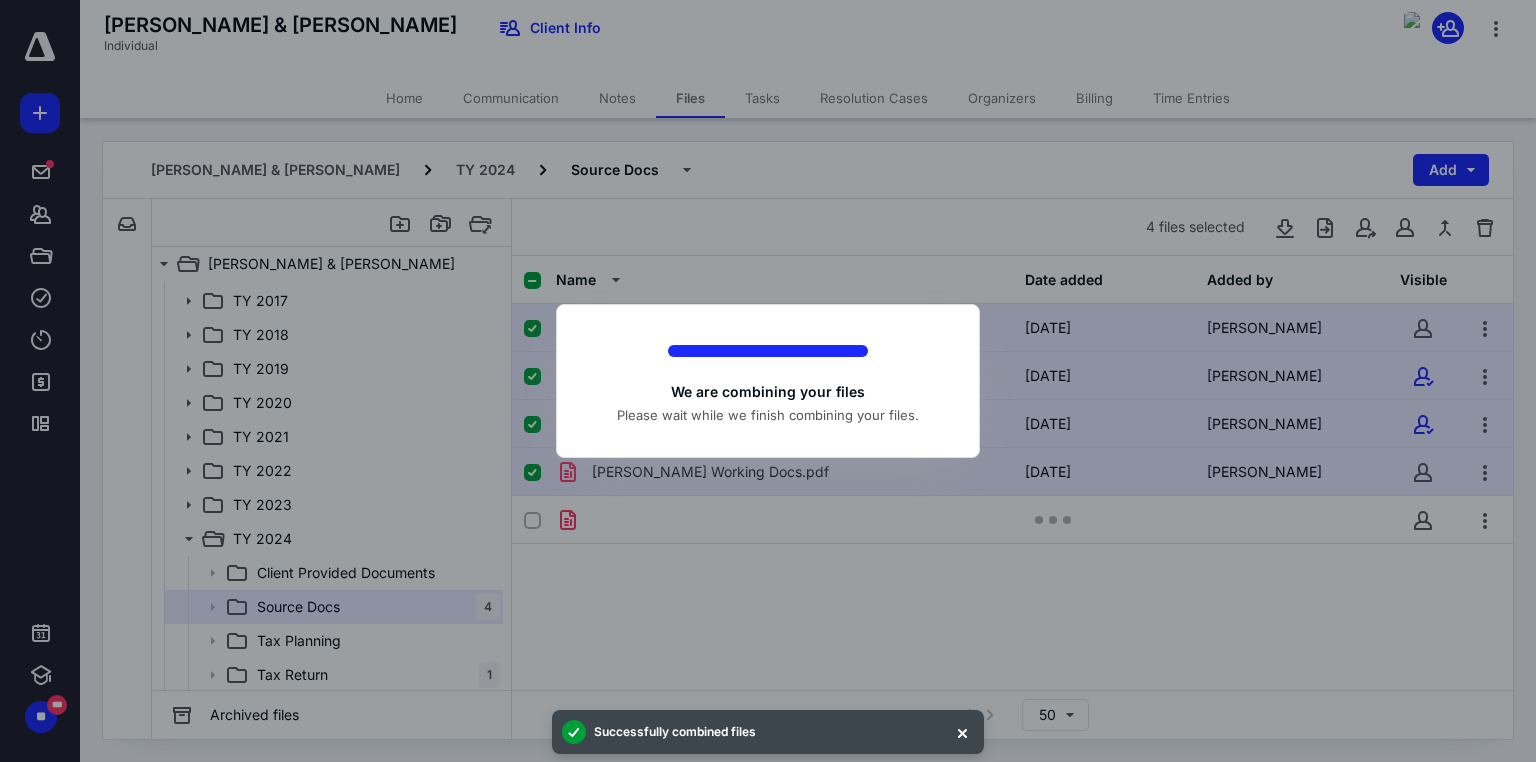 scroll, scrollTop: 0, scrollLeft: 0, axis: both 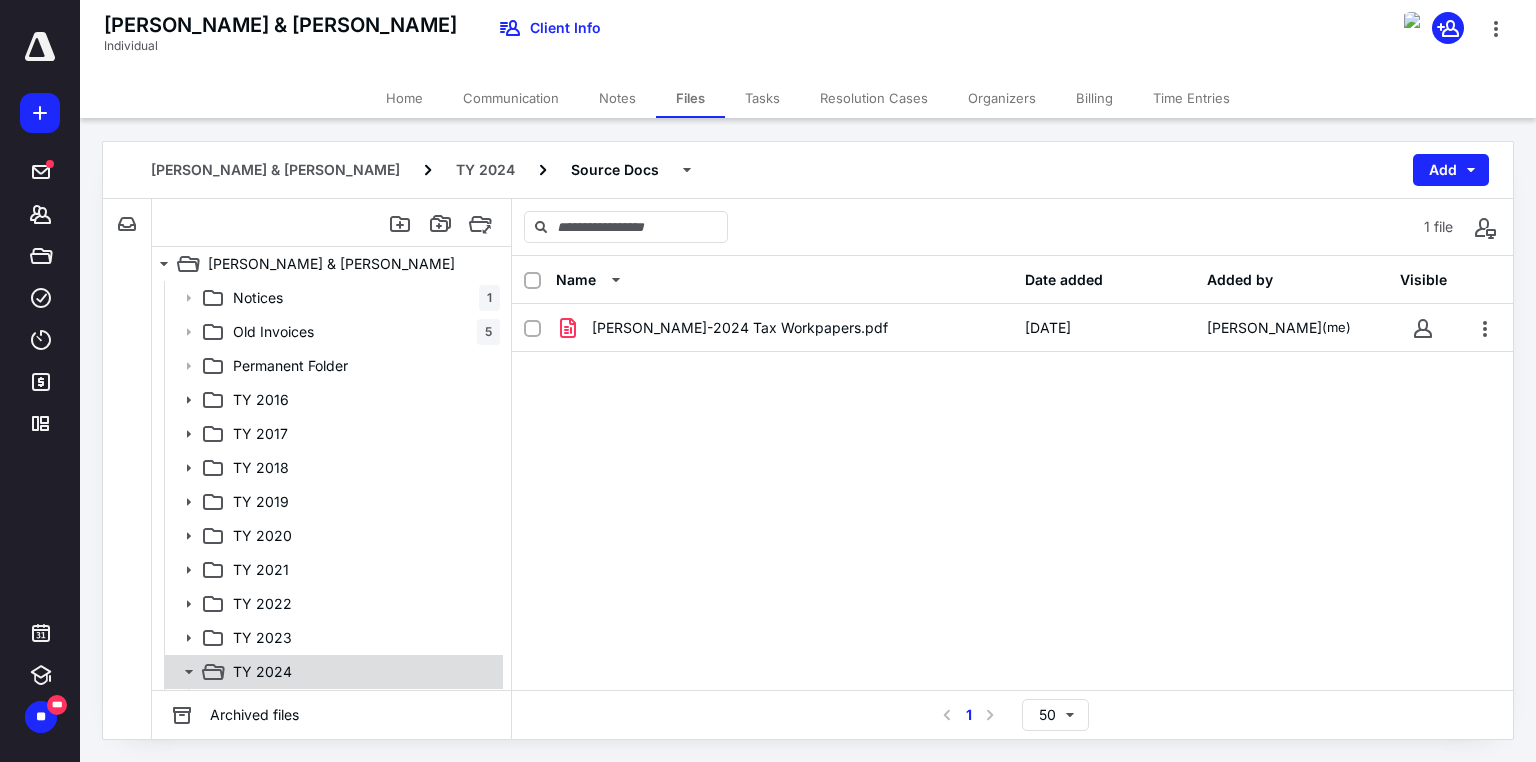 click 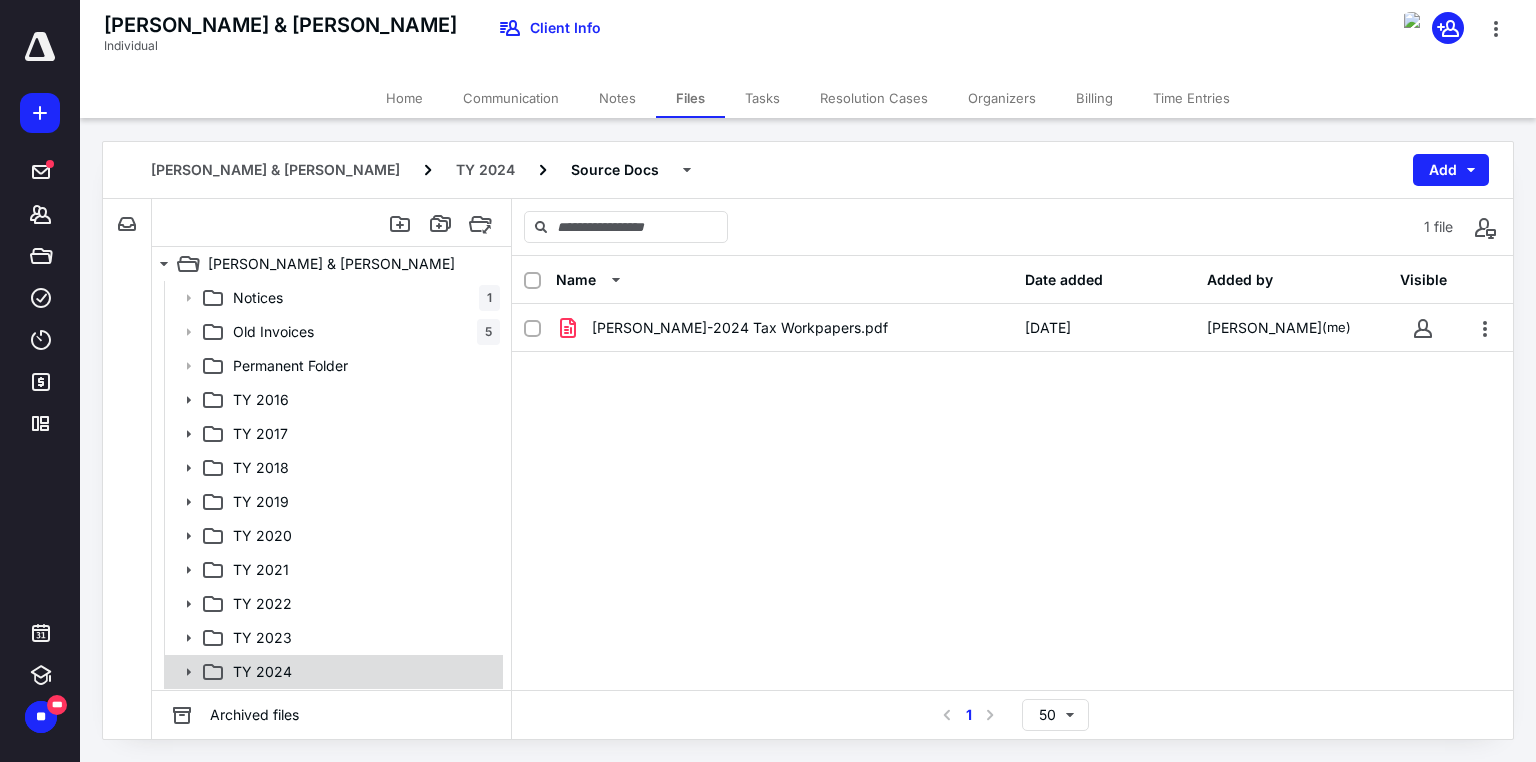 click 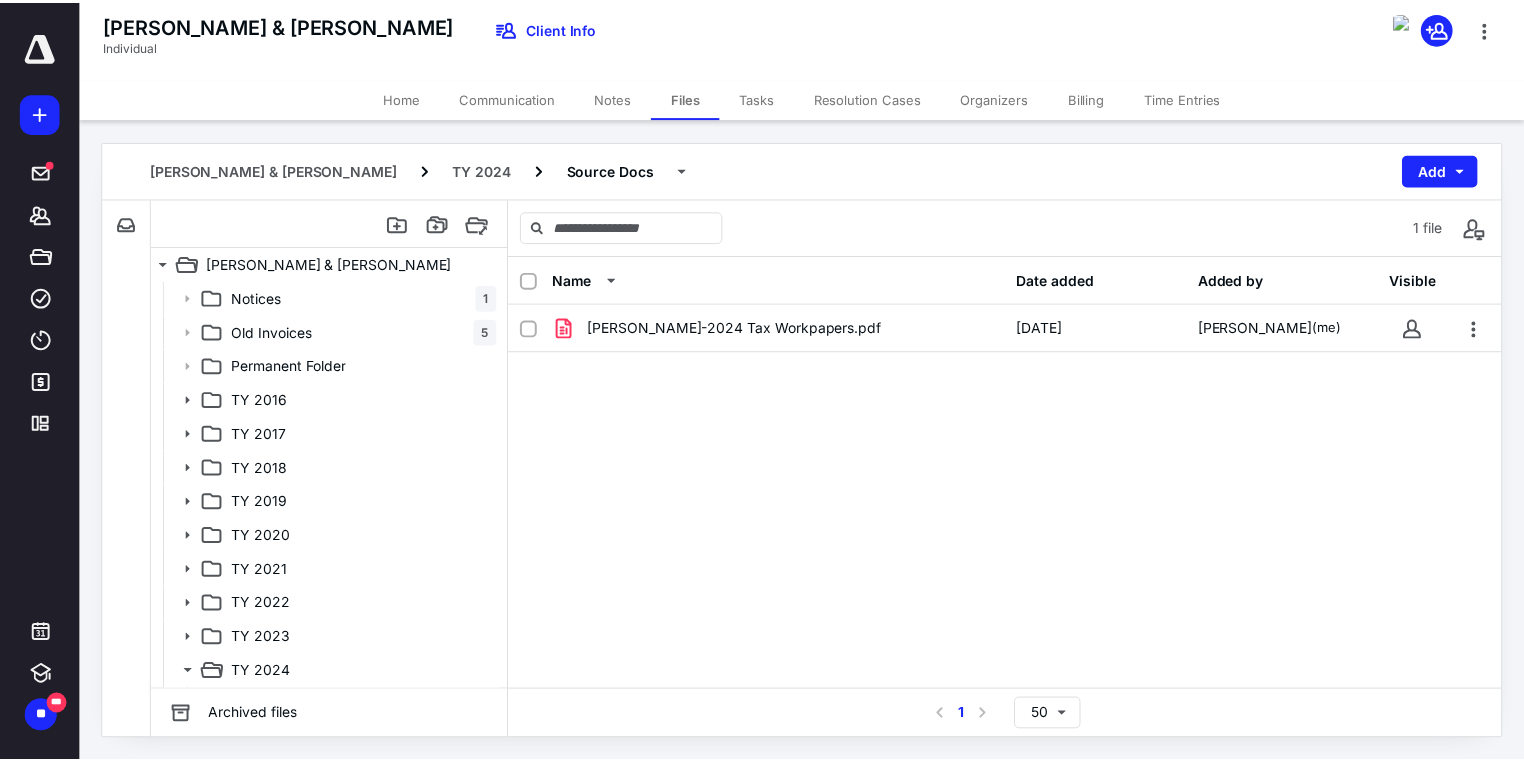scroll, scrollTop: 133, scrollLeft: 0, axis: vertical 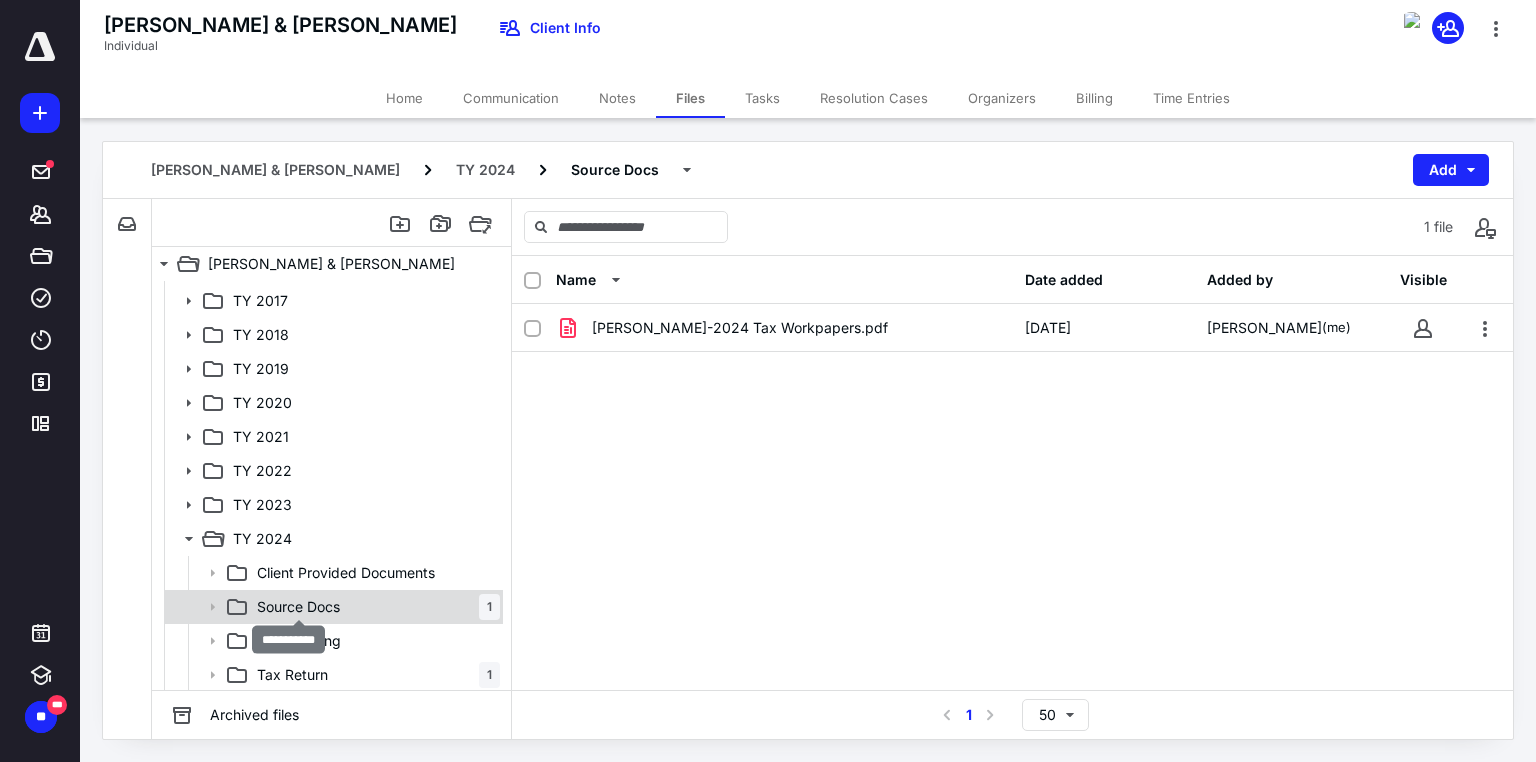 click on "Source Docs" at bounding box center (298, 607) 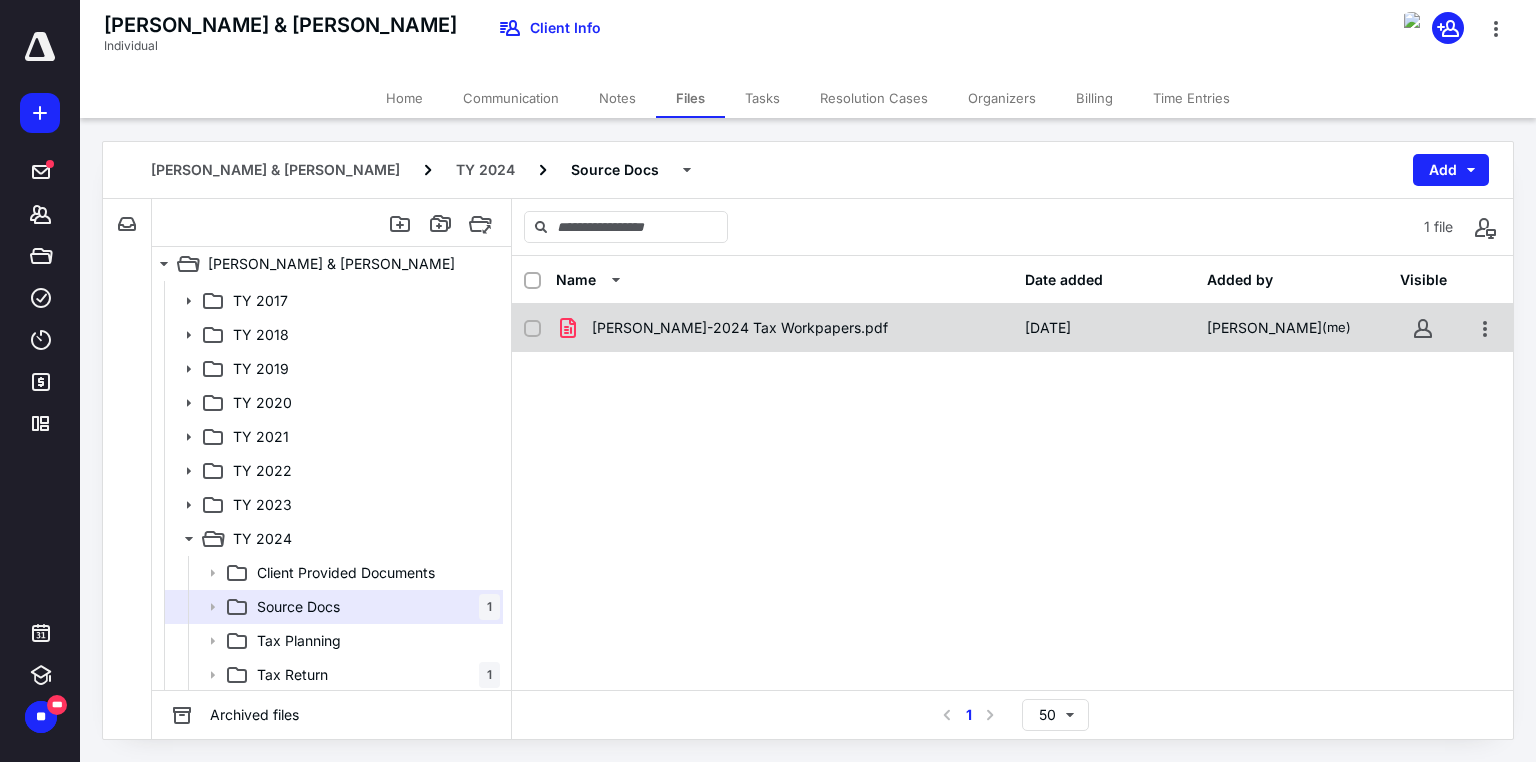 click at bounding box center (532, 329) 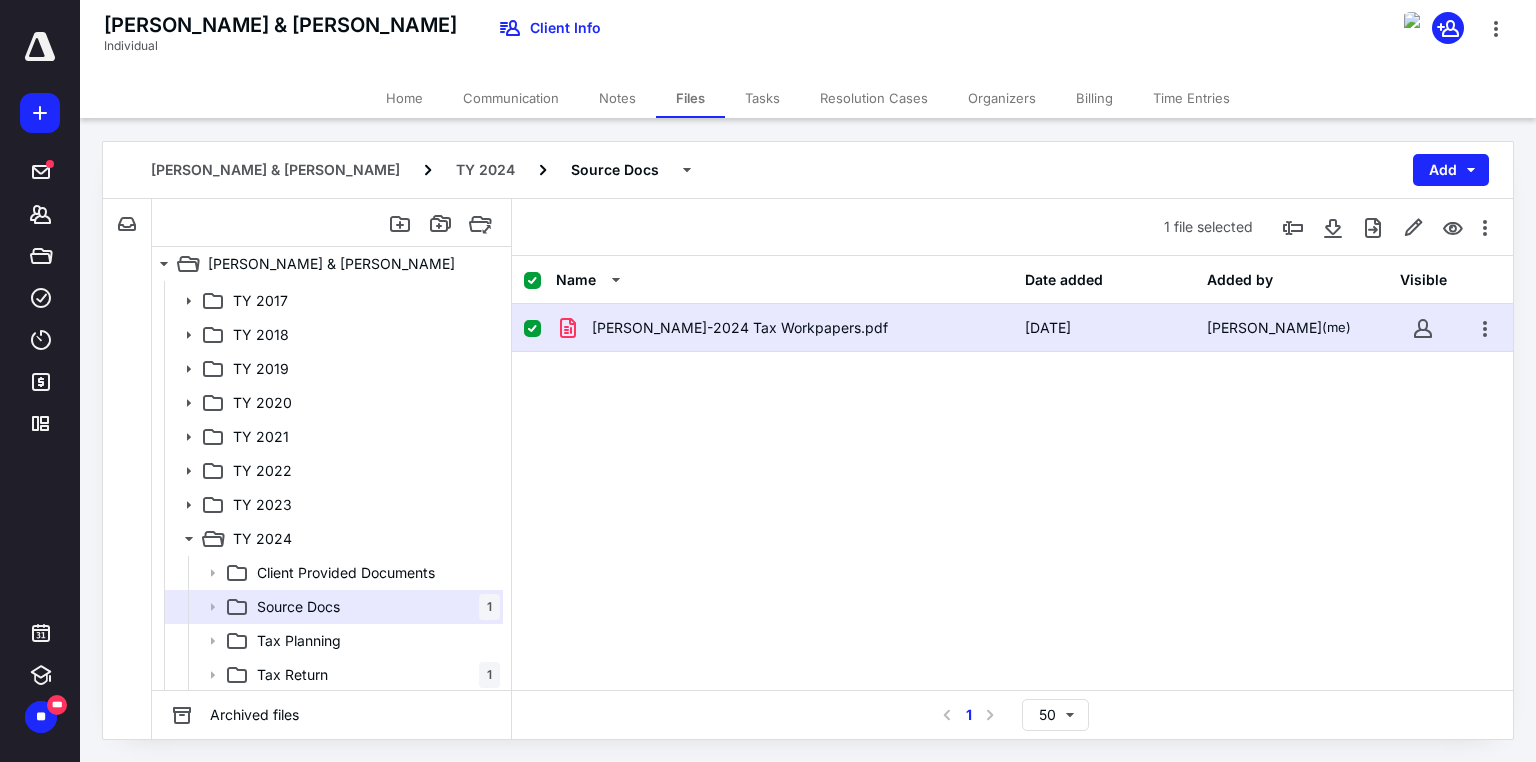 checkbox on "true" 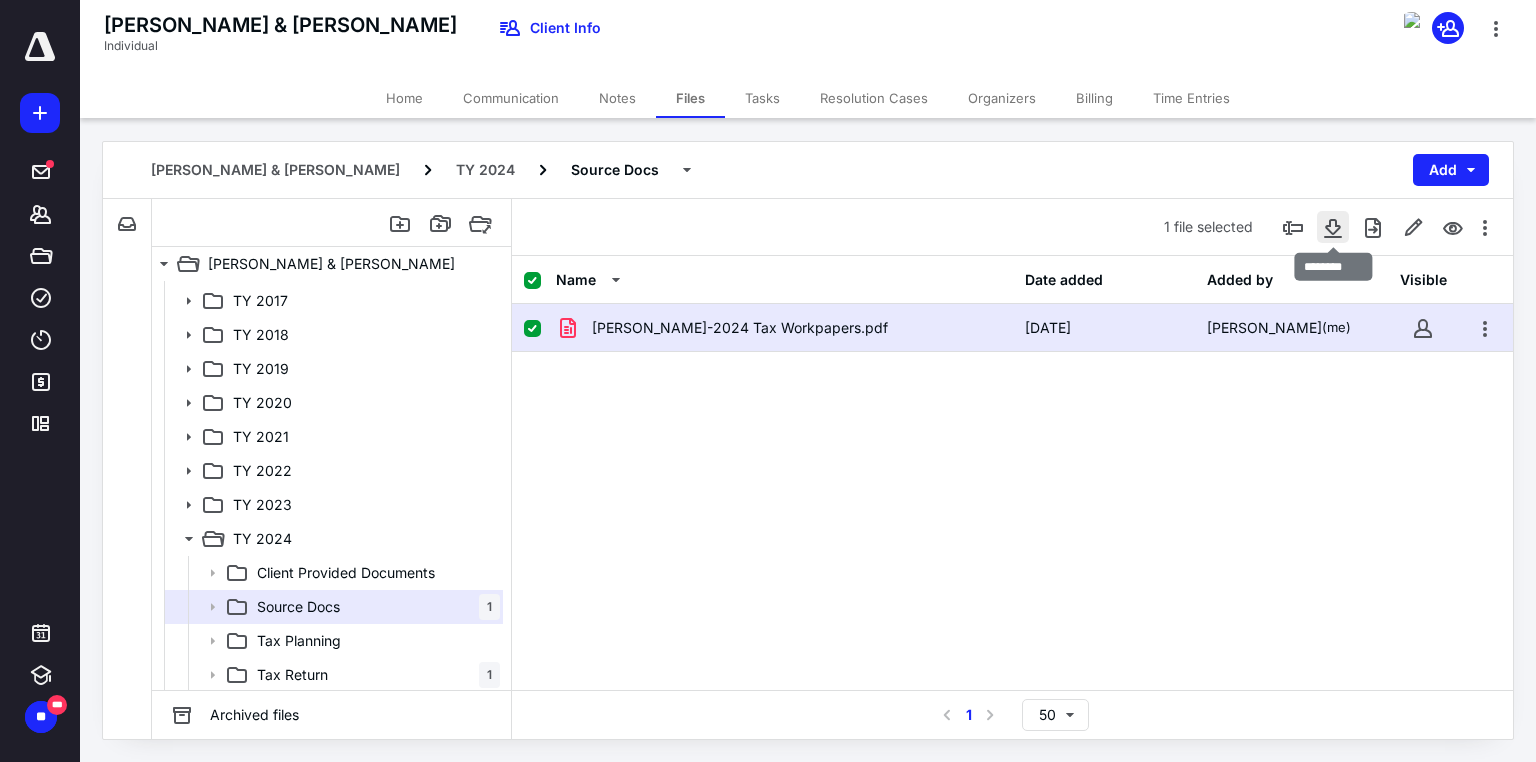 click at bounding box center [1333, 227] 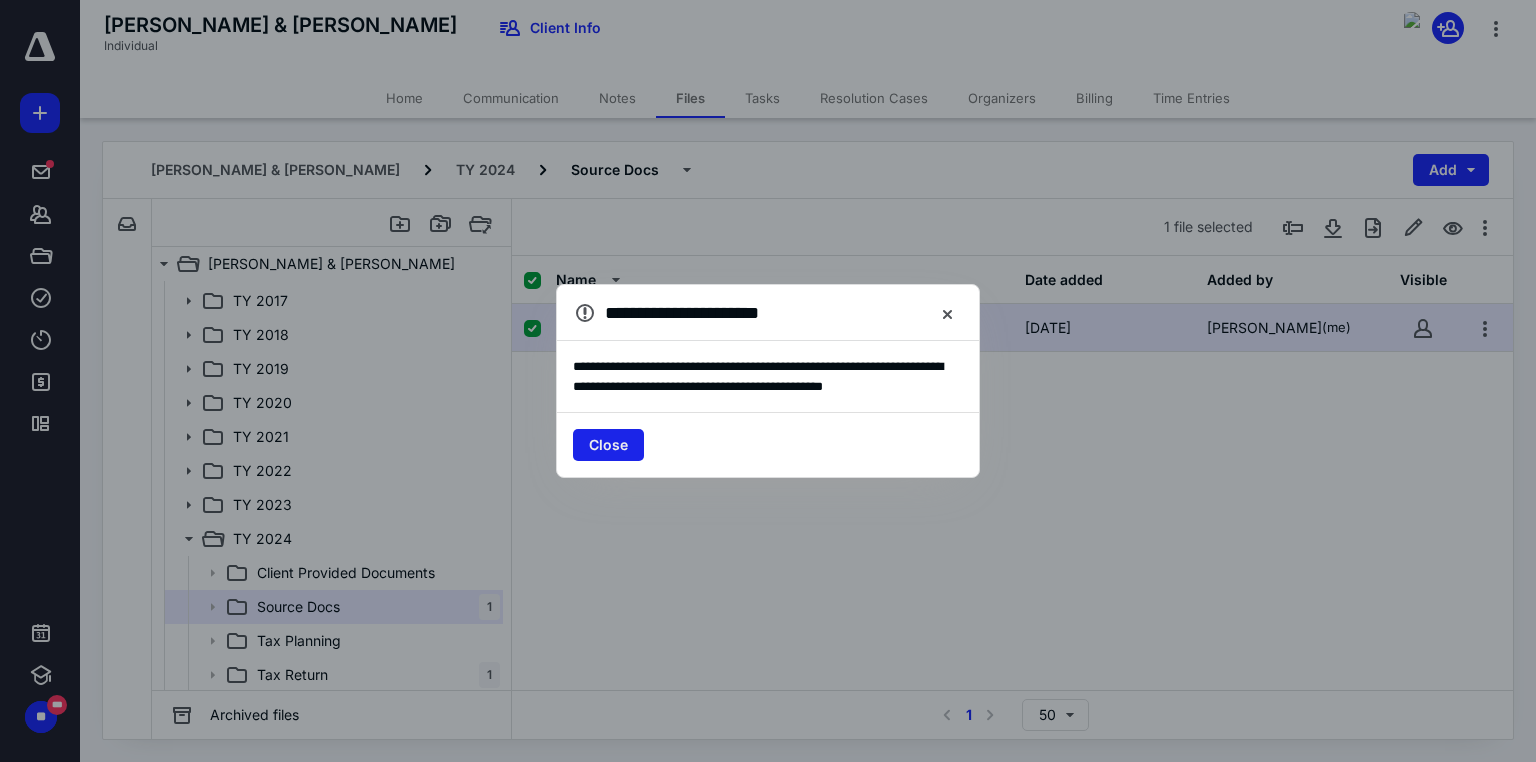 click on "Close" at bounding box center [608, 445] 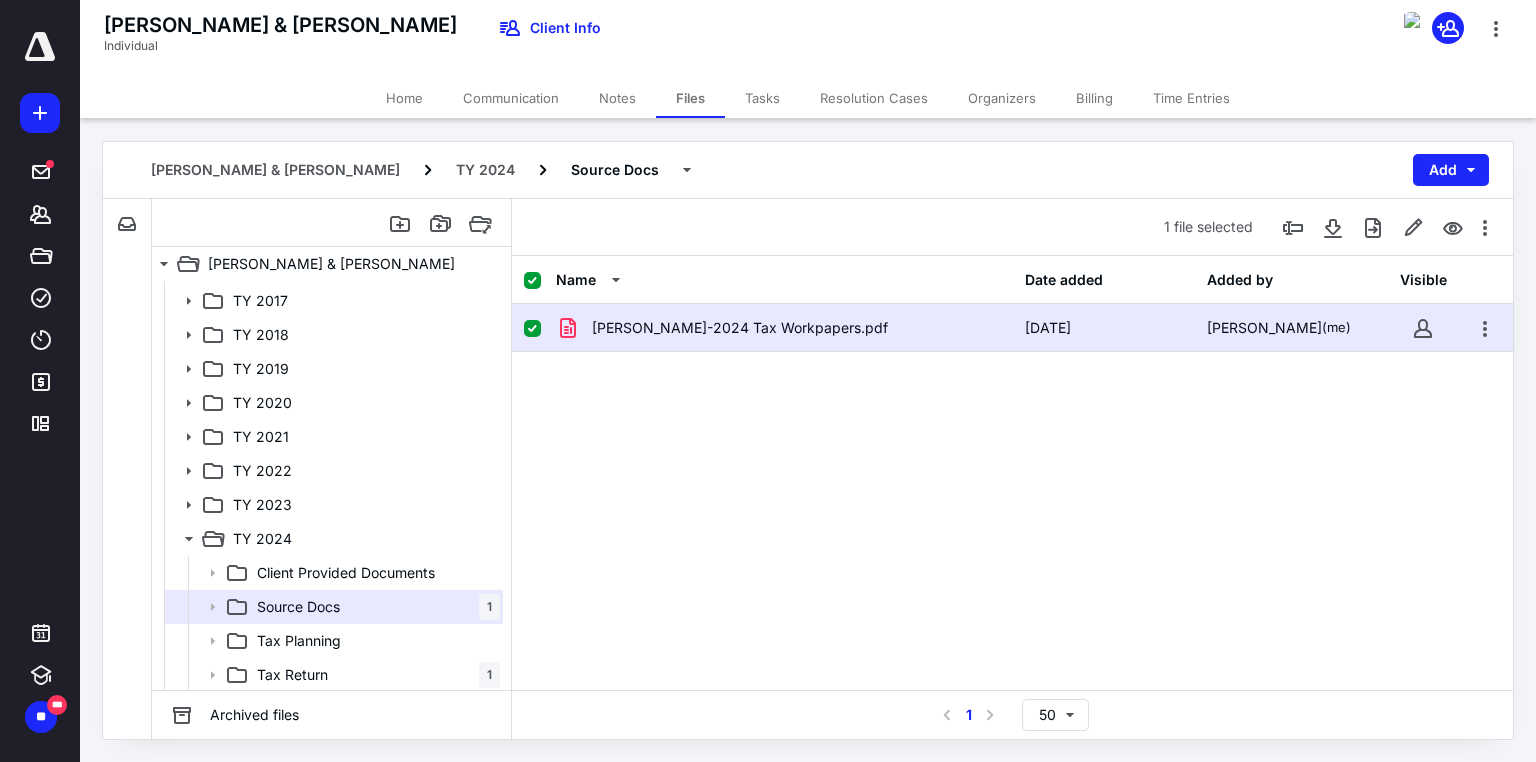 click on "Tasks" at bounding box center [762, 98] 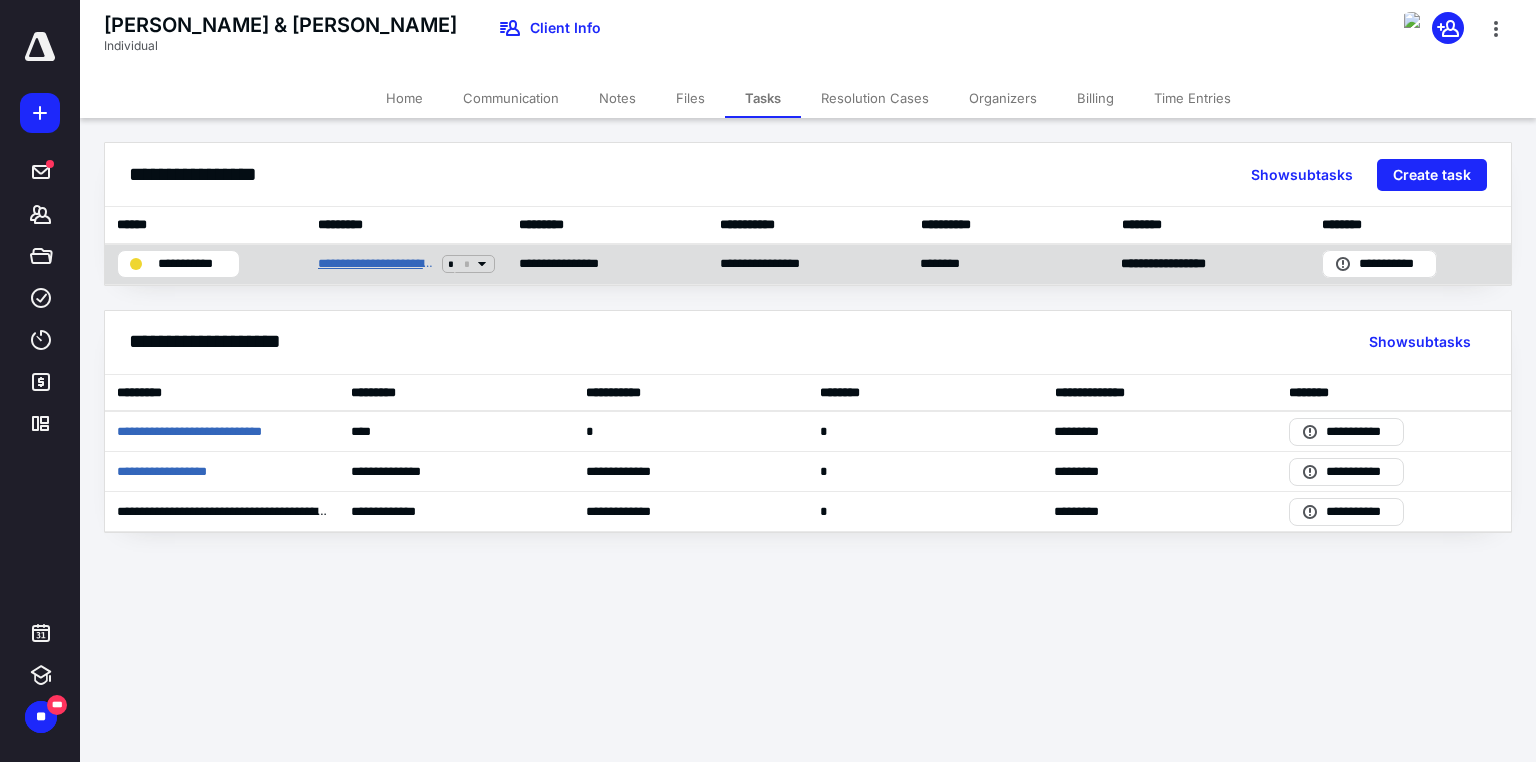 click on "**********" at bounding box center (376, 264) 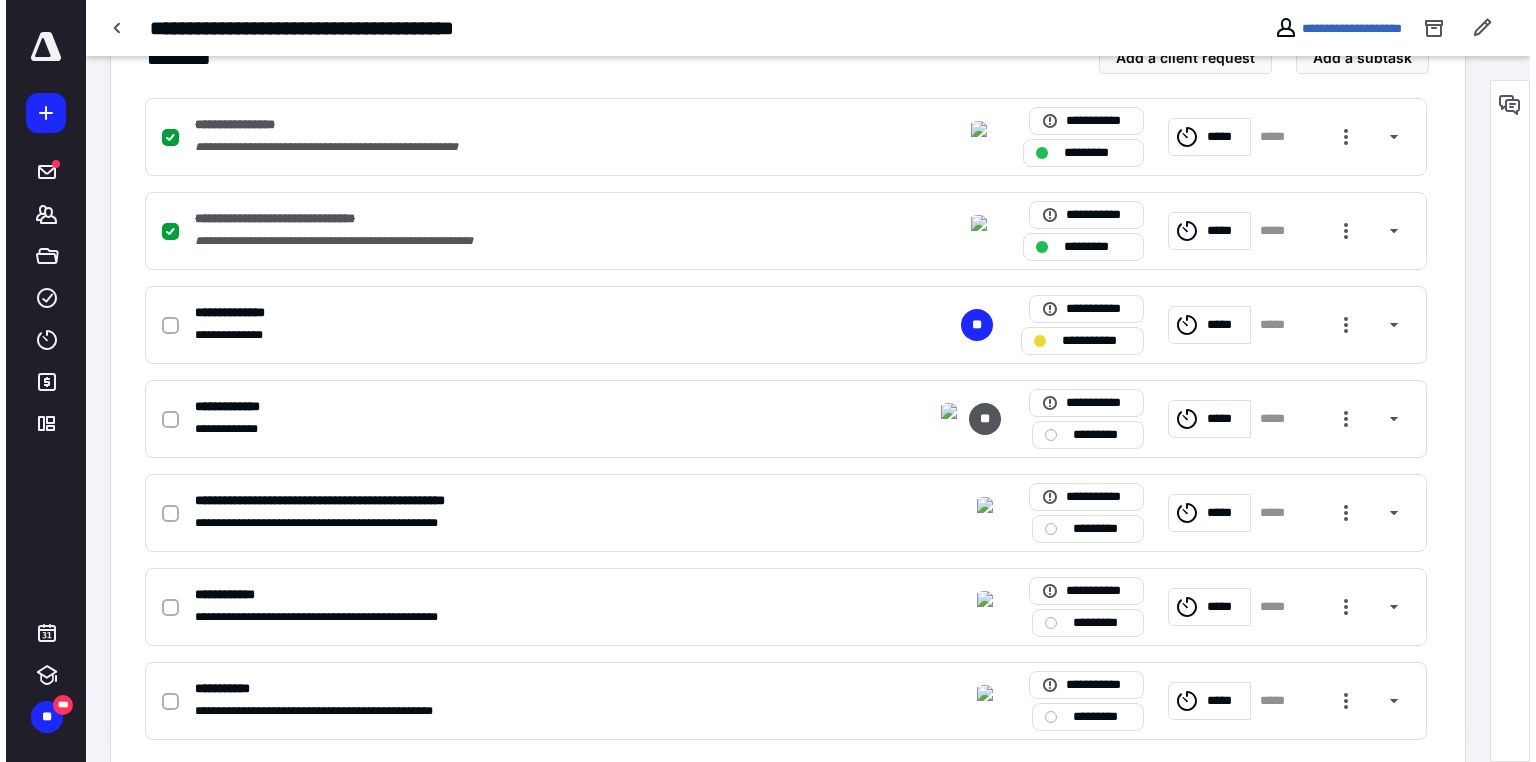 scroll, scrollTop: 0, scrollLeft: 0, axis: both 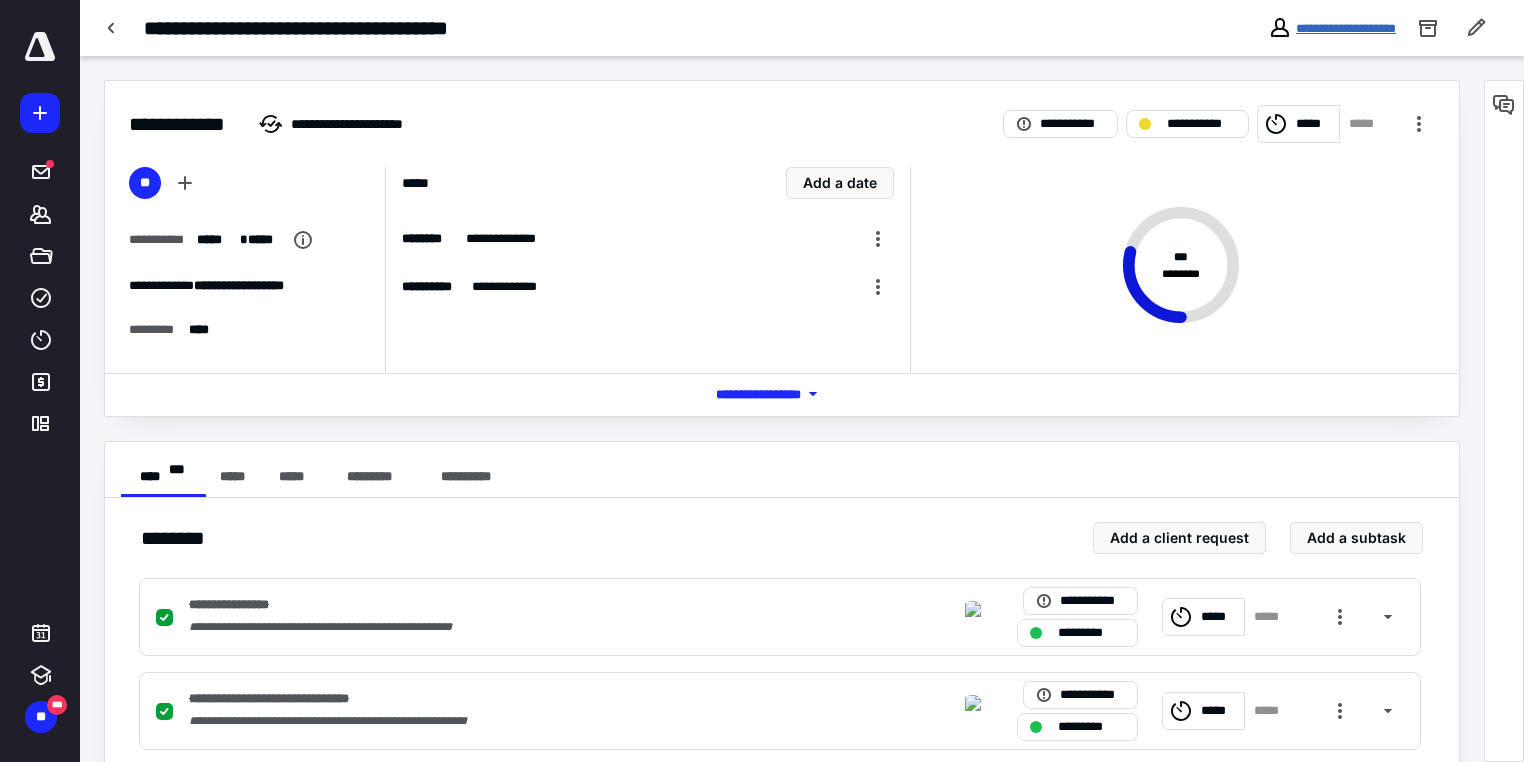 click on "**********" at bounding box center (1346, 28) 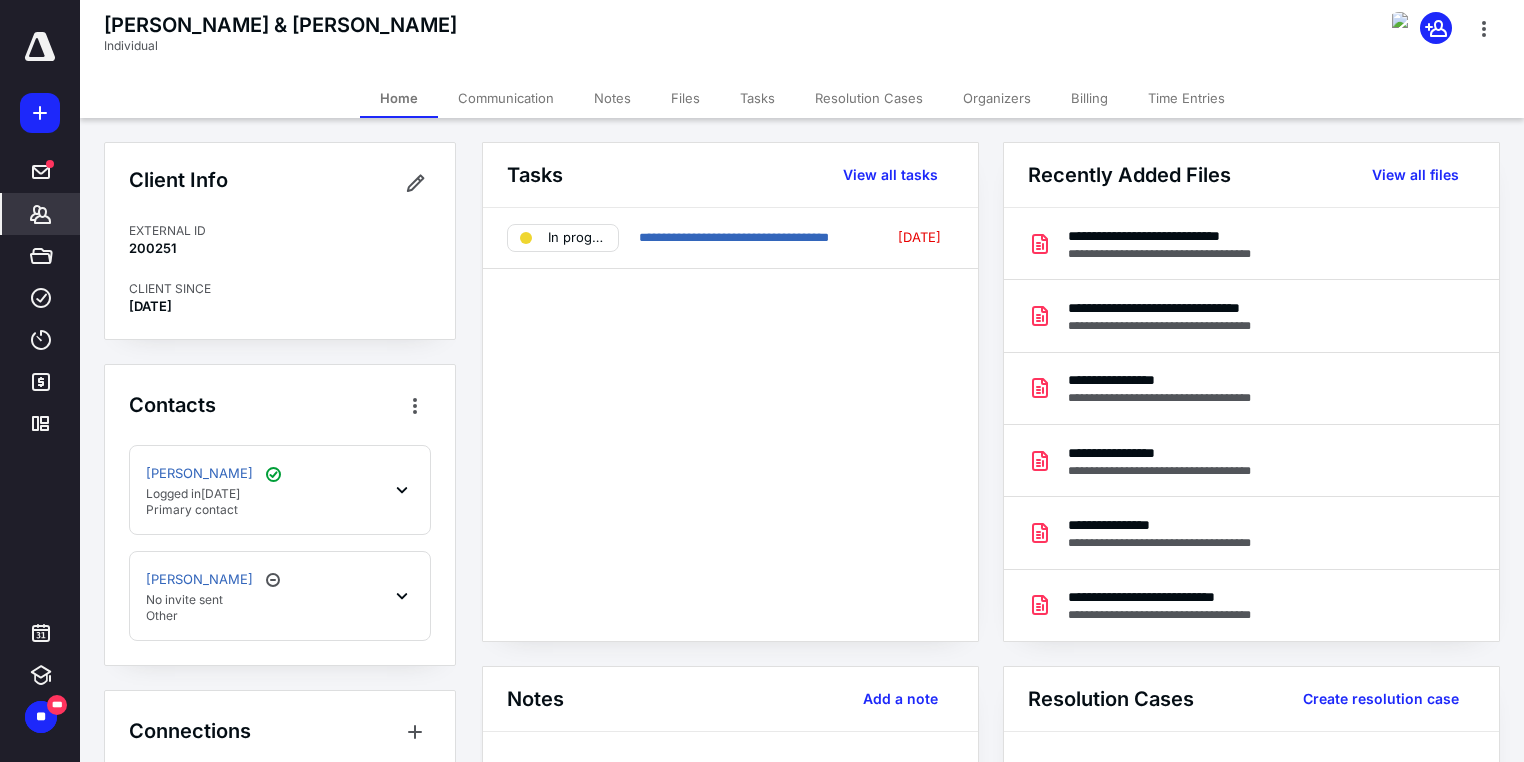 click on "Files" at bounding box center (685, 98) 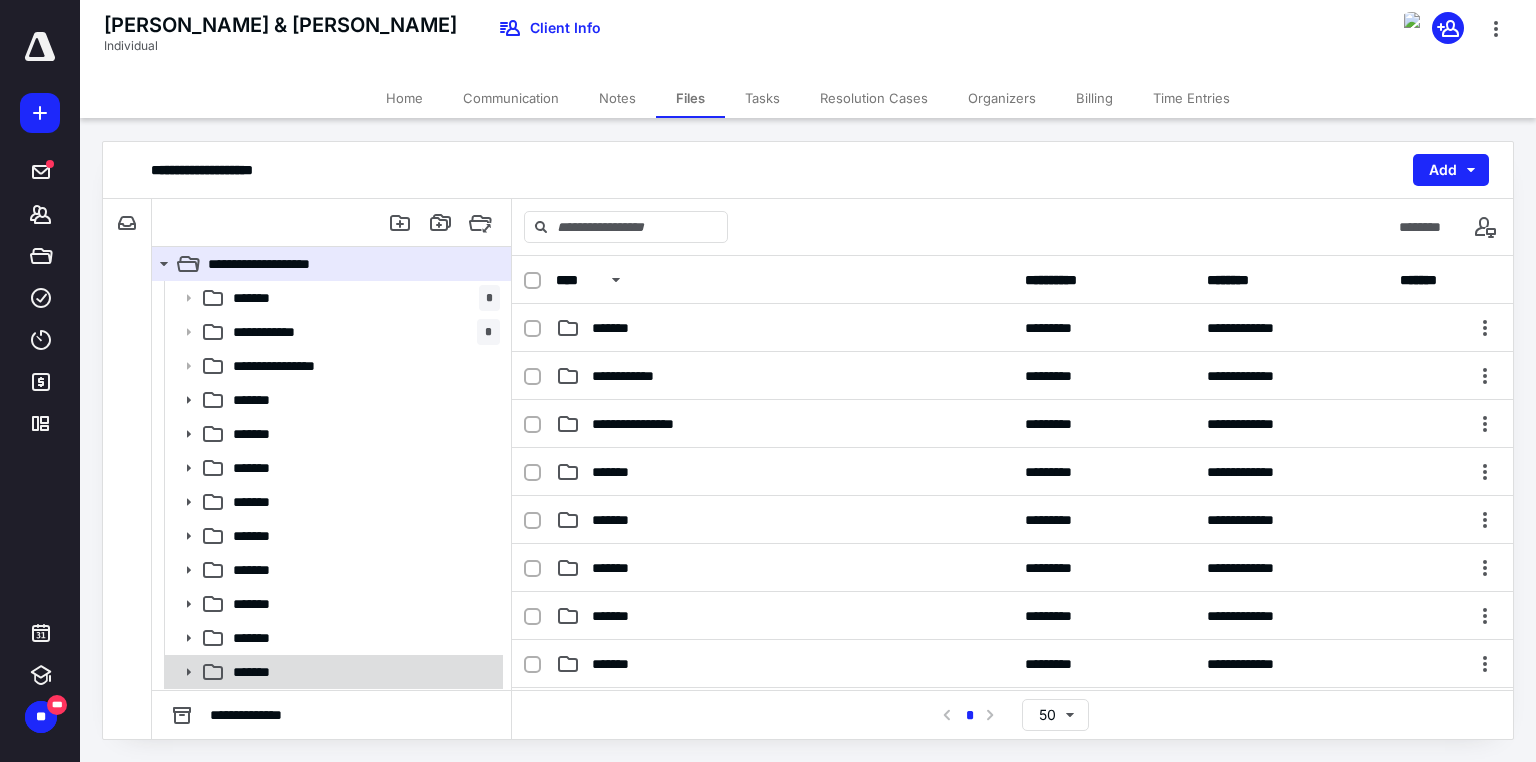 click 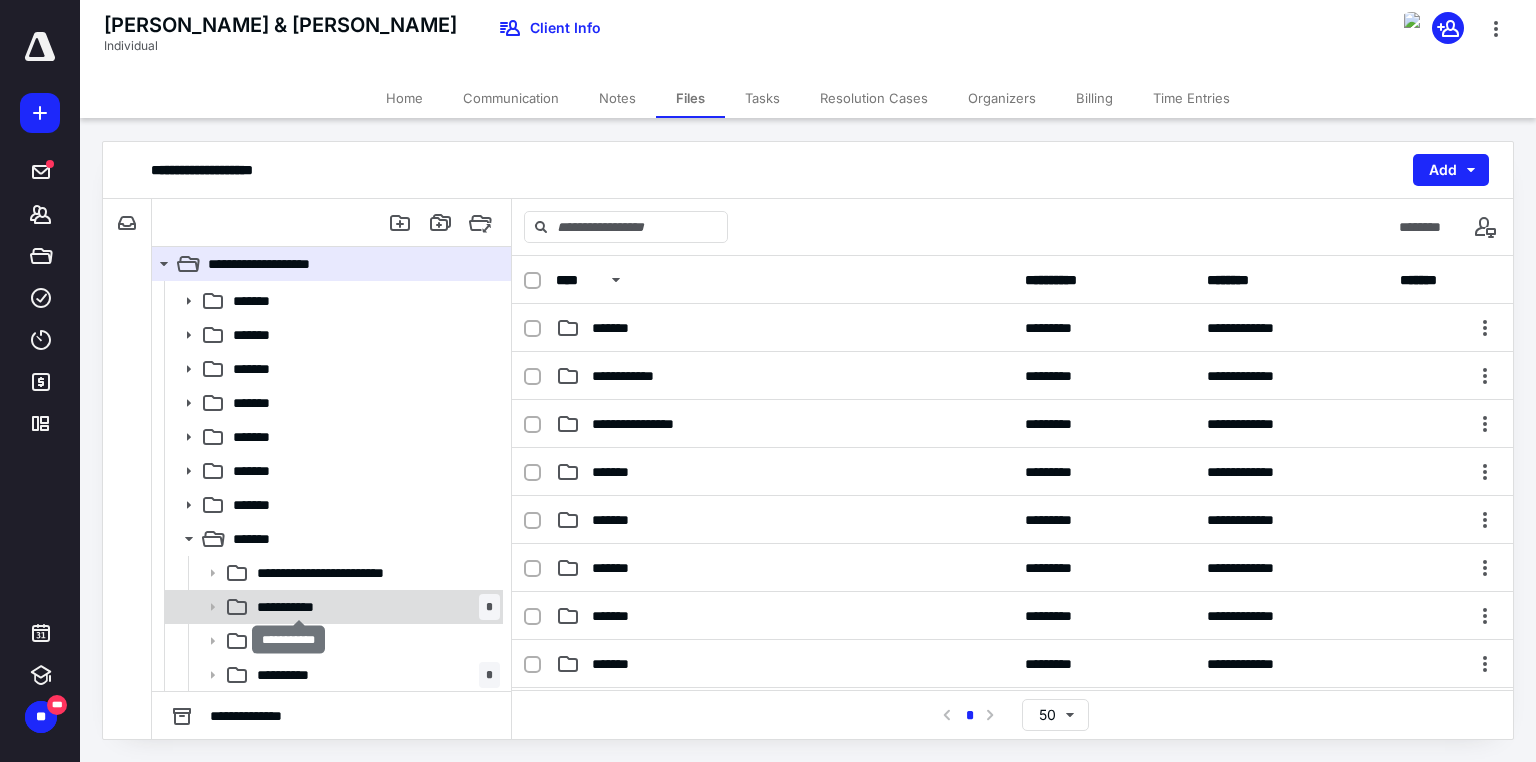 click on "**********" at bounding box center (299, 607) 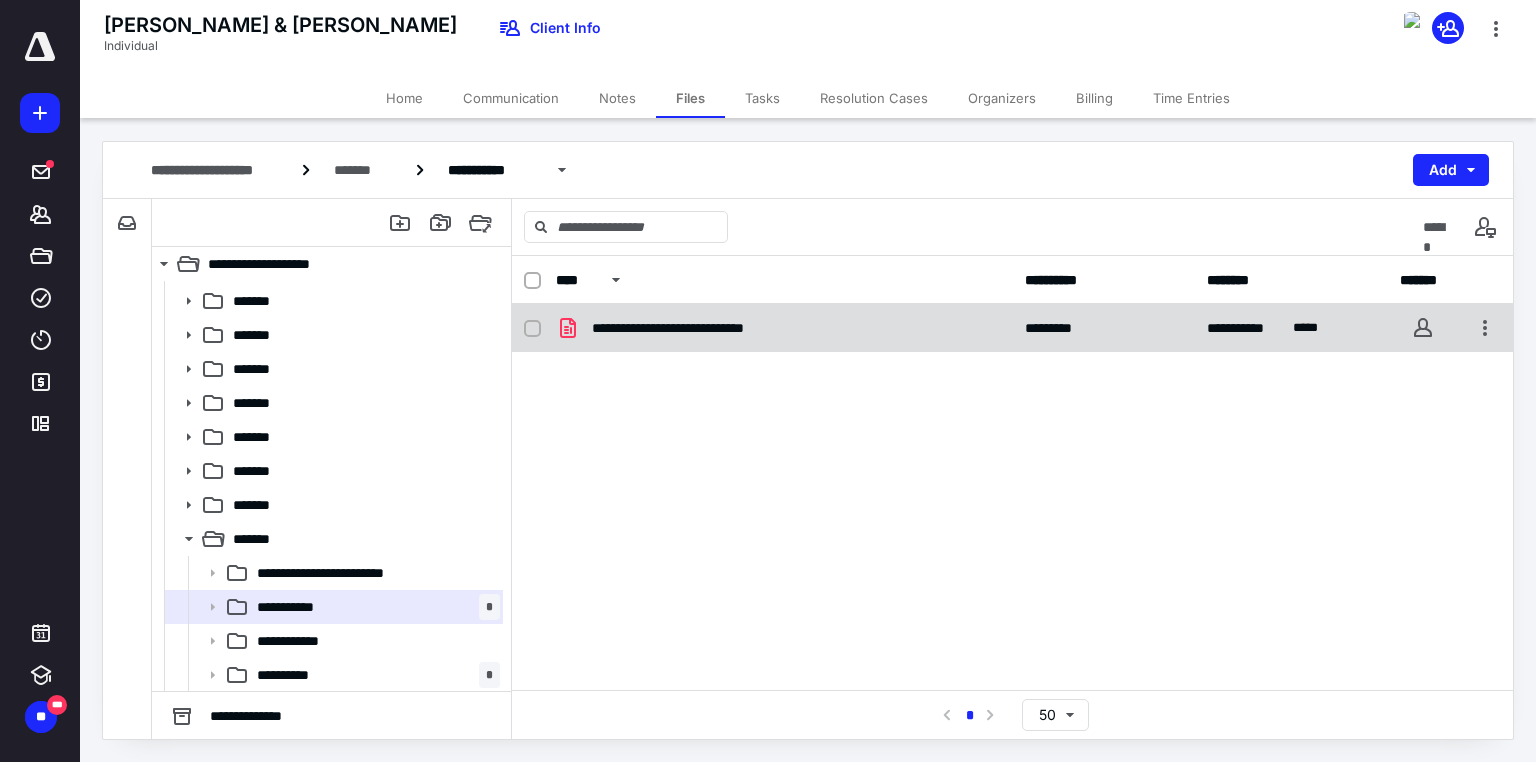 click at bounding box center (532, 329) 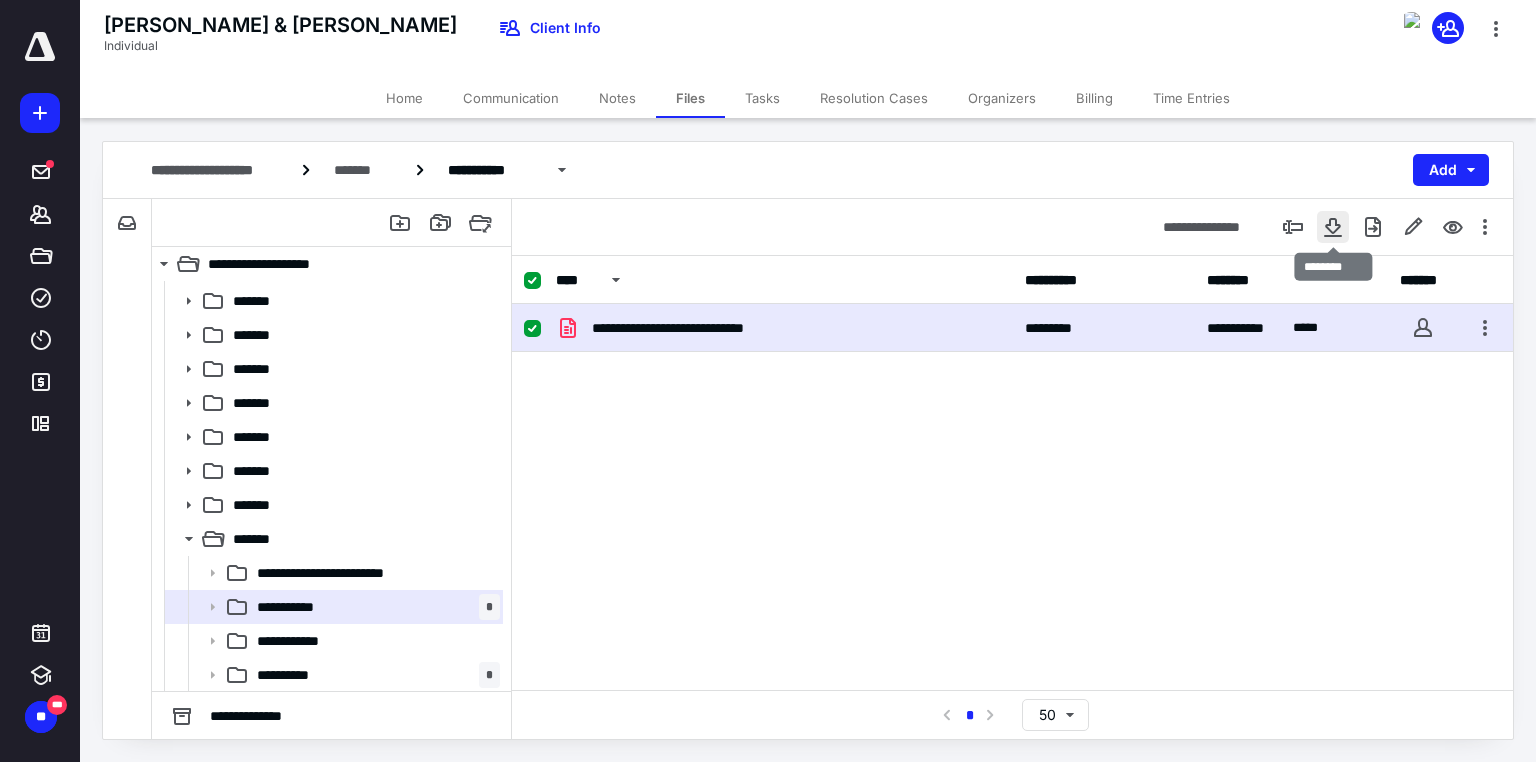 click at bounding box center (1333, 227) 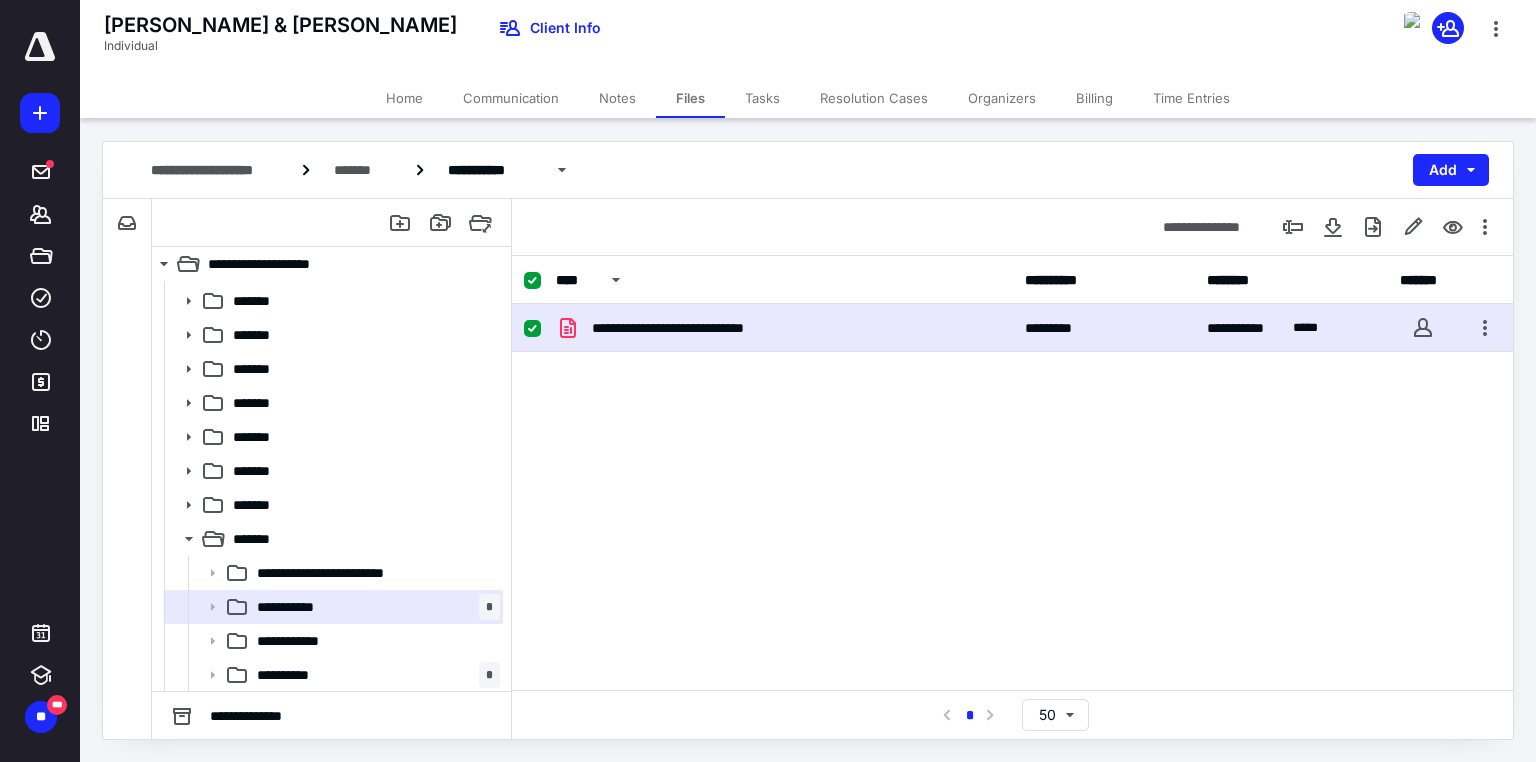 checkbox on "true" 